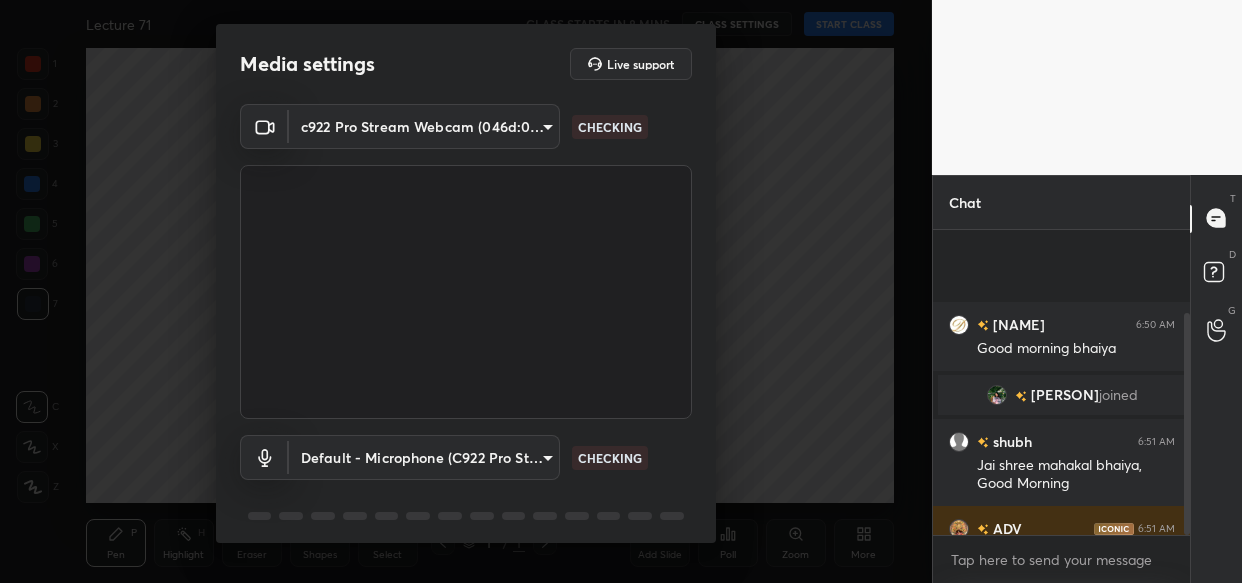 scroll, scrollTop: 0, scrollLeft: 0, axis: both 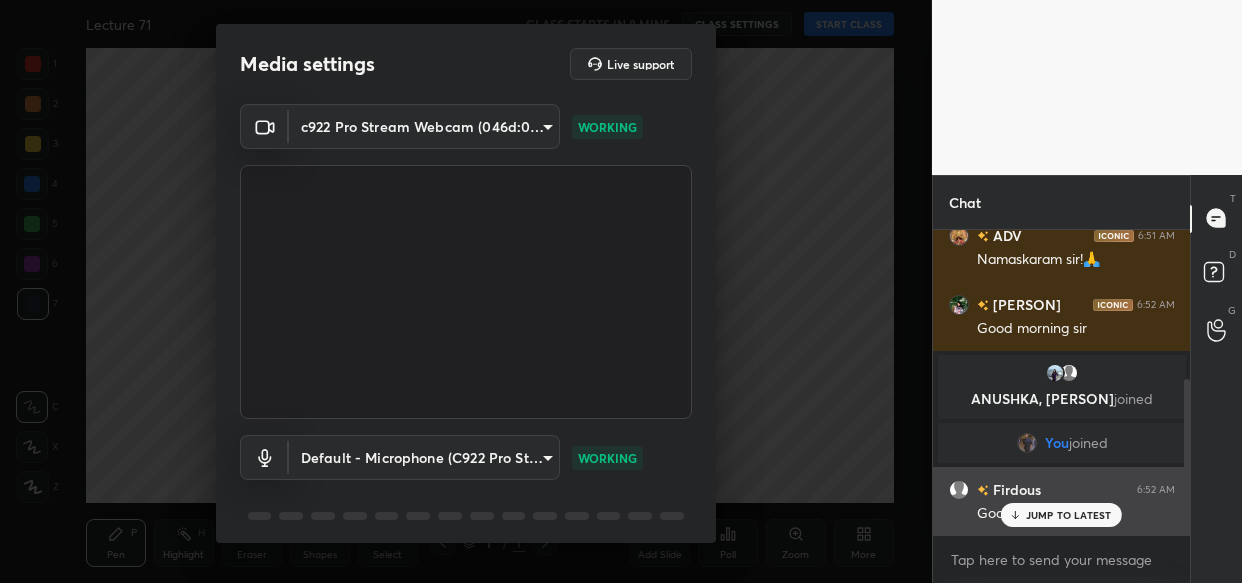 click on "JUMP TO LATEST" at bounding box center [1069, 515] 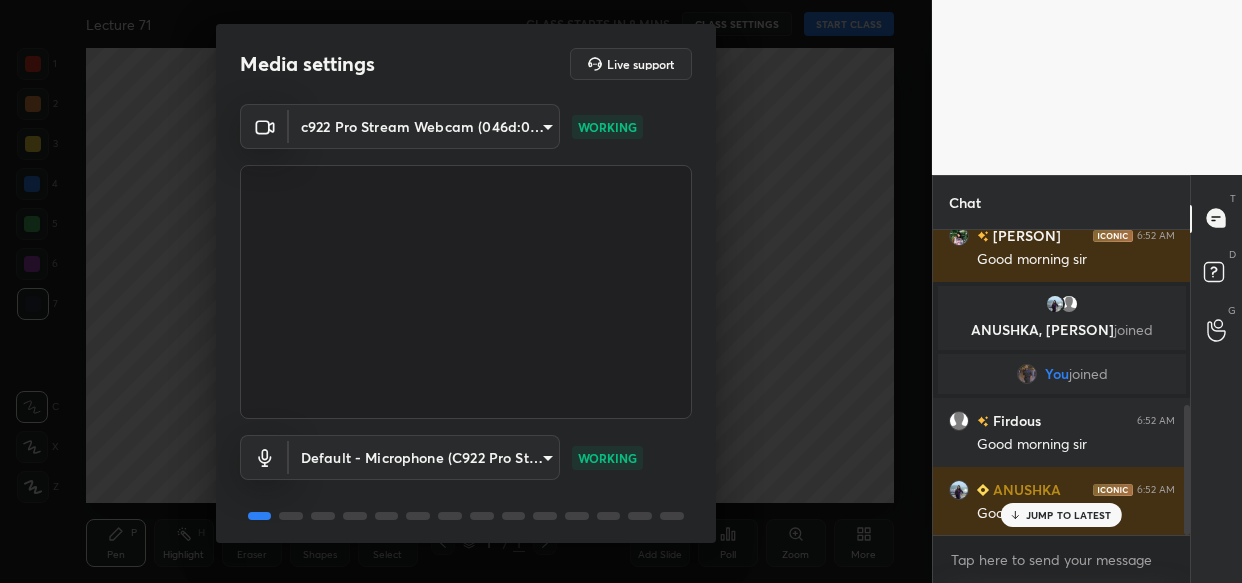 scroll, scrollTop: 410, scrollLeft: 0, axis: vertical 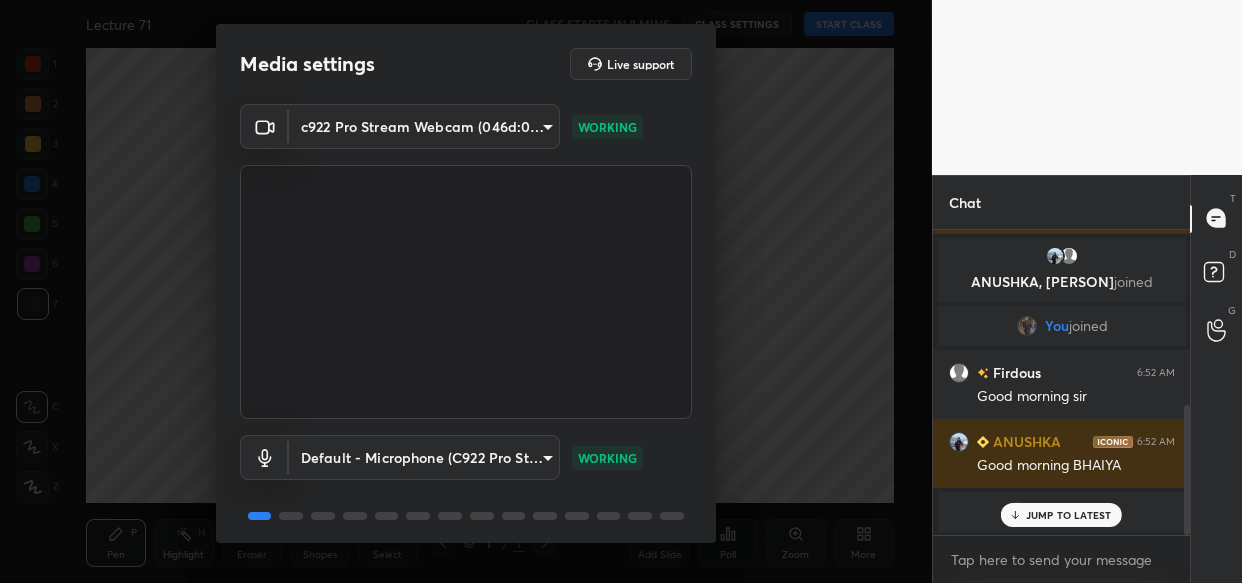 click on "JUMP TO LATEST" at bounding box center [1061, 515] 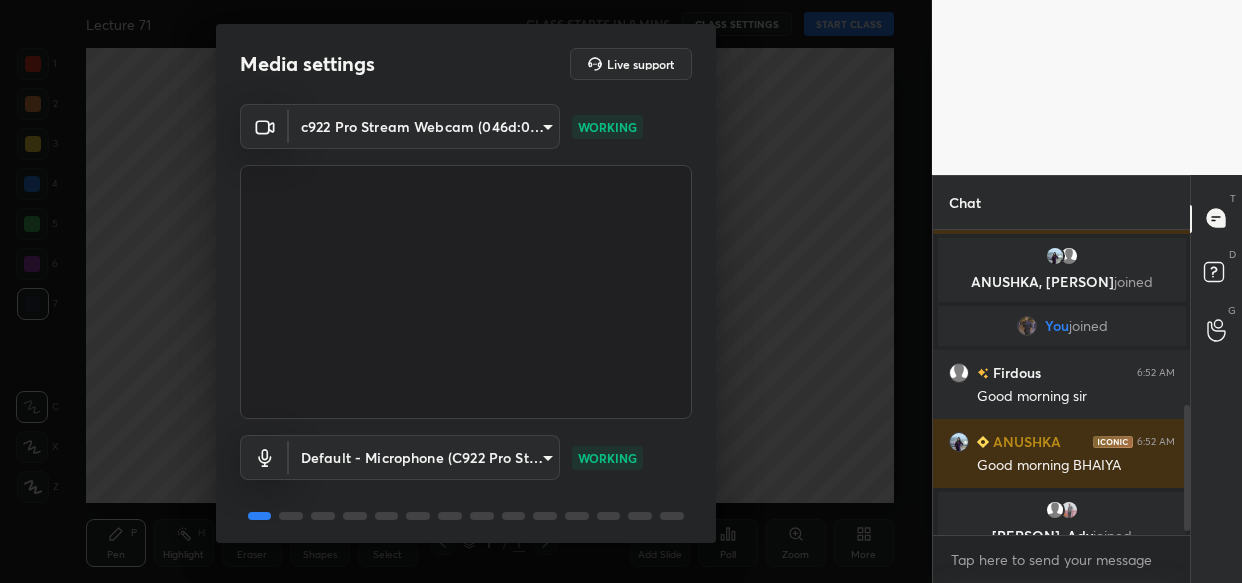 scroll, scrollTop: 434, scrollLeft: 0, axis: vertical 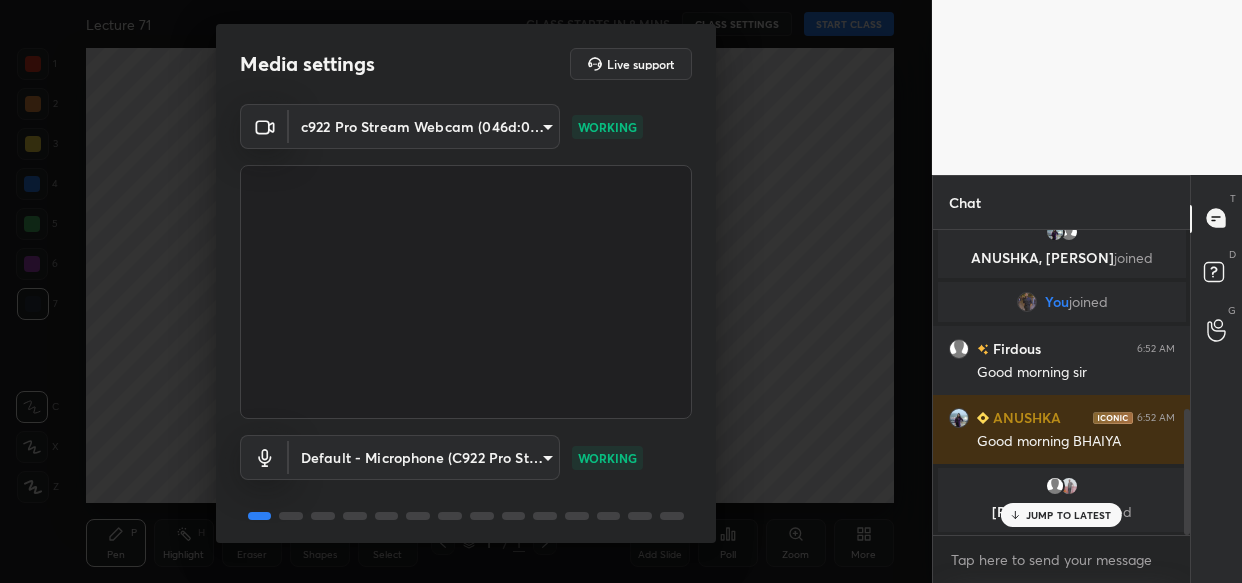 click on "JUMP TO LATEST" at bounding box center [1069, 515] 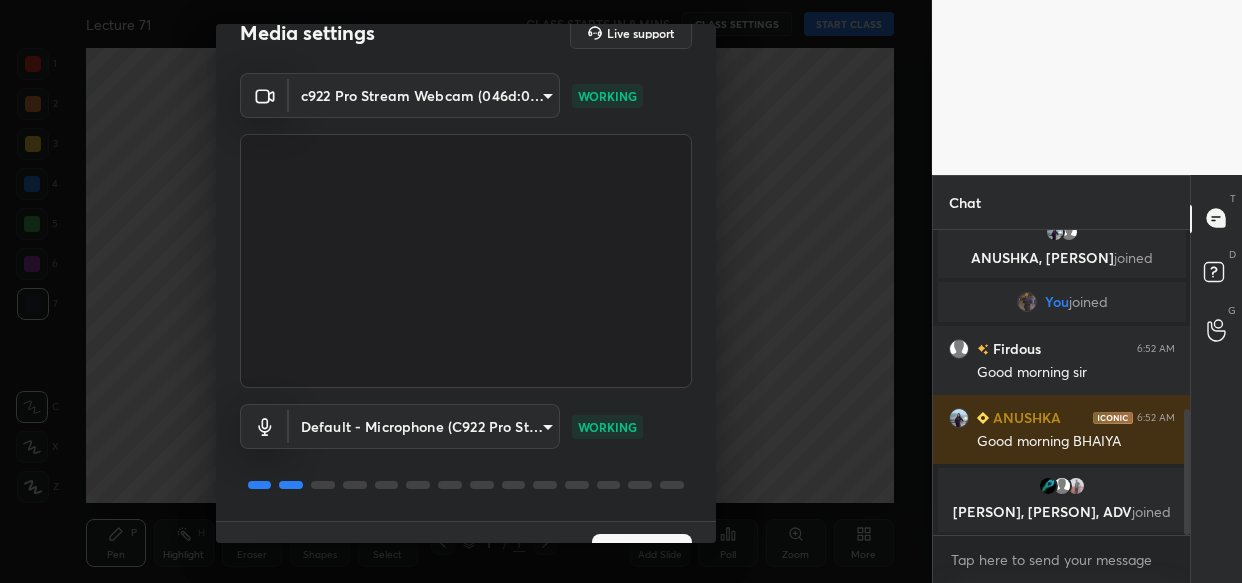 scroll, scrollTop: 72, scrollLeft: 0, axis: vertical 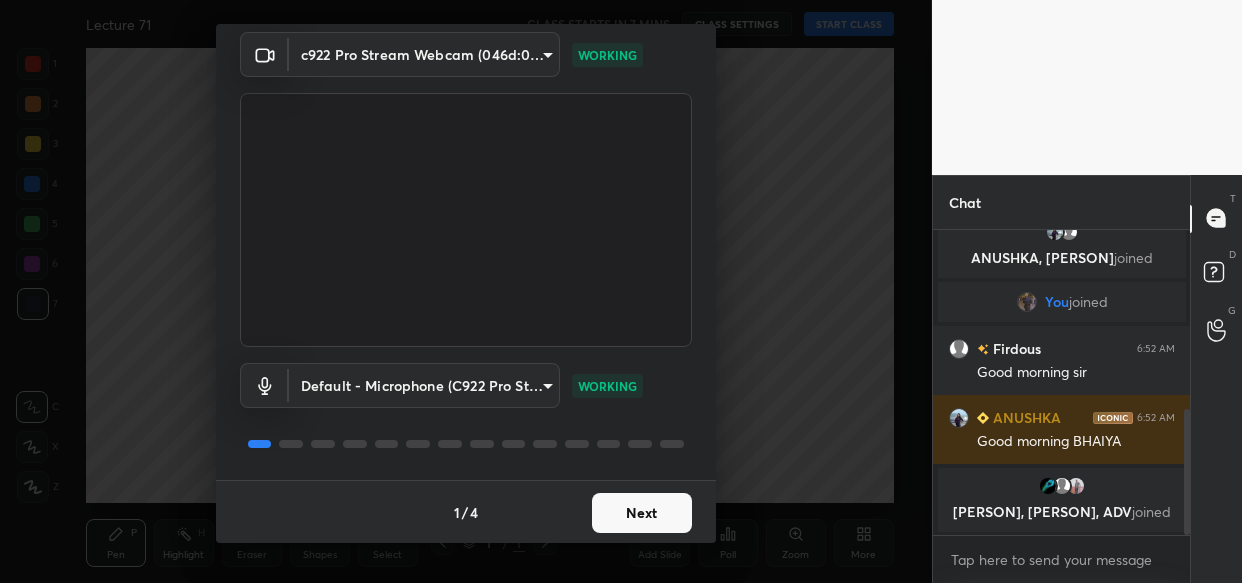 click on "Next" at bounding box center [642, 513] 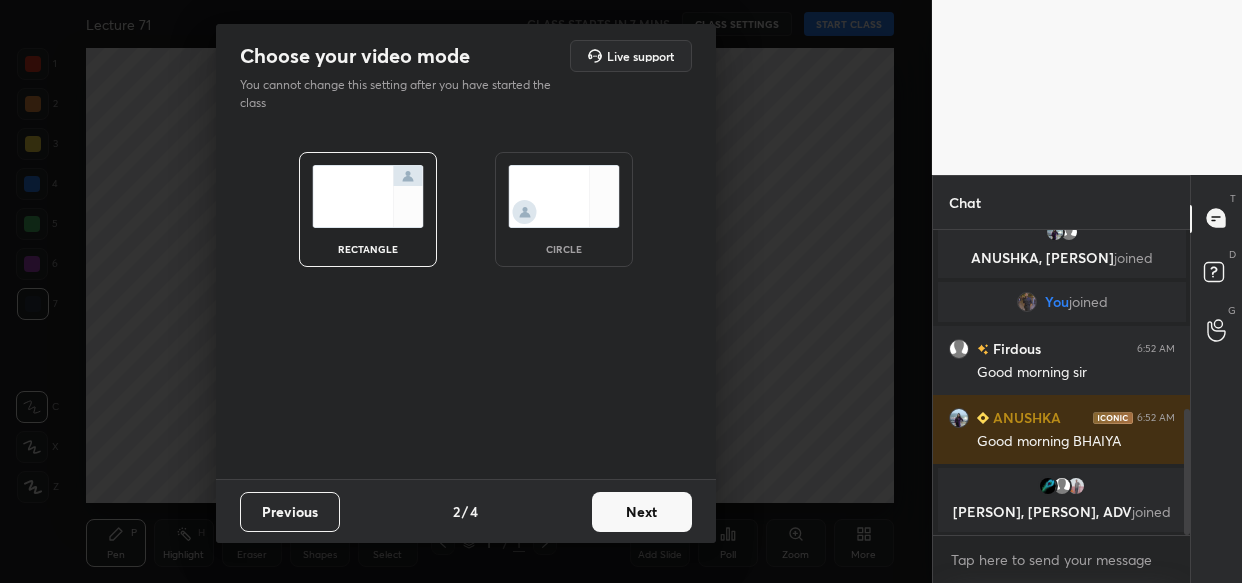 click on "Next" at bounding box center [642, 512] 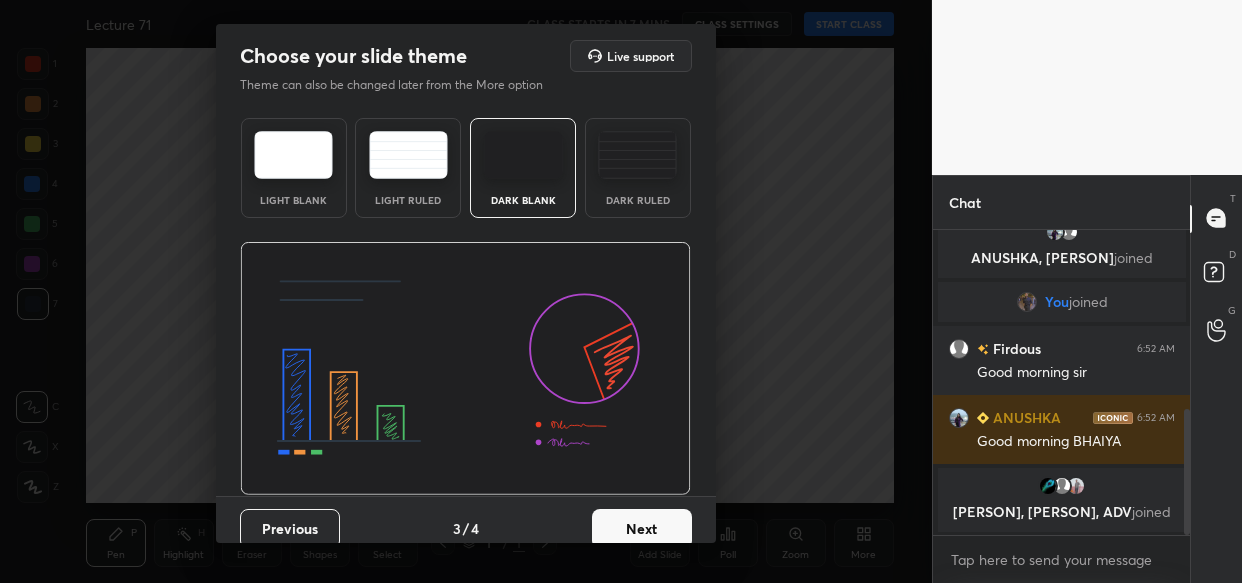 click on "Next" at bounding box center (642, 529) 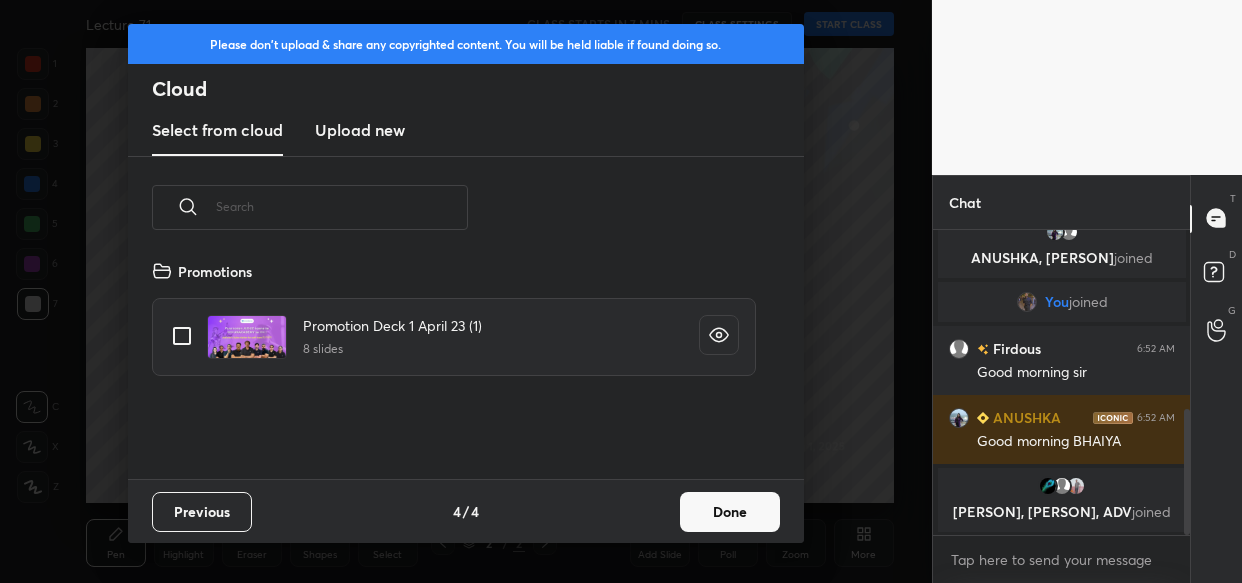 click on "Upload new" at bounding box center [360, 131] 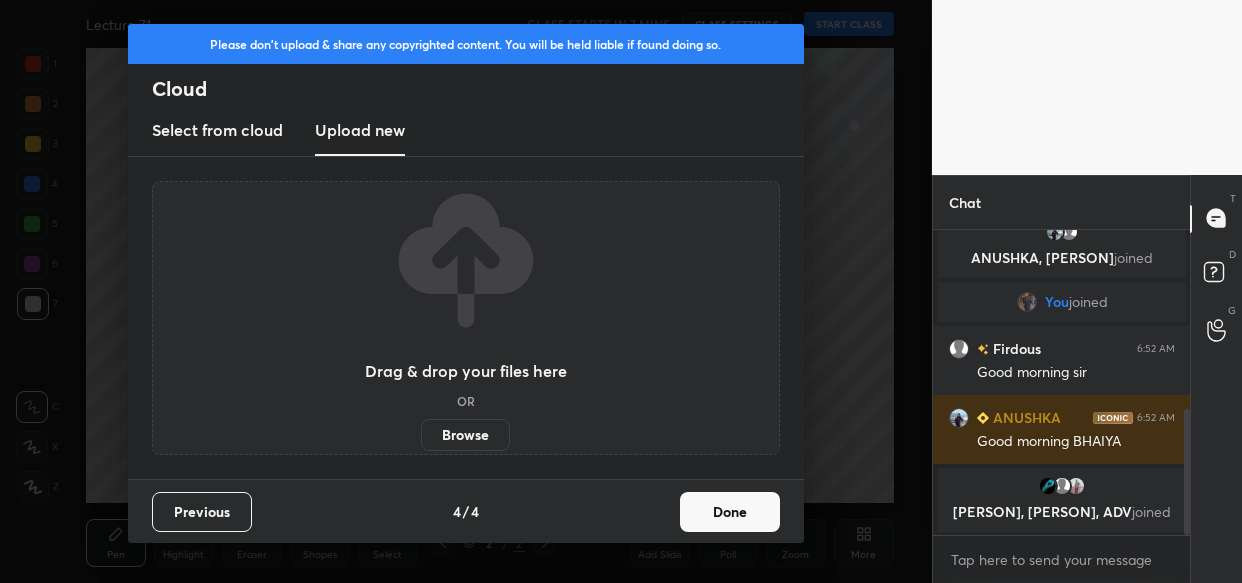 click on "Browse" at bounding box center [465, 435] 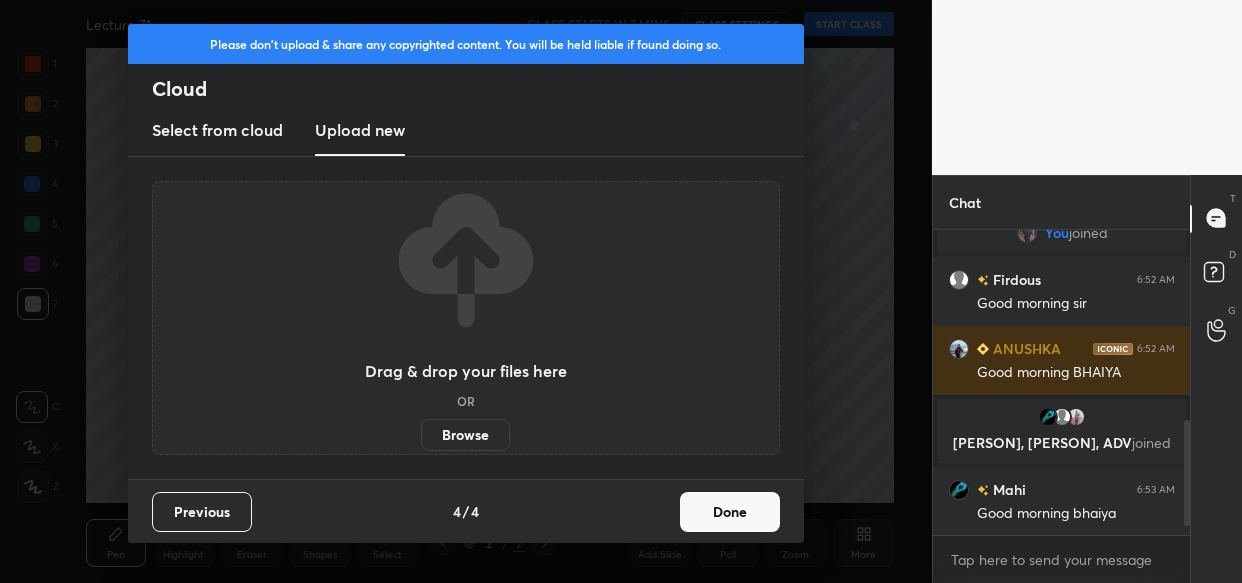 scroll, scrollTop: 572, scrollLeft: 0, axis: vertical 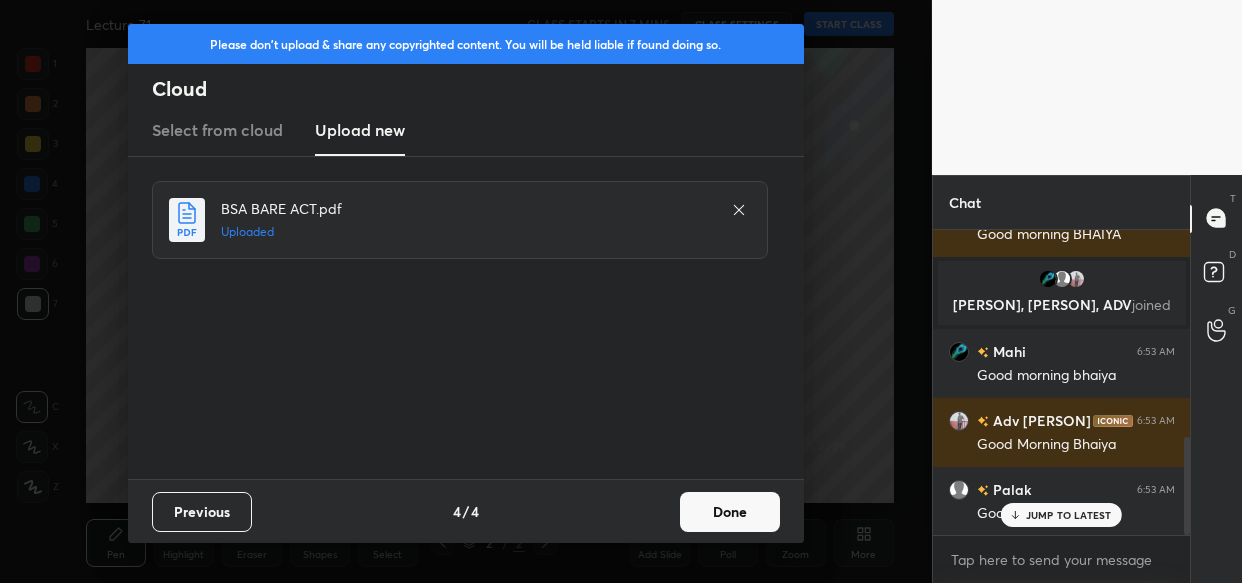 click on "Done" at bounding box center [730, 512] 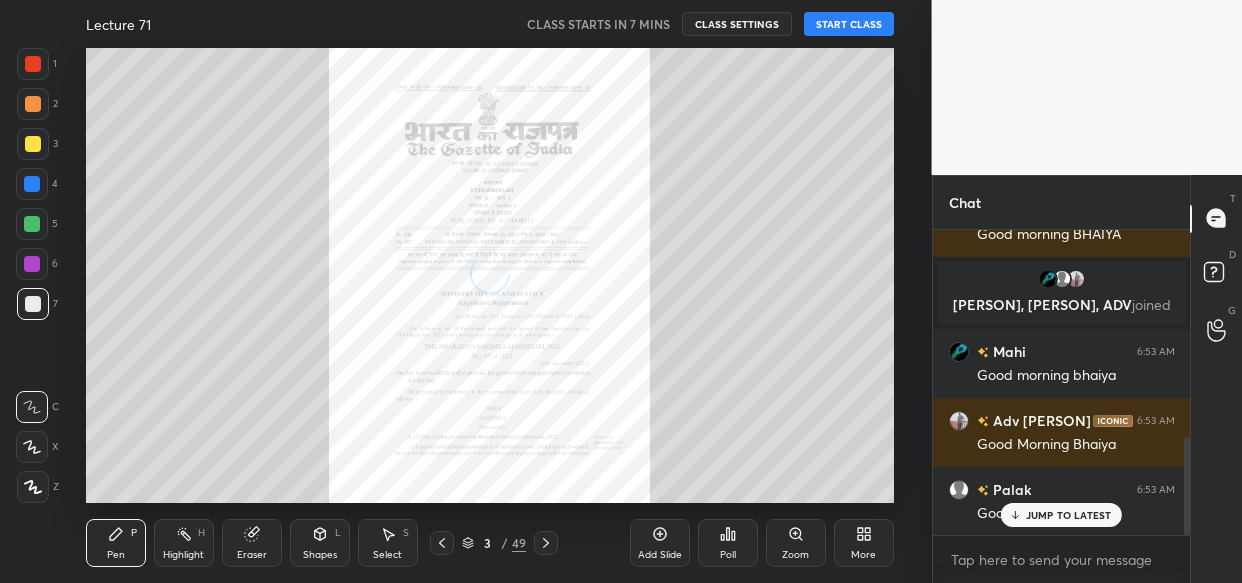 click on "JUMP TO LATEST" at bounding box center (1069, 515) 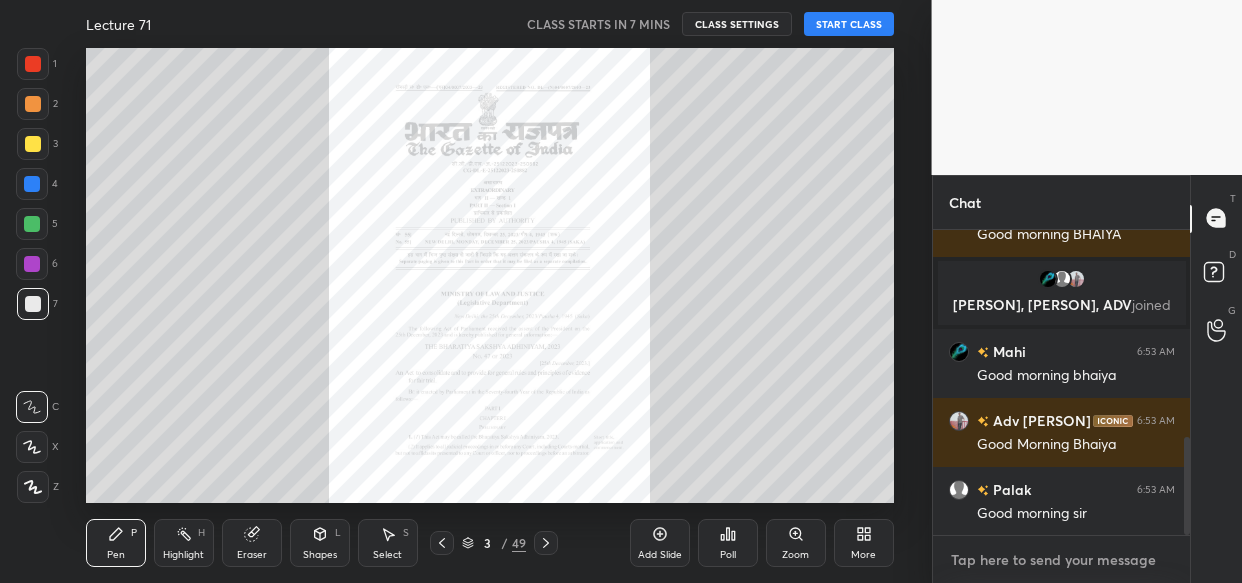 click at bounding box center (1062, 560) 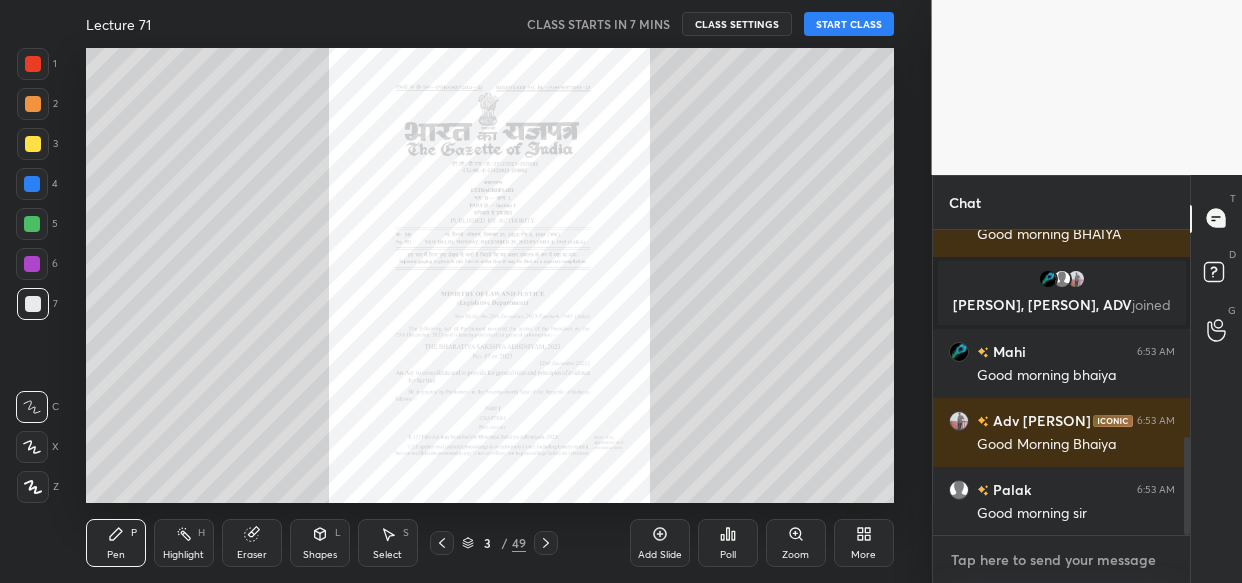 type on "x" 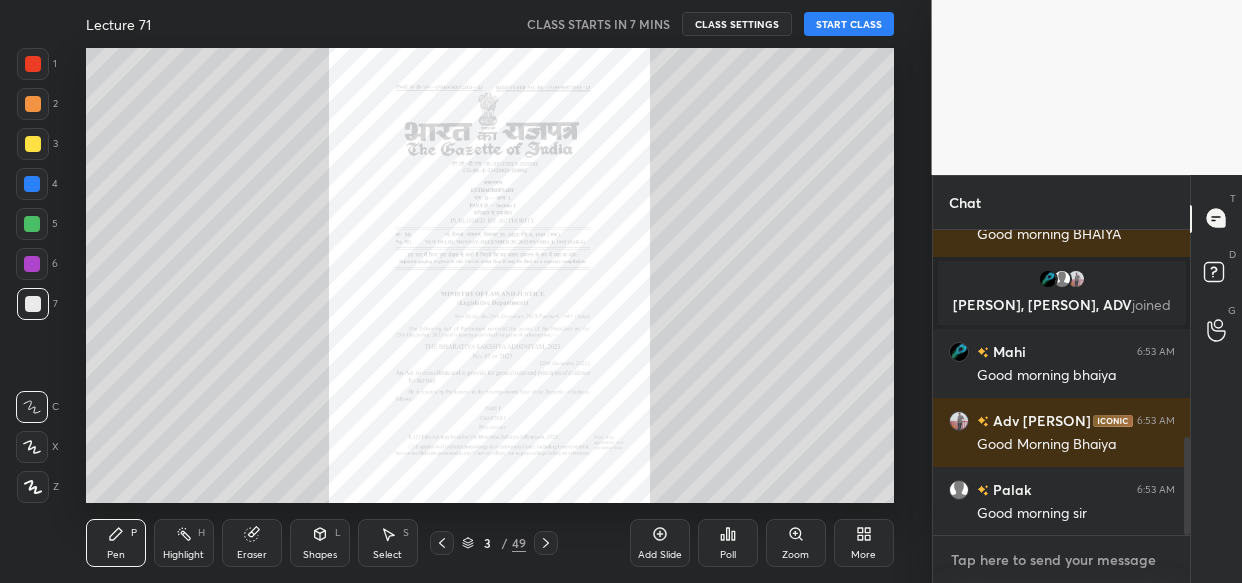 paste on "https://t.me/lawwithVishal" 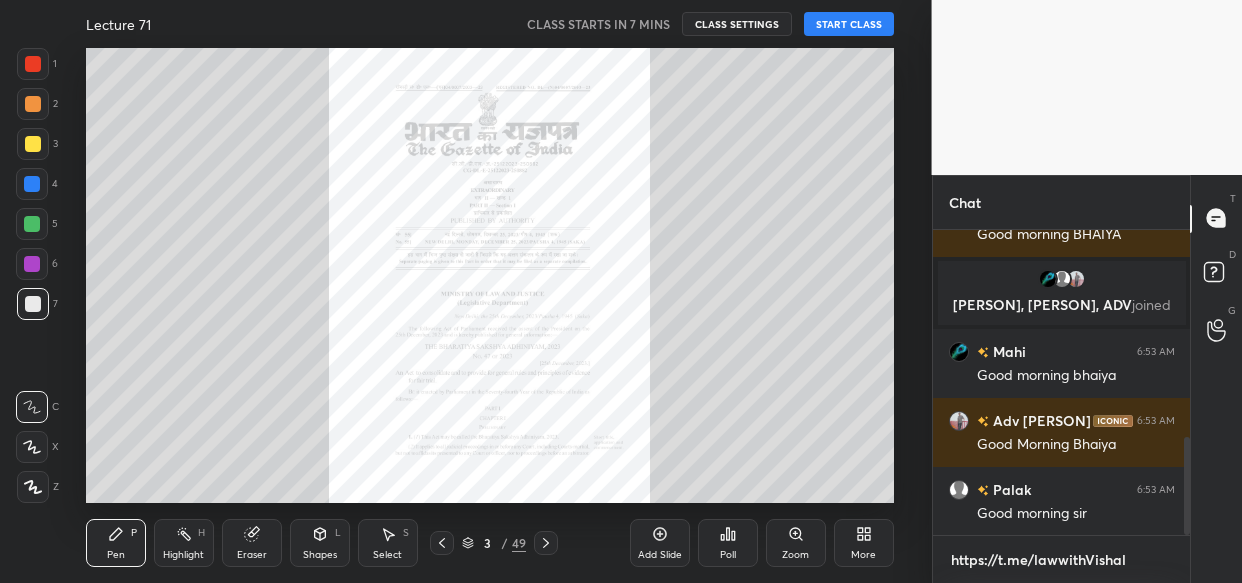 type on "x" 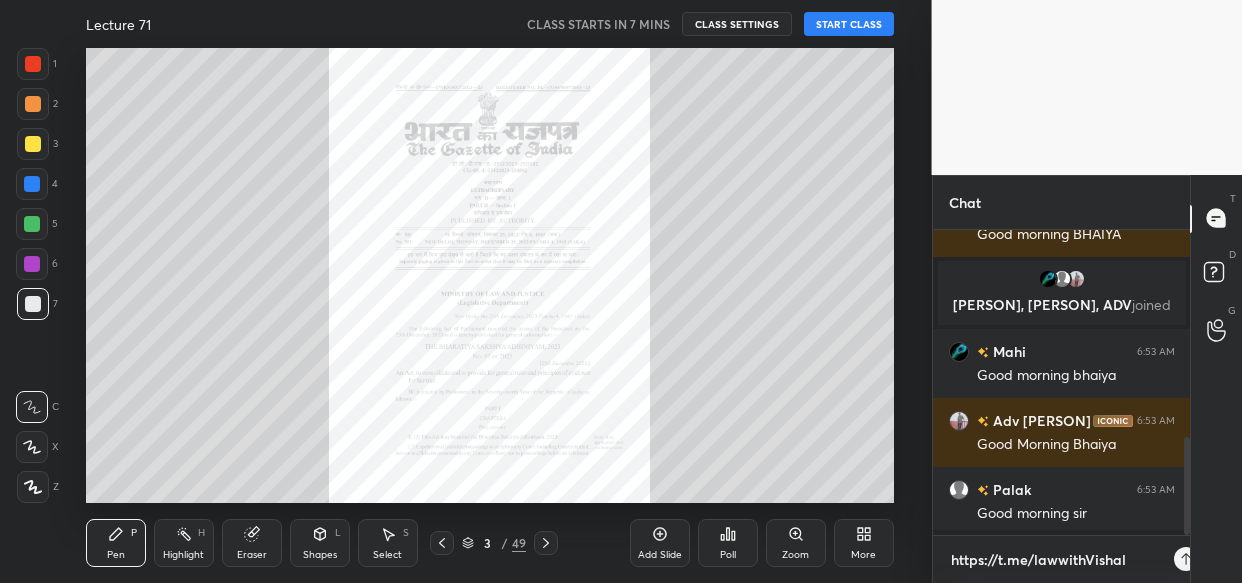 scroll, scrollTop: 294, scrollLeft: 252, axis: both 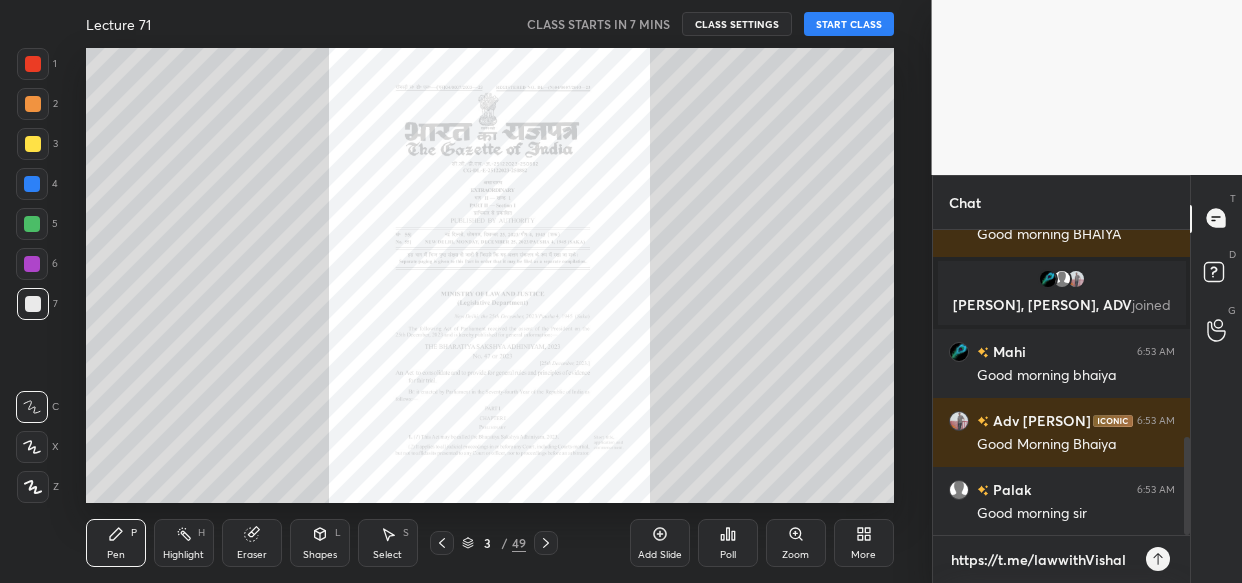 type 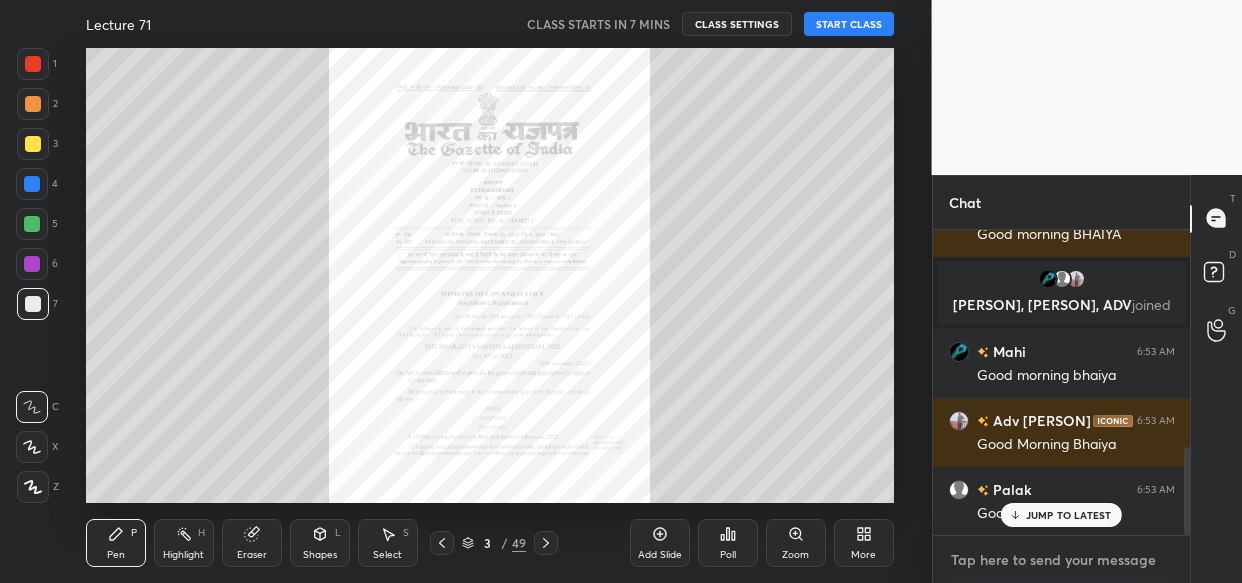 scroll, scrollTop: 753, scrollLeft: 0, axis: vertical 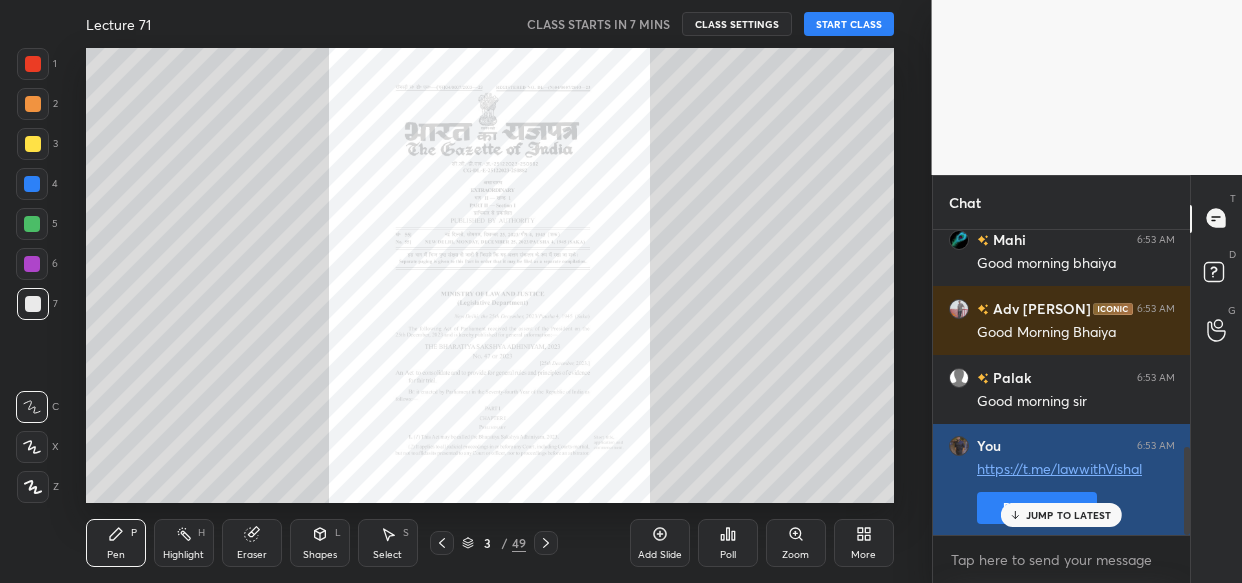 click on "Pin message" at bounding box center (1037, 508) 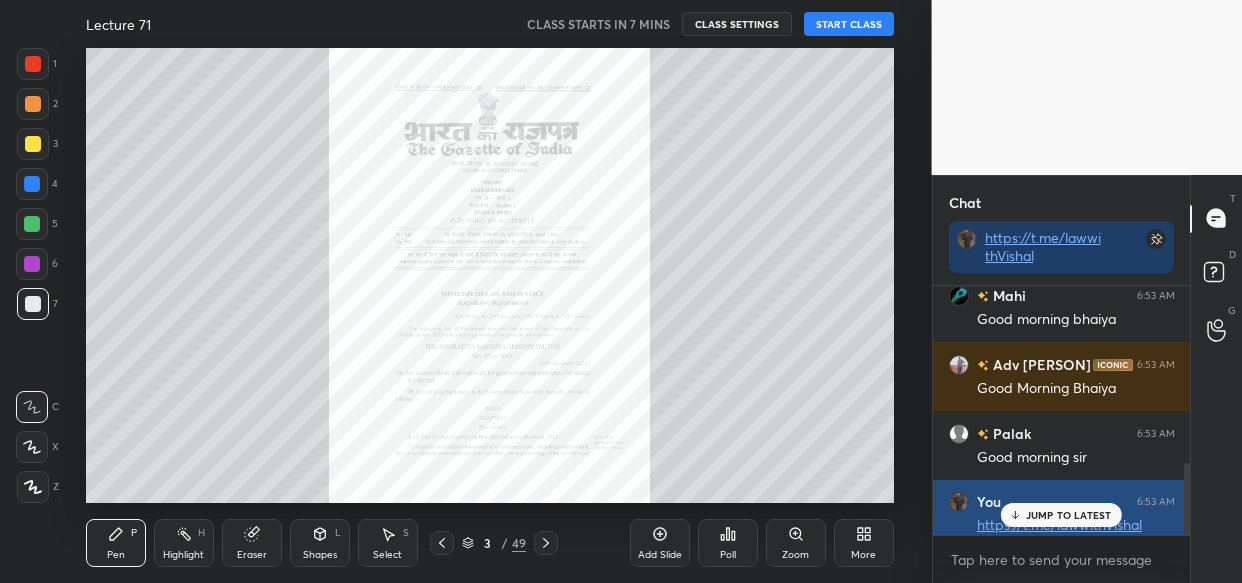 scroll, scrollTop: 243, scrollLeft: 252, axis: both 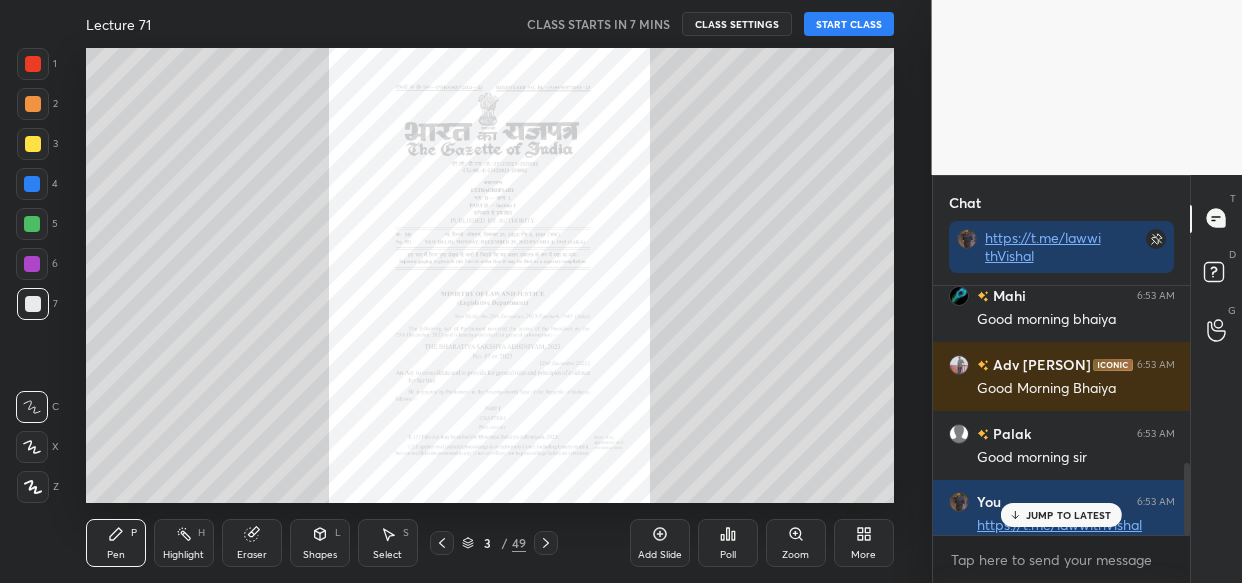 click on "JUMP TO LATEST" at bounding box center [1069, 515] 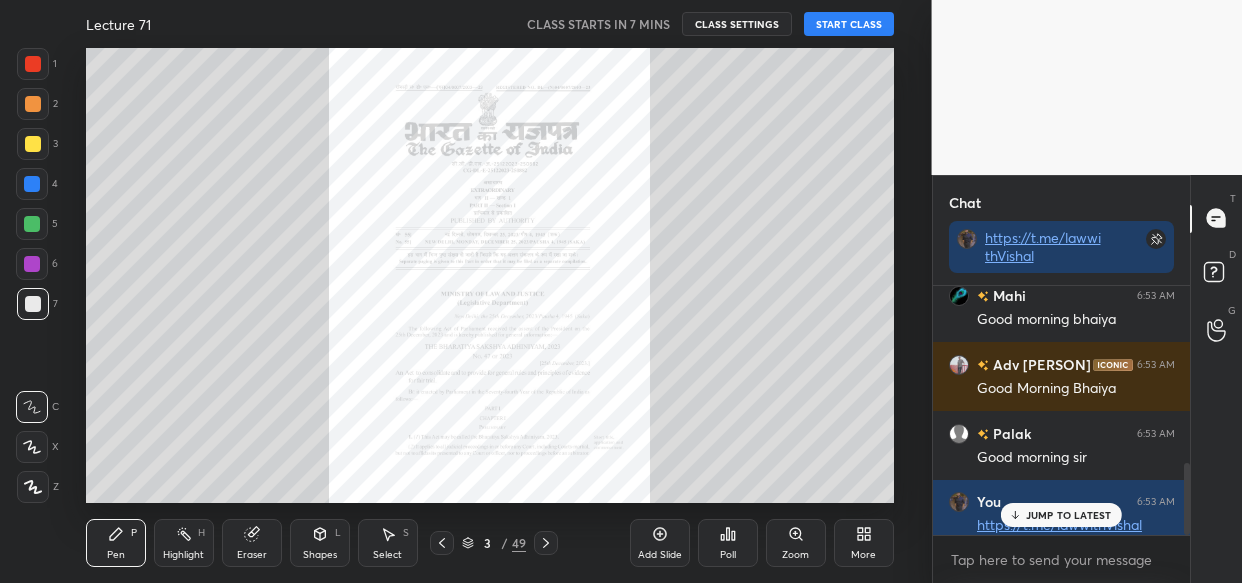 scroll, scrollTop: 810, scrollLeft: 0, axis: vertical 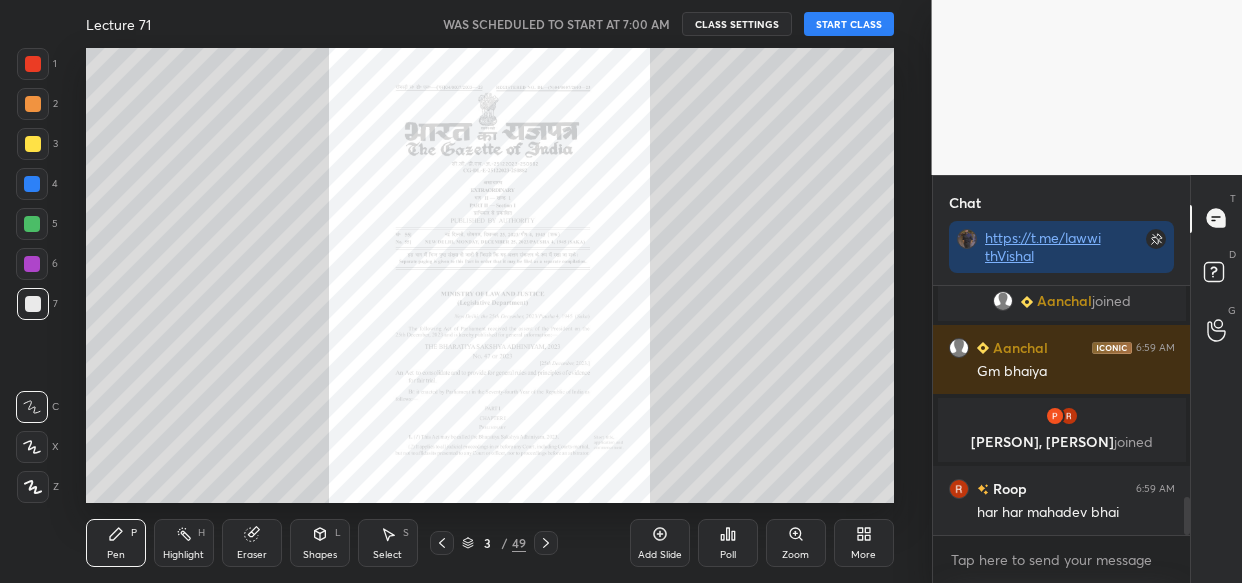 click on "START CLASS" at bounding box center (849, 24) 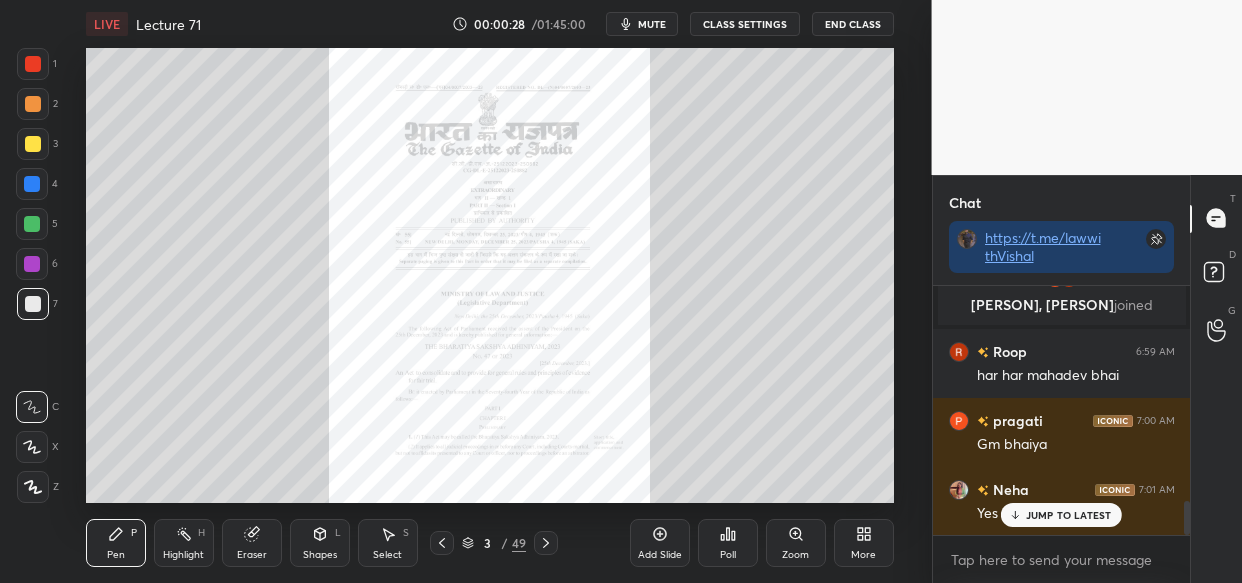 scroll, scrollTop: 1583, scrollLeft: 0, axis: vertical 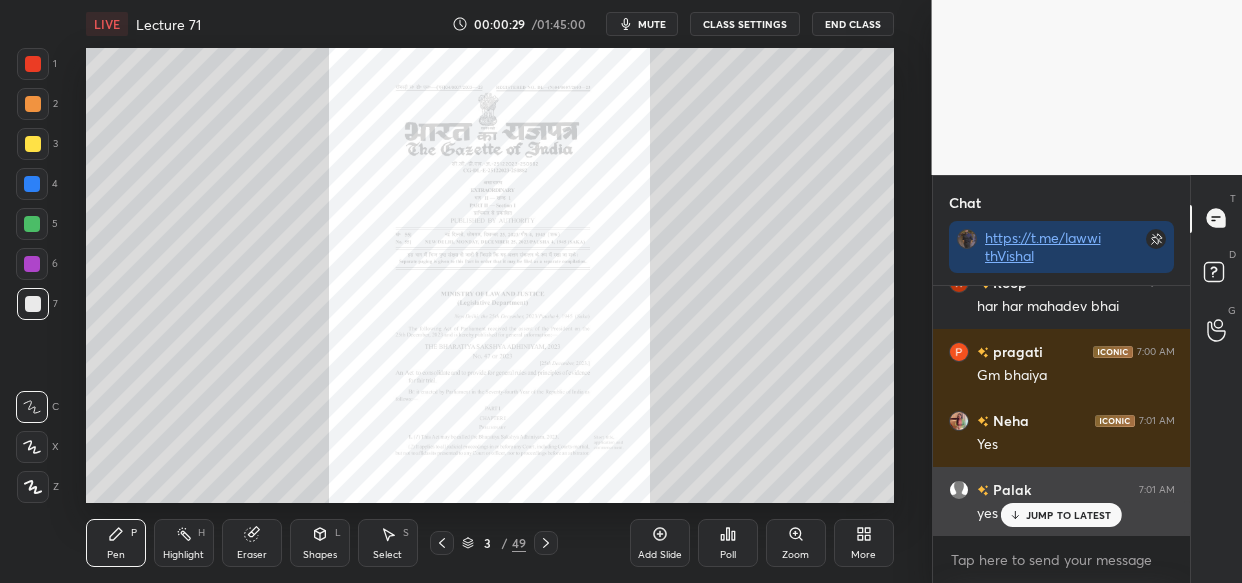 click on "JUMP TO LATEST" at bounding box center (1069, 515) 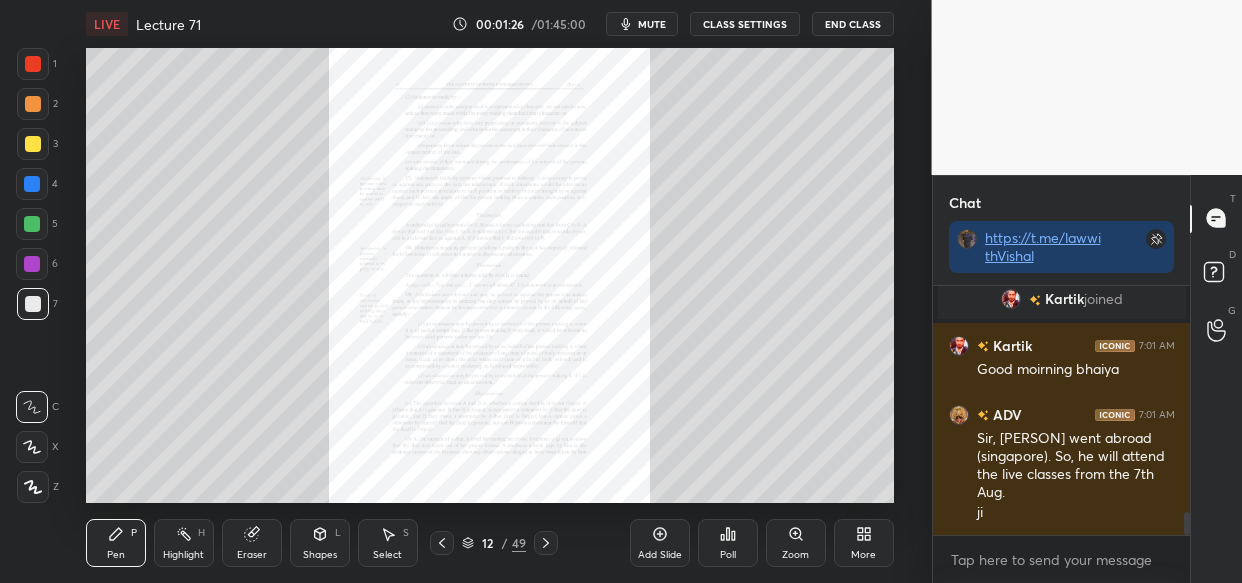 scroll, scrollTop: 2533, scrollLeft: 0, axis: vertical 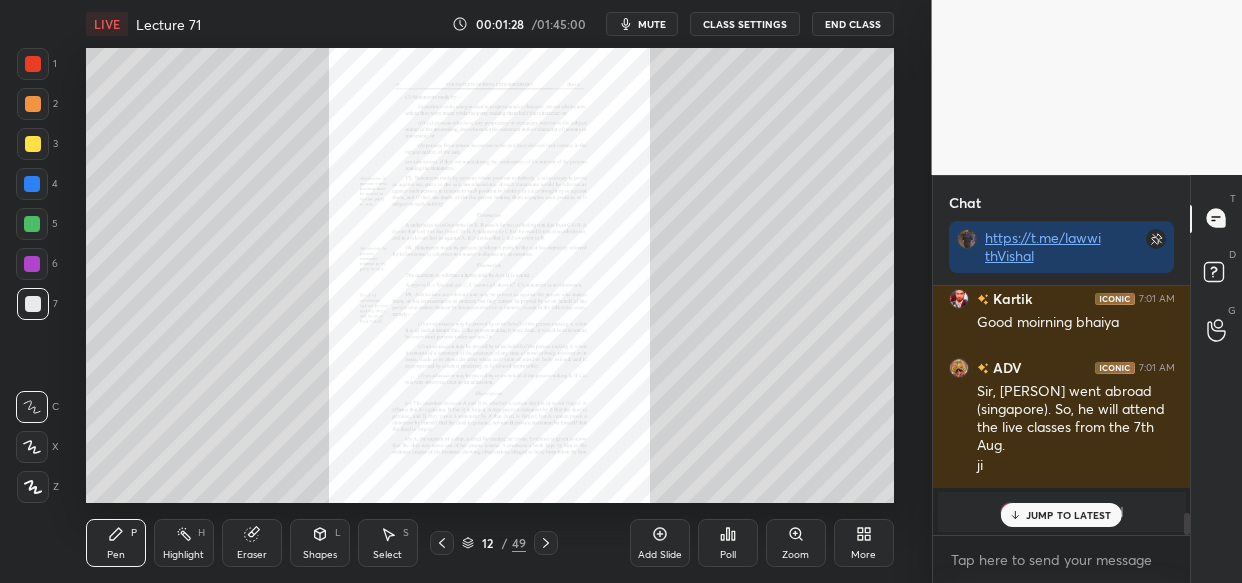 click on "[PERSON] 7:00 AM Gm bhaiya [PERSON] 7:01 AM Yes [PERSON] 7:01 AM yes [PERSON] 7:01 AM Yes [PERSON] 7:01 AM Yes [PERSON] 7:01 AM Ji [PERSON] 7:01 AM ji [PERSON] 7:01 AM Yes [PERSON] 7:01 AM Yes [PERSON]  joined [PERSON] 7:01 AM Good moirning bhaiya ADV 7:01 AM Sir, [PERSON] bhaiya went abroad (singapore). So, he will attend the live classes from the 7th Aug. ji [PERSON]  joined" at bounding box center [1062, 410] 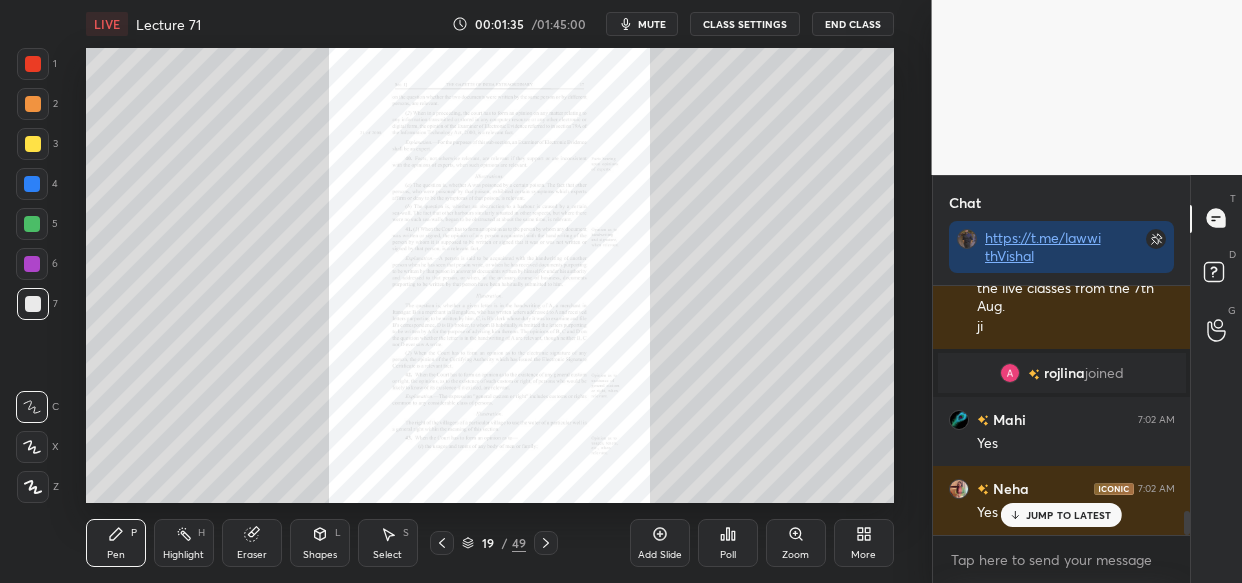 scroll, scrollTop: 2304, scrollLeft: 0, axis: vertical 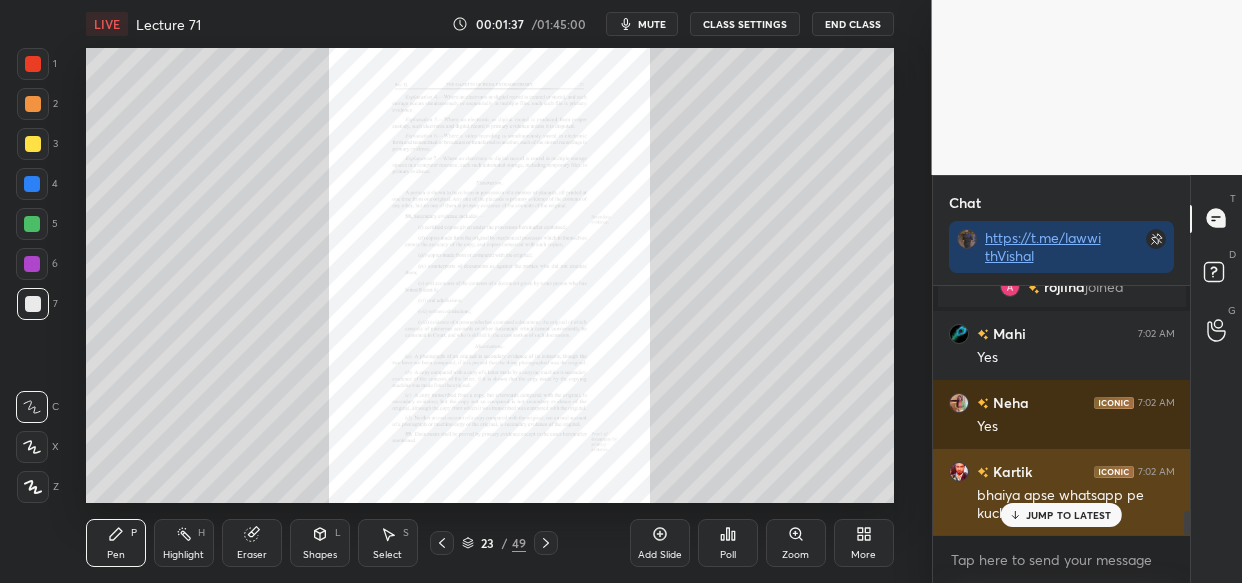 drag, startPoint x: 1064, startPoint y: 515, endPoint x: 1029, endPoint y: 520, distance: 35.35534 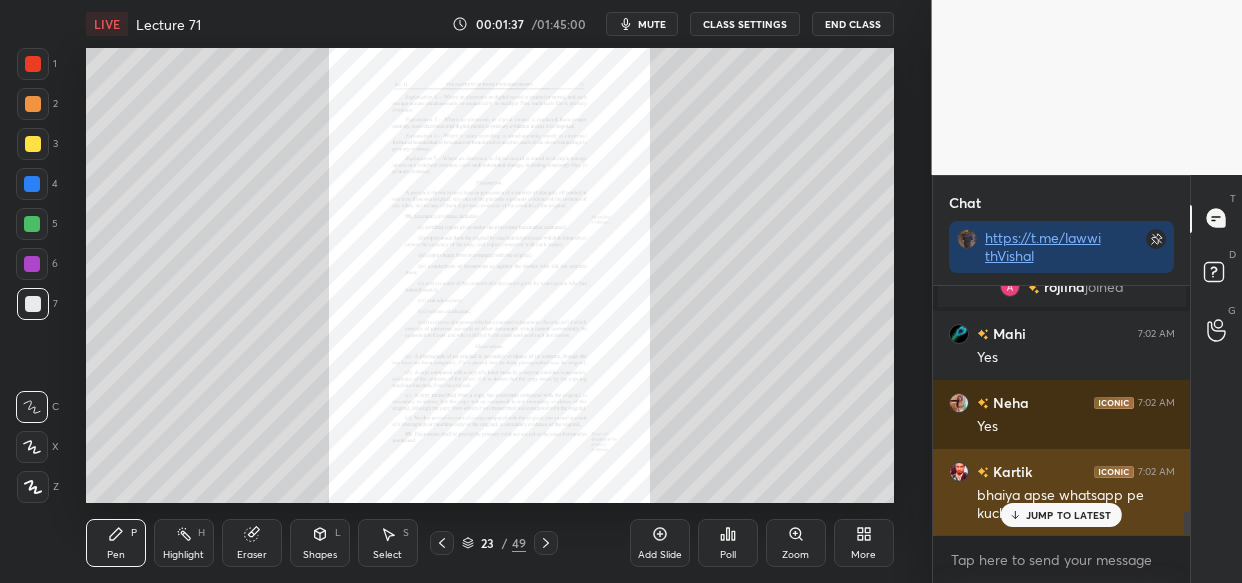 click on "JUMP TO LATEST" at bounding box center (1069, 515) 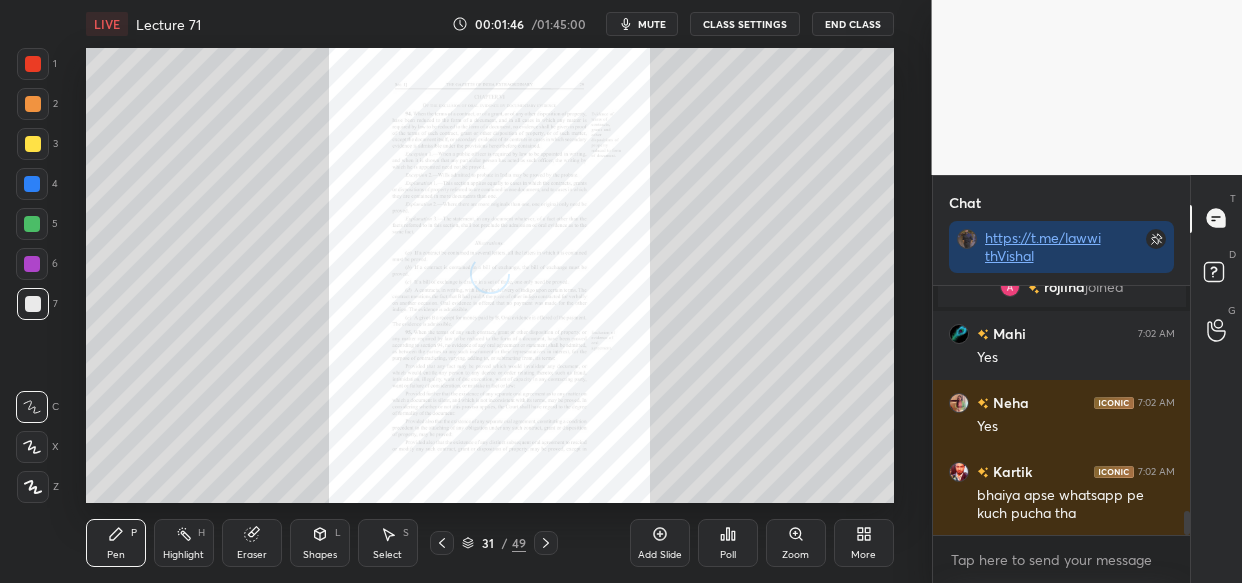scroll, scrollTop: 2373, scrollLeft: 0, axis: vertical 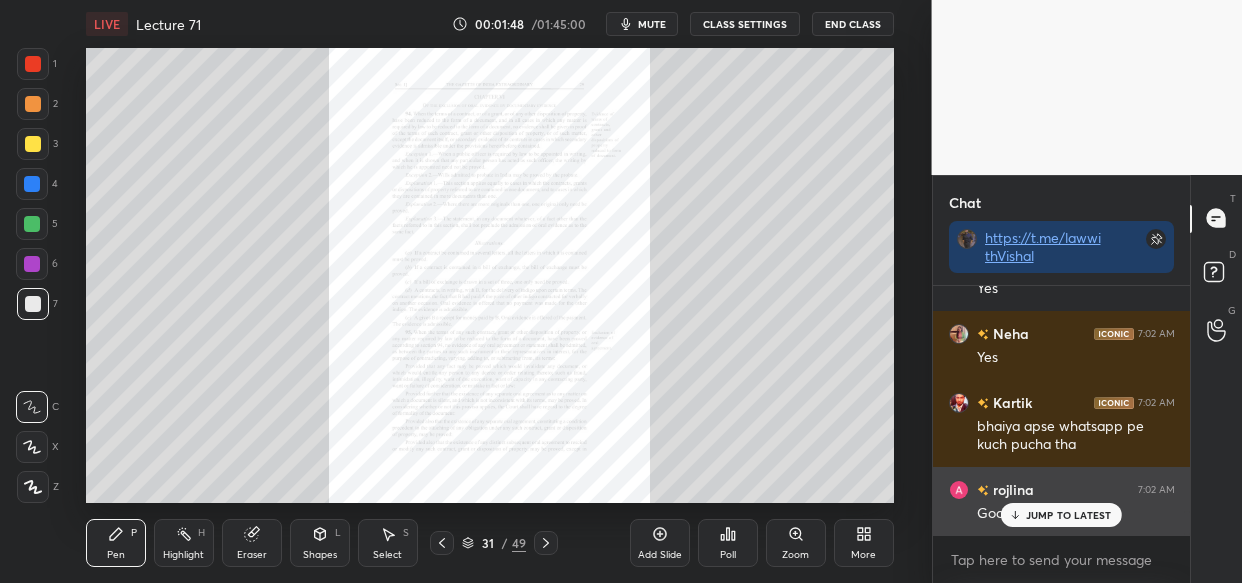 click on "JUMP TO LATEST" at bounding box center (1069, 515) 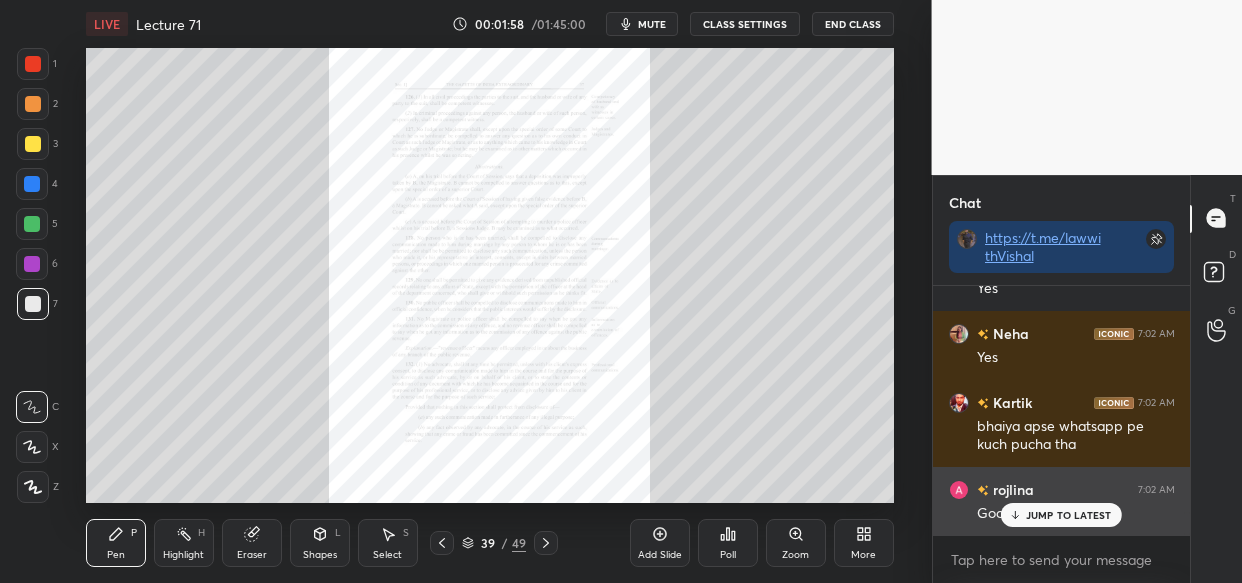 scroll, scrollTop: 2421, scrollLeft: 0, axis: vertical 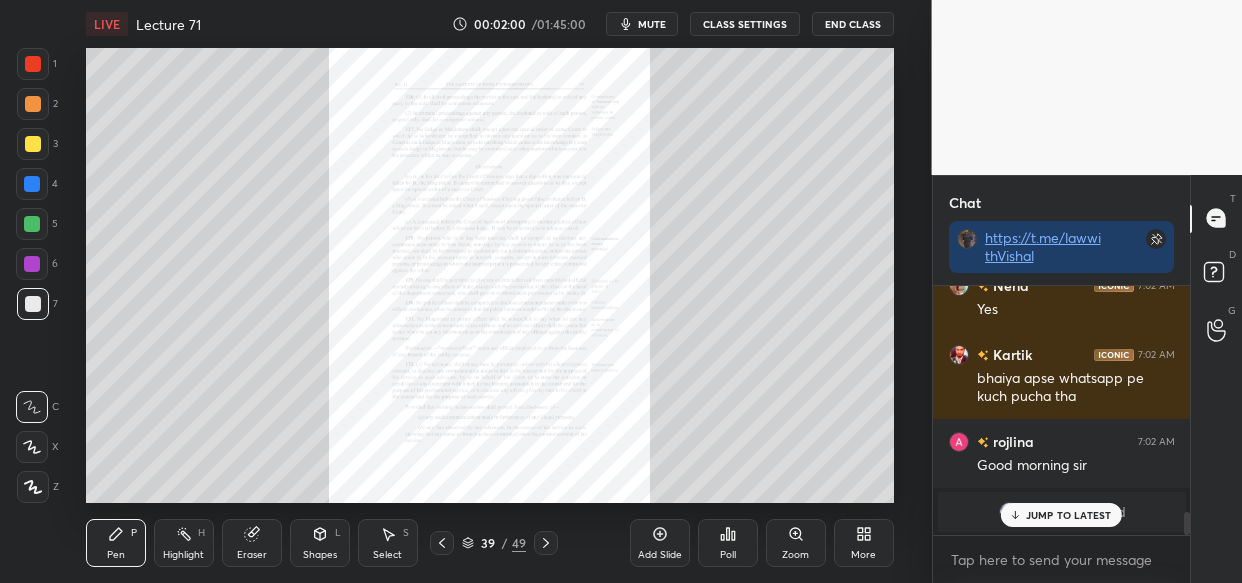 click on "JUMP TO LATEST" at bounding box center (1069, 515) 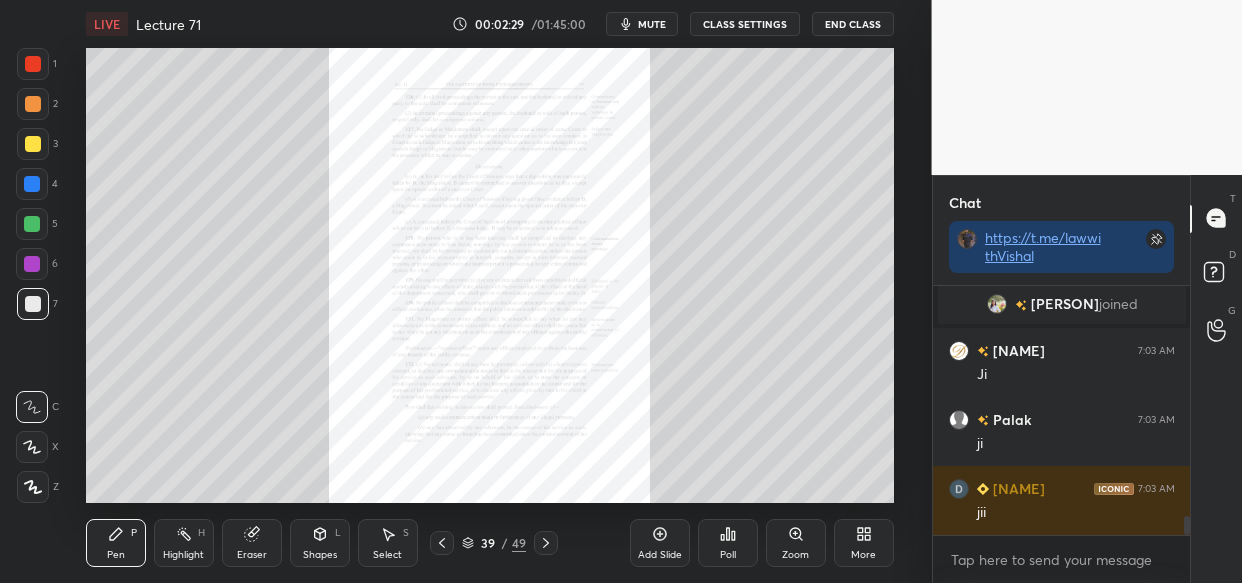 scroll, scrollTop: 3143, scrollLeft: 0, axis: vertical 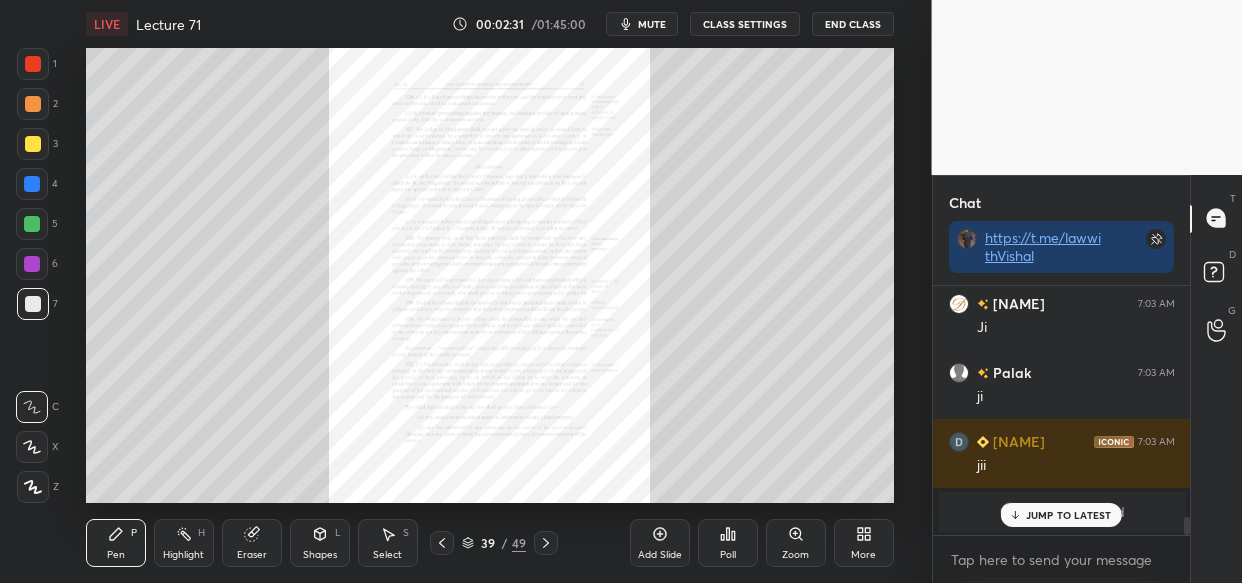 click on "JUMP TO LATEST" at bounding box center [1061, 515] 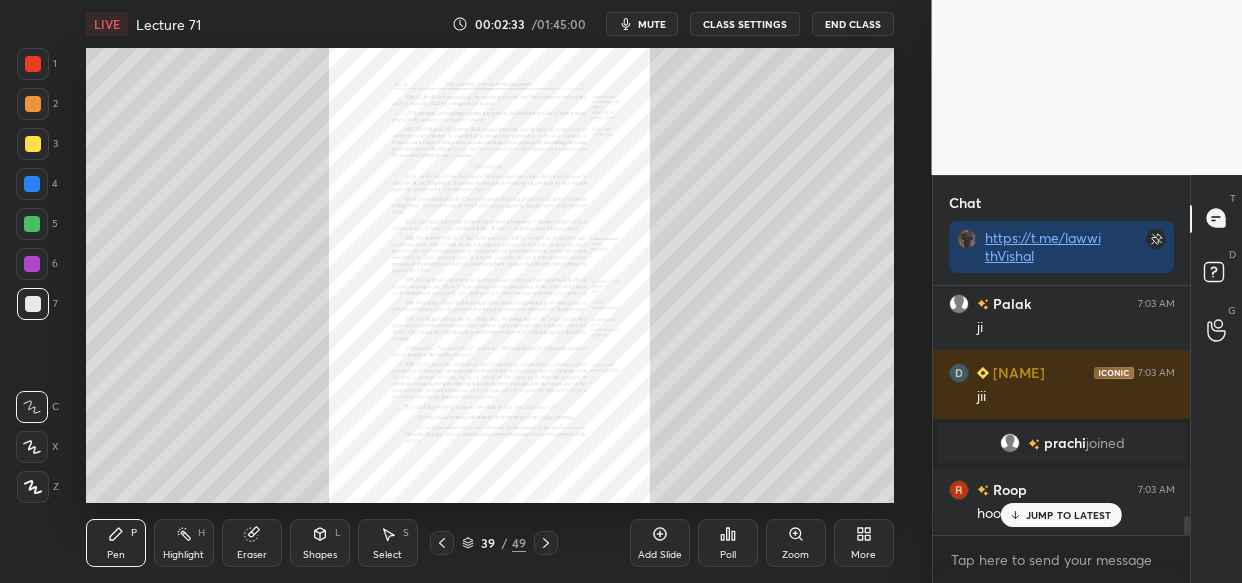 scroll, scrollTop: 2983, scrollLeft: 0, axis: vertical 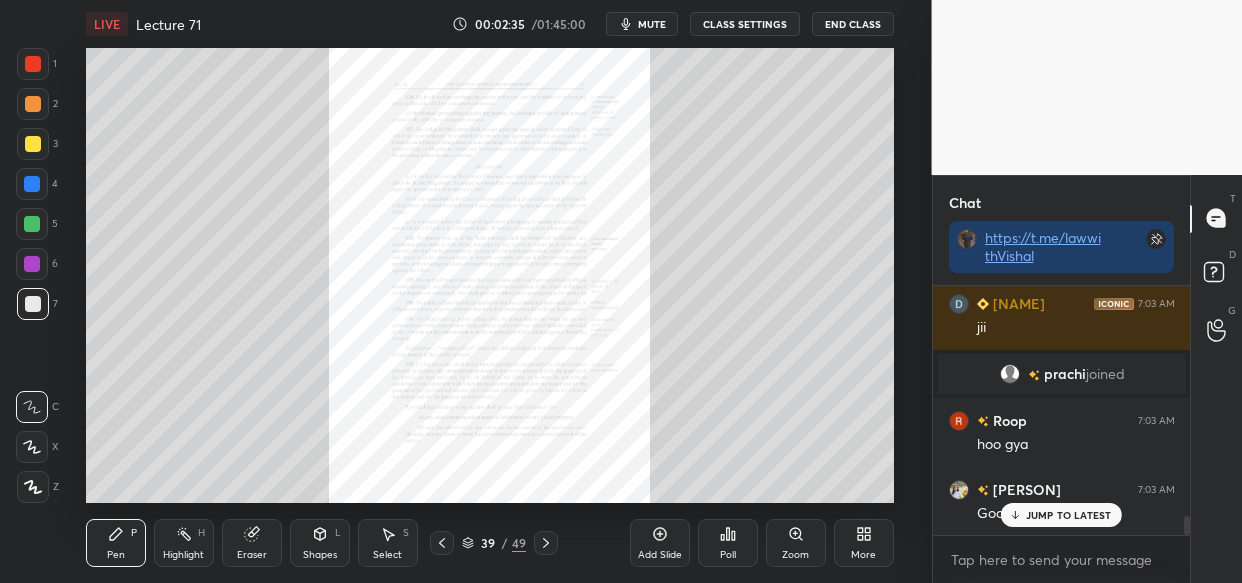 click on "Zoom" at bounding box center (796, 543) 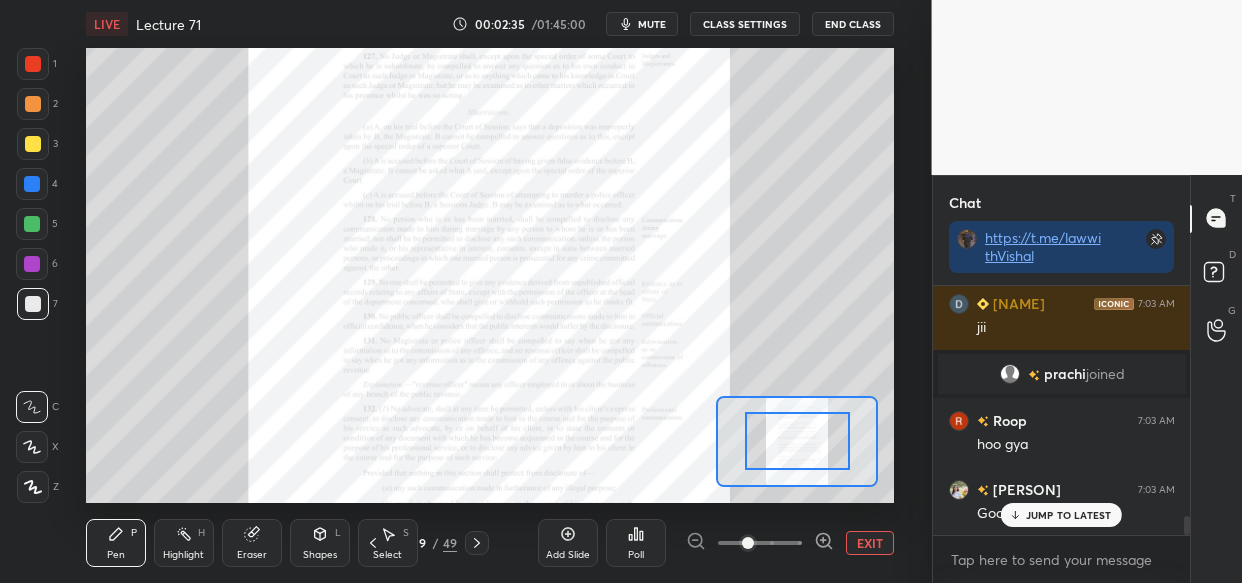 click at bounding box center (760, 543) 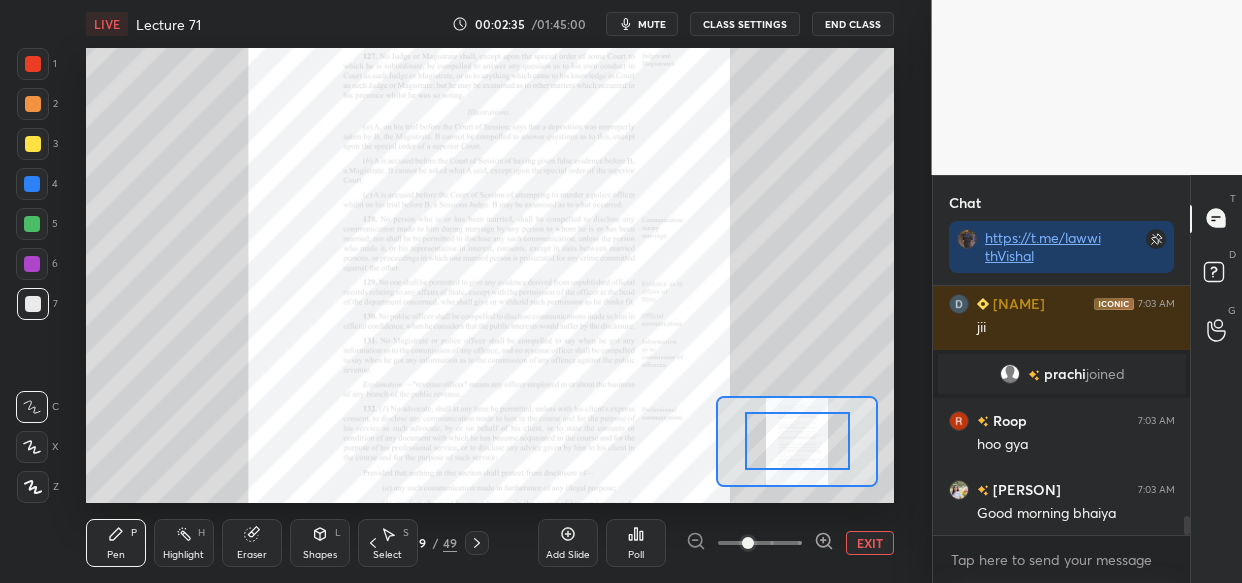 scroll, scrollTop: 3052, scrollLeft: 0, axis: vertical 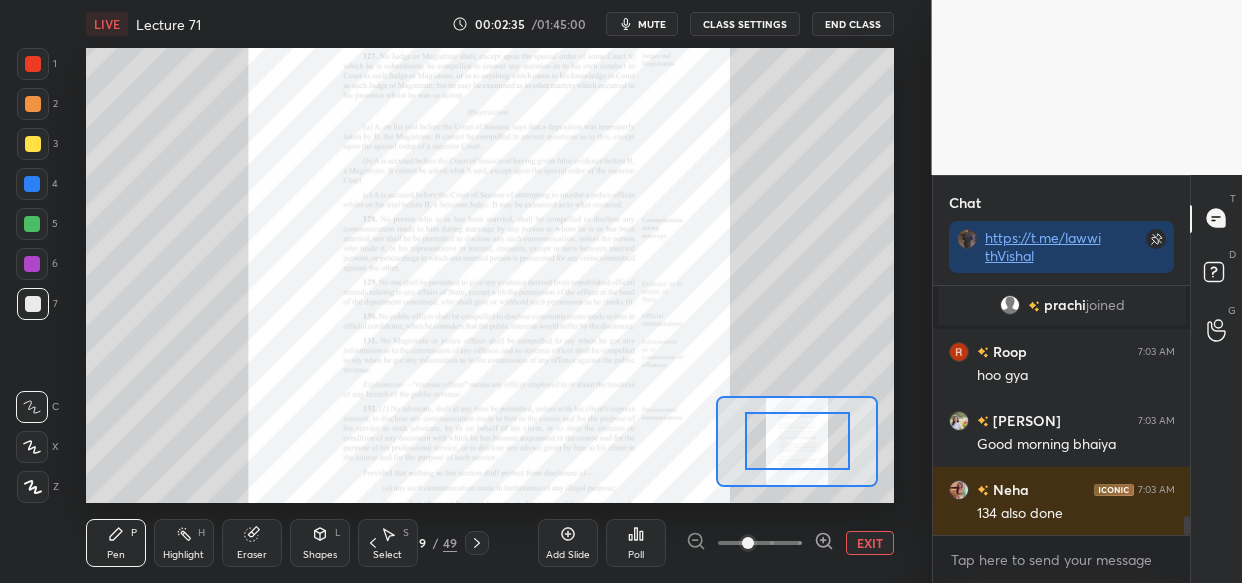 click at bounding box center (760, 543) 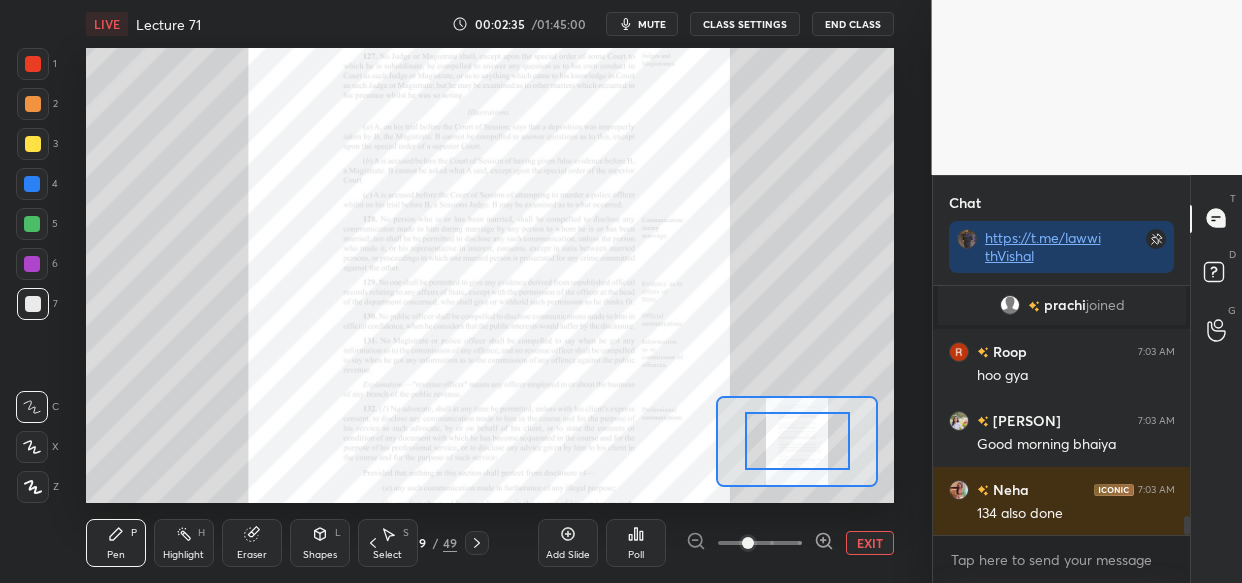 click at bounding box center (760, 543) 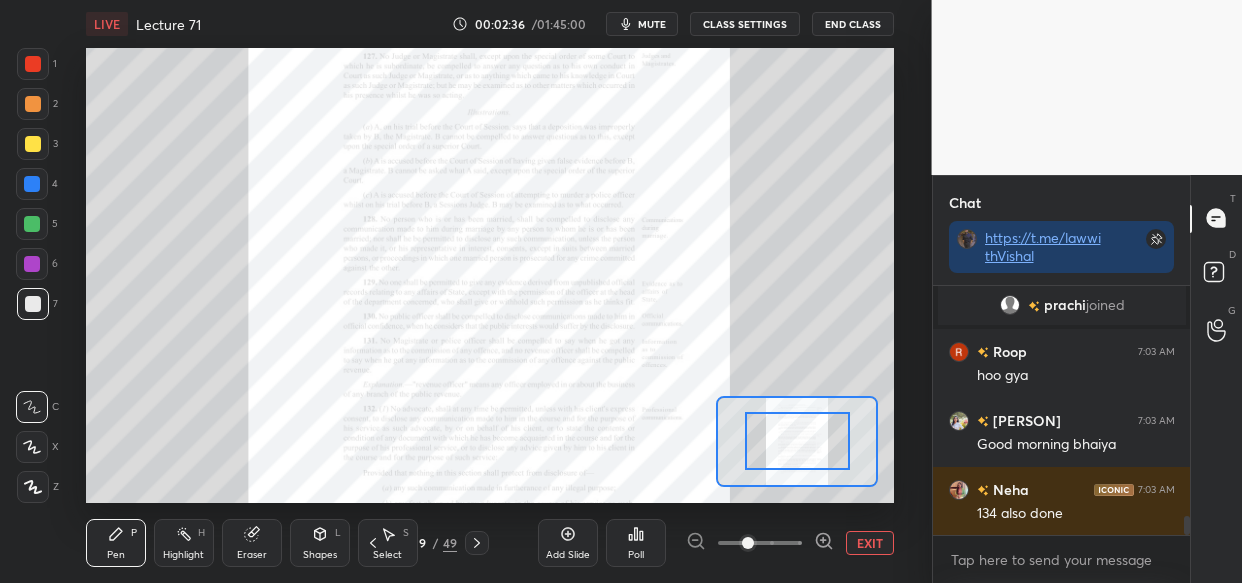 click 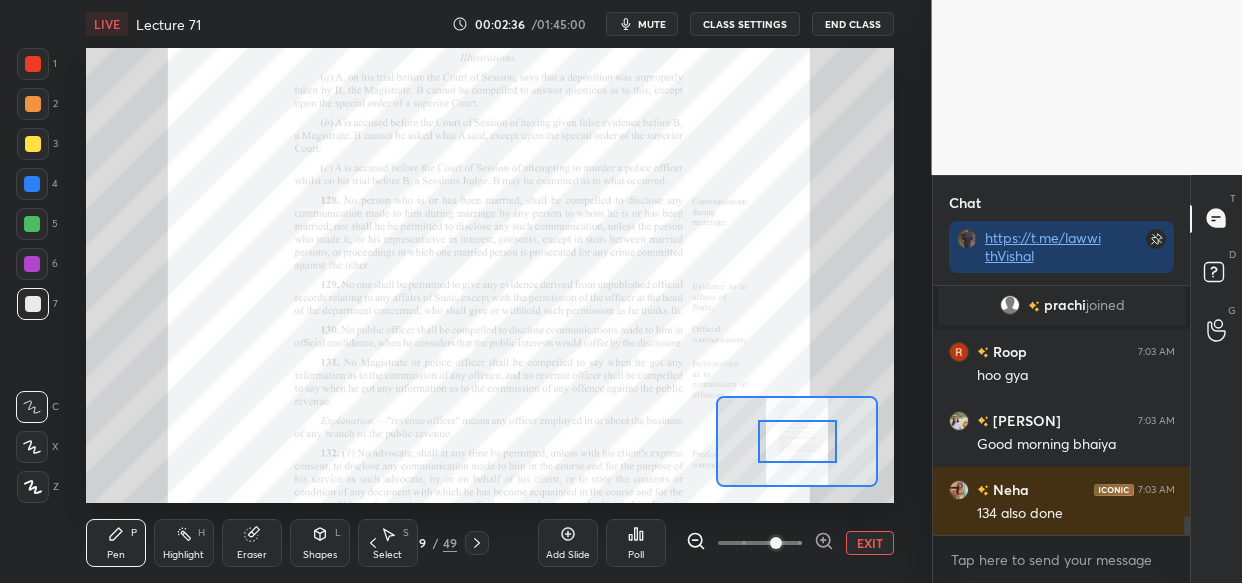 click 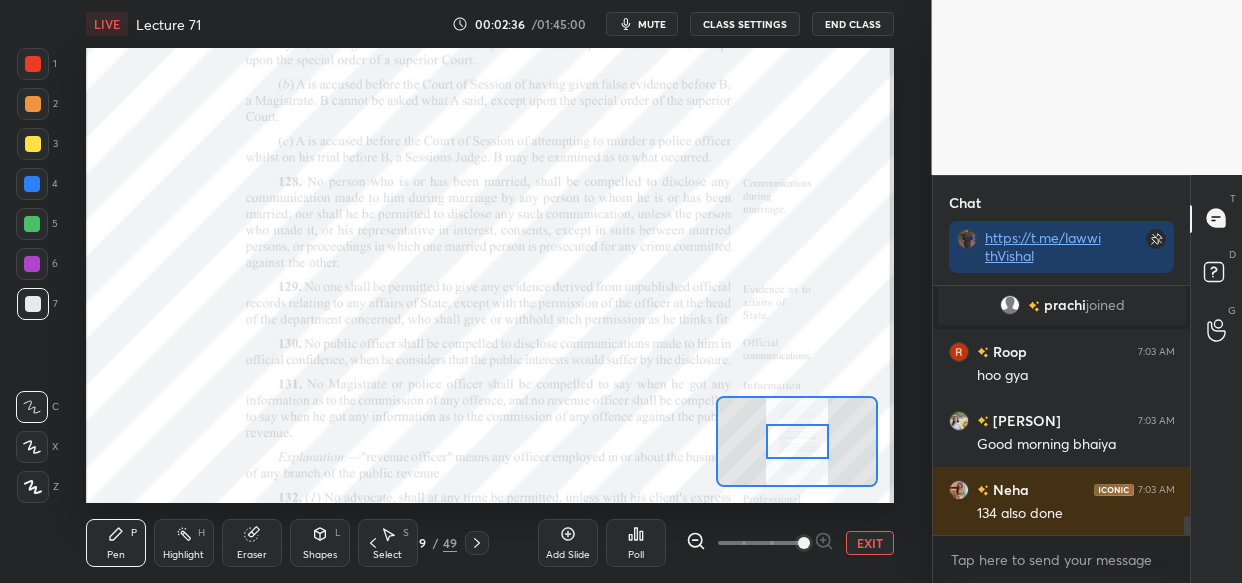 click at bounding box center (804, 543) 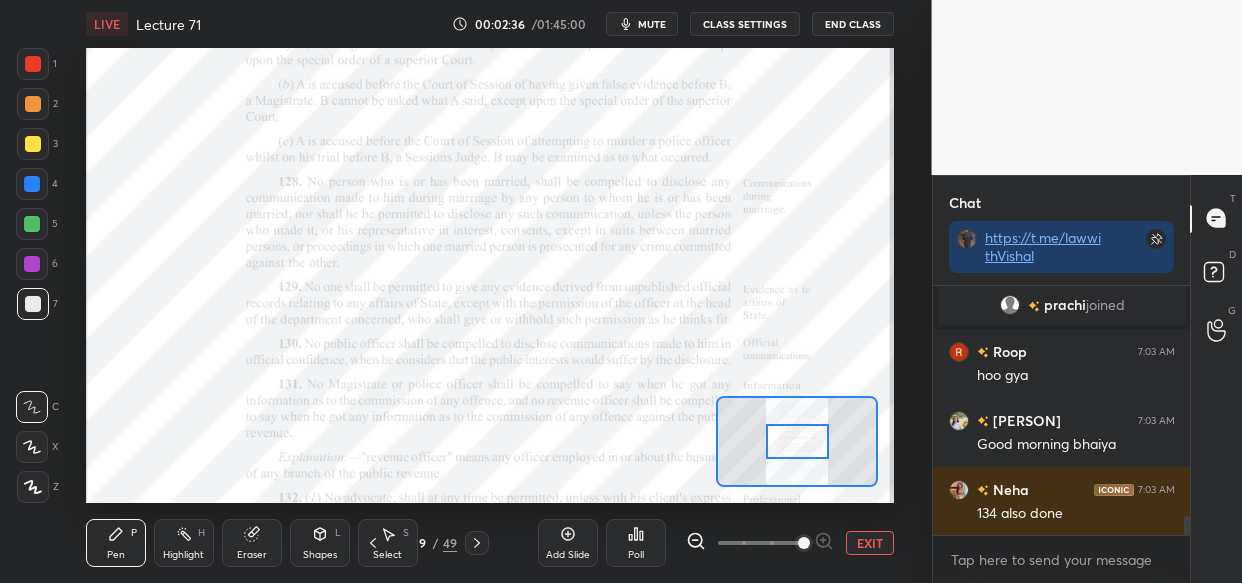 click at bounding box center [804, 543] 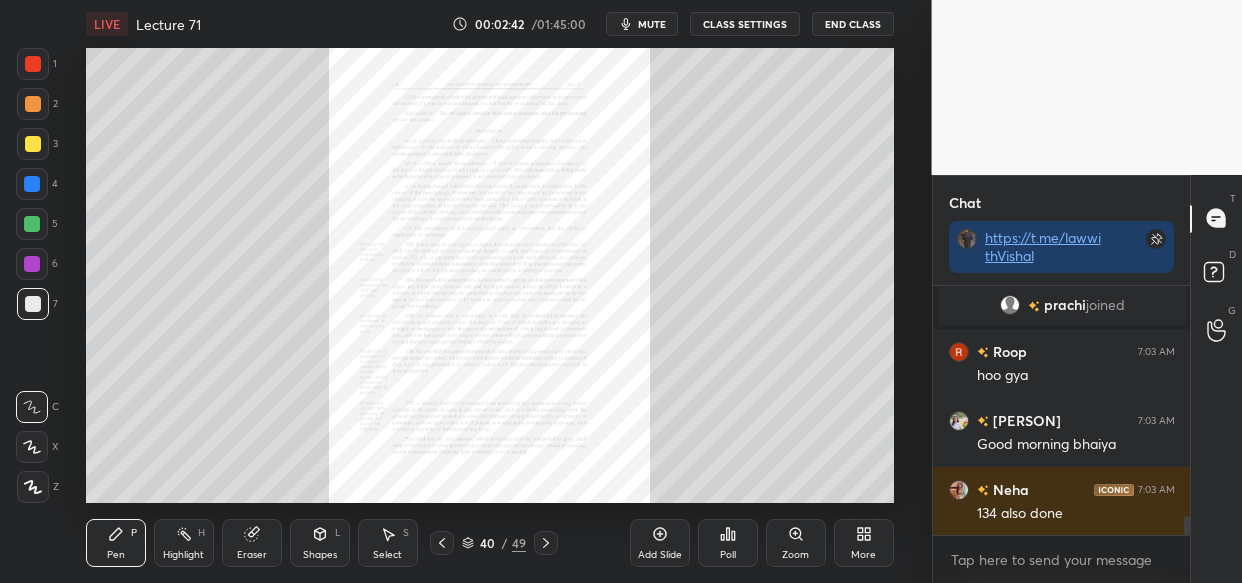 click on "Zoom" at bounding box center (796, 543) 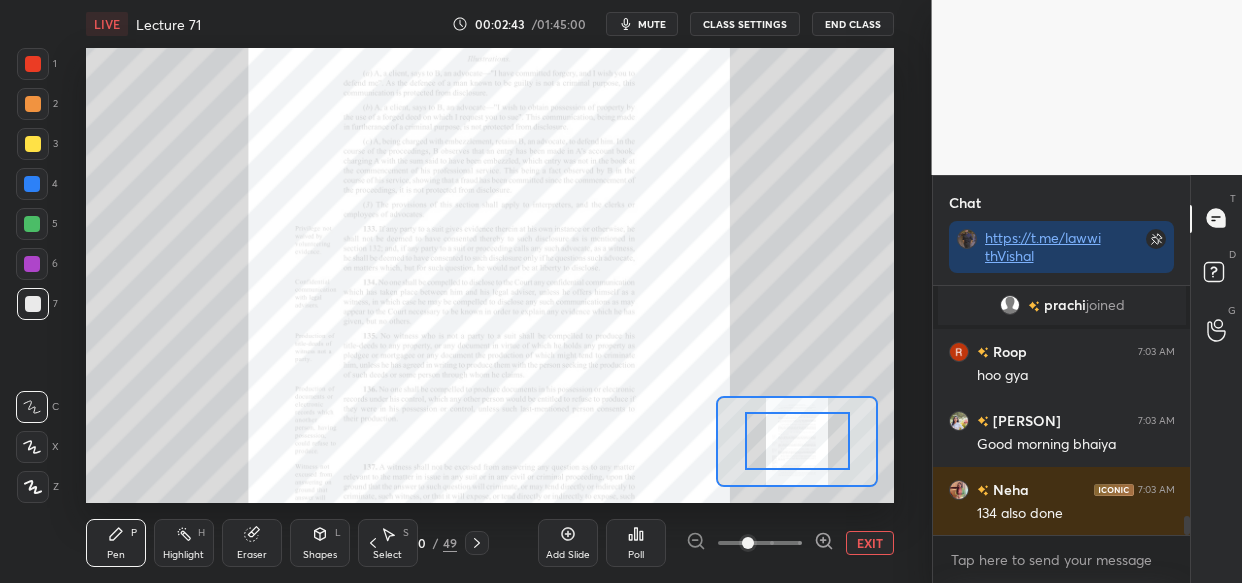 click at bounding box center [760, 543] 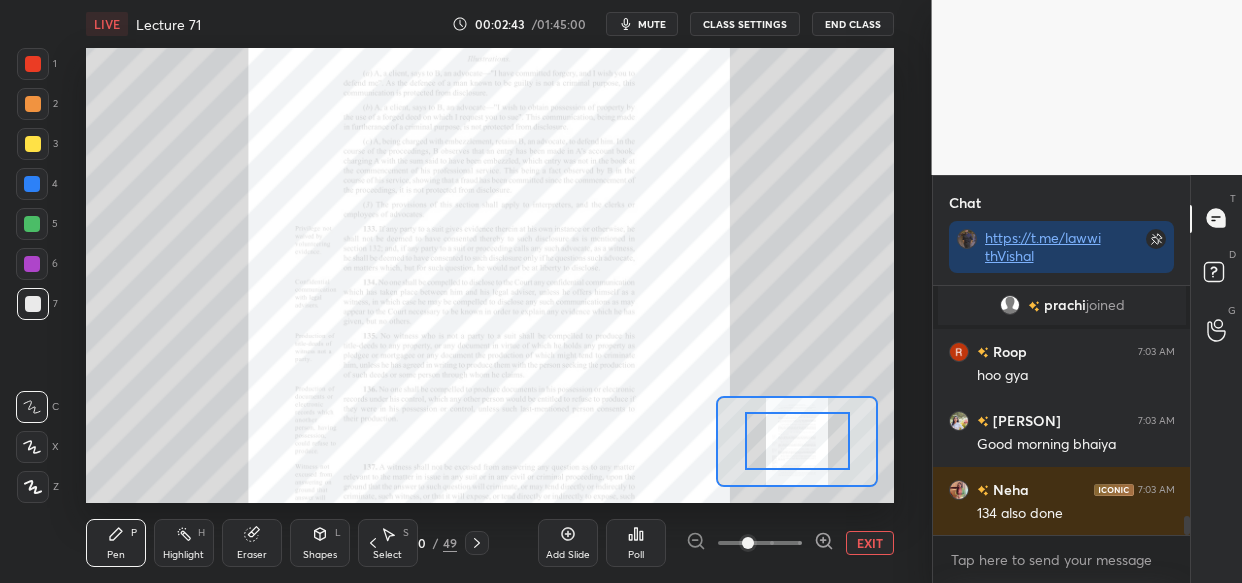 click at bounding box center (760, 543) 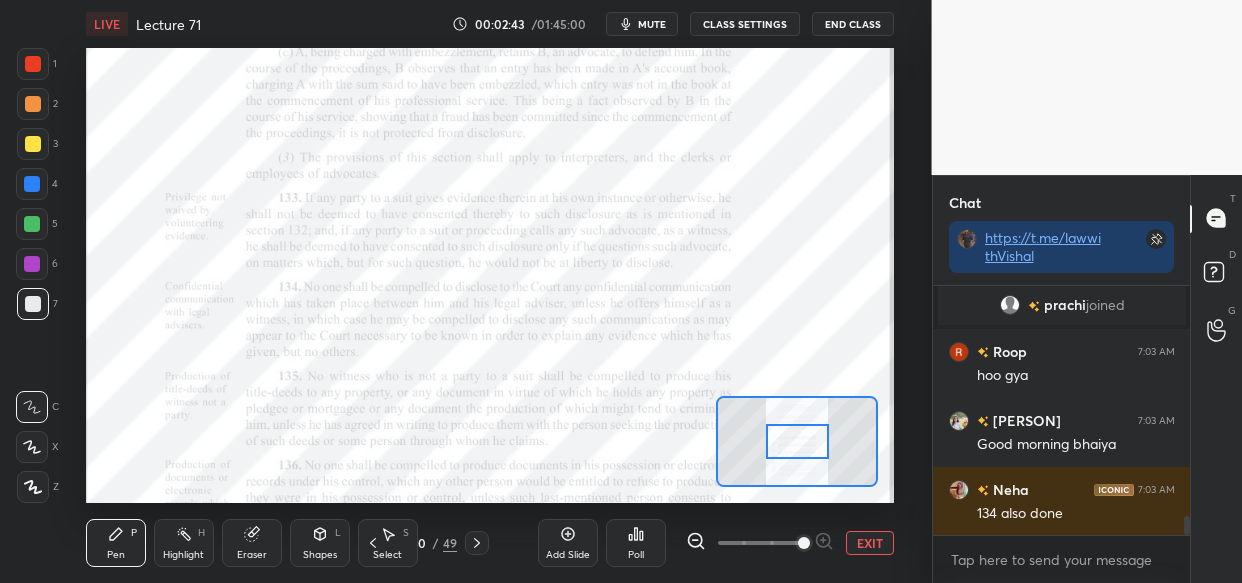click at bounding box center (804, 543) 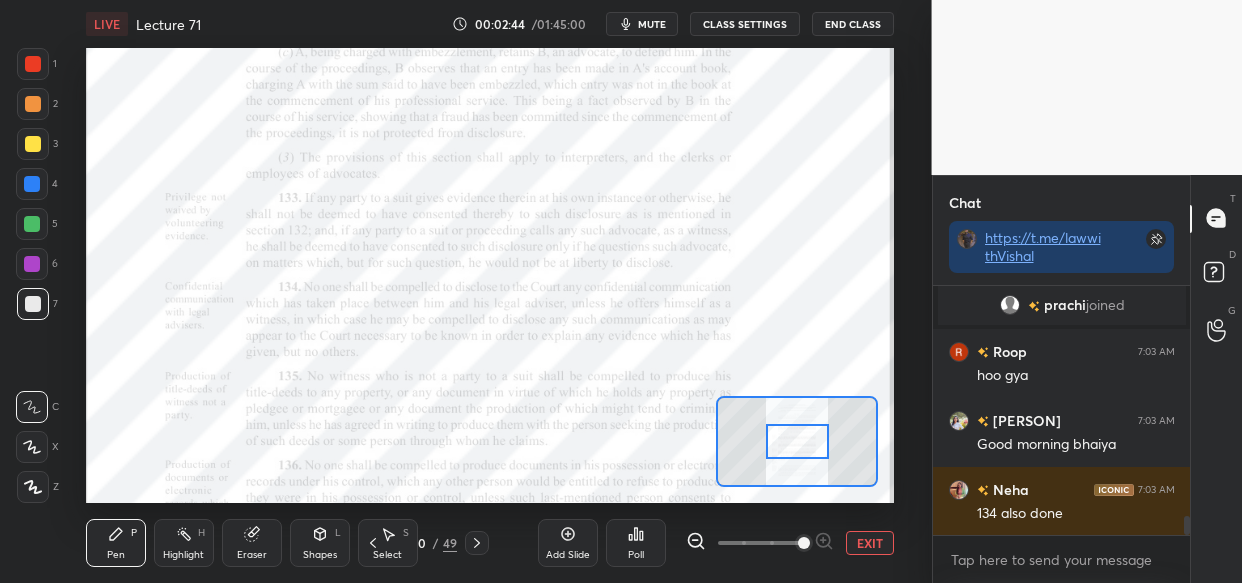 click at bounding box center (804, 543) 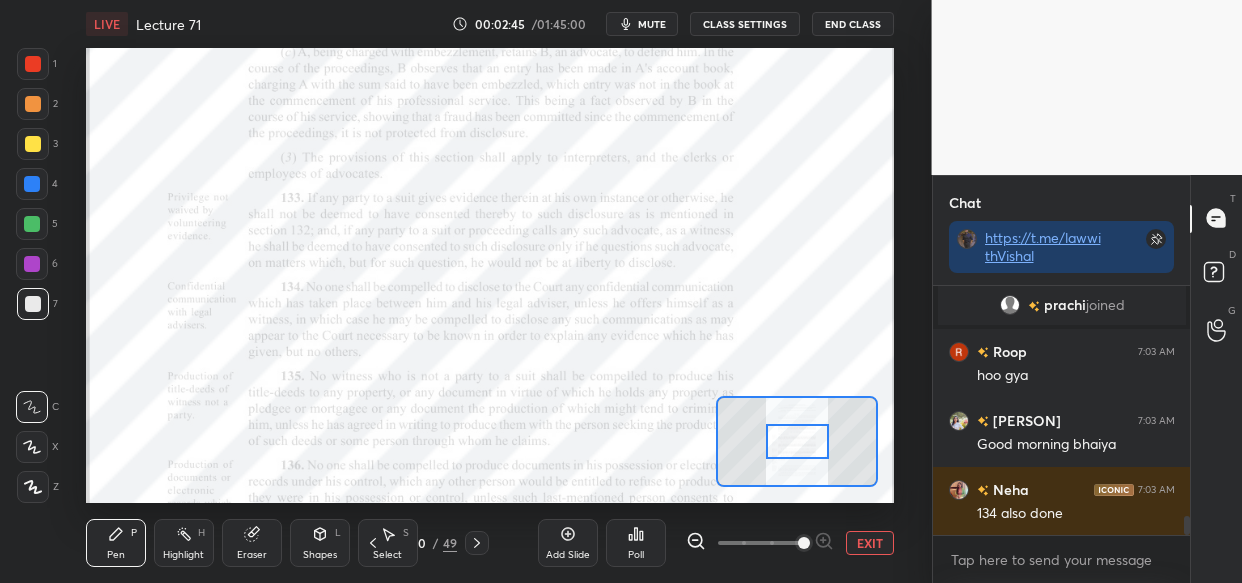 click at bounding box center [797, 441] 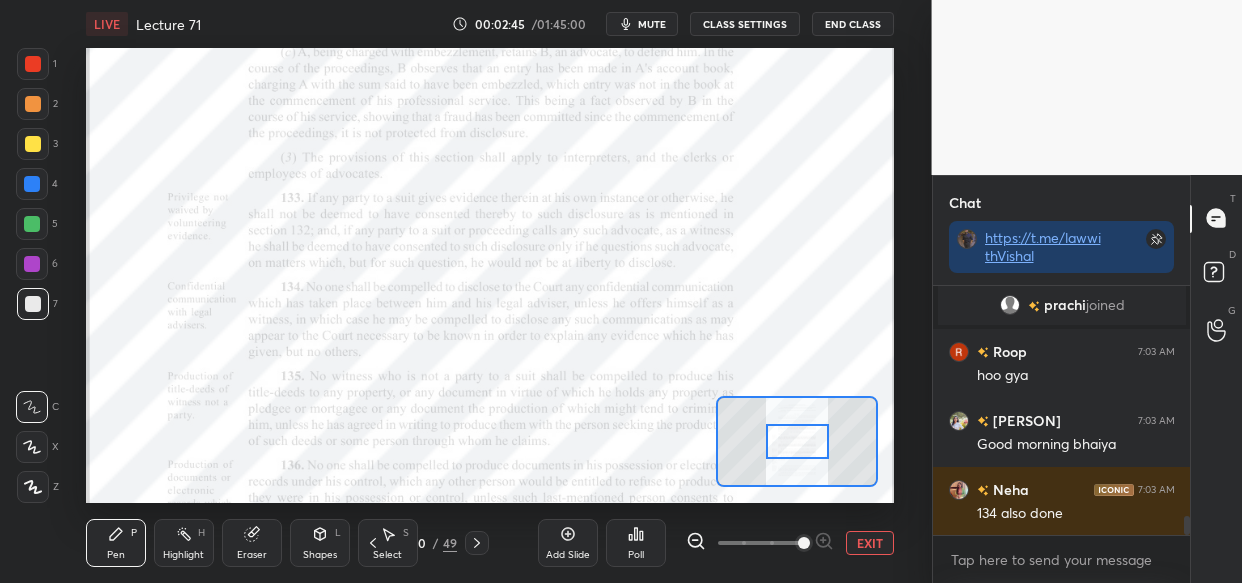 click at bounding box center [797, 441] 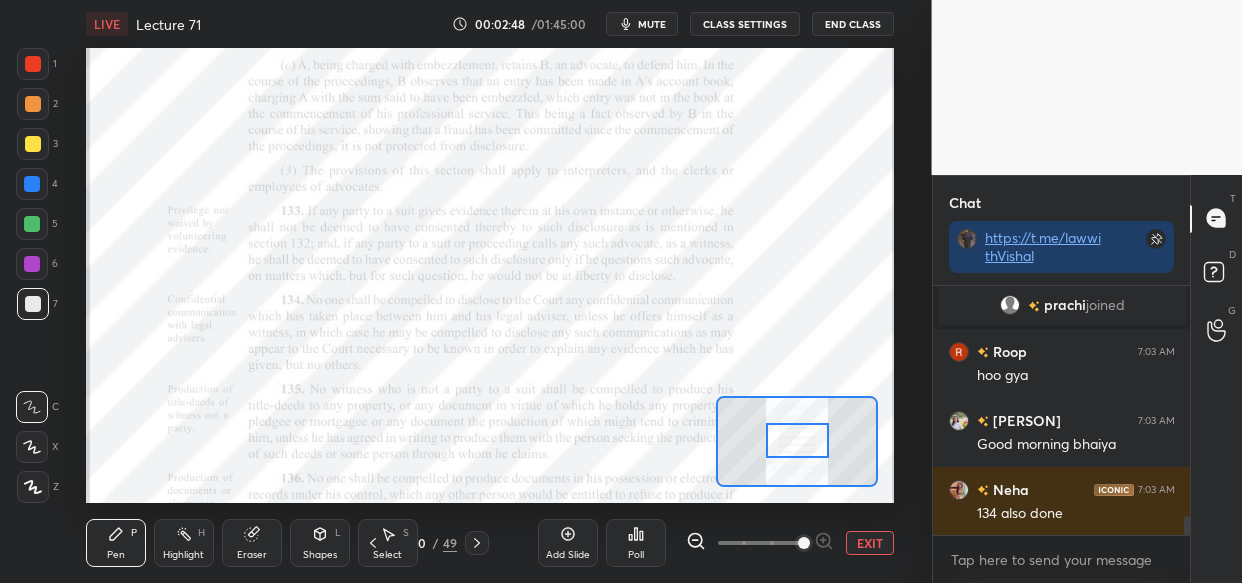 scroll, scrollTop: 3100, scrollLeft: 0, axis: vertical 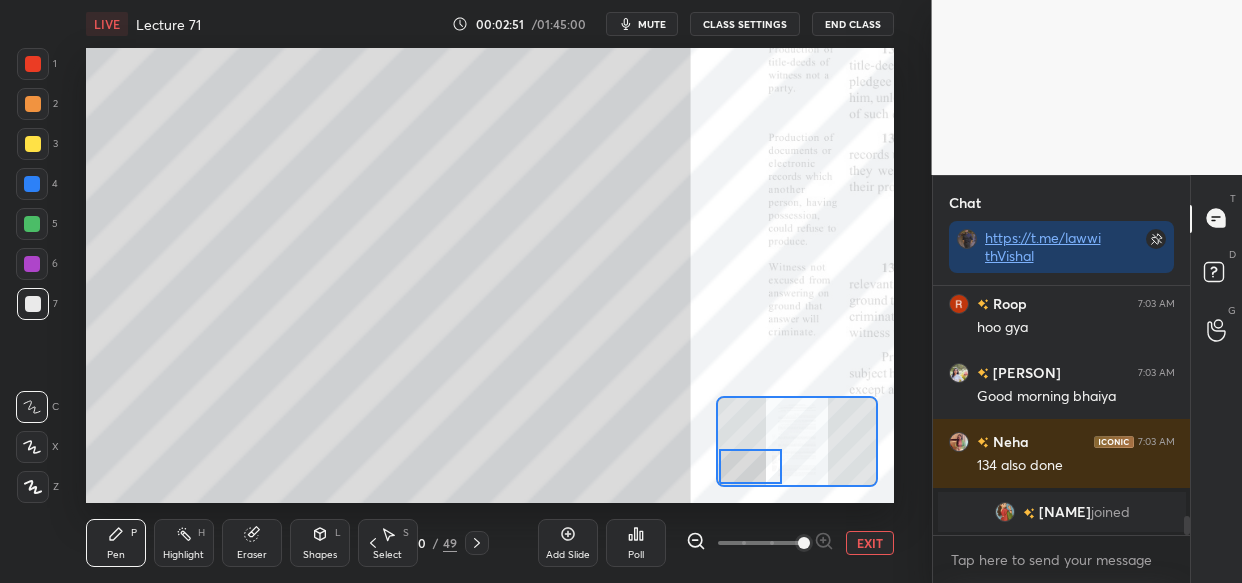 drag, startPoint x: 792, startPoint y: 435, endPoint x: 777, endPoint y: 449, distance: 20.518284 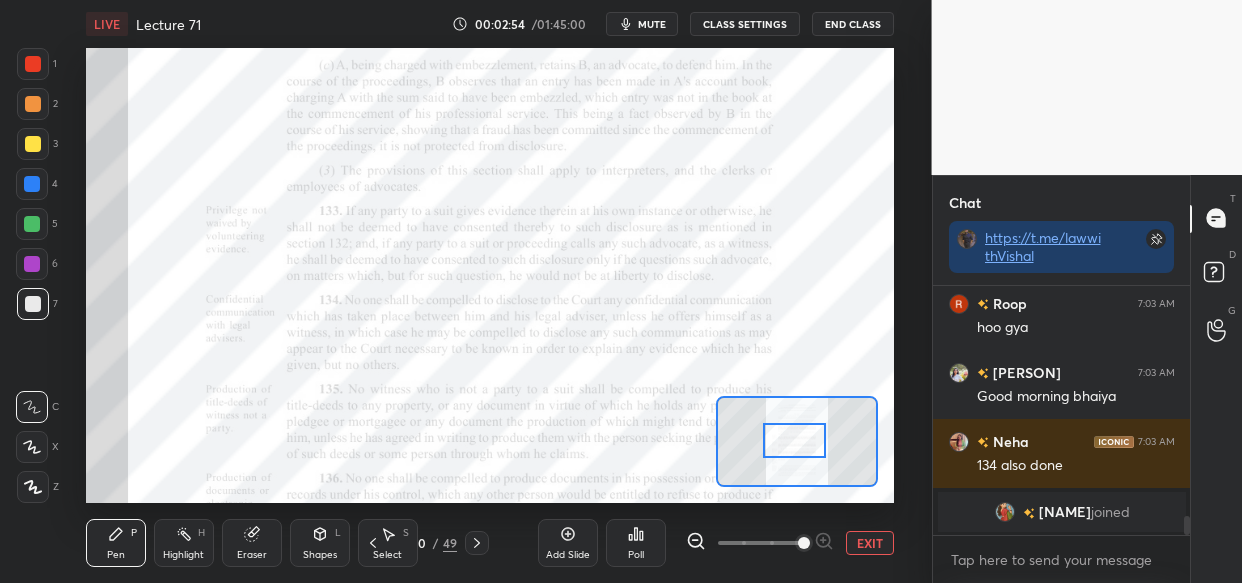 drag, startPoint x: 784, startPoint y: 458, endPoint x: 799, endPoint y: 439, distance: 24.207438 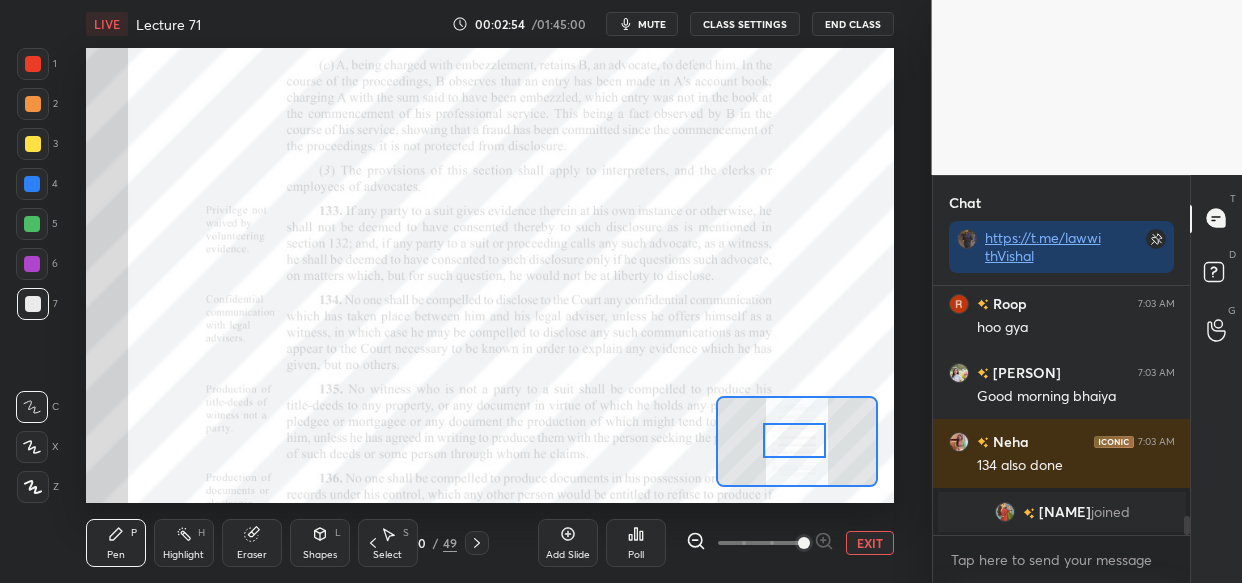 click at bounding box center (794, 440) 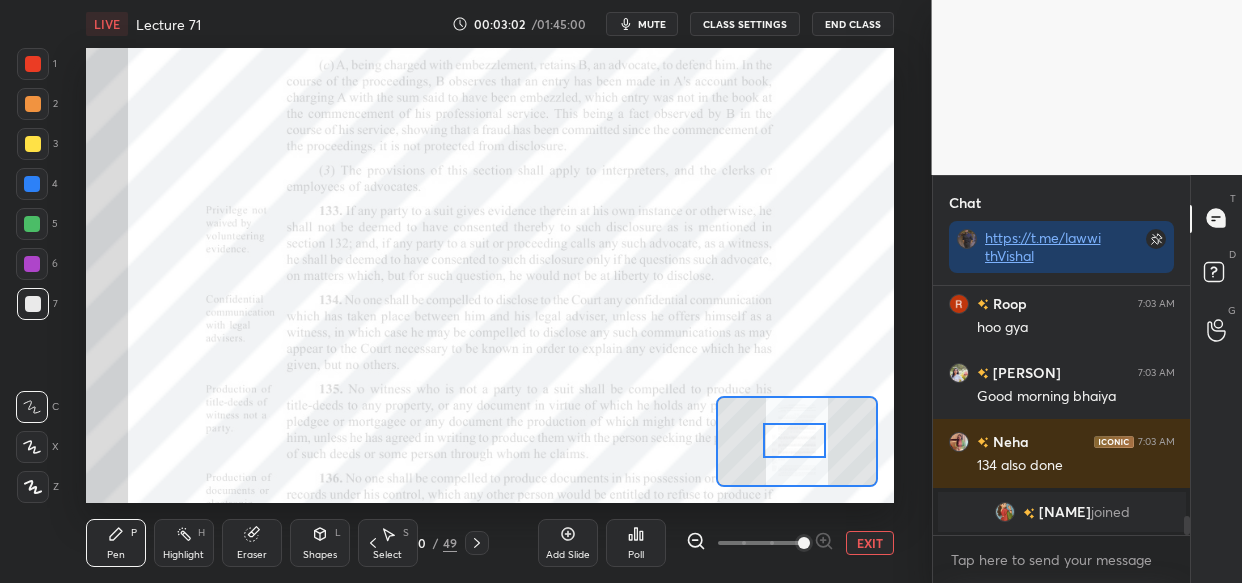 scroll, scrollTop: 3072, scrollLeft: 0, axis: vertical 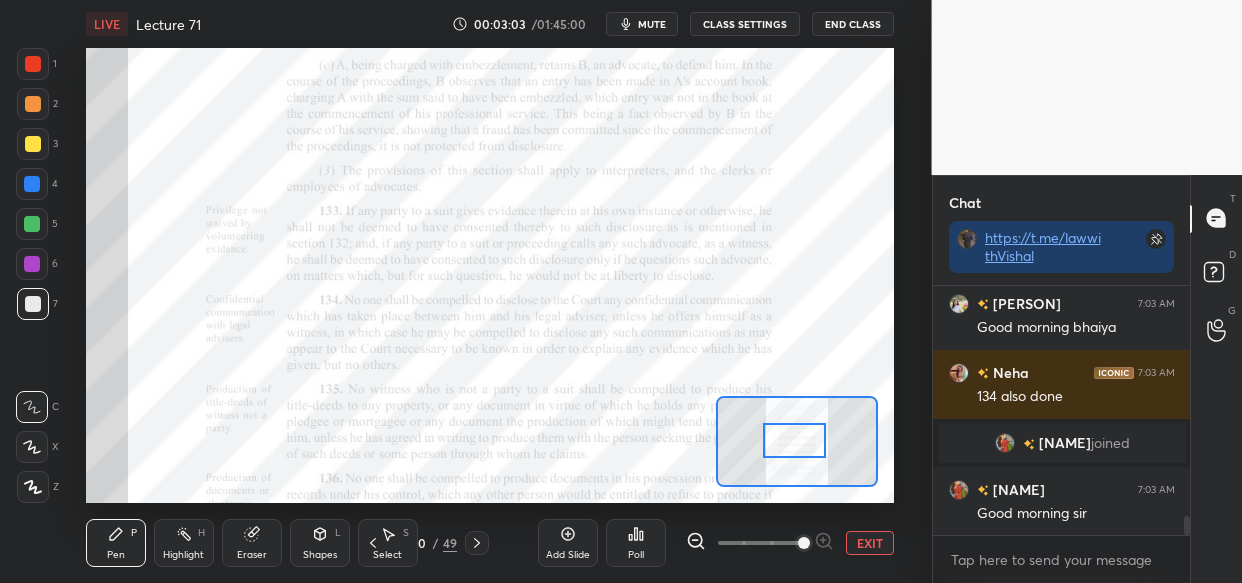 click at bounding box center (33, 104) 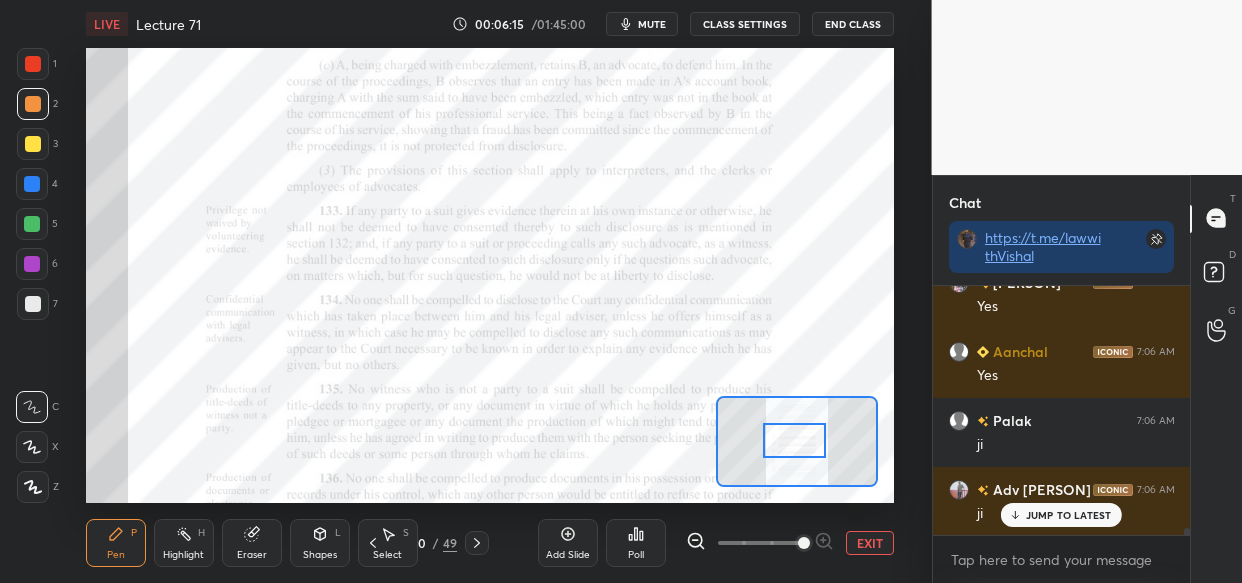 scroll, scrollTop: 9371, scrollLeft: 0, axis: vertical 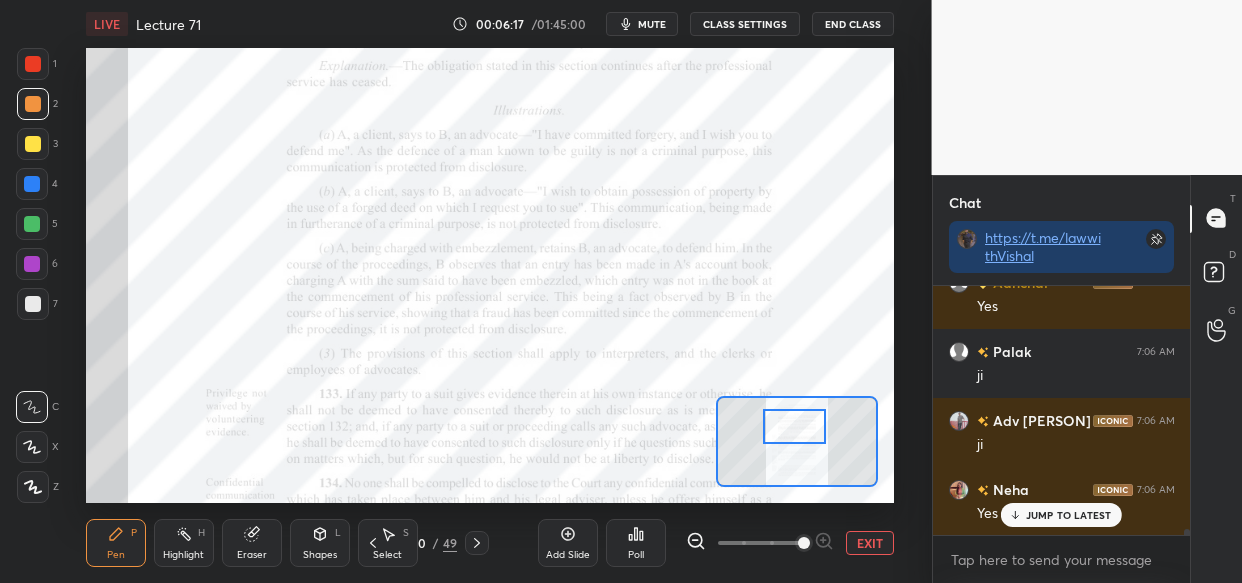 drag, startPoint x: 798, startPoint y: 439, endPoint x: 798, endPoint y: 425, distance: 14 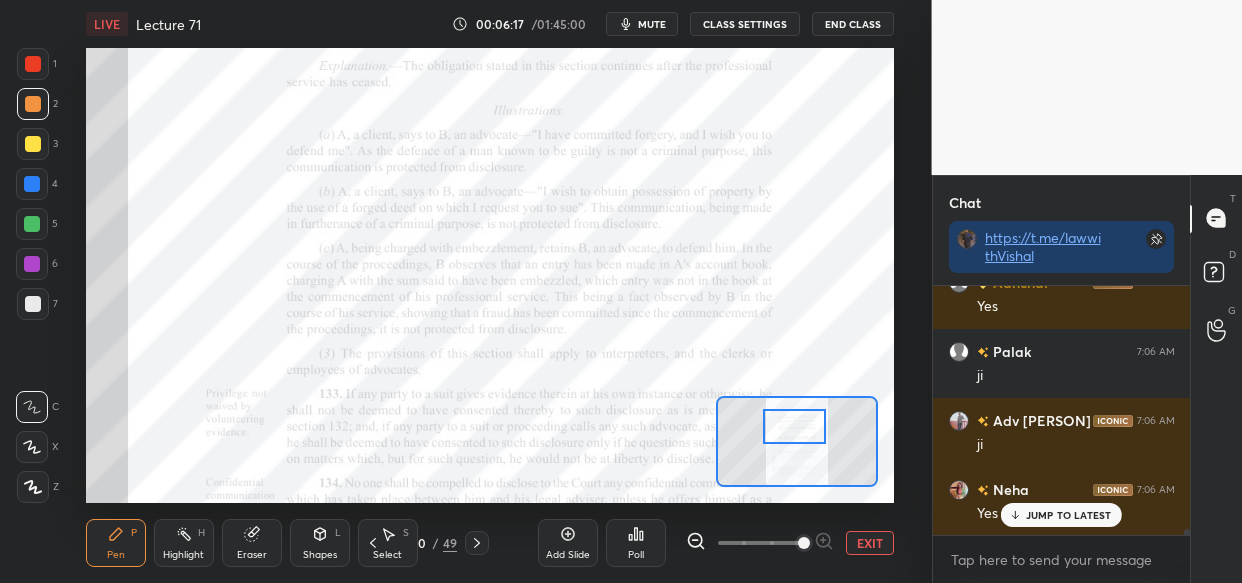 click at bounding box center [794, 426] 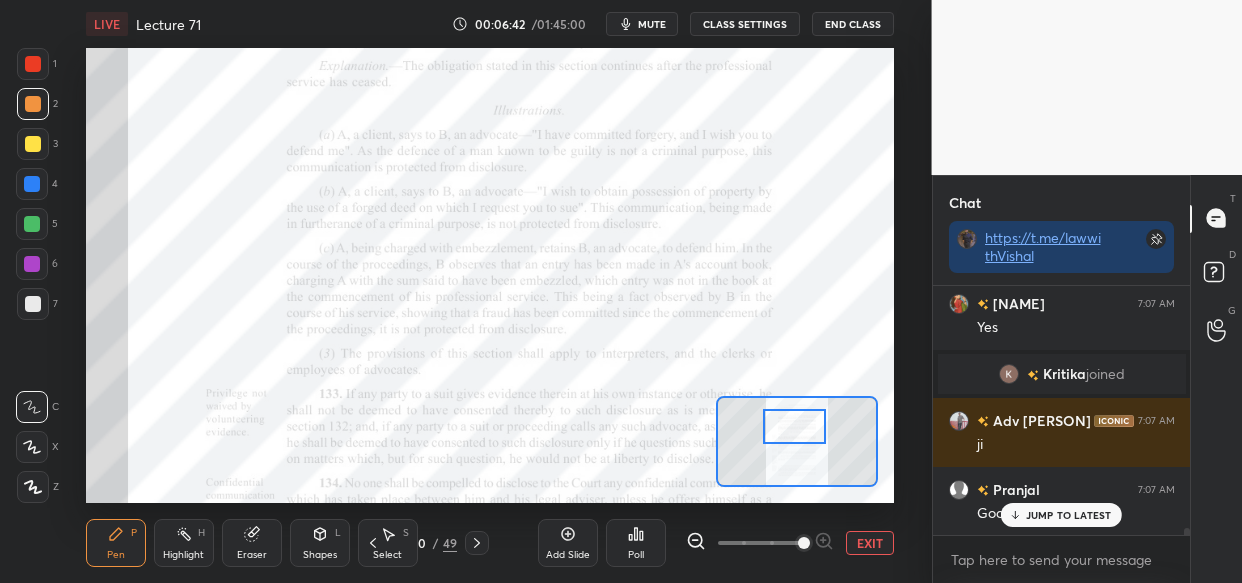scroll, scrollTop: 8700, scrollLeft: 0, axis: vertical 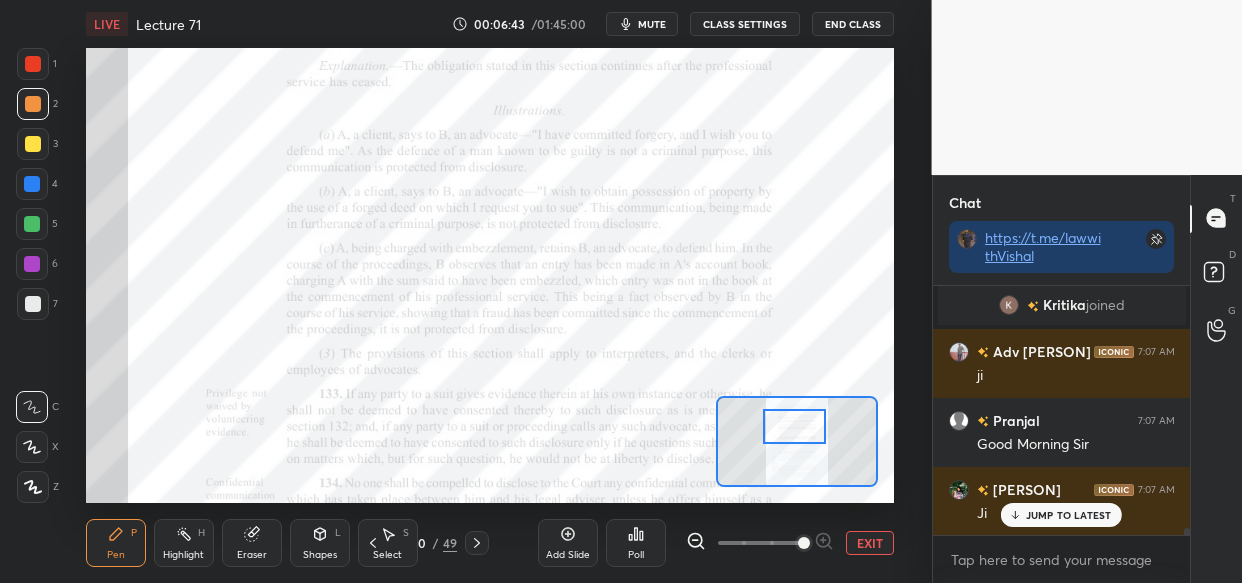 click at bounding box center [33, 64] 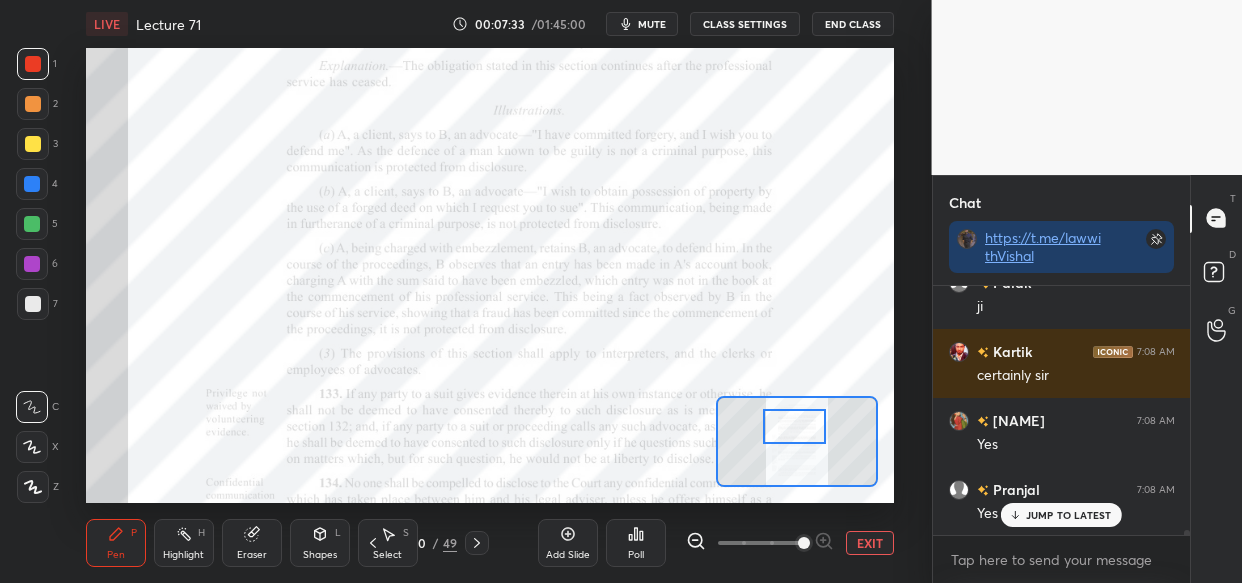 scroll, scrollTop: 11322, scrollLeft: 0, axis: vertical 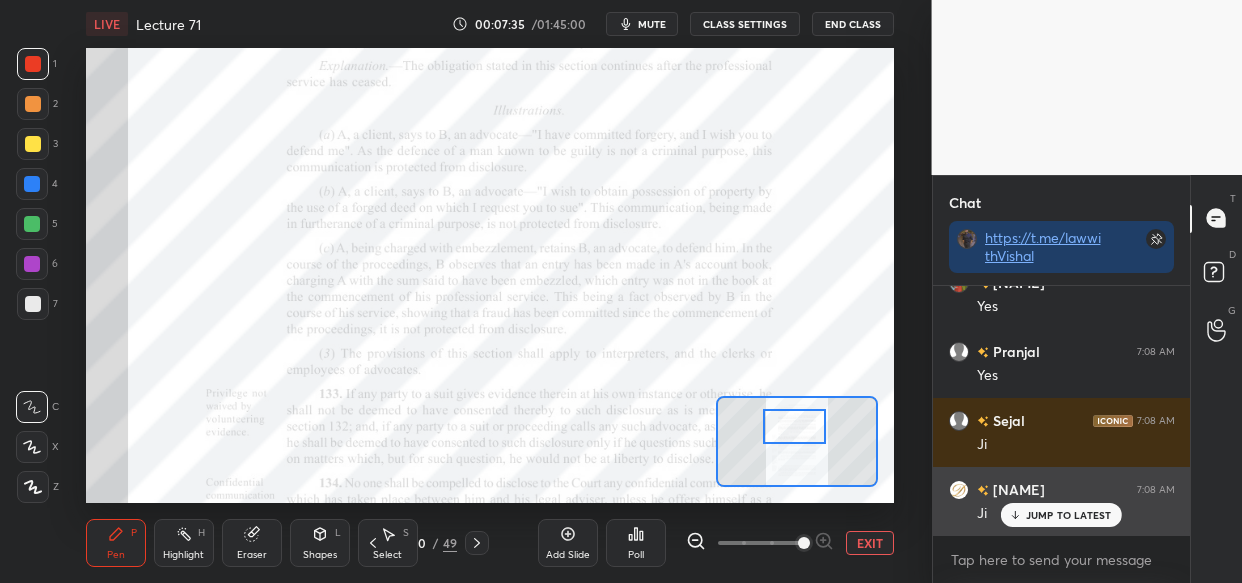 drag, startPoint x: 1040, startPoint y: 513, endPoint x: 954, endPoint y: 492, distance: 88.52683 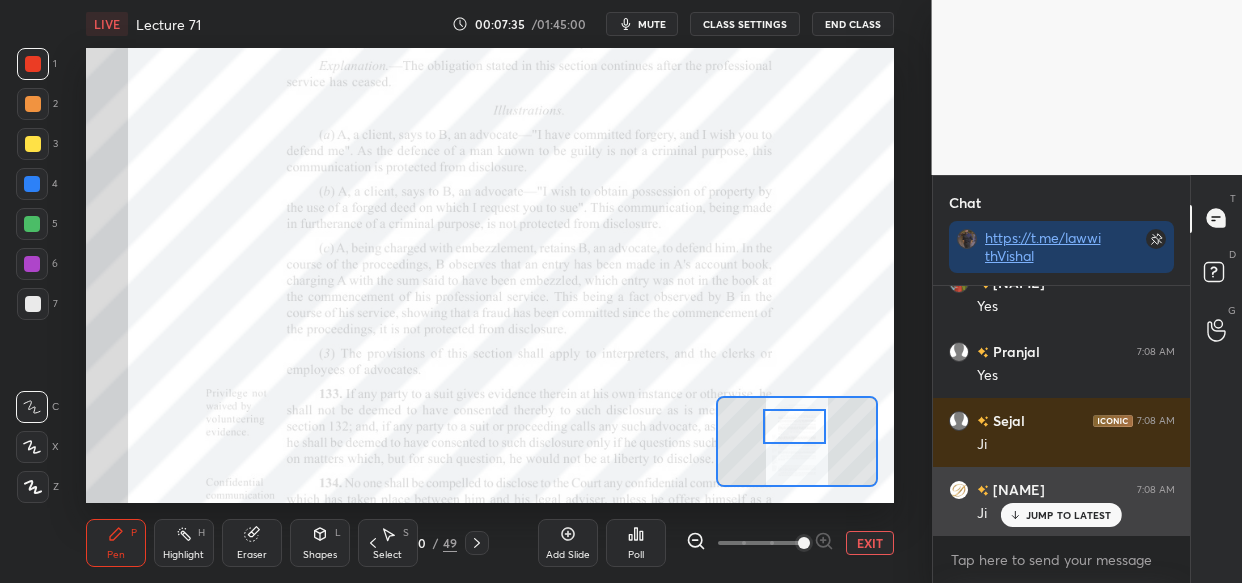 click on "JUMP TO LATEST" at bounding box center (1069, 515) 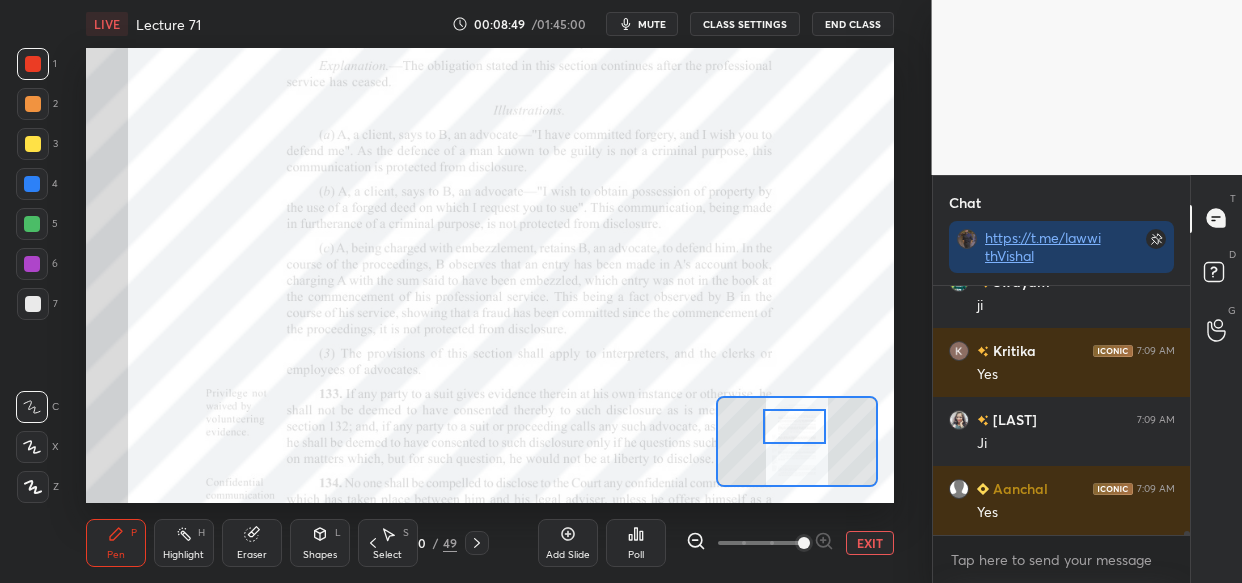 scroll, scrollTop: 15256, scrollLeft: 0, axis: vertical 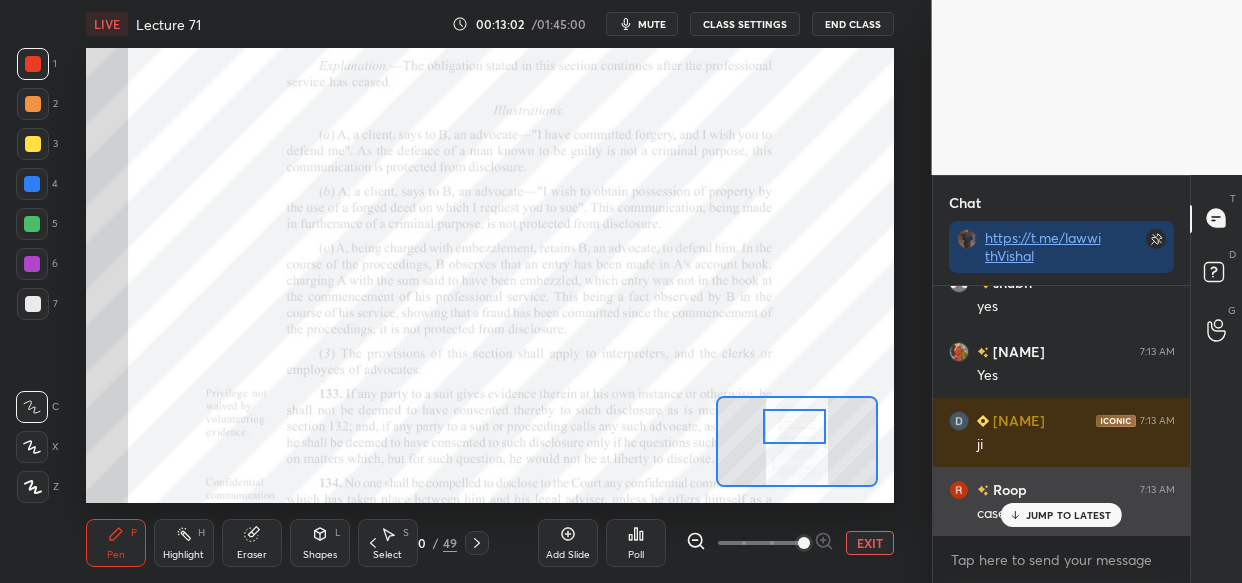 click on "JUMP TO LATEST" at bounding box center (1061, 515) 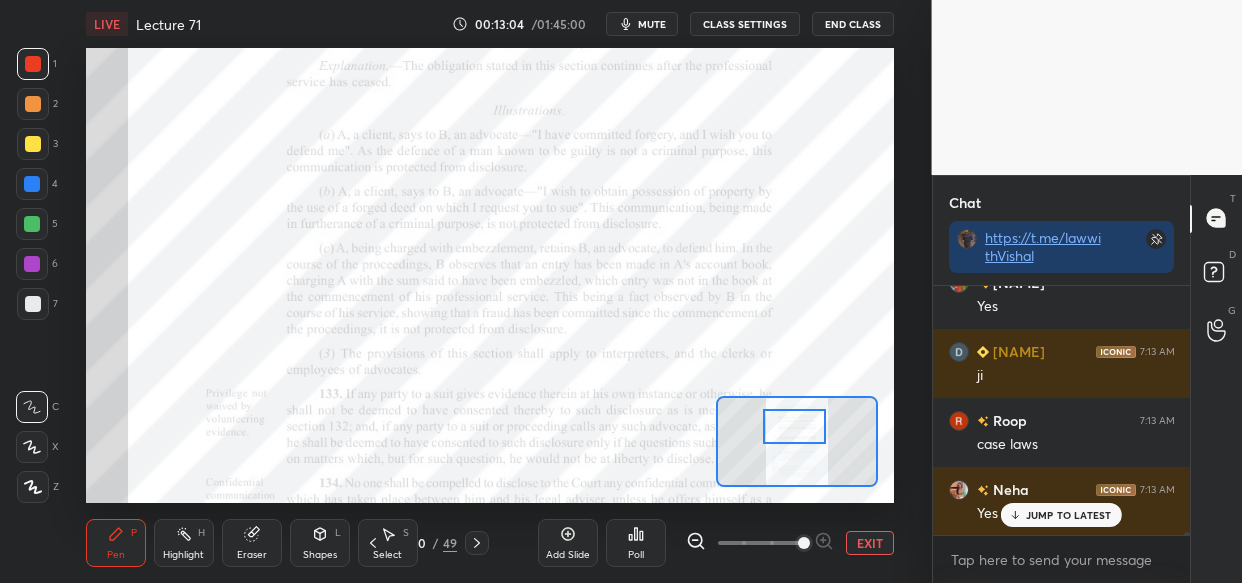 scroll, scrollTop: 23001, scrollLeft: 0, axis: vertical 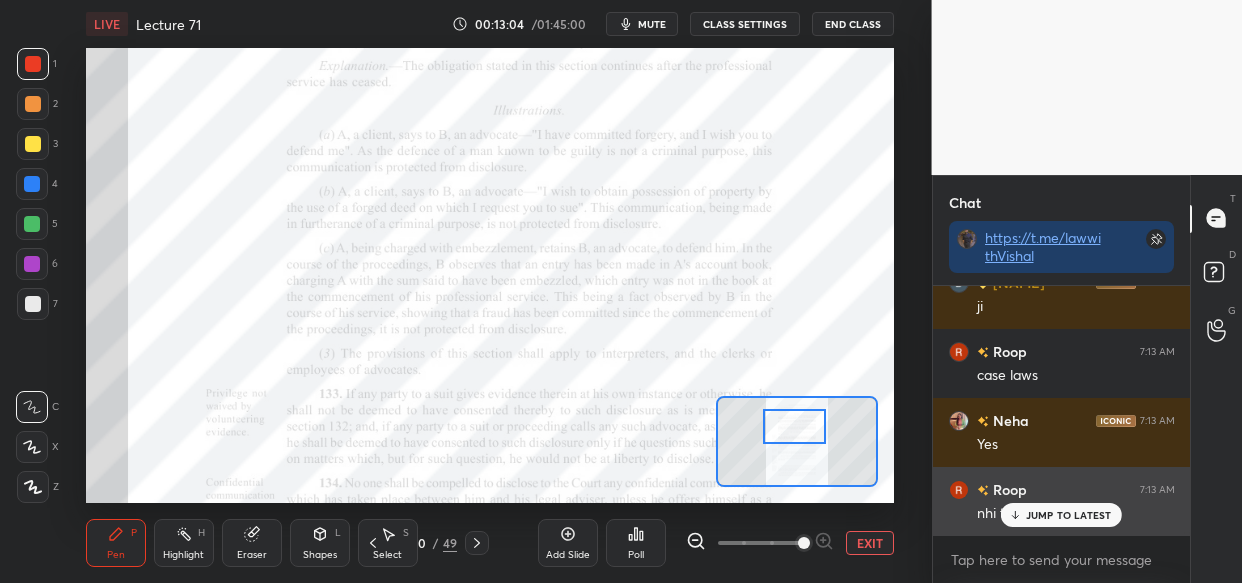 drag, startPoint x: 1040, startPoint y: 507, endPoint x: 1021, endPoint y: 511, distance: 19.416489 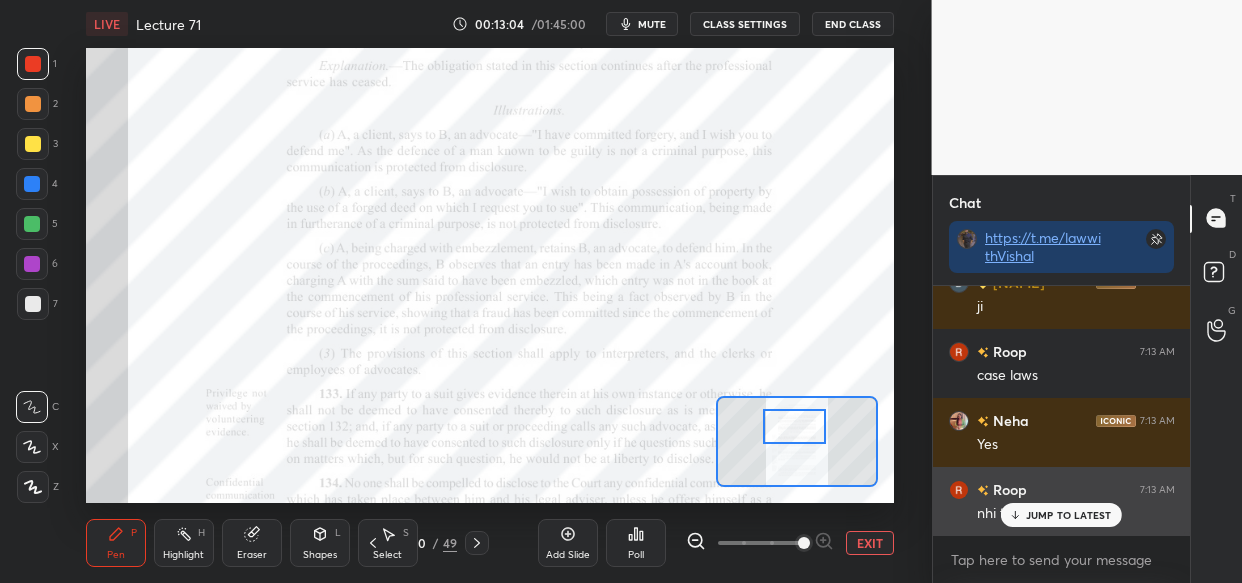 click on "JUMP TO LATEST" at bounding box center (1061, 515) 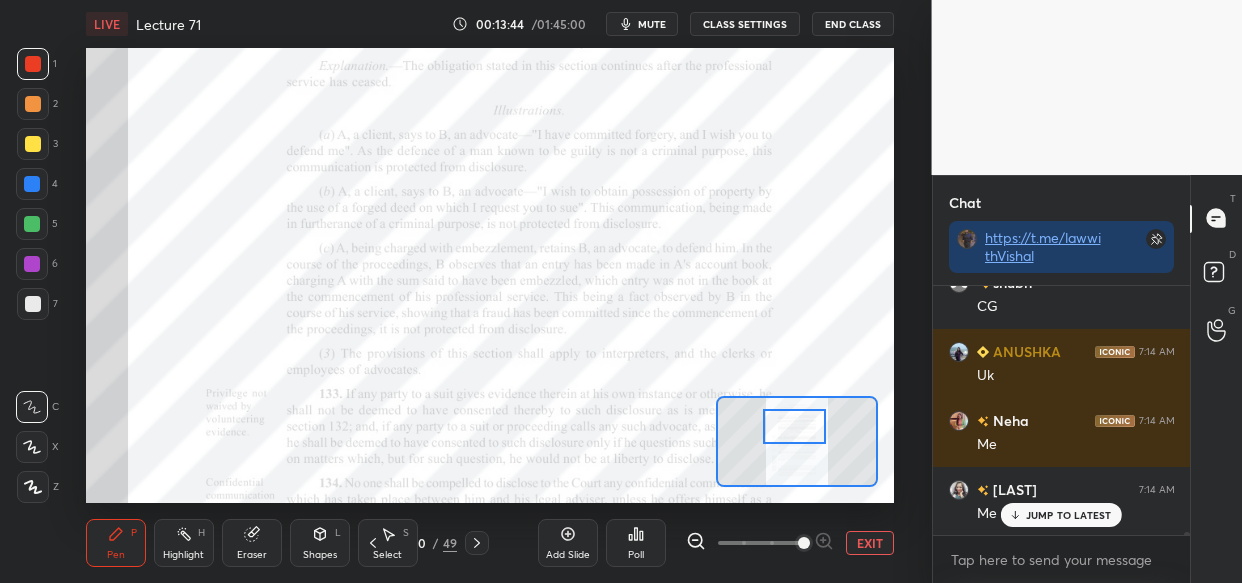 scroll, scrollTop: 24332, scrollLeft: 0, axis: vertical 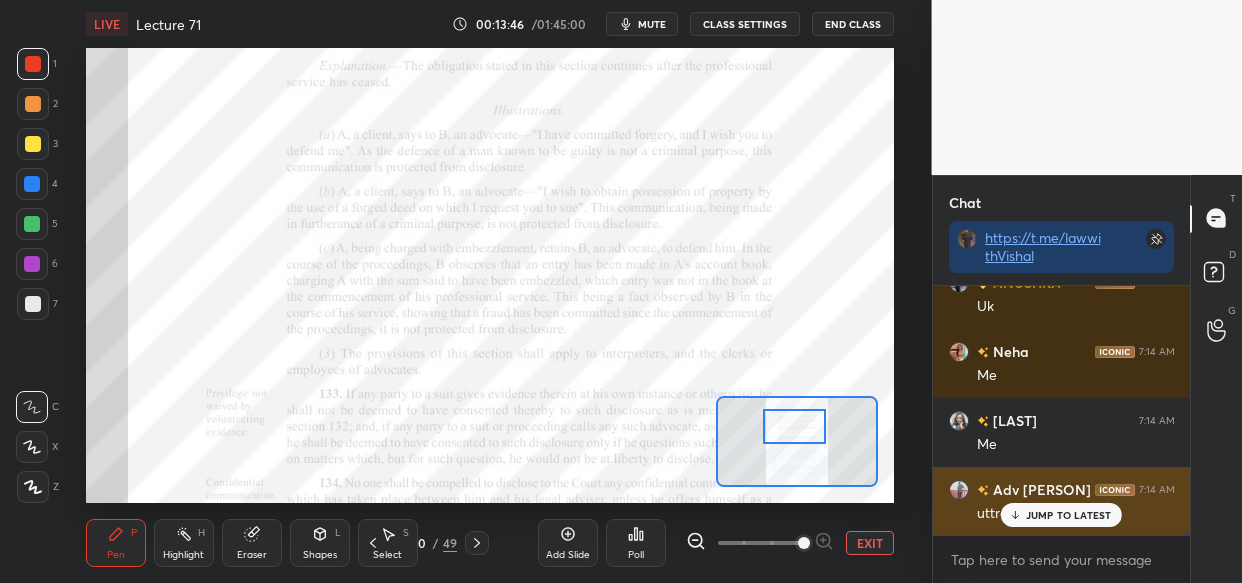 click on "JUMP TO LATEST" at bounding box center [1069, 515] 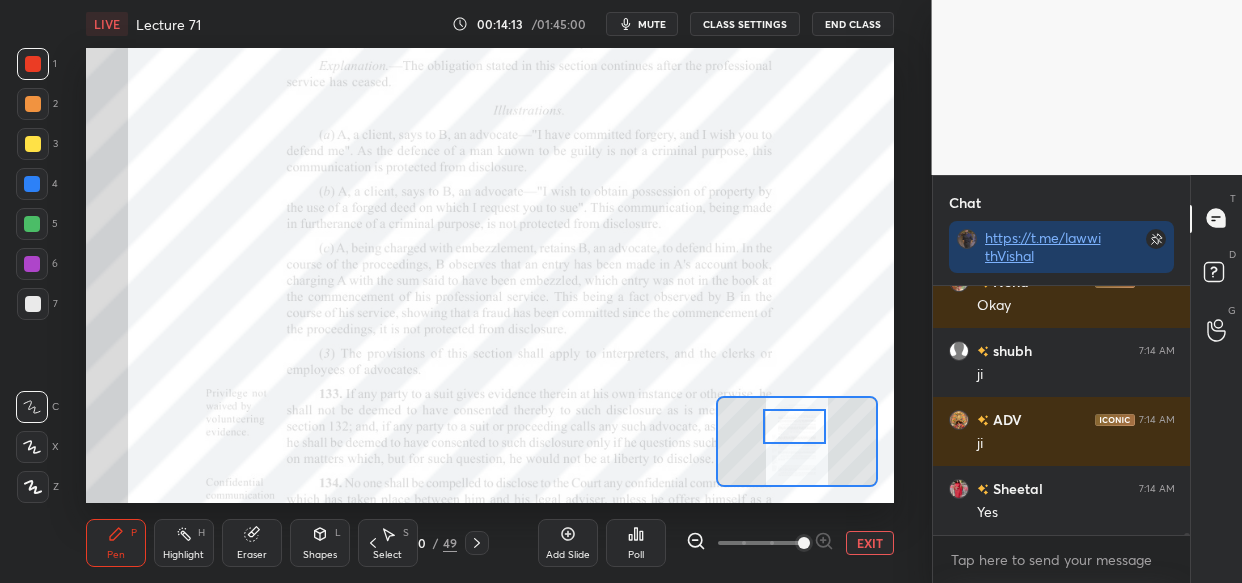 scroll, scrollTop: 25437, scrollLeft: 0, axis: vertical 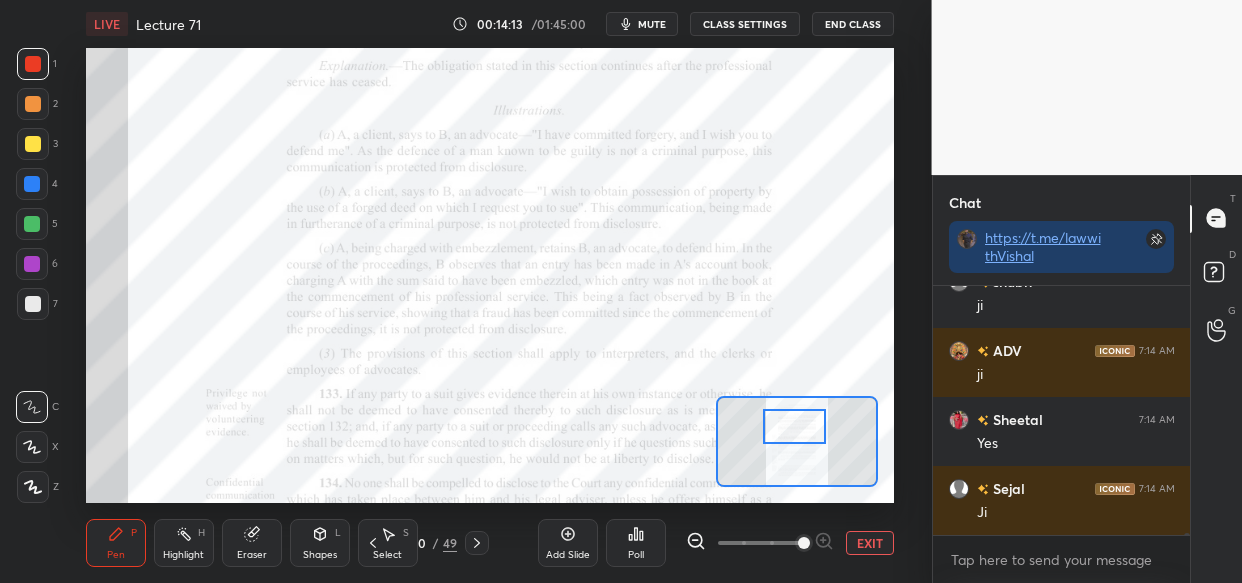 click on "Add Slide" at bounding box center [568, 543] 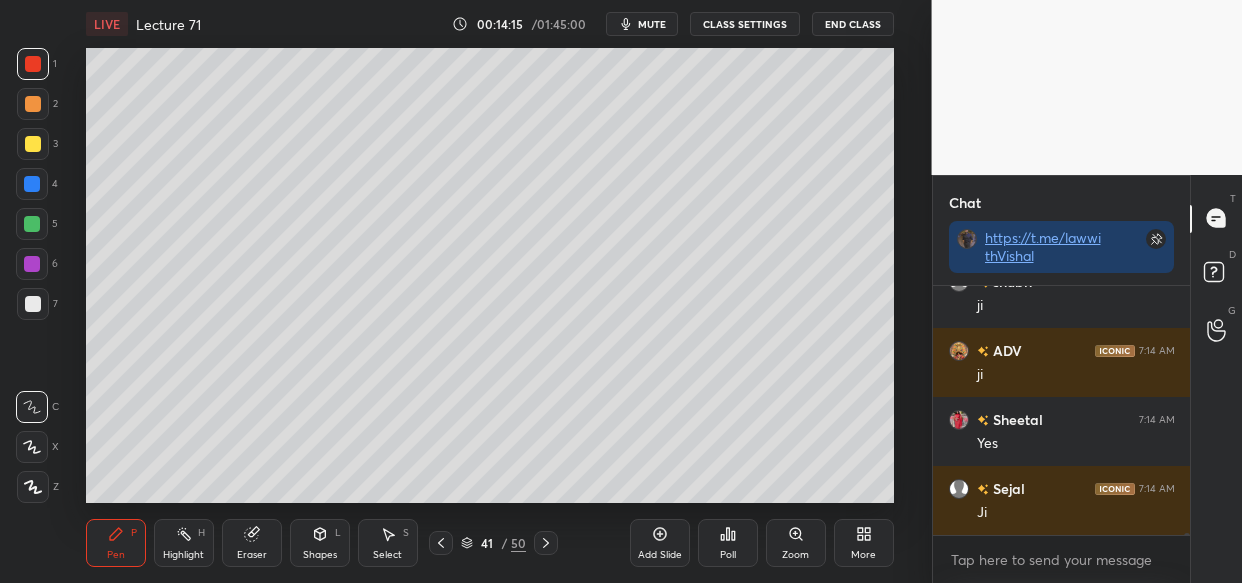 scroll, scrollTop: 25506, scrollLeft: 0, axis: vertical 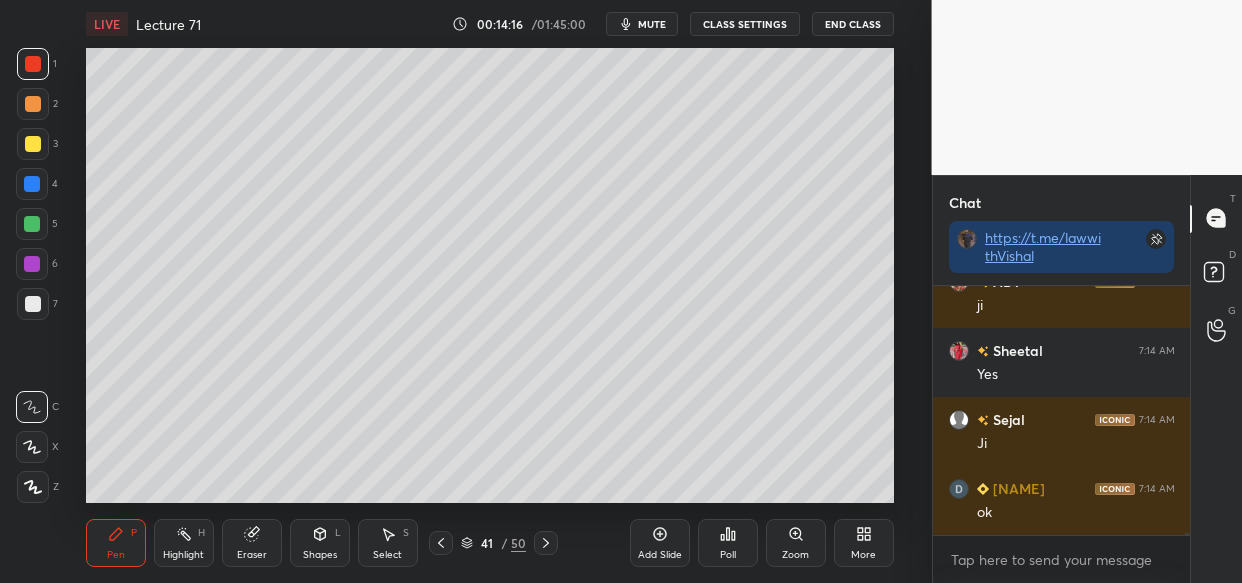 click at bounding box center [33, 144] 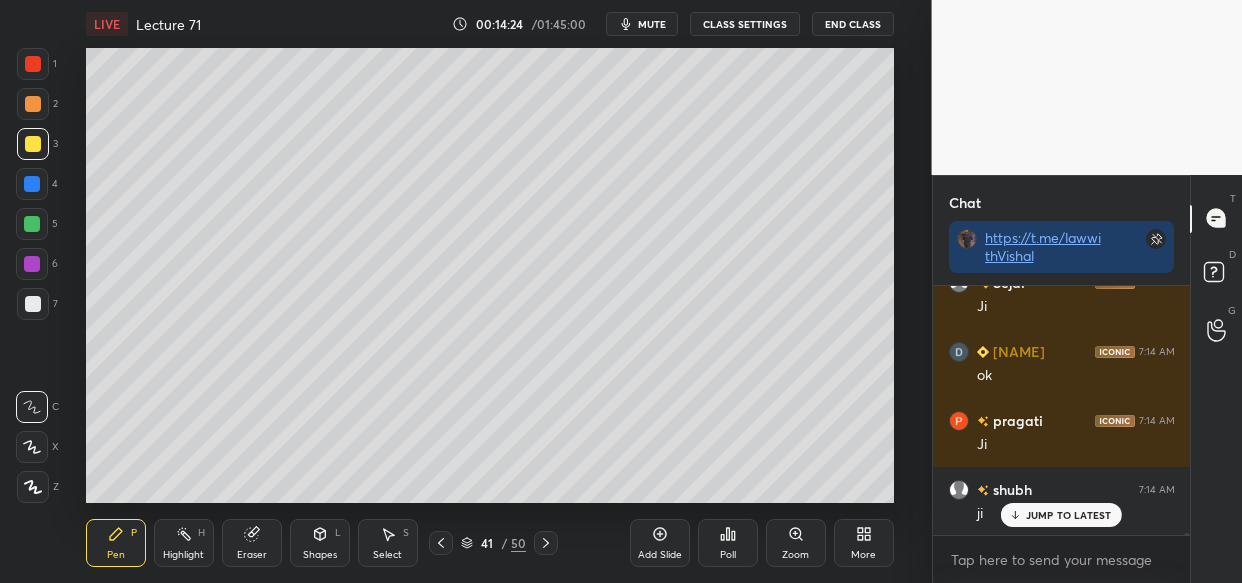 scroll, scrollTop: 25712, scrollLeft: 0, axis: vertical 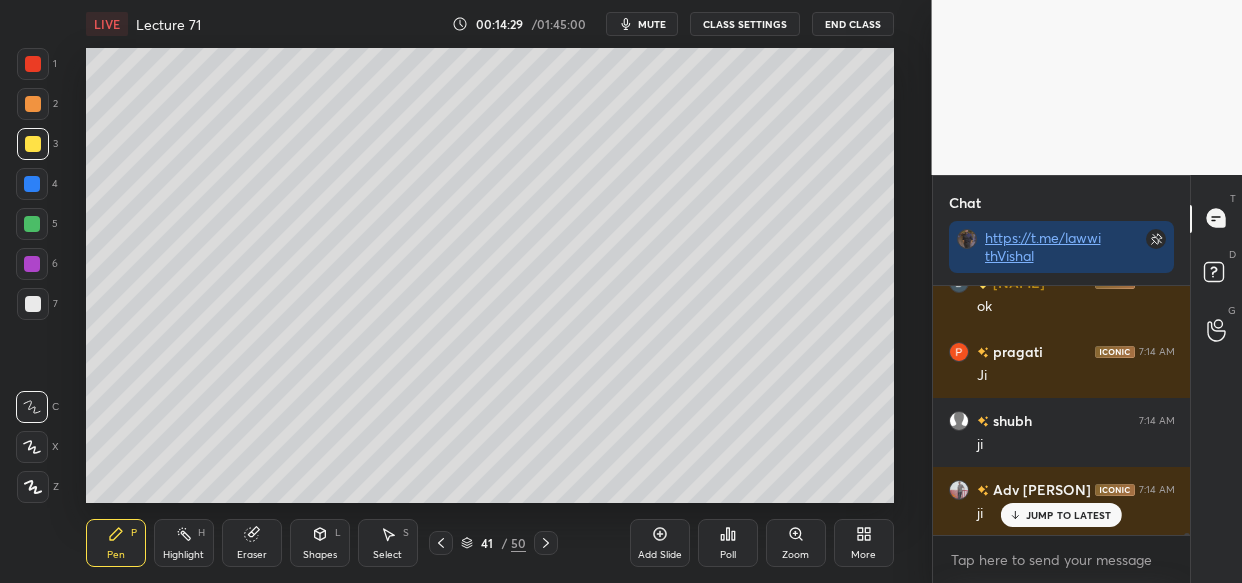 click at bounding box center [32, 184] 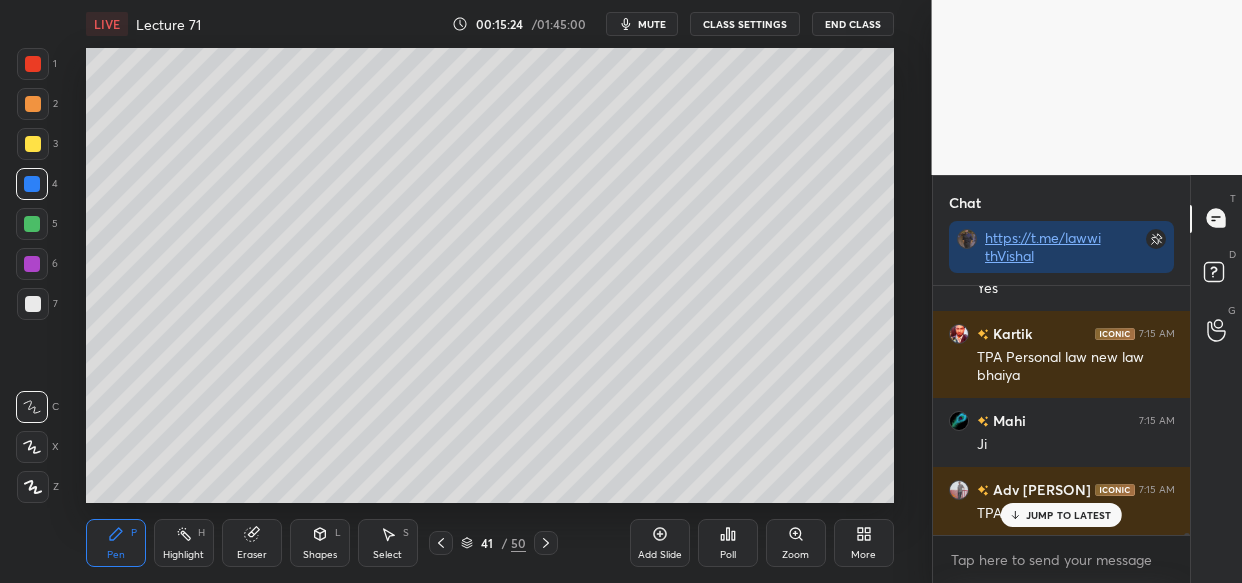 scroll, scrollTop: 26420, scrollLeft: 0, axis: vertical 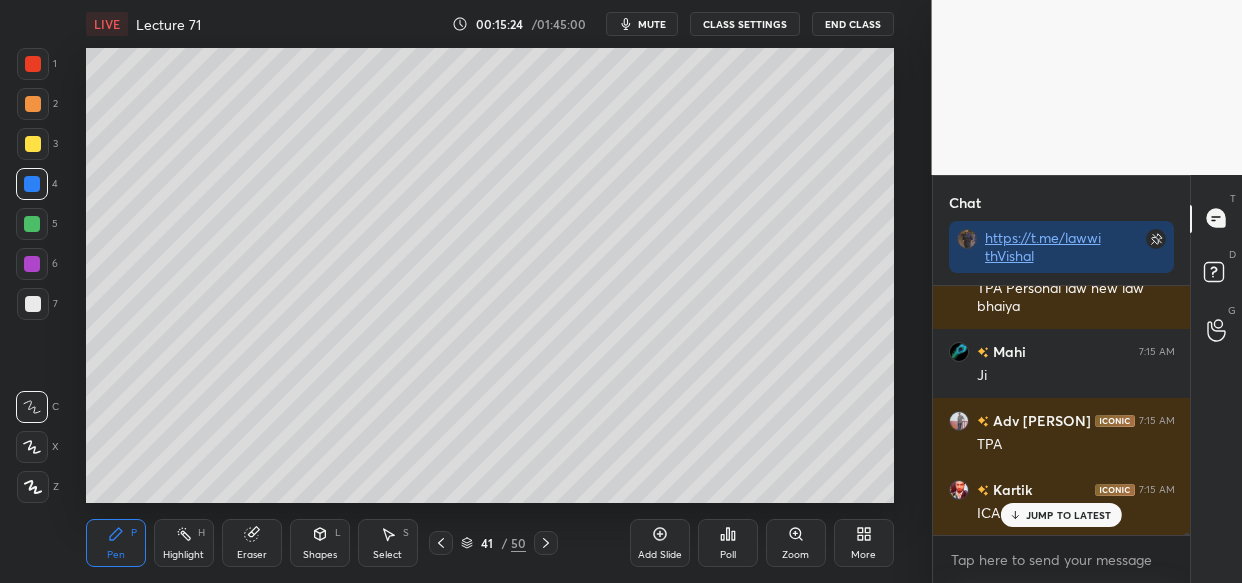 click on "JUMP TO LATEST" at bounding box center [1069, 515] 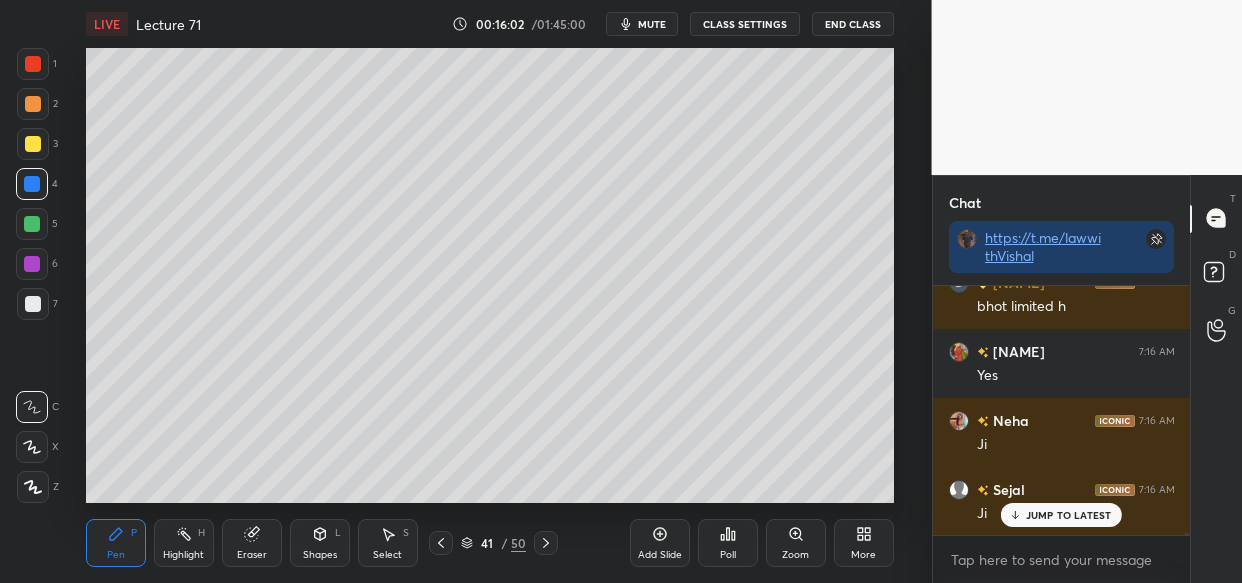 scroll, scrollTop: 27020, scrollLeft: 0, axis: vertical 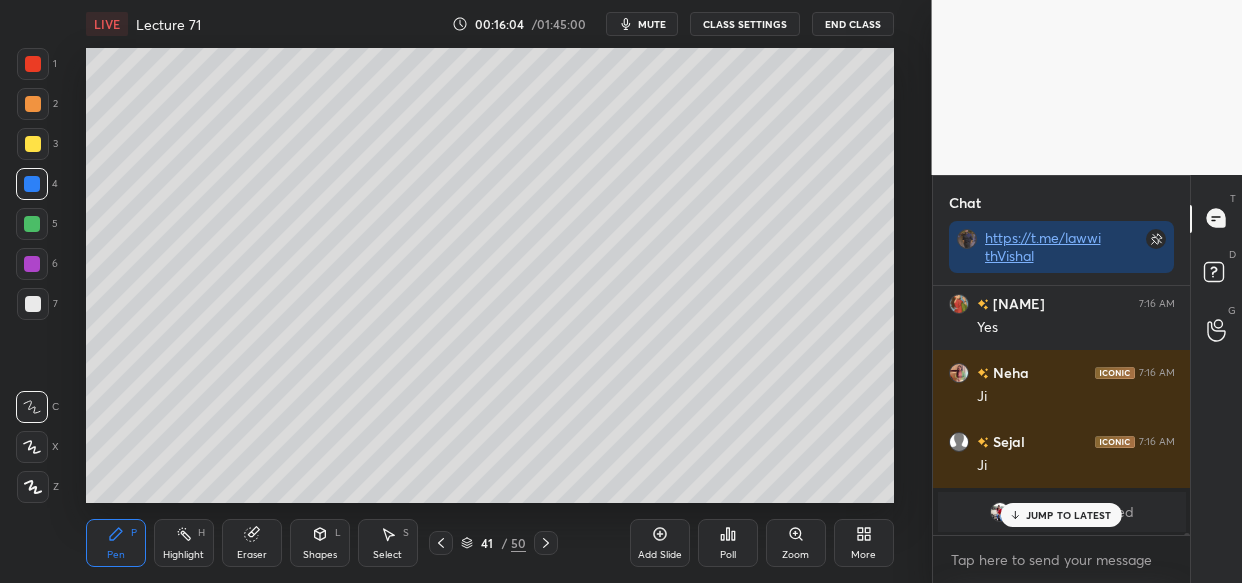 click on "LIVE Lecture 71 00:16:04 /  01:45:00 mute CLASS SETTINGS End Class Setting up your live class Poll for   secs No correct answer Start poll Back Lecture 71 • L69 of Bhartiya Sakshya Adhiniyam (BSA) + Evidence Act [PERSON] Pen P Highlight H Eraser Shapes L Select S 41 / 50 Add Slide Poll Zoom More" at bounding box center [490, 291] 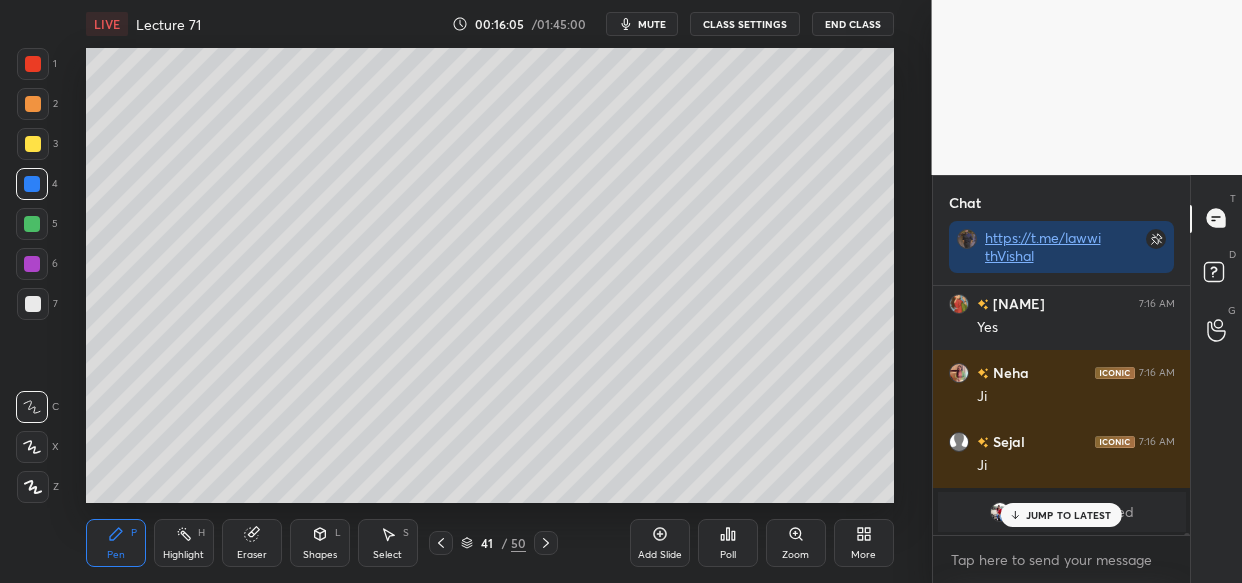 click on "JUMP TO LATEST" at bounding box center [1069, 515] 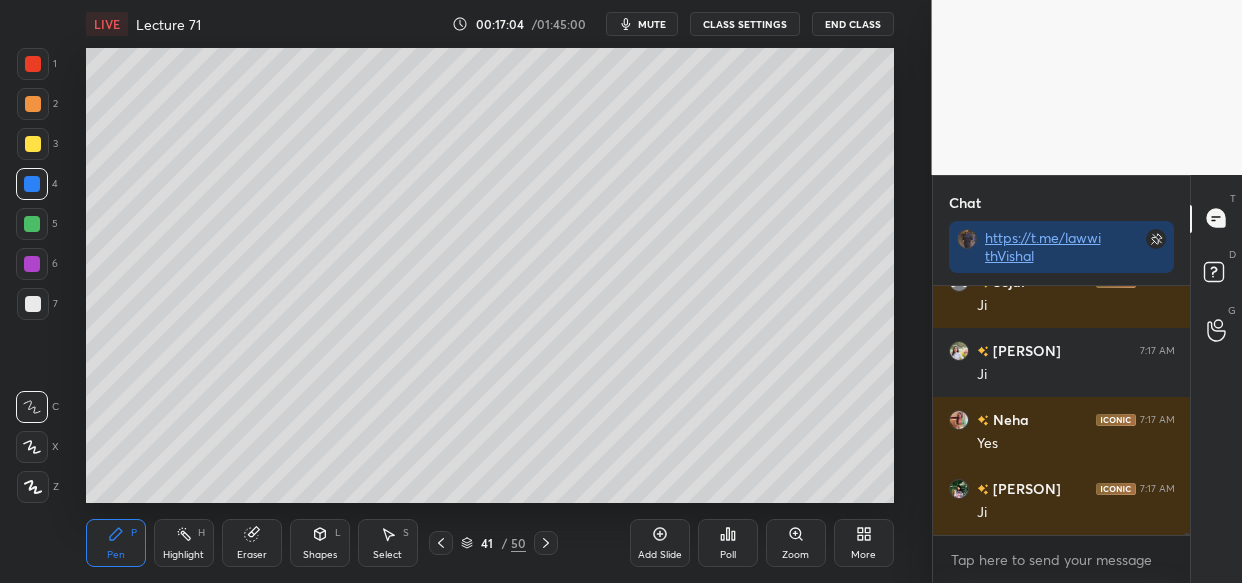 scroll, scrollTop: 28608, scrollLeft: 0, axis: vertical 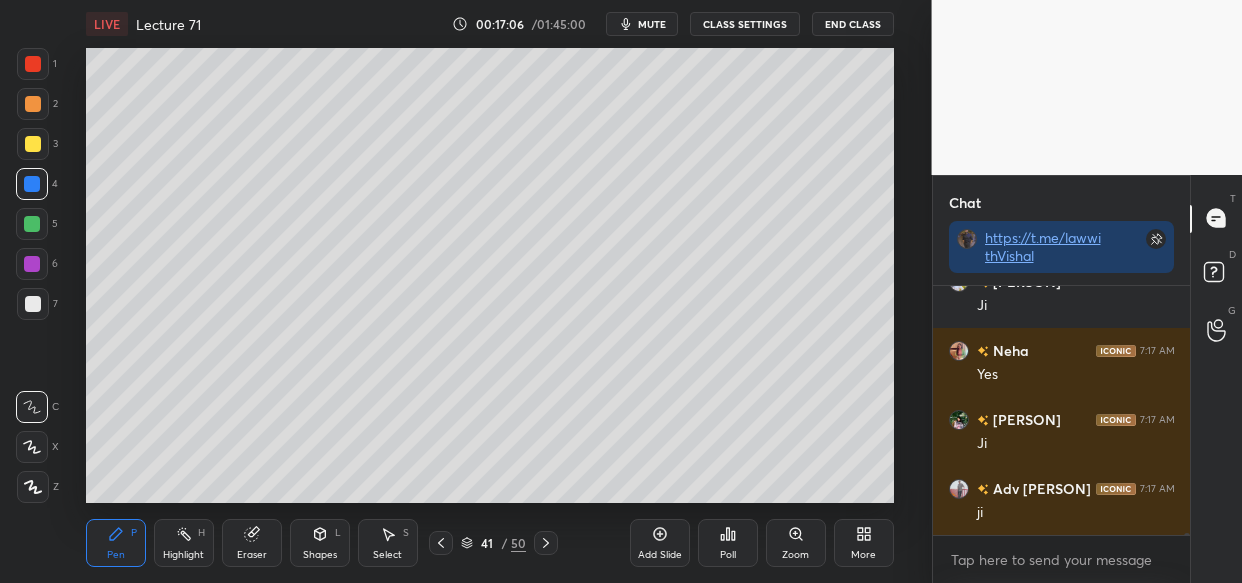 click on "LIVE Lecture 71 00:17:06 /  01:45:00 mute CLASS SETTINGS End Class Setting up your live class Poll for   secs No correct answer Start poll Back Lecture 71 • L69 of Bhartiya Sakshya Adhiniyam (BSA) + Evidence Act [PERSON] Pen P Highlight H Eraser Shapes L Select S 41 / 50 Add Slide Poll Zoom More" at bounding box center [490, 291] 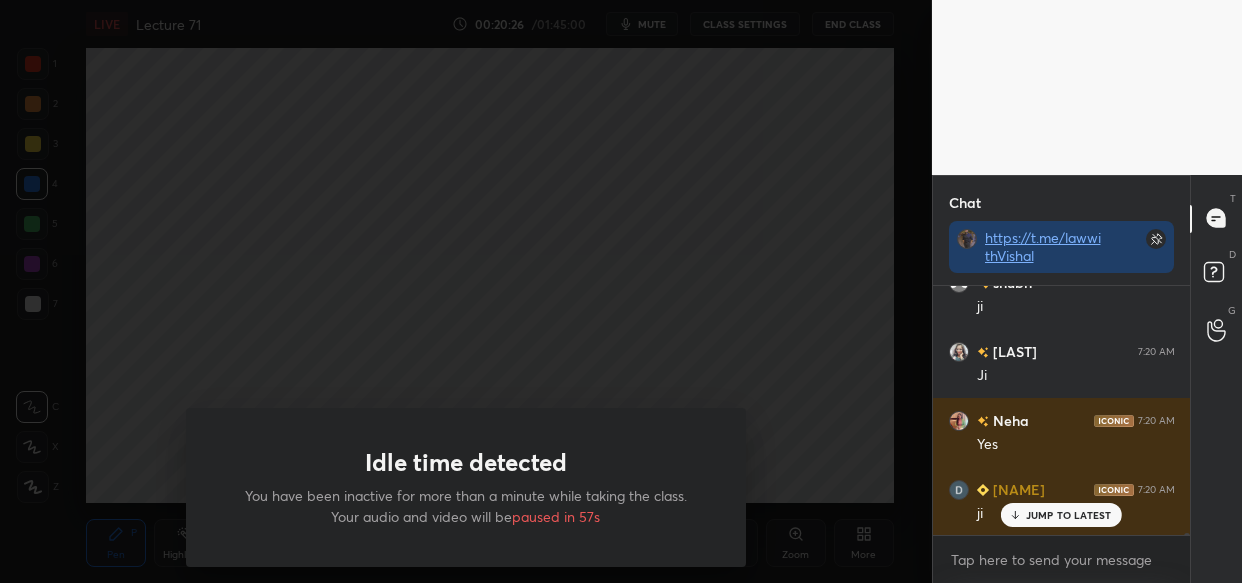 scroll, scrollTop: 34472, scrollLeft: 0, axis: vertical 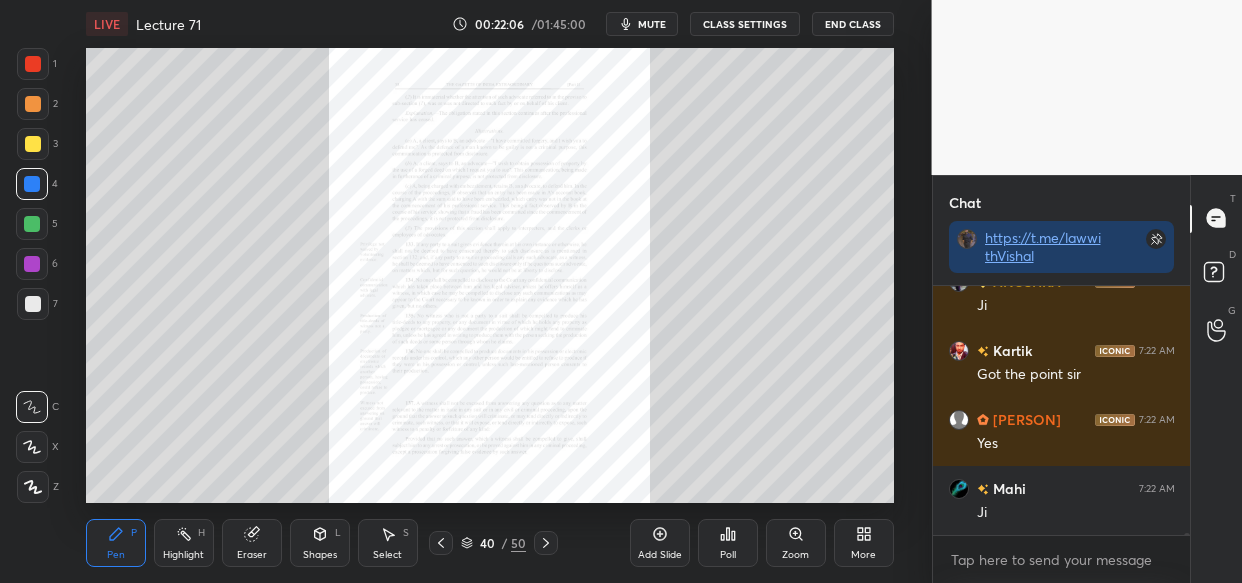 click on "Zoom" at bounding box center [796, 543] 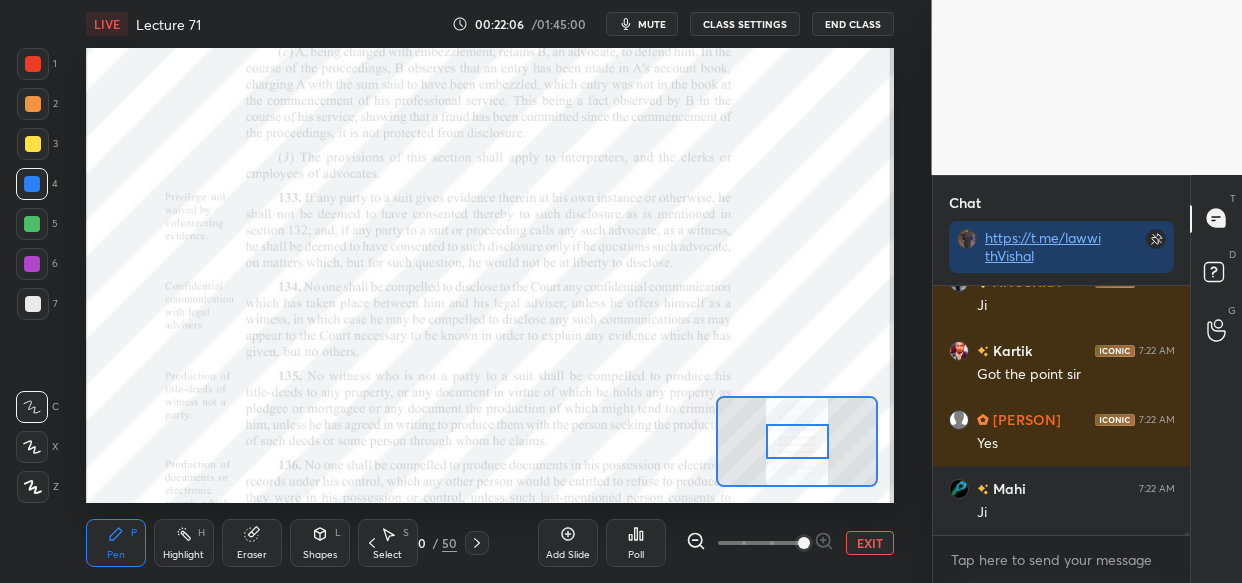click at bounding box center [804, 543] 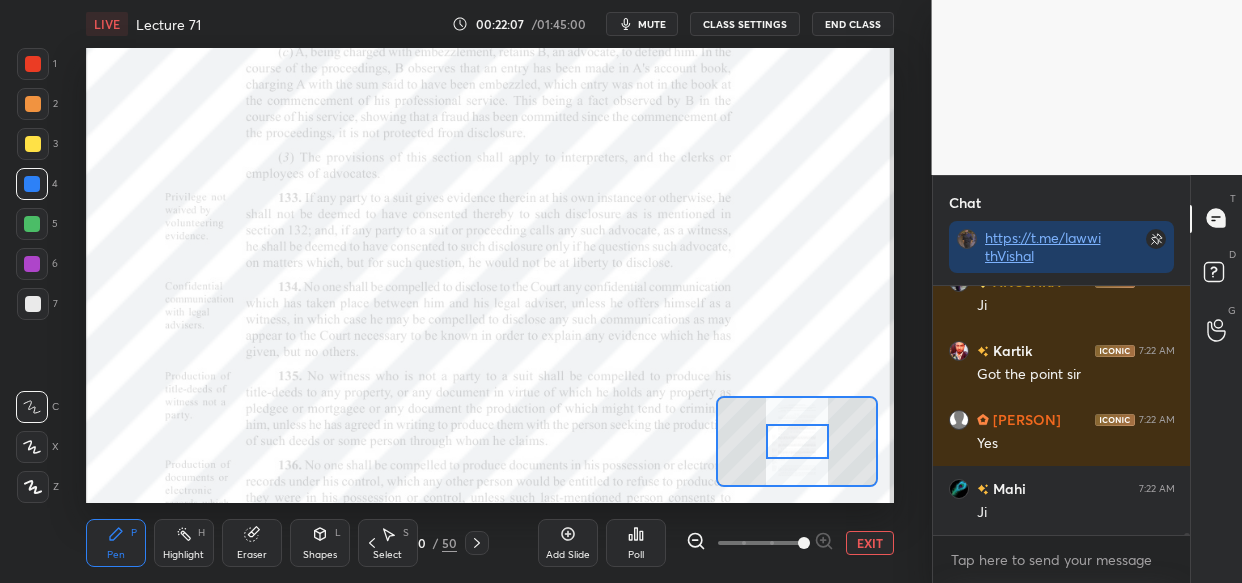 click at bounding box center [804, 543] 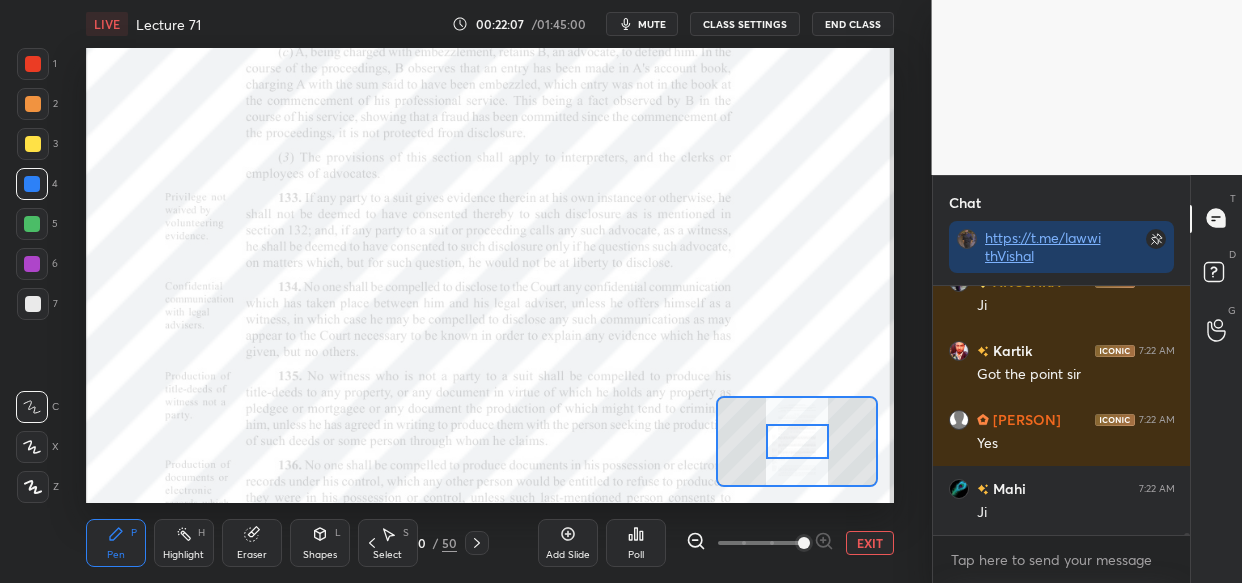 click at bounding box center [804, 543] 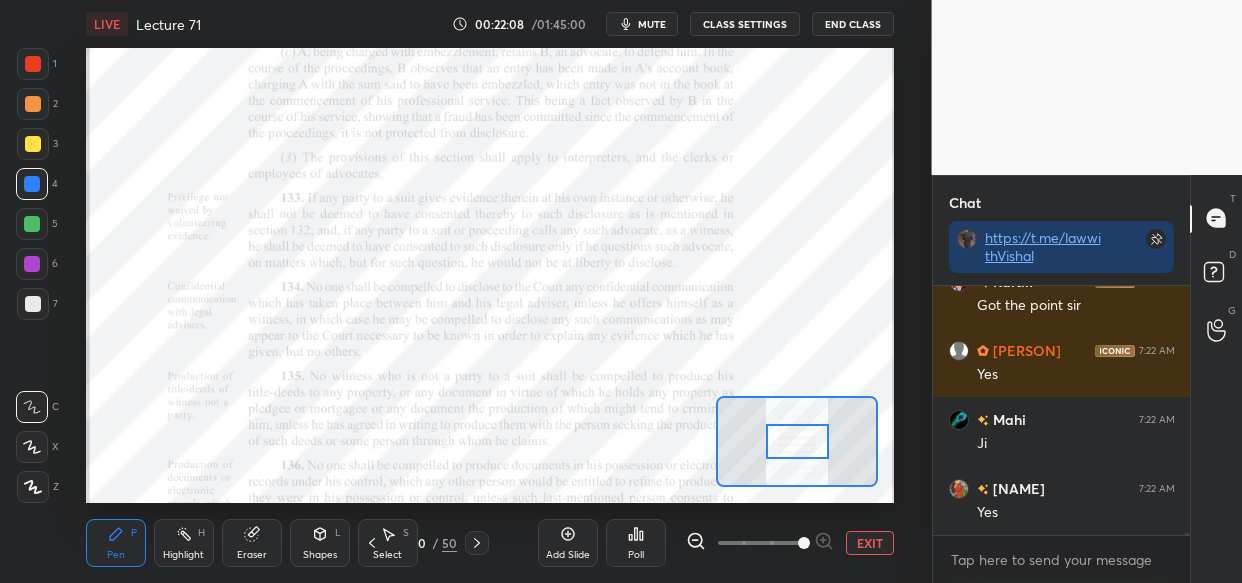 scroll, scrollTop: 30156, scrollLeft: 0, axis: vertical 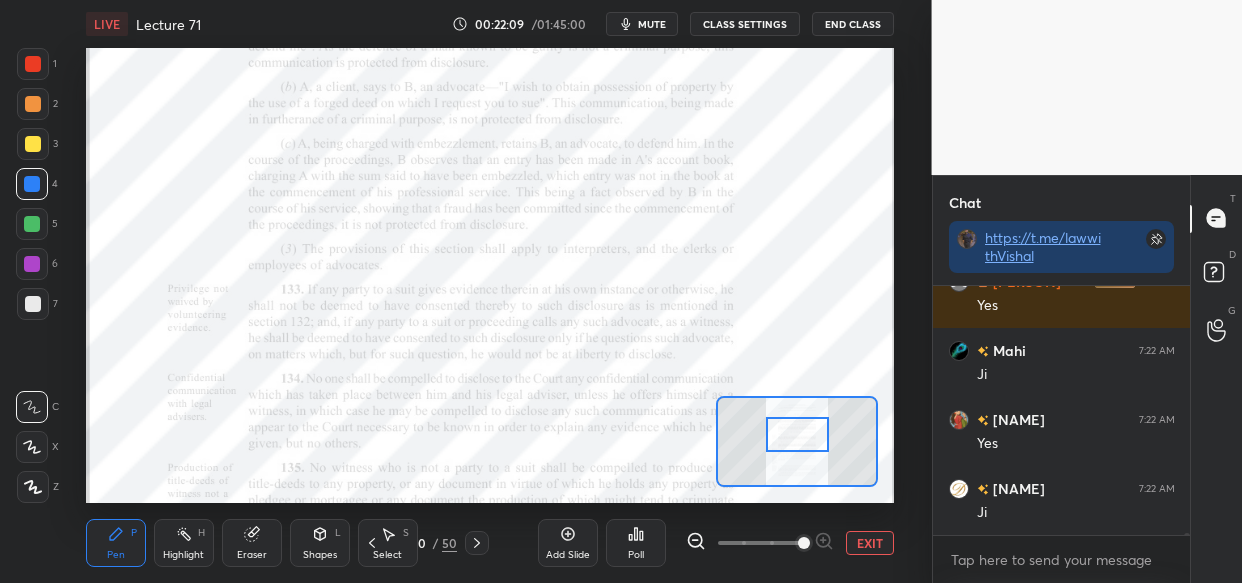 drag, startPoint x: 791, startPoint y: 437, endPoint x: 791, endPoint y: 426, distance: 11 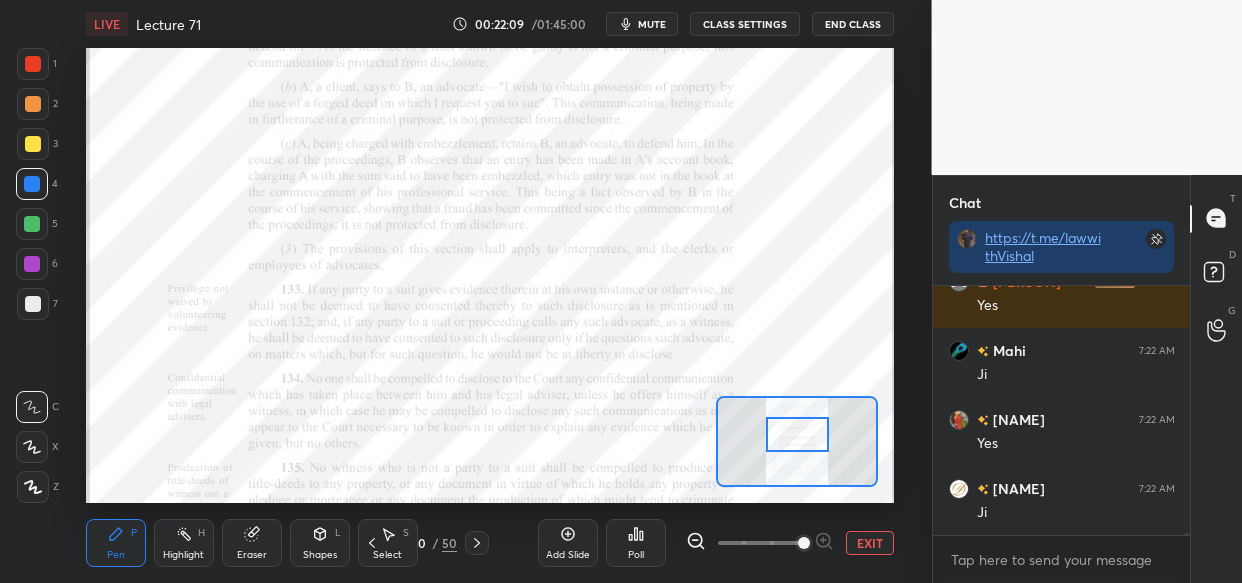 click at bounding box center (797, 434) 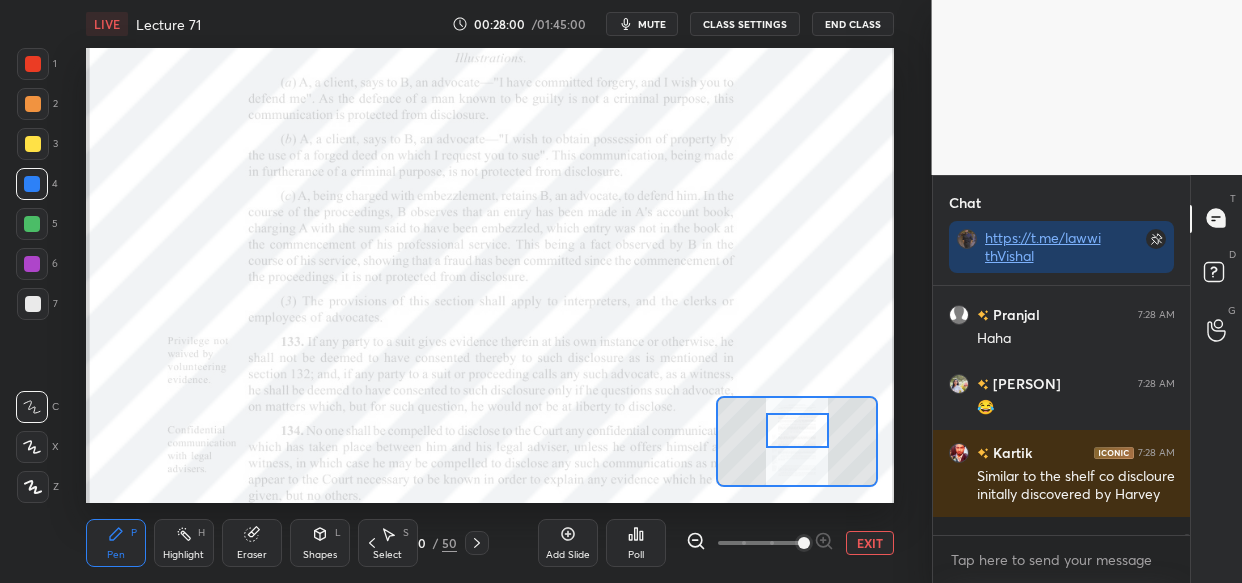 scroll, scrollTop: 41658, scrollLeft: 0, axis: vertical 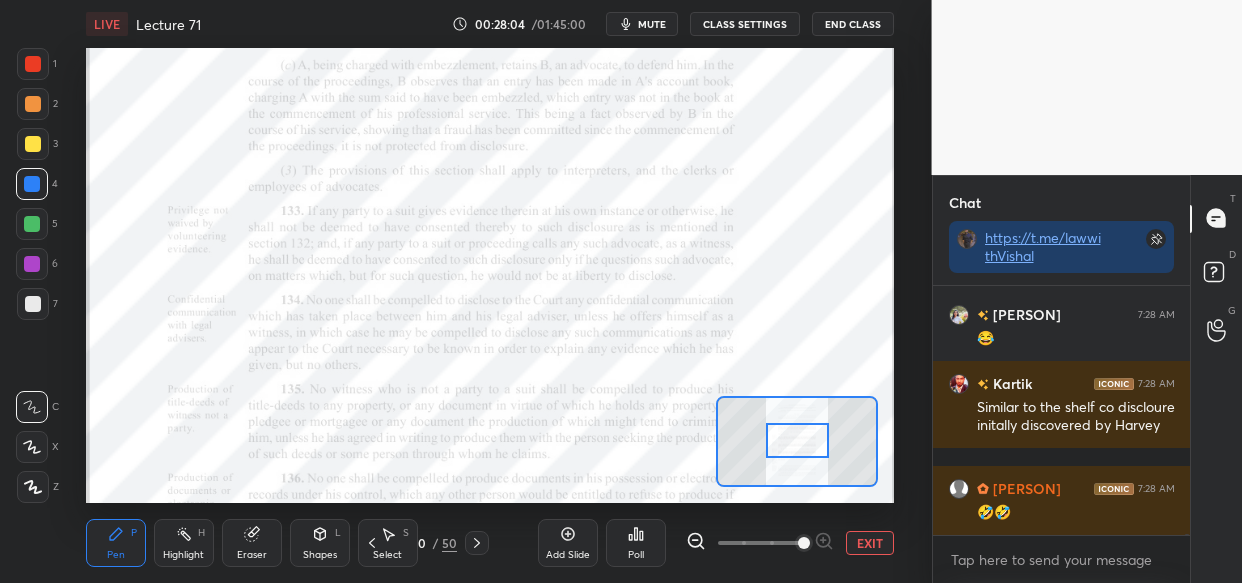 drag, startPoint x: 806, startPoint y: 423, endPoint x: 806, endPoint y: 435, distance: 12 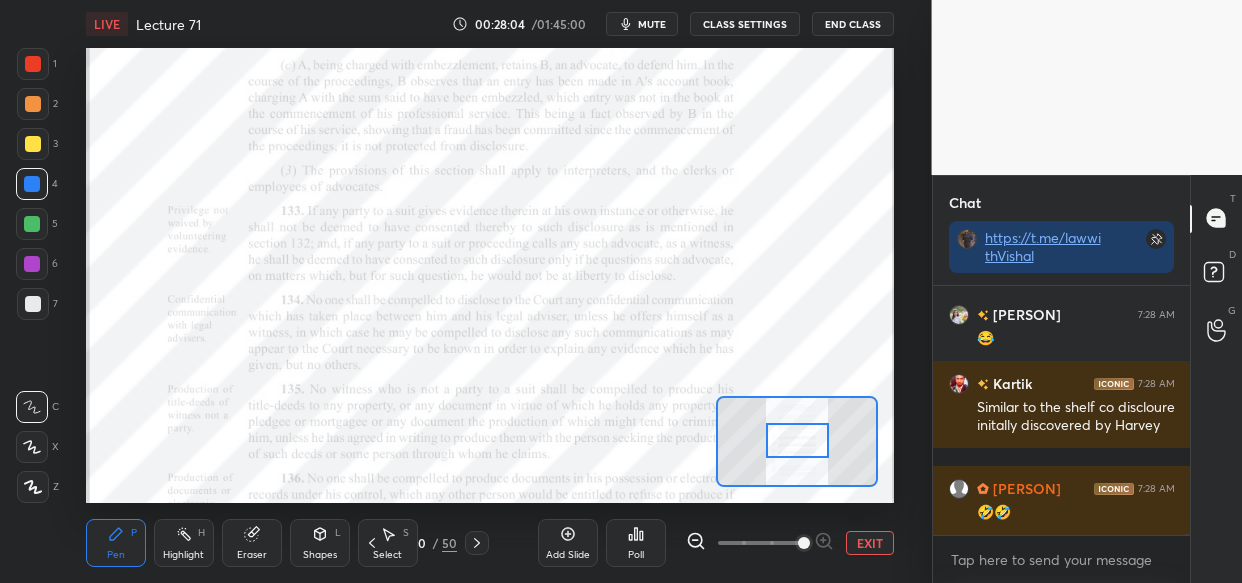 click at bounding box center [797, 440] 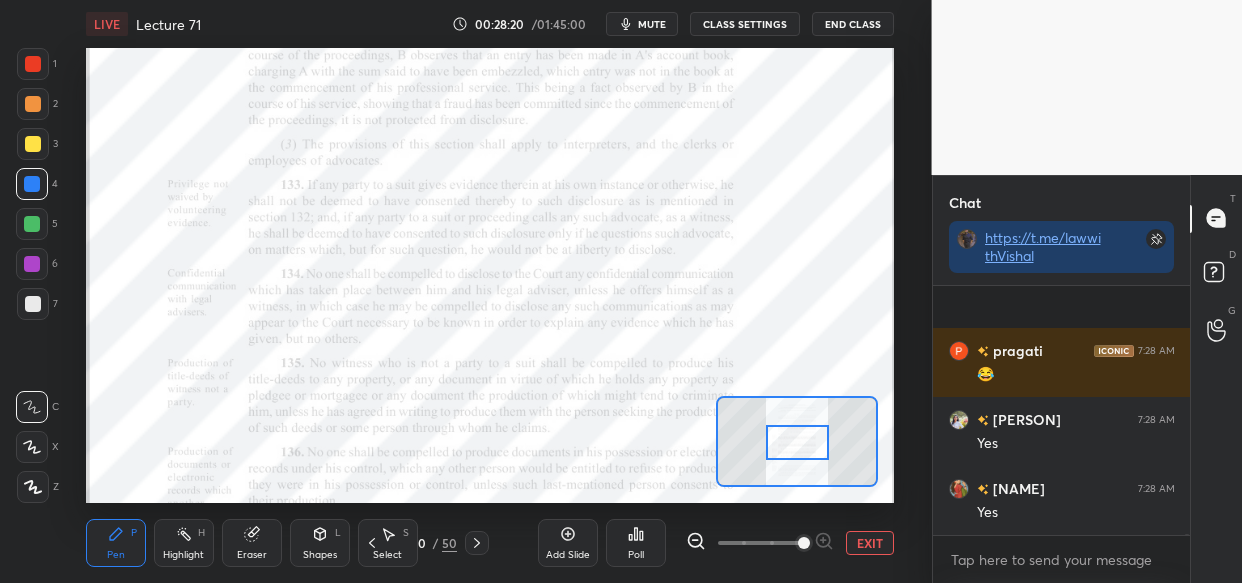 scroll, scrollTop: 42348, scrollLeft: 0, axis: vertical 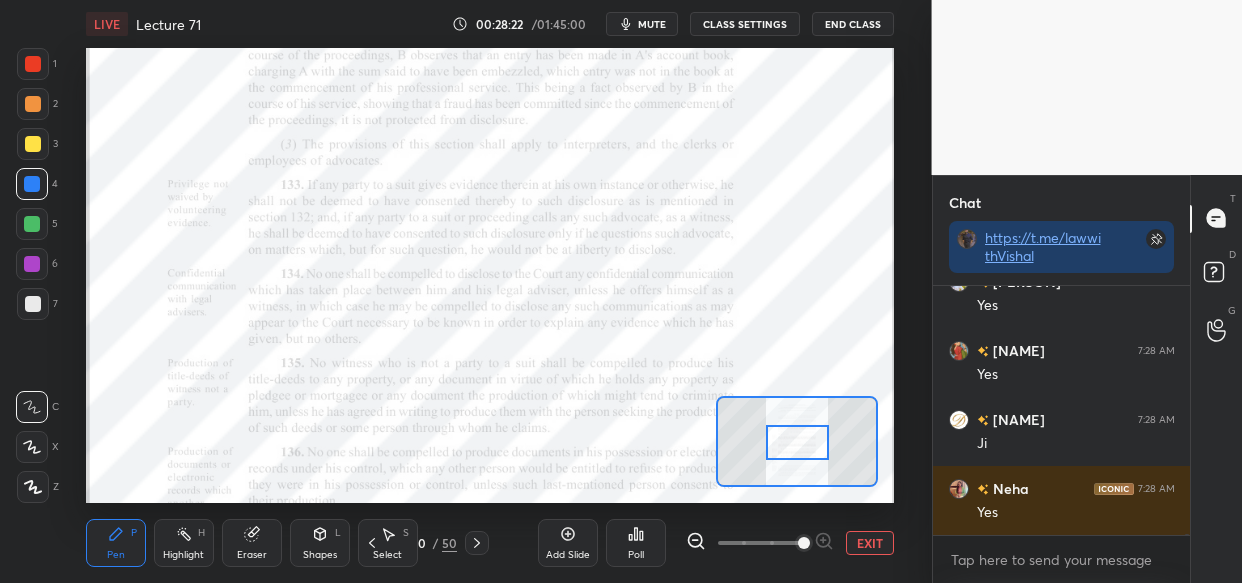 drag, startPoint x: 31, startPoint y: 224, endPoint x: 20, endPoint y: 229, distance: 12.083046 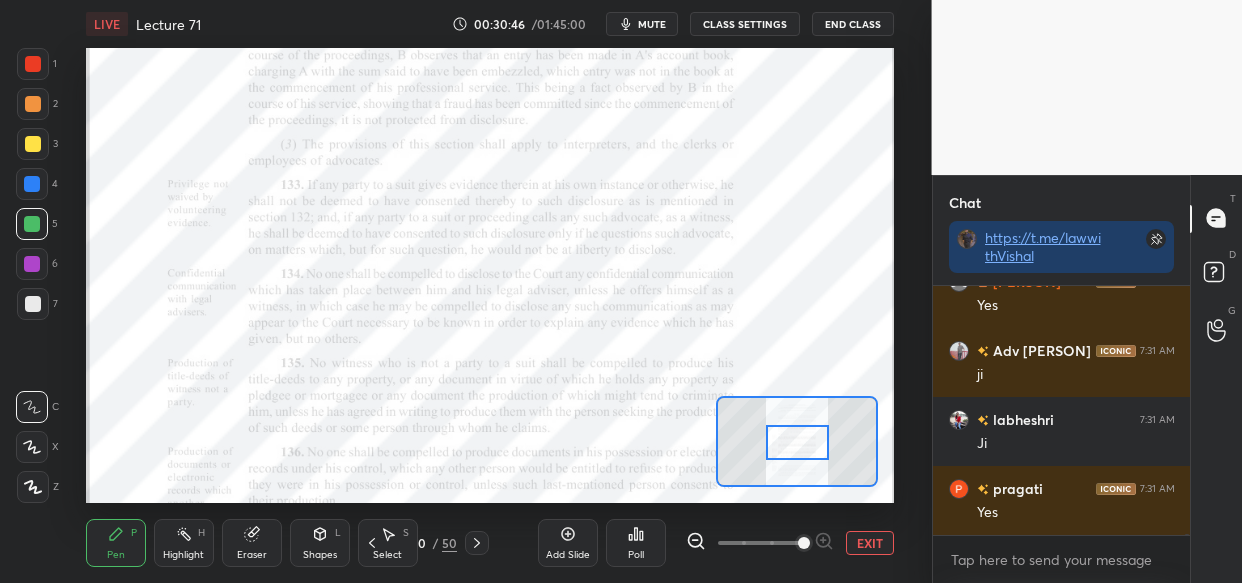 scroll, scrollTop: 47854, scrollLeft: 0, axis: vertical 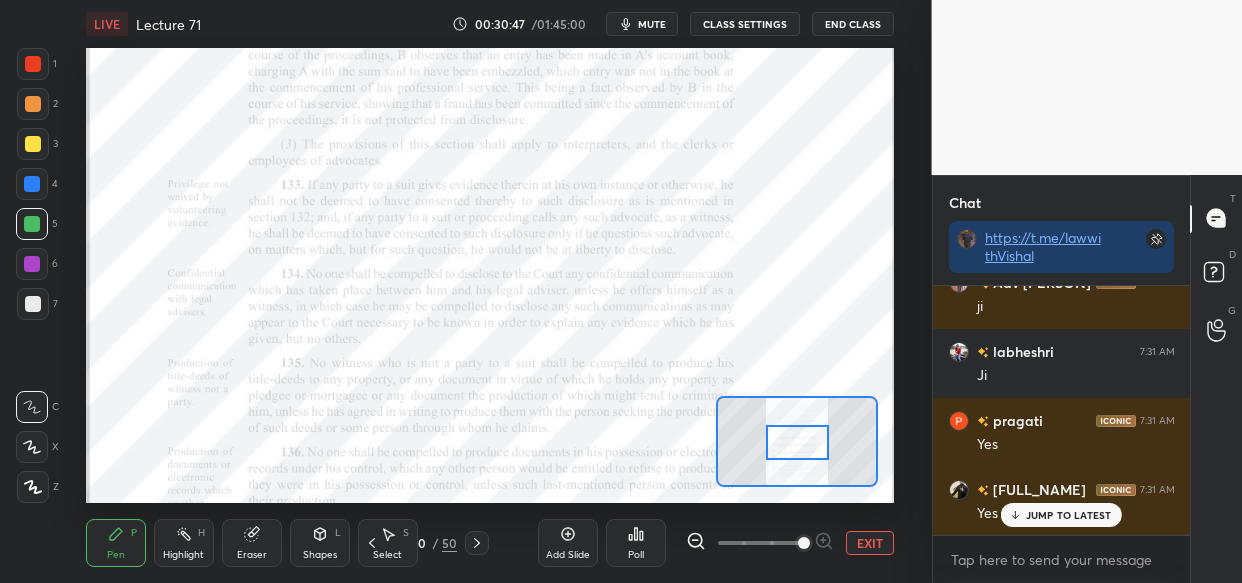 drag, startPoint x: 29, startPoint y: 268, endPoint x: 59, endPoint y: 271, distance: 30.149628 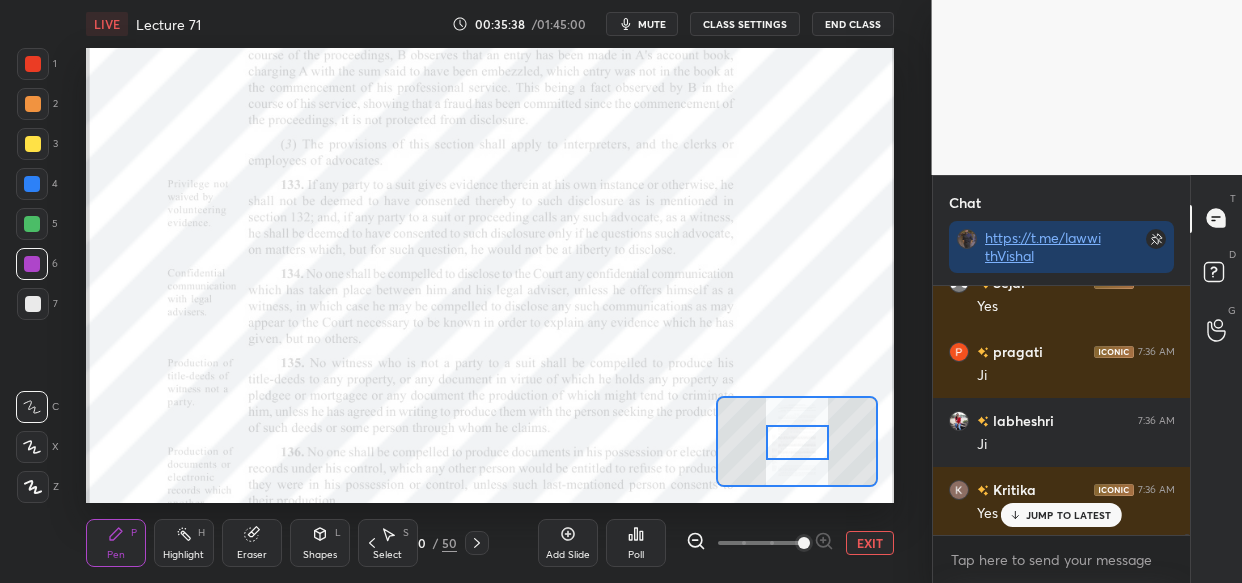 scroll, scrollTop: 58499, scrollLeft: 0, axis: vertical 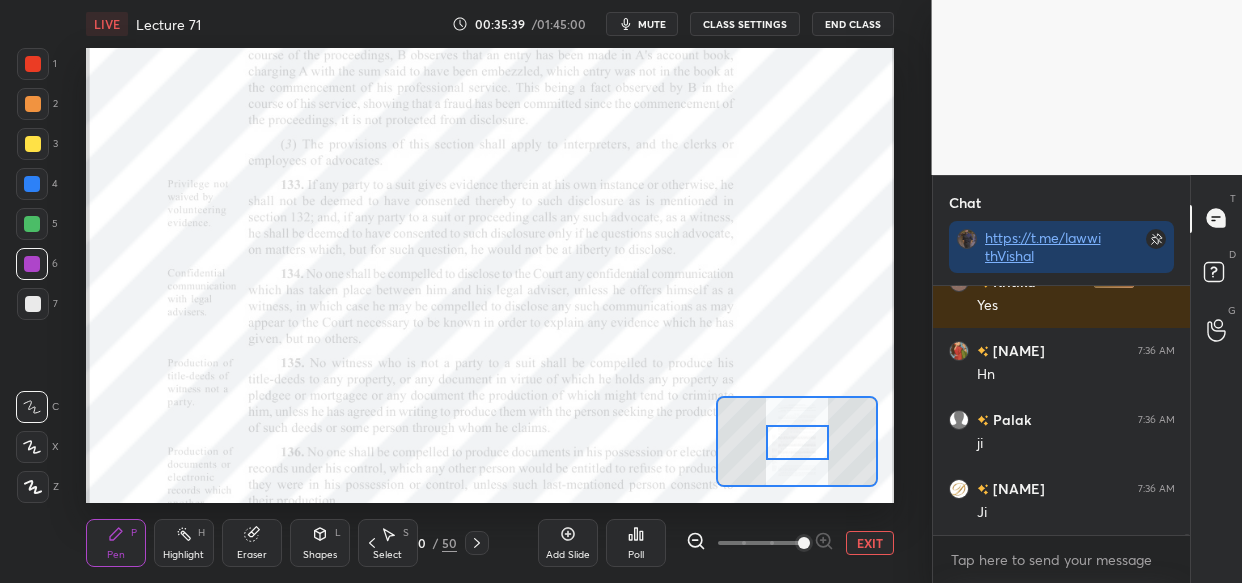 drag, startPoint x: 28, startPoint y: 98, endPoint x: 10, endPoint y: 116, distance: 25.455845 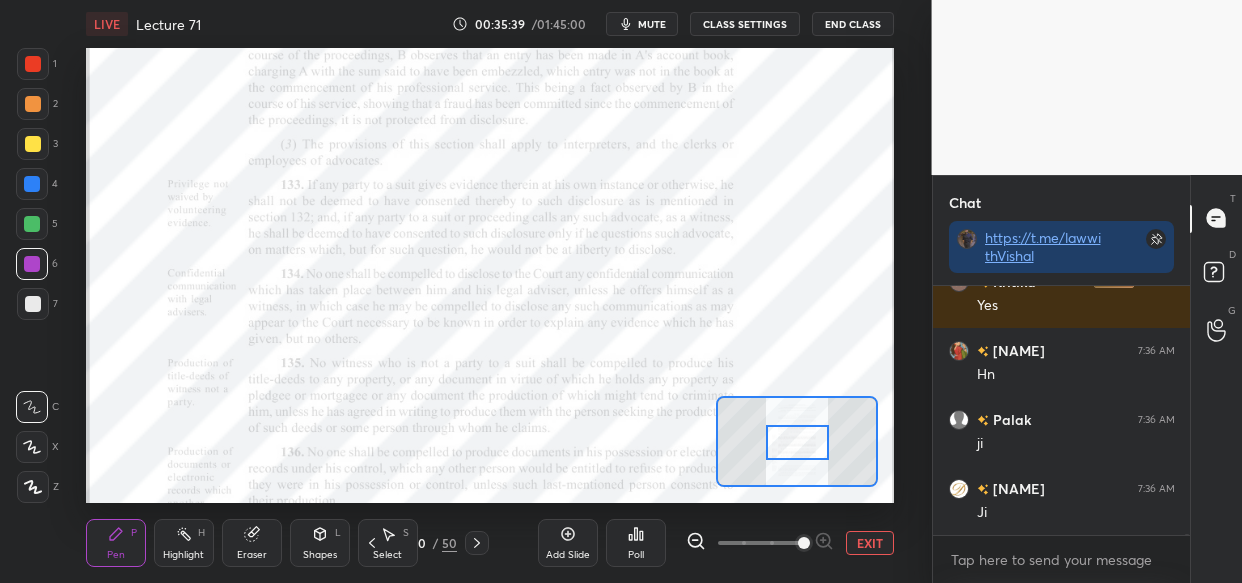 click at bounding box center (33, 104) 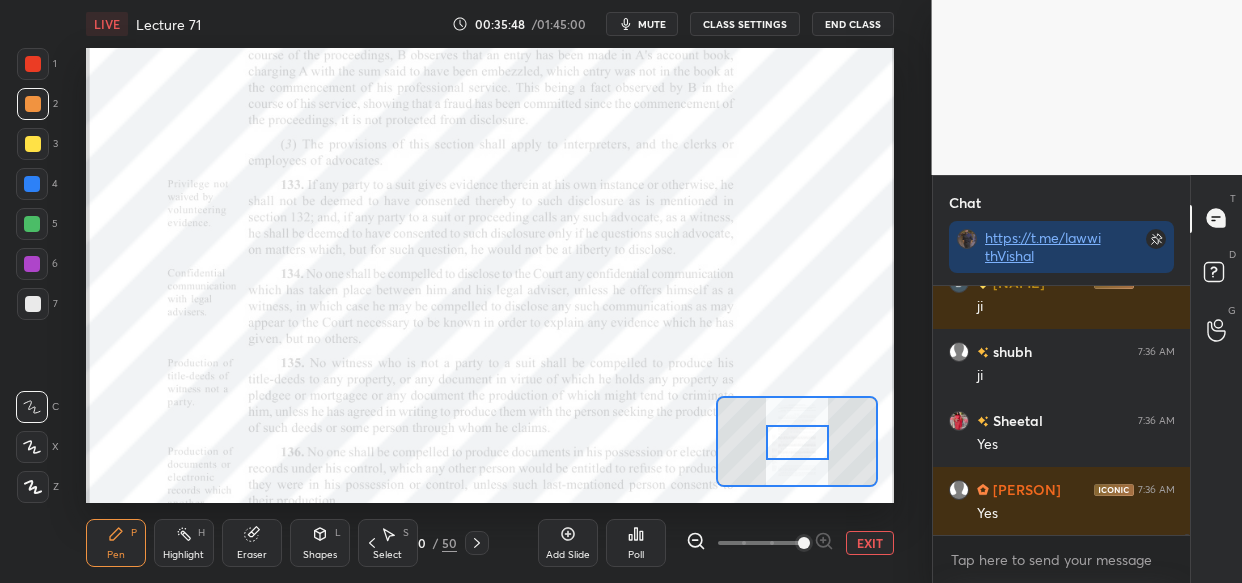 scroll, scrollTop: 58843, scrollLeft: 0, axis: vertical 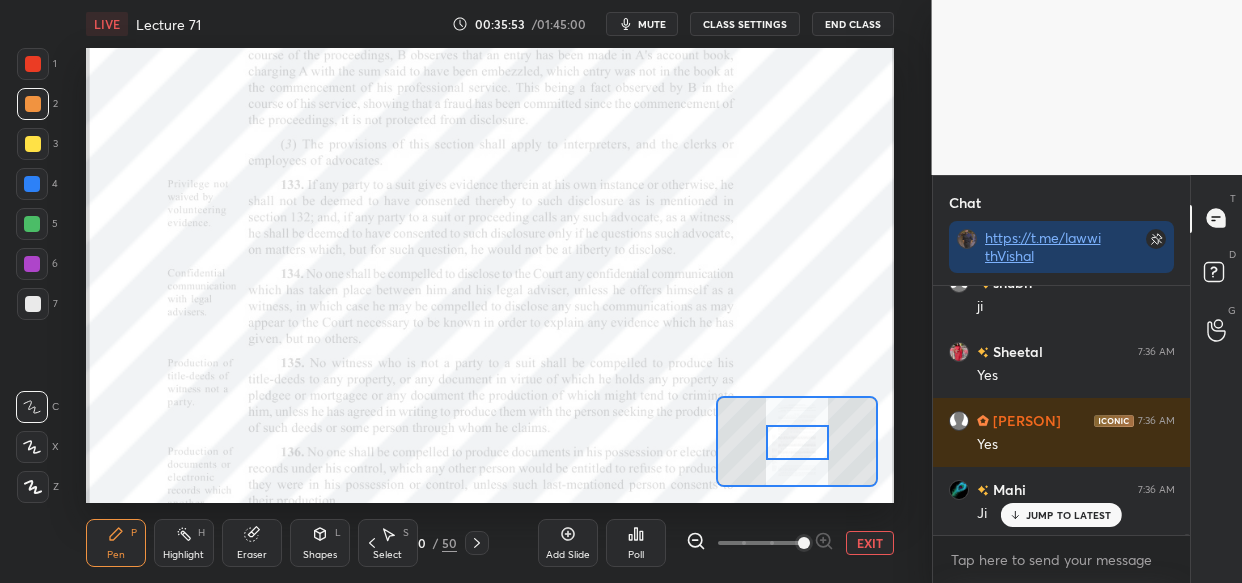 click on "Setting up your live class Poll for   secs No correct answer Start poll" at bounding box center (490, 275) 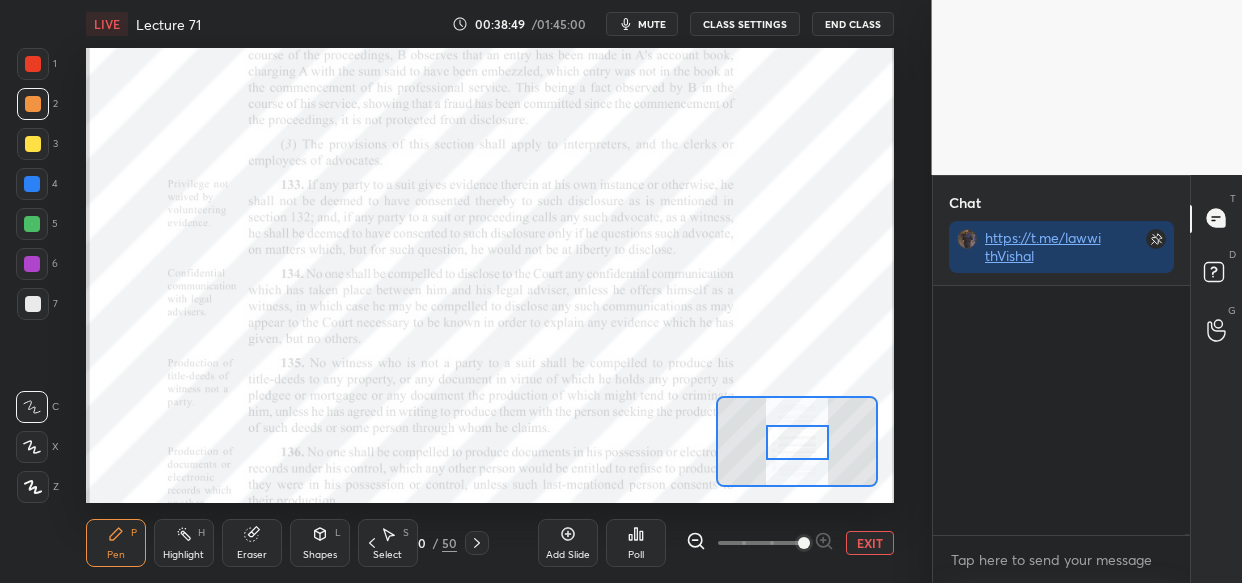scroll, scrollTop: 66539, scrollLeft: 0, axis: vertical 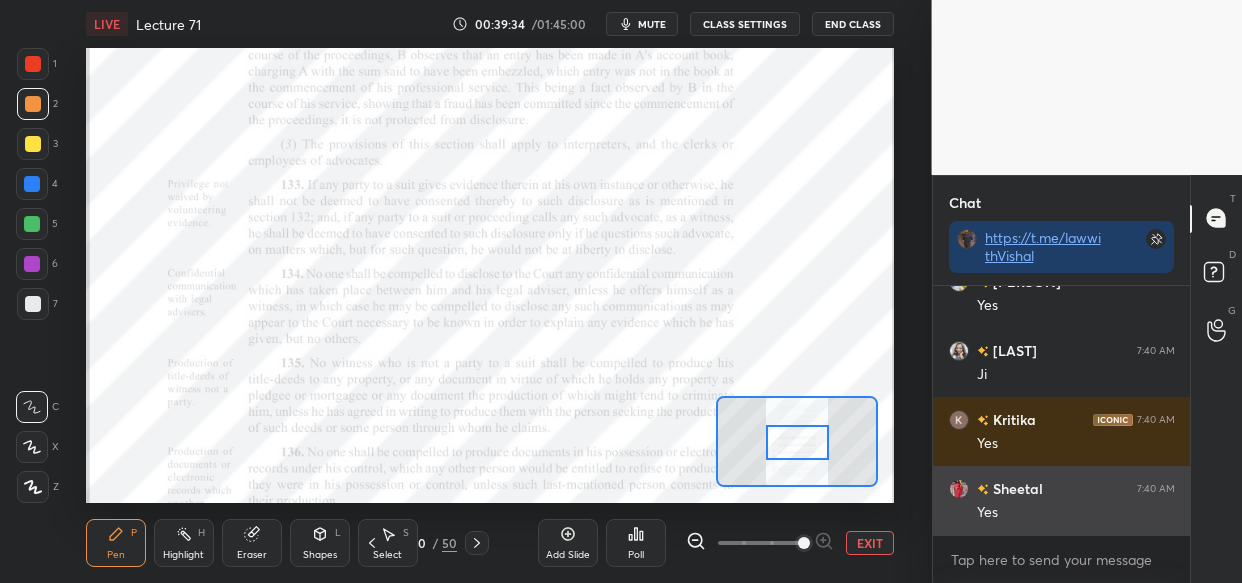 click on "Yes" at bounding box center [1076, 513] 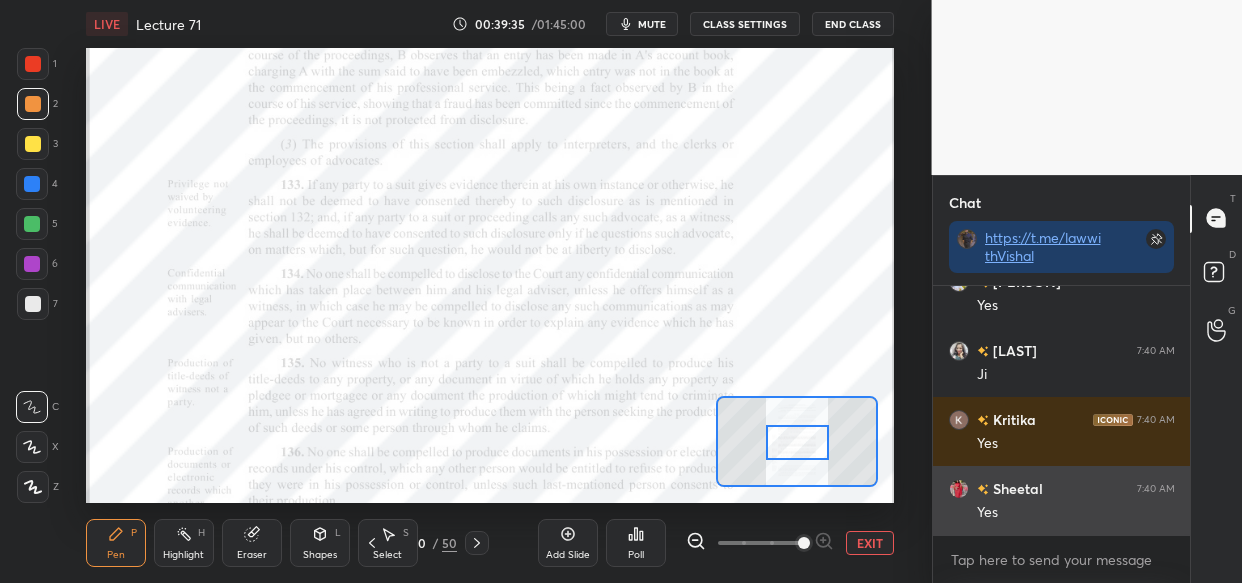 click on "1 2 3 4 5 6 7 C X Z C X Z E E Erase all   H H LIVE Lecture 71 00:39:35 /  01:45:00 mute CLASS SETTINGS End Class Setting up your live class Poll for   secs No correct answer Start poll Back Lecture 71 • L69 of Bhartiya Sakshya Adhiniyam (BSA) + Evidence Act [PERSON] Pen P Highlight H Eraser Shapes L Select S 40 / 50 Add Slide Poll EXIT Chat https://t.me/lawwith[PERSON] [PERSON] 7:40 AM Yes [PERSON] 7:40 AM Yes [PERSON] 7:40 AM Ji [PERSON] 7:40 AM Yes [PERSON] 7:40 AM Yes JUMP TO LATEST Enable hand raising Enable raise hand to speak to learners. Once enabled, chat will be turned off temporarily. Enable x   introducing Raise a hand with a doubt Now learners can raise their hand along with a doubt  How it works? Doubts asked by learners will show up here NEW DOUBTS ASKED No one has raised a hand yet Can't raise hand Looks like educator just invited you to speak. Please wait before you can raise your hand again. Got it T Messages (T) D Doubts (D) G Raise Hand (G) Report an issue Reason for reporting Buffering" at bounding box center [621, 291] 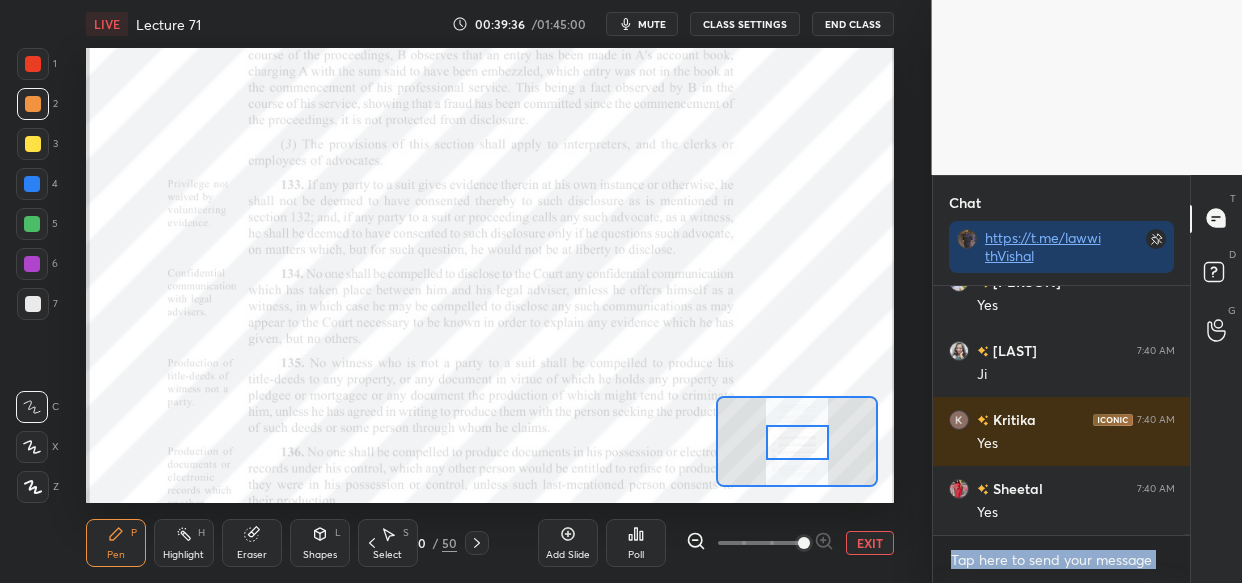 scroll, scrollTop: 68609, scrollLeft: 0, axis: vertical 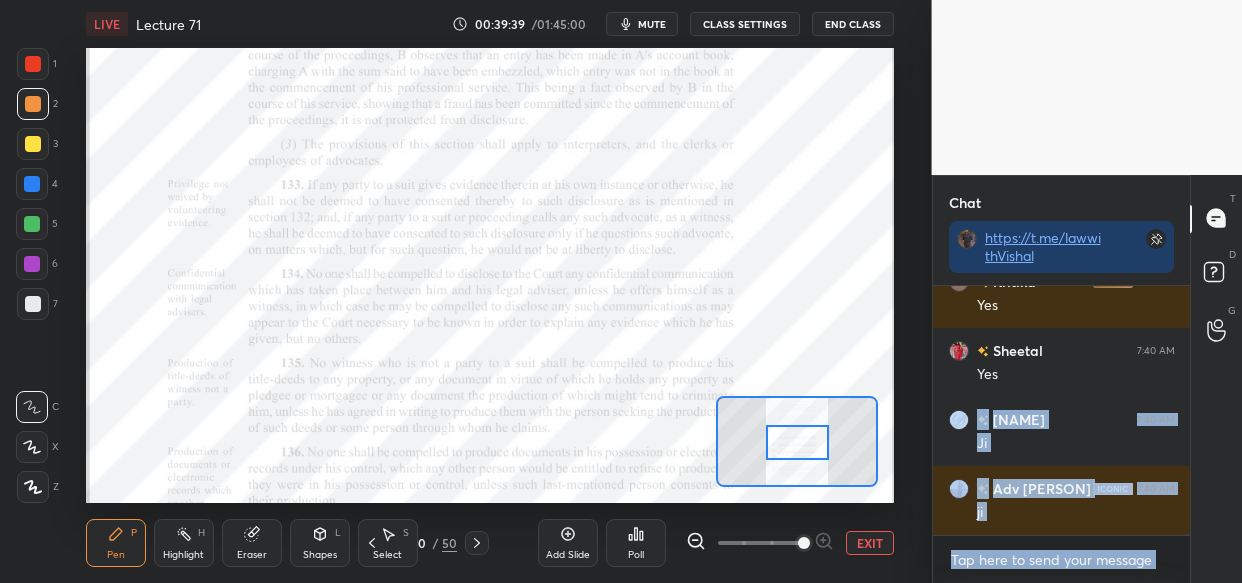 click at bounding box center (1062, 560) 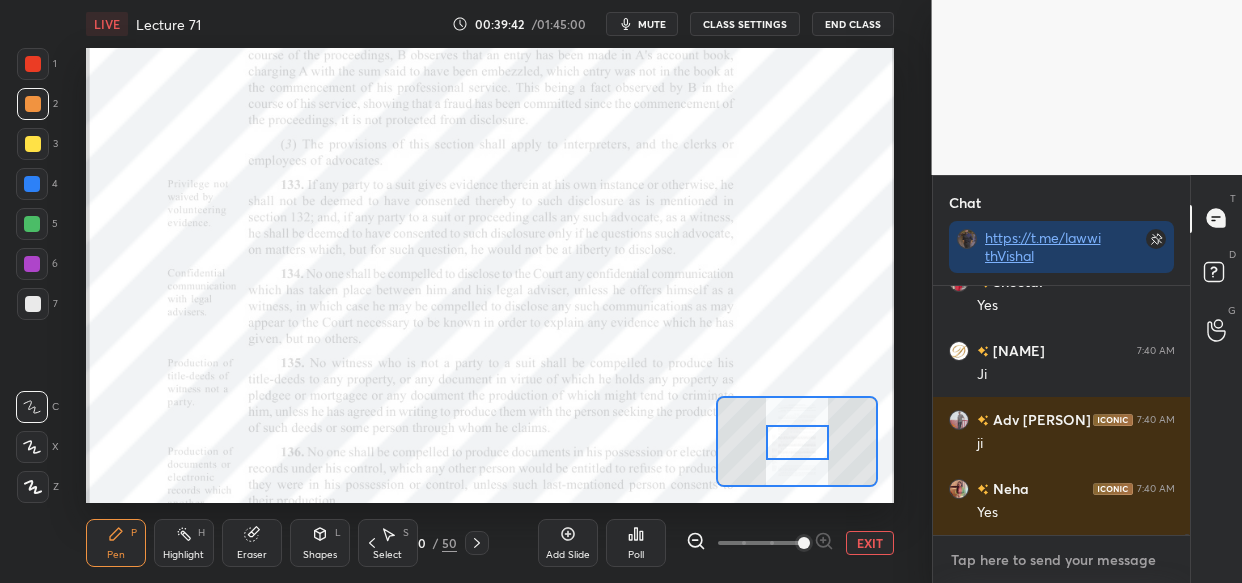 scroll, scrollTop: 68816, scrollLeft: 0, axis: vertical 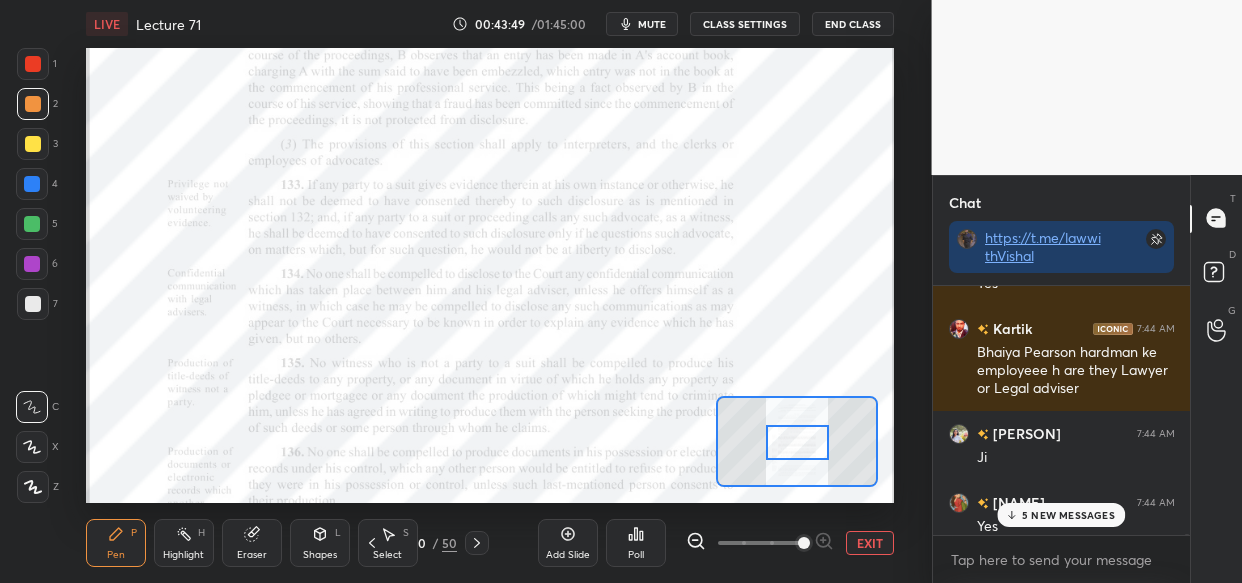 click 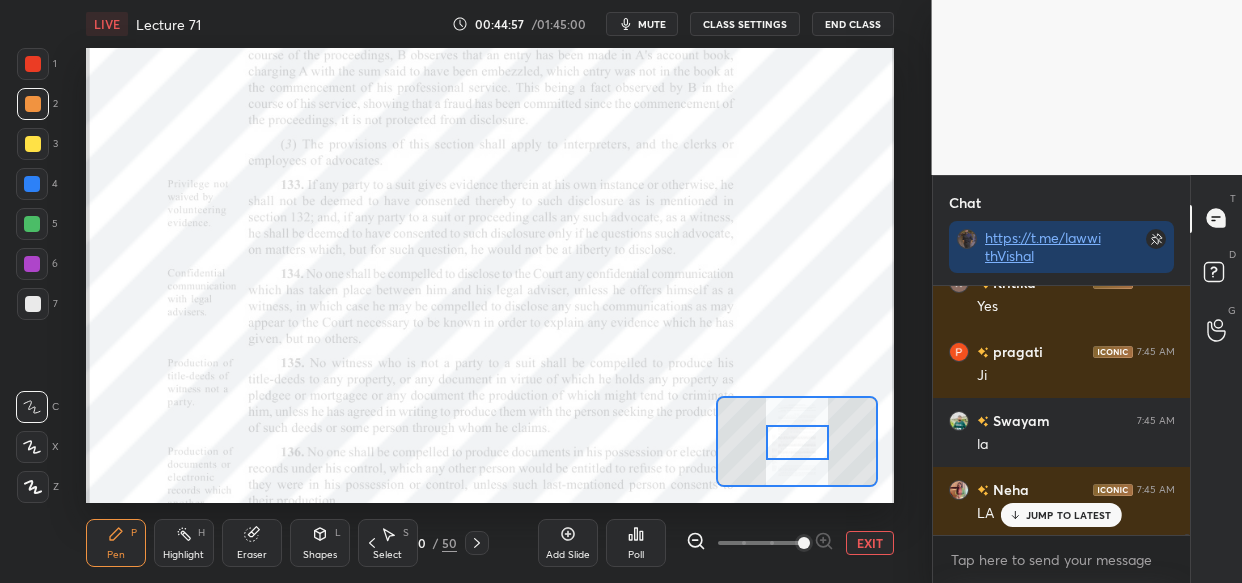 scroll, scrollTop: 81292, scrollLeft: 0, axis: vertical 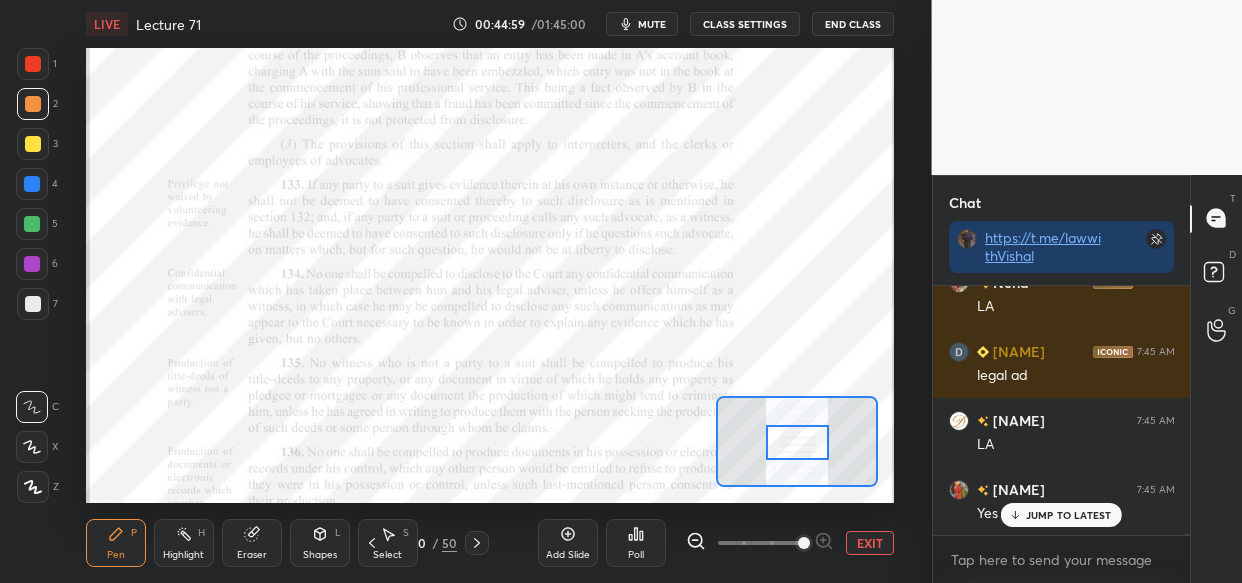drag, startPoint x: 1083, startPoint y: 508, endPoint x: 1005, endPoint y: 541, distance: 84.693565 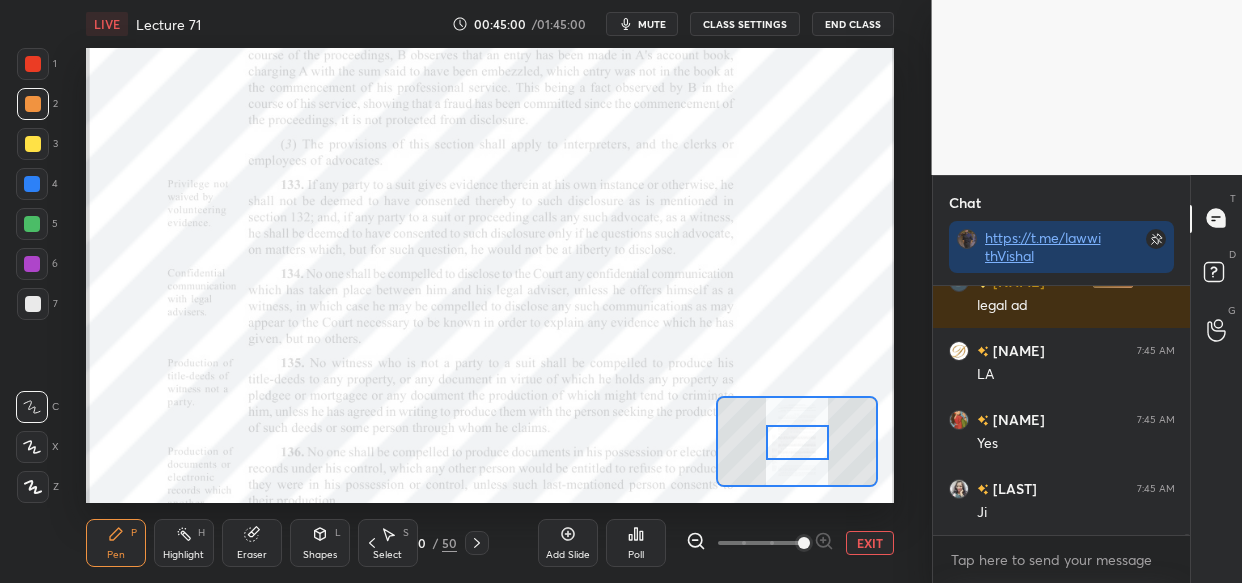 scroll, scrollTop: 81569, scrollLeft: 0, axis: vertical 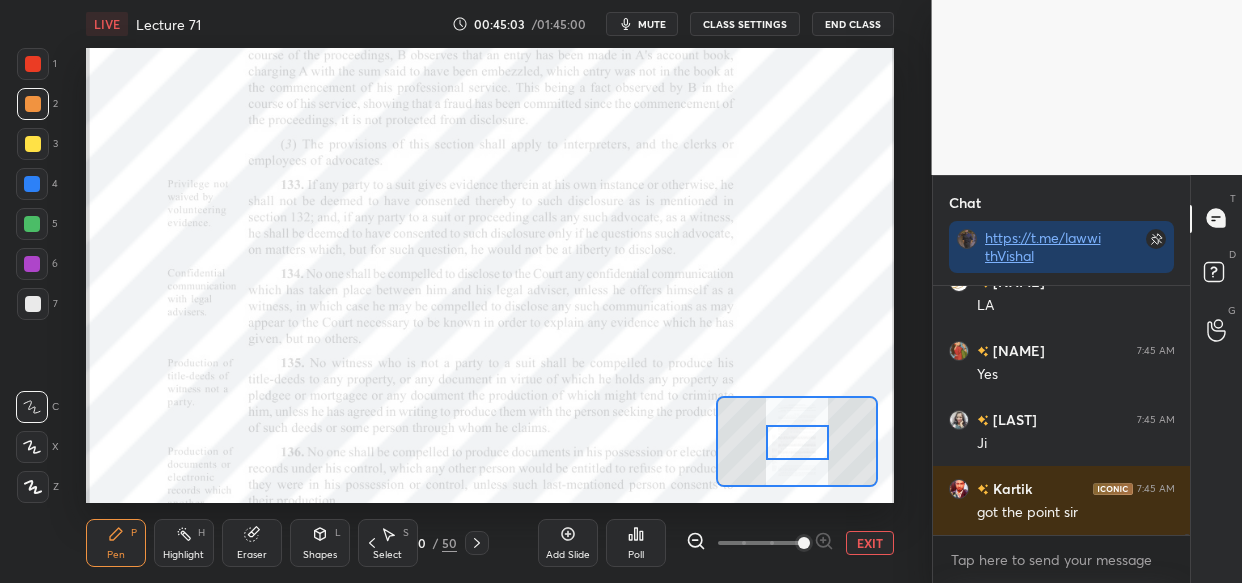click 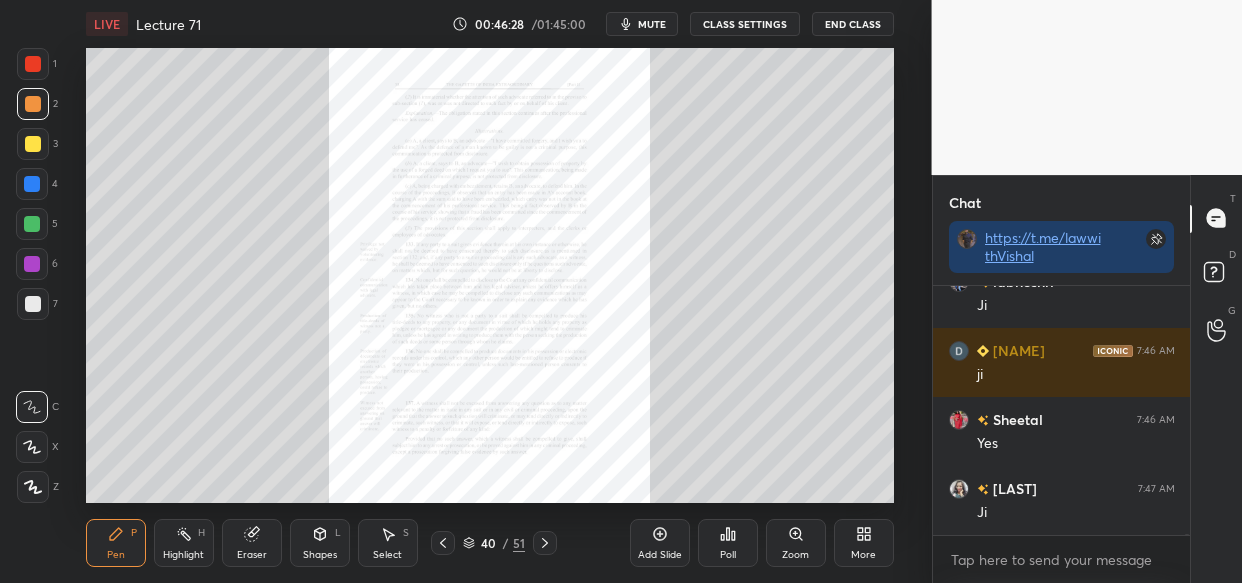scroll, scrollTop: 84398, scrollLeft: 0, axis: vertical 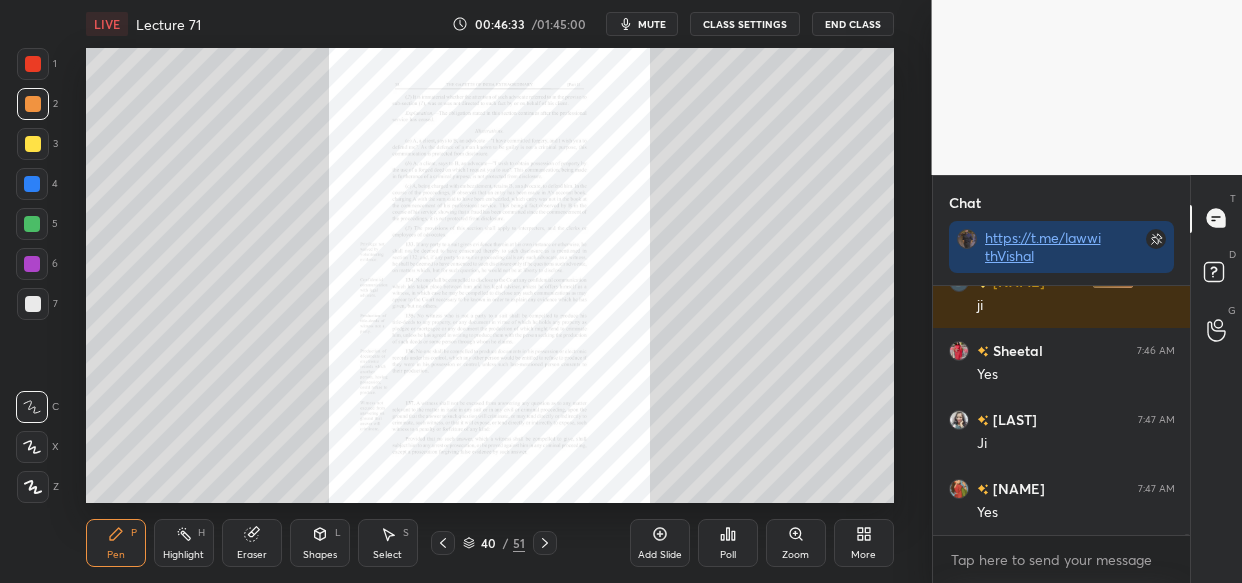 click on "Zoom" at bounding box center [796, 543] 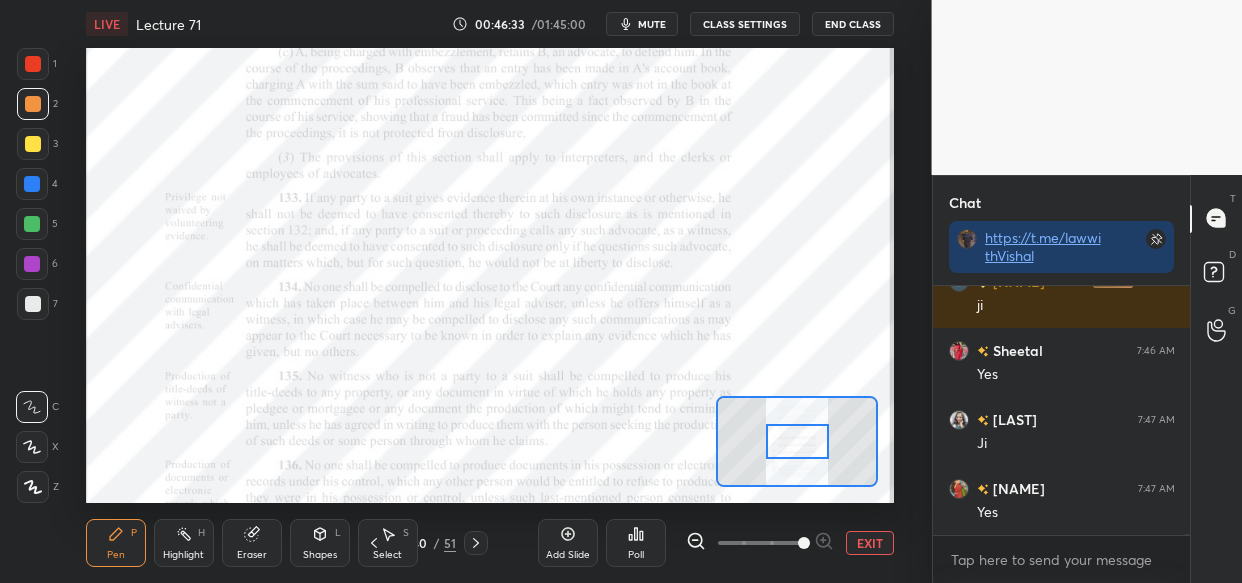 click at bounding box center [804, 543] 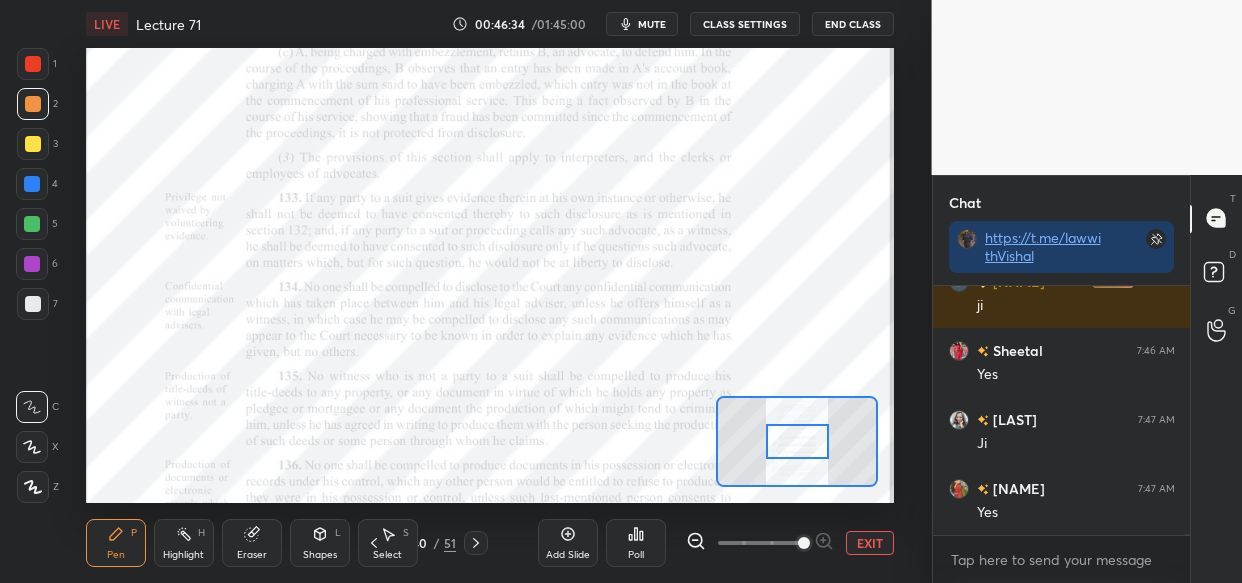 scroll, scrollTop: 84467, scrollLeft: 0, axis: vertical 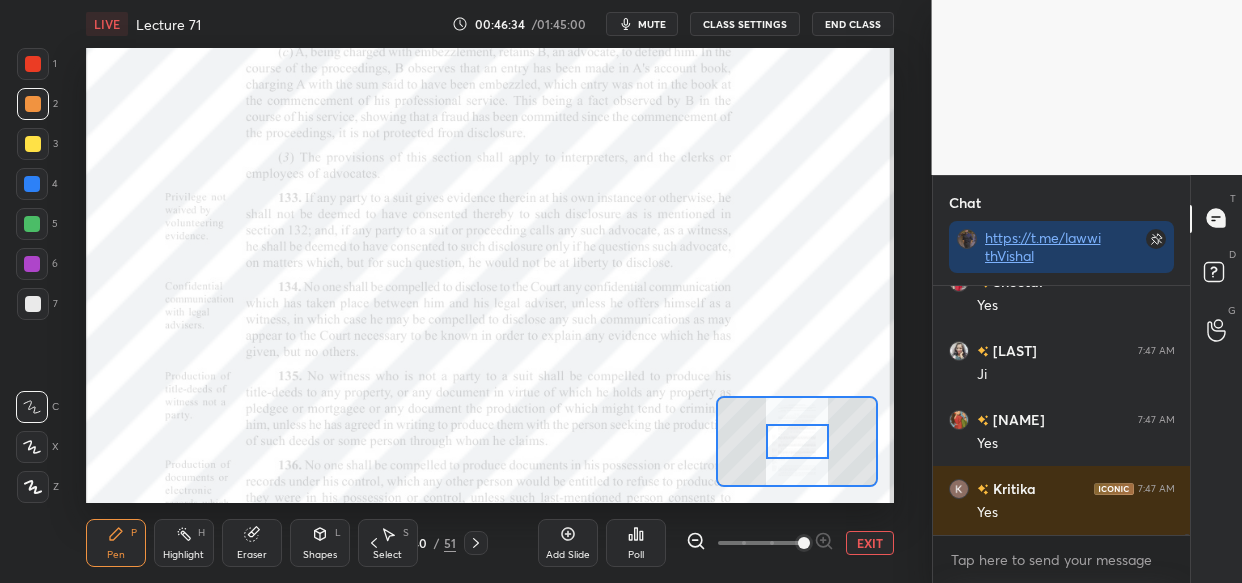 click at bounding box center [760, 543] 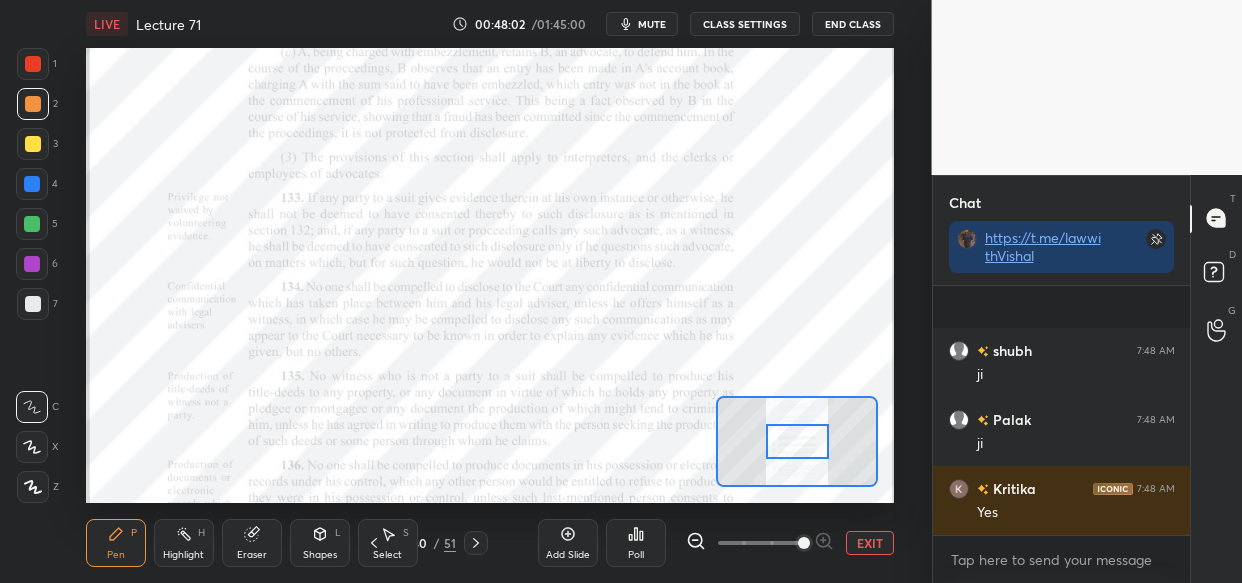 scroll, scrollTop: 87917, scrollLeft: 0, axis: vertical 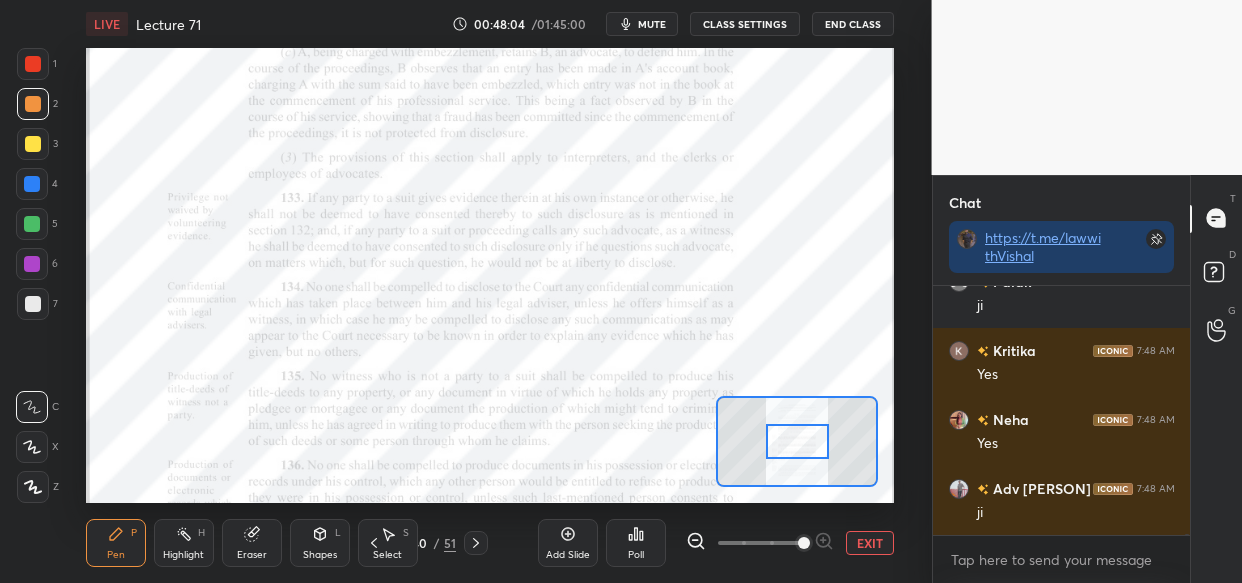drag, startPoint x: 39, startPoint y: 180, endPoint x: 65, endPoint y: 210, distance: 39.698868 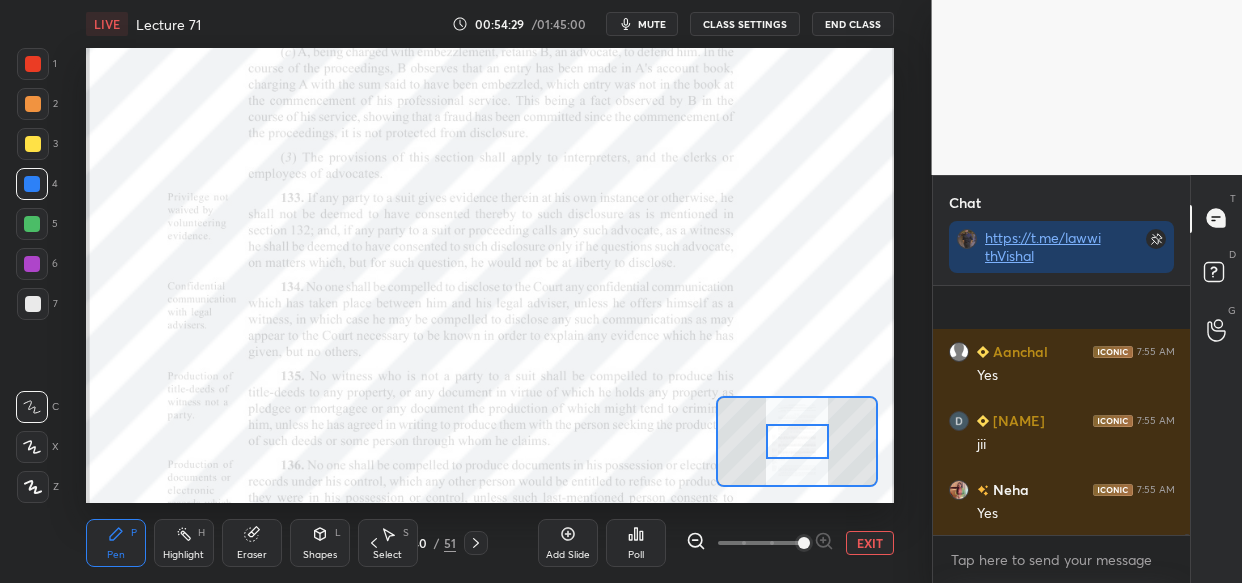 scroll, scrollTop: 103300, scrollLeft: 0, axis: vertical 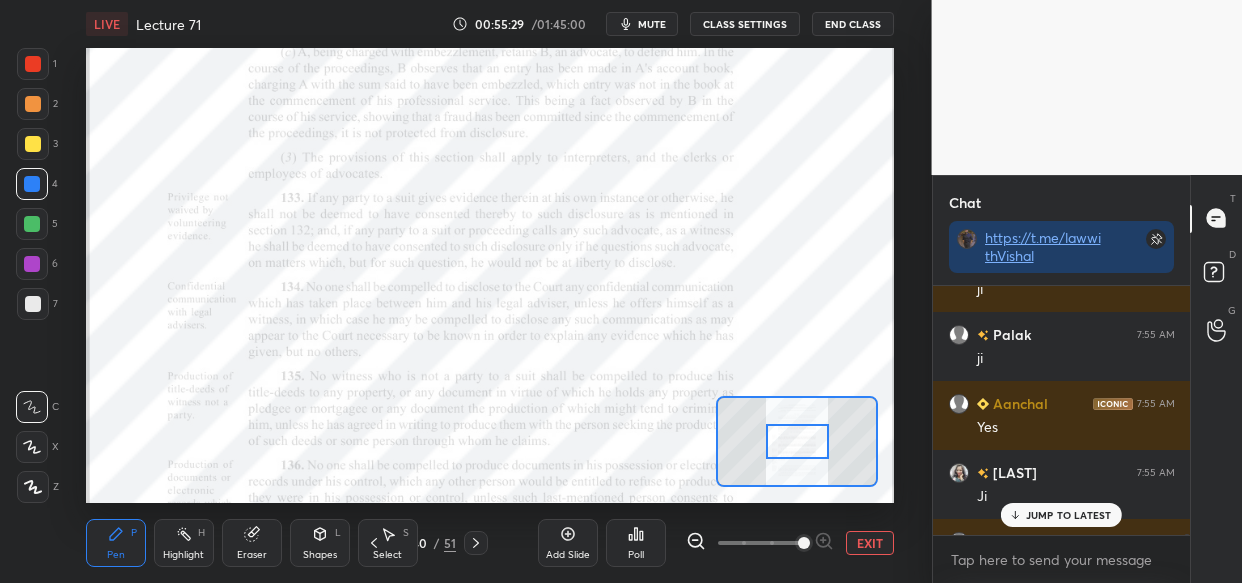 click on "JUMP TO LATEST" at bounding box center [1069, 515] 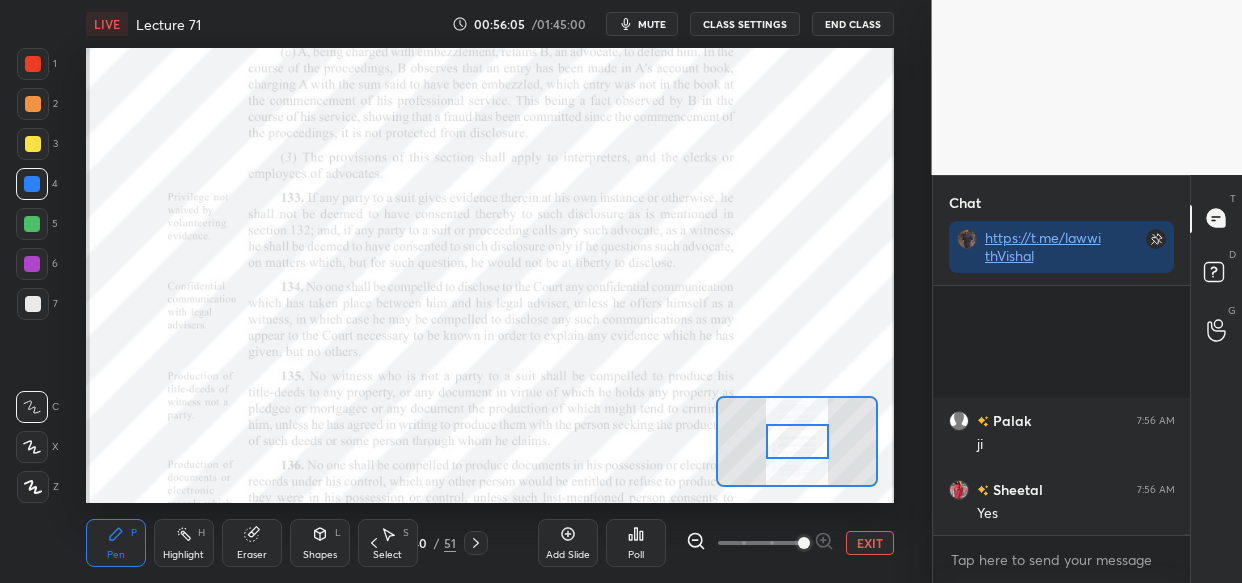 scroll, scrollTop: 107779, scrollLeft: 0, axis: vertical 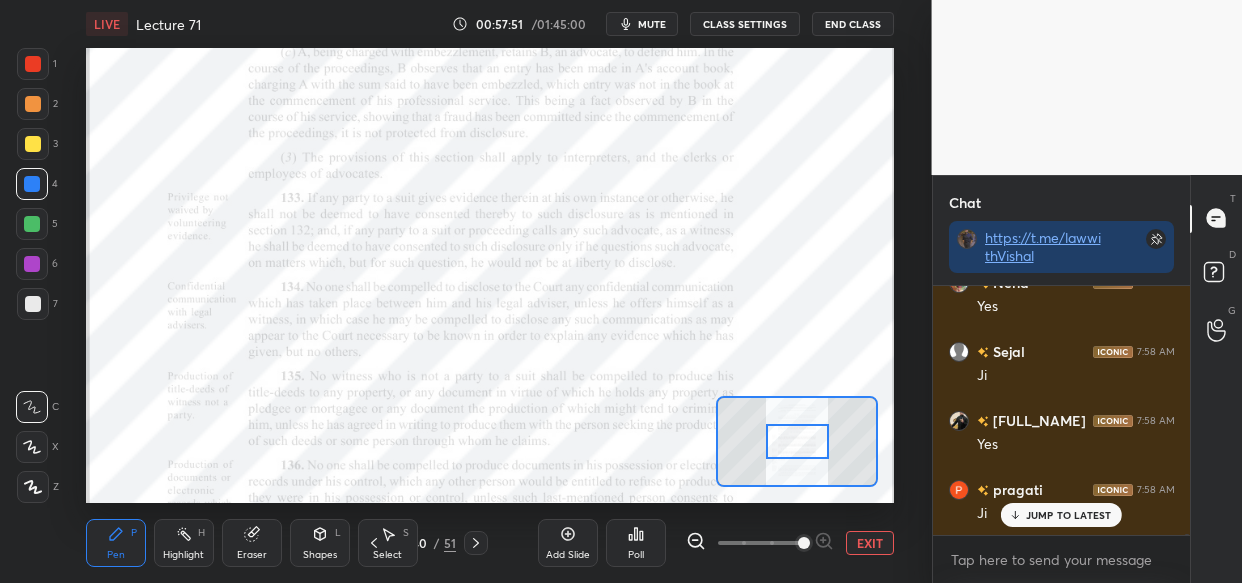 drag, startPoint x: 1046, startPoint y: 509, endPoint x: 1029, endPoint y: 513, distance: 17.464249 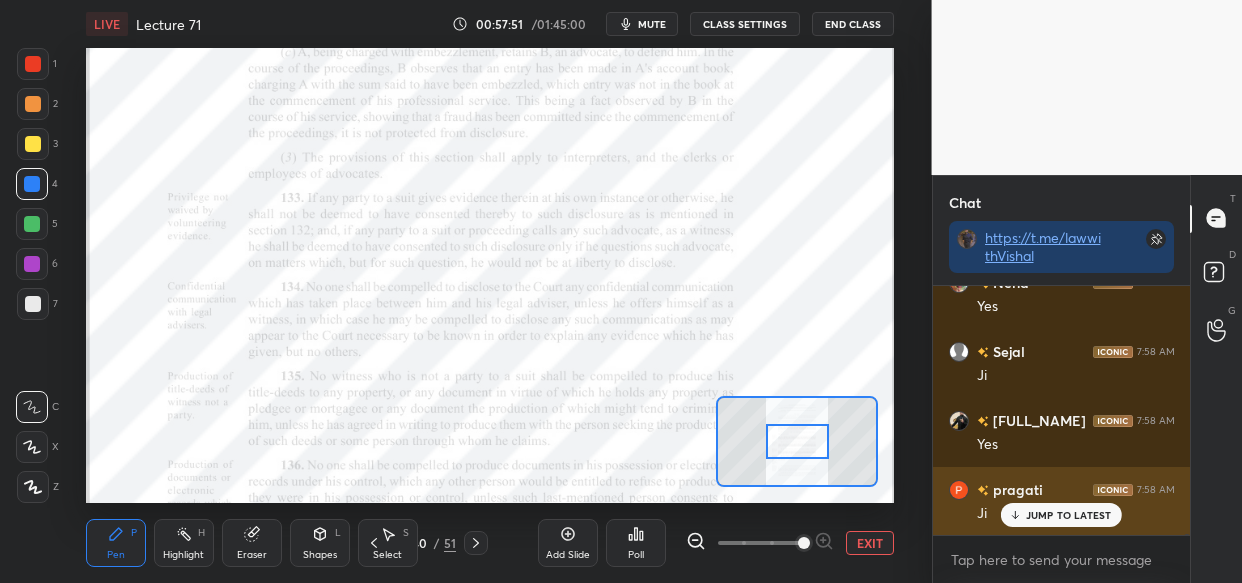 click on "JUMP TO LATEST" at bounding box center (1069, 515) 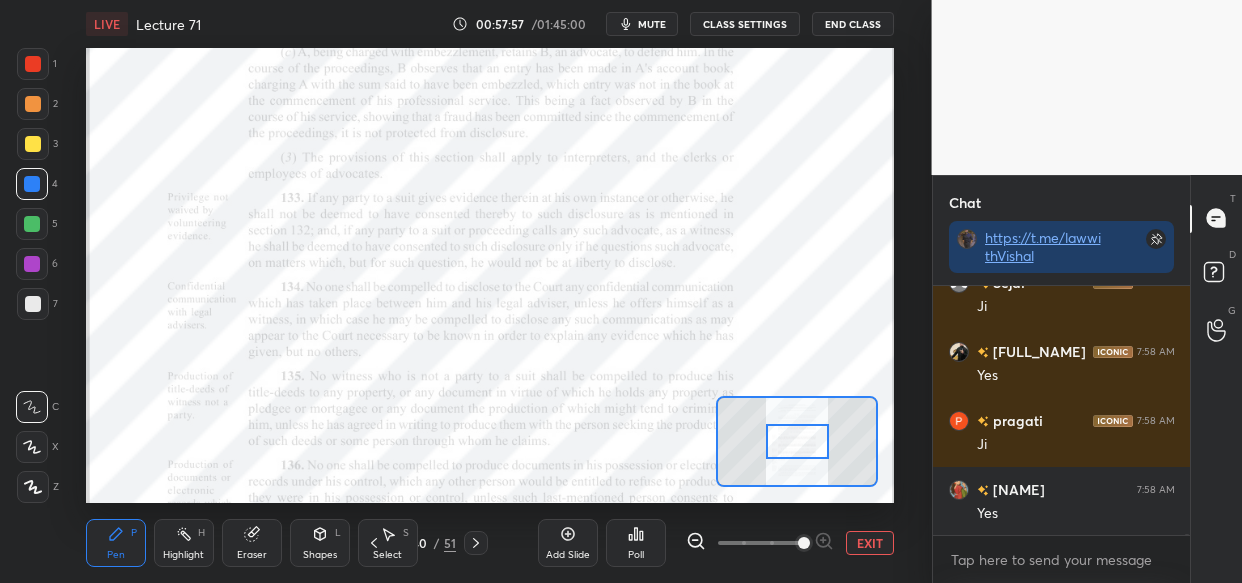 scroll, scrollTop: 113210, scrollLeft: 0, axis: vertical 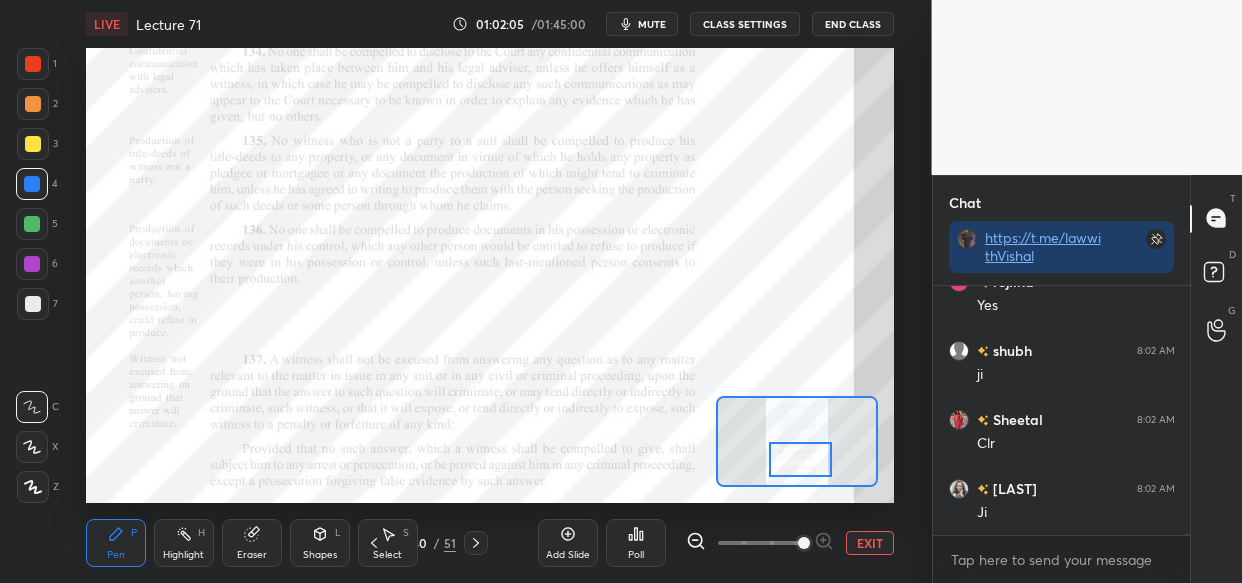 drag, startPoint x: 782, startPoint y: 435, endPoint x: 788, endPoint y: 456, distance: 21.84033 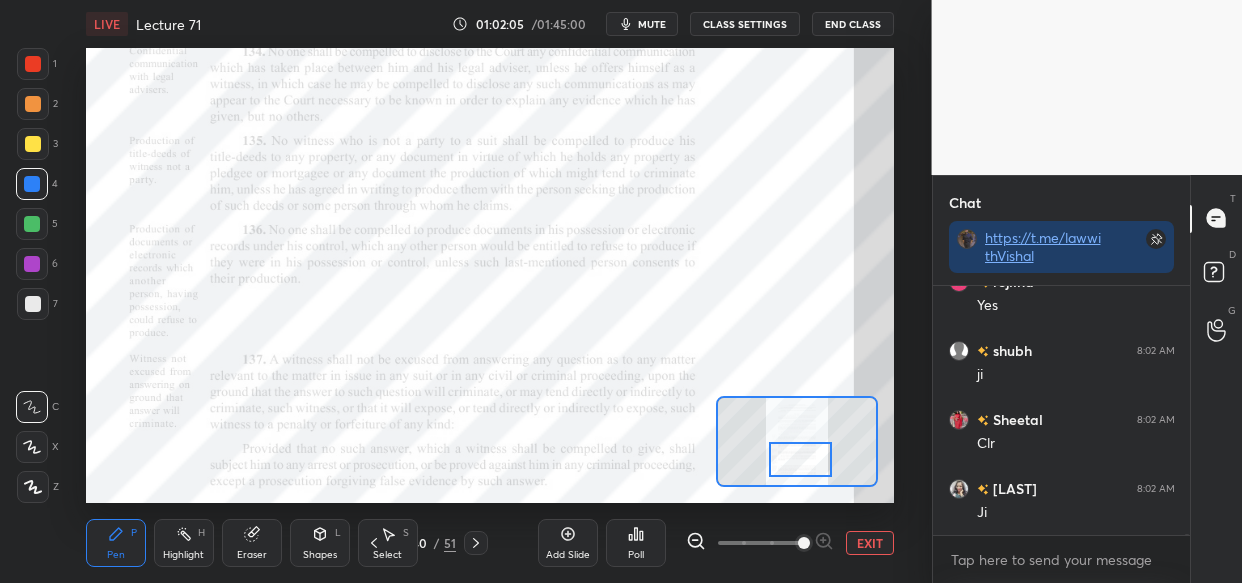 click at bounding box center [800, 459] 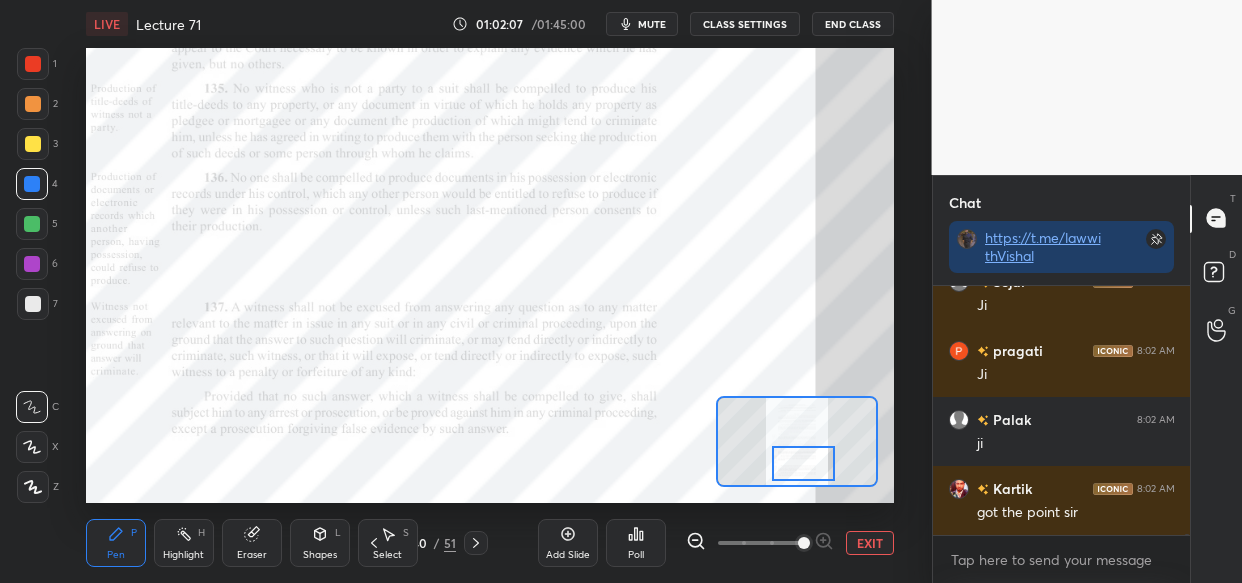scroll, scrollTop: 120399, scrollLeft: 0, axis: vertical 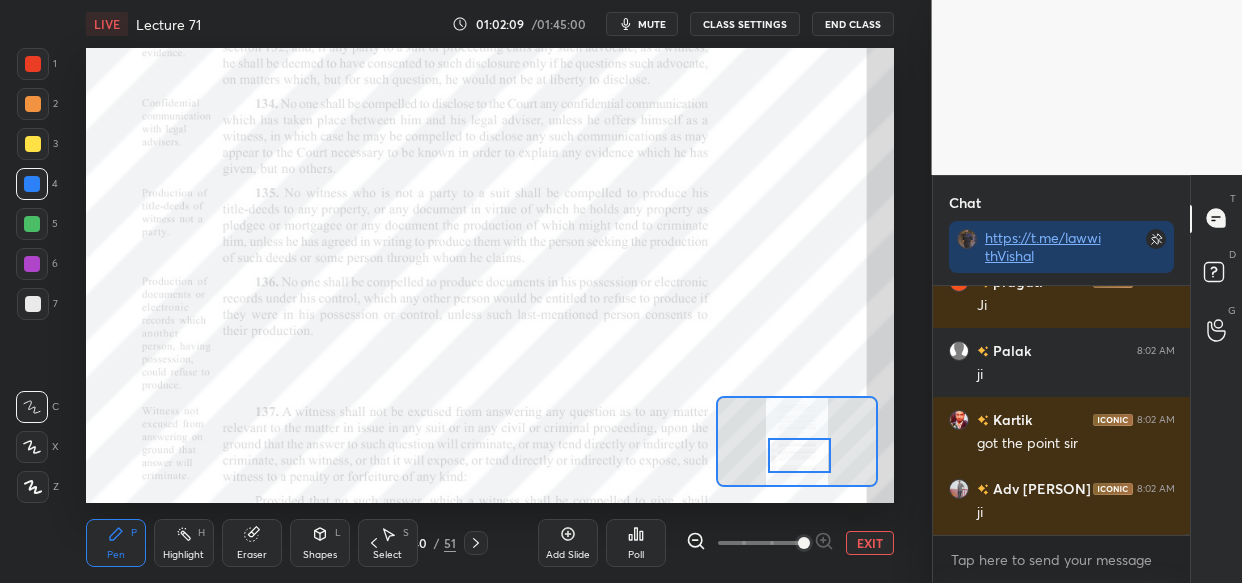 drag, startPoint x: 788, startPoint y: 456, endPoint x: 782, endPoint y: 444, distance: 13.416408 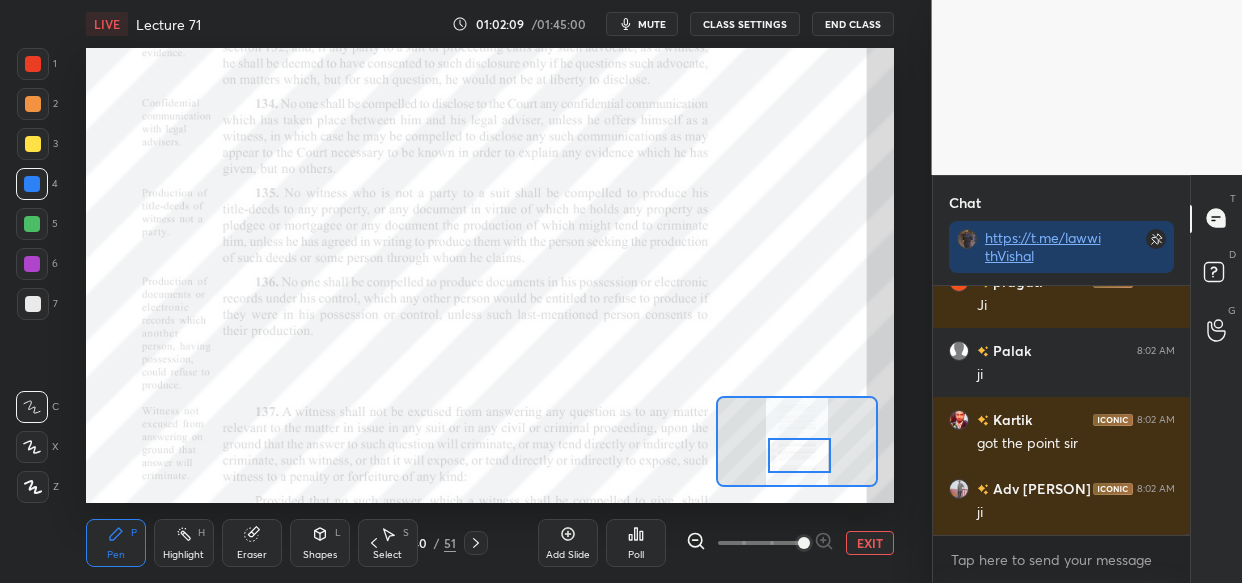click at bounding box center (799, 455) 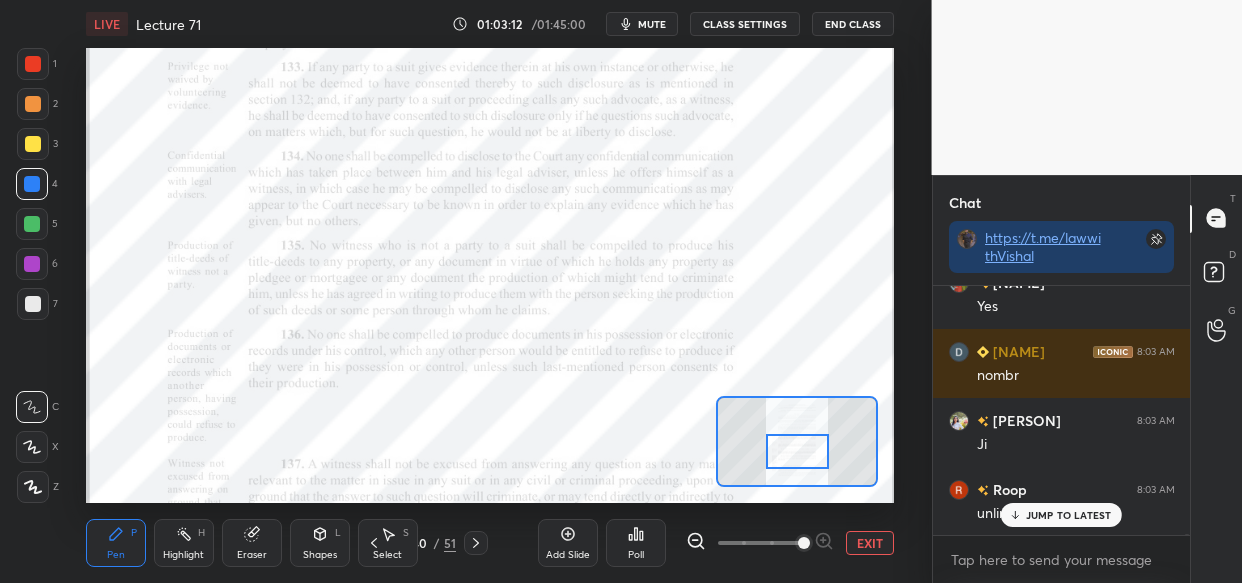 scroll, scrollTop: 121502, scrollLeft: 0, axis: vertical 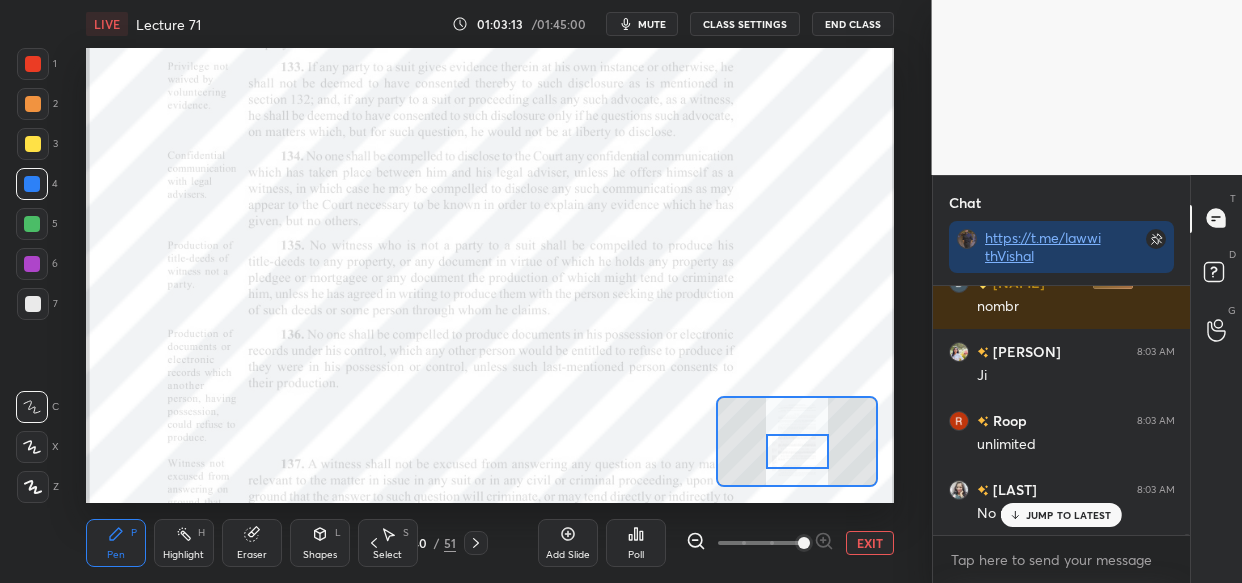 click on "JUMP TO LATEST" at bounding box center (1069, 515) 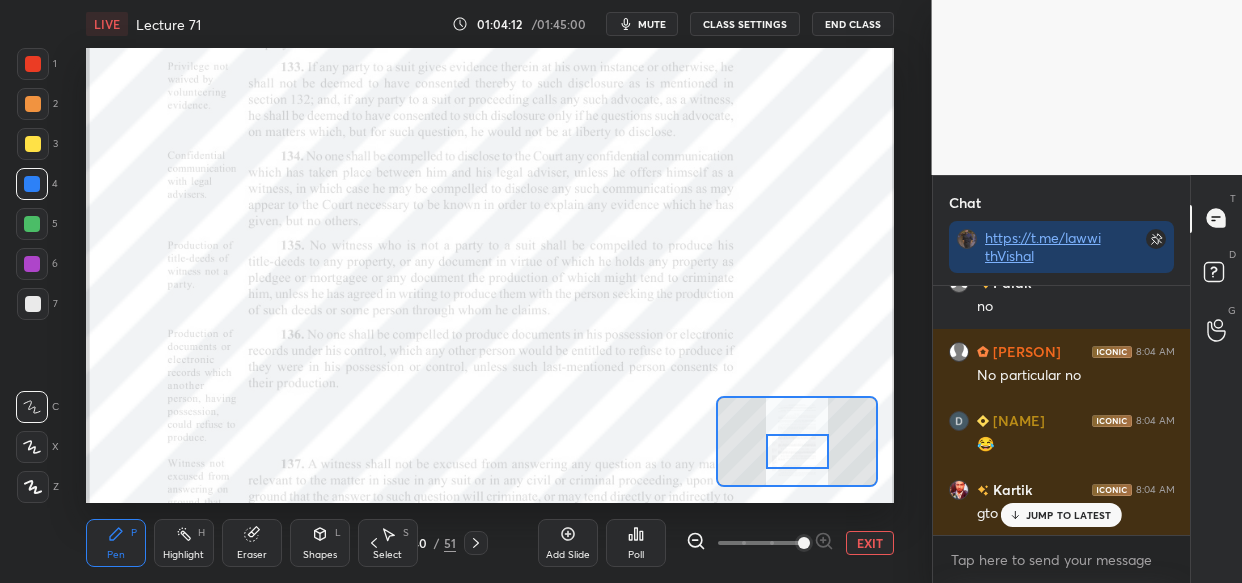scroll, scrollTop: 124193, scrollLeft: 0, axis: vertical 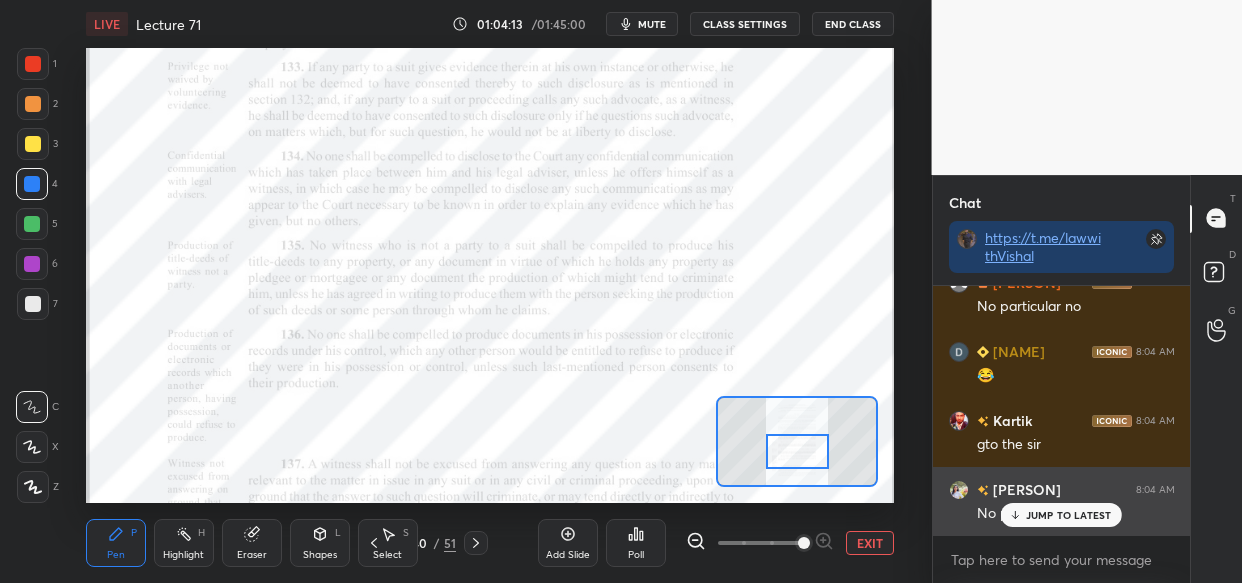 click on "JUMP TO LATEST" at bounding box center [1069, 515] 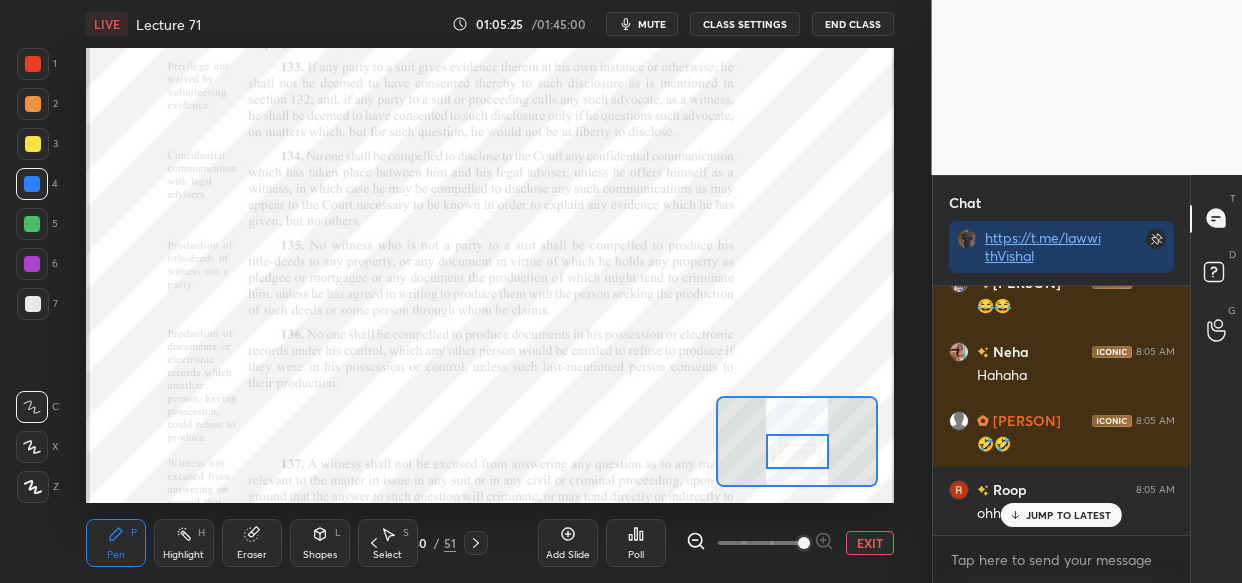 scroll, scrollTop: 126953, scrollLeft: 0, axis: vertical 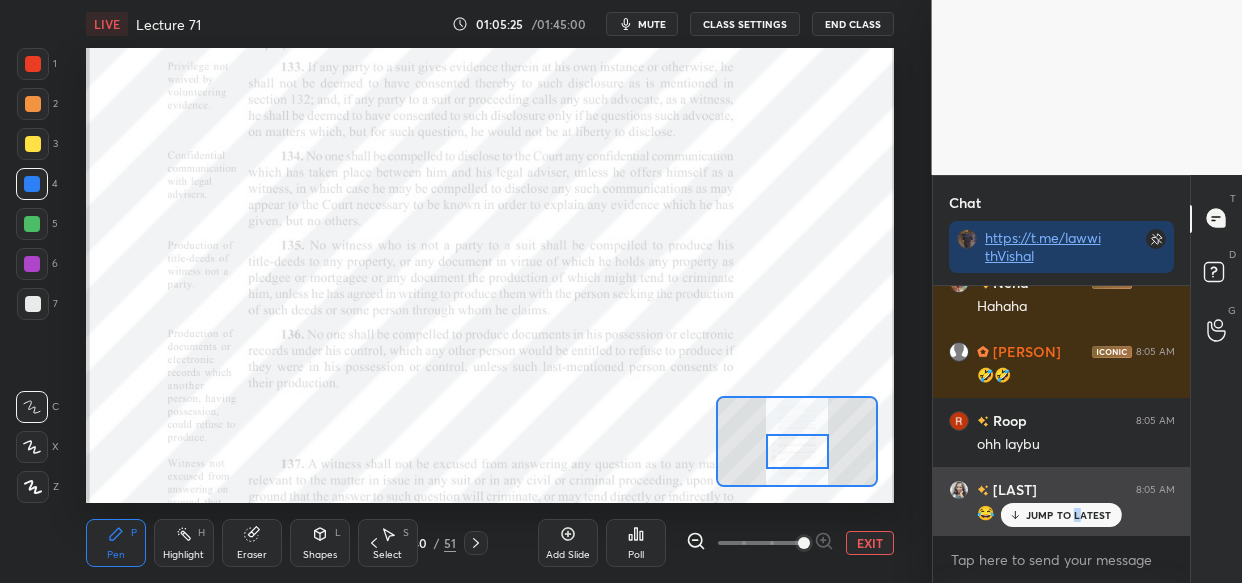 click on "JUMP TO LATEST" at bounding box center [1069, 515] 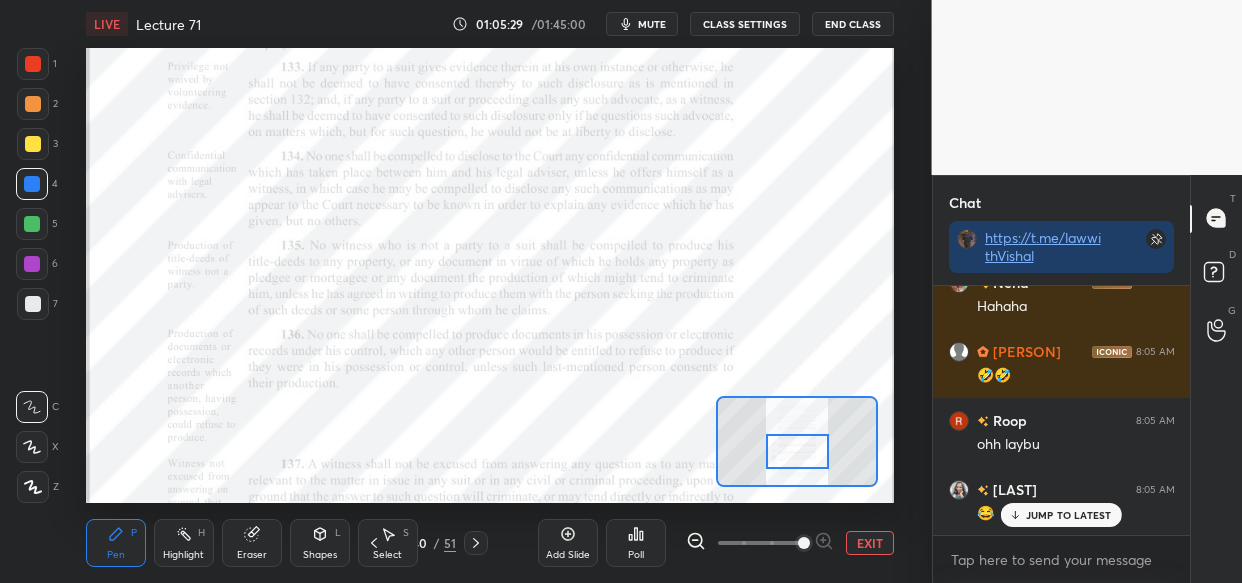scroll, scrollTop: 127022, scrollLeft: 0, axis: vertical 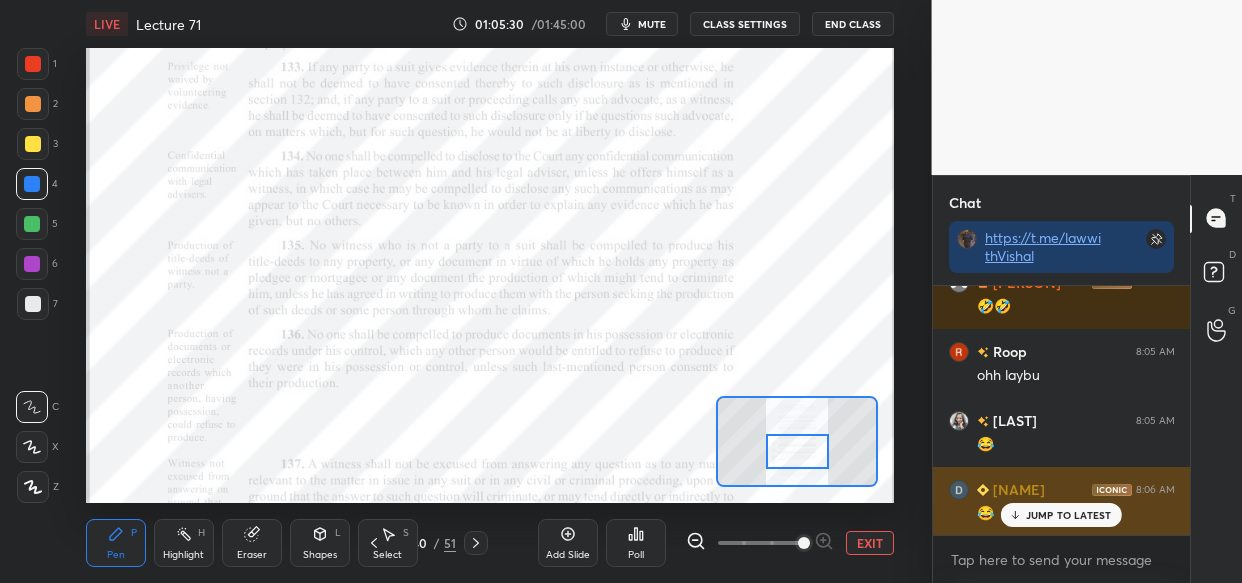 drag, startPoint x: 1050, startPoint y: 518, endPoint x: 1035, endPoint y: 520, distance: 15.132746 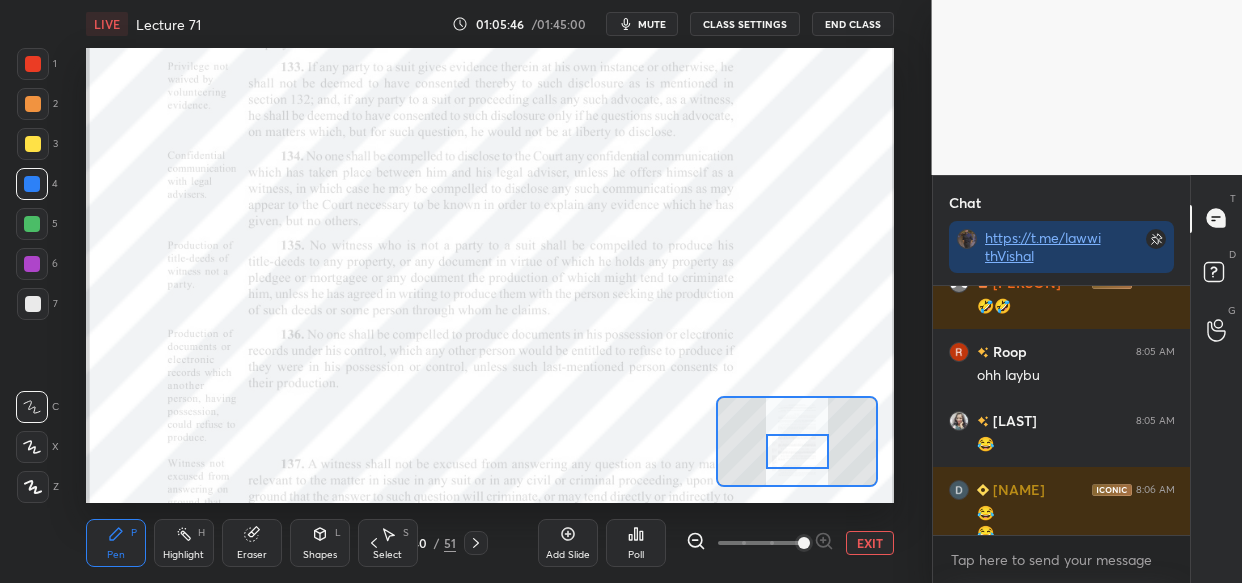 scroll, scrollTop: 127042, scrollLeft: 0, axis: vertical 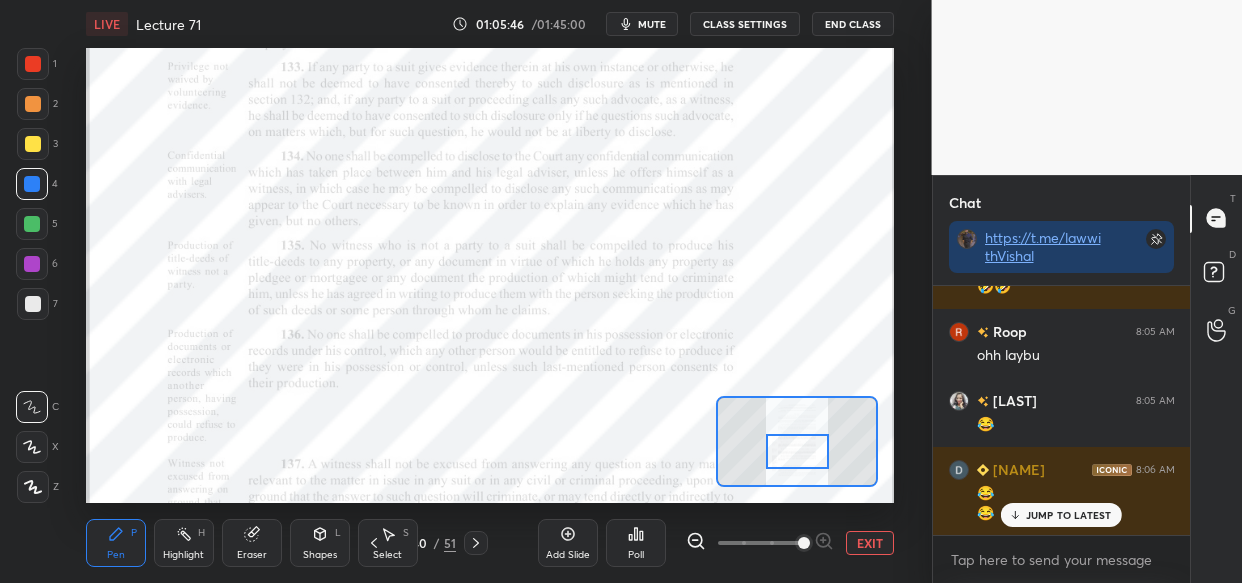 click at bounding box center [32, 264] 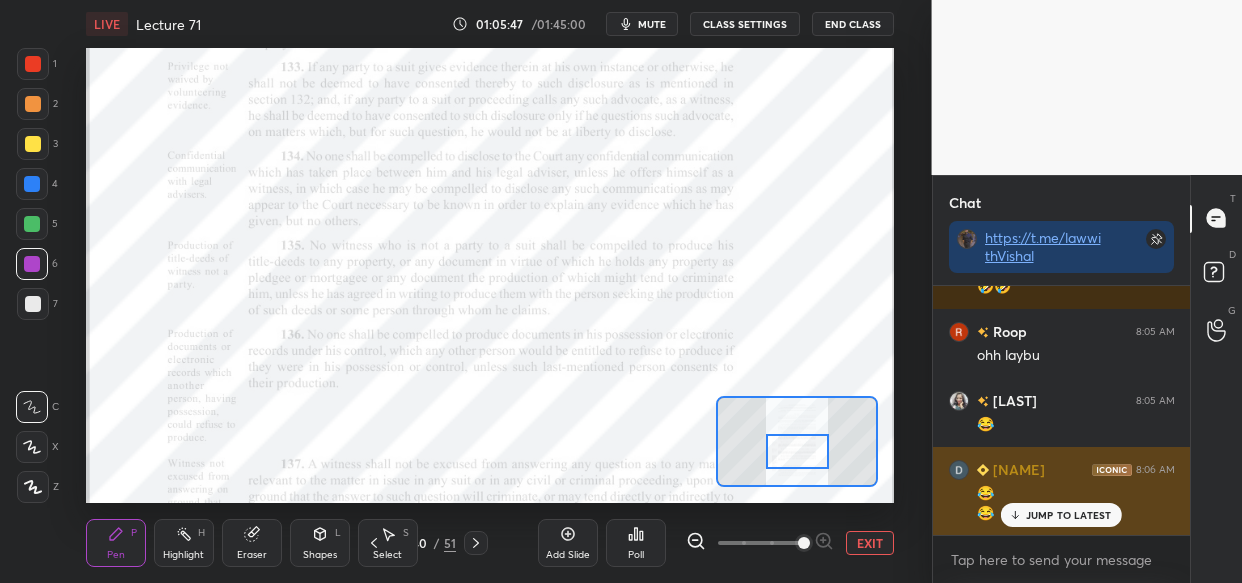 click on "JUMP TO LATEST" at bounding box center (1069, 515) 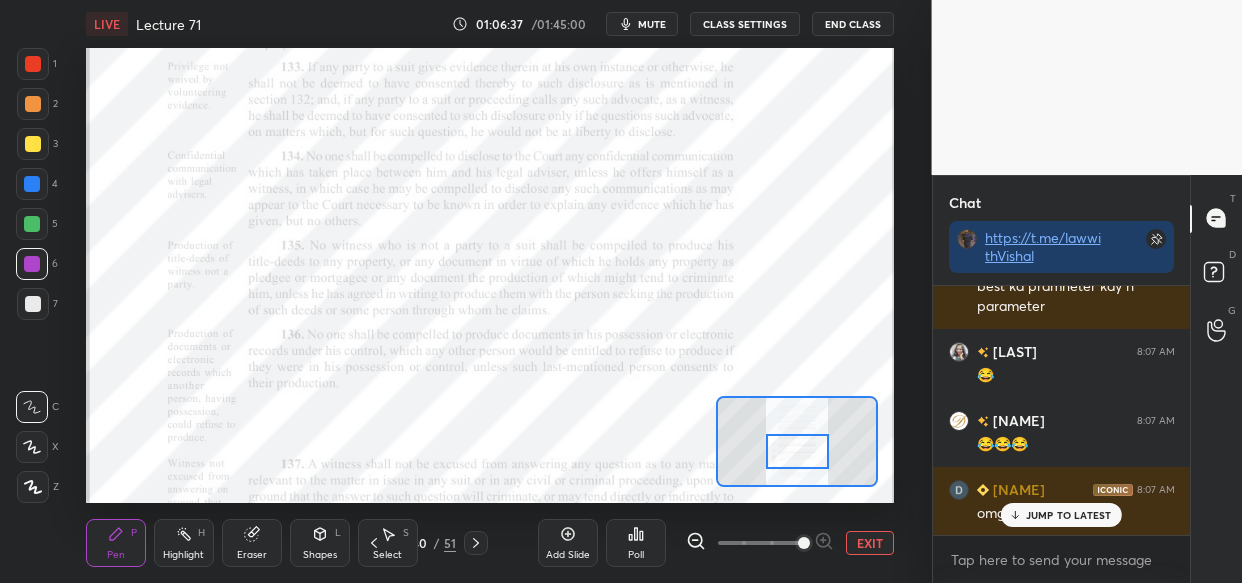 scroll, scrollTop: 127583, scrollLeft: 0, axis: vertical 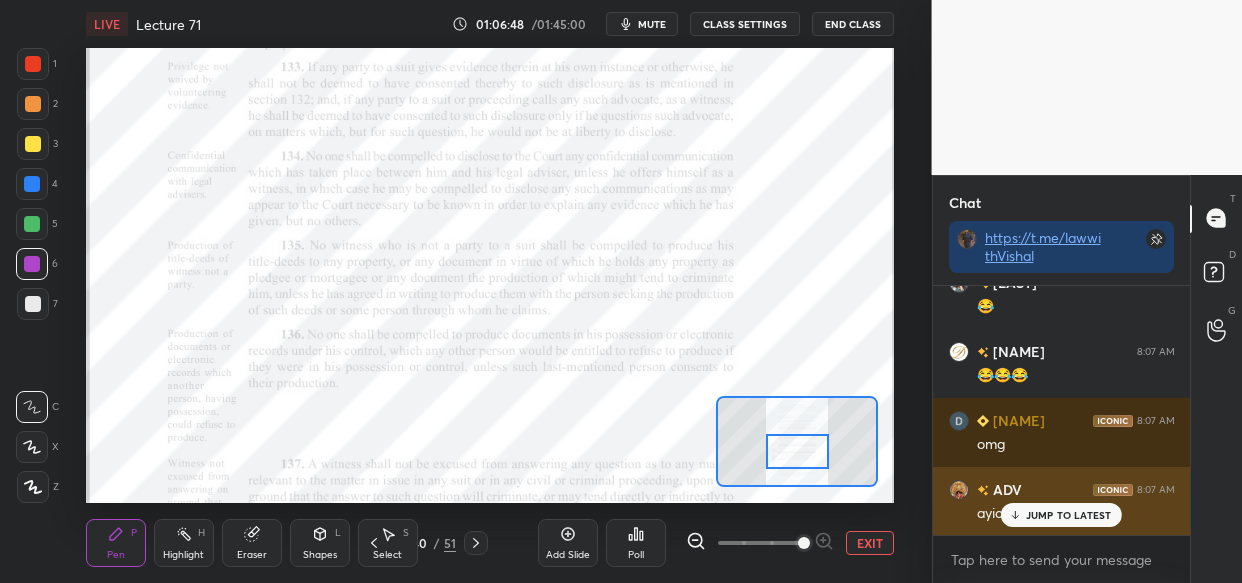 click on "JUMP TO LATEST" at bounding box center [1069, 515] 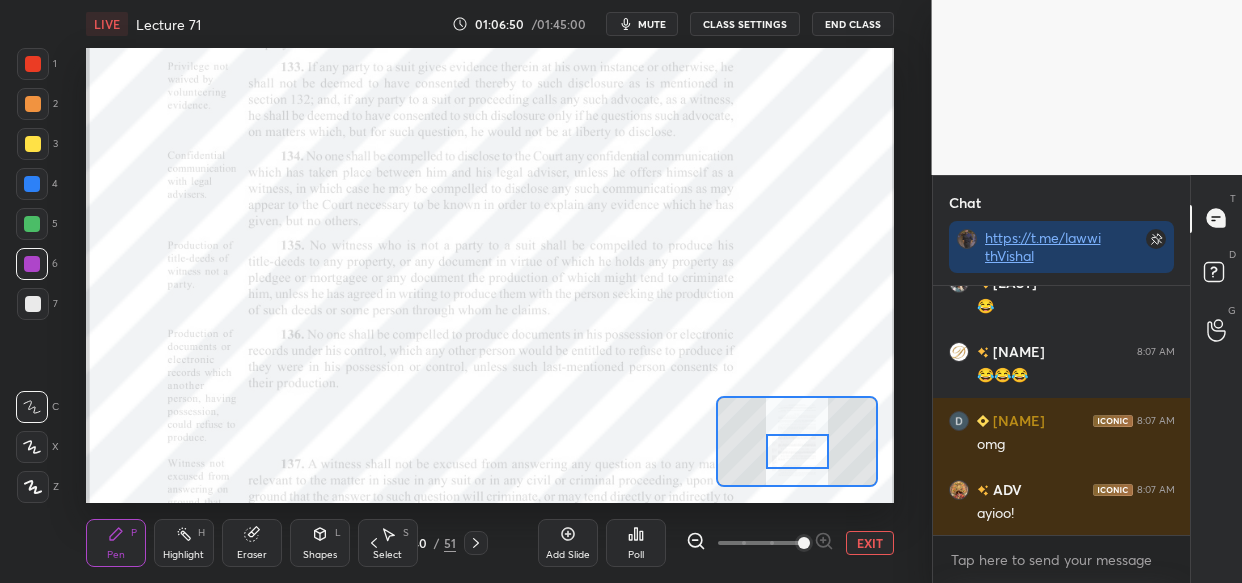 scroll, scrollTop: 127652, scrollLeft: 0, axis: vertical 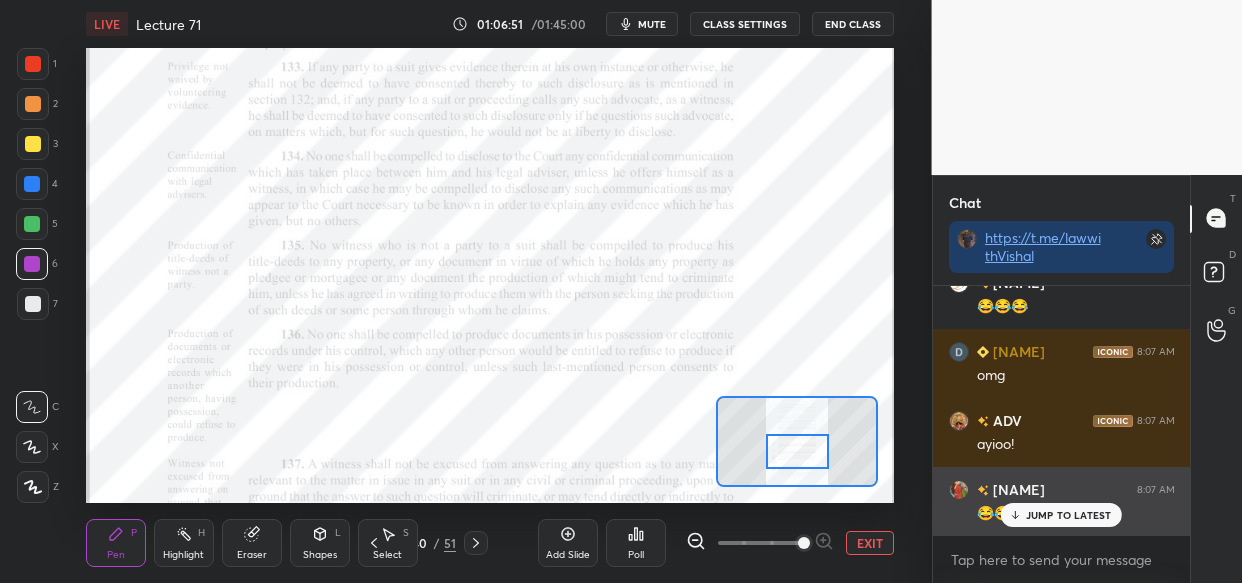 click on "JUMP TO LATEST" at bounding box center [1069, 515] 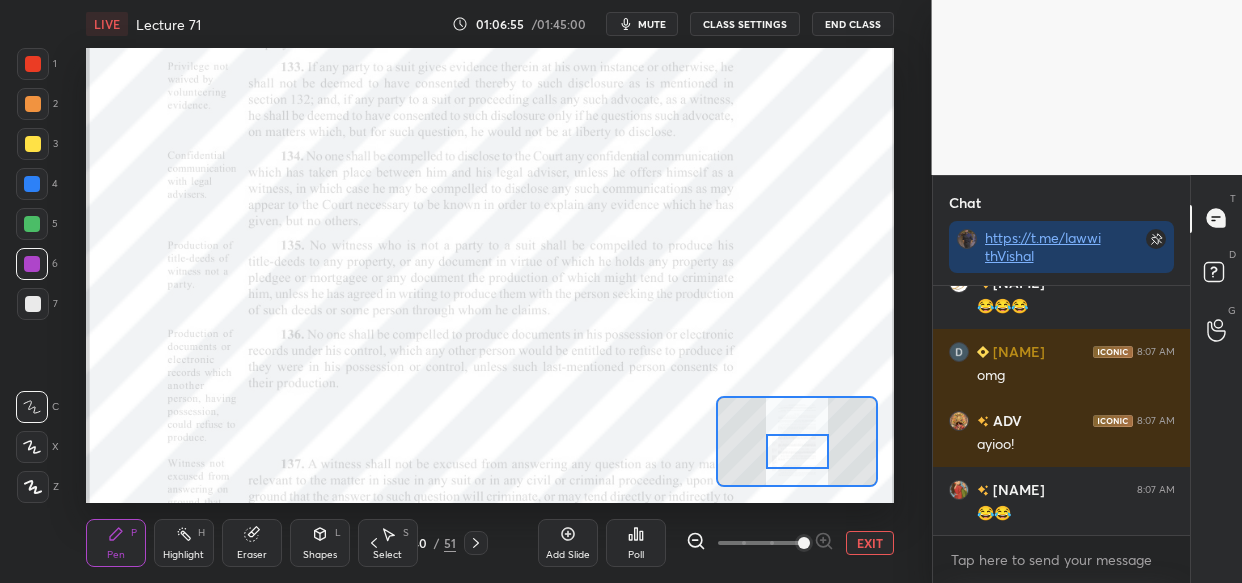 scroll, scrollTop: 127721, scrollLeft: 0, axis: vertical 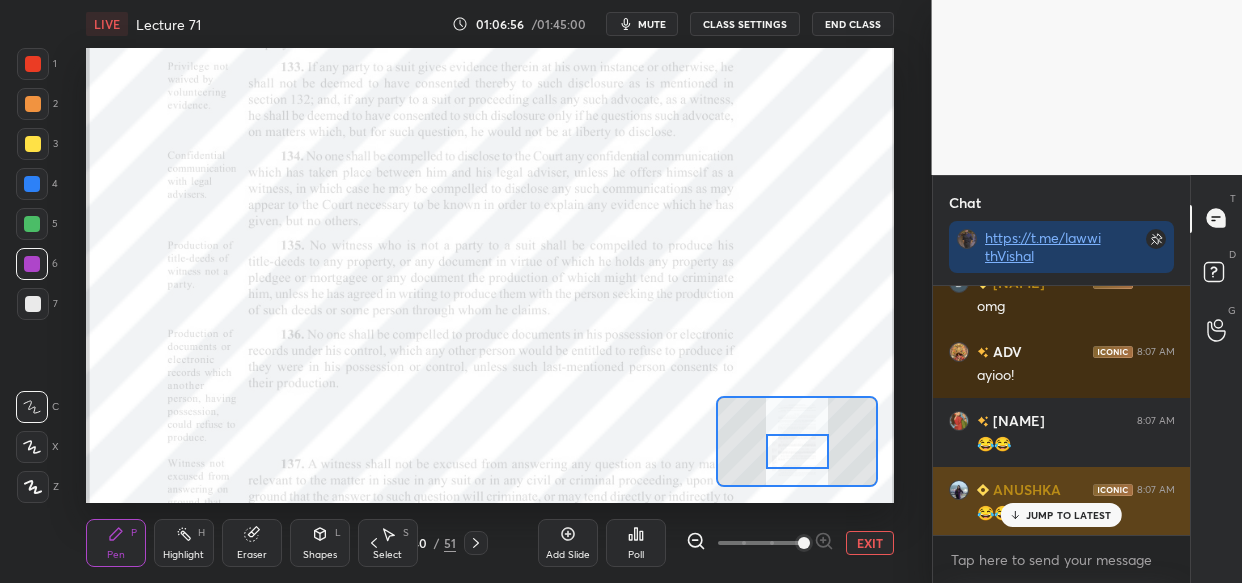 drag, startPoint x: 1095, startPoint y: 516, endPoint x: 1066, endPoint y: 515, distance: 29.017237 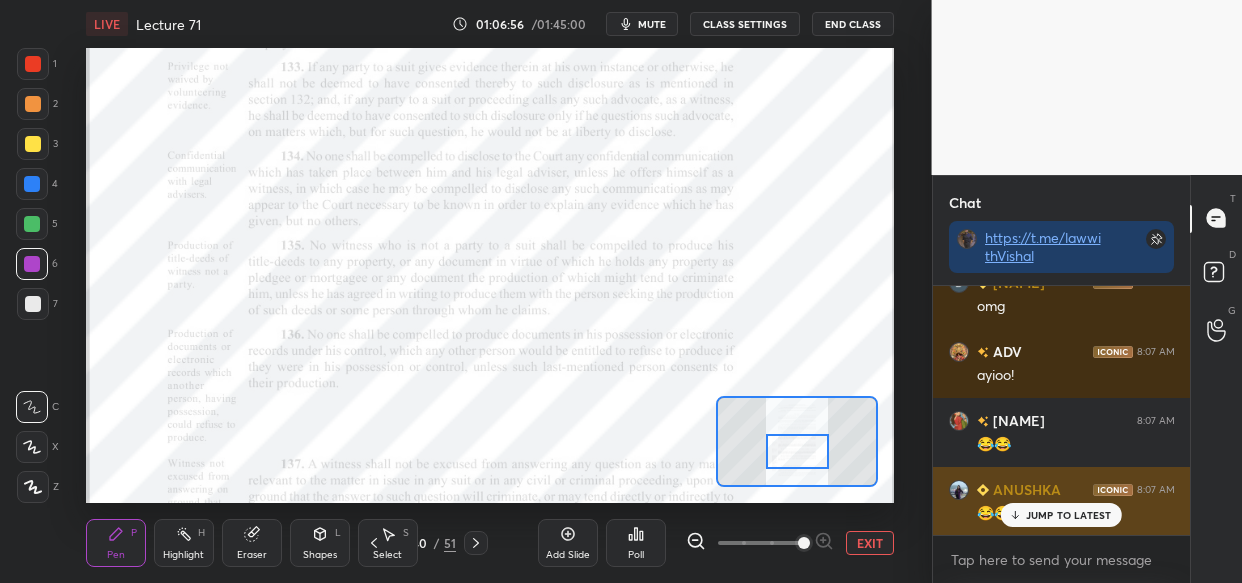 click on "JUMP TO LATEST" at bounding box center (1069, 515) 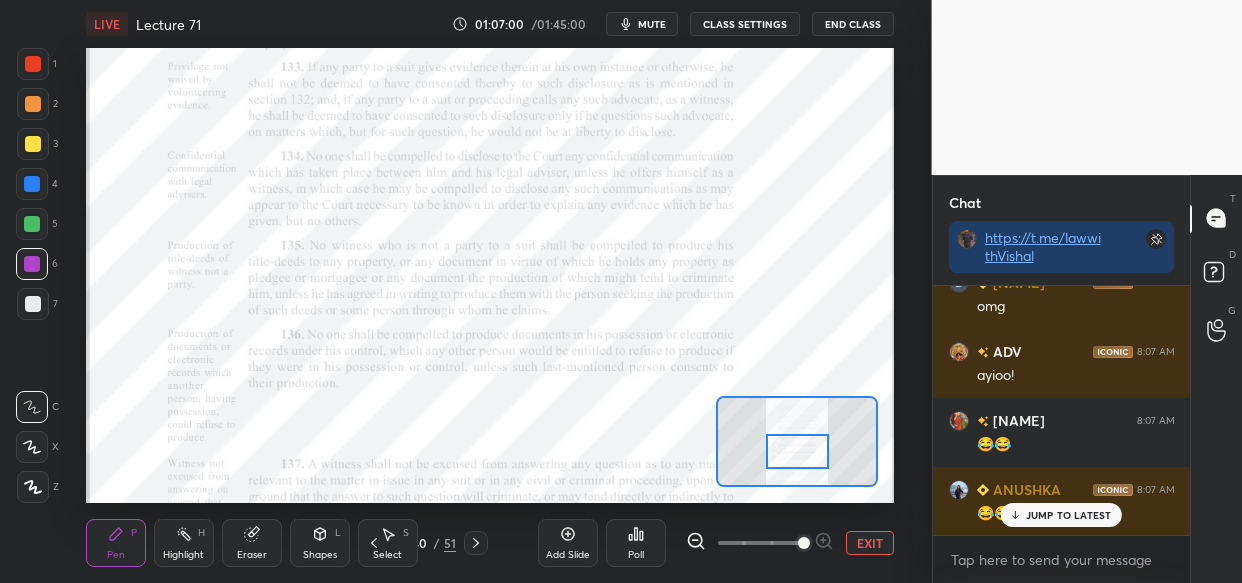 scroll, scrollTop: 127790, scrollLeft: 0, axis: vertical 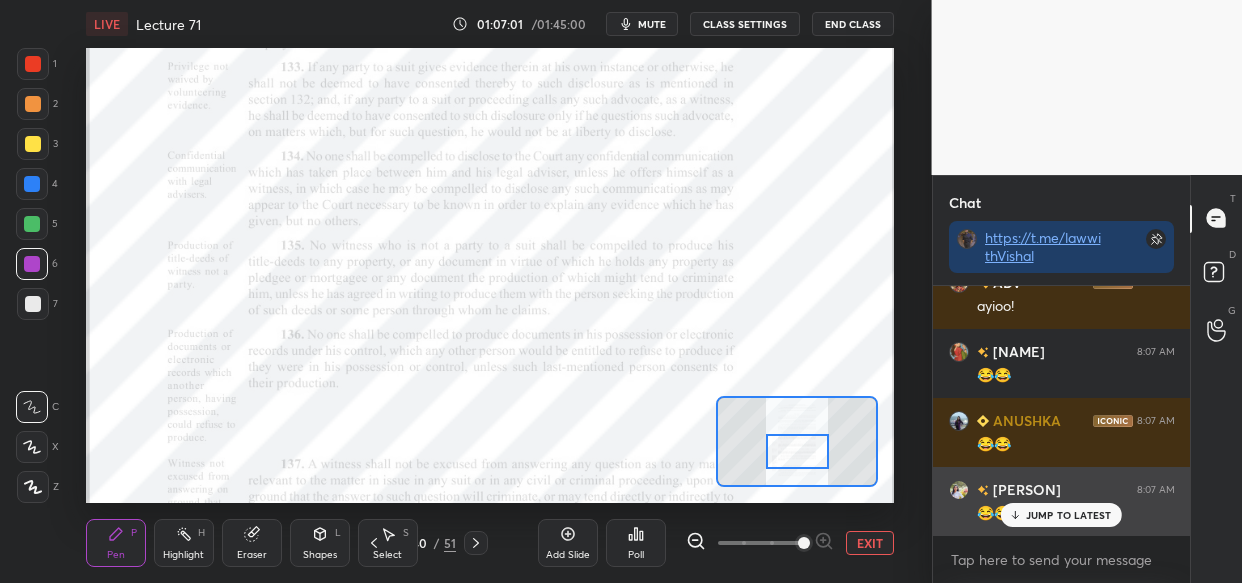 drag, startPoint x: 1041, startPoint y: 512, endPoint x: 1029, endPoint y: 509, distance: 12.369317 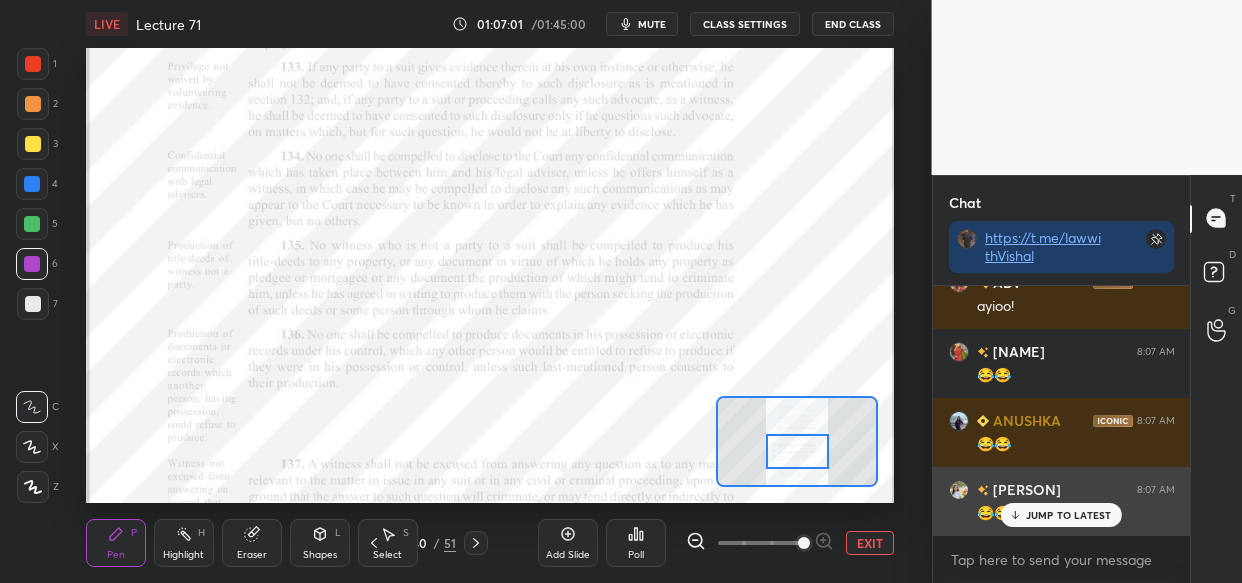 click on "JUMP TO LATEST" at bounding box center [1069, 515] 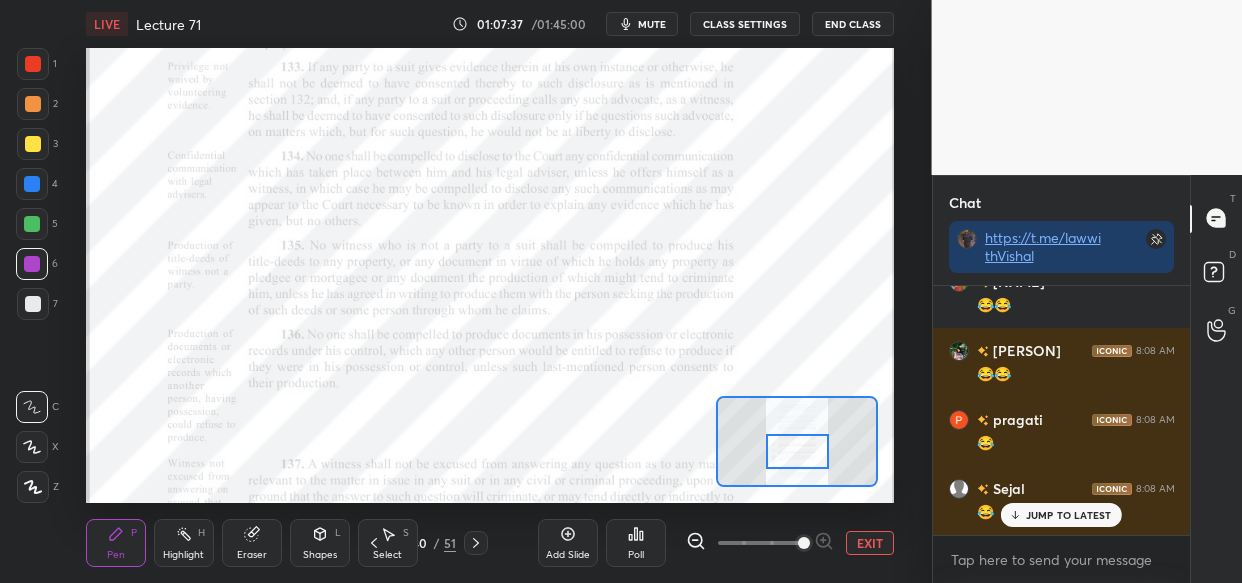 scroll, scrollTop: 128774, scrollLeft: 0, axis: vertical 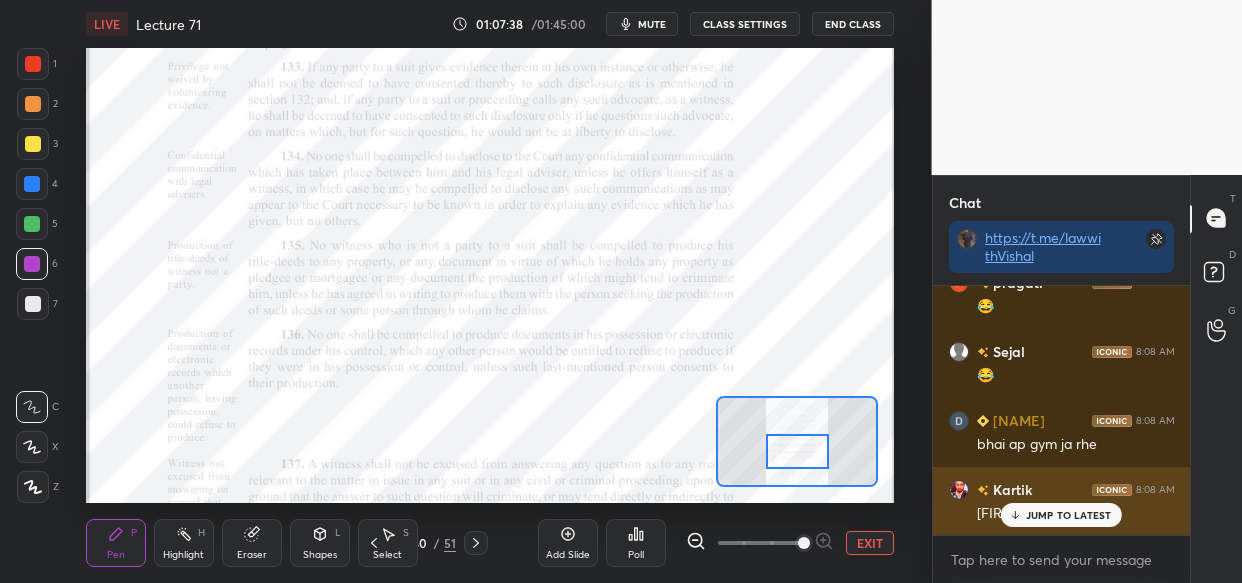 drag, startPoint x: 1067, startPoint y: 515, endPoint x: 1053, endPoint y: 518, distance: 14.3178215 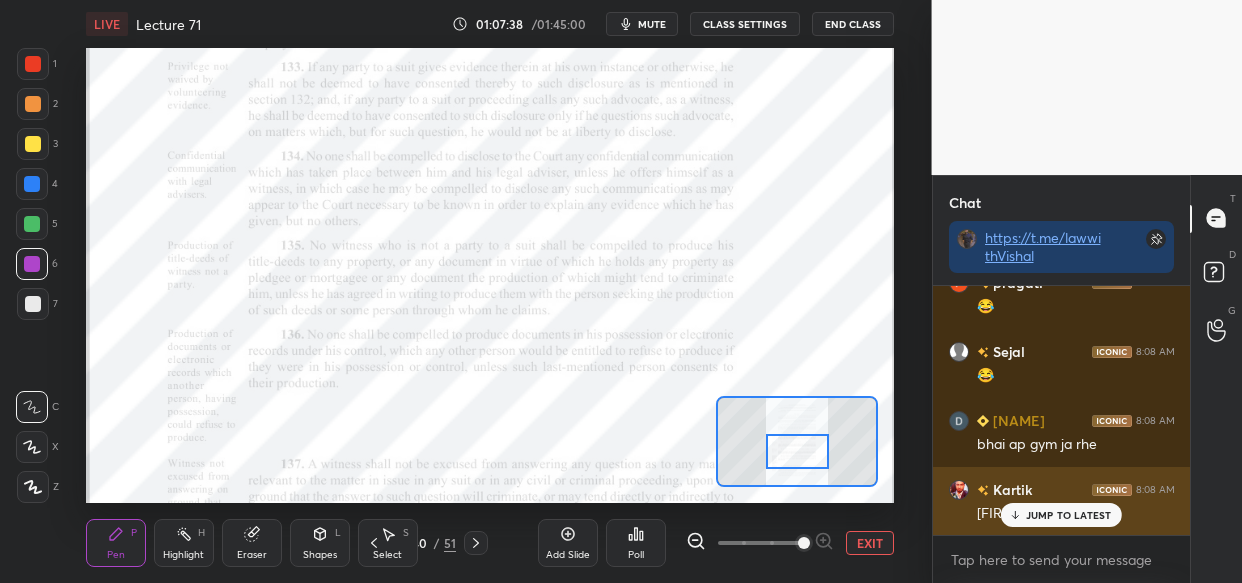 click on "JUMP TO LATEST" at bounding box center (1069, 515) 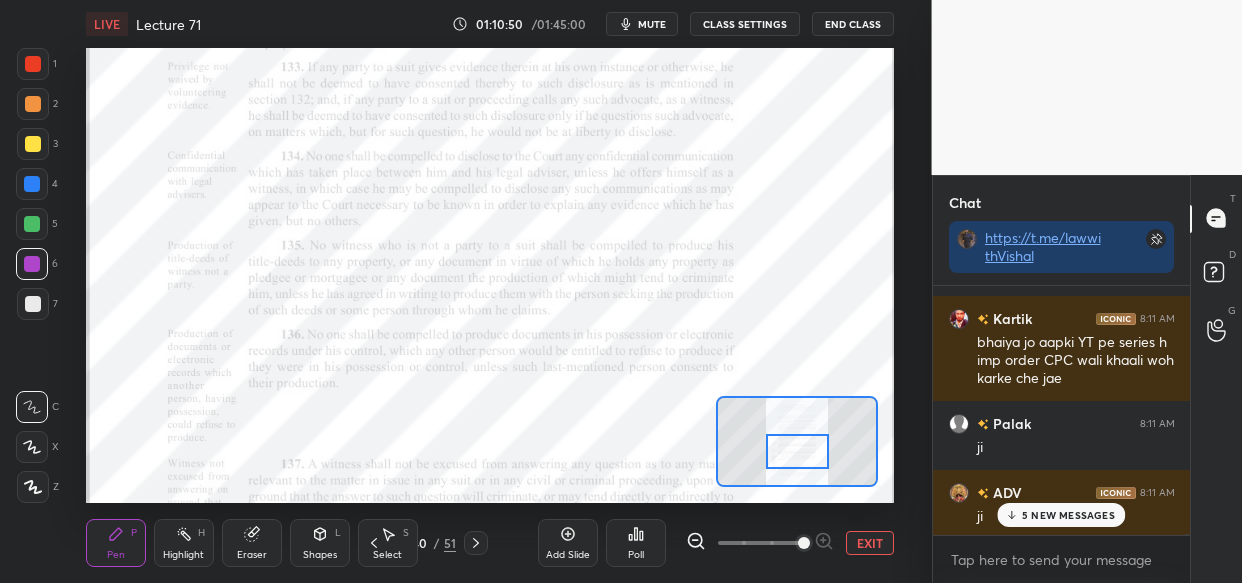 scroll, scrollTop: 135720, scrollLeft: 0, axis: vertical 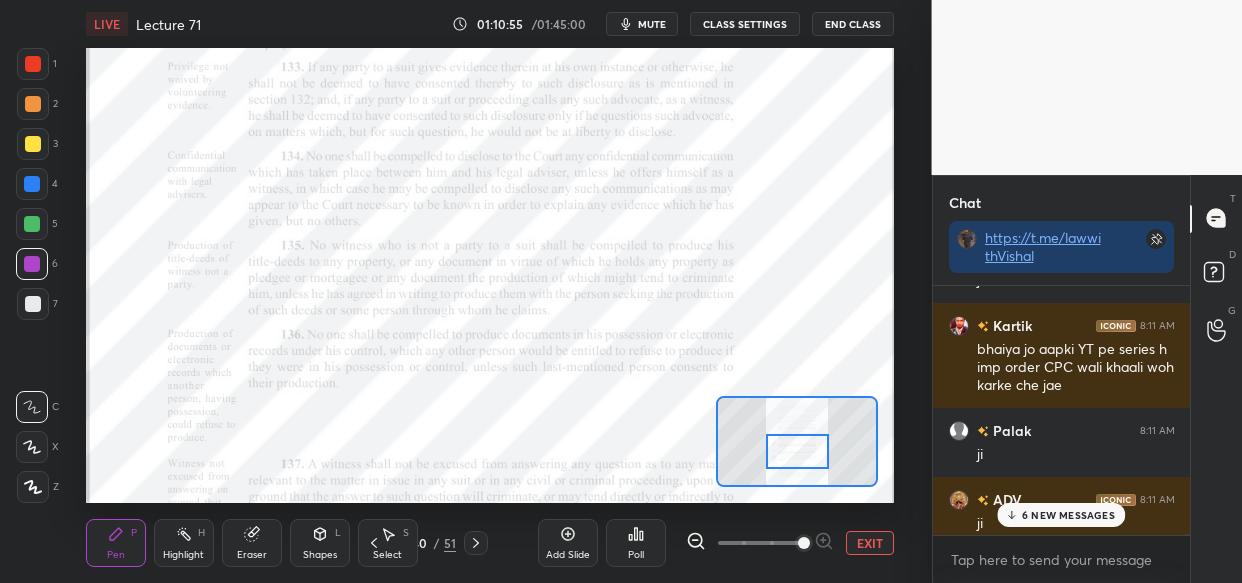 drag, startPoint x: 1067, startPoint y: 519, endPoint x: 1022, endPoint y: 516, distance: 45.099888 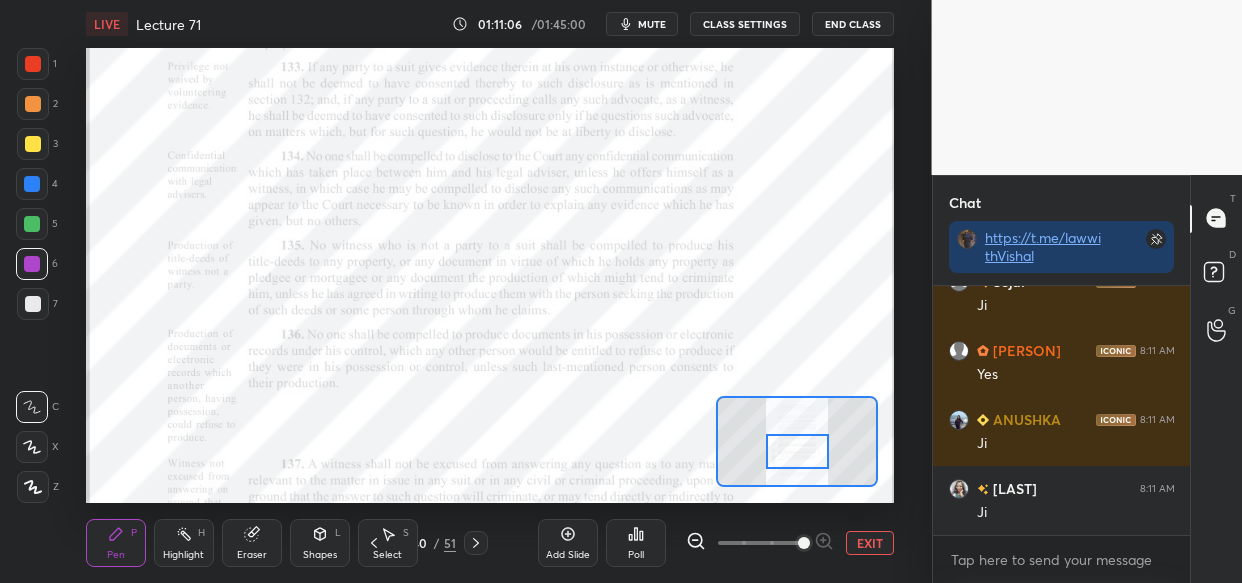 scroll, scrollTop: 136766, scrollLeft: 0, axis: vertical 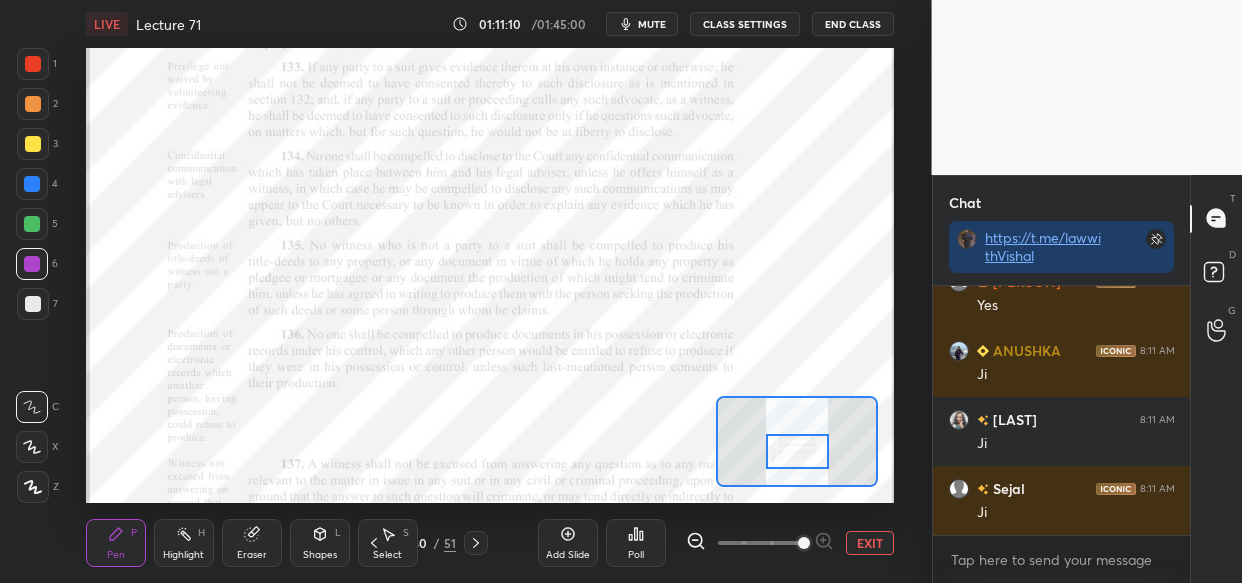 drag, startPoint x: 569, startPoint y: 525, endPoint x: 543, endPoint y: 532, distance: 26.925823 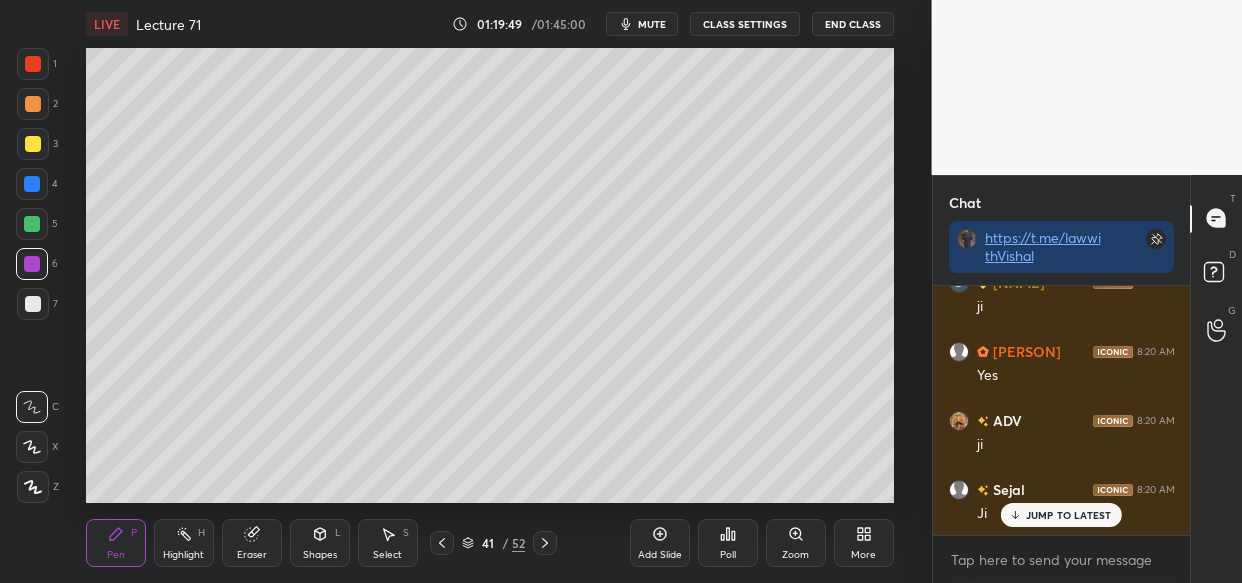 scroll, scrollTop: 149310, scrollLeft: 0, axis: vertical 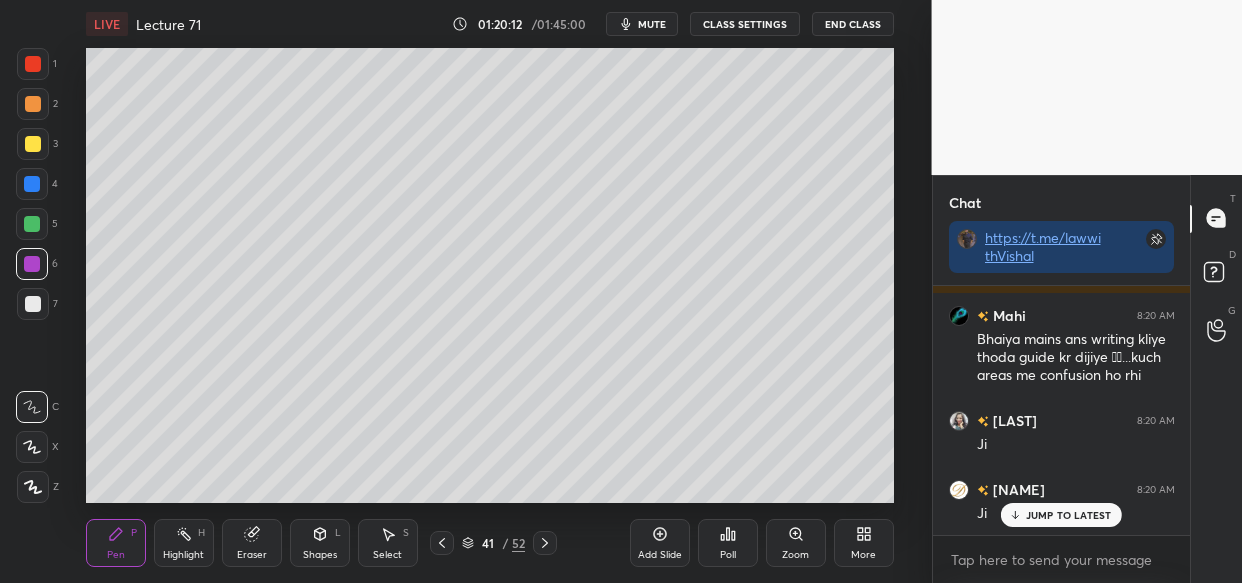 click on "JUMP TO LATEST" at bounding box center [1069, 515] 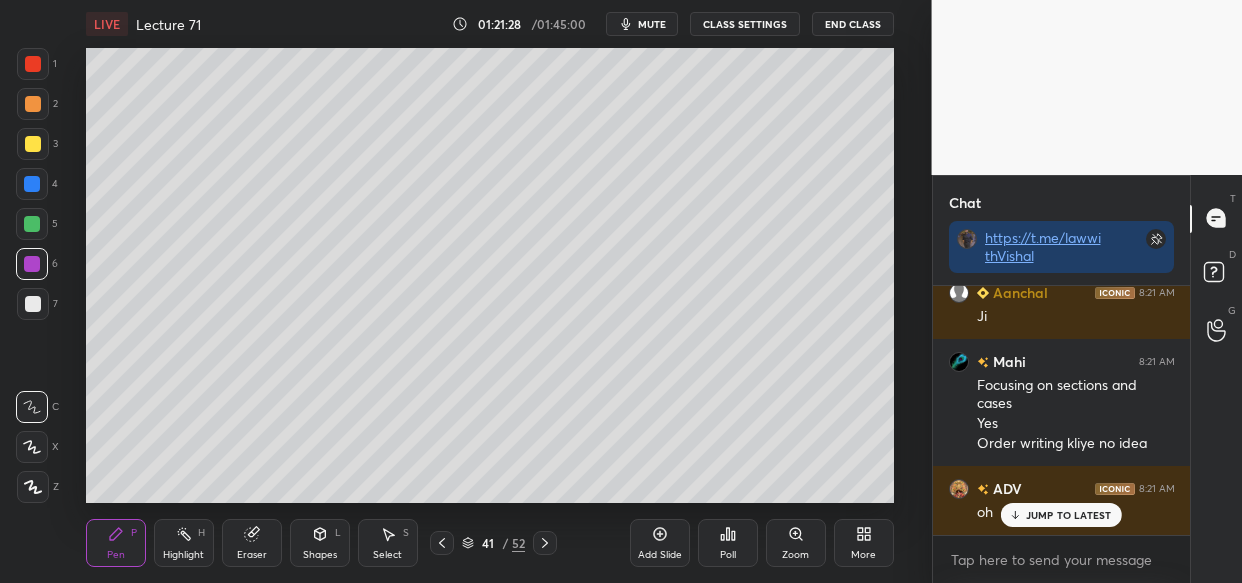 scroll, scrollTop: 150684, scrollLeft: 0, axis: vertical 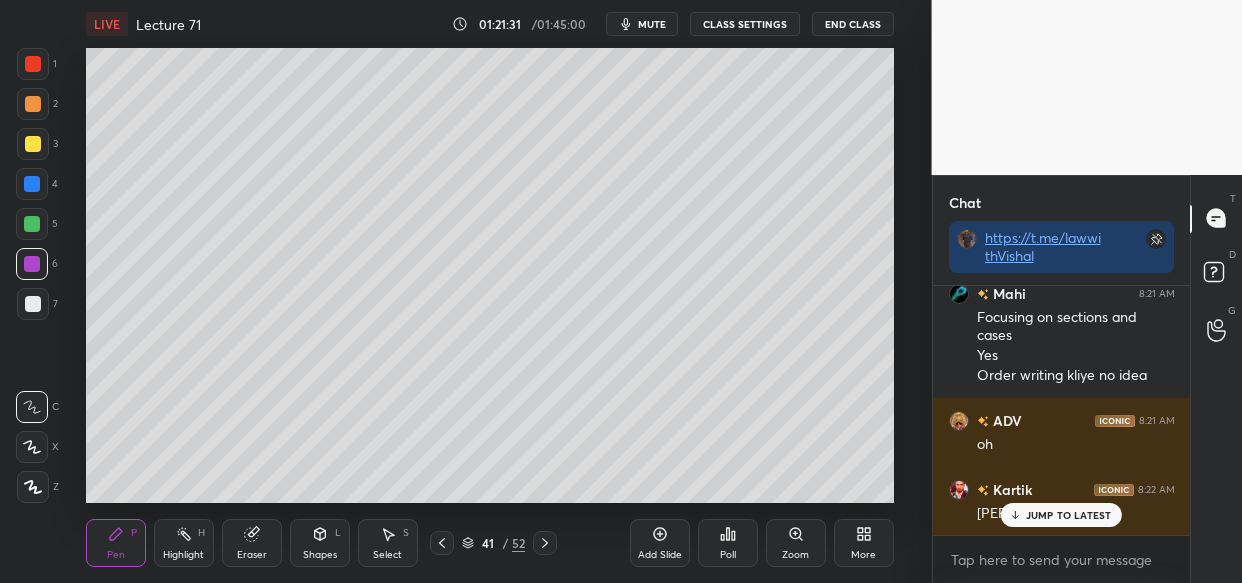 click on "[PERSON] [PERSON]" at bounding box center [1076, 512] 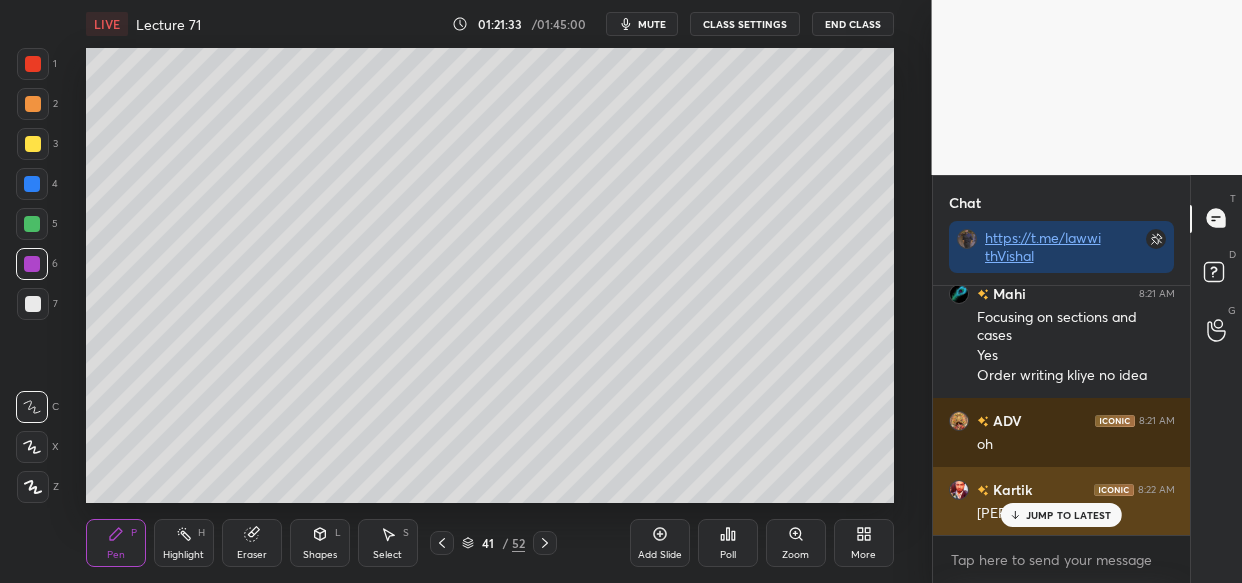 click on "JUMP TO LATEST" at bounding box center (1061, 515) 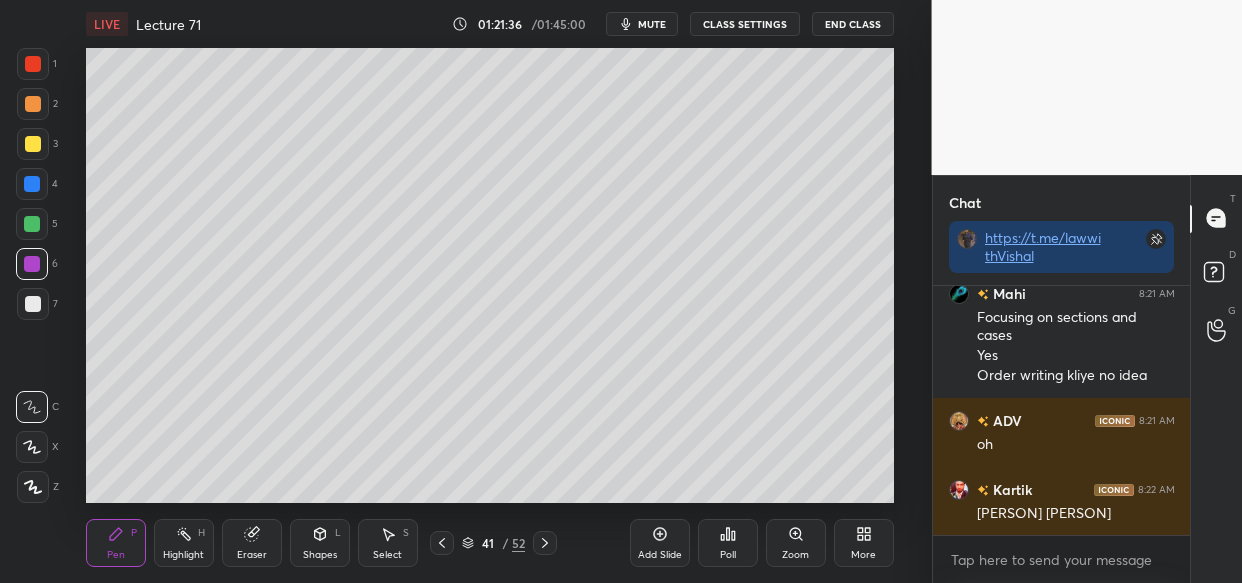 scroll, scrollTop: 150753, scrollLeft: 0, axis: vertical 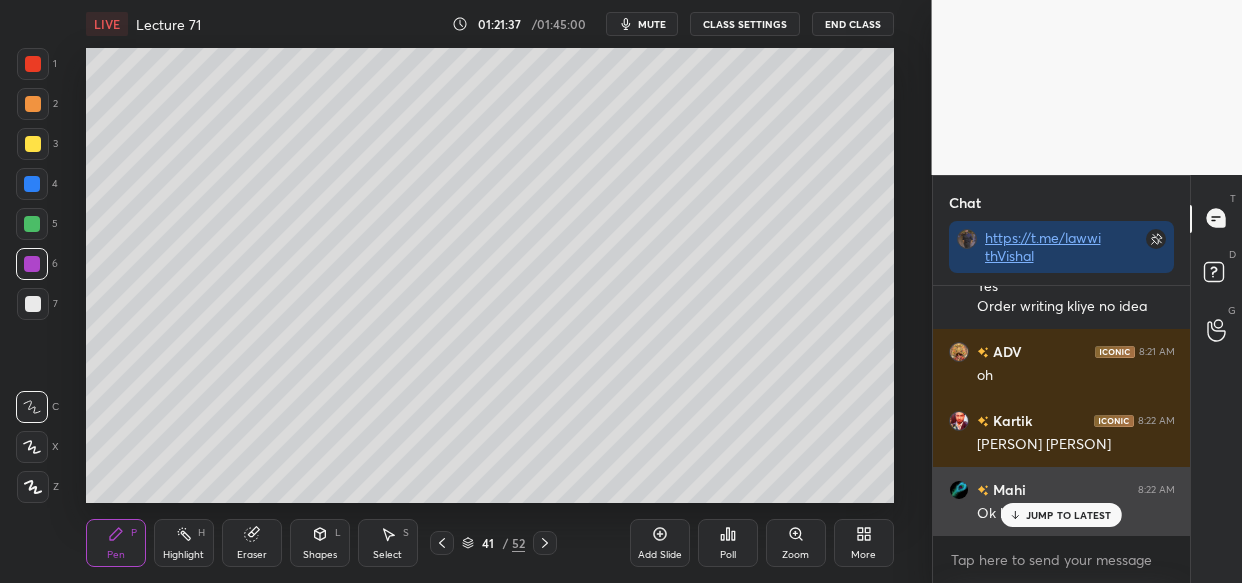 click on "JUMP TO LATEST" at bounding box center [1069, 515] 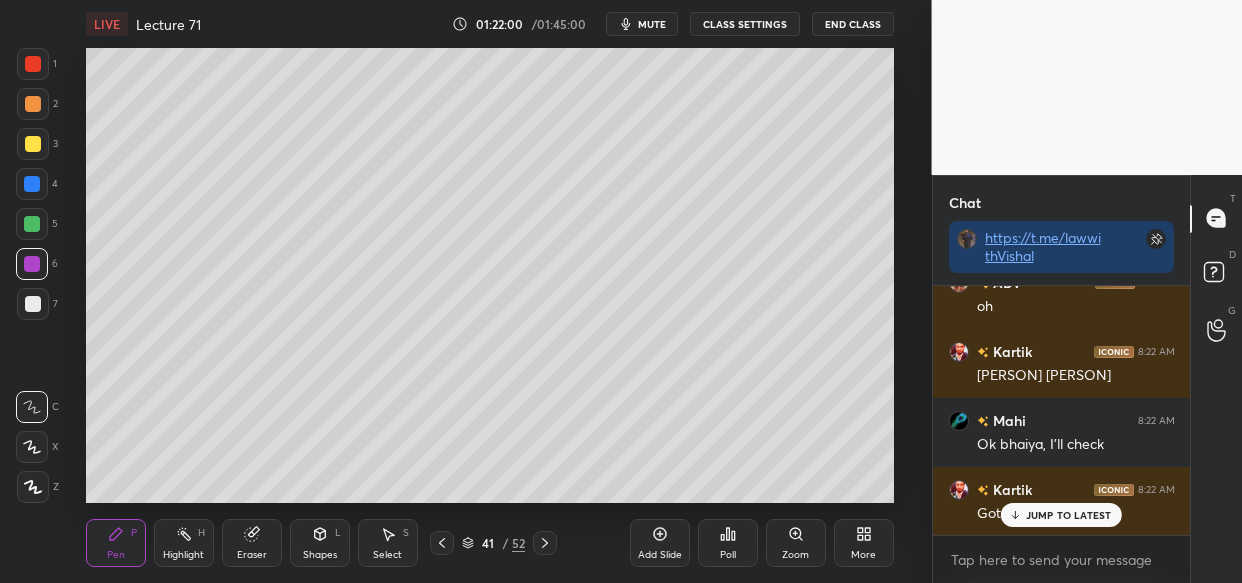 scroll, scrollTop: 150891, scrollLeft: 0, axis: vertical 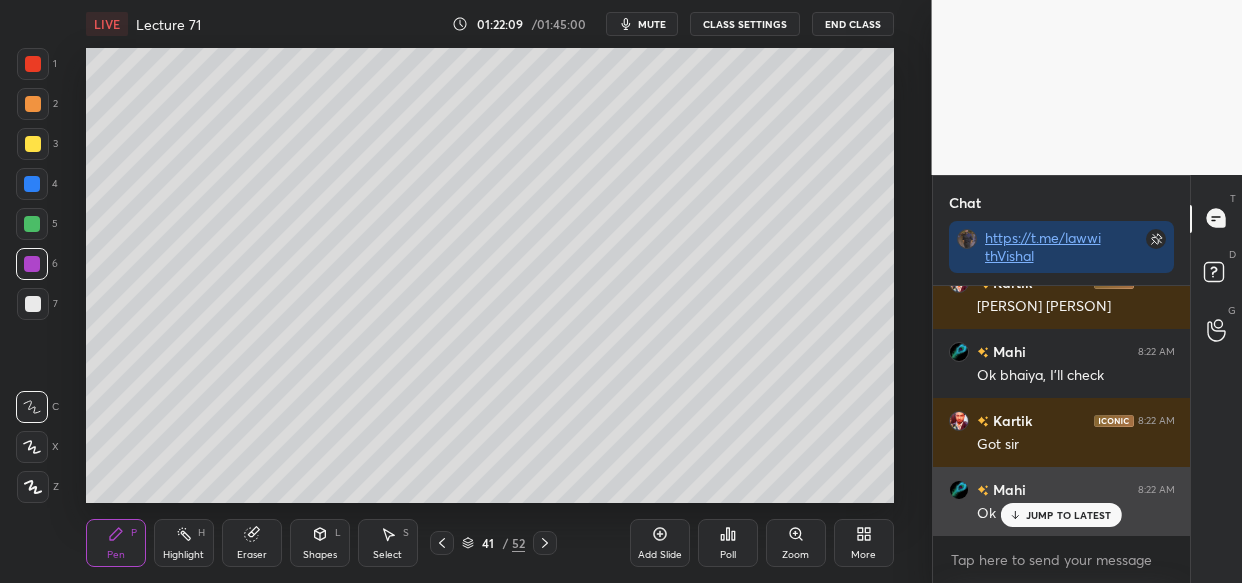 click on "JUMP TO LATEST" at bounding box center (1061, 515) 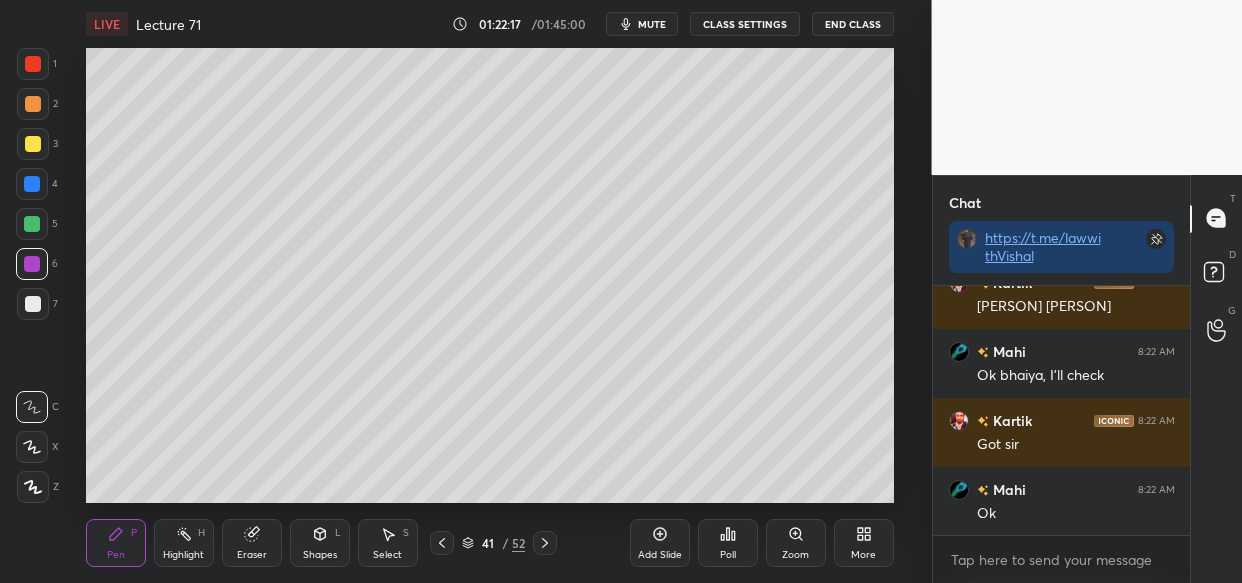 scroll, scrollTop: 150960, scrollLeft: 0, axis: vertical 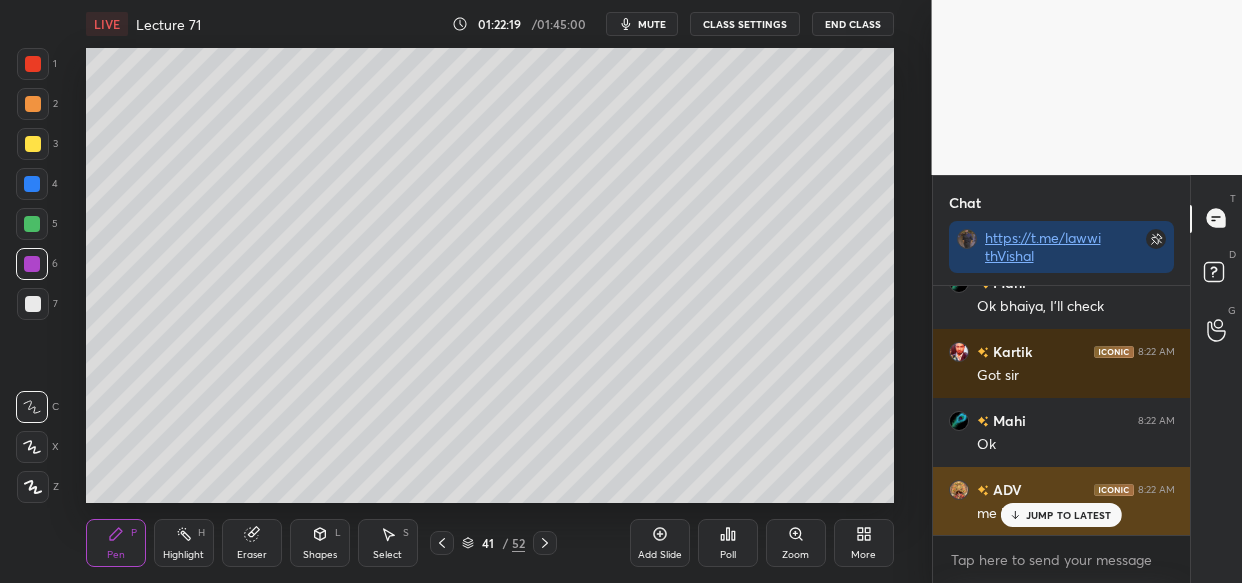 drag, startPoint x: 1090, startPoint y: 516, endPoint x: 1080, endPoint y: 512, distance: 10.770329 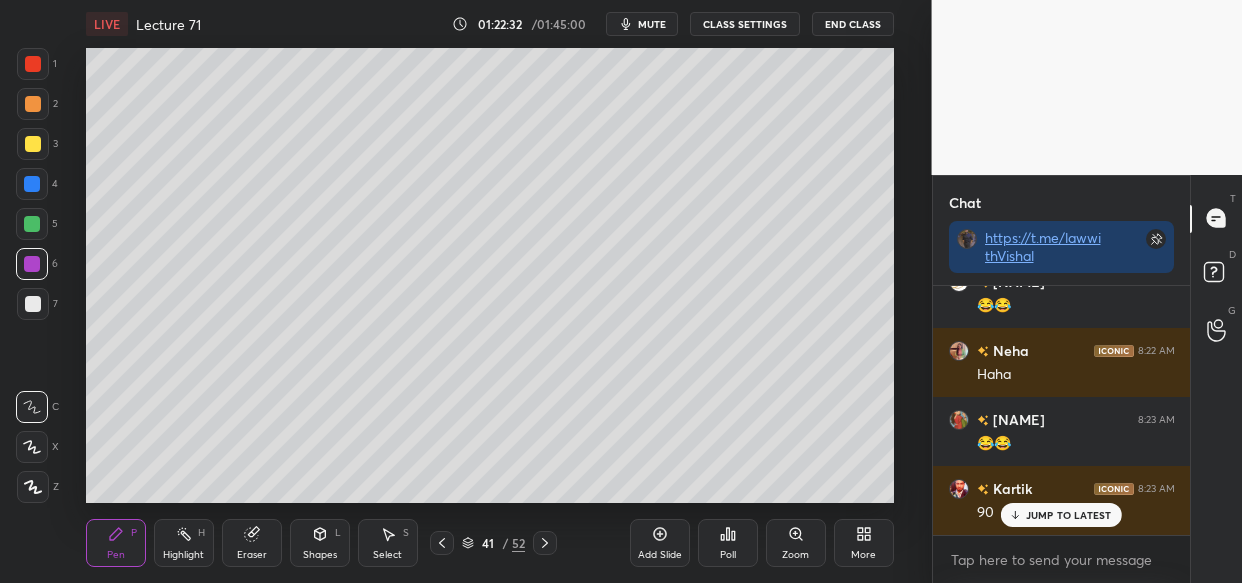 scroll, scrollTop: 151443, scrollLeft: 0, axis: vertical 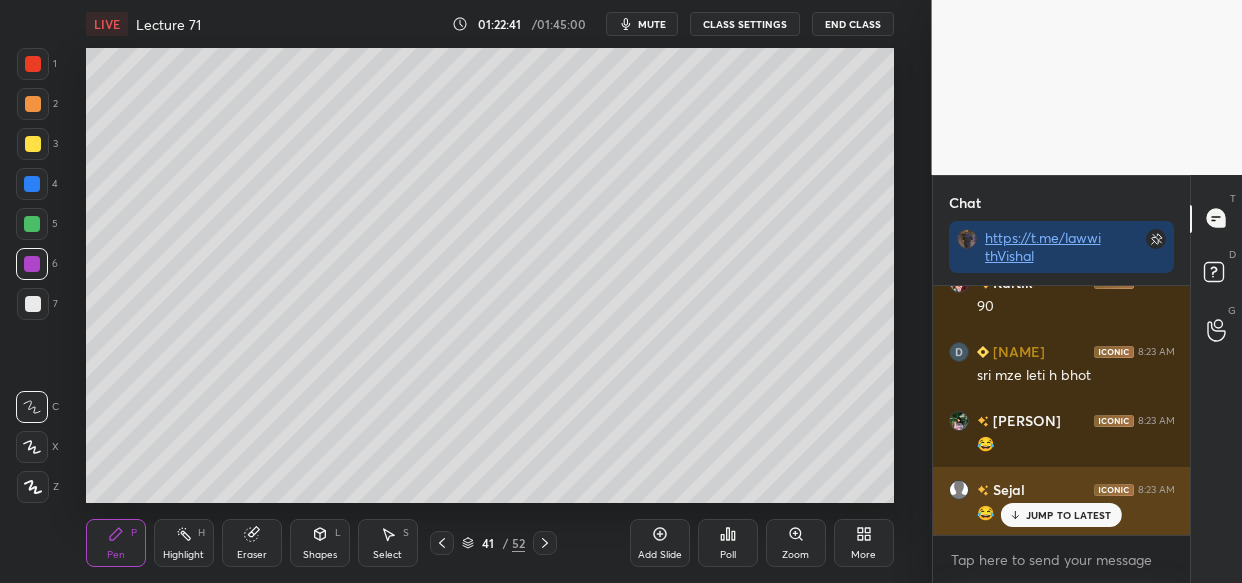 drag, startPoint x: 1081, startPoint y: 517, endPoint x: 1042, endPoint y: 524, distance: 39.623226 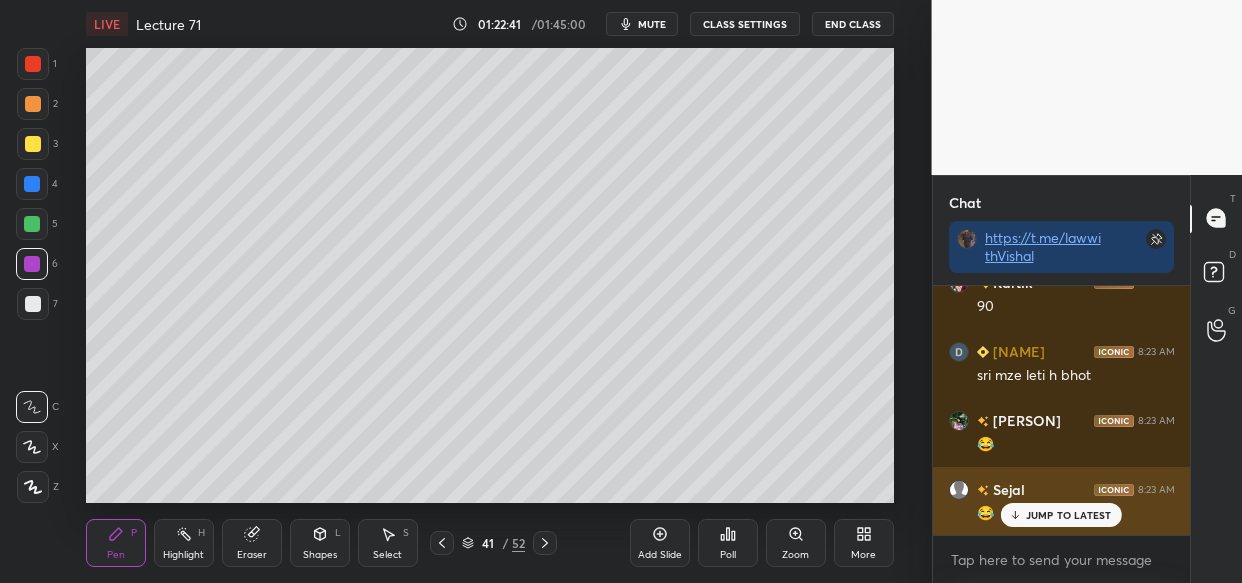 click on "JUMP TO LATEST" at bounding box center (1069, 515) 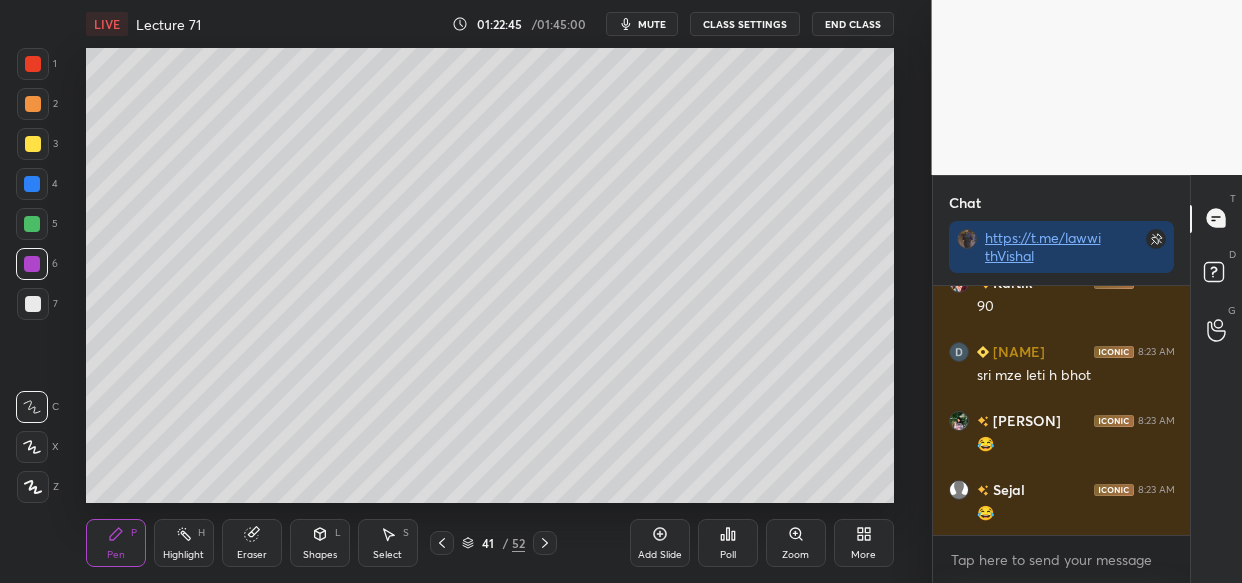 scroll, scrollTop: 151512, scrollLeft: 0, axis: vertical 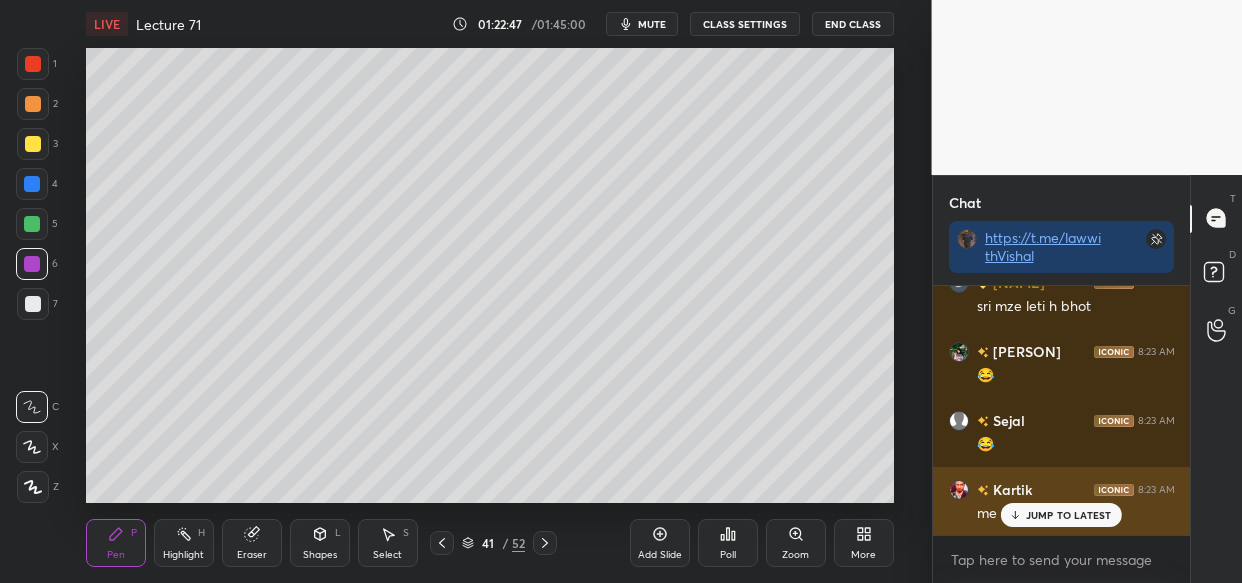 drag, startPoint x: 1088, startPoint y: 515, endPoint x: 1073, endPoint y: 520, distance: 15.811388 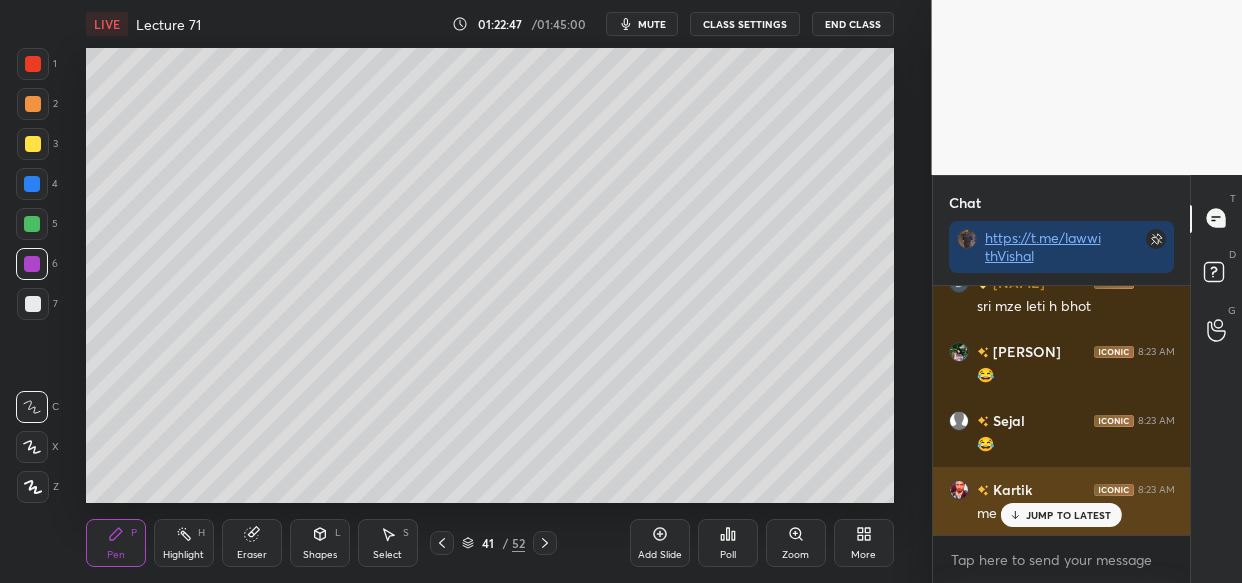 click on "JUMP TO LATEST" at bounding box center (1069, 515) 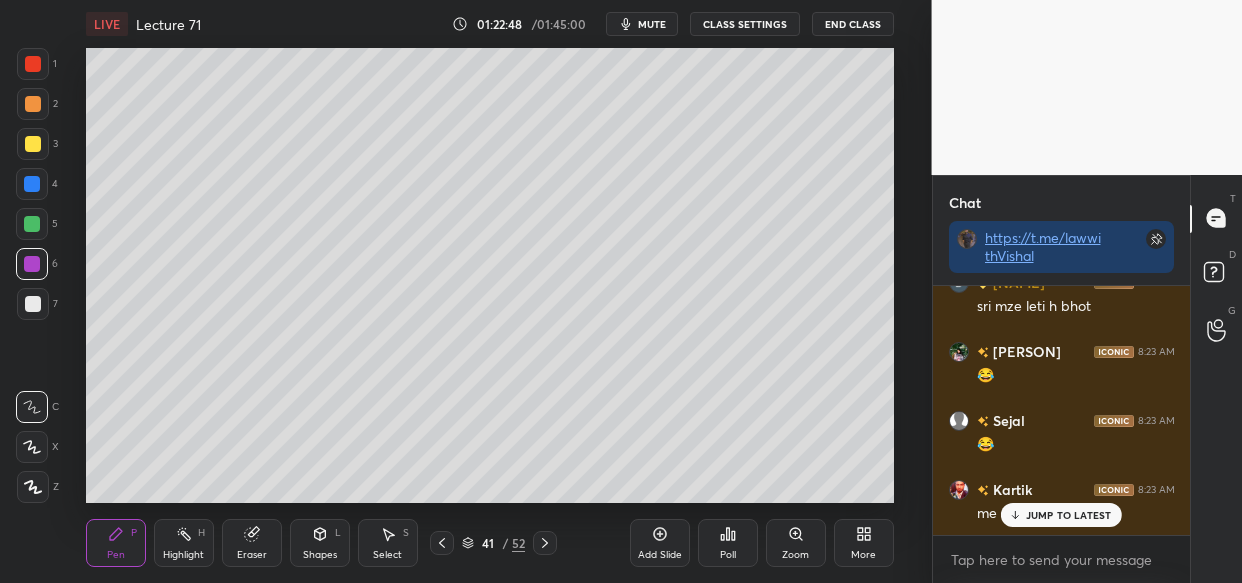 scroll, scrollTop: 151581, scrollLeft: 0, axis: vertical 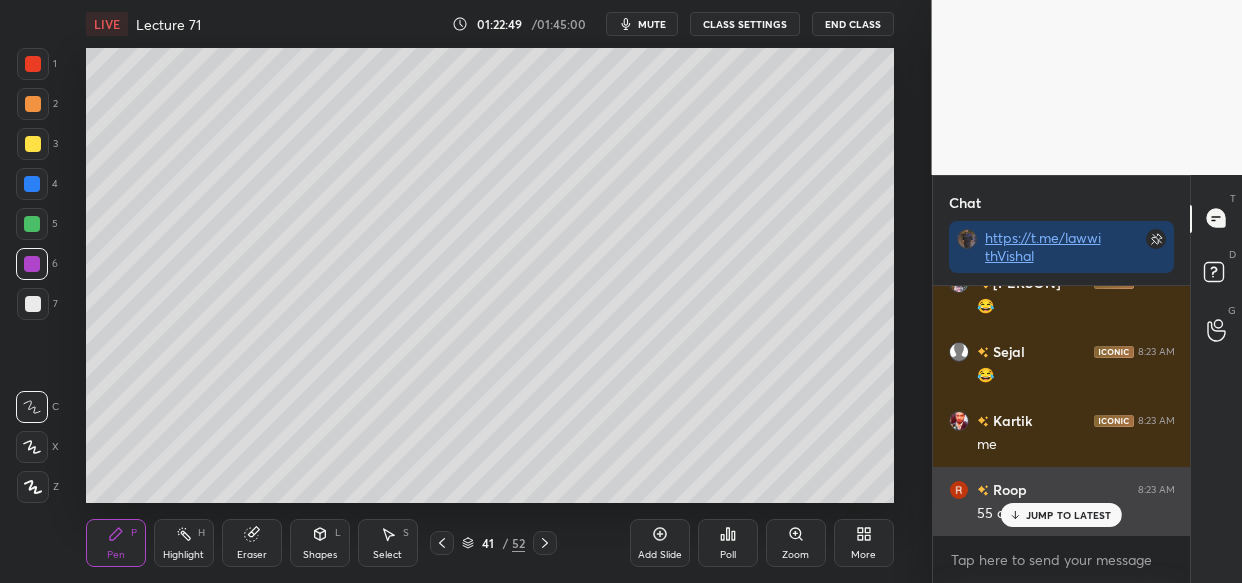 click on "JUMP TO LATEST" at bounding box center [1069, 515] 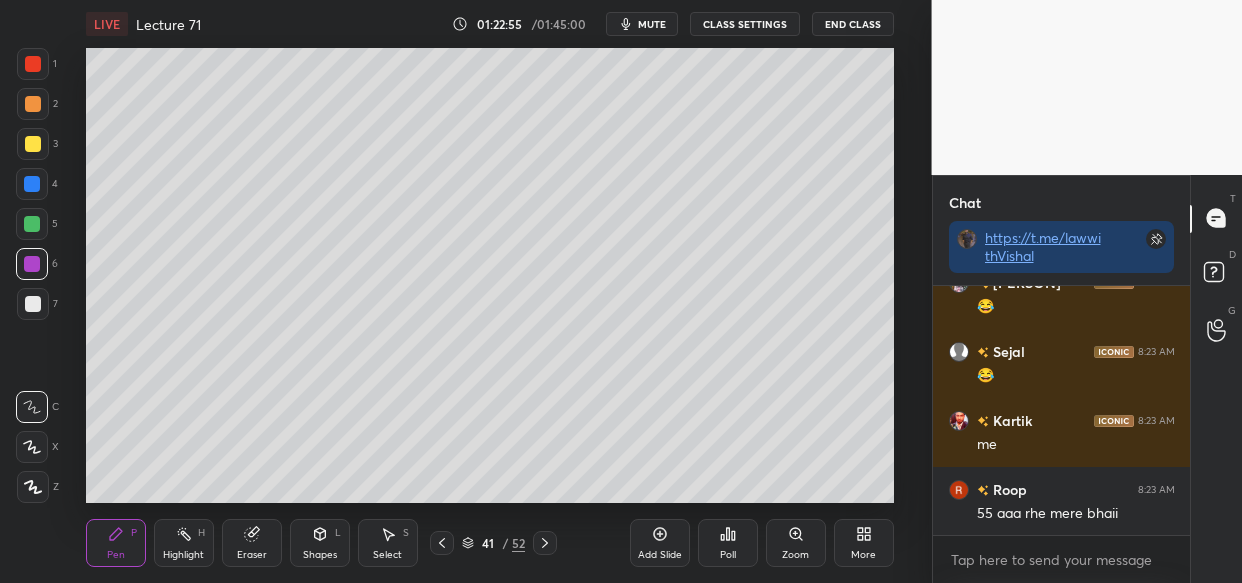 scroll, scrollTop: 151650, scrollLeft: 0, axis: vertical 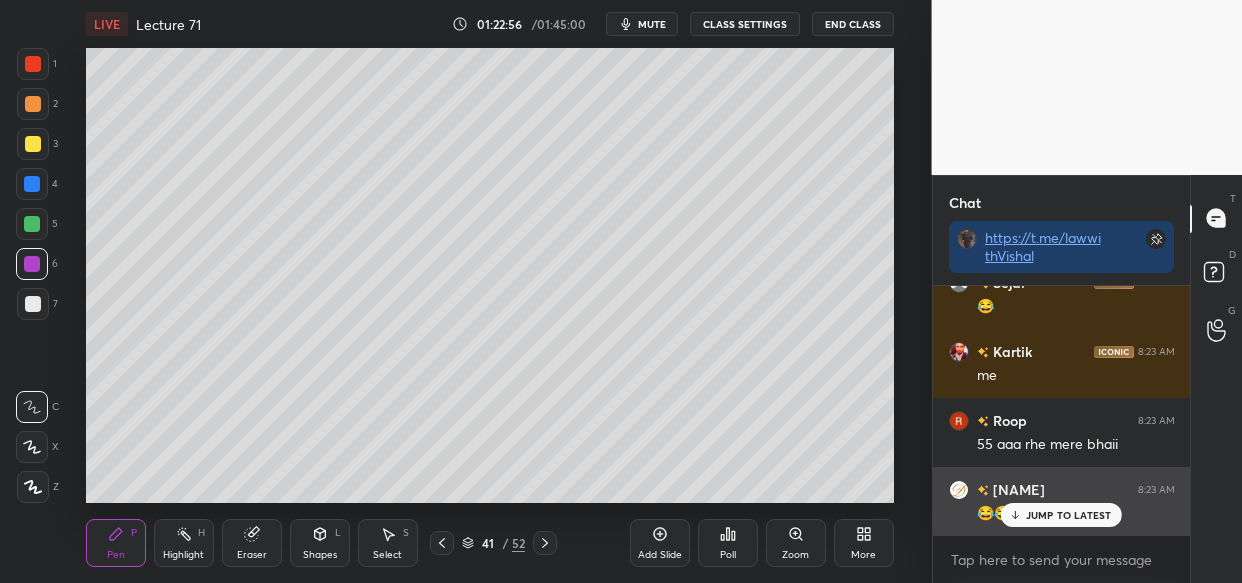 drag, startPoint x: 1062, startPoint y: 512, endPoint x: 1028, endPoint y: 517, distance: 34.36568 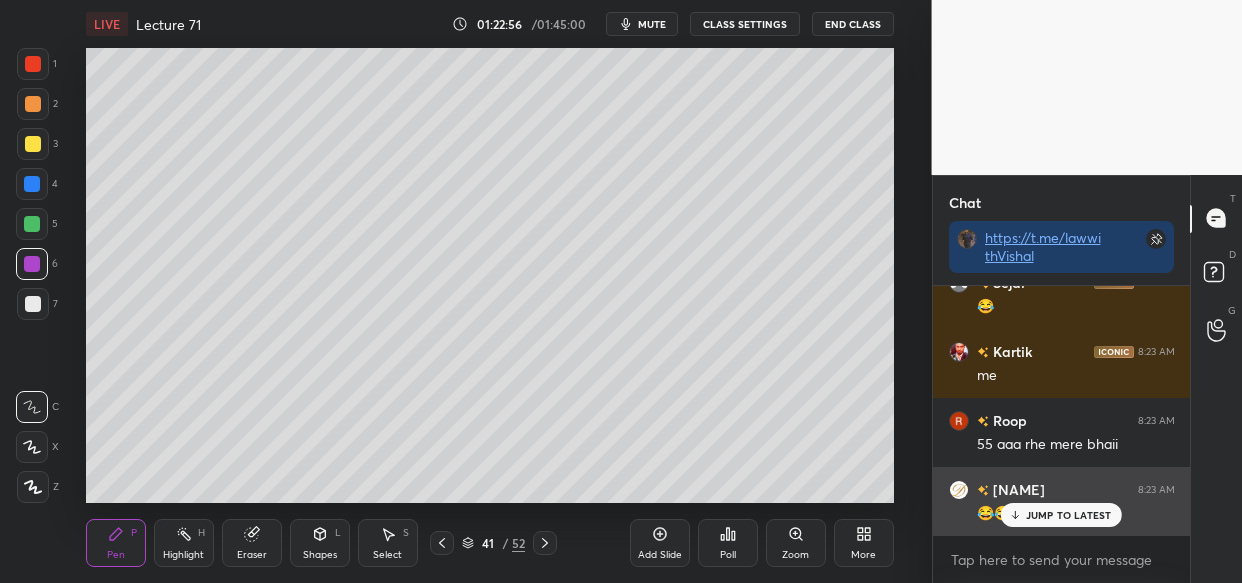 click on "JUMP TO LATEST" at bounding box center (1069, 515) 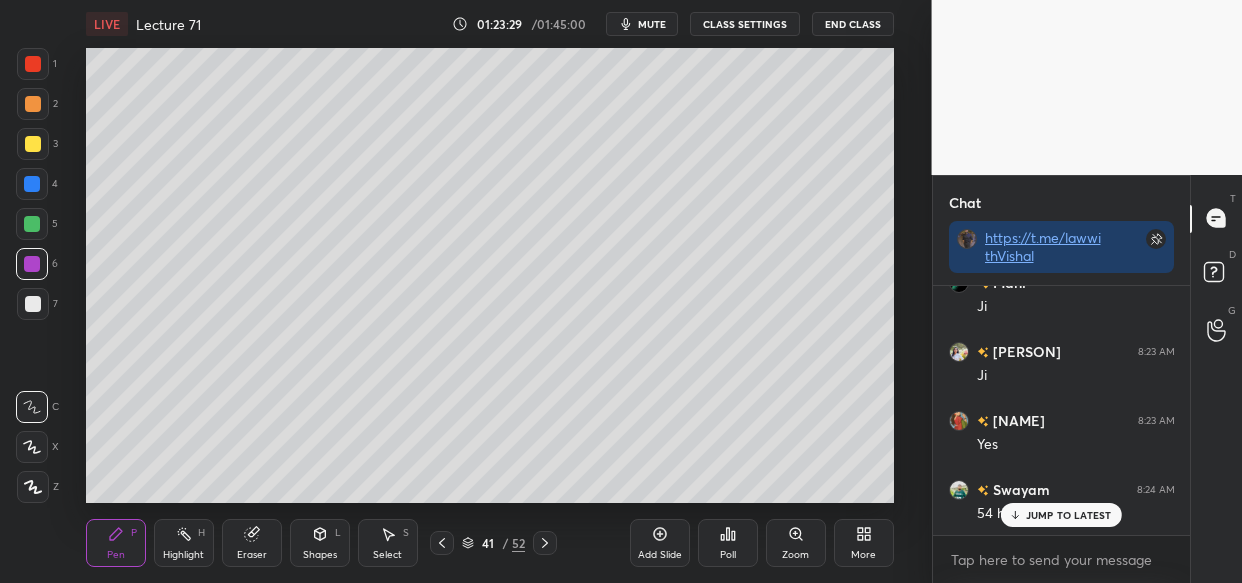 scroll, scrollTop: 152340, scrollLeft: 0, axis: vertical 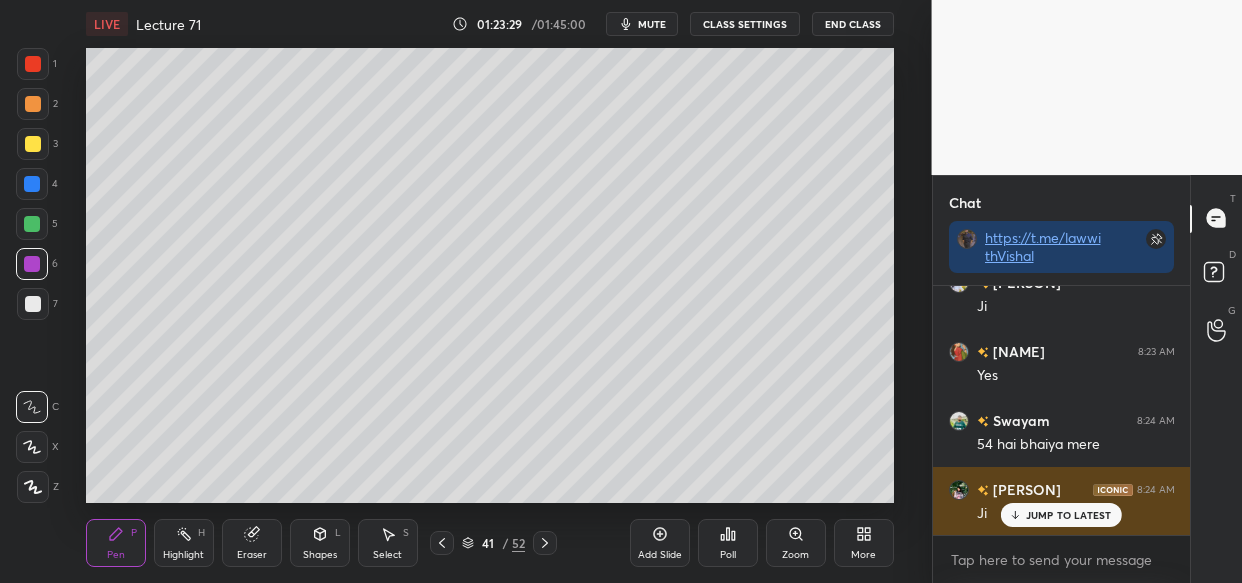 drag, startPoint x: 1042, startPoint y: 509, endPoint x: 989, endPoint y: 521, distance: 54.34151 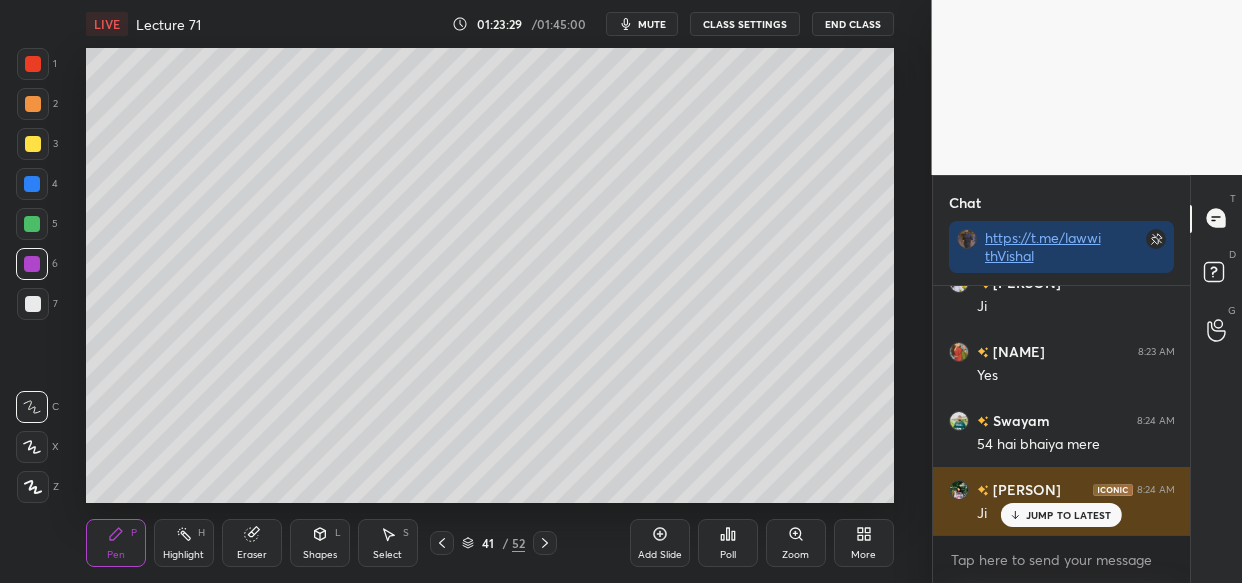 click on "JUMP TO LATEST" at bounding box center [1069, 515] 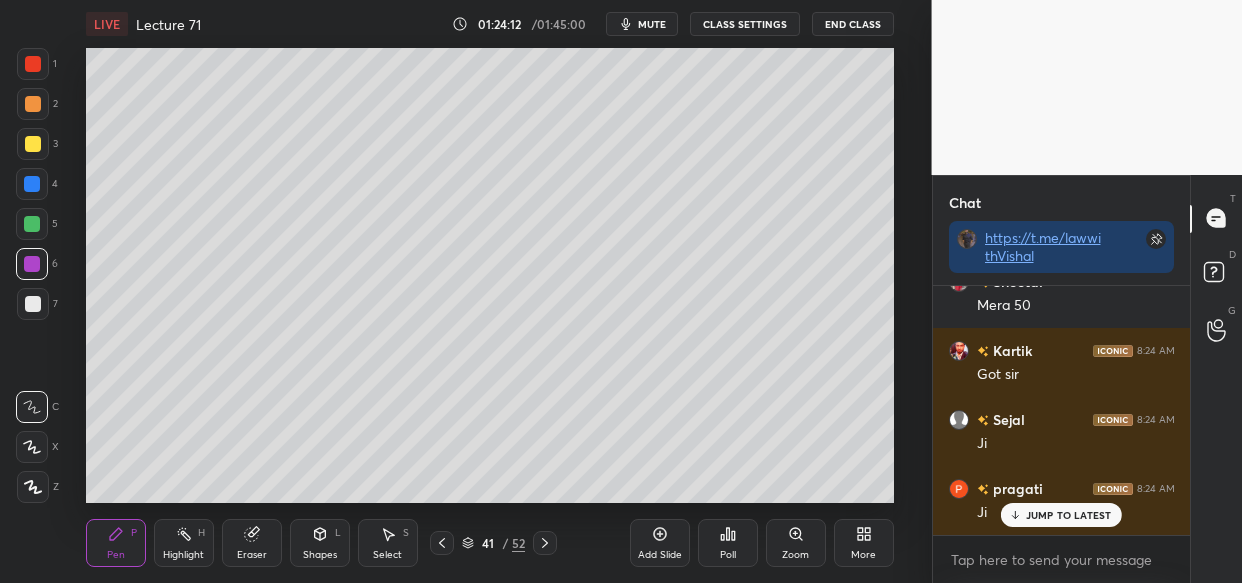 scroll, scrollTop: 152772, scrollLeft: 0, axis: vertical 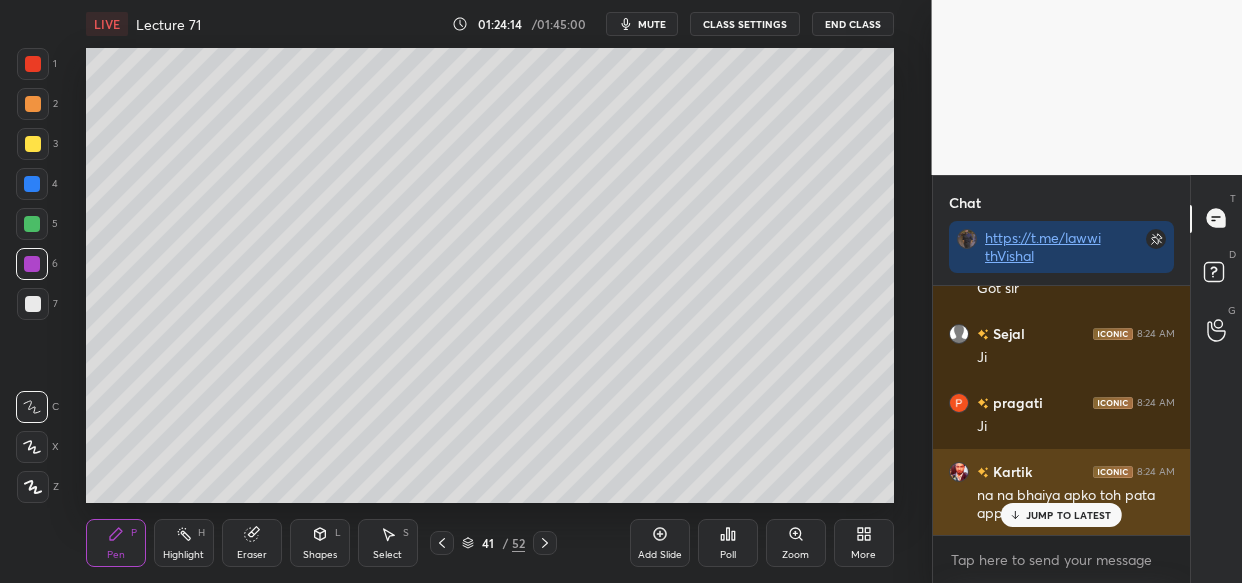 click on "JUMP TO LATEST" at bounding box center (1069, 515) 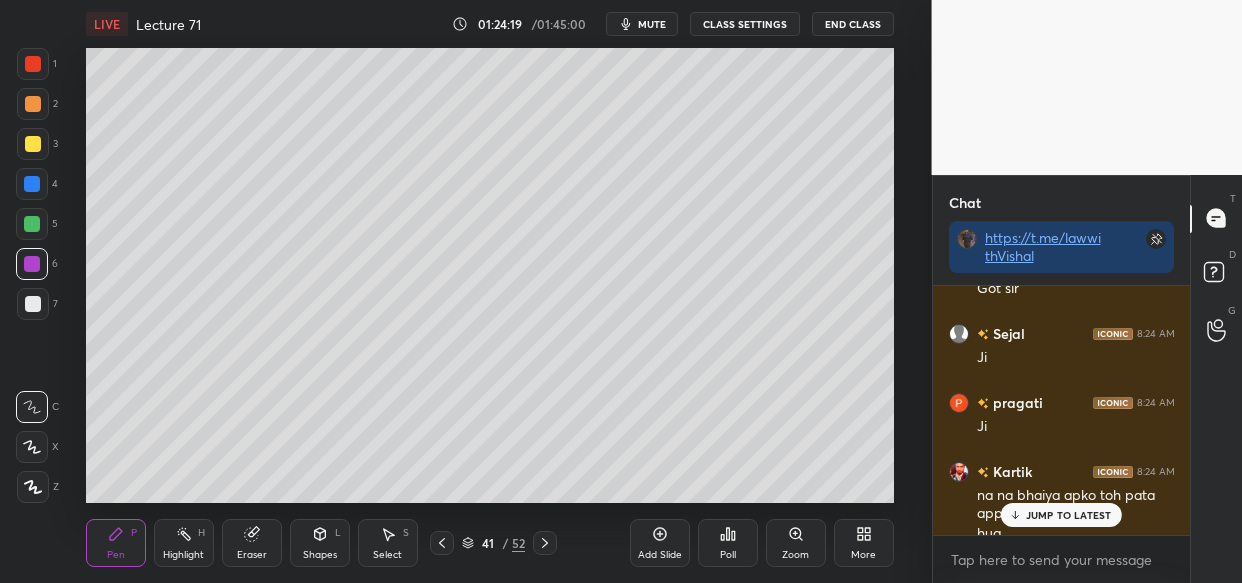 scroll, scrollTop: 152792, scrollLeft: 0, axis: vertical 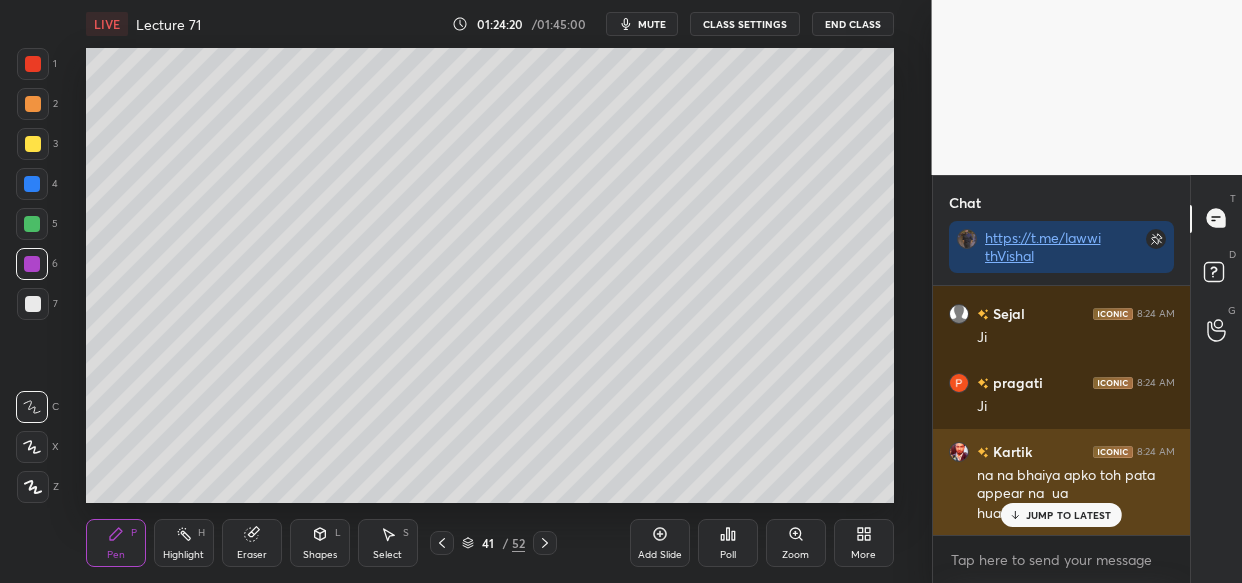 drag, startPoint x: 1072, startPoint y: 516, endPoint x: 1062, endPoint y: 520, distance: 10.770329 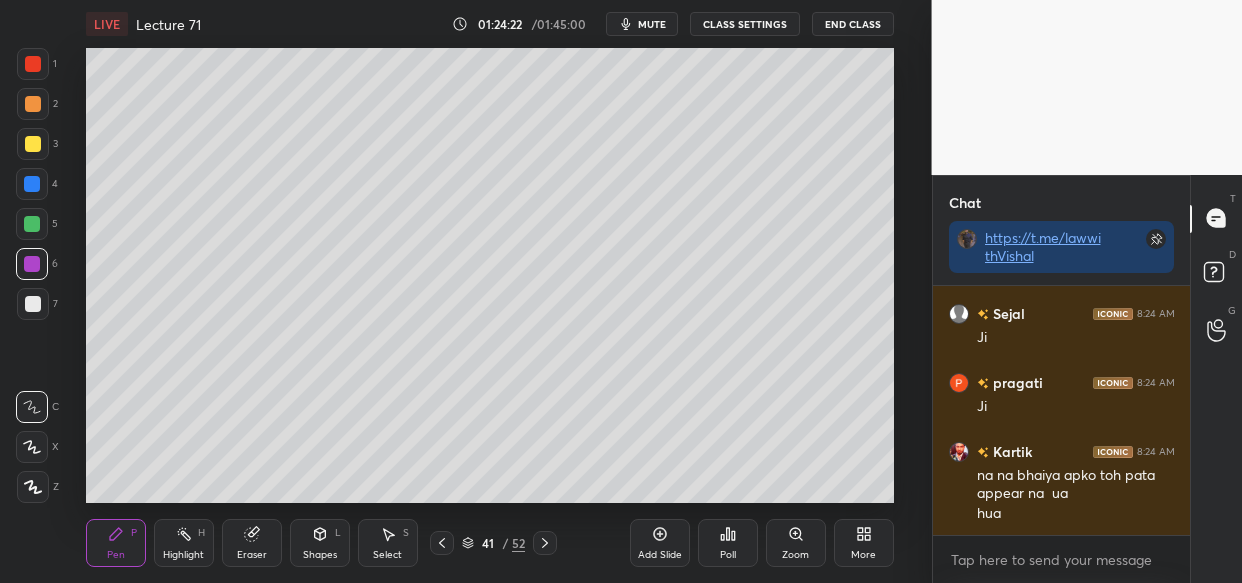 scroll, scrollTop: 152861, scrollLeft: 0, axis: vertical 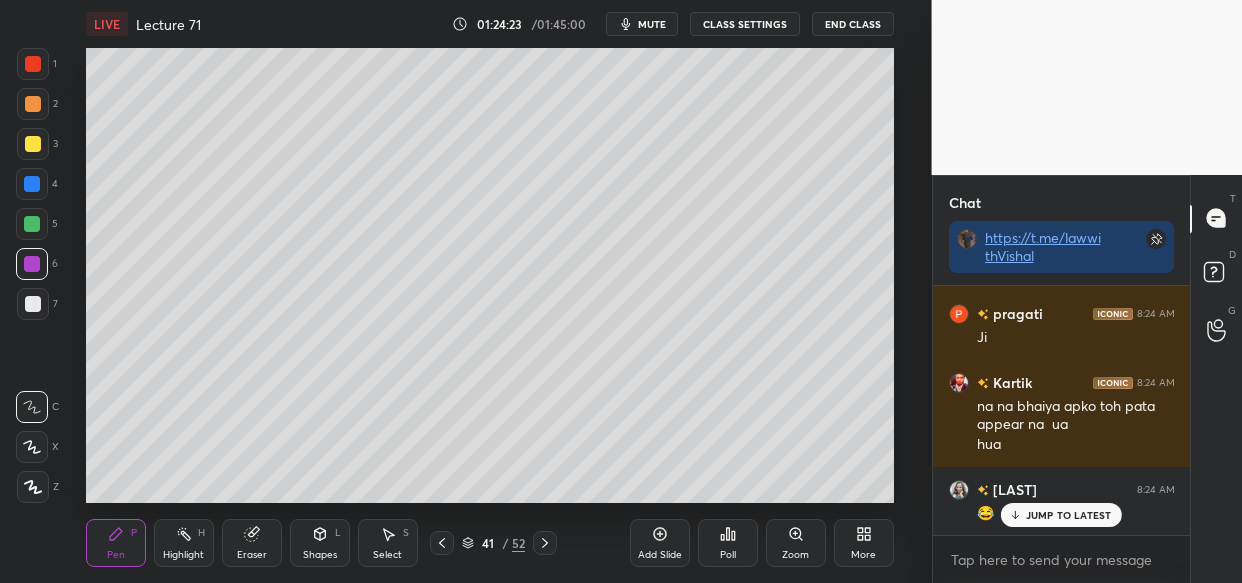 click on "JUMP TO LATEST" at bounding box center [1069, 515] 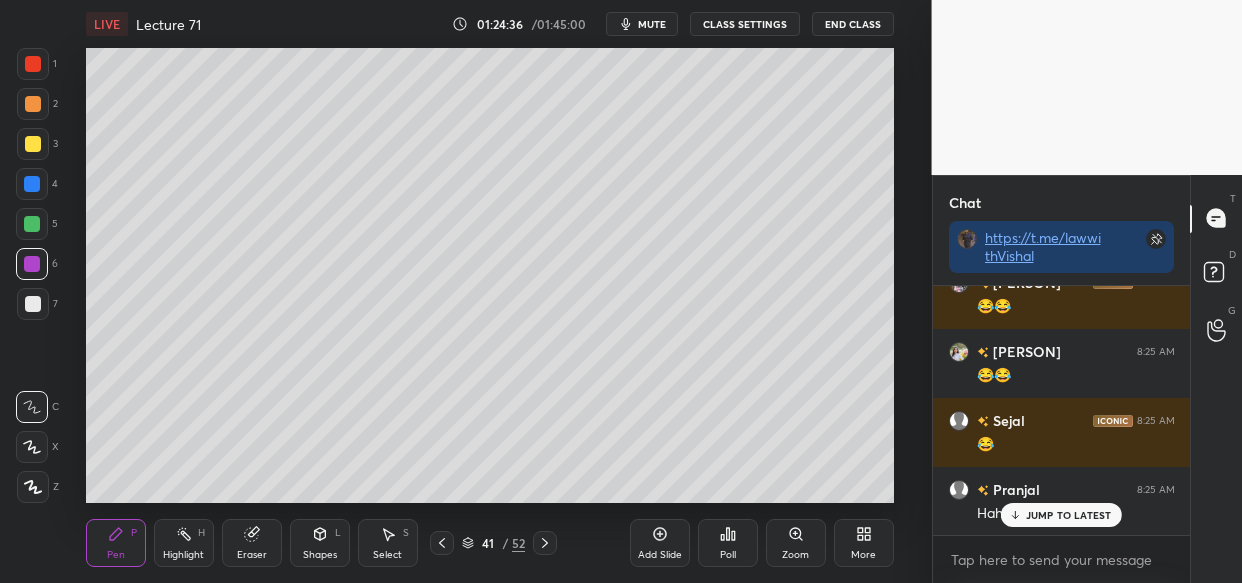 scroll, scrollTop: 153620, scrollLeft: 0, axis: vertical 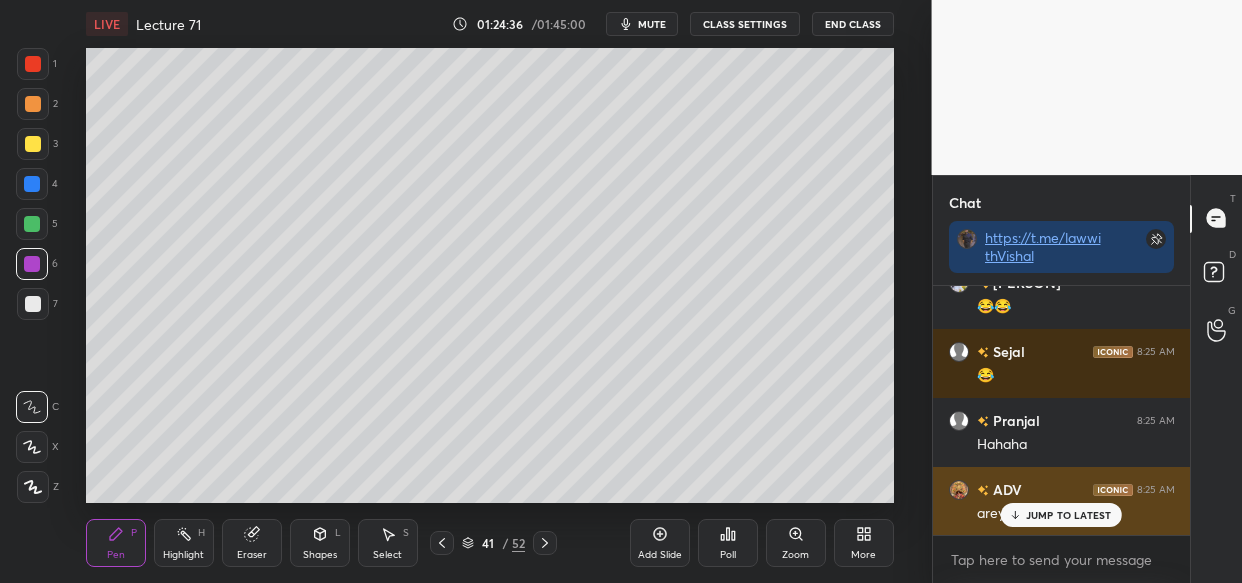 click on "JUMP TO LATEST" at bounding box center (1069, 515) 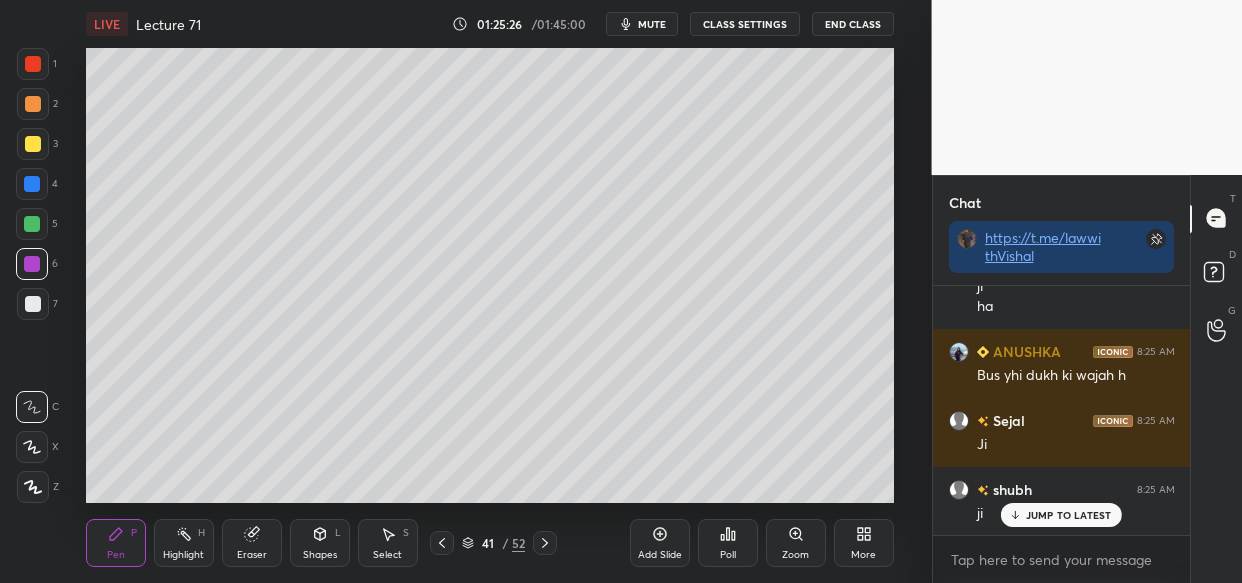 scroll, scrollTop: 154261, scrollLeft: 0, axis: vertical 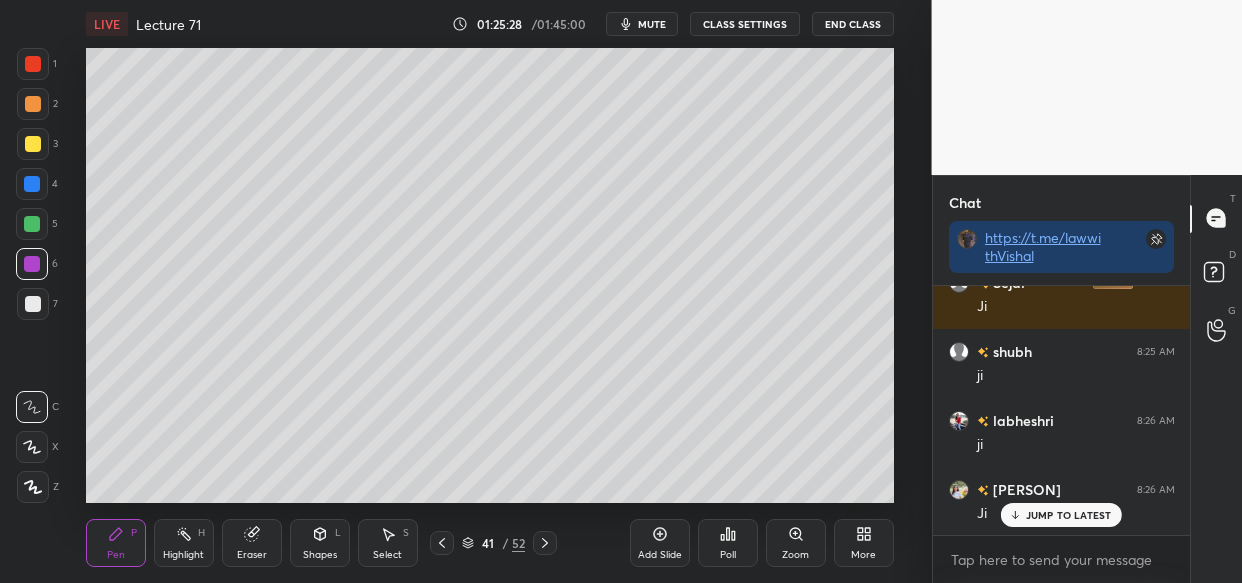 drag, startPoint x: 1026, startPoint y: 499, endPoint x: 1008, endPoint y: 517, distance: 25.455845 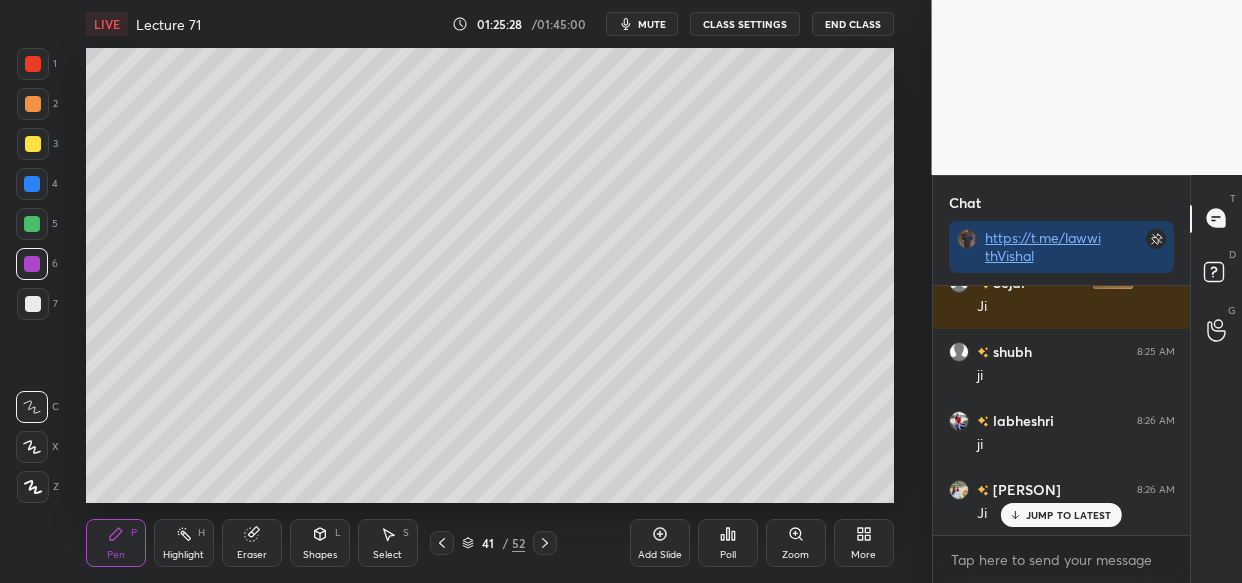 click on "[PERSON] 8:25 AM 😂😂 [PERSON] 8:25 AM 😂😂 [PERSON] 8:25 AM 😂 [PERSON] 8:25 AM Hahaha ADV 8:25 AM arey sir [PERSON] 8:25 AM 😂 [PERSON] 8:25 AM 🤣🤣🤣 [PERSON] 8:25 AM got sir [PERSON] 8:25 AM ji ha [PERSON] 8:25 AM Bus yhi dukh ki wajah h [PERSON] 8:25 AM Ji [PERSON] 8:25 AM ji [PERSON] 8:26 AM ji [PERSON] 8:26 AM Ji JUMP TO LATEST" at bounding box center [1062, 410] 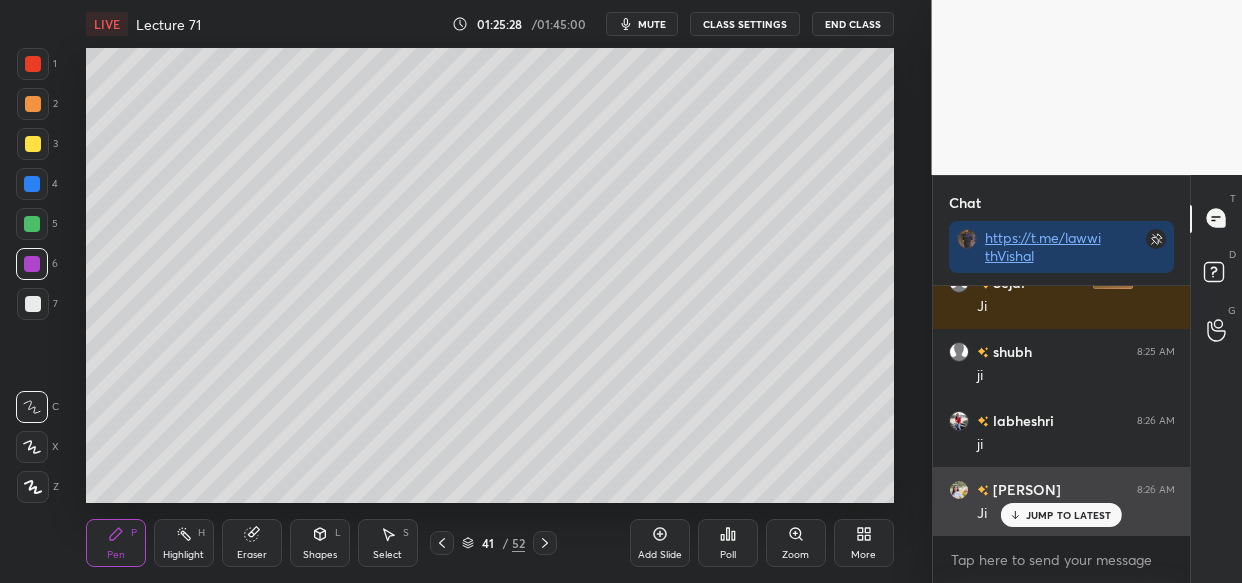 click on "JUMP TO LATEST" at bounding box center [1061, 515] 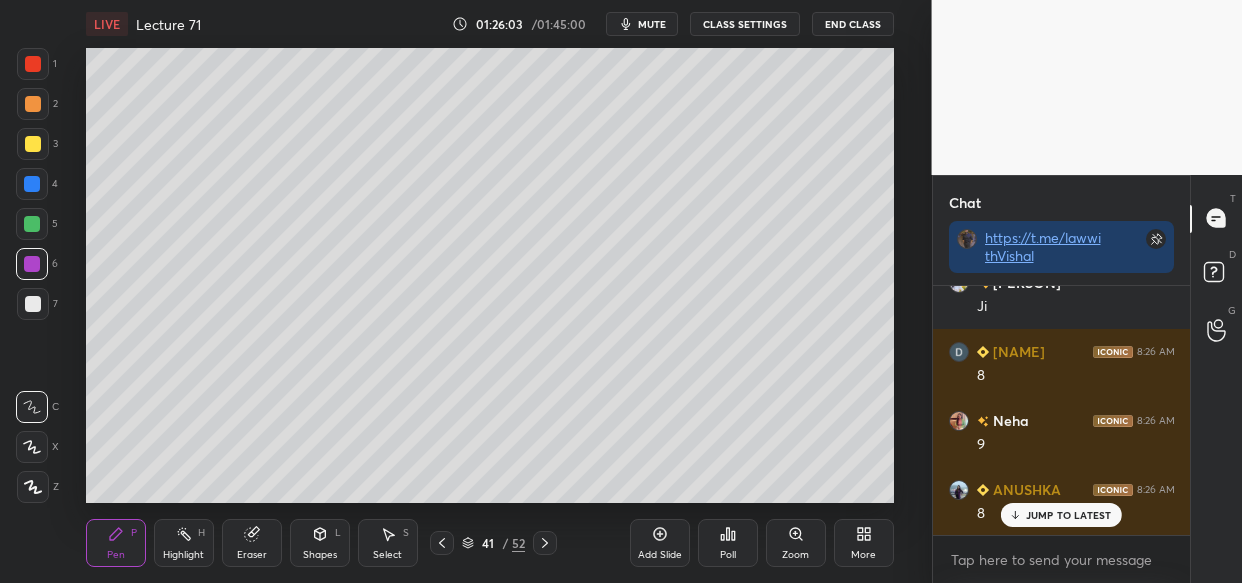 scroll, scrollTop: 154813, scrollLeft: 0, axis: vertical 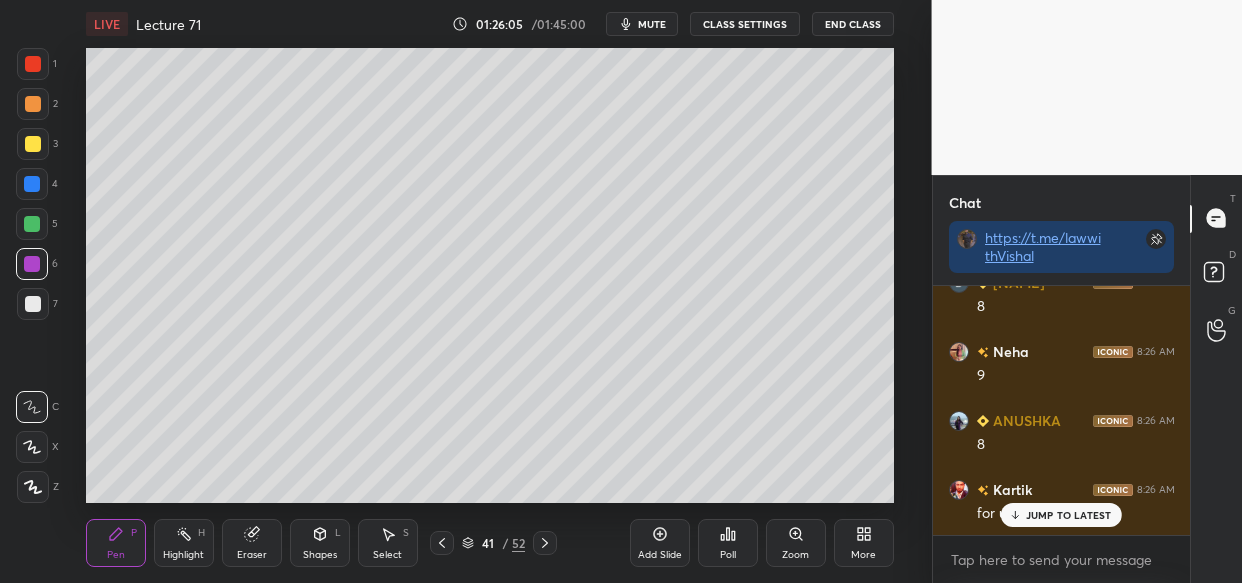 click on "JUMP TO LATEST" at bounding box center (1069, 515) 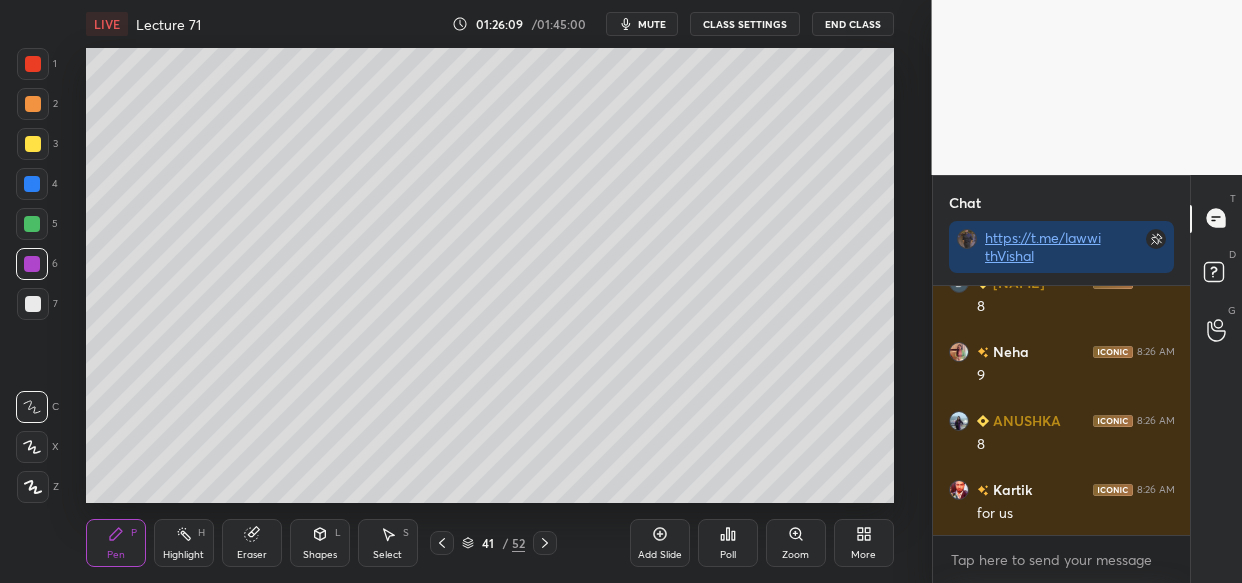 scroll, scrollTop: 154882, scrollLeft: 0, axis: vertical 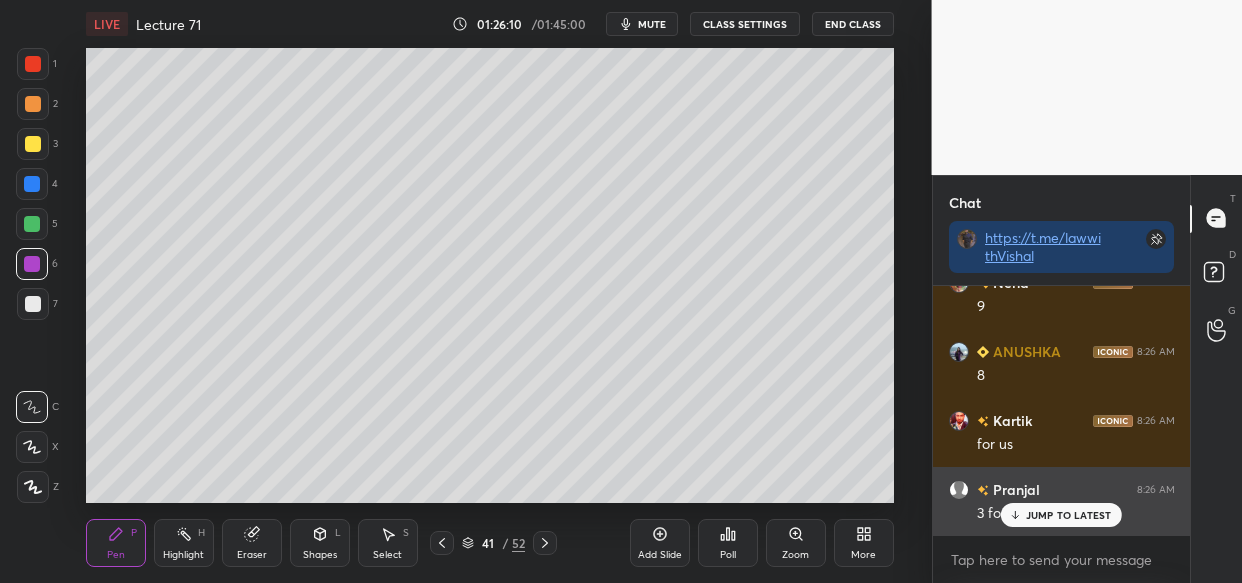 click on "JUMP TO LATEST" at bounding box center (1069, 515) 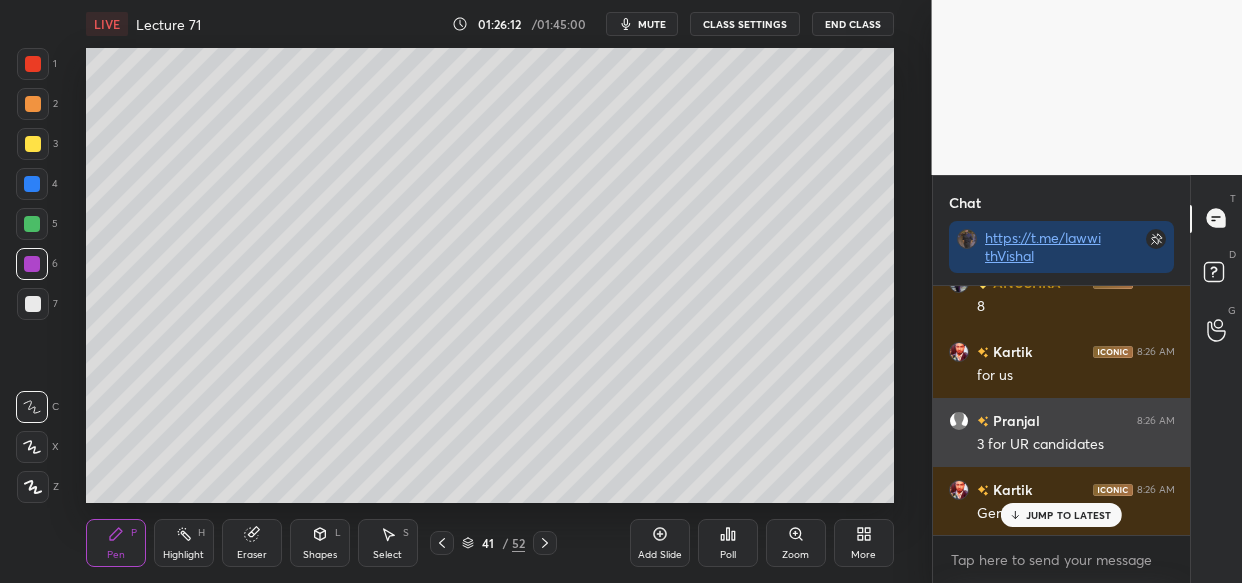 scroll, scrollTop: 155020, scrollLeft: 0, axis: vertical 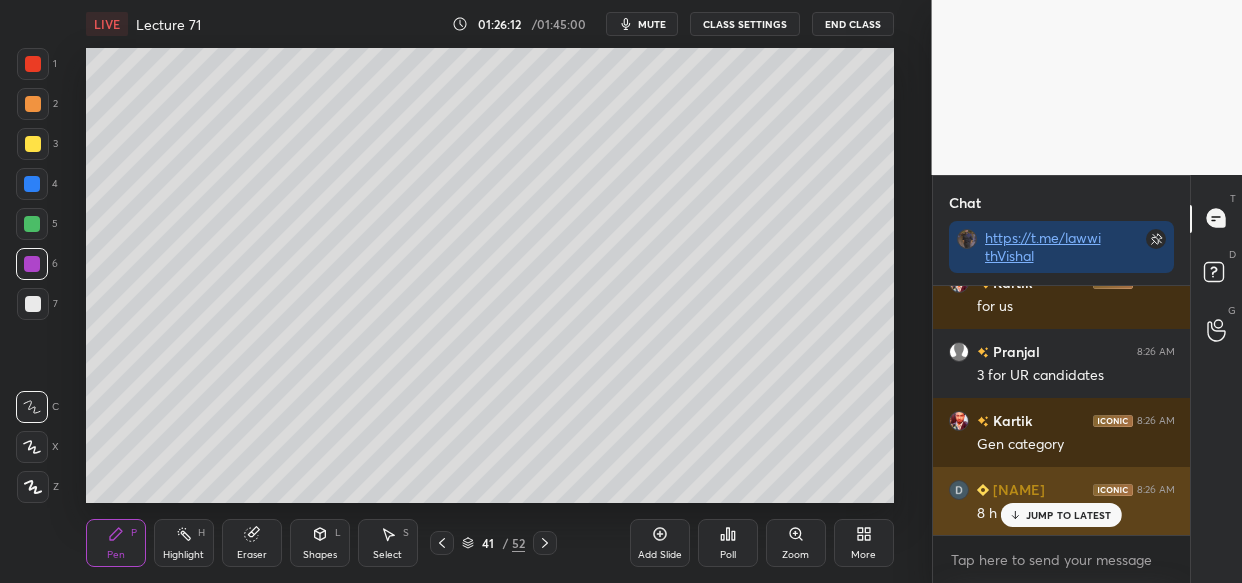 click on "JUMP TO LATEST" at bounding box center [1069, 515] 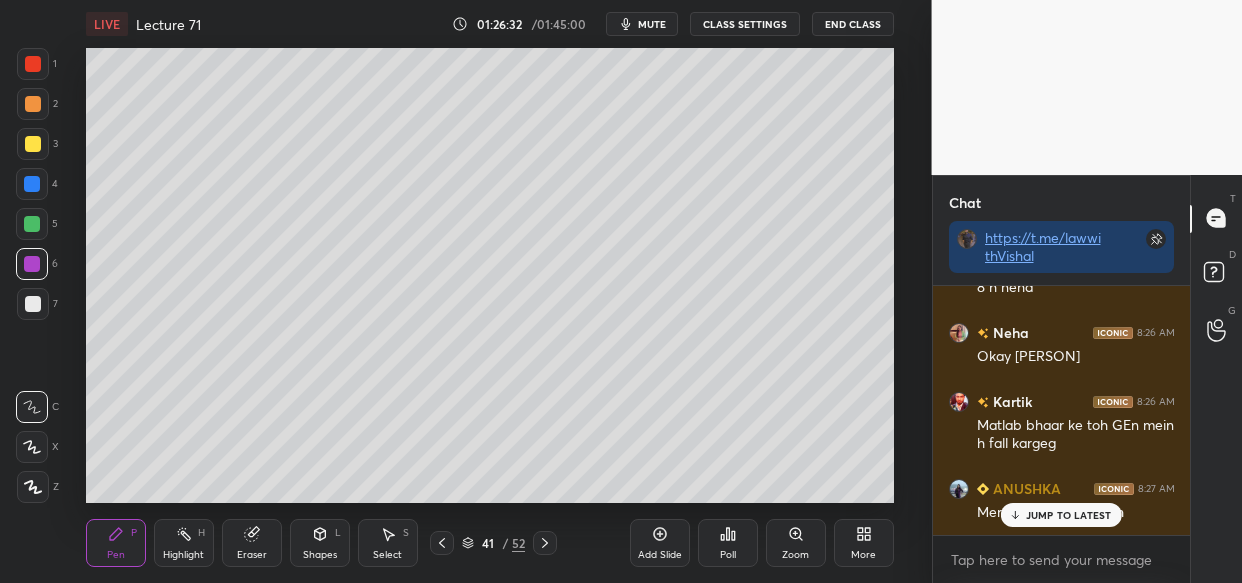scroll, scrollTop: 155314, scrollLeft: 0, axis: vertical 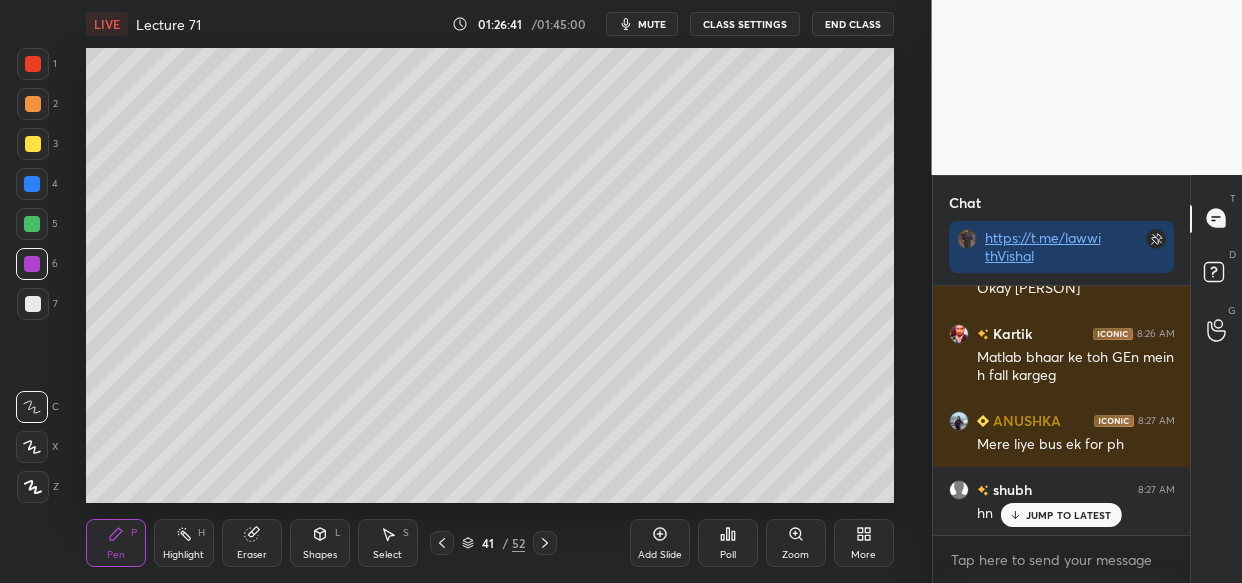 drag, startPoint x: 1066, startPoint y: 520, endPoint x: 1044, endPoint y: 540, distance: 29.732138 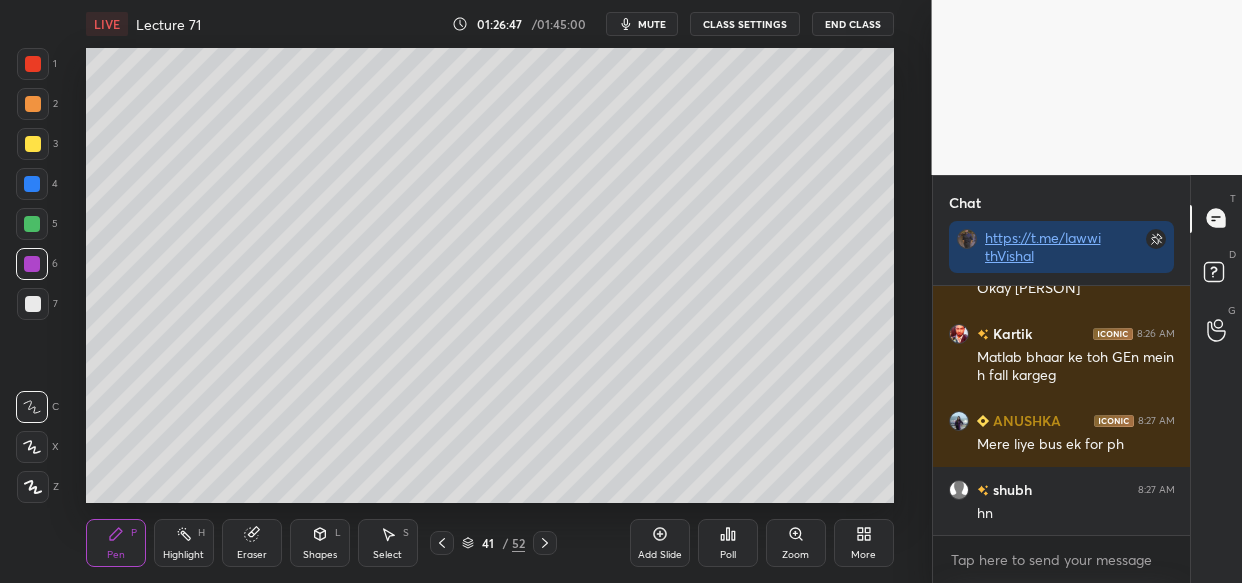 scroll, scrollTop: 155383, scrollLeft: 0, axis: vertical 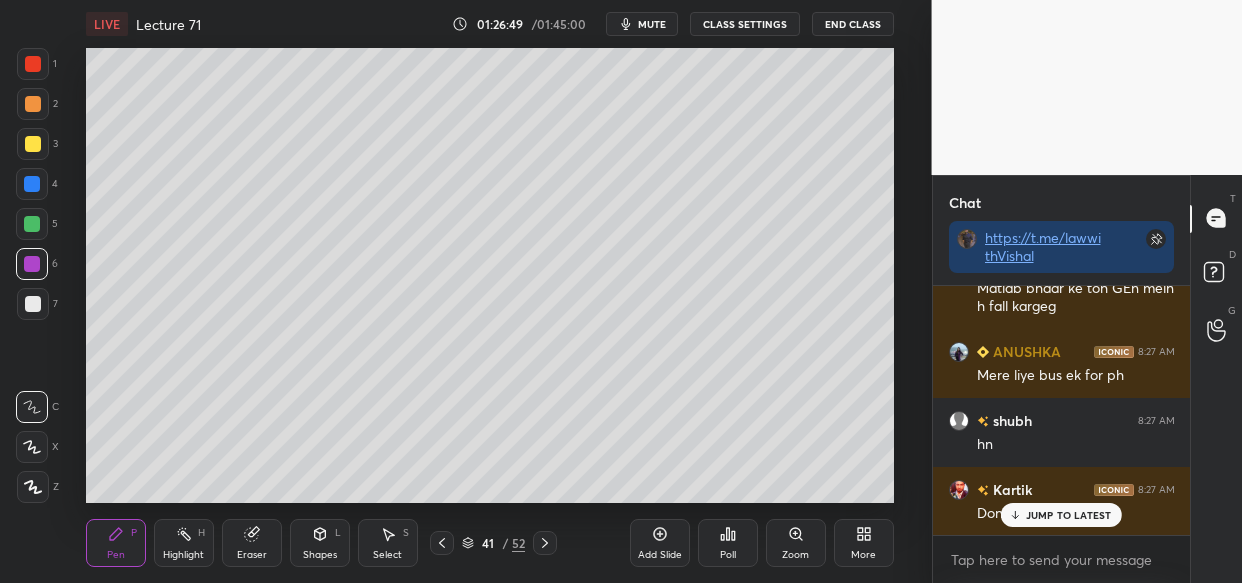 click on "[USER] 8:26 AM Ji [USER] 8:26 AM 8 [USER] 8:26 AM 9 [USER] 8:26 AM 8 [USER] 8:26 AM for us [USER] 8:26 AM 3 for UR candidates [USER] 8:26 AM Gen category [USER] 8:26 AM 8 h [USER] 8:26 AM Okay layba [USER] 8:26 AM Matlab bhaar ke toh GEn mein h fall kargeg [USER] 8:27 AM Mere liye bus ek for ph [USER] 8:27 AM hn [USER] 8:27 AM Dono nhaiya ADV 8:27 AM phD? JUMP TO LATEST" at bounding box center [1062, 410] 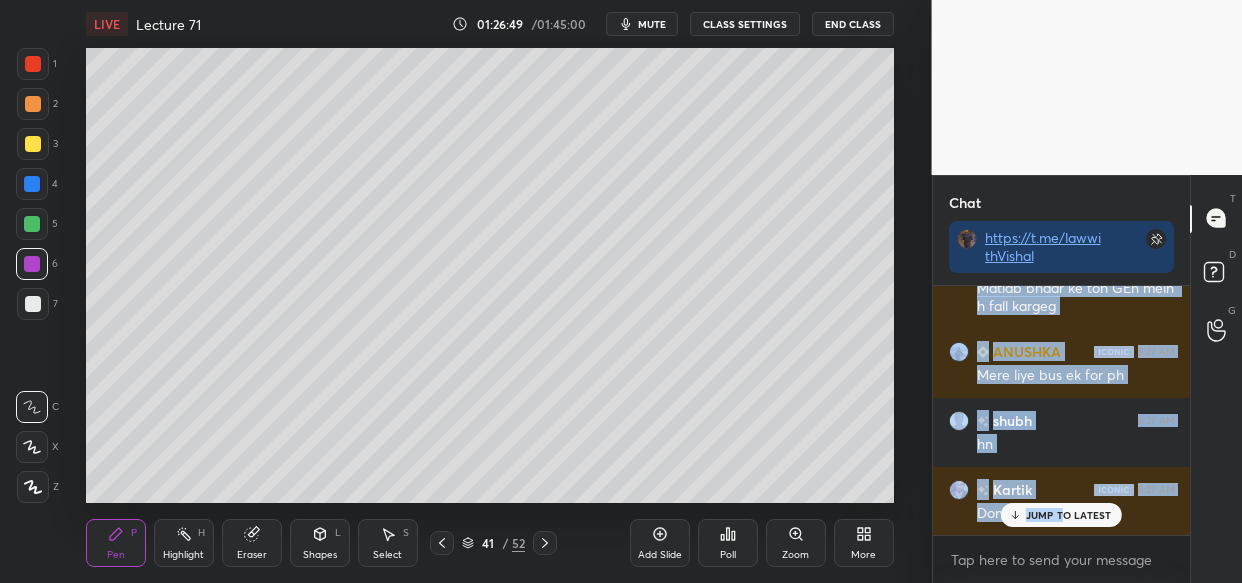 scroll, scrollTop: 155452, scrollLeft: 0, axis: vertical 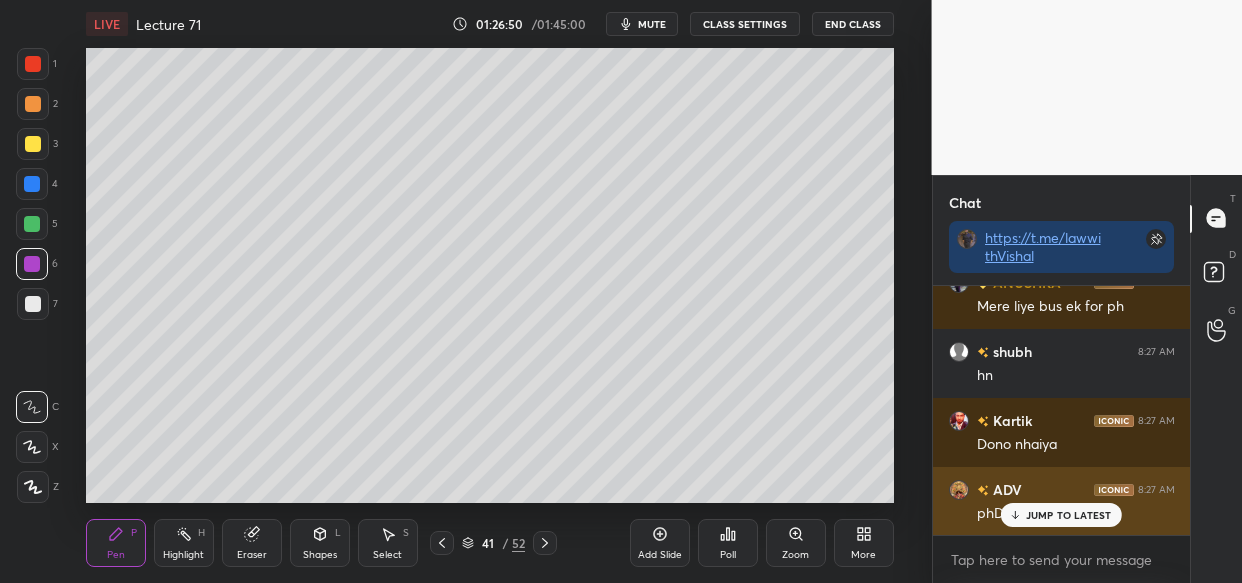 drag, startPoint x: 1097, startPoint y: 510, endPoint x: 1090, endPoint y: 518, distance: 10.630146 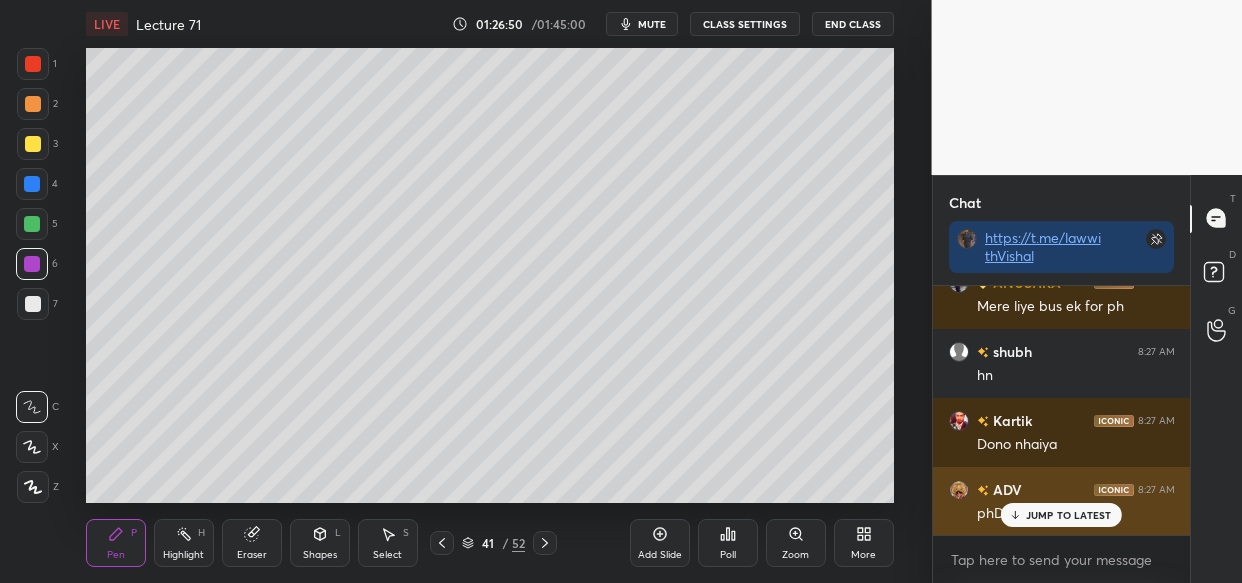 click on "JUMP TO LATEST" at bounding box center (1061, 515) 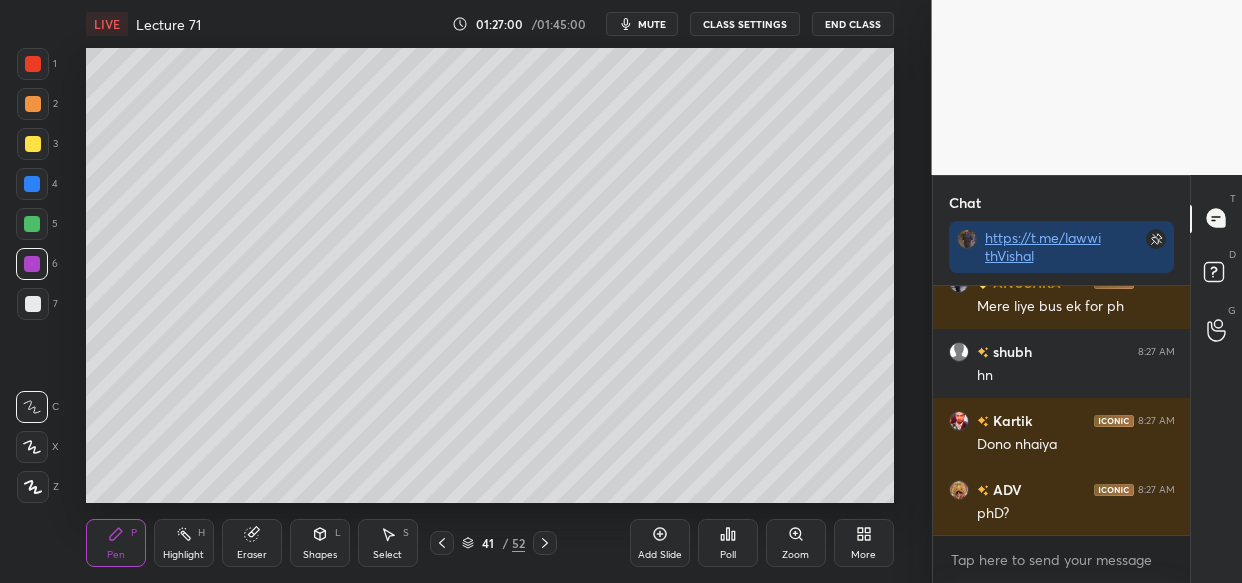 scroll, scrollTop: 155521, scrollLeft: 0, axis: vertical 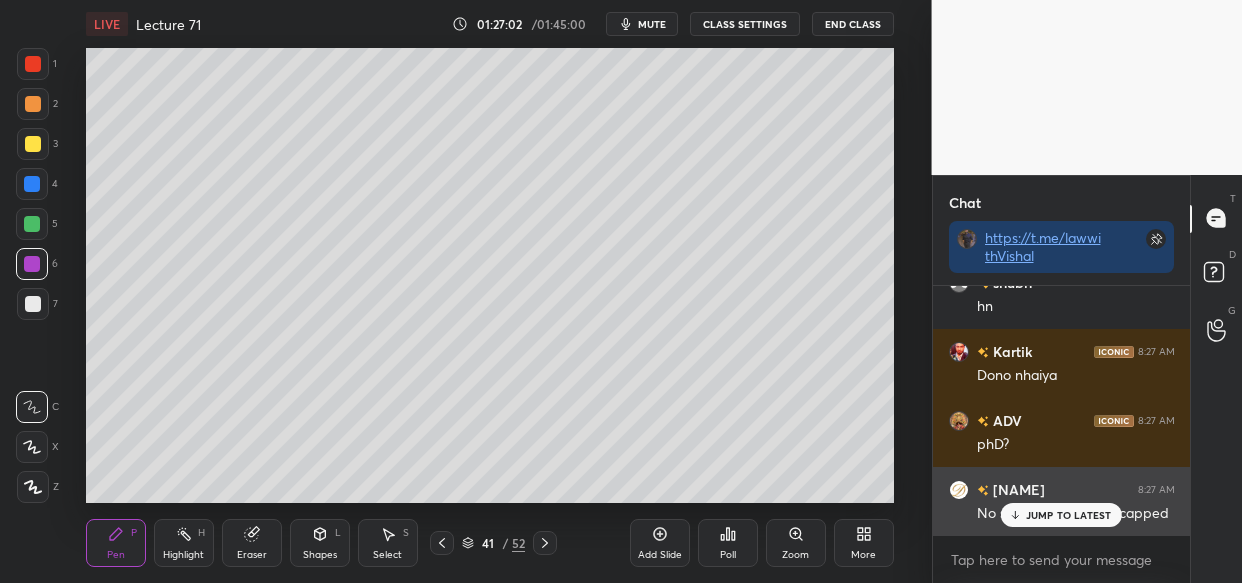 click on "JUMP TO LATEST" at bounding box center [1061, 515] 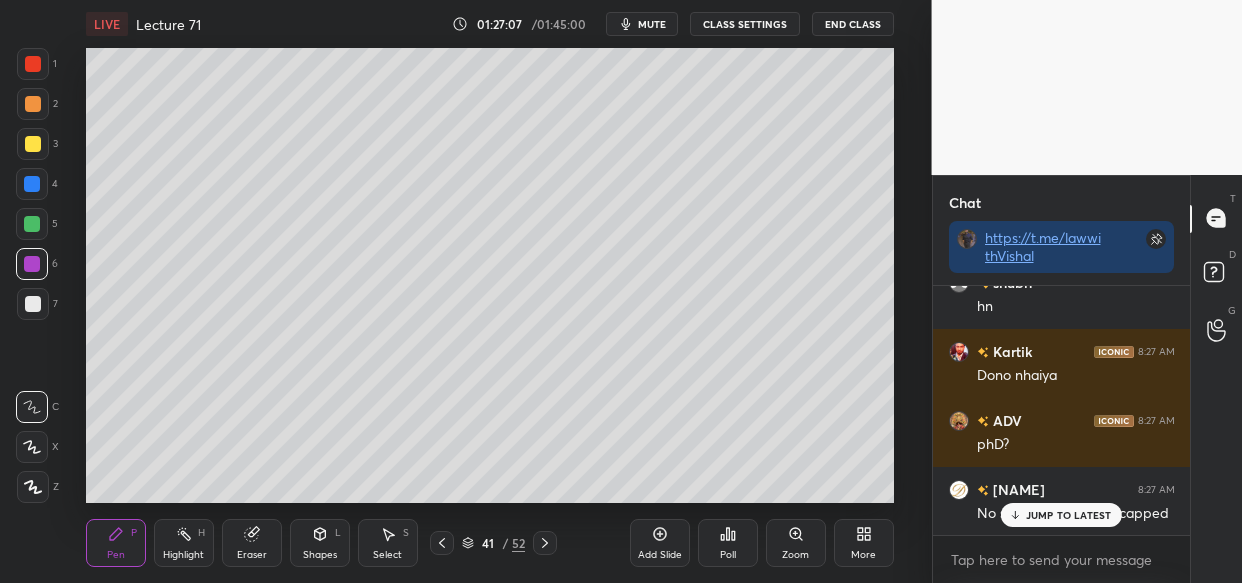 scroll, scrollTop: 155590, scrollLeft: 0, axis: vertical 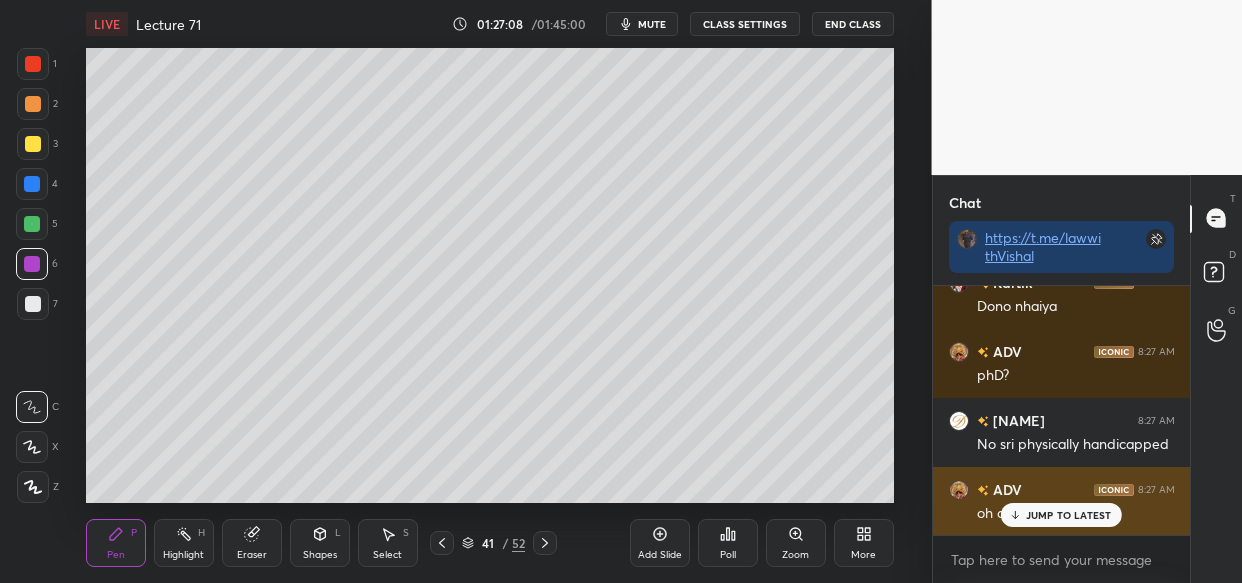 click on "JUMP TO LATEST" at bounding box center [1069, 515] 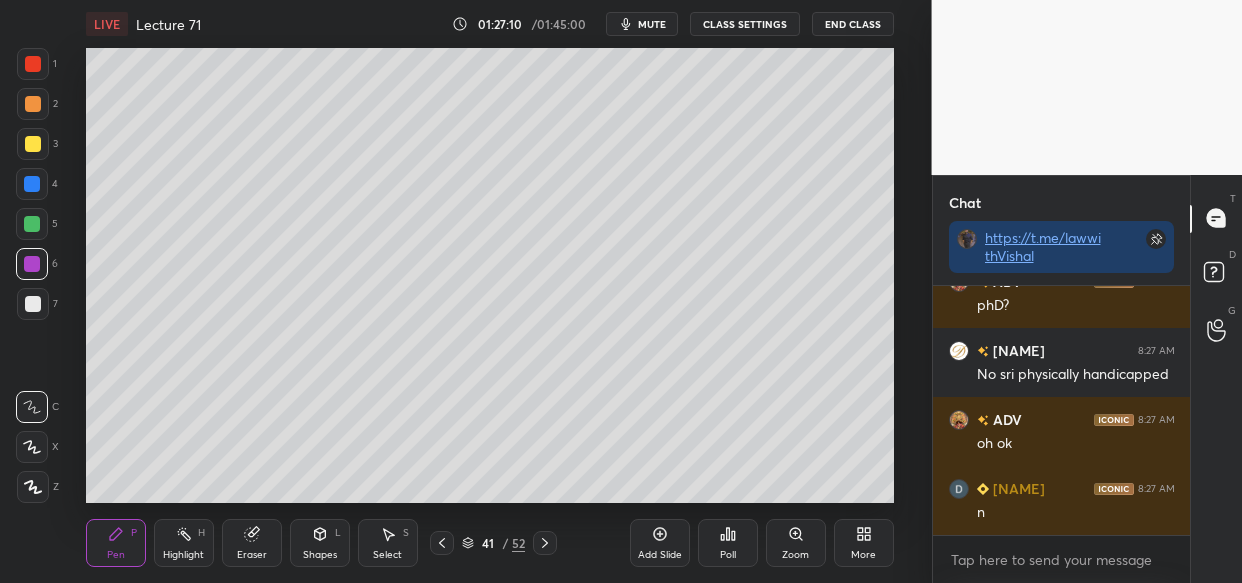 scroll, scrollTop: 155729, scrollLeft: 0, axis: vertical 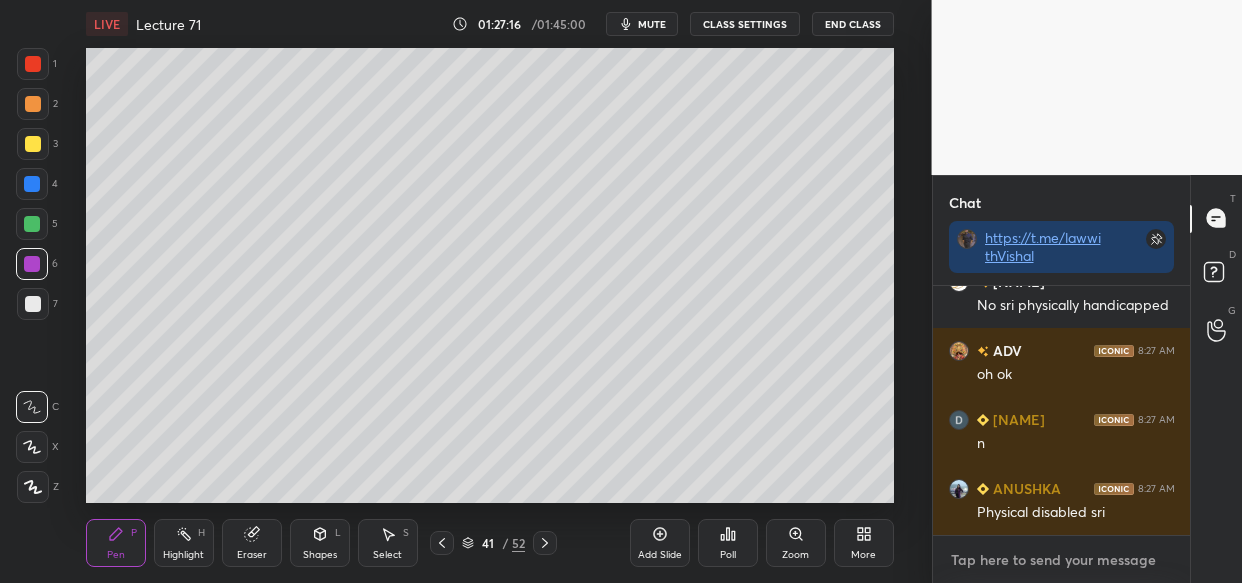 drag, startPoint x: 989, startPoint y: 556, endPoint x: 955, endPoint y: 556, distance: 34 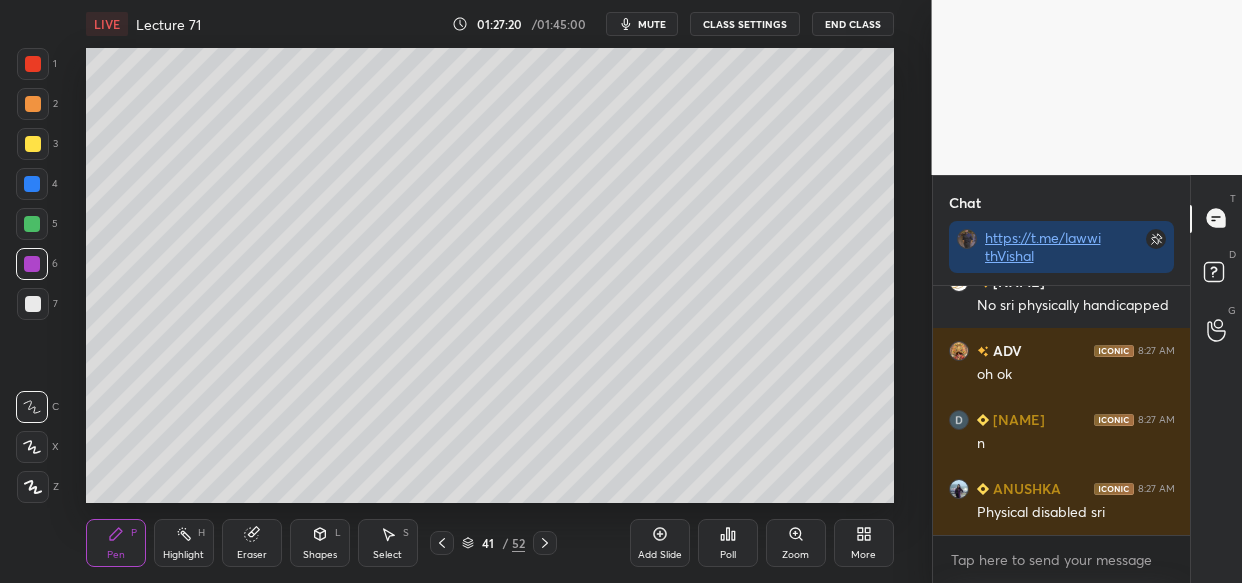 drag, startPoint x: 34, startPoint y: 140, endPoint x: 29, endPoint y: 152, distance: 13 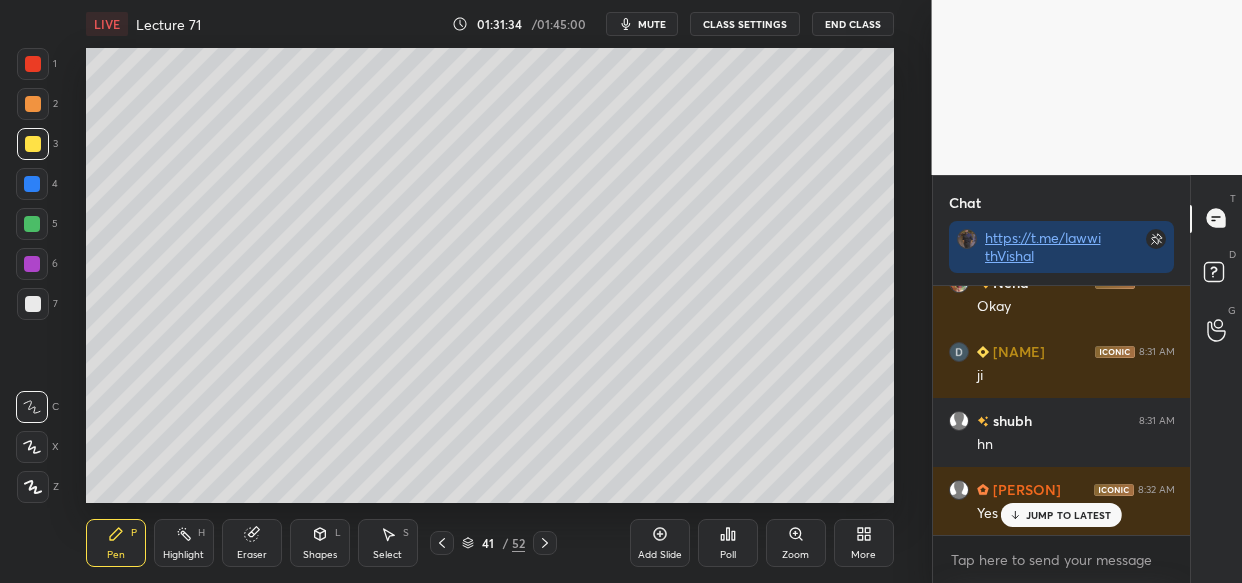 scroll, scrollTop: 161683, scrollLeft: 0, axis: vertical 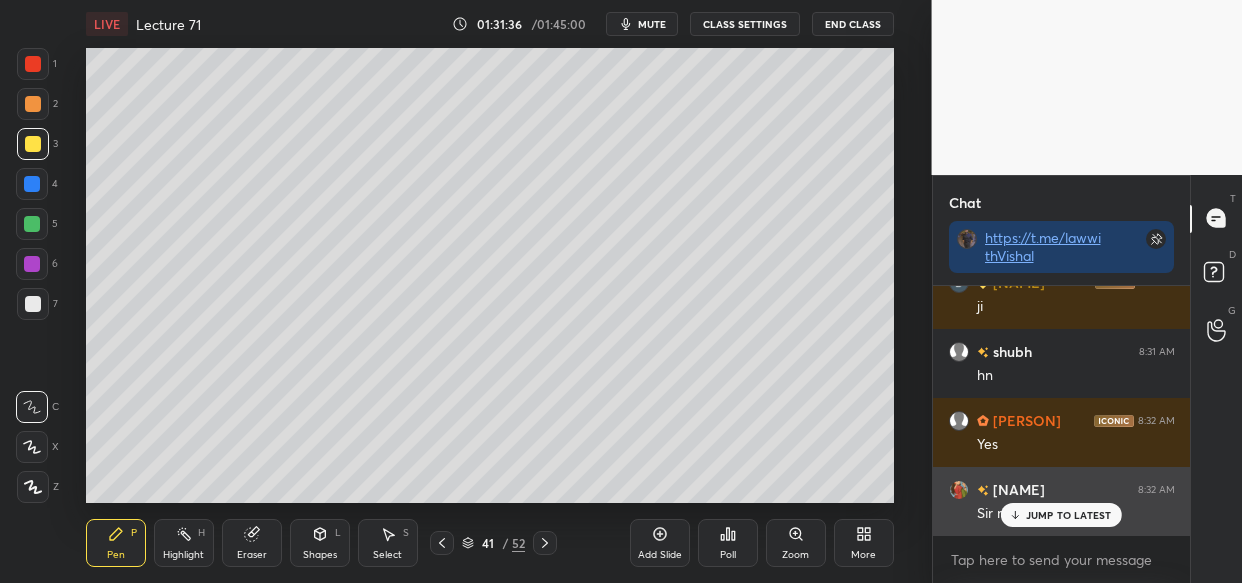 click on "JUMP TO LATEST" at bounding box center [1069, 515] 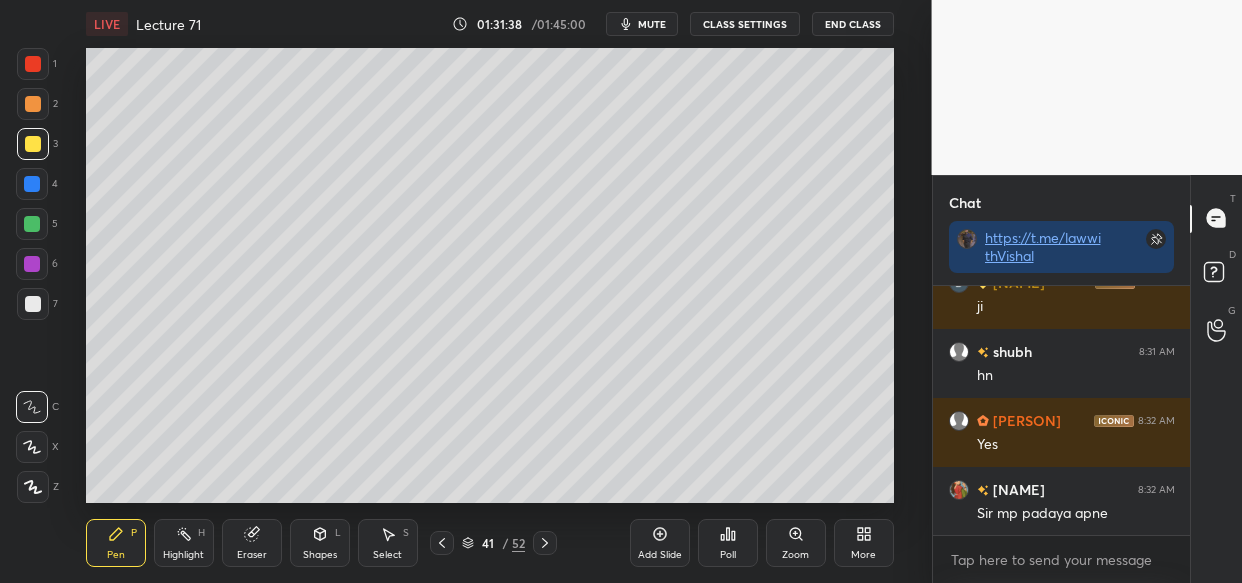 scroll, scrollTop: 161752, scrollLeft: 0, axis: vertical 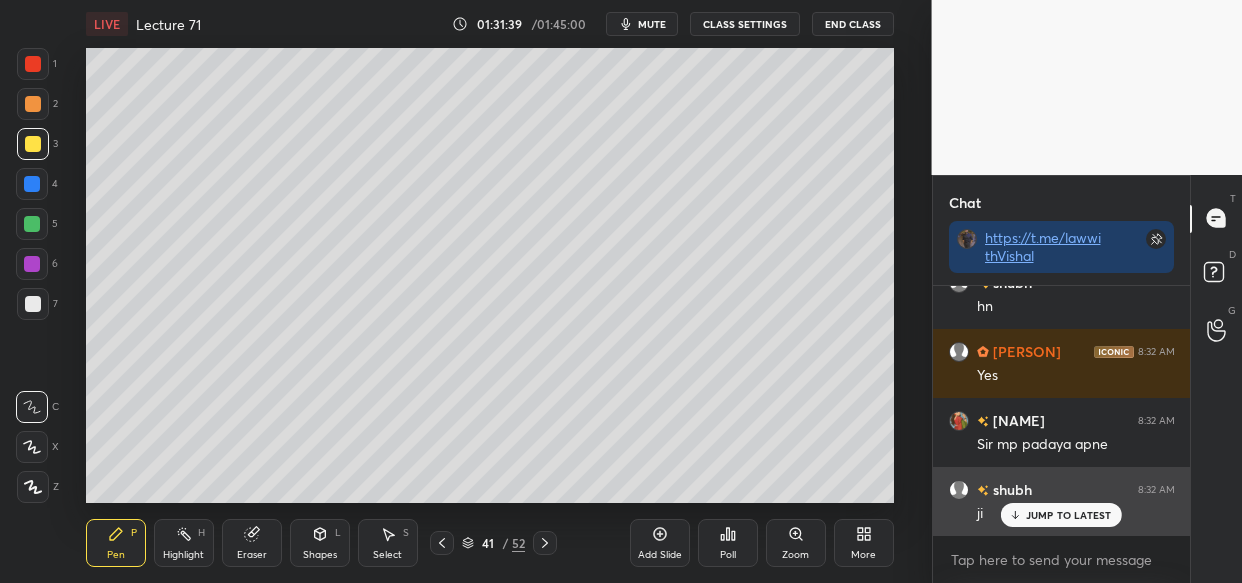 click on "JUMP TO LATEST" at bounding box center [1069, 515] 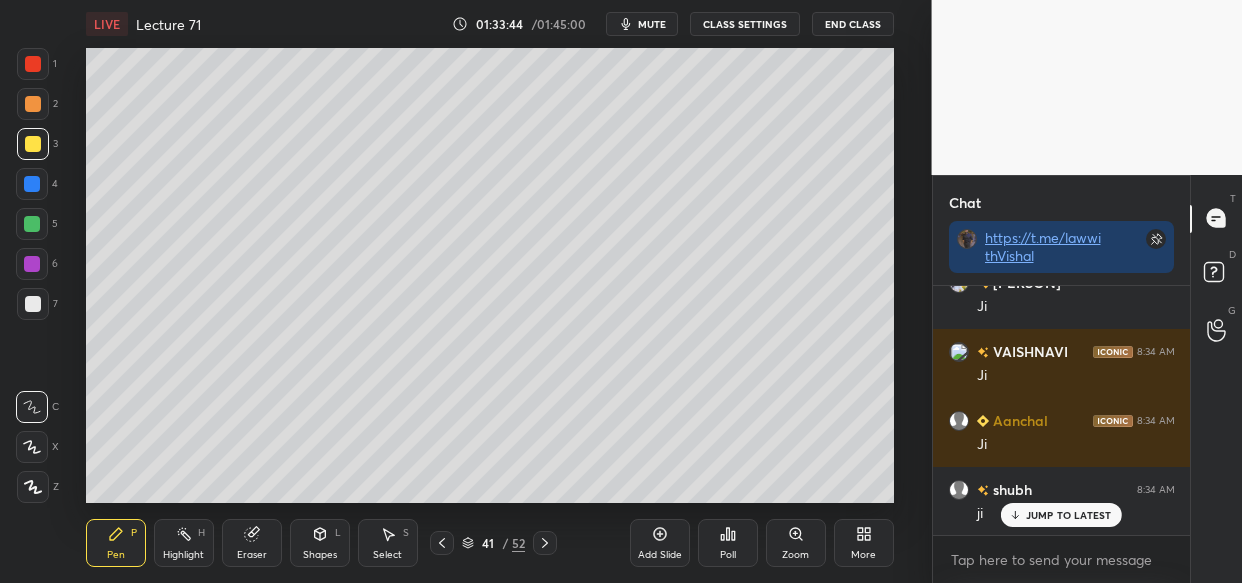 scroll, scrollTop: 166050, scrollLeft: 0, axis: vertical 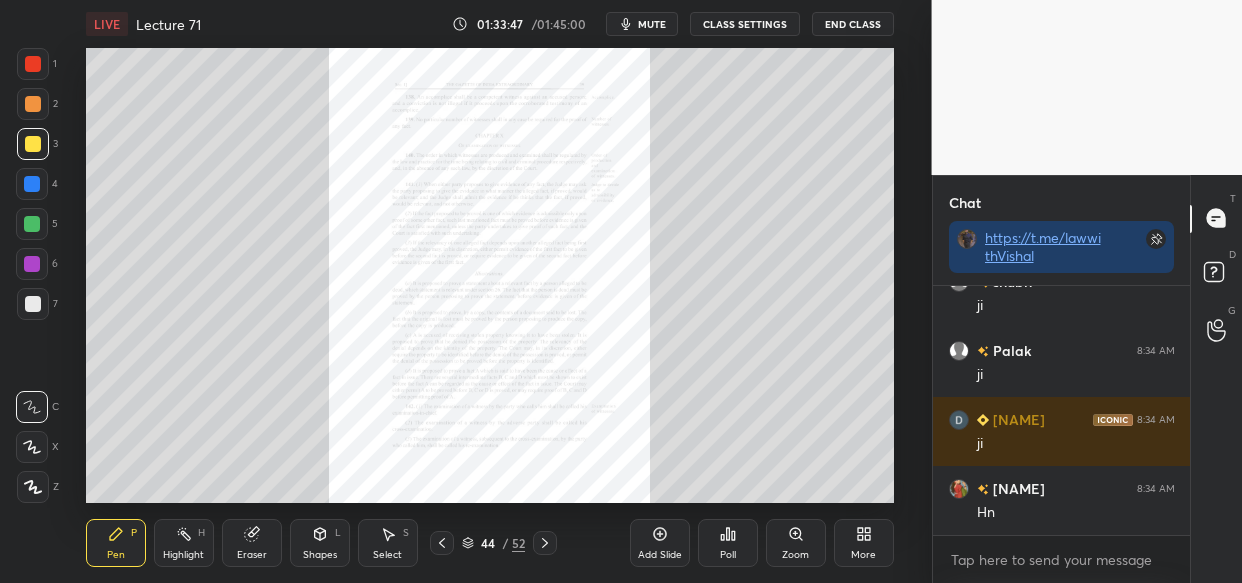 click on "Zoom" at bounding box center (796, 543) 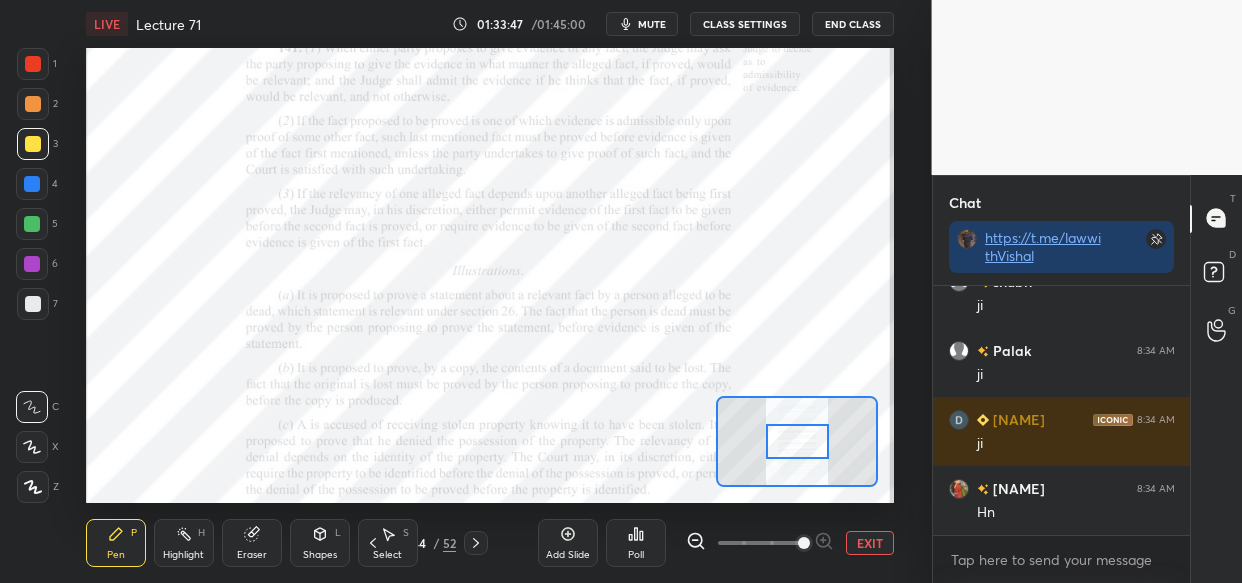 click at bounding box center [804, 543] 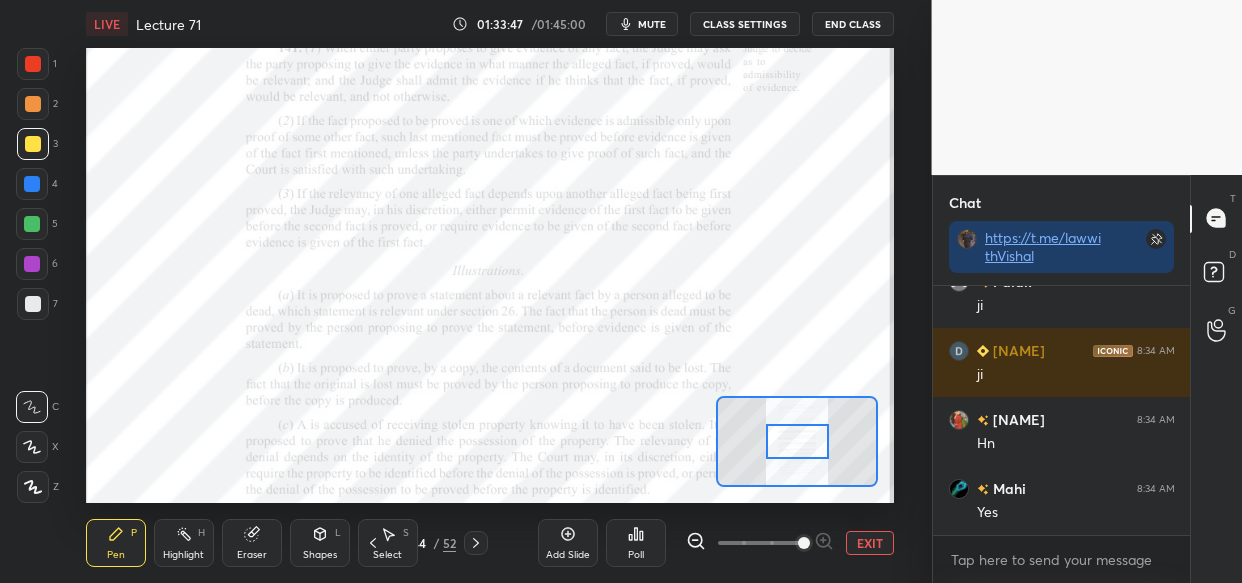 click at bounding box center [804, 543] 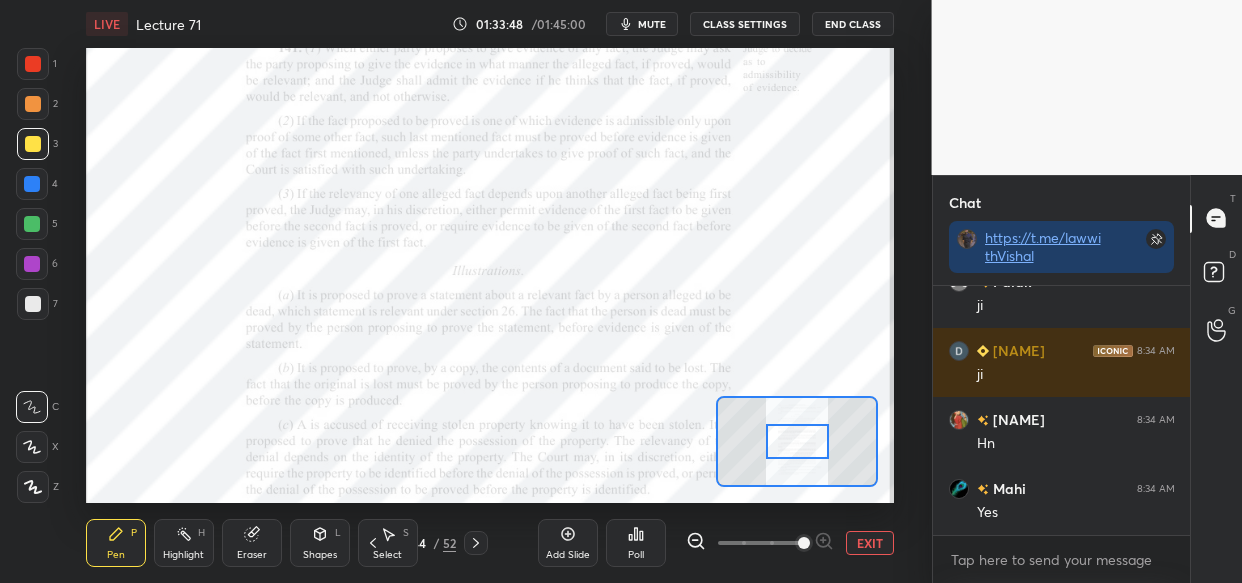 click at bounding box center (804, 543) 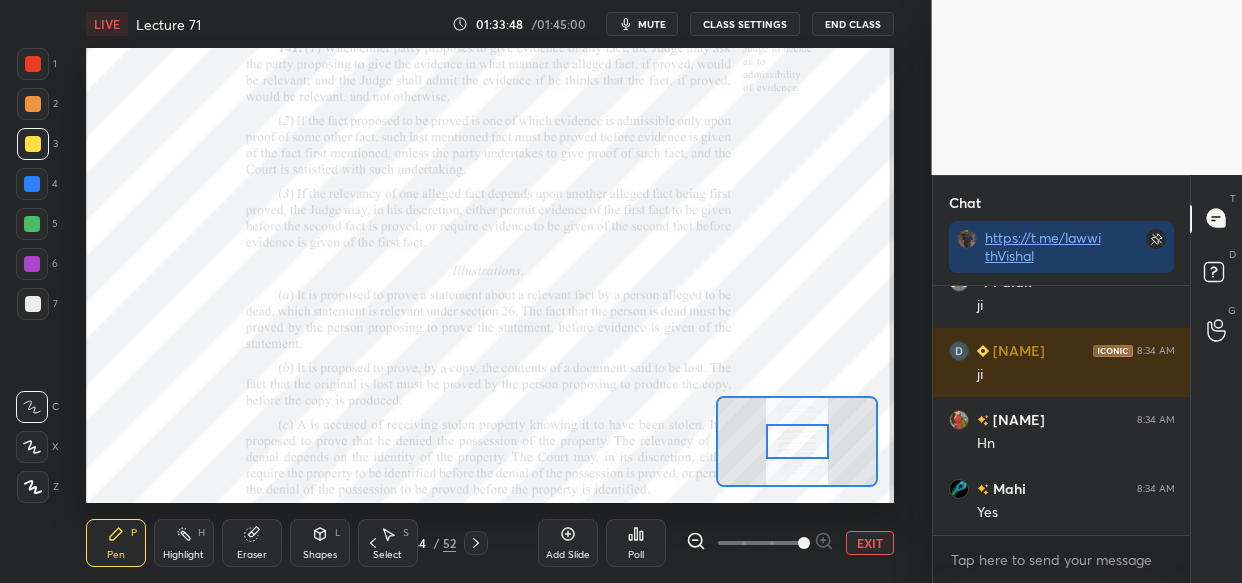 scroll, scrollTop: 166327, scrollLeft: 0, axis: vertical 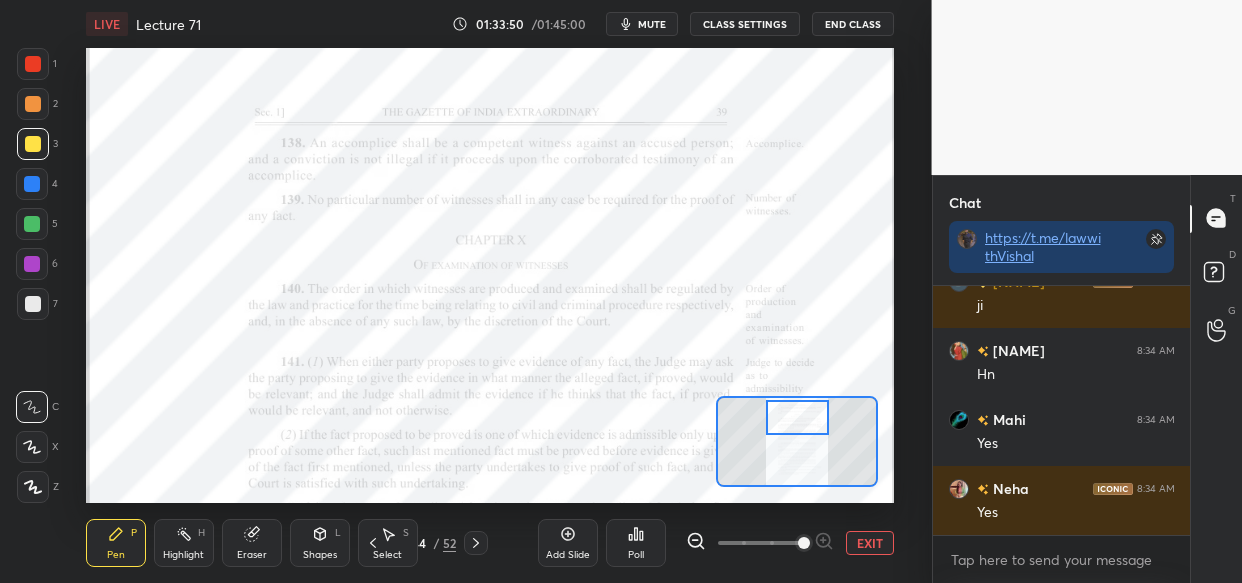 drag, startPoint x: 798, startPoint y: 429, endPoint x: 798, endPoint y: 405, distance: 24 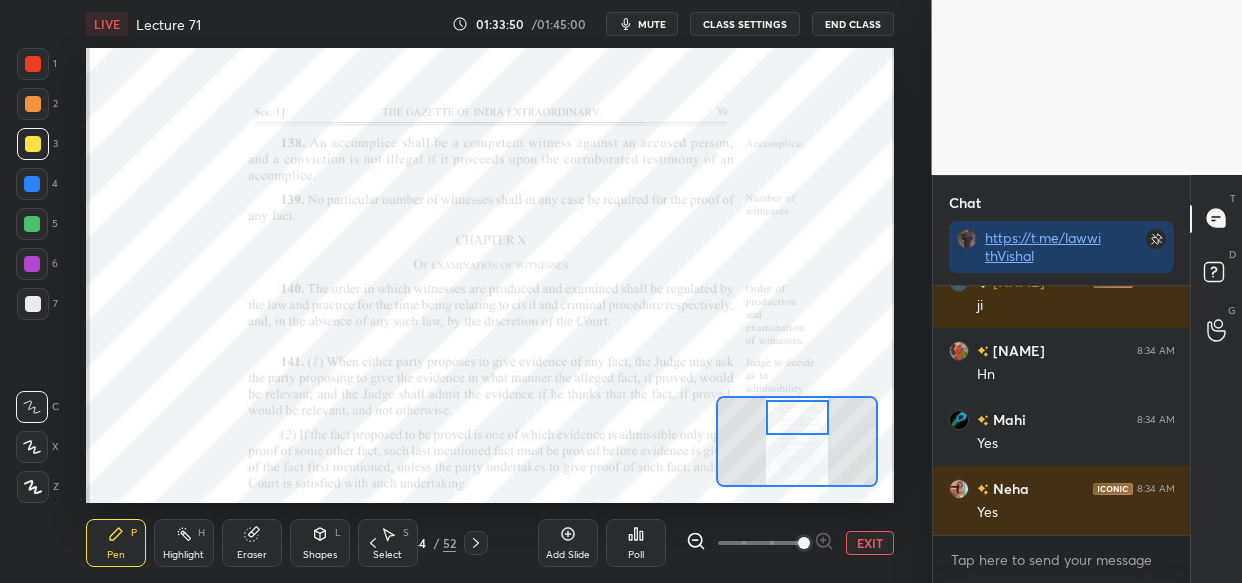 click at bounding box center [797, 417] 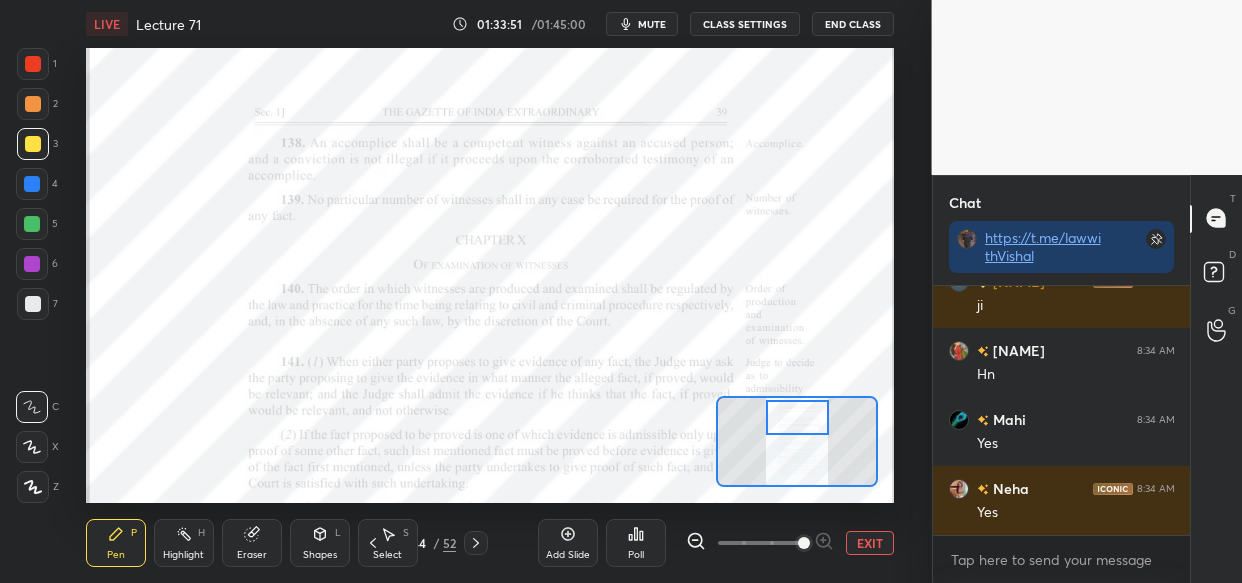 scroll, scrollTop: 166396, scrollLeft: 0, axis: vertical 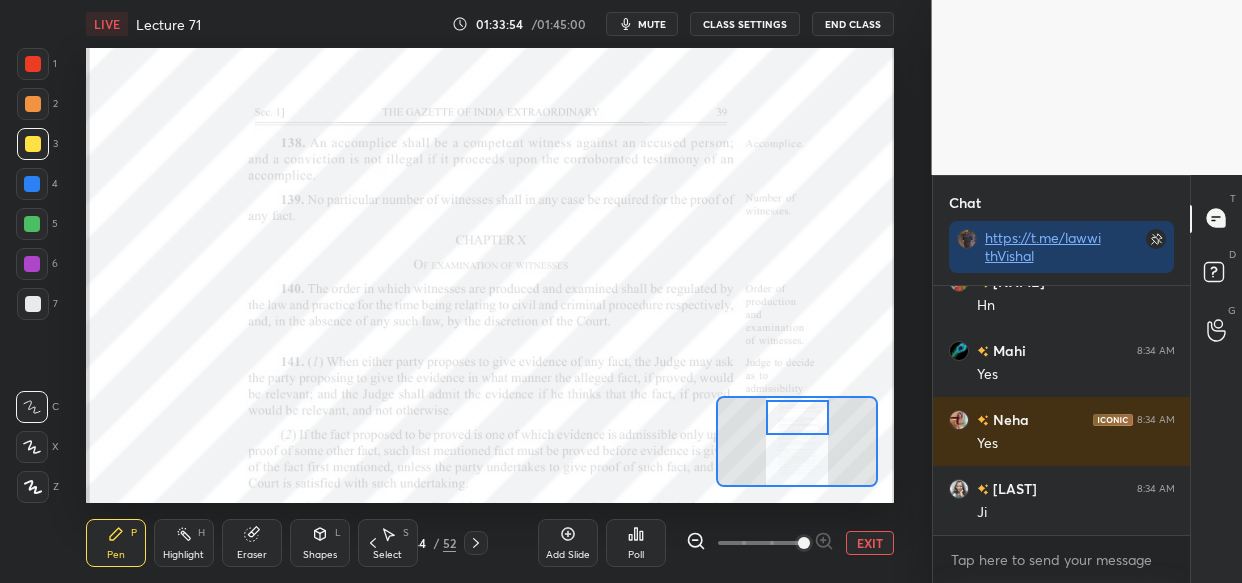 drag, startPoint x: 23, startPoint y: 187, endPoint x: 66, endPoint y: 173, distance: 45.221676 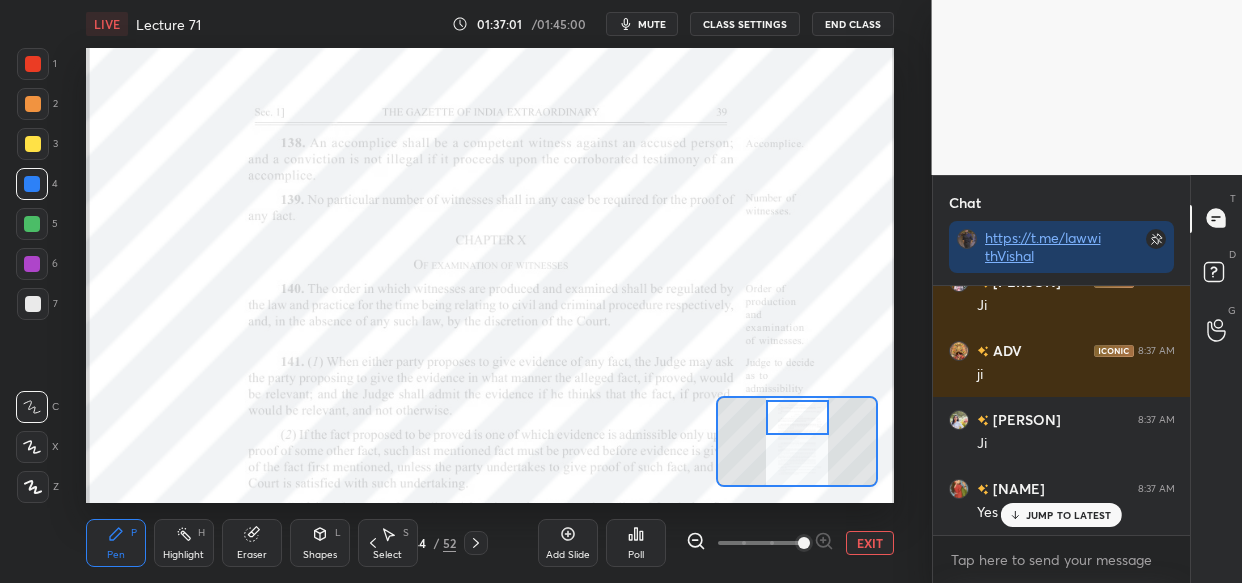 scroll, scrollTop: 173244, scrollLeft: 0, axis: vertical 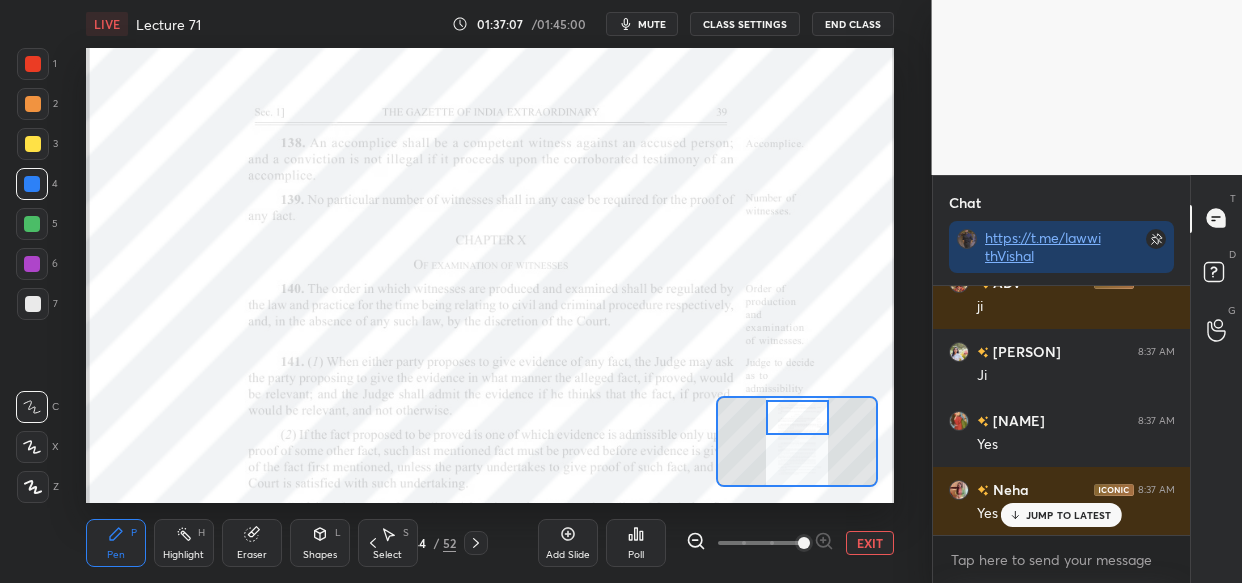 click on "Setting up your live class Poll for   secs No correct answer Start poll" at bounding box center [490, 275] 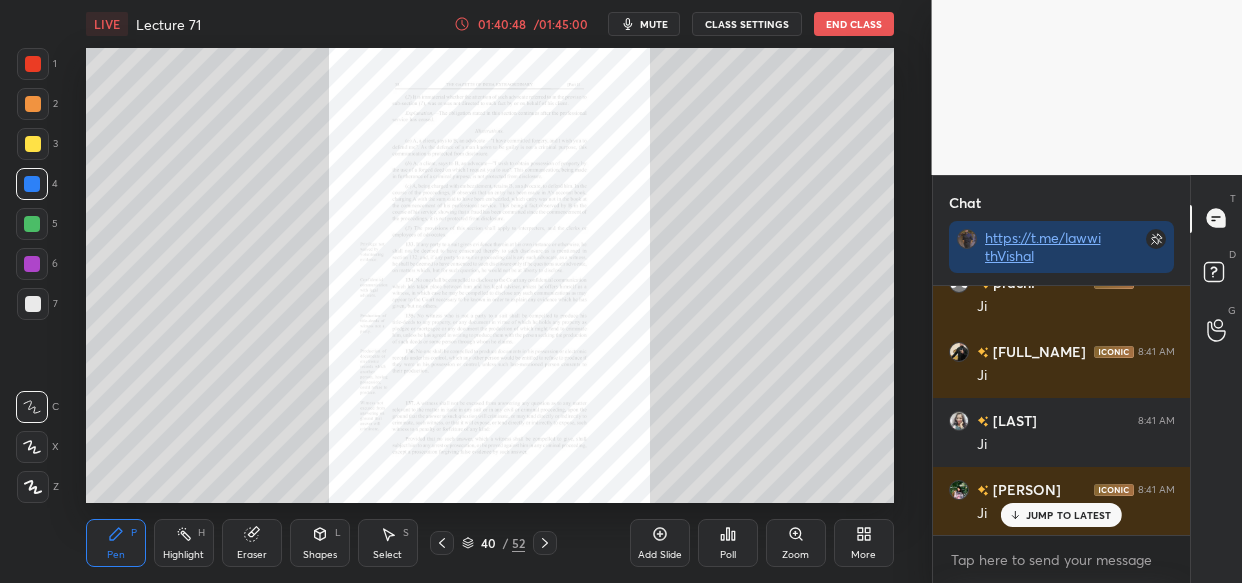 scroll, scrollTop: 184422, scrollLeft: 0, axis: vertical 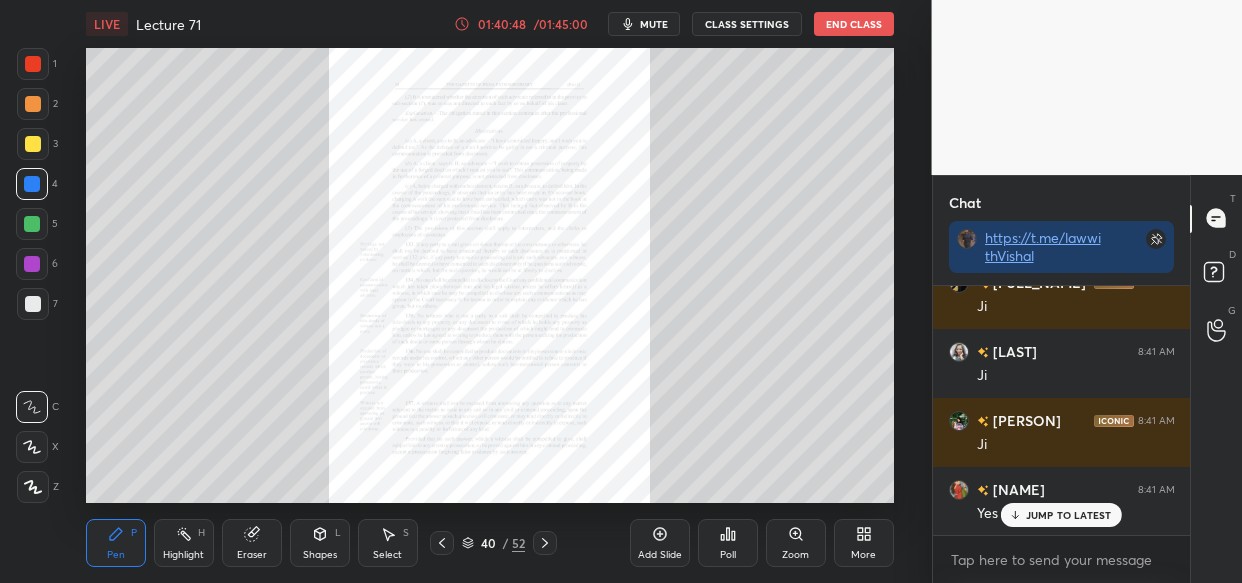 click on "Zoom" at bounding box center [796, 543] 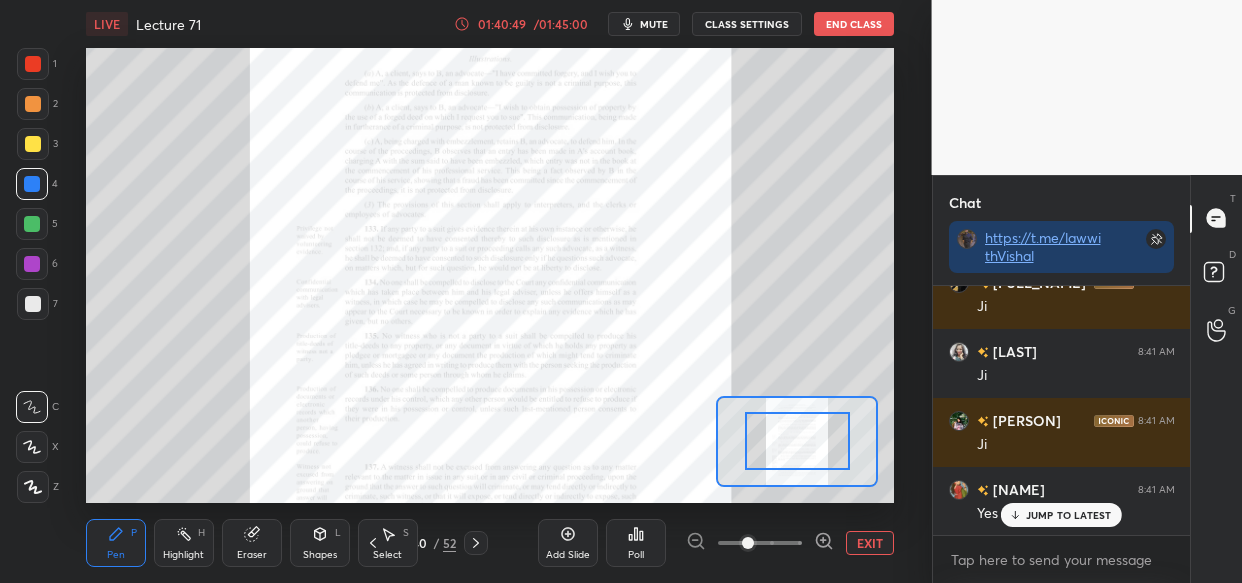 click 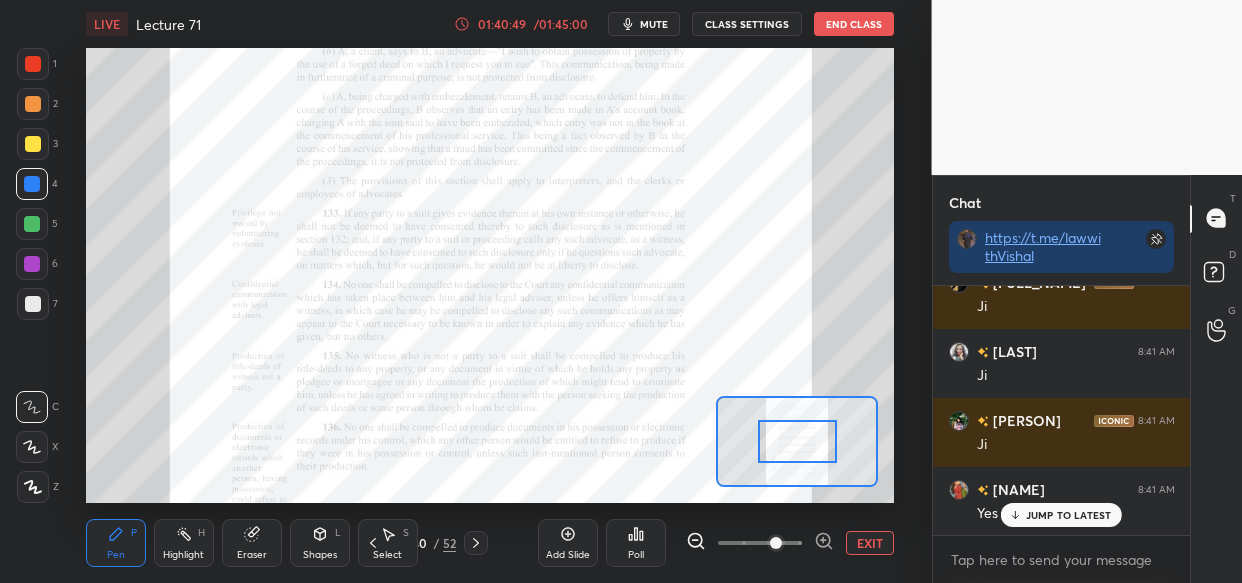 click 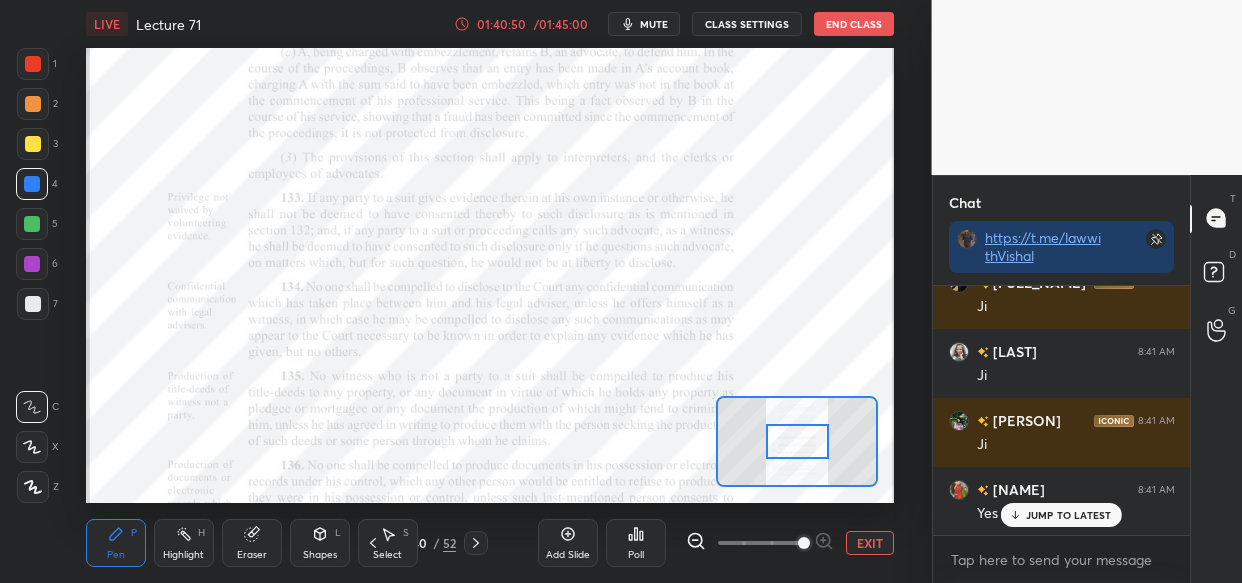 click on "EXIT" at bounding box center (790, 543) 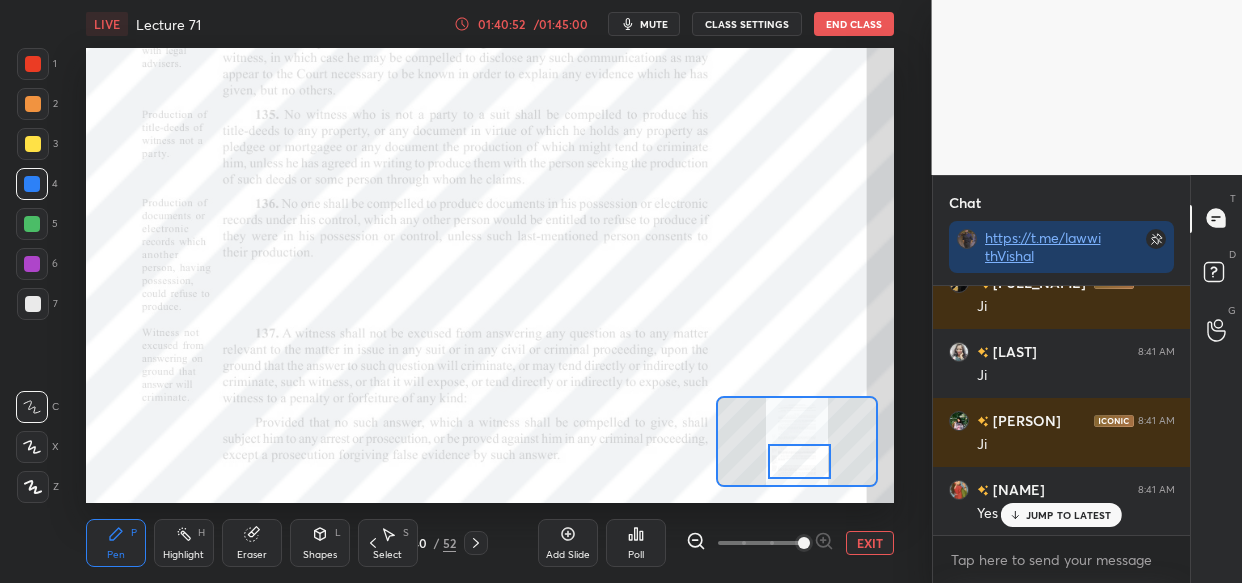 drag, startPoint x: 783, startPoint y: 450, endPoint x: 785, endPoint y: 470, distance: 20.09975 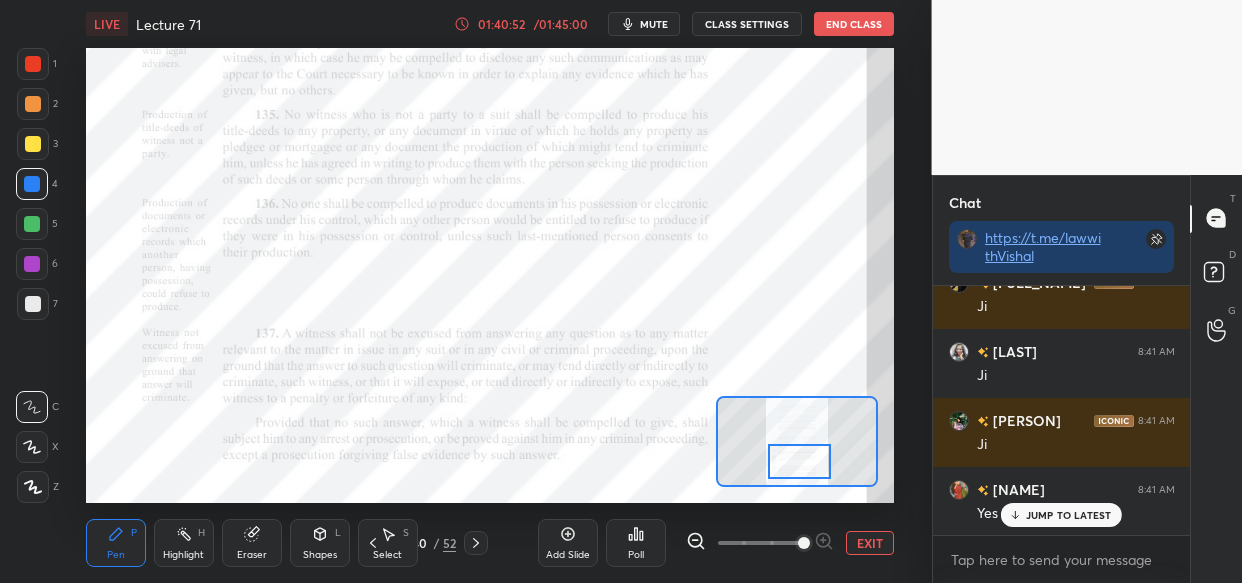 click at bounding box center (799, 461) 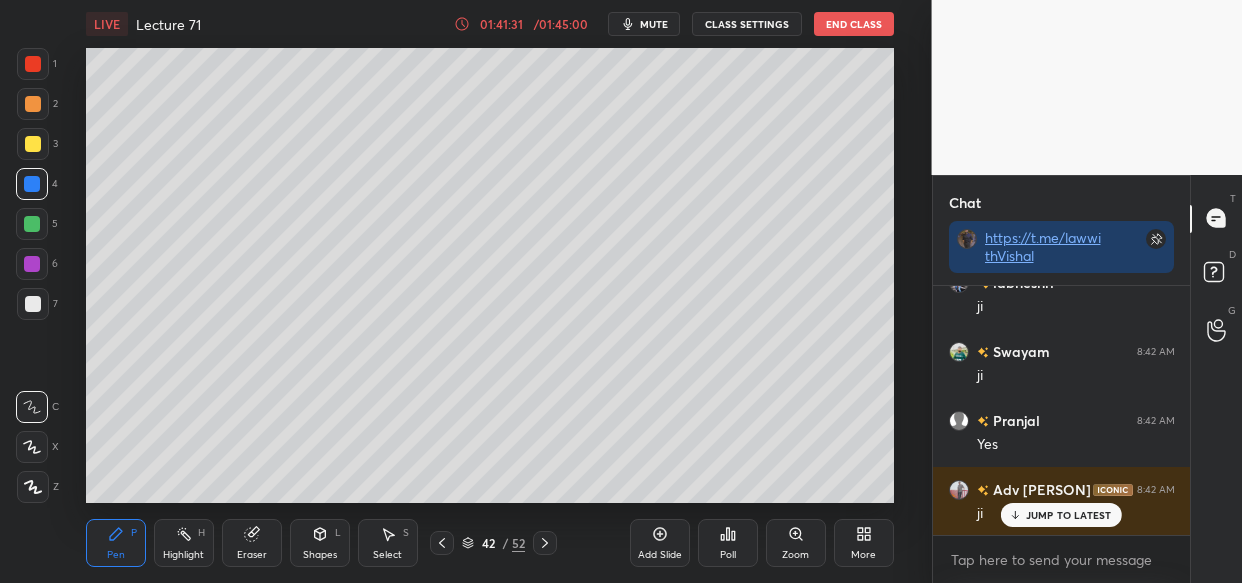 scroll, scrollTop: 185733, scrollLeft: 0, axis: vertical 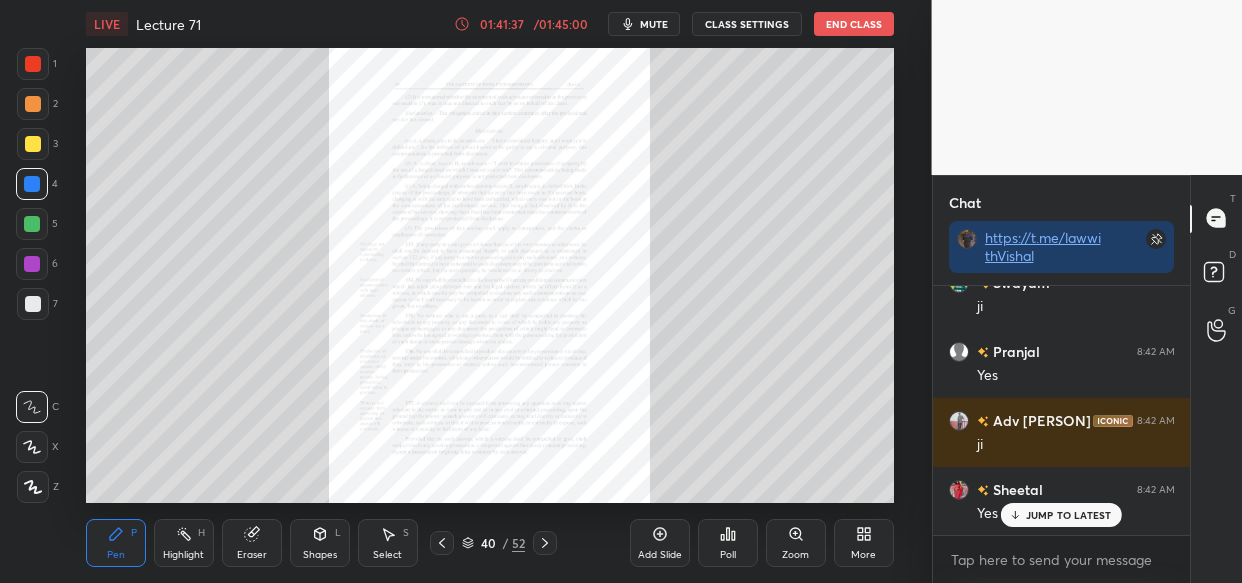 click on "Zoom" at bounding box center (795, 555) 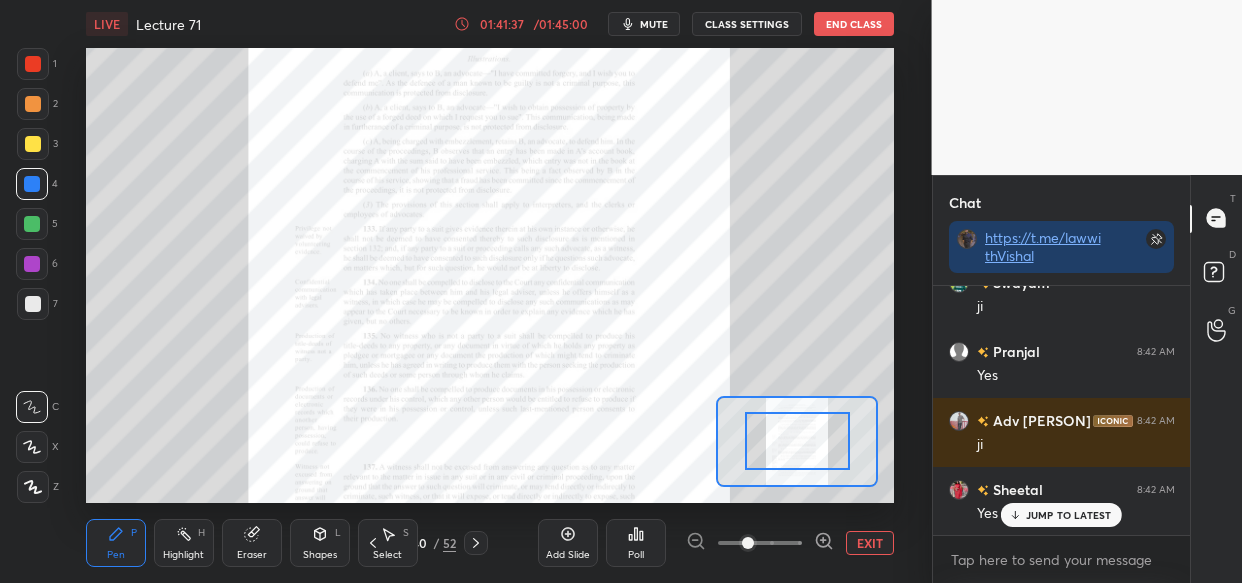 click at bounding box center [760, 543] 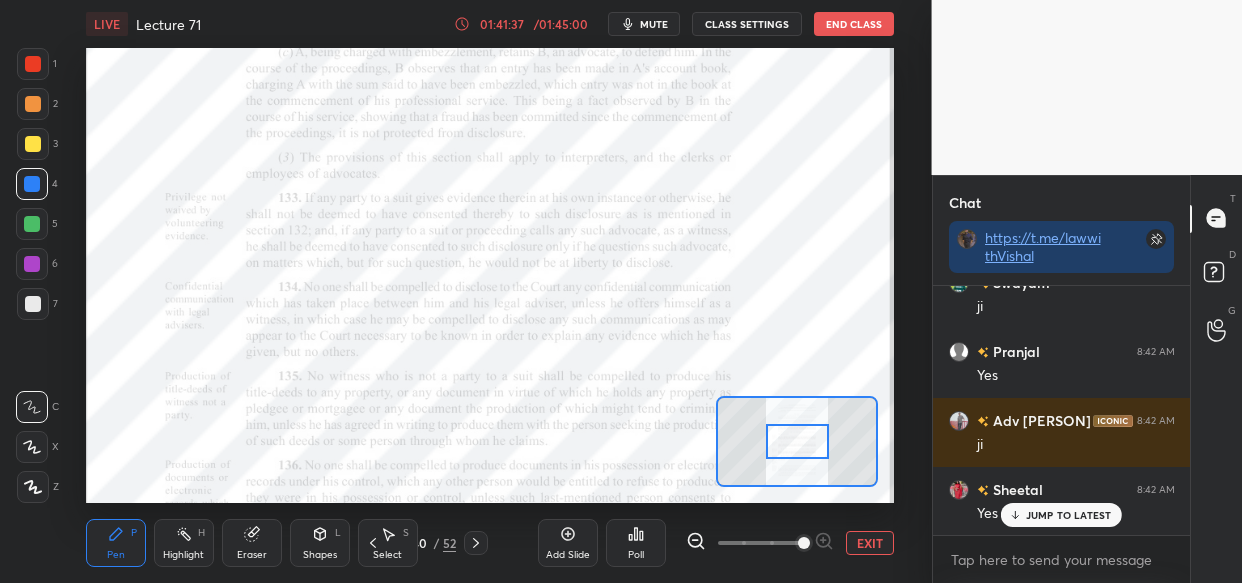click at bounding box center [804, 543] 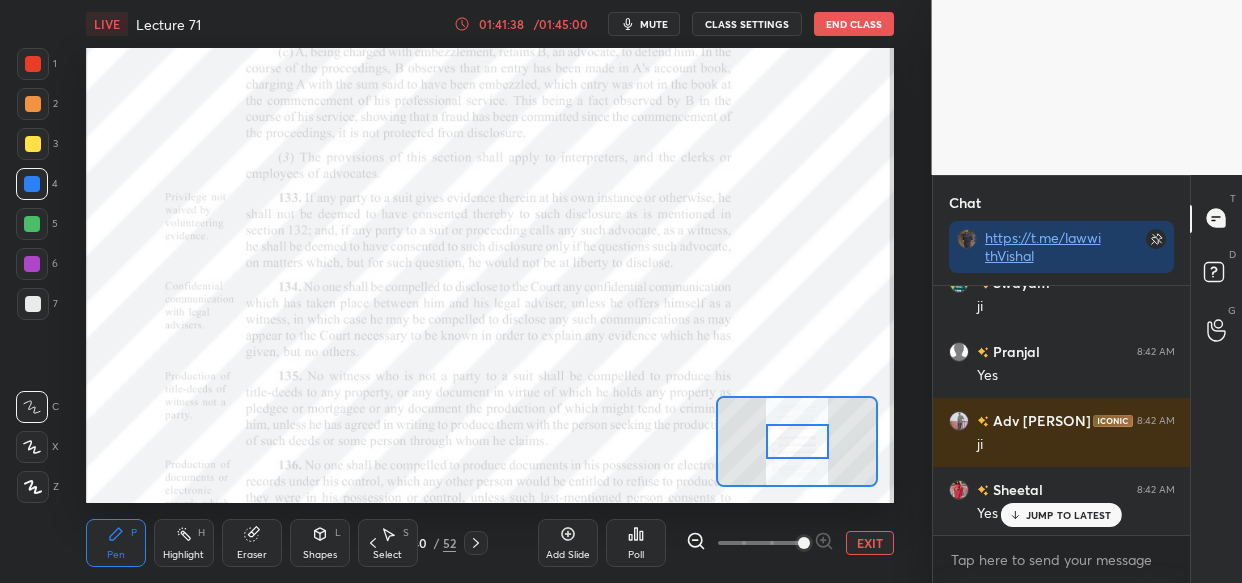 click at bounding box center [804, 543] 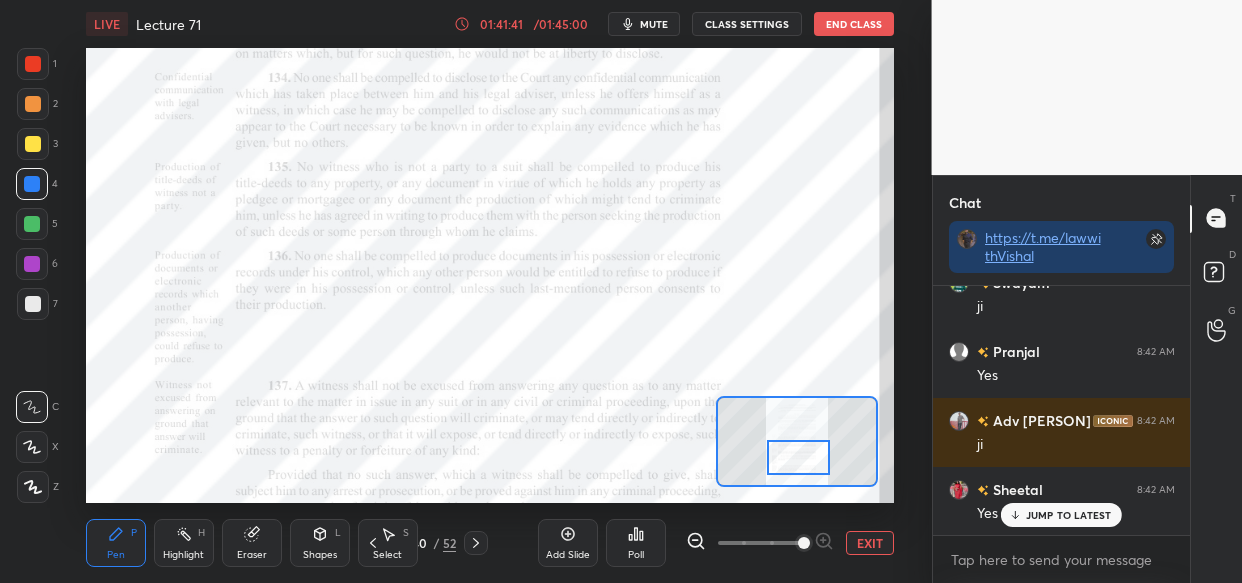 drag, startPoint x: 804, startPoint y: 425, endPoint x: 805, endPoint y: 445, distance: 20.024984 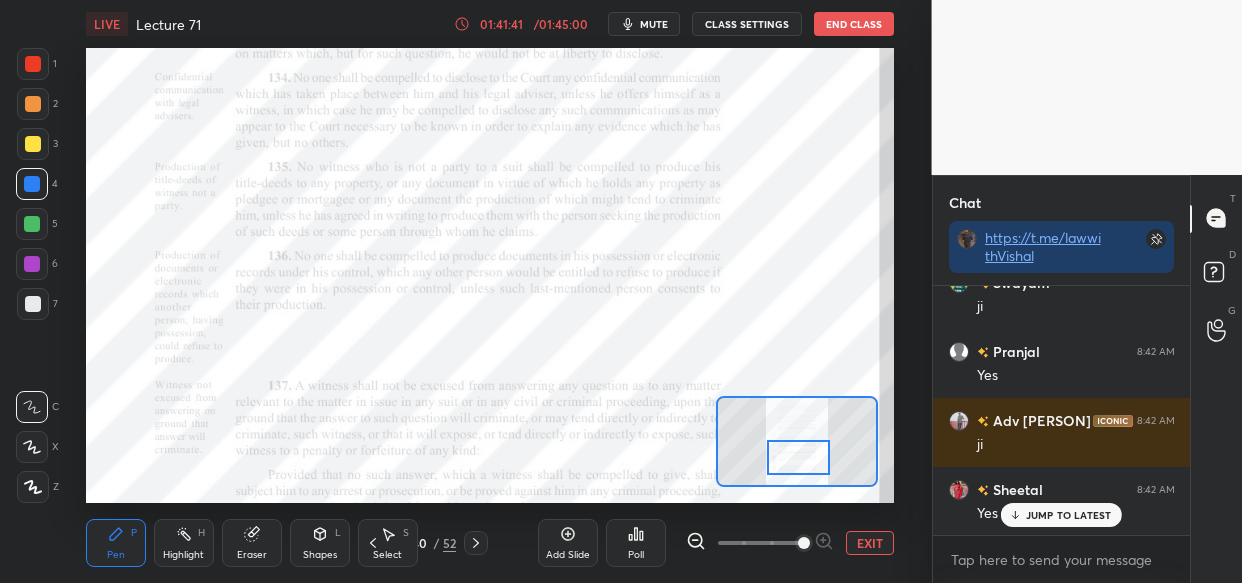click at bounding box center (798, 457) 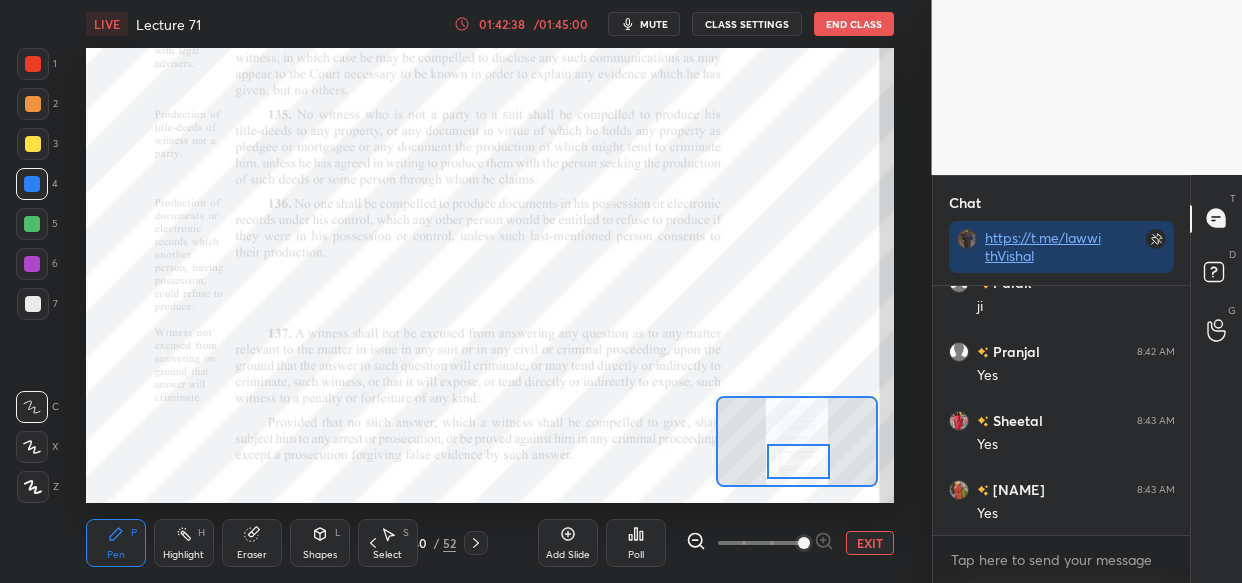 scroll, scrollTop: 187251, scrollLeft: 0, axis: vertical 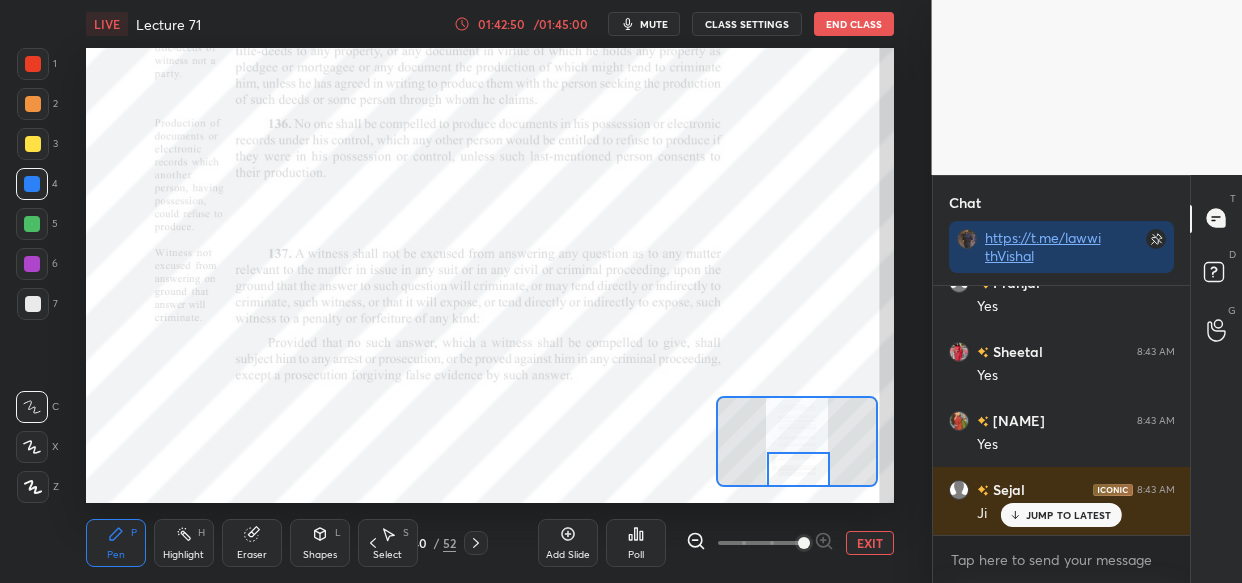 drag, startPoint x: 801, startPoint y: 462, endPoint x: 801, endPoint y: 474, distance: 12 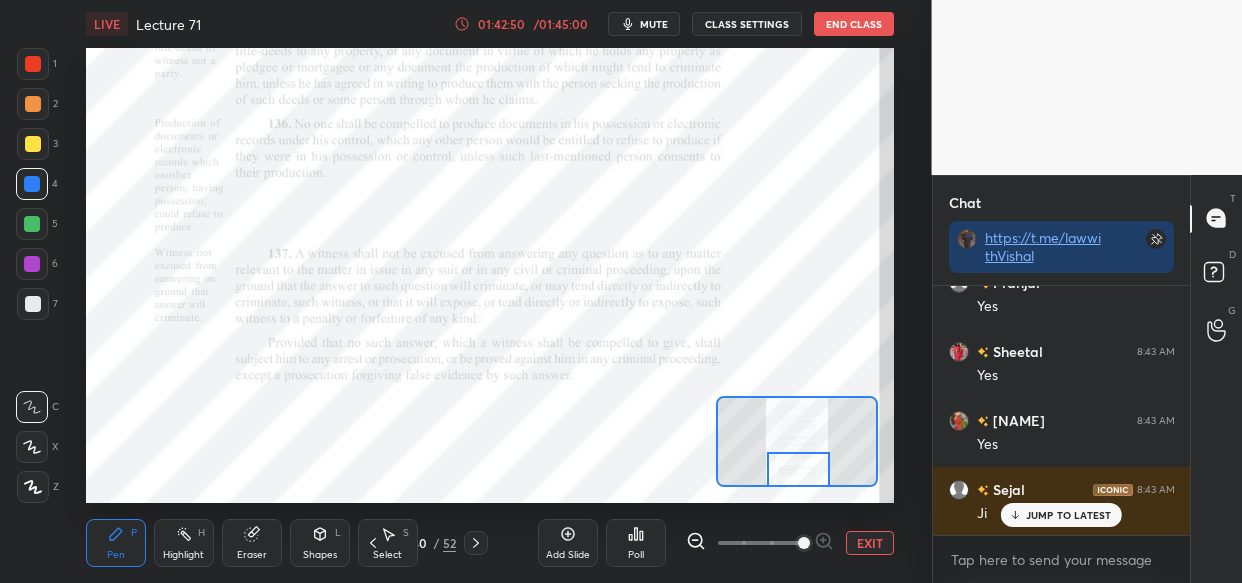 click at bounding box center (798, 469) 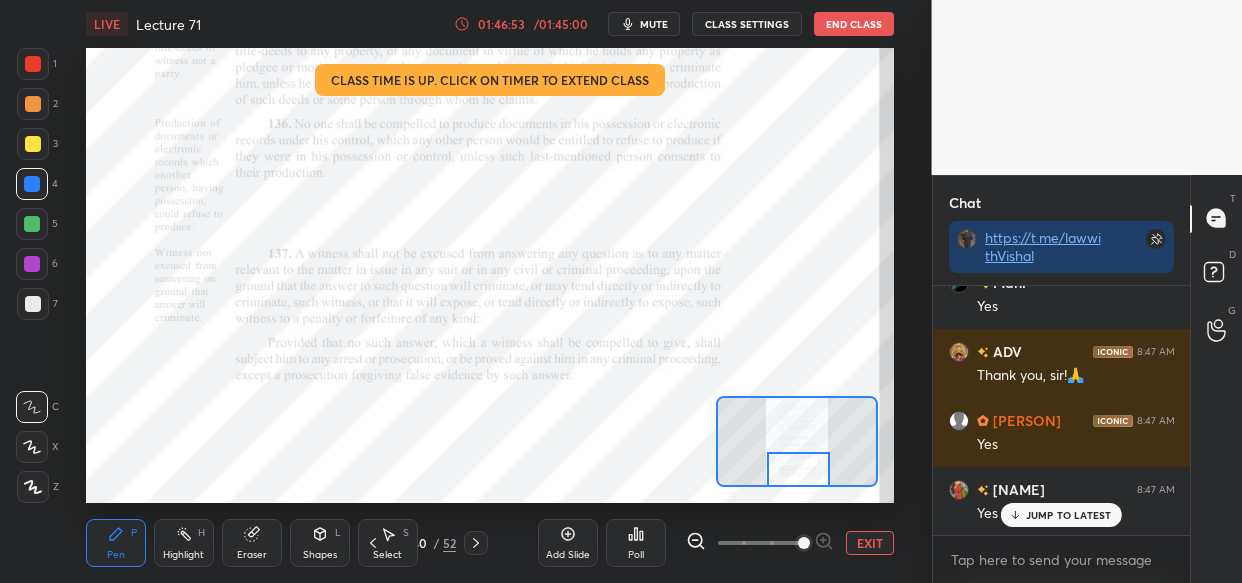 scroll, scrollTop: 195462, scrollLeft: 0, axis: vertical 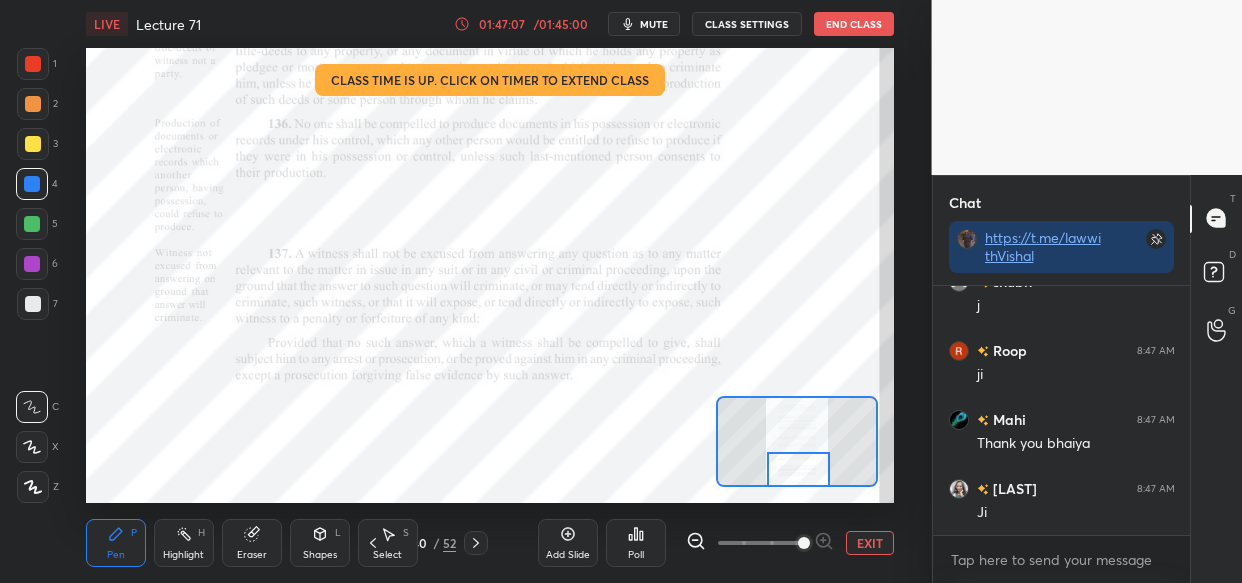 click on "LIVE Lecture 71 01:47:07 /  01:45:00 mute CLASS SETTINGS End Class Setting up your live class Class time is up.  Click on timer to extend class Poll for   secs No correct answer Start poll Back Lecture 71 • L69 of Bhartiya Sakshya Adhiniyam (BSA) + Evidence Act [PERSON] Pen P Highlight H Eraser Shapes L Select S 40 / 52 Add Slide Poll EXIT" at bounding box center [490, 291] 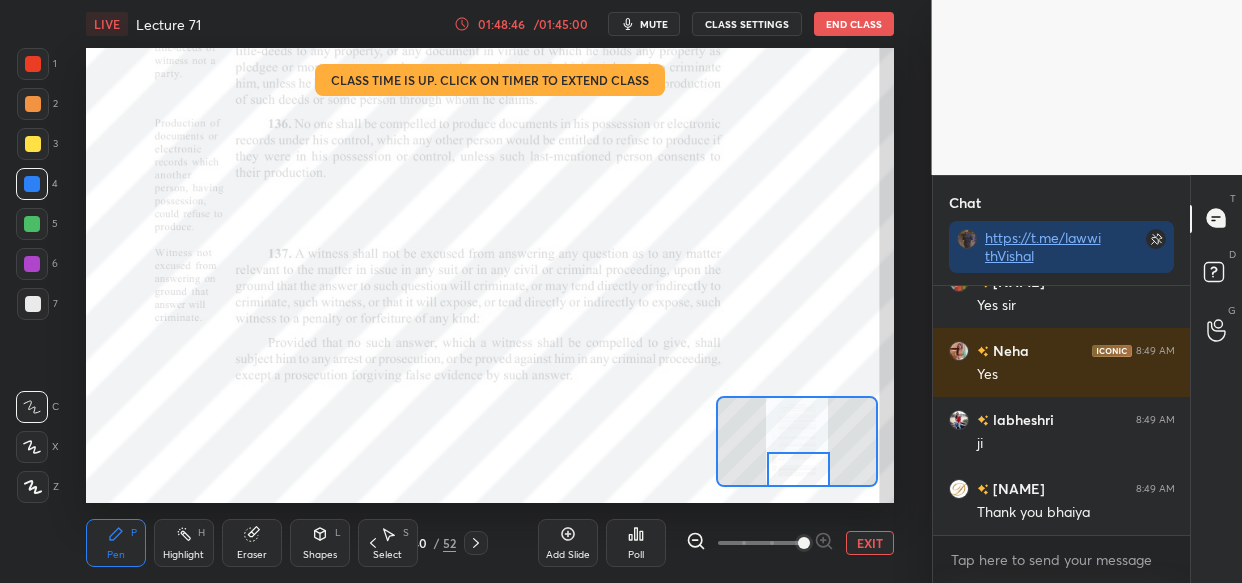 scroll, scrollTop: 202244, scrollLeft: 0, axis: vertical 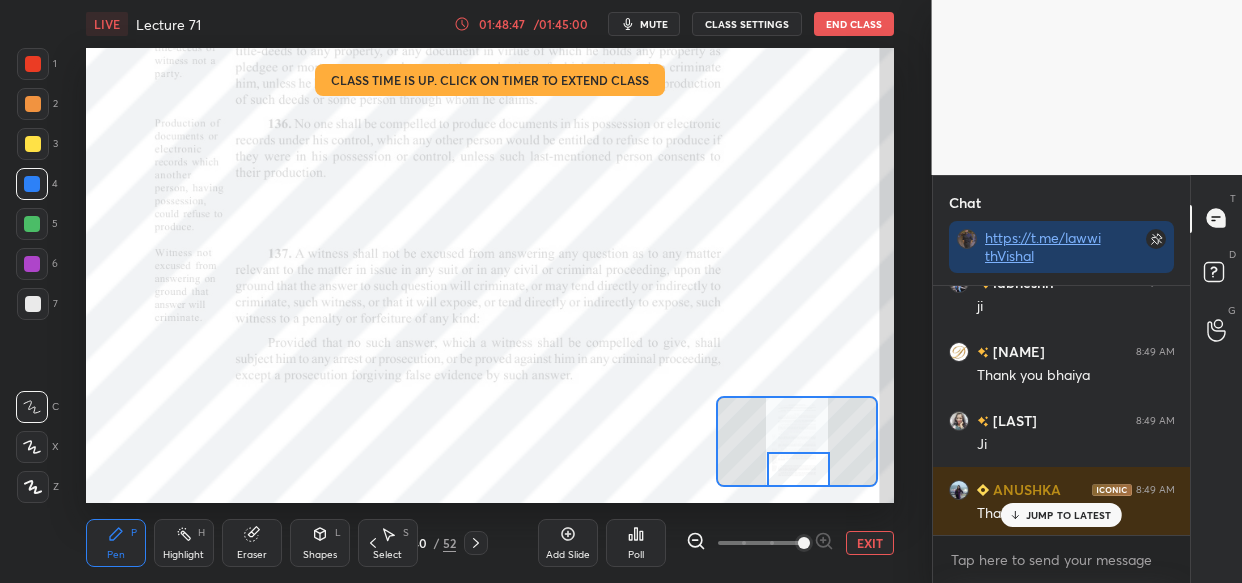 click on "JUMP TO LATEST" at bounding box center [1069, 515] 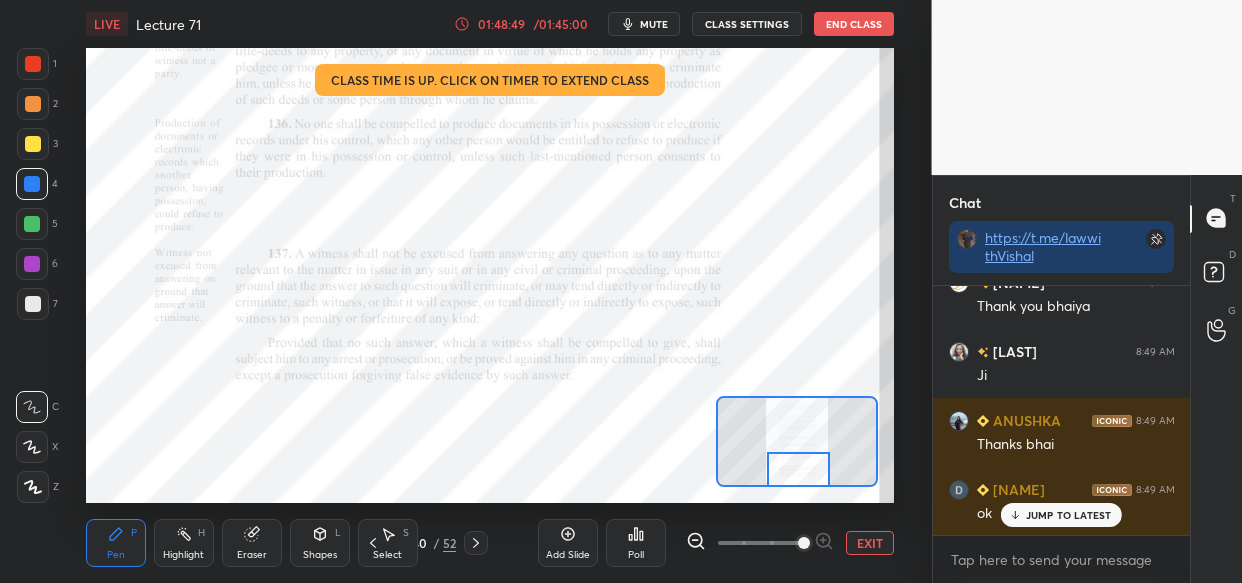 scroll, scrollTop: 202451, scrollLeft: 0, axis: vertical 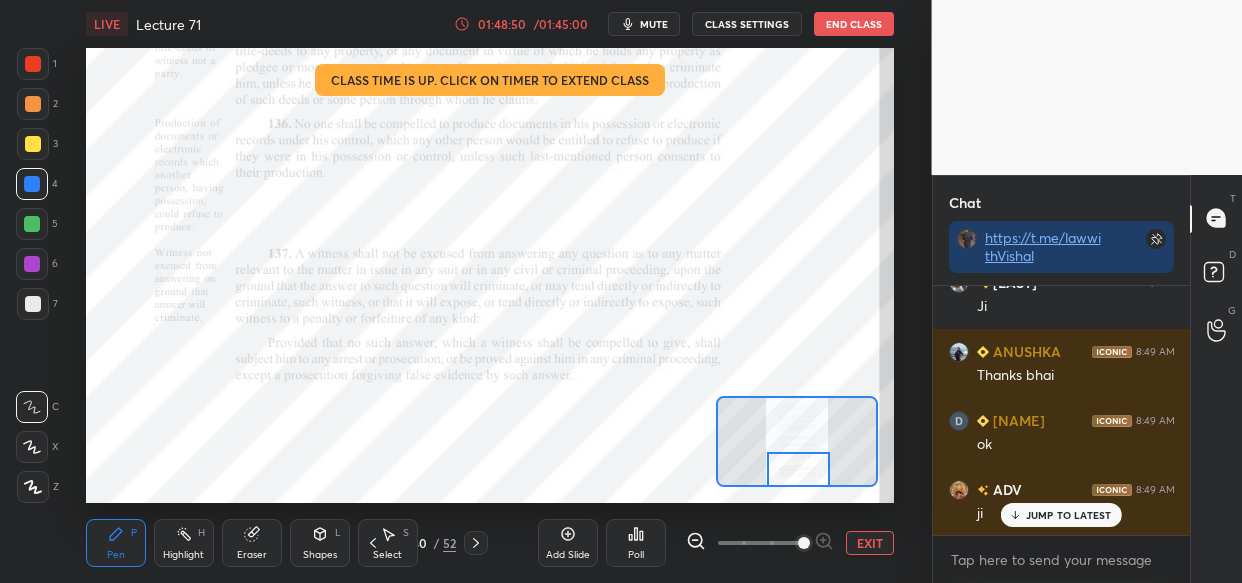 click on "End Class" at bounding box center [854, 24] 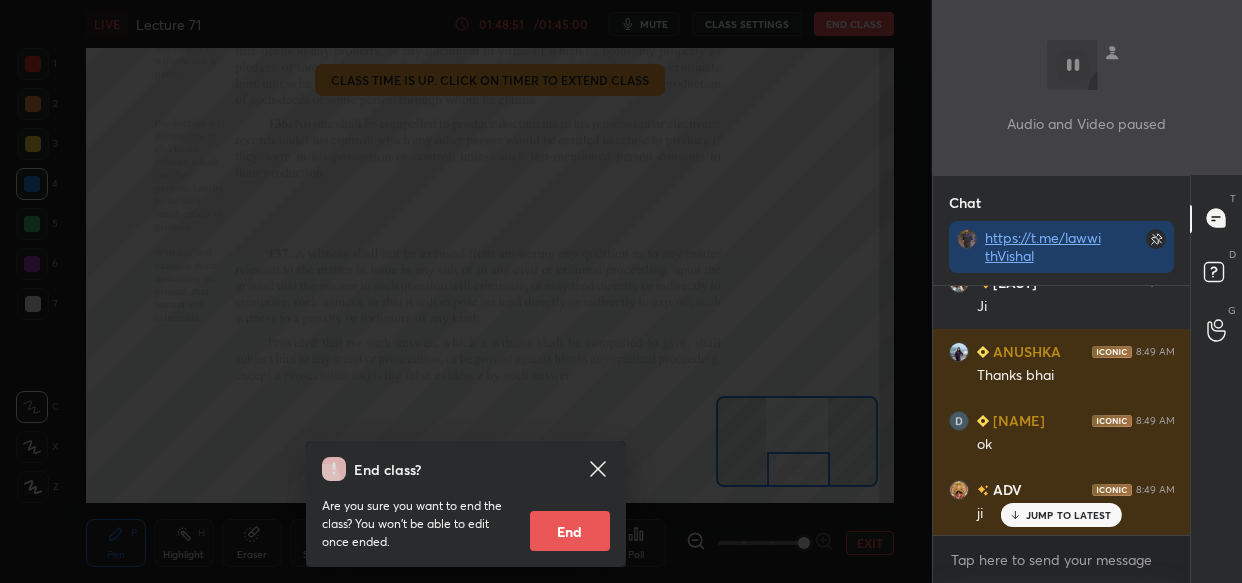 scroll, scrollTop: 202520, scrollLeft: 0, axis: vertical 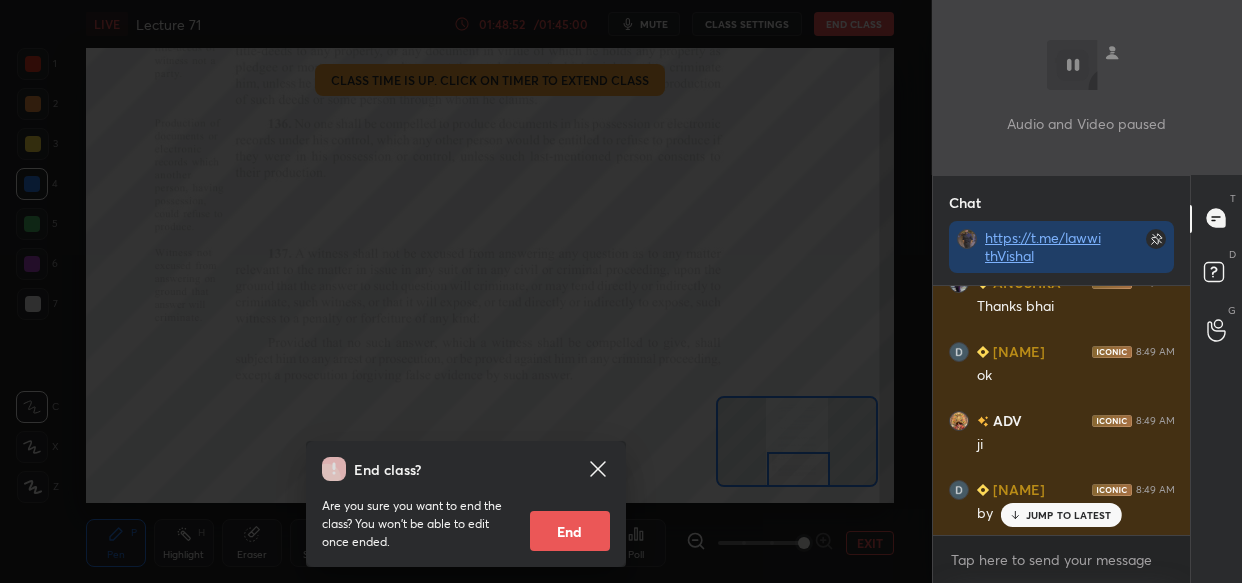 drag, startPoint x: 585, startPoint y: 529, endPoint x: 570, endPoint y: 533, distance: 15.524175 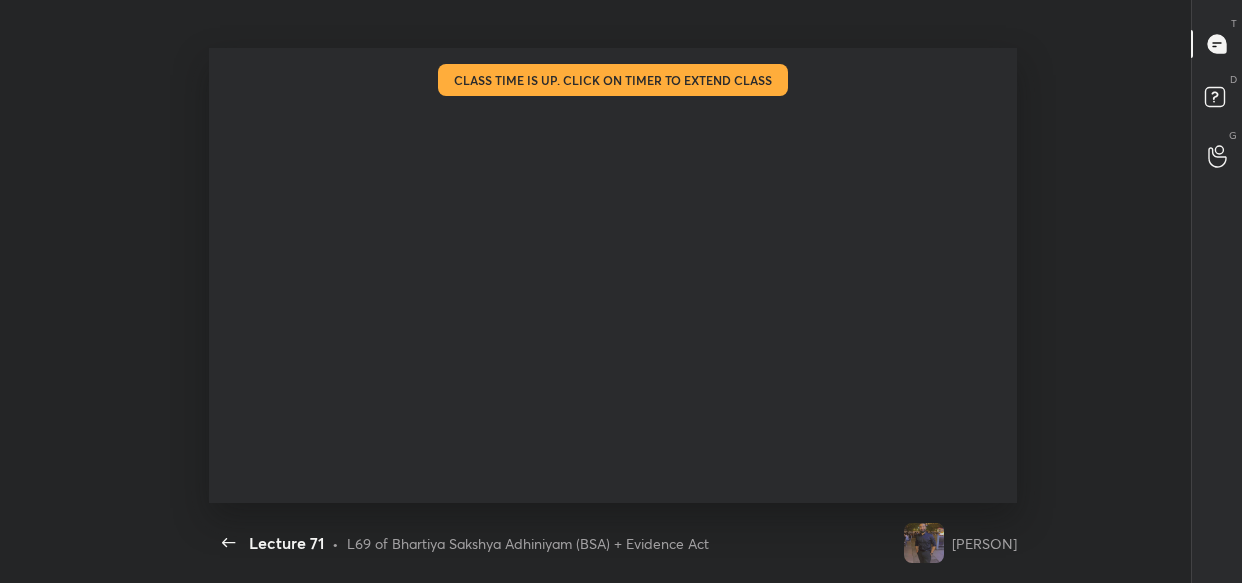 scroll, scrollTop: 99545, scrollLeft: 99084, axis: both 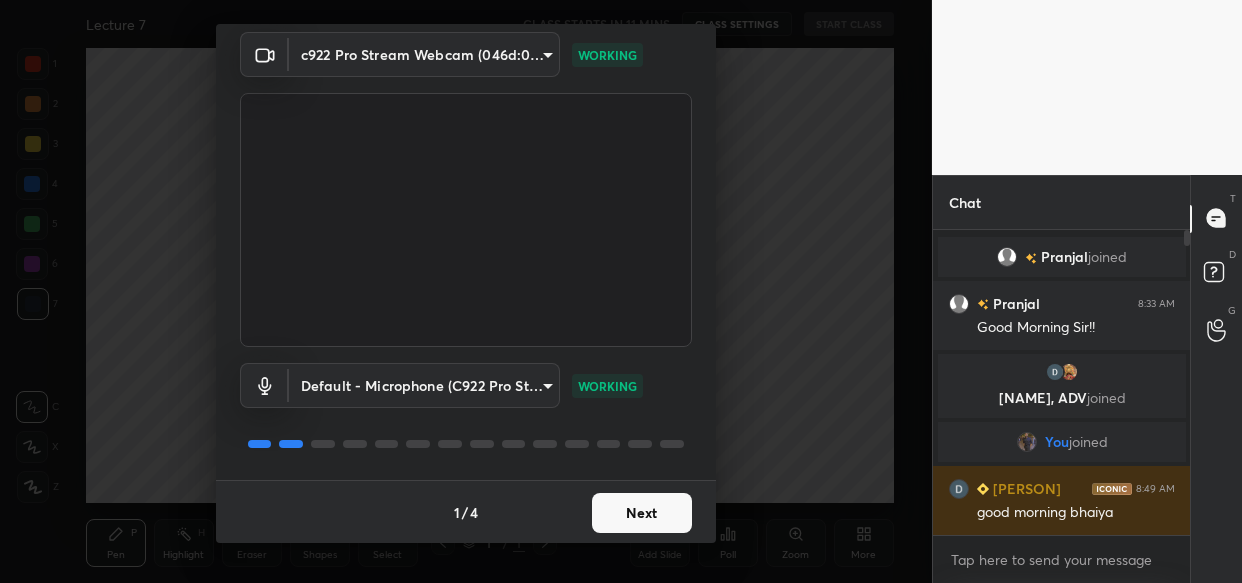 click on "1 / 4 Next" at bounding box center (466, 512) 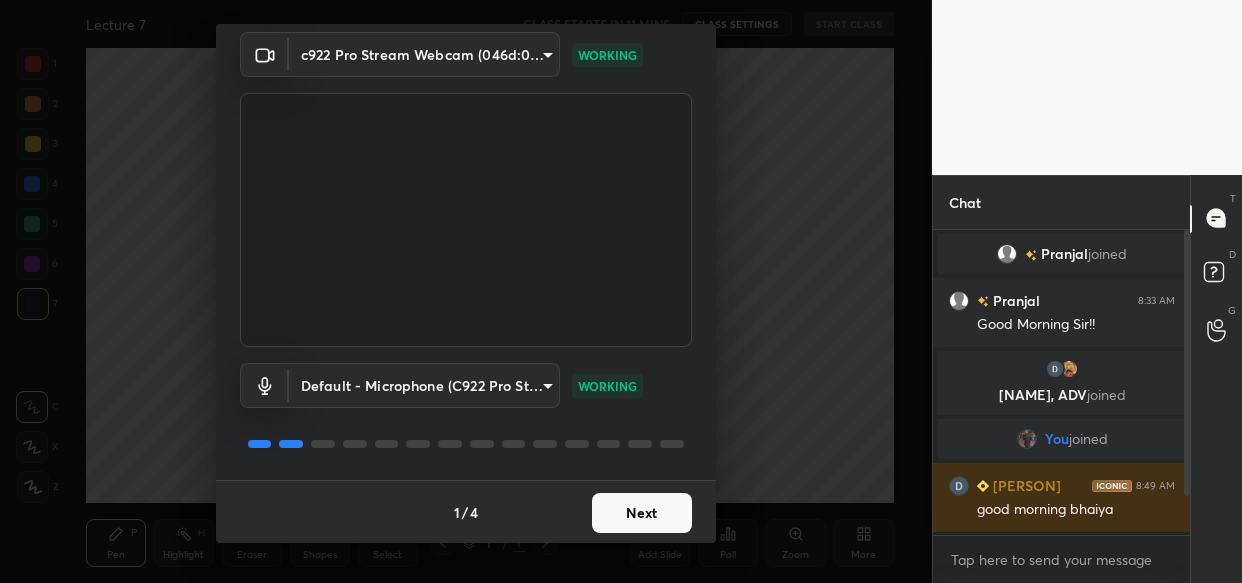 click on "Next" at bounding box center [642, 513] 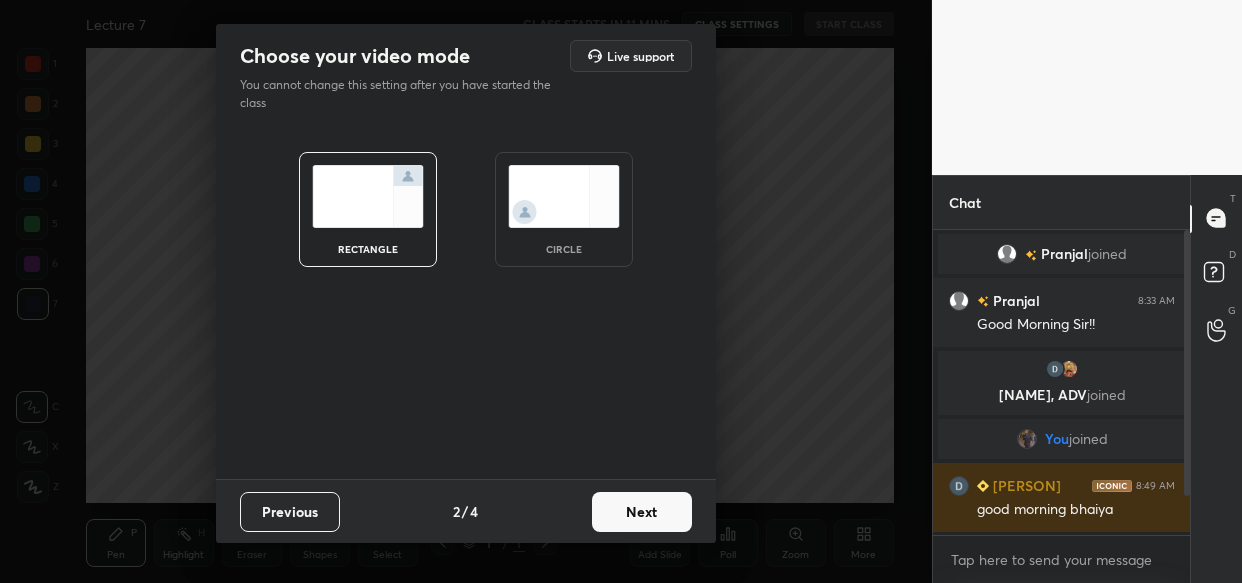 scroll, scrollTop: 0, scrollLeft: 0, axis: both 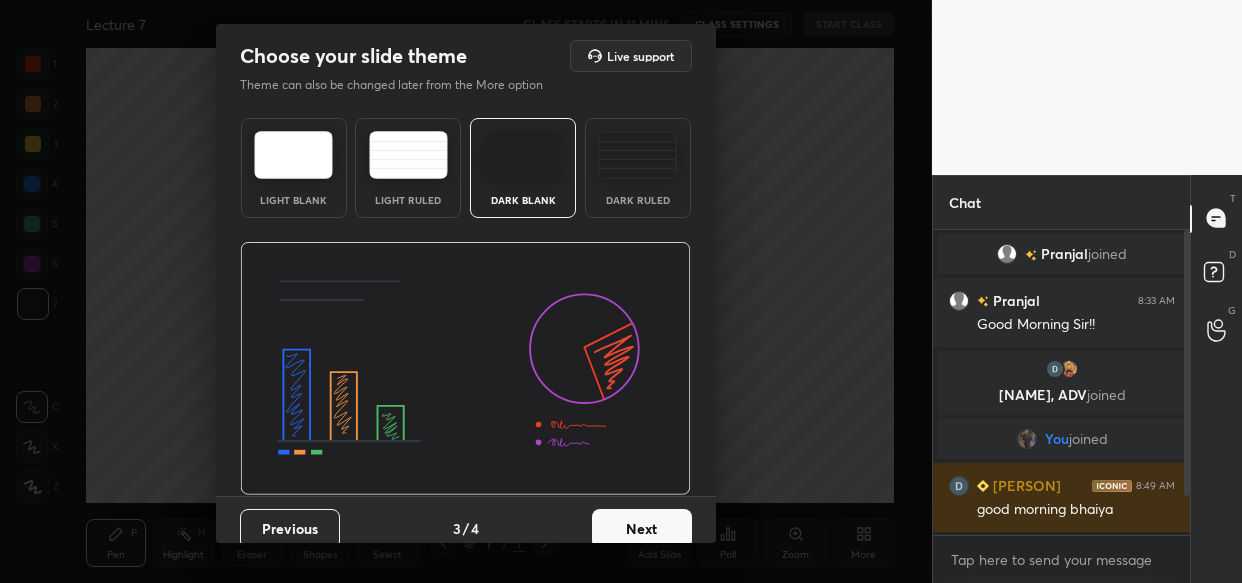 click on "Next" at bounding box center (642, 529) 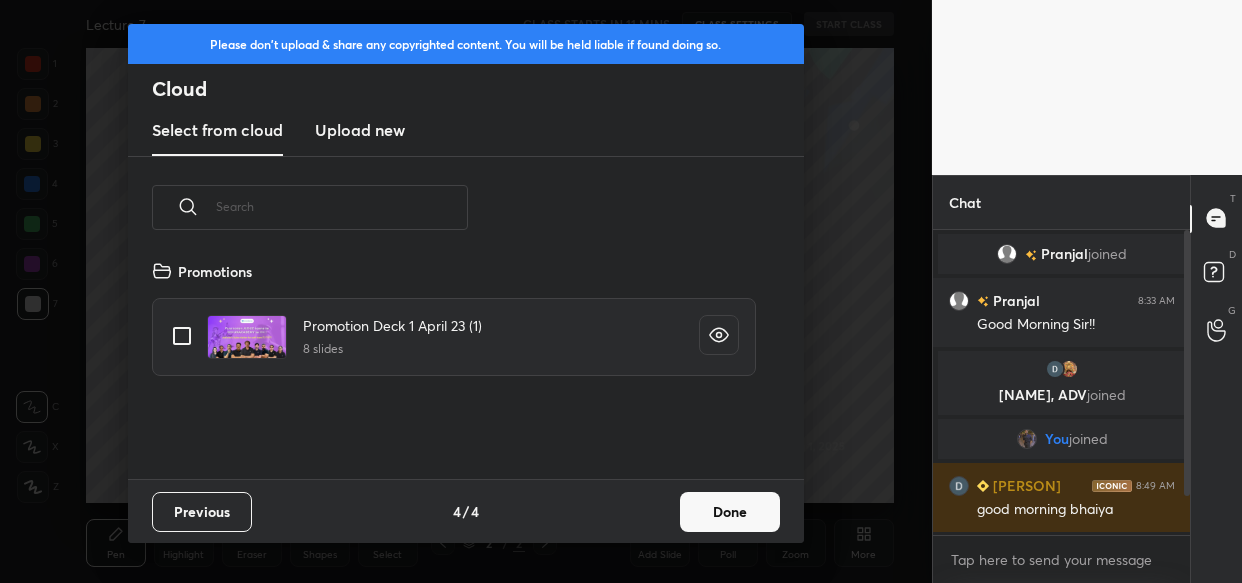 scroll, scrollTop: 6, scrollLeft: 10, axis: both 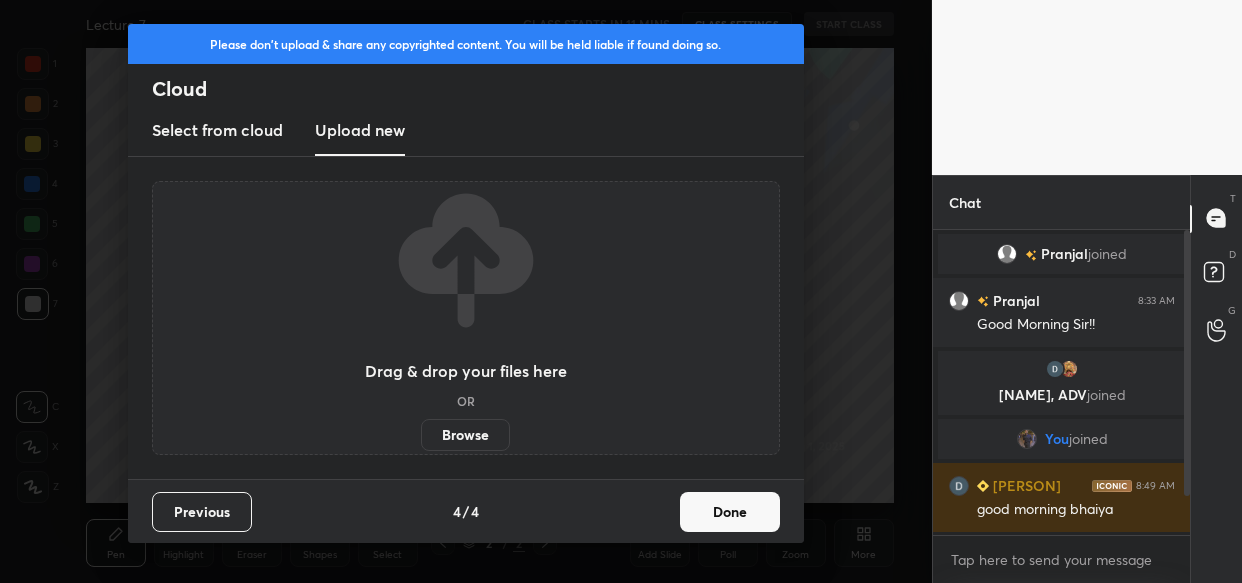 click on "Browse" at bounding box center [465, 435] 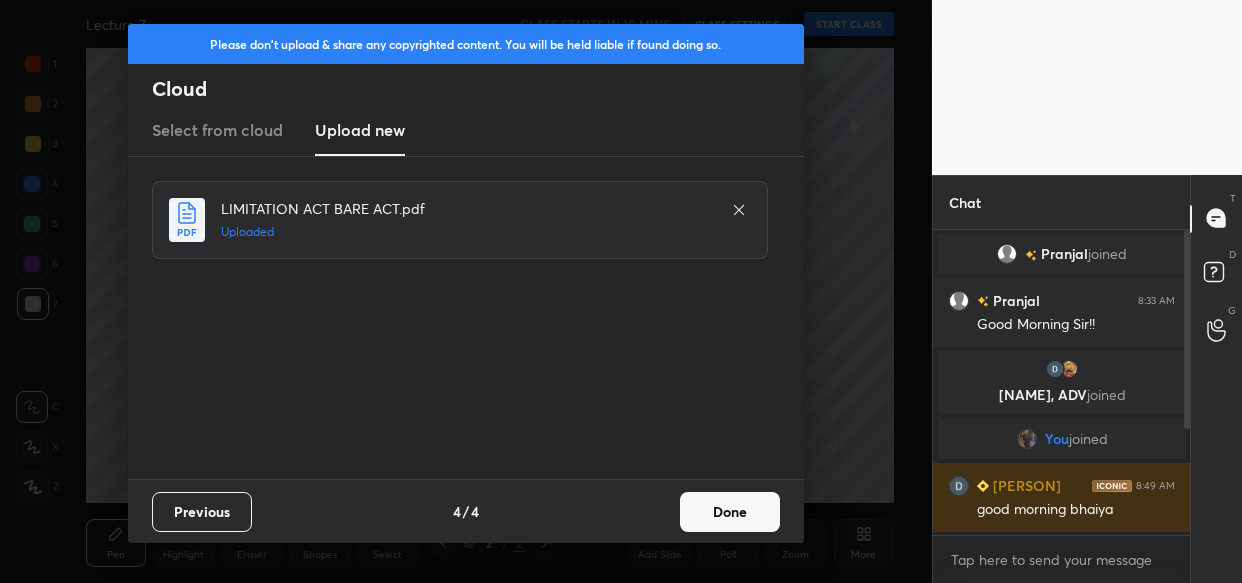 click on "Done" at bounding box center (730, 512) 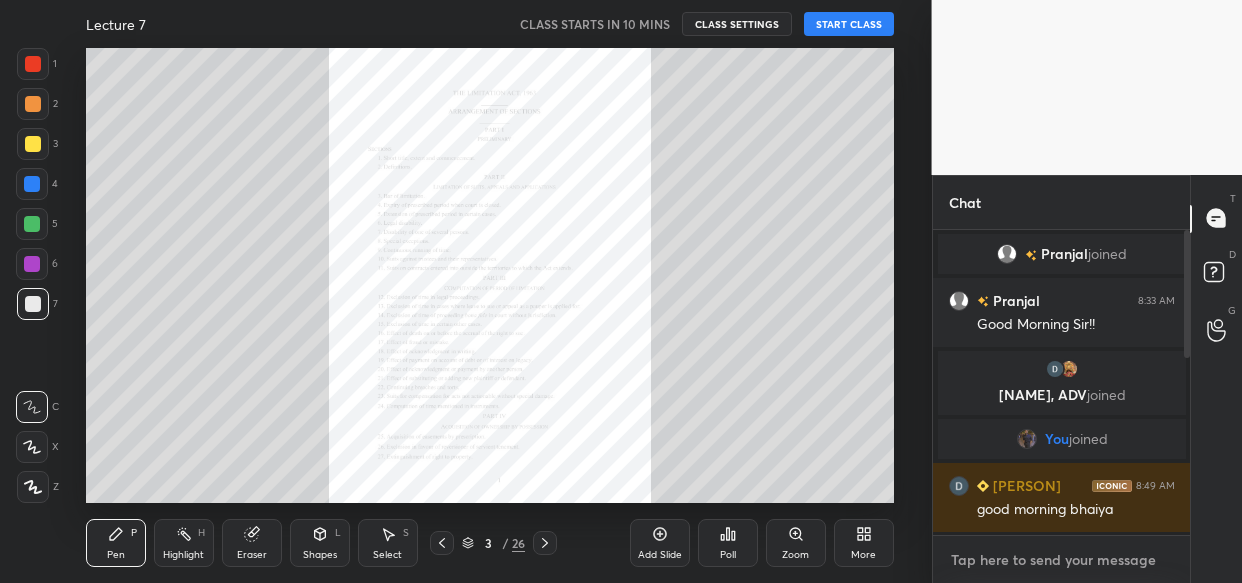 click at bounding box center [1062, 560] 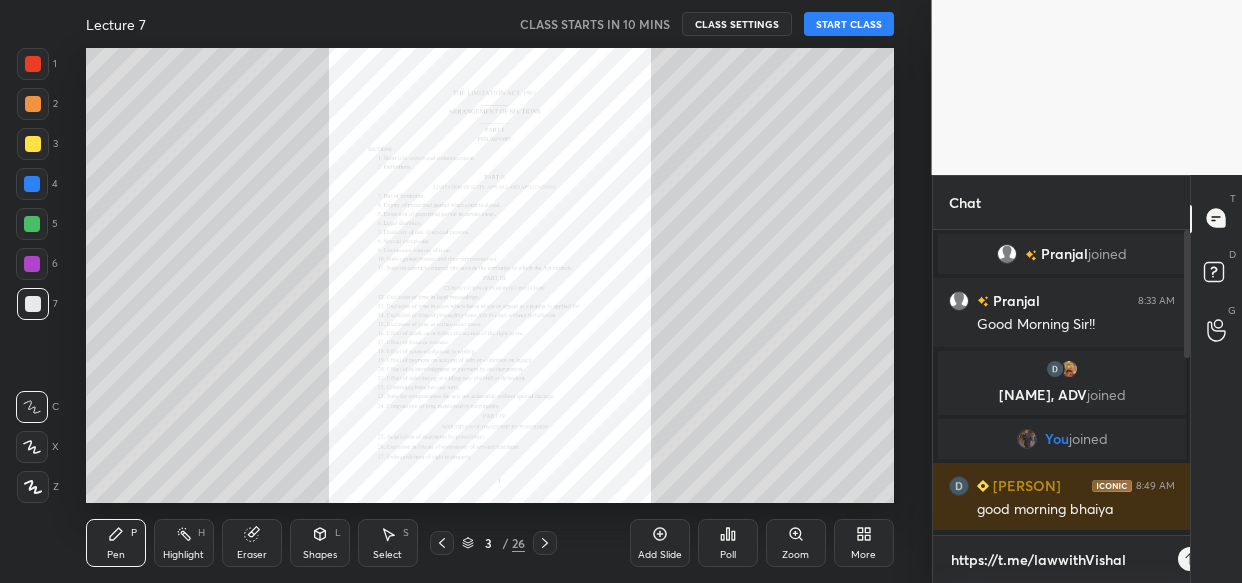 scroll, scrollTop: 294, scrollLeft: 252, axis: both 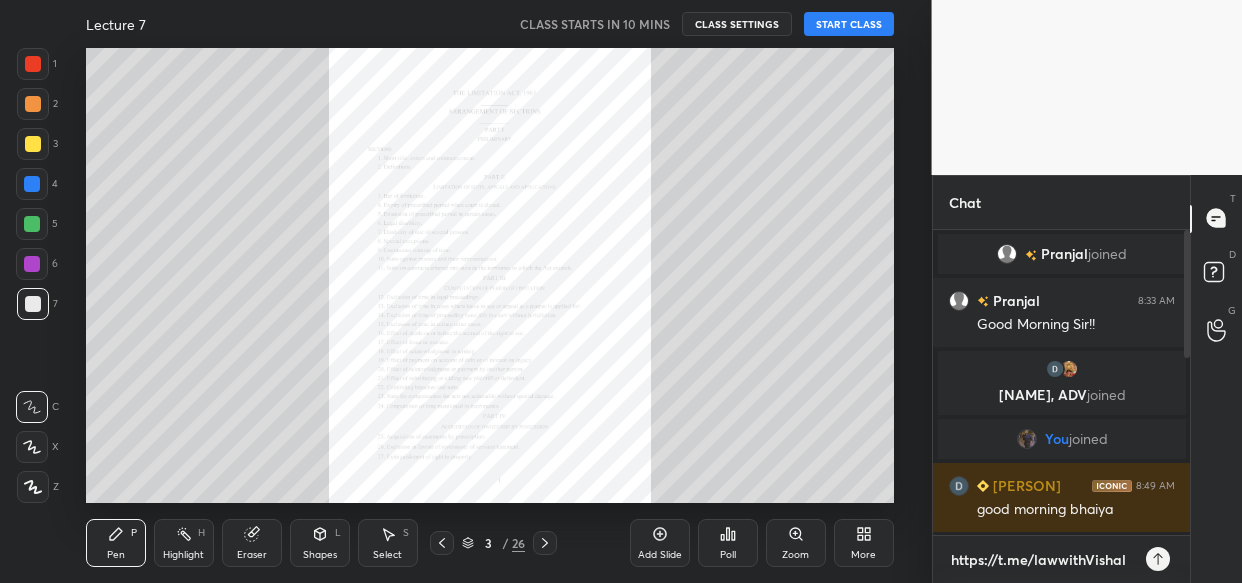 type 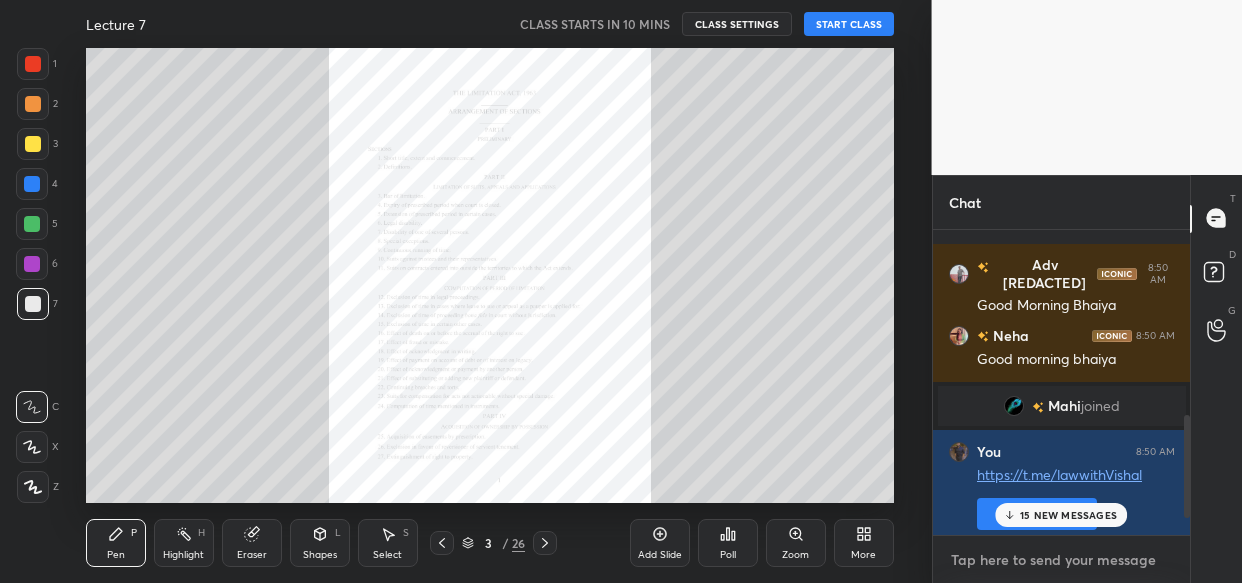 scroll, scrollTop: 597, scrollLeft: 0, axis: vertical 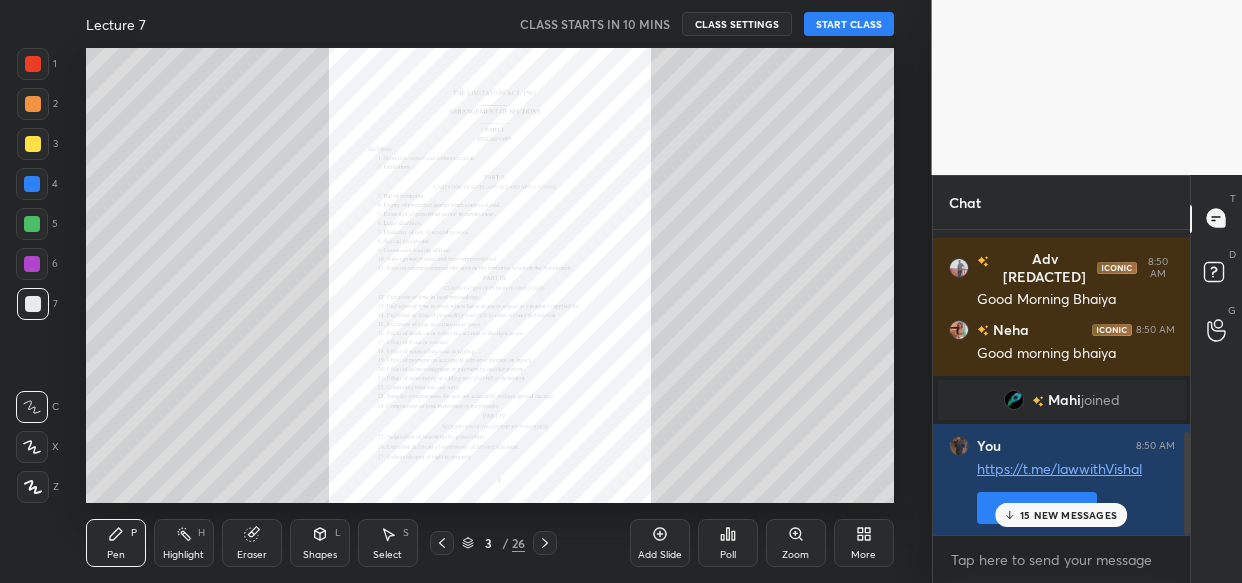 click on "15 NEW MESSAGES" at bounding box center (1068, 515) 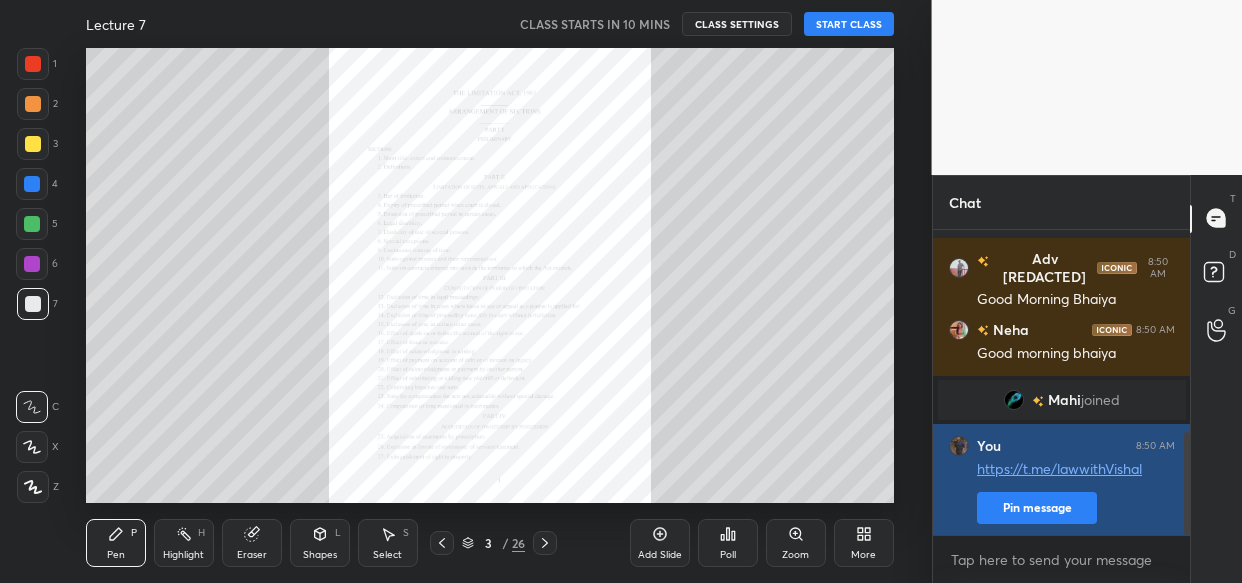 click on "Pin message" at bounding box center (1037, 508) 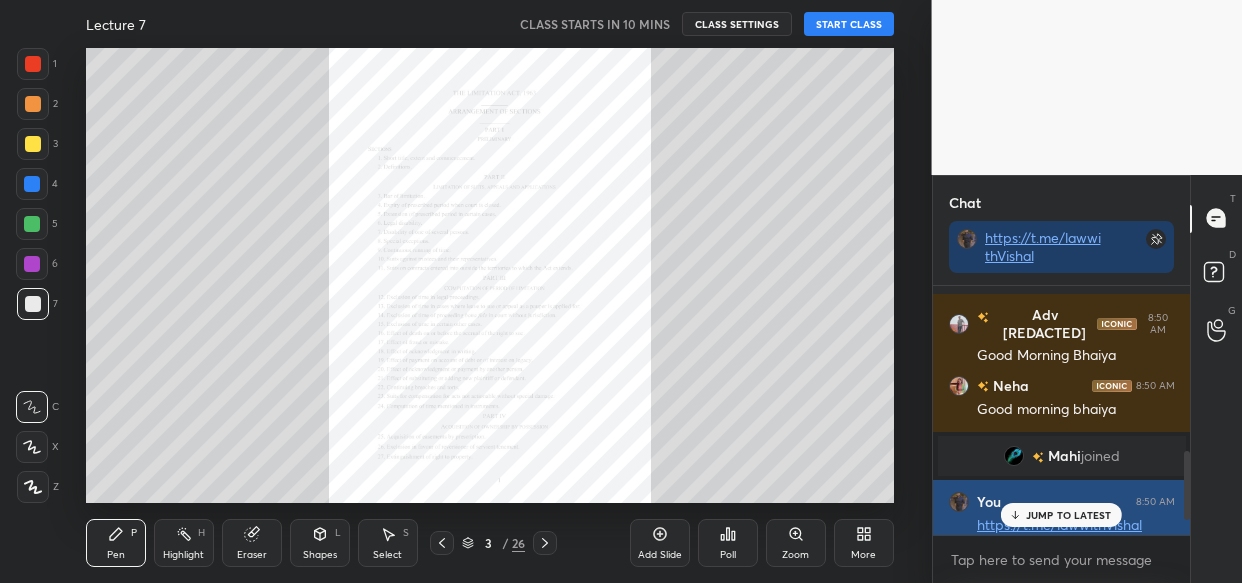 scroll, scrollTop: 243, scrollLeft: 252, axis: both 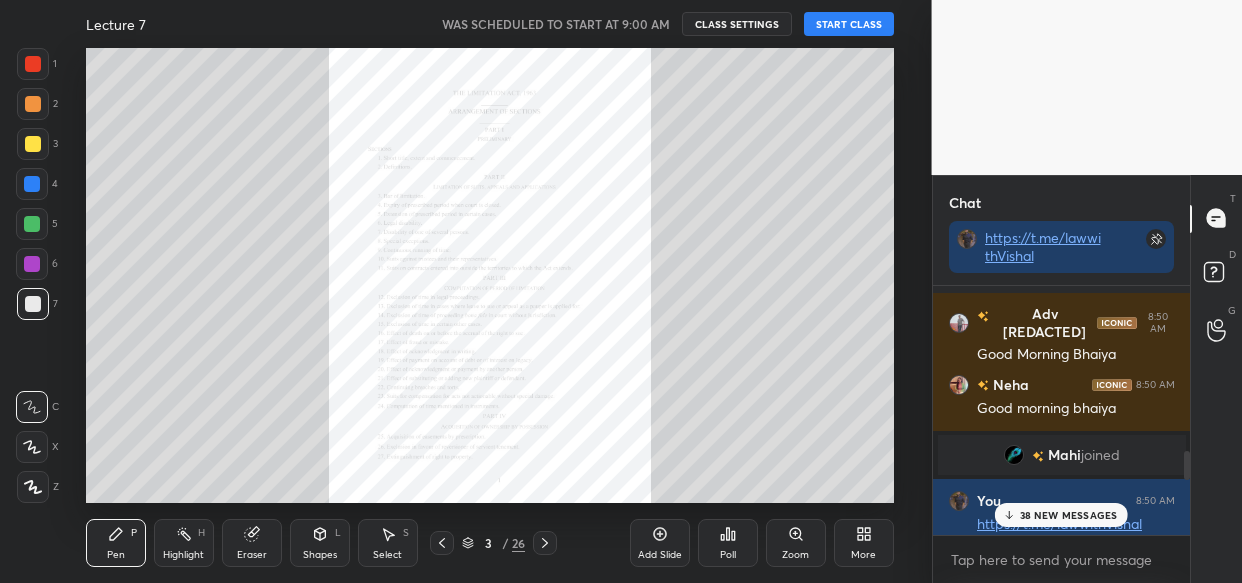 click on "START CLASS" at bounding box center (849, 24) 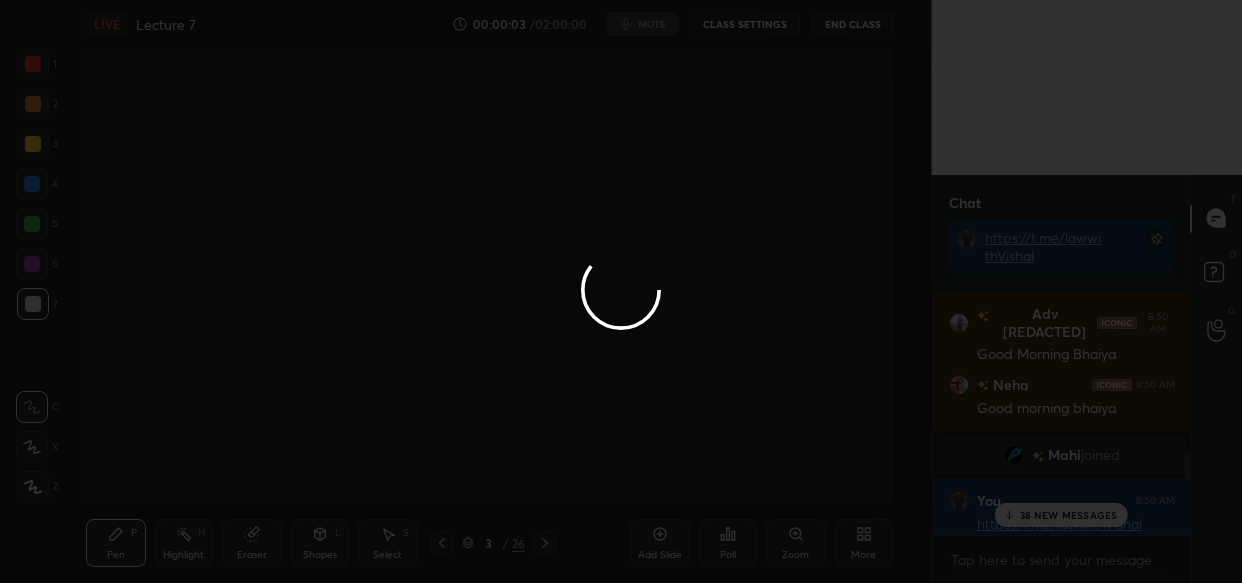click at bounding box center [621, 291] 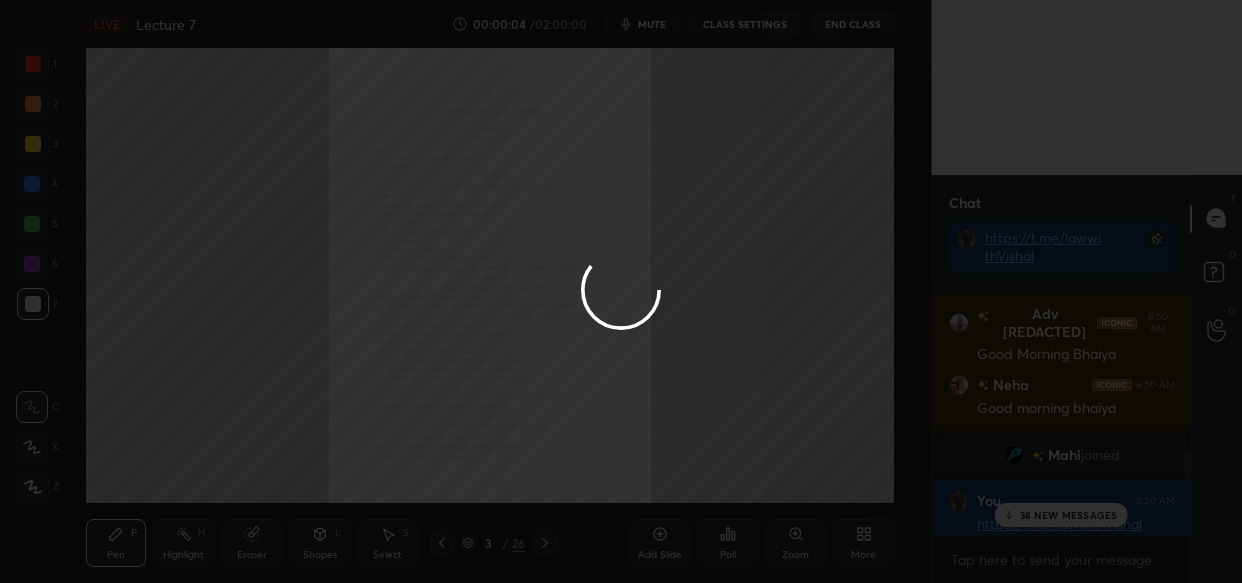 click at bounding box center [621, 291] 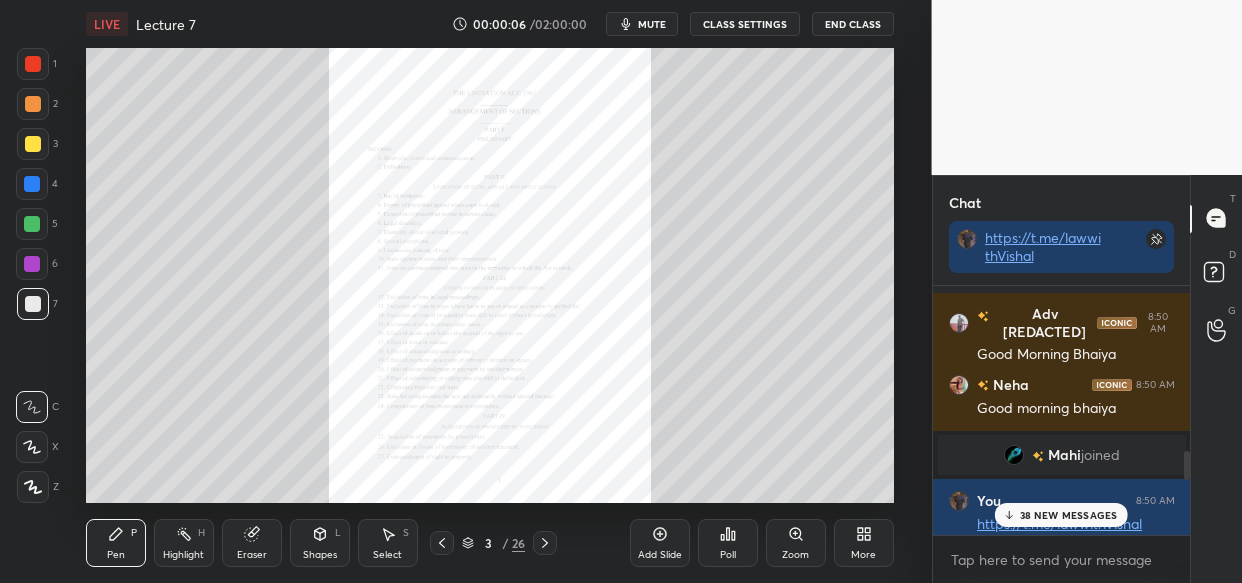 drag, startPoint x: 1083, startPoint y: 511, endPoint x: 1063, endPoint y: 509, distance: 20.09975 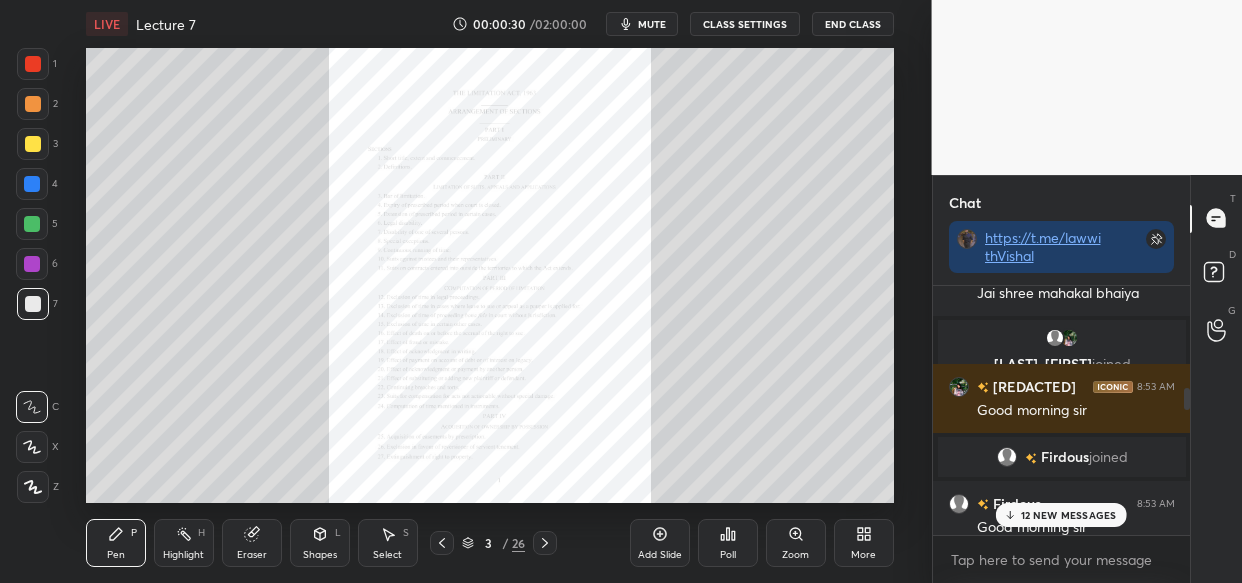scroll, scrollTop: 1171, scrollLeft: 0, axis: vertical 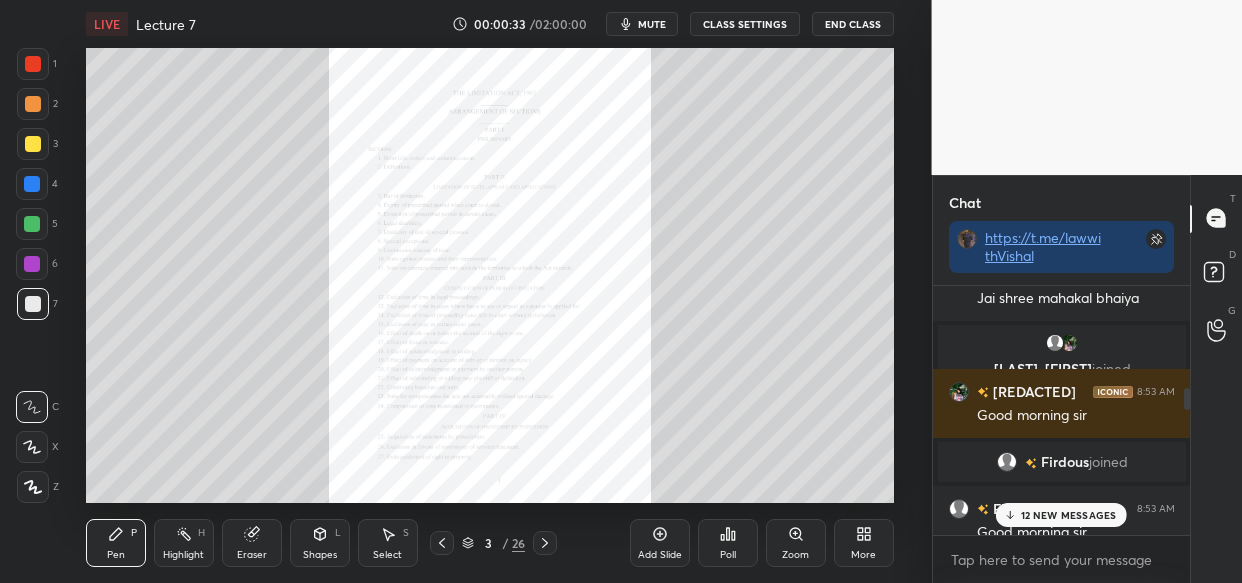 click on "Soni, aseema  joined" at bounding box center [1062, 369] 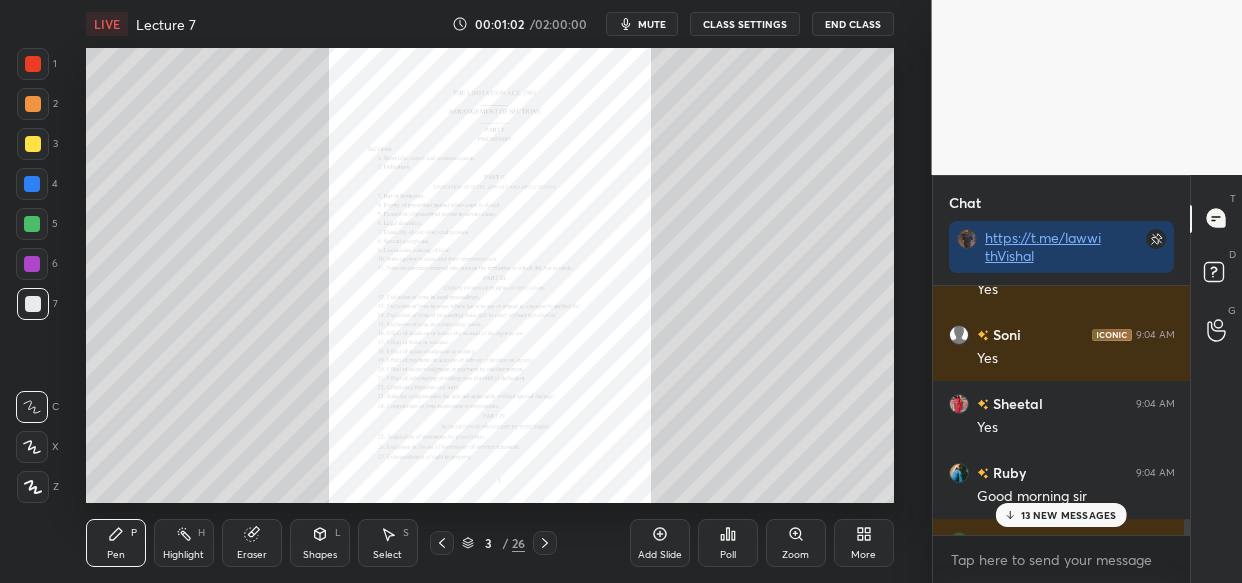 scroll, scrollTop: 3554, scrollLeft: 0, axis: vertical 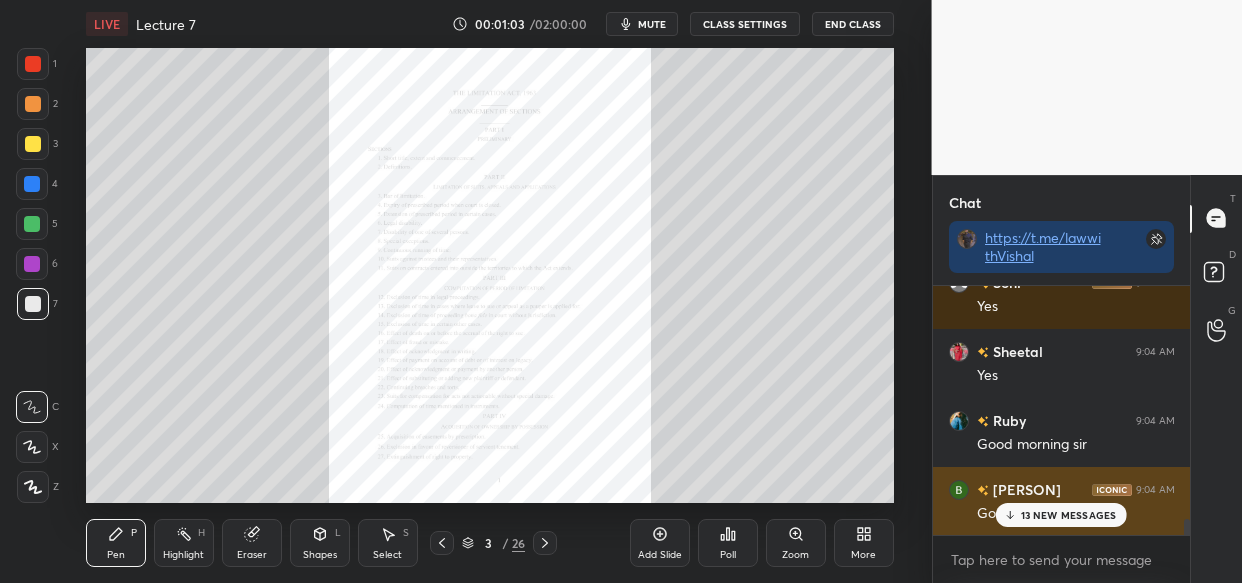 click on "13 NEW MESSAGES" at bounding box center [1061, 515] 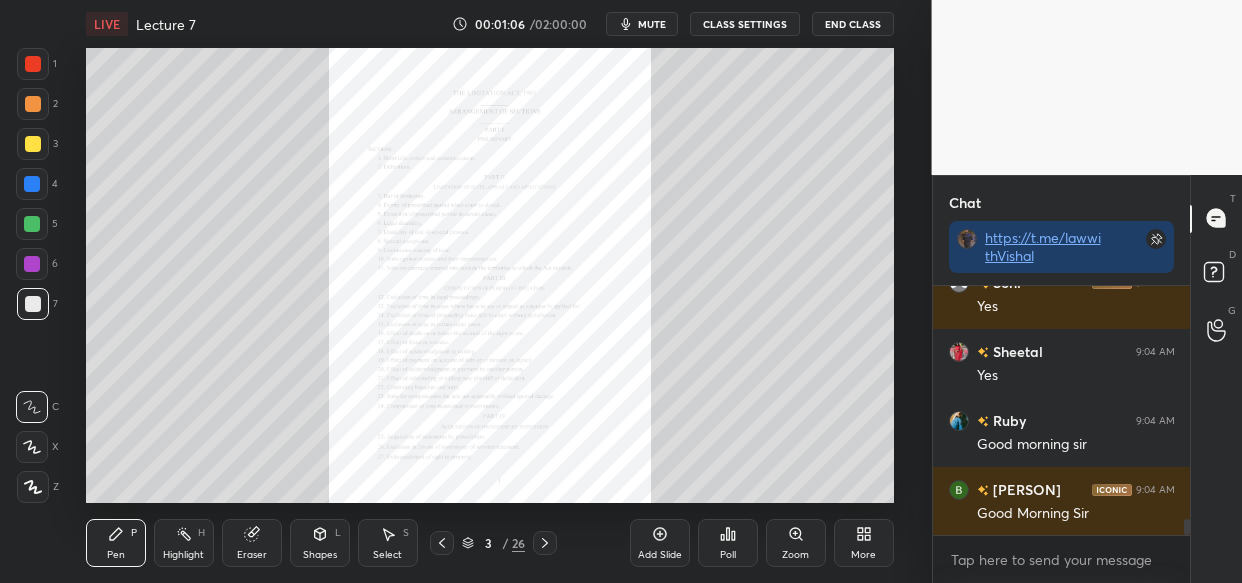 drag, startPoint x: 23, startPoint y: 129, endPoint x: 11, endPoint y: 153, distance: 26.832815 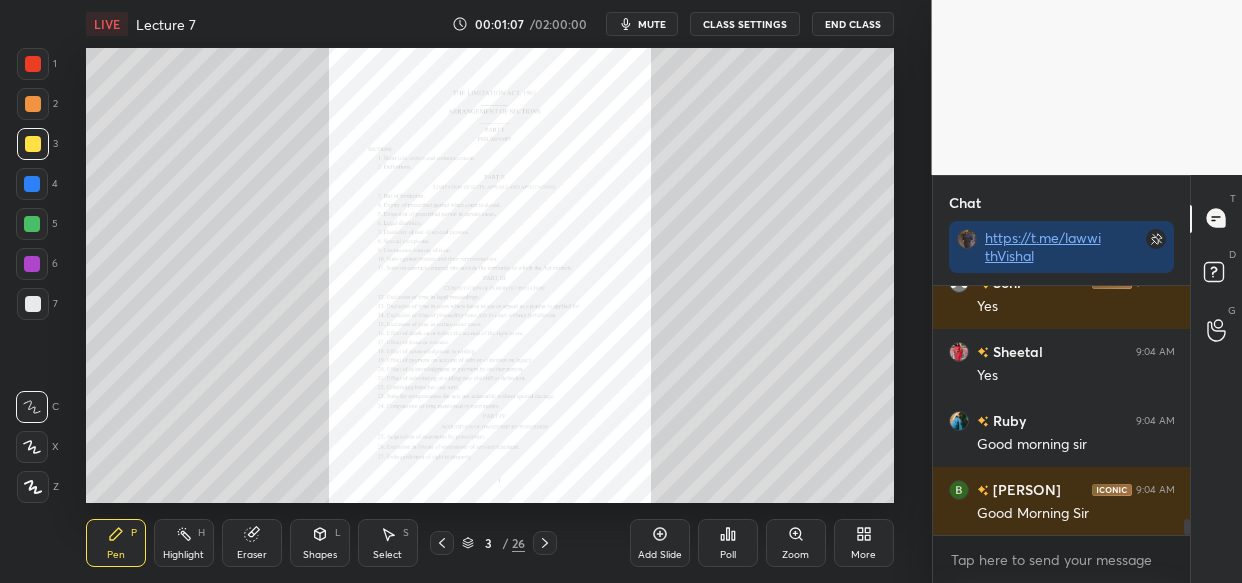 drag, startPoint x: 38, startPoint y: 489, endPoint x: 80, endPoint y: 489, distance: 42 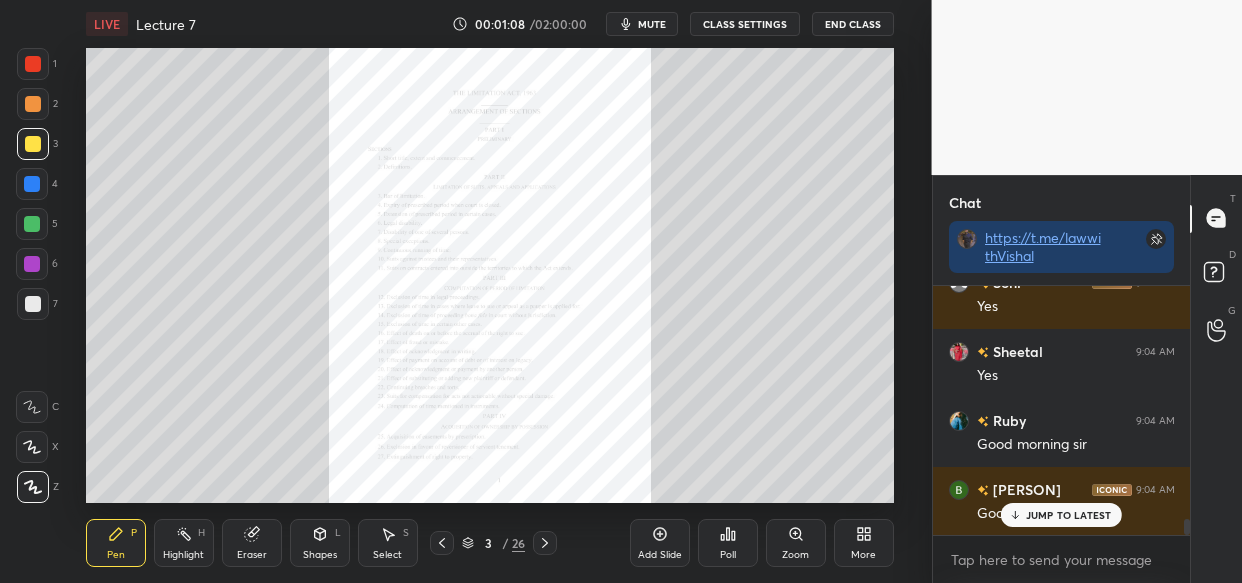scroll, scrollTop: 3623, scrollLeft: 0, axis: vertical 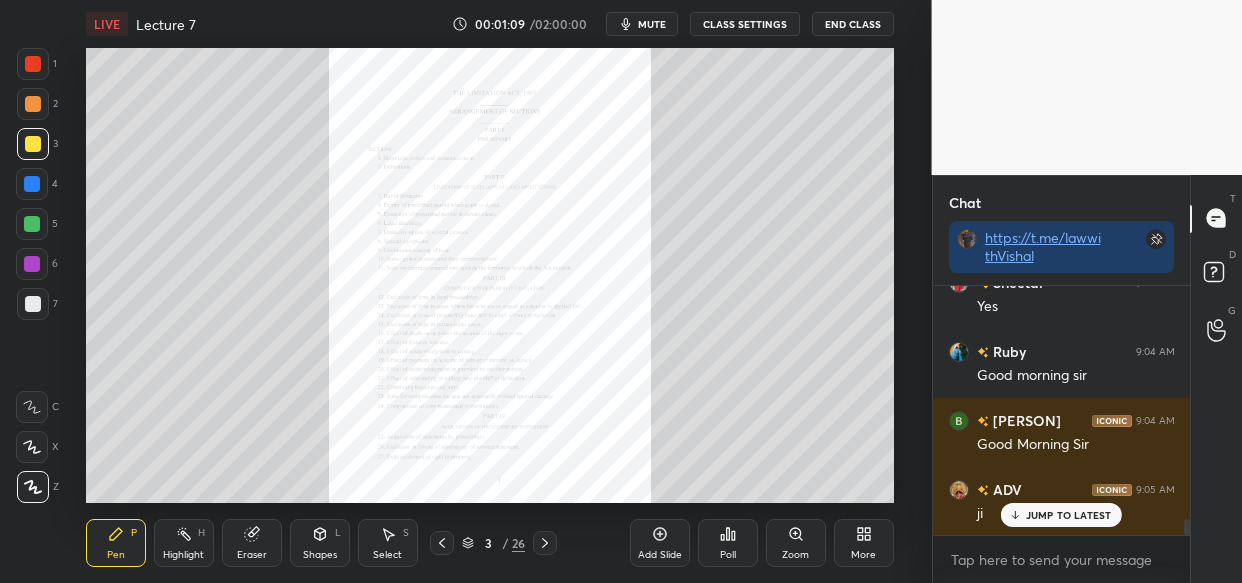 click on "More" at bounding box center (864, 543) 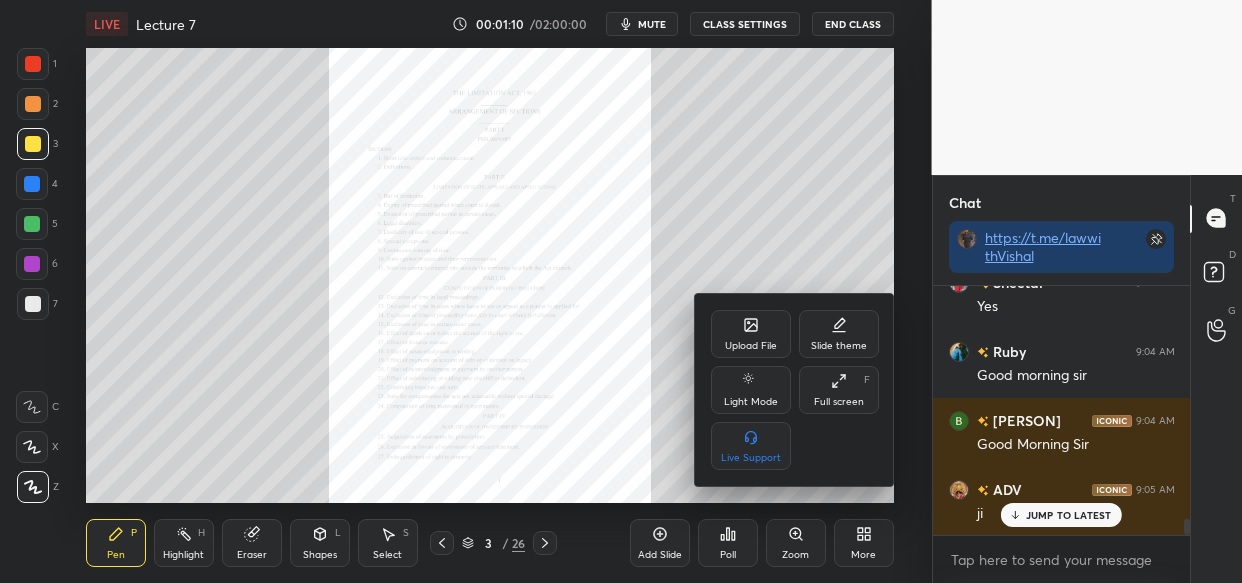 click on "Upload File" at bounding box center [751, 334] 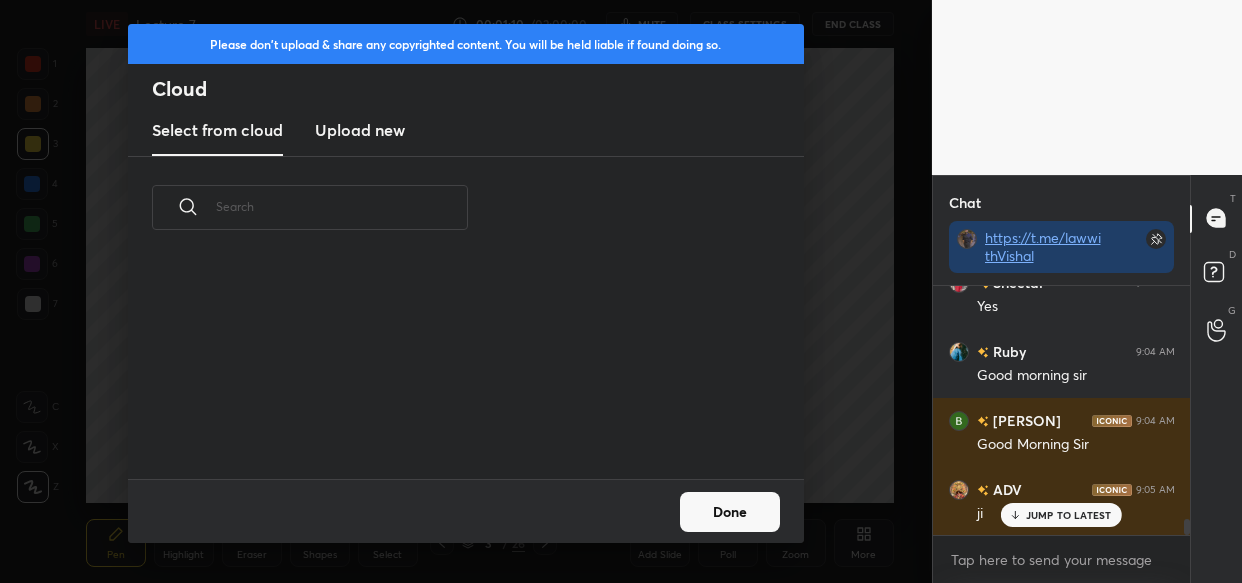 scroll, scrollTop: 3692, scrollLeft: 0, axis: vertical 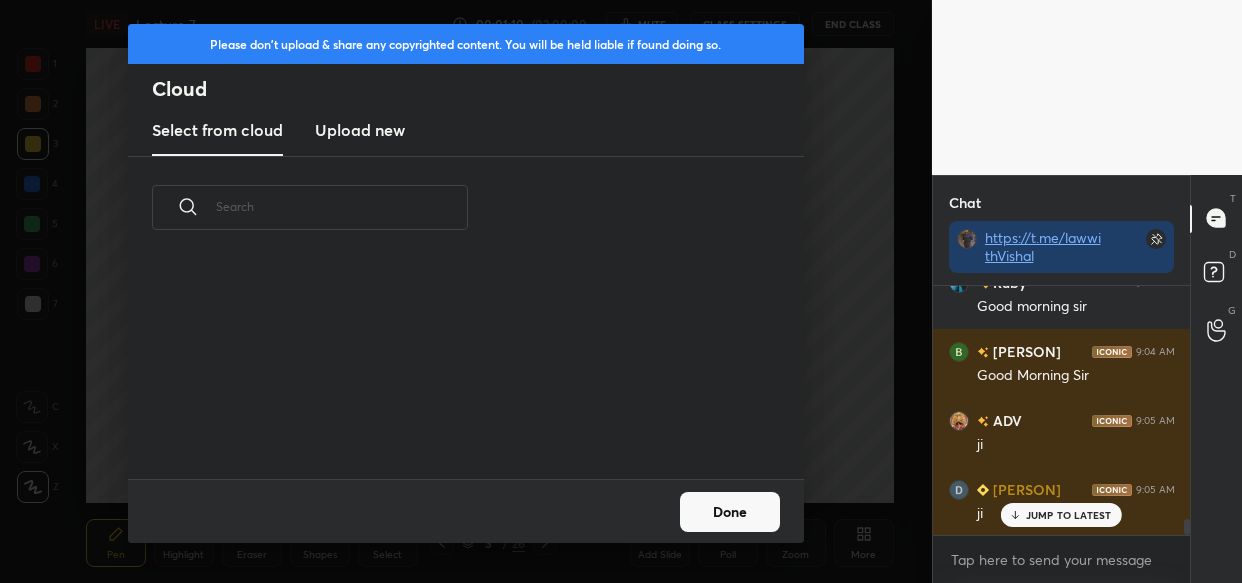 click on "Upload new" at bounding box center [360, 130] 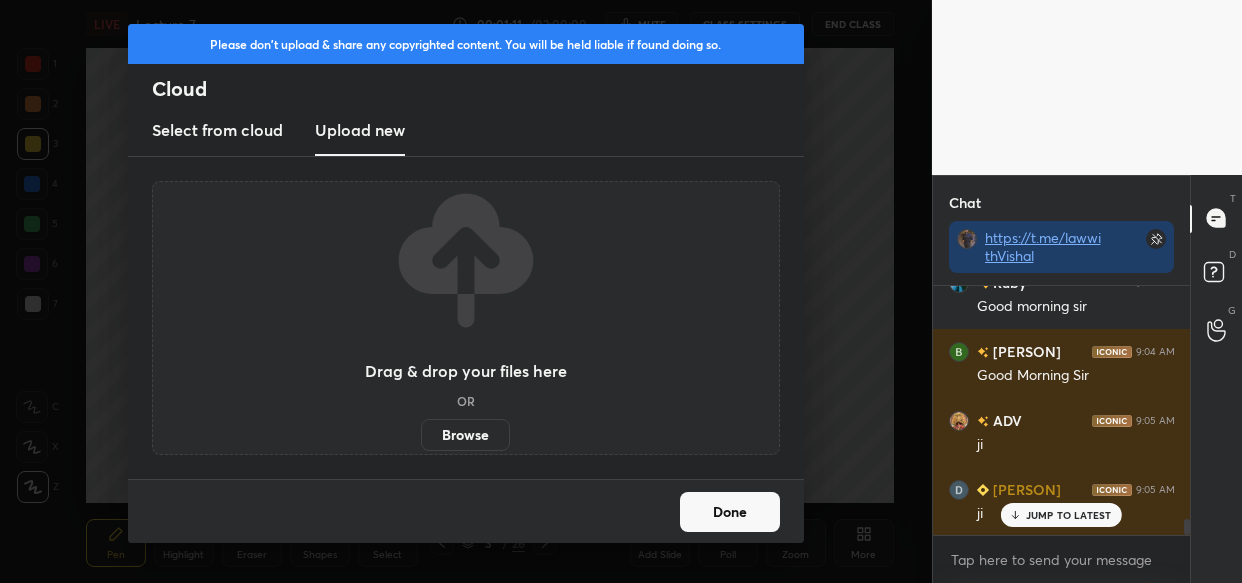 scroll, scrollTop: 3761, scrollLeft: 0, axis: vertical 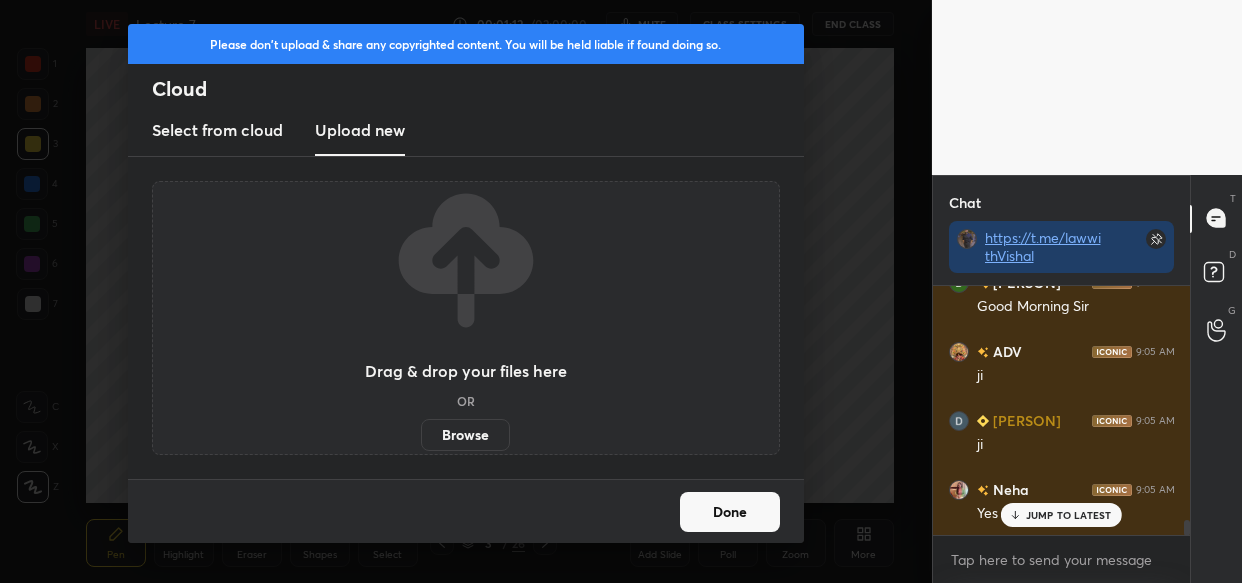 click on "Browse" at bounding box center (465, 435) 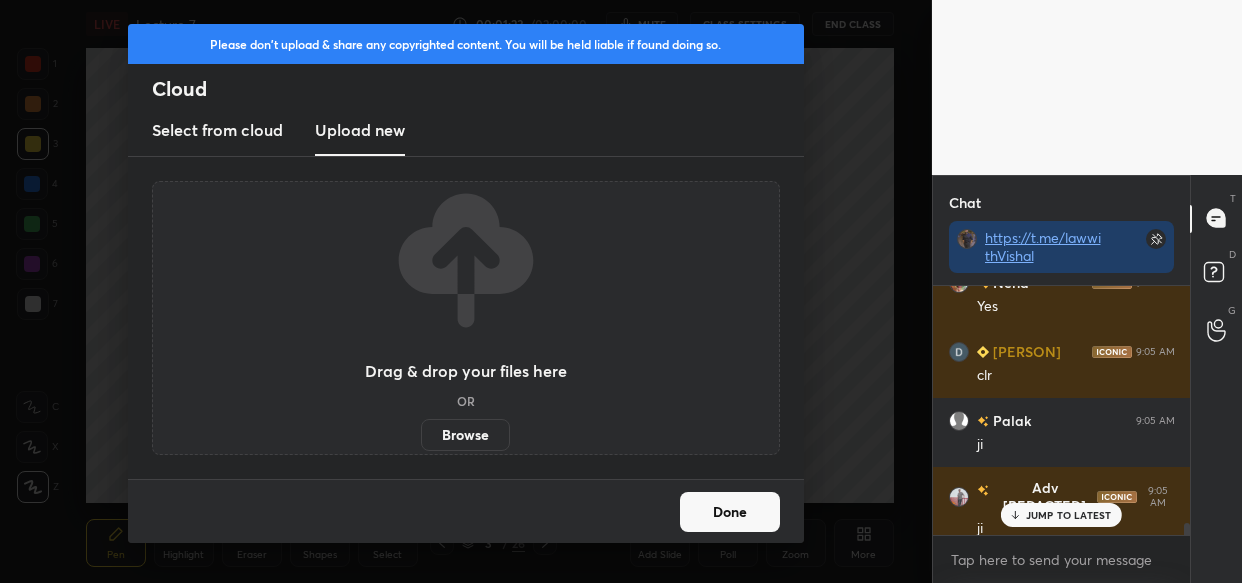 scroll, scrollTop: 5072, scrollLeft: 0, axis: vertical 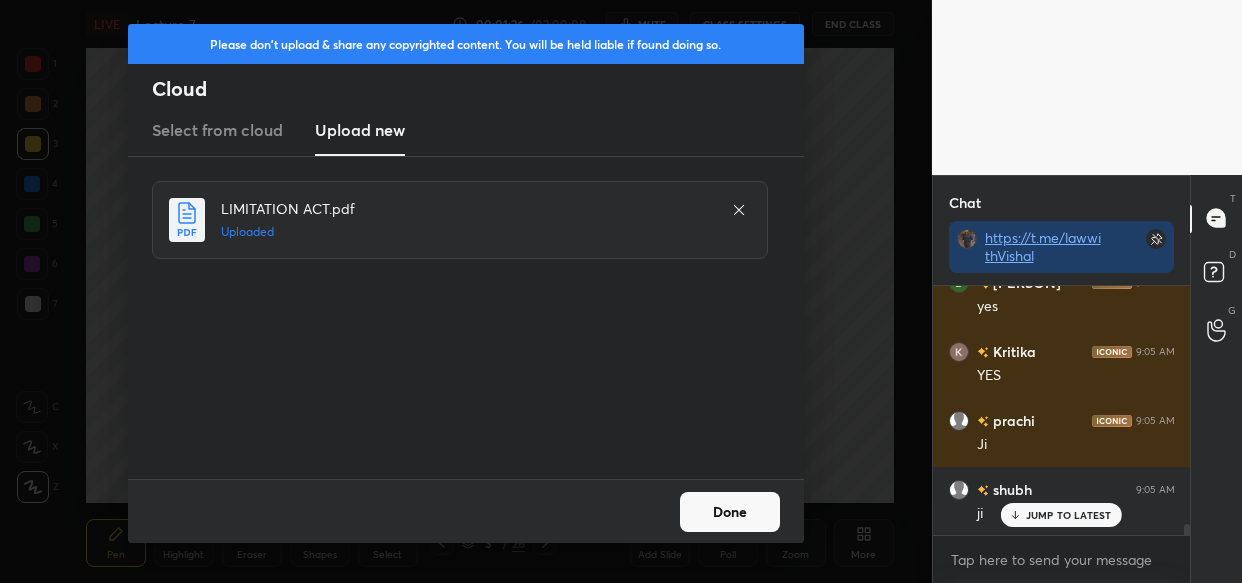 drag, startPoint x: 737, startPoint y: 511, endPoint x: 735, endPoint y: 497, distance: 14.142136 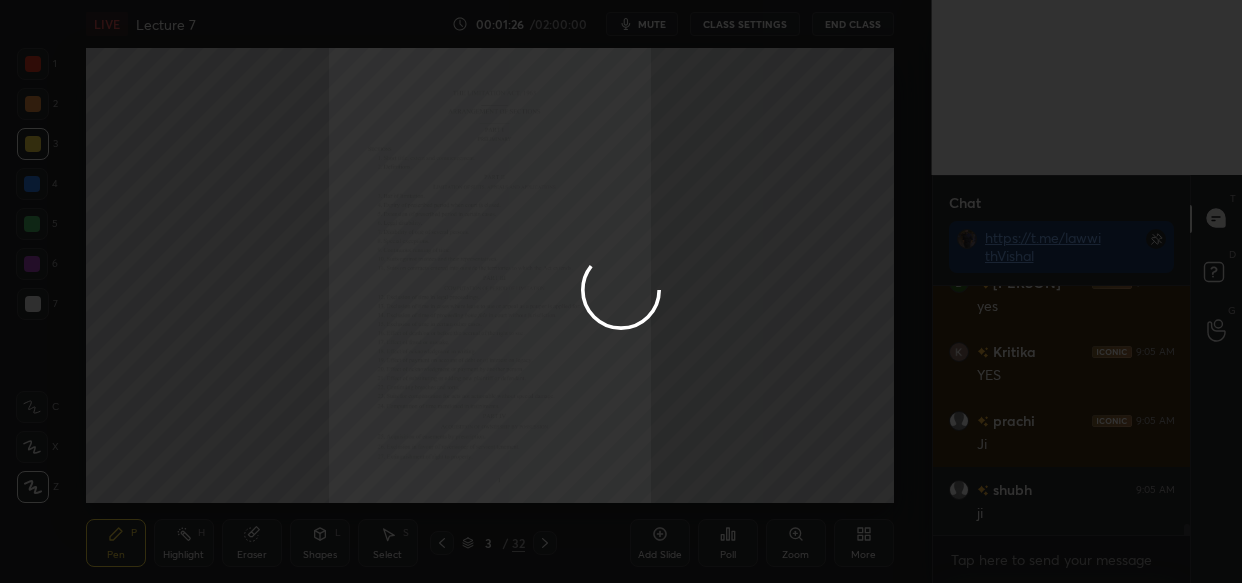 scroll, scrollTop: 5280, scrollLeft: 0, axis: vertical 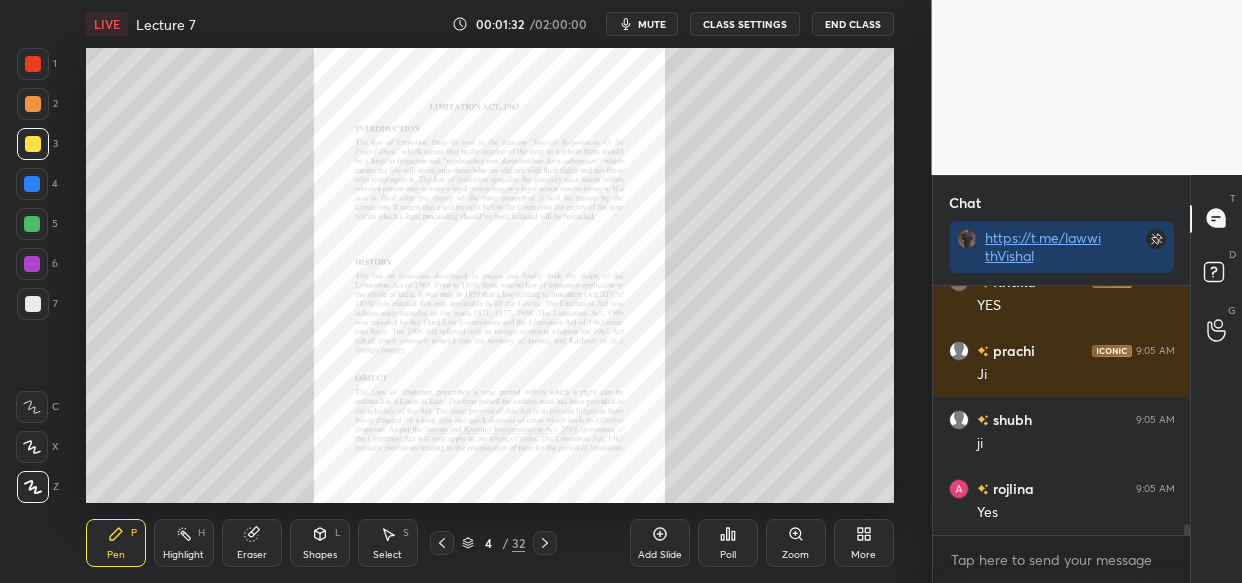 click on "Zoom" at bounding box center [796, 543] 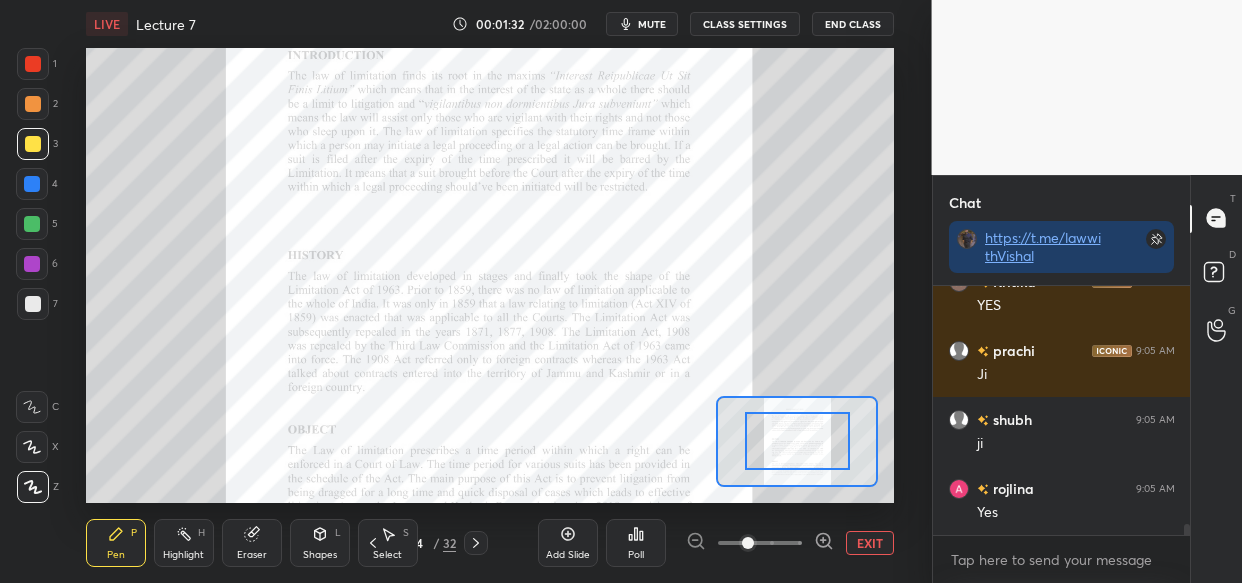 click at bounding box center [760, 543] 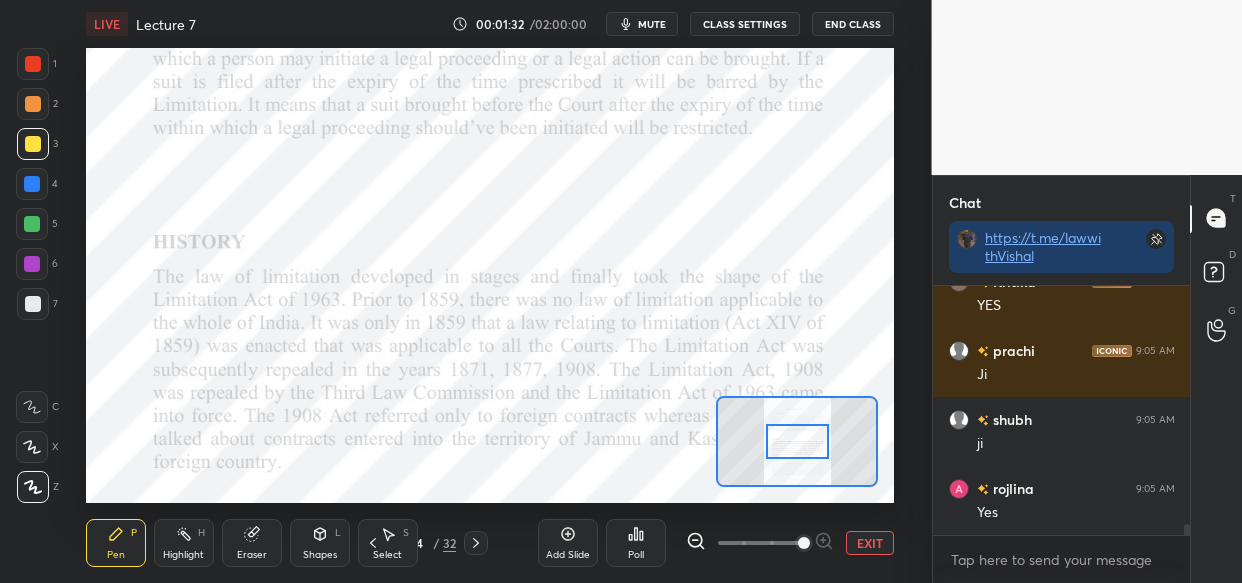 click at bounding box center (804, 543) 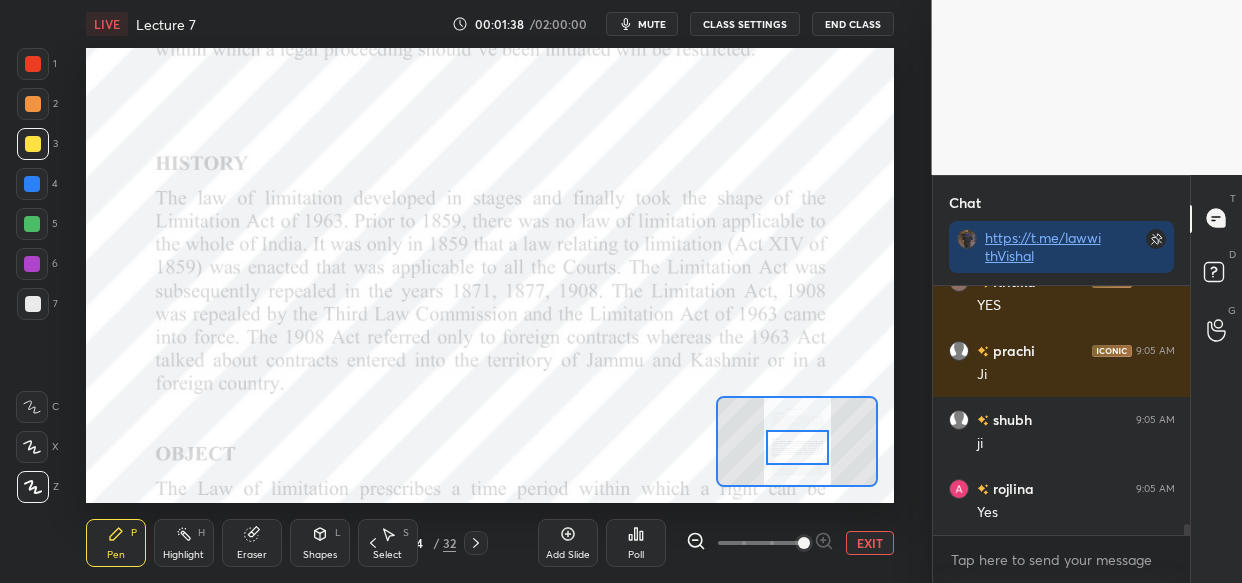 click at bounding box center (797, 447) 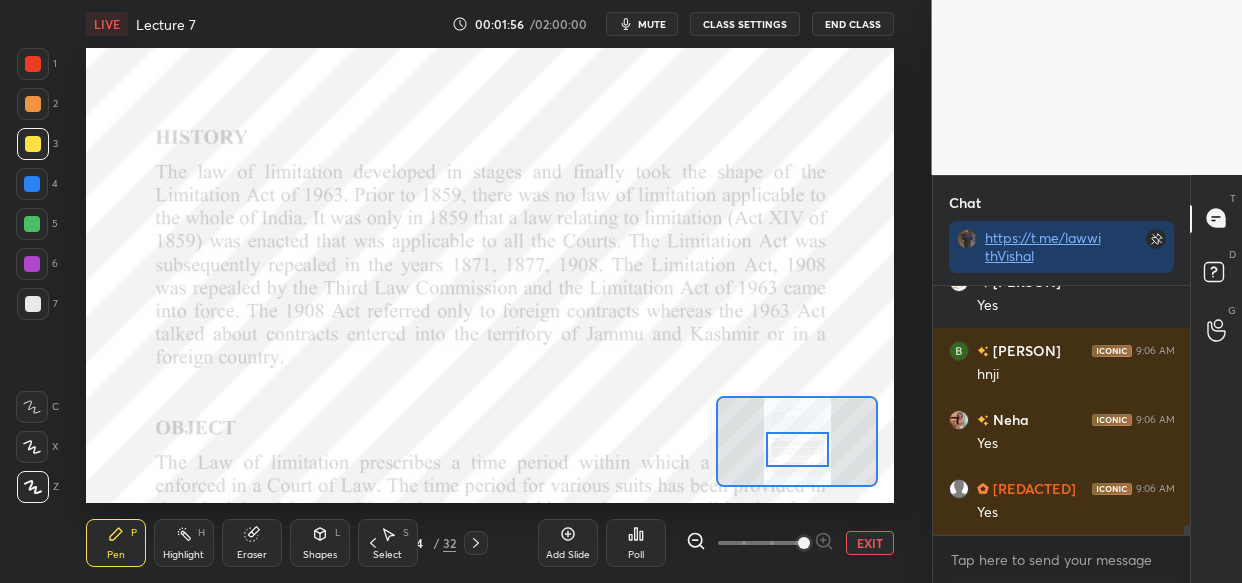 scroll, scrollTop: 6203, scrollLeft: 0, axis: vertical 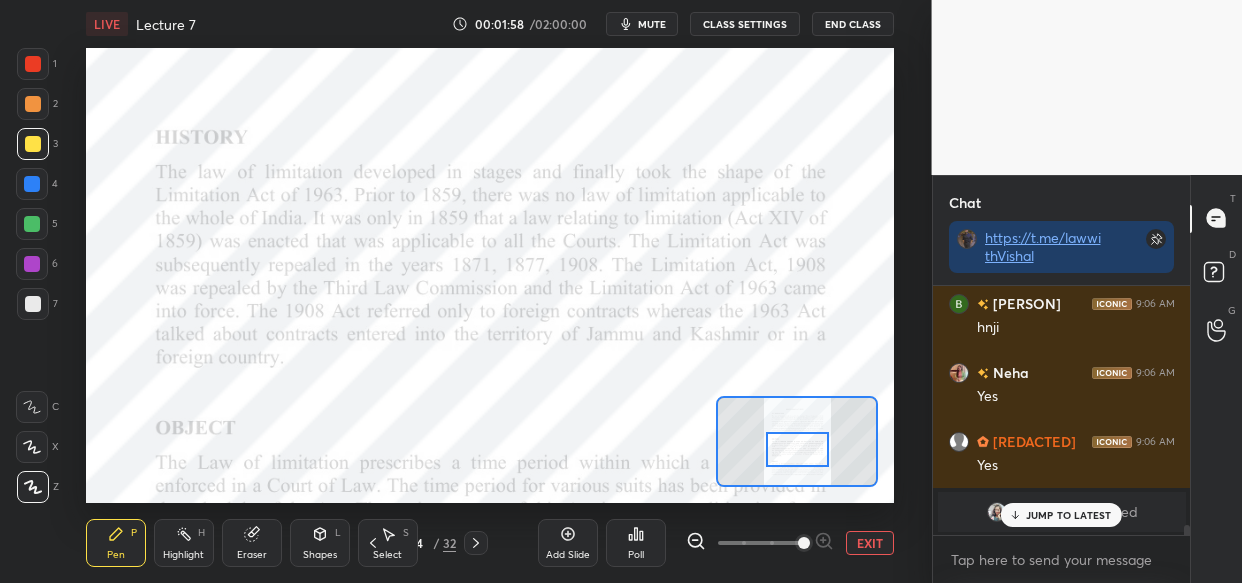 drag, startPoint x: 1089, startPoint y: 509, endPoint x: 1064, endPoint y: 525, distance: 29.681644 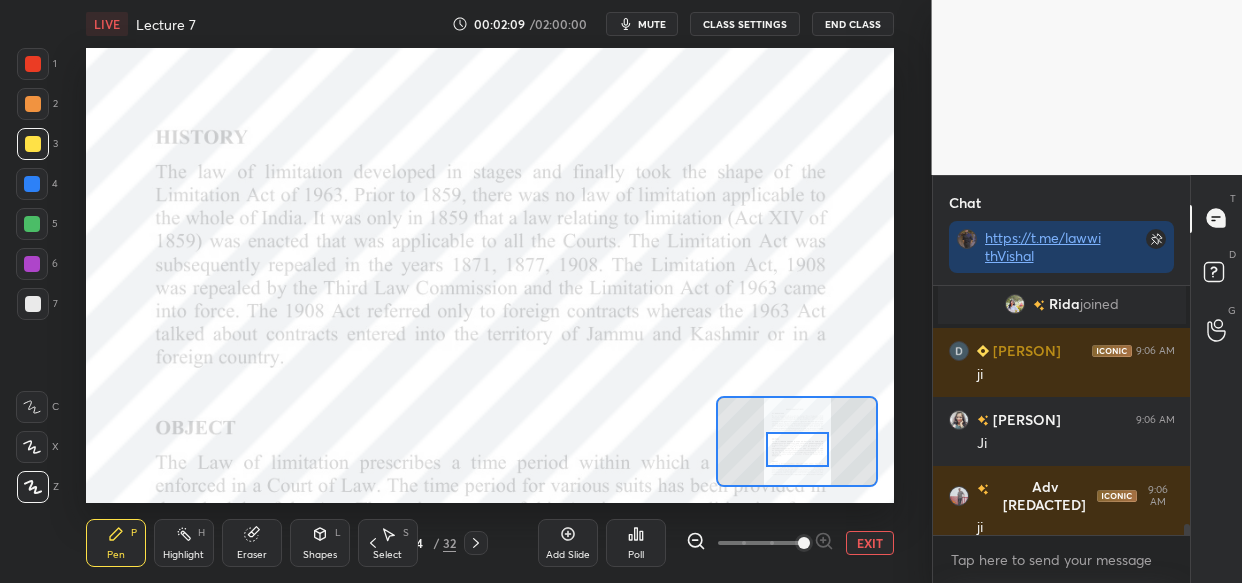 scroll, scrollTop: 5249, scrollLeft: 0, axis: vertical 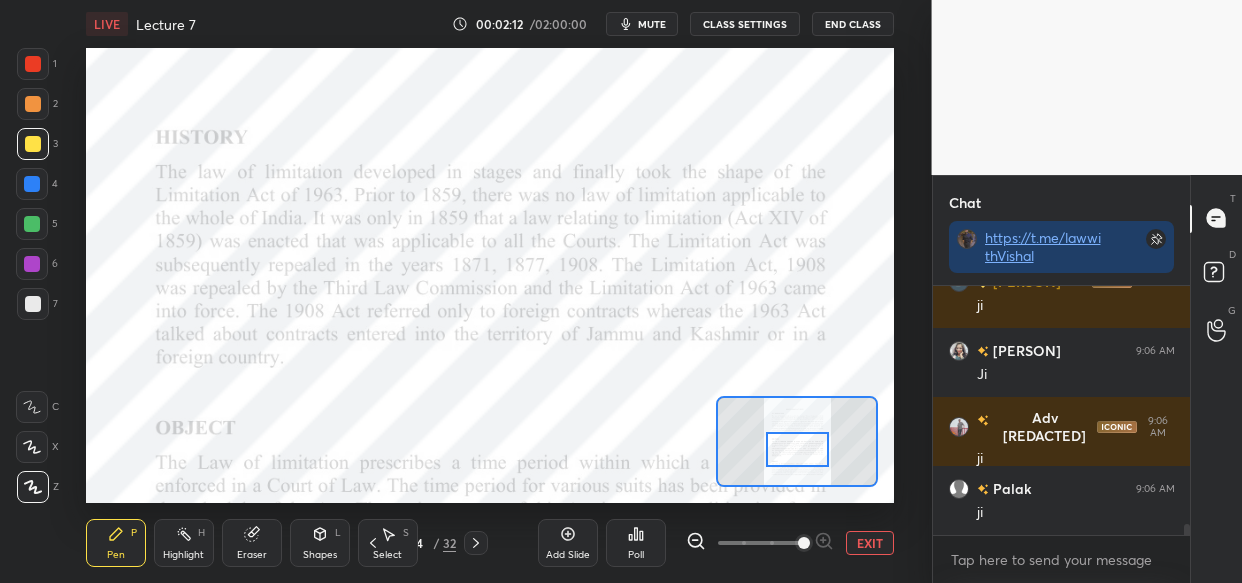 click at bounding box center (33, 64) 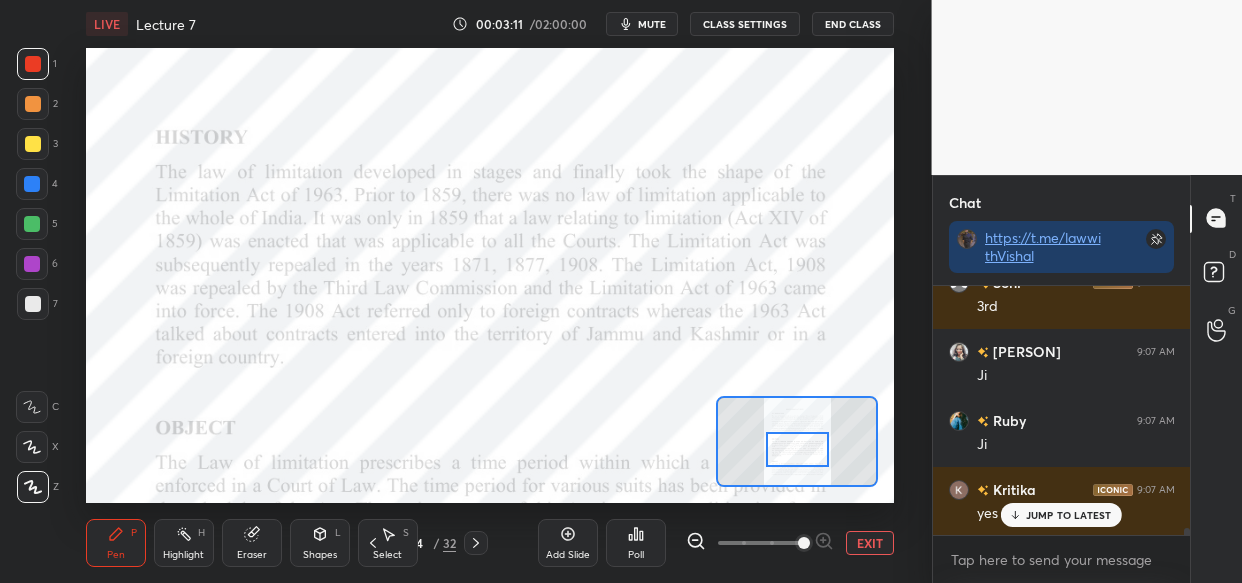scroll, scrollTop: 8442, scrollLeft: 0, axis: vertical 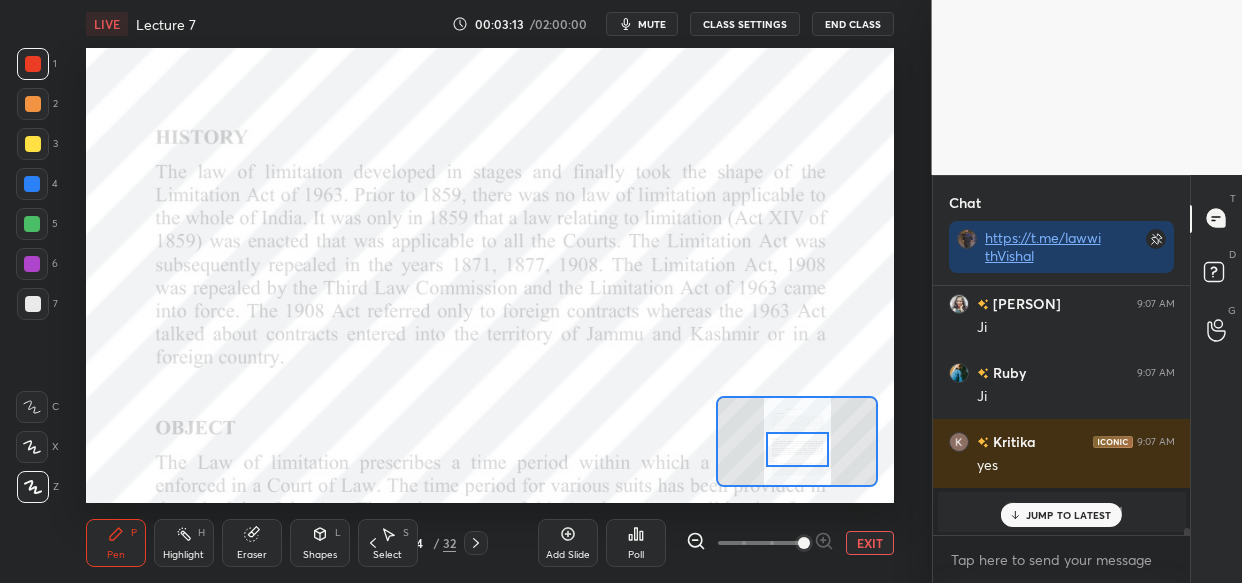 drag, startPoint x: 1029, startPoint y: 514, endPoint x: 1011, endPoint y: 524, distance: 20.59126 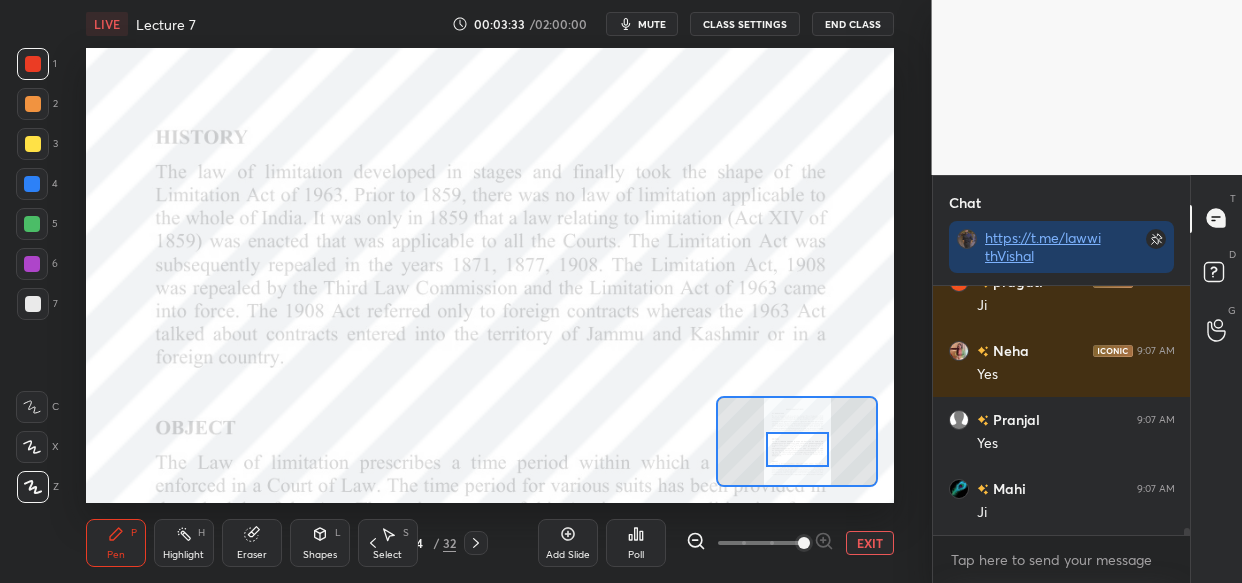 scroll, scrollTop: 8423, scrollLeft: 0, axis: vertical 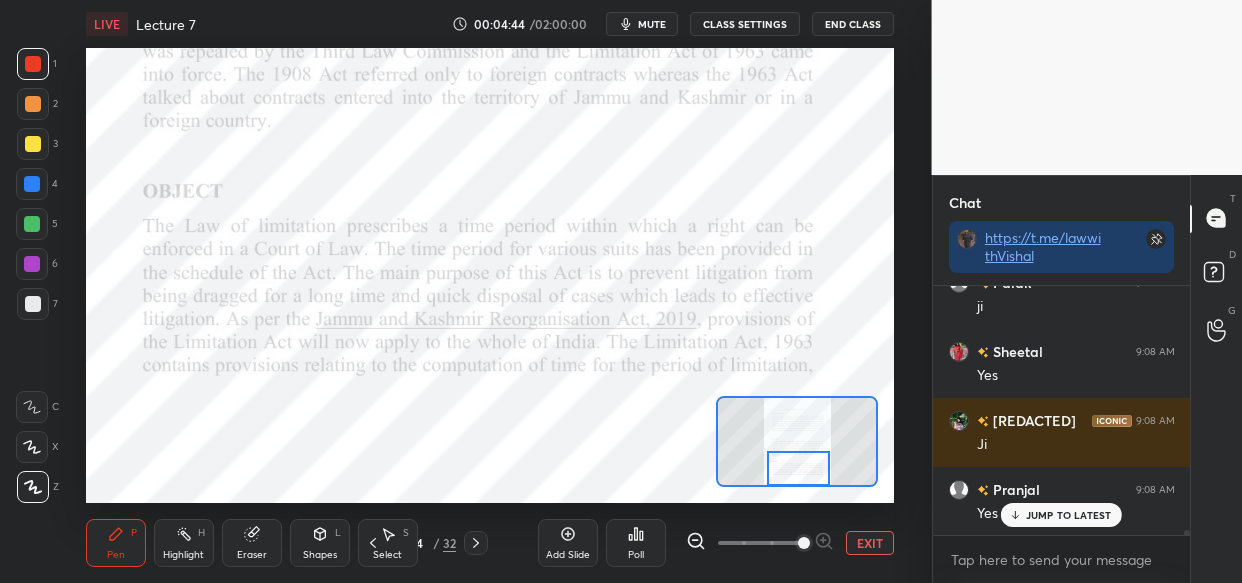 drag, startPoint x: 781, startPoint y: 451, endPoint x: 782, endPoint y: 471, distance: 20.024984 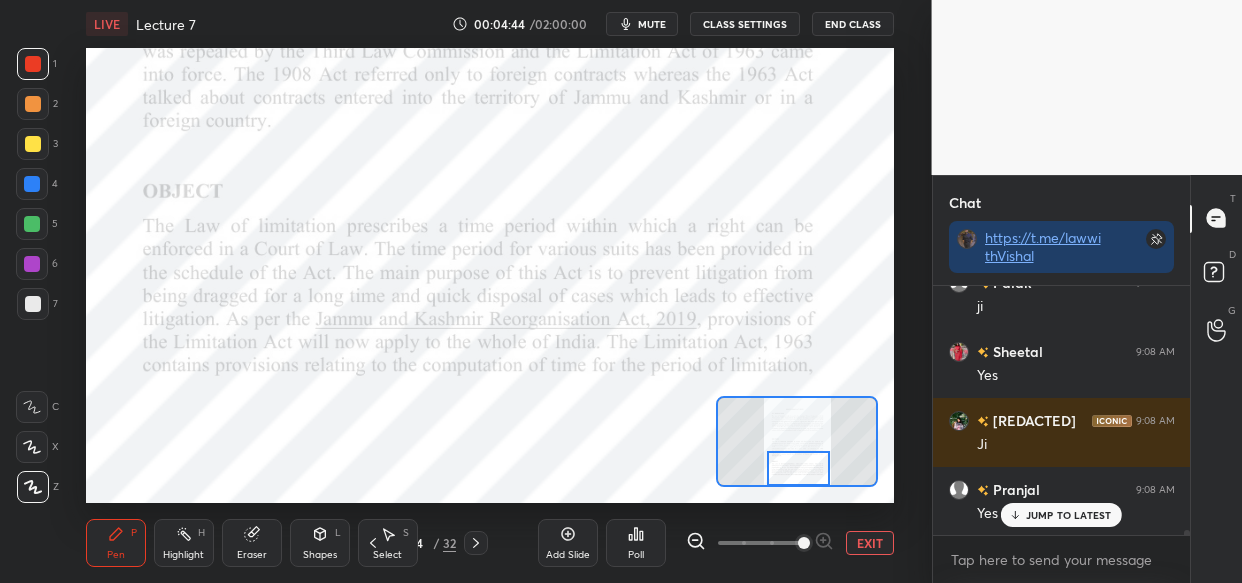 click at bounding box center [798, 468] 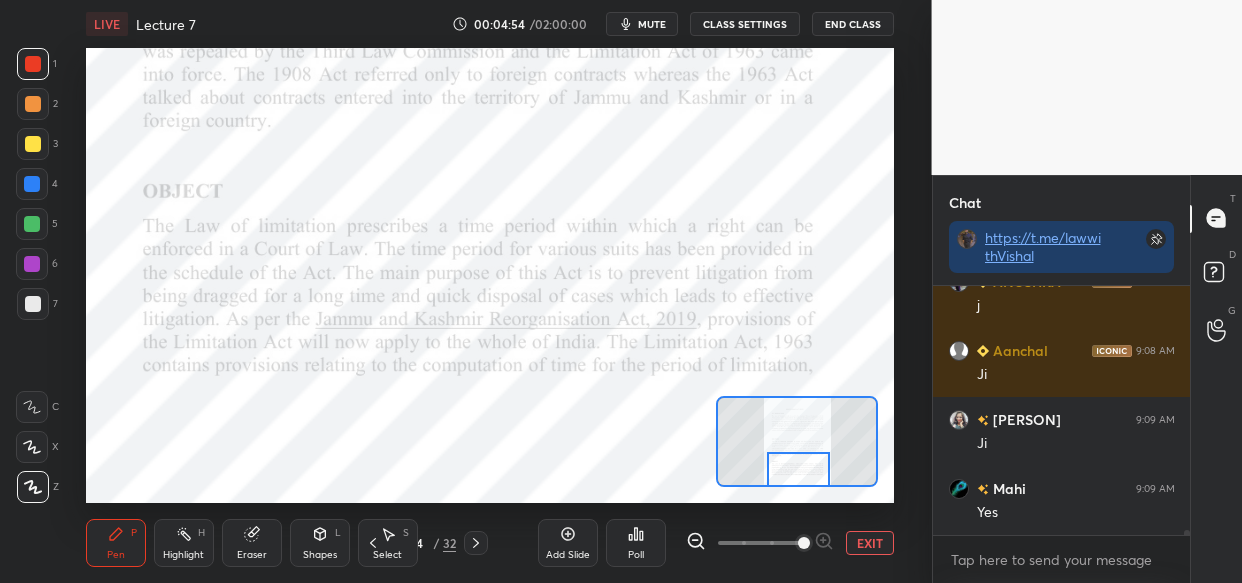 scroll, scrollTop: 11804, scrollLeft: 0, axis: vertical 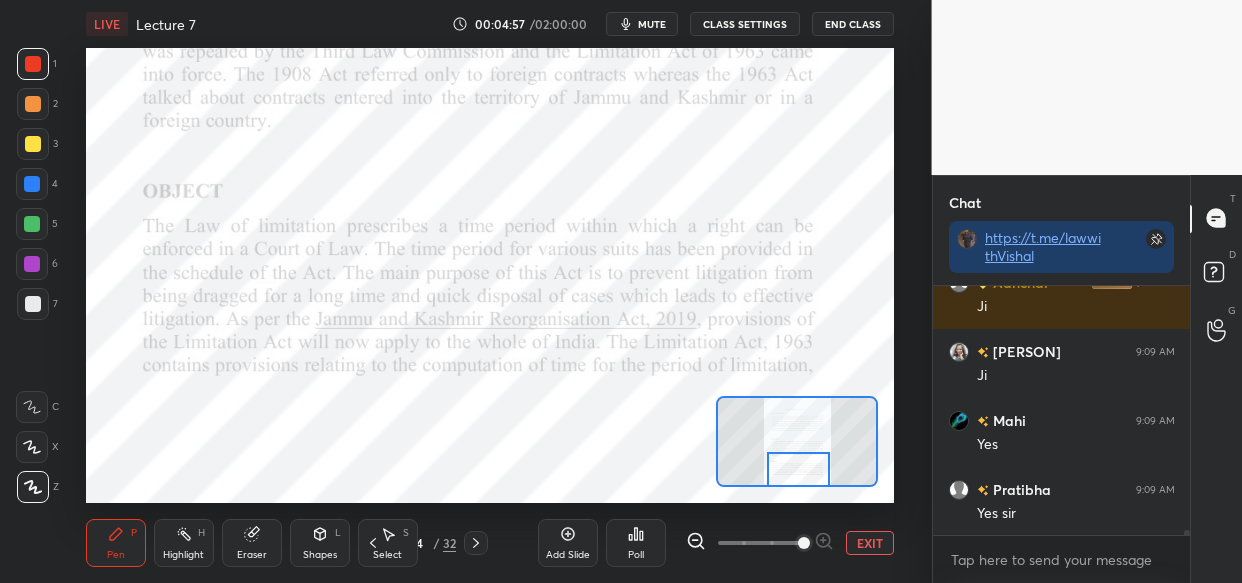 click on "LIVE Lecture 7 00:04:57 /  02:00:00 mute CLASS SETTINGS End Class Setting up your live class Poll for   secs No correct answer Start poll Back Lecture 7 • L7 of Limitation Act Comprehensive Course Vishal Singh Thakur Pen P Highlight H Eraser Shapes L Select S 4 / 32 Add Slide Poll EXIT" at bounding box center (490, 291) 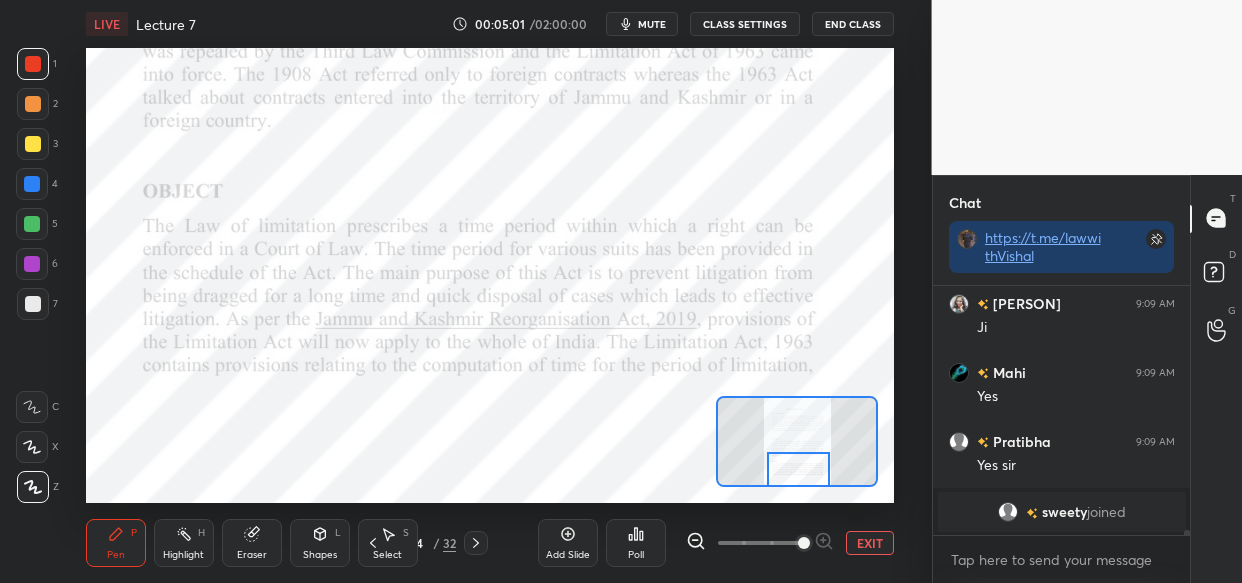scroll, scrollTop: 10764, scrollLeft: 0, axis: vertical 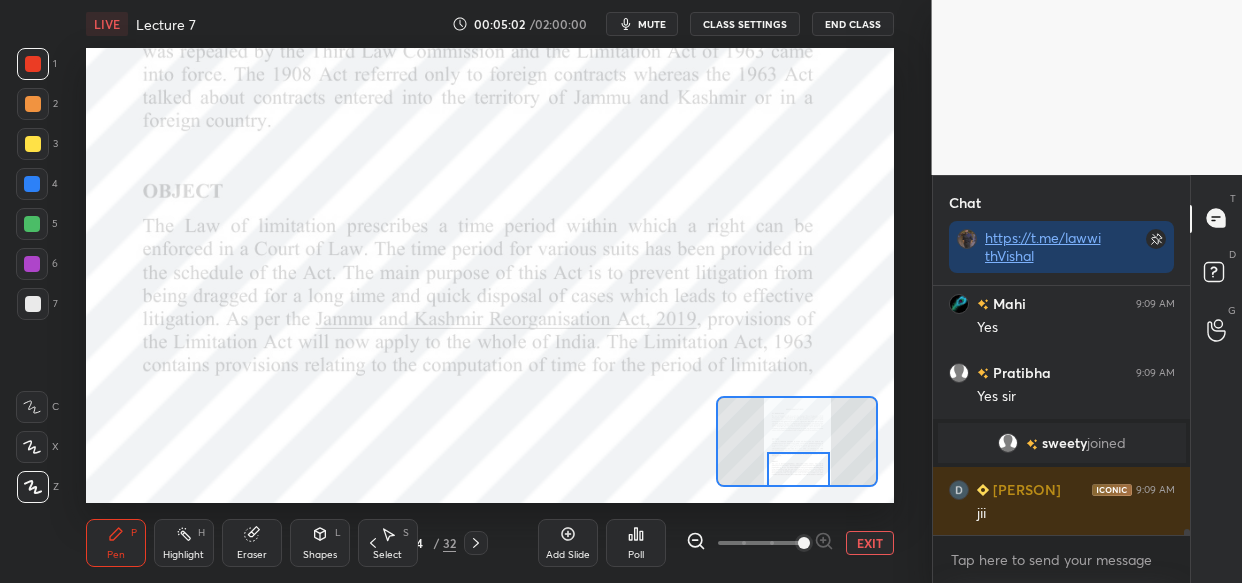 drag, startPoint x: 578, startPoint y: 500, endPoint x: 651, endPoint y: 486, distance: 74.330345 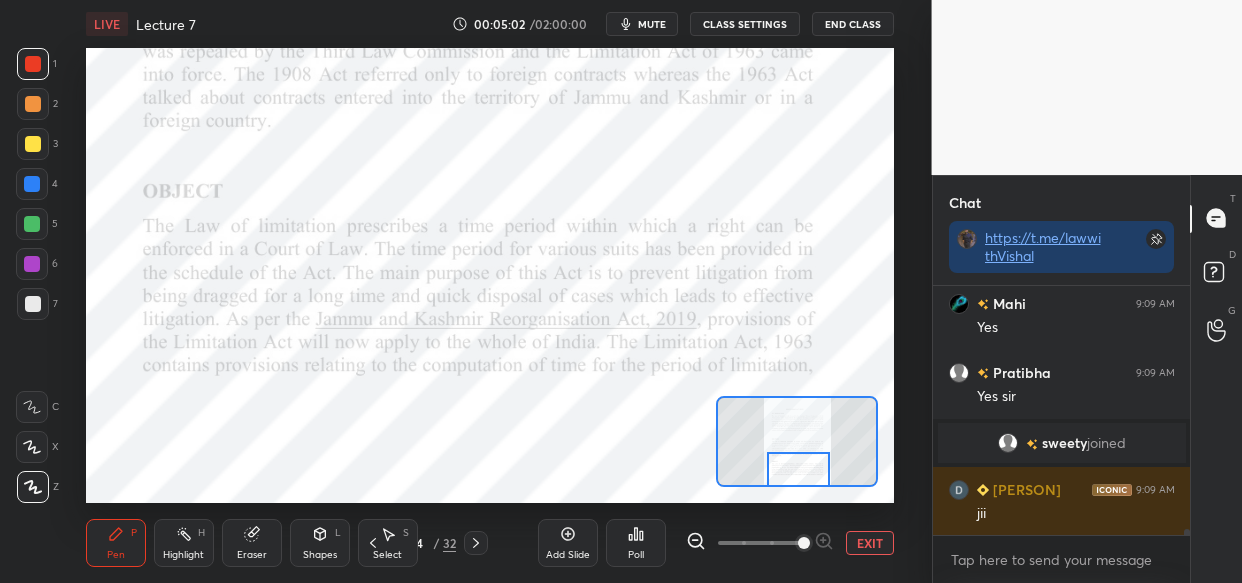 click on "LIVE Lecture 7 00:05:02 /  02:00:00 mute CLASS SETTINGS End Class Setting up your live class Poll for   secs No correct answer Start poll Back Lecture 7 • L7 of Limitation Act Comprehensive Course Vishal Singh Thakur Pen P Highlight H Eraser Shapes L Select S 4 / 32 Add Slide Poll EXIT" at bounding box center (490, 291) 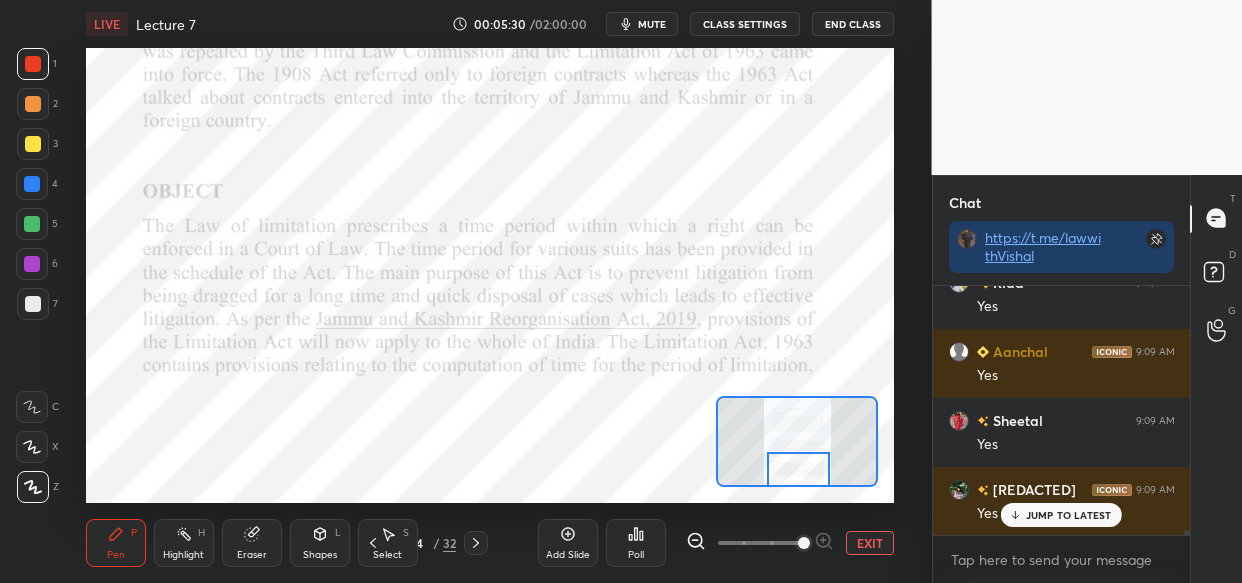click on "Setting up your live class Poll for   secs No correct answer Start poll" at bounding box center (490, 275) 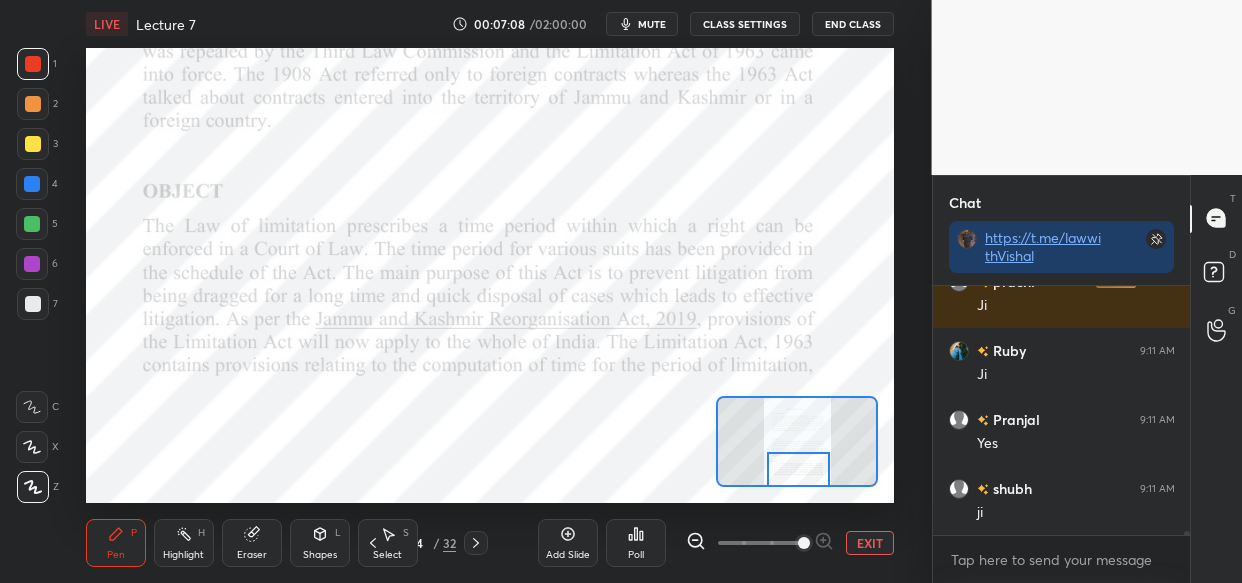 scroll, scrollTop: 17269, scrollLeft: 0, axis: vertical 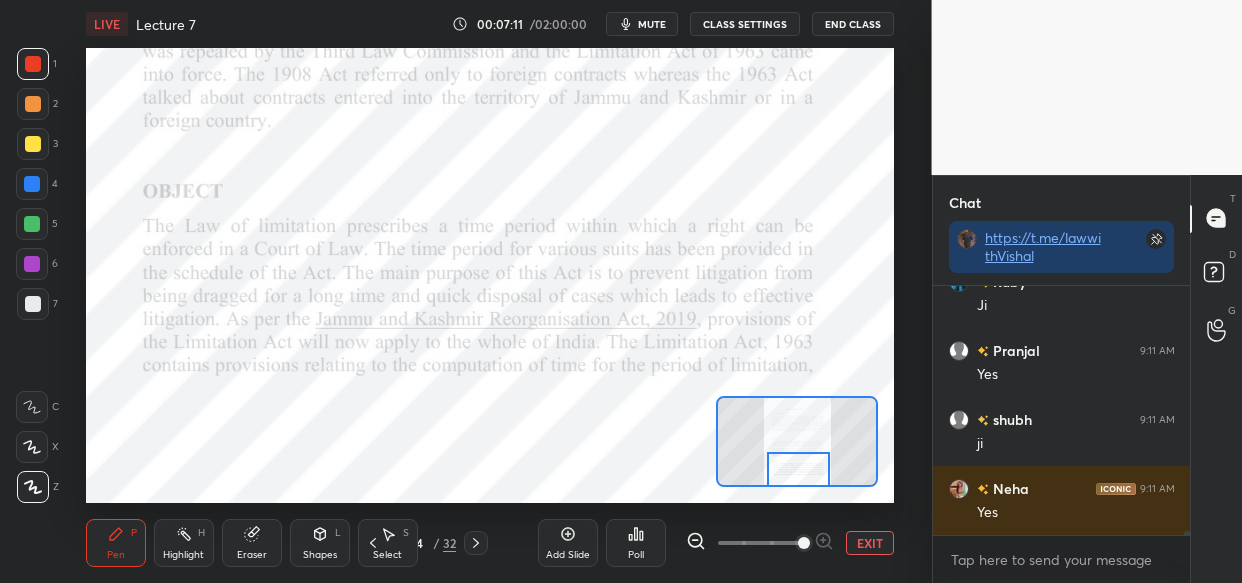 click on "Setting up your live class Poll for   secs No correct answer Start poll" at bounding box center (490, 275) 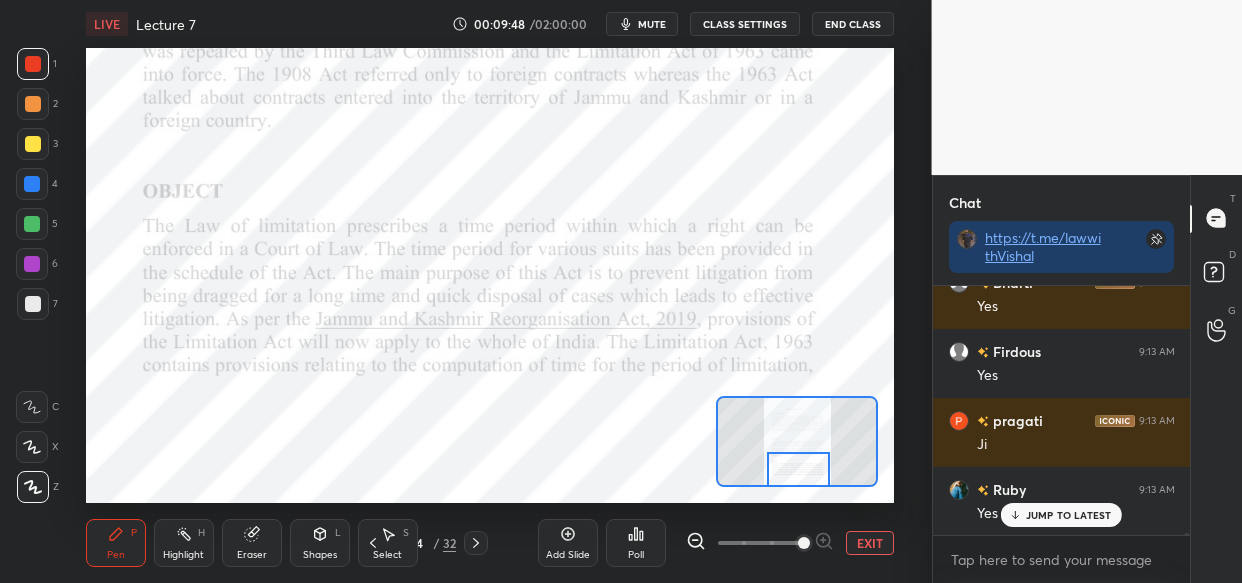 scroll, scrollTop: 25191, scrollLeft: 0, axis: vertical 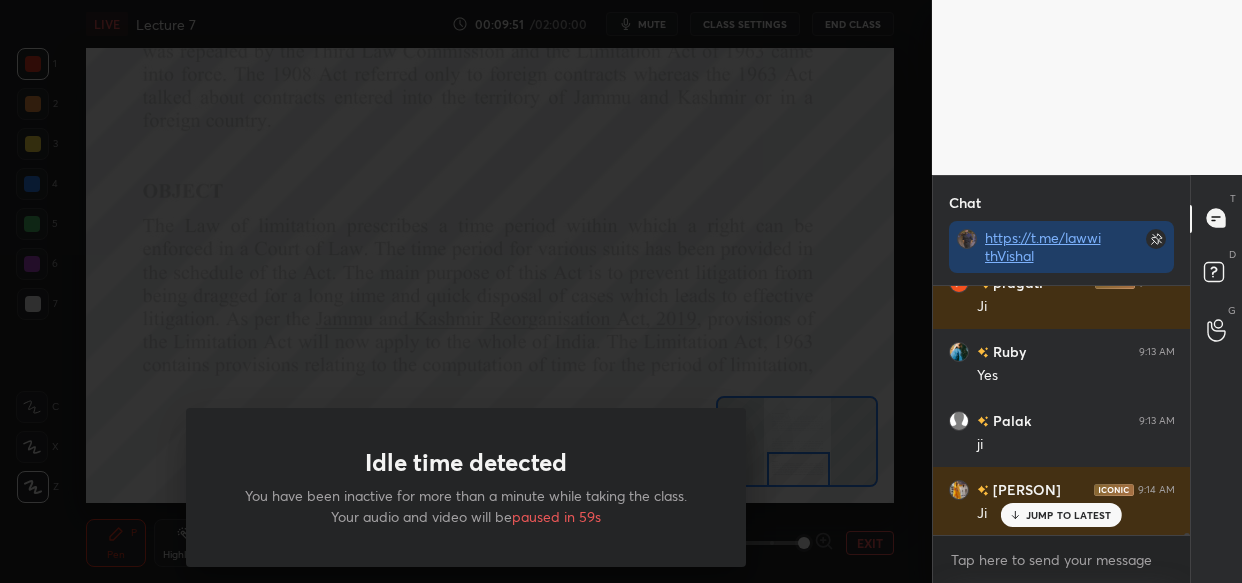 click on "Idle time detected You have been inactive for more than a minute while taking the class. Your audio and video will be  paused in 59s" at bounding box center (466, 291) 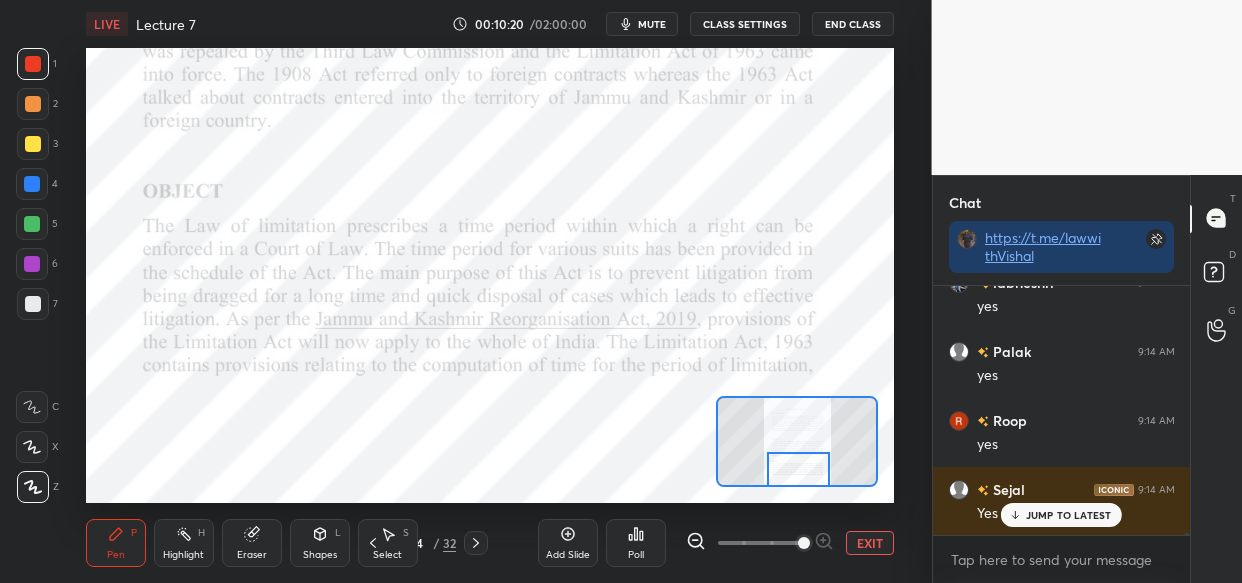 scroll, scrollTop: 27540, scrollLeft: 0, axis: vertical 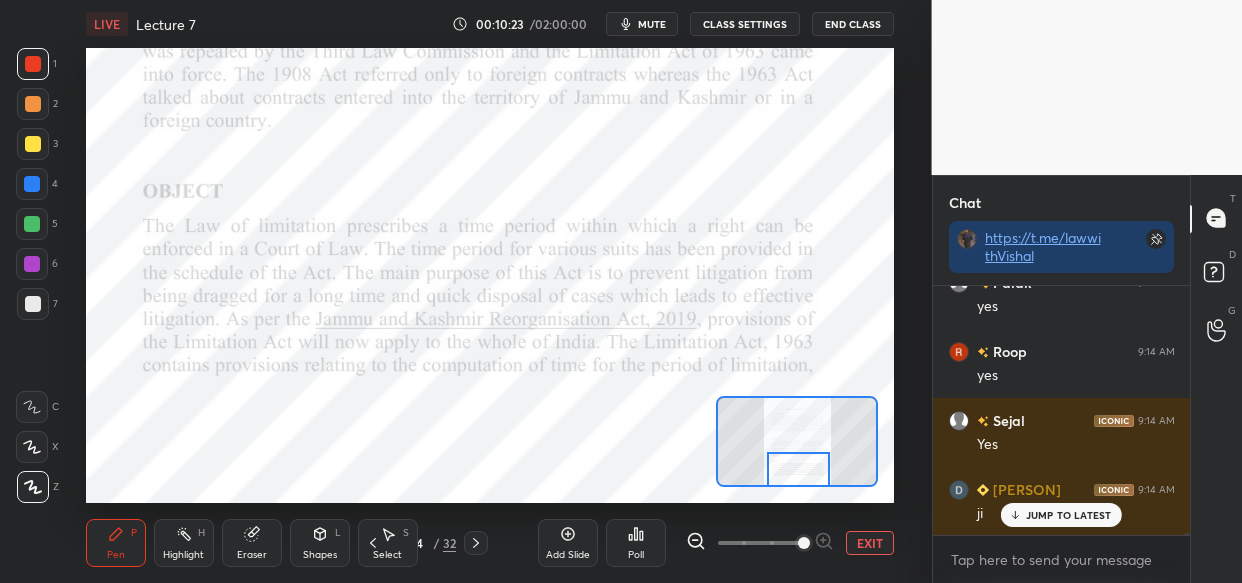 drag, startPoint x: 562, startPoint y: 540, endPoint x: 554, endPoint y: 548, distance: 11.313708 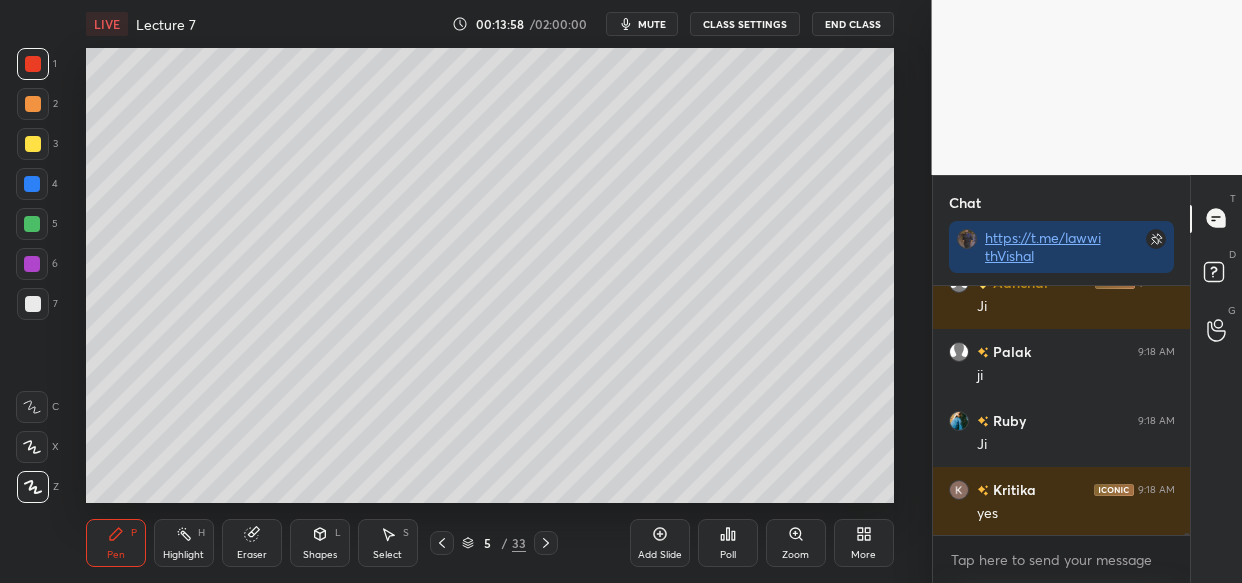 scroll, scrollTop: 37100, scrollLeft: 0, axis: vertical 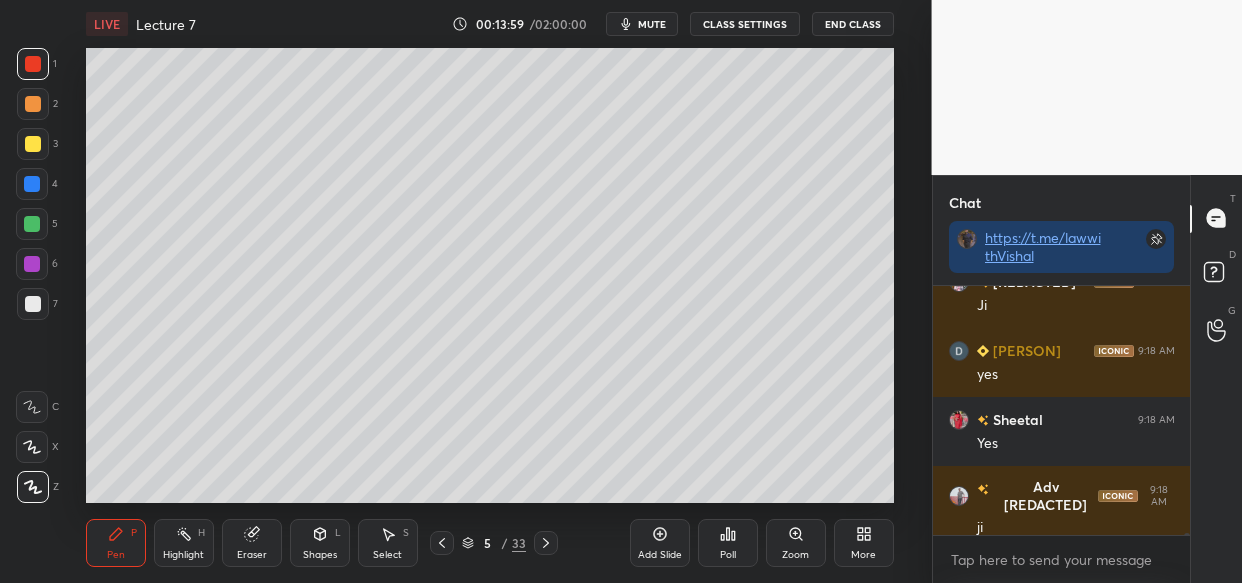 click 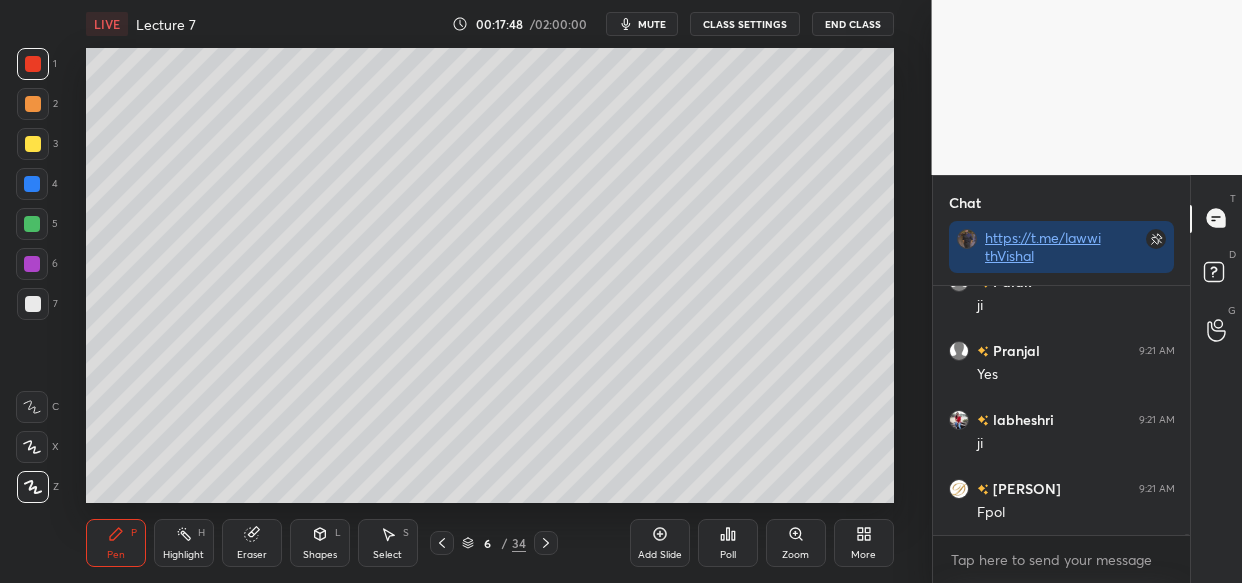 scroll, scrollTop: 47399, scrollLeft: 0, axis: vertical 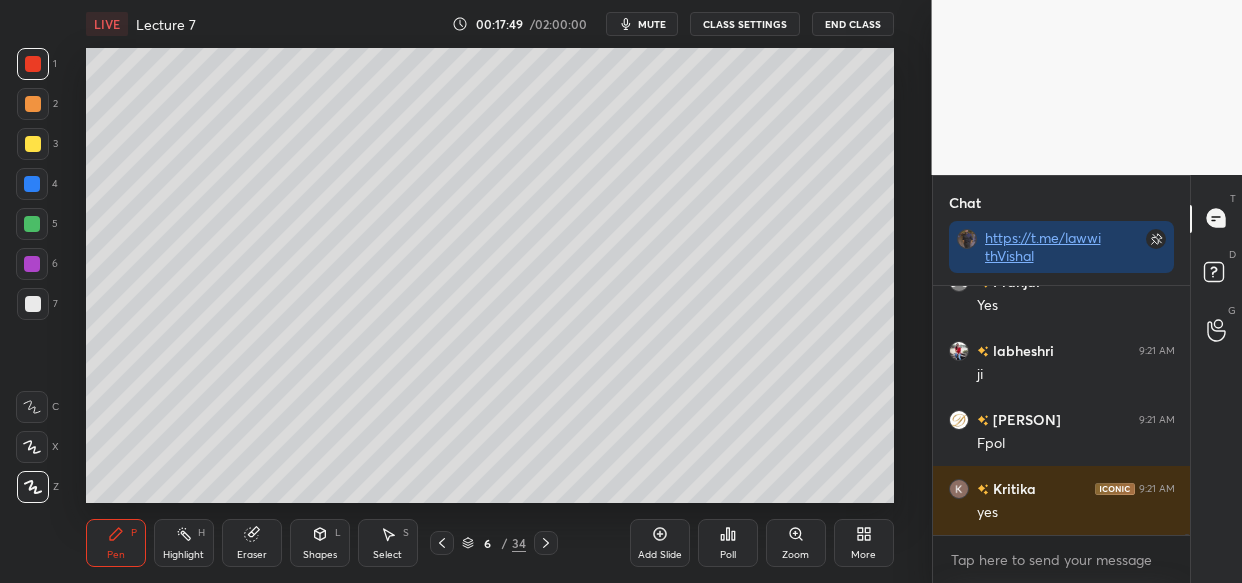 click on "Add Slide" at bounding box center [660, 543] 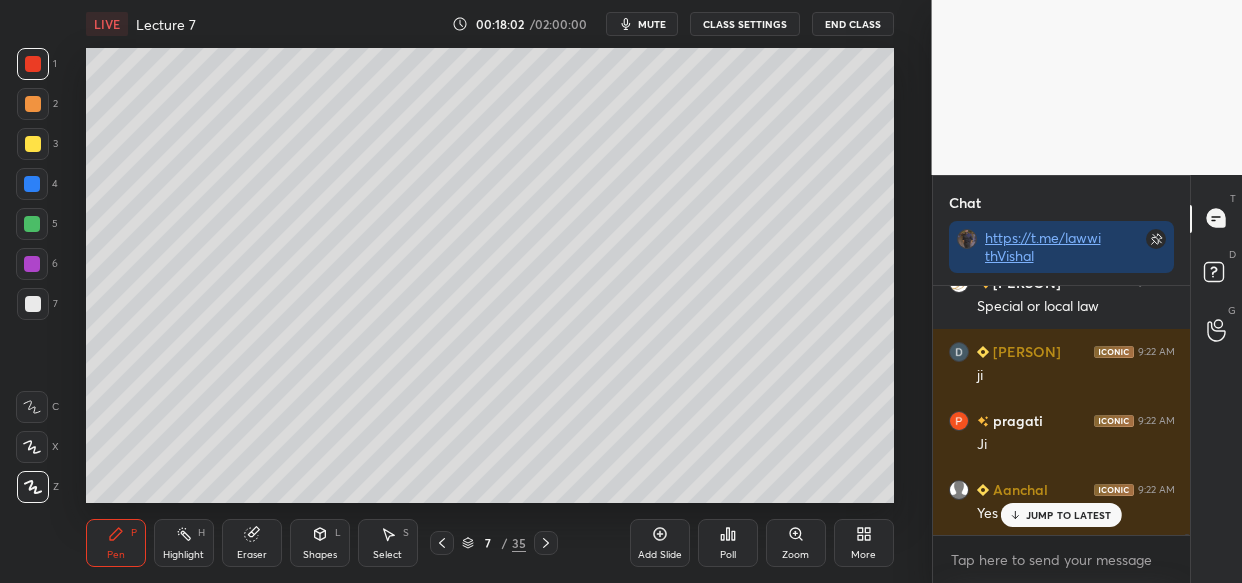scroll, scrollTop: 47950, scrollLeft: 0, axis: vertical 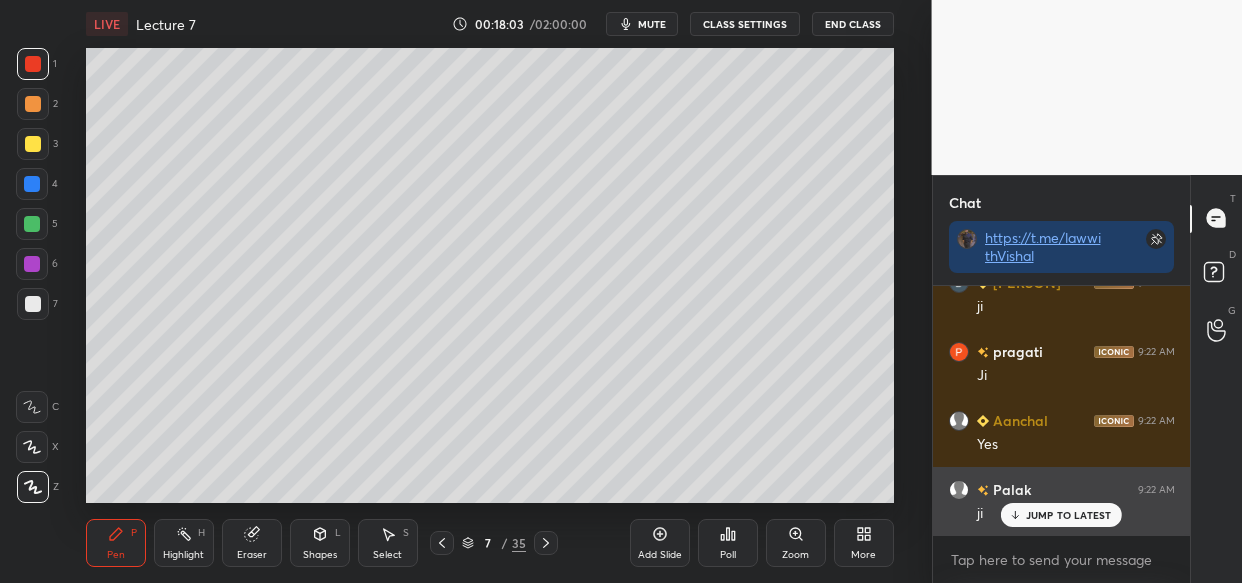click on "JUMP TO LATEST" at bounding box center [1061, 515] 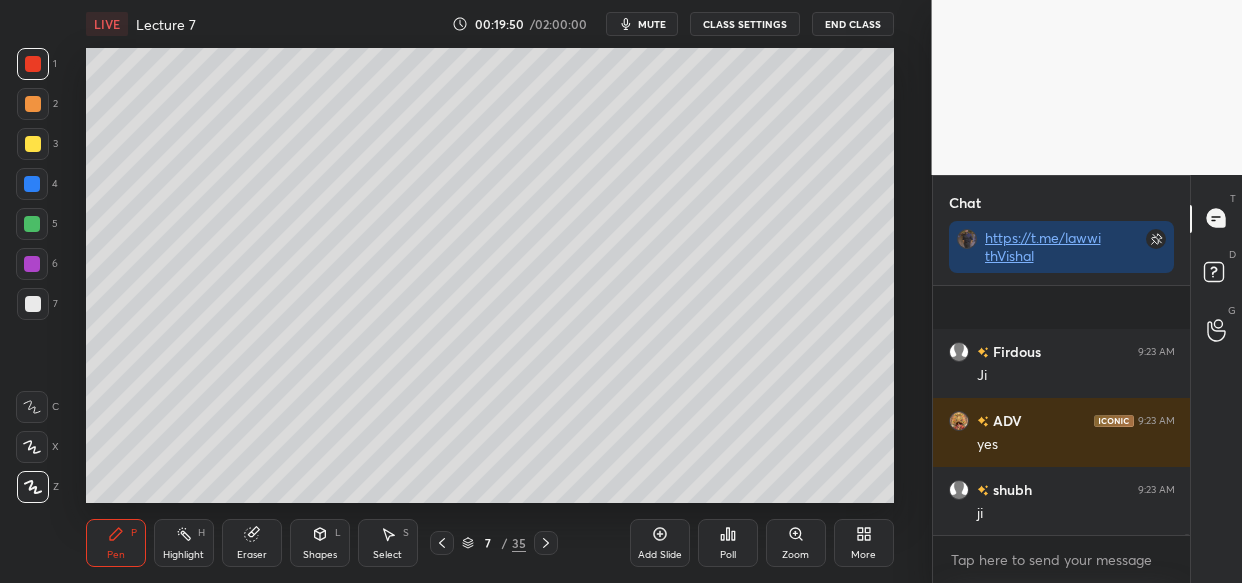 scroll, scrollTop: 51901, scrollLeft: 0, axis: vertical 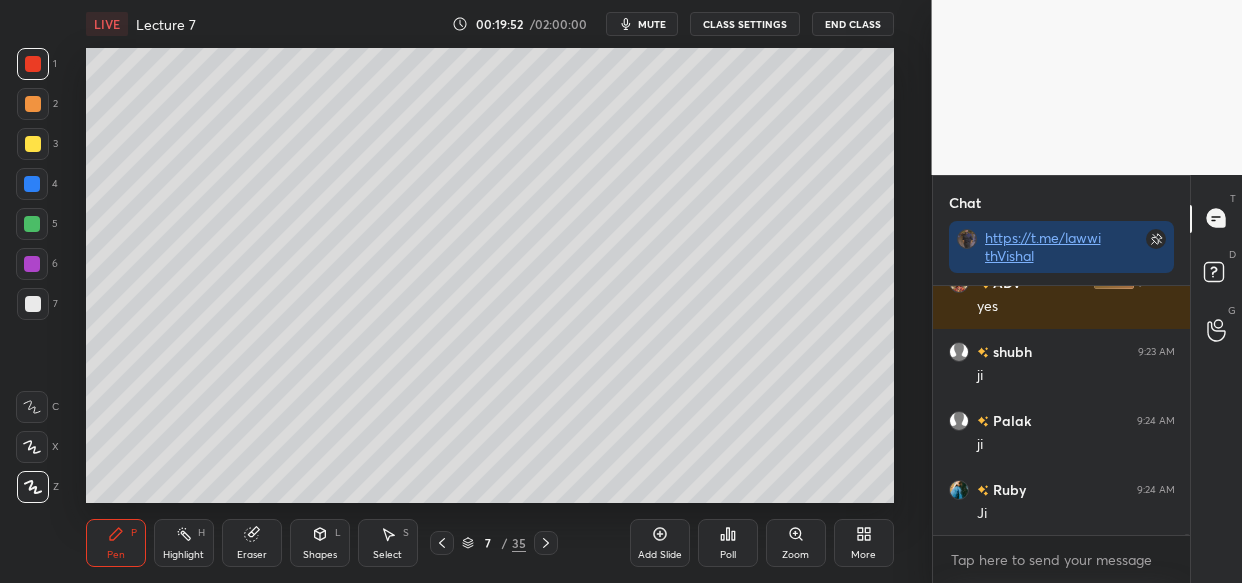 click on "LIVE Lecture 7 00:19:52 /  02:00:00 mute CLASS SETTINGS End Class Setting up your live class Poll for   secs No correct answer Start poll Back Lecture 7 • L7 of Limitation Act Comprehensive Course Vishal Singh Thakur Pen P Highlight H Eraser Shapes L Select S 7 / 35 Add Slide Poll Zoom More" at bounding box center (490, 291) 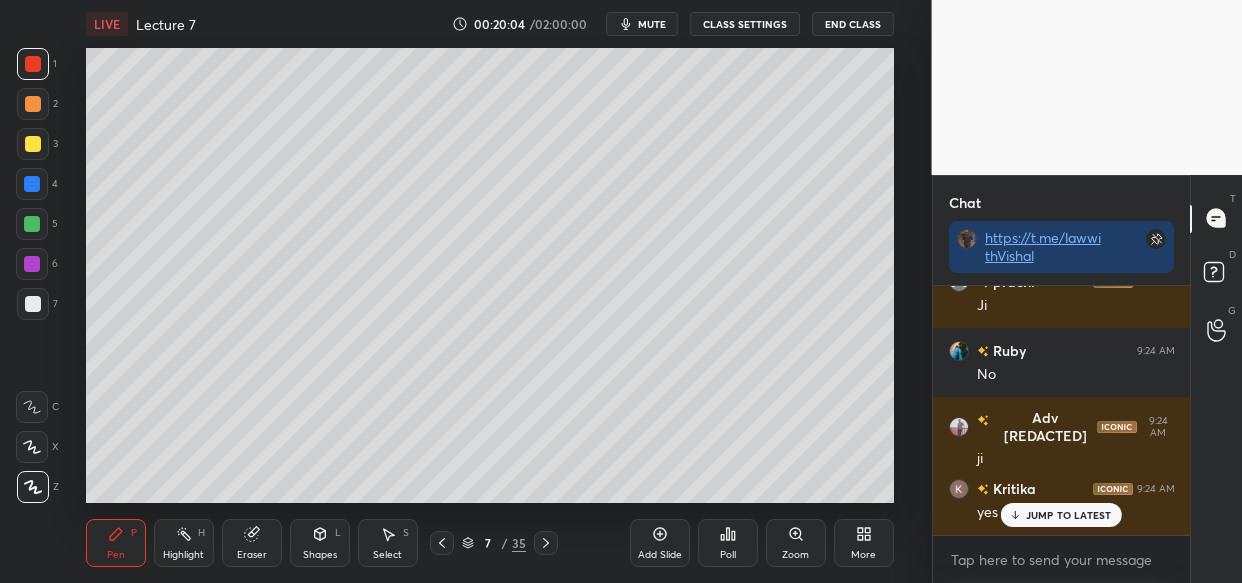 scroll, scrollTop: 52384, scrollLeft: 0, axis: vertical 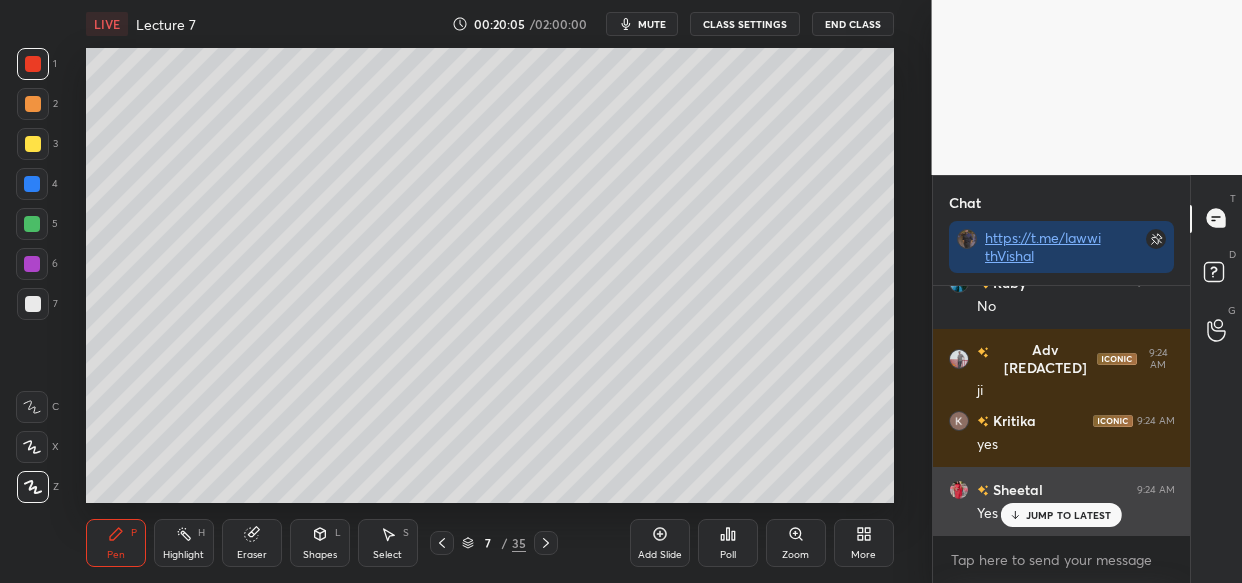 click on "JUMP TO LATEST" at bounding box center (1069, 515) 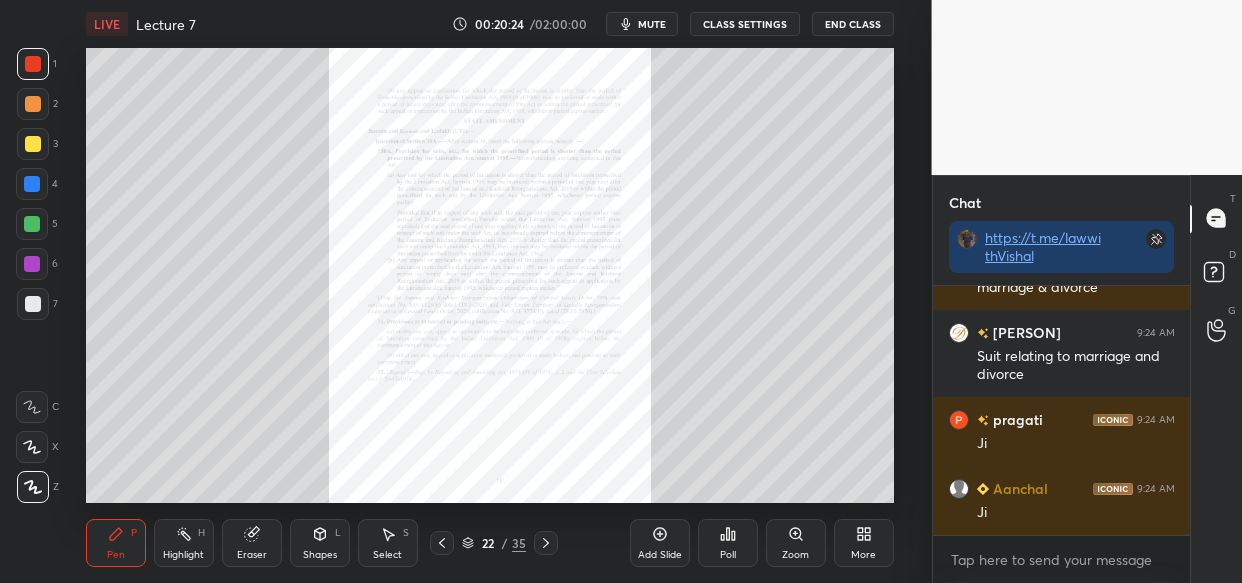 scroll, scrollTop: 52954, scrollLeft: 0, axis: vertical 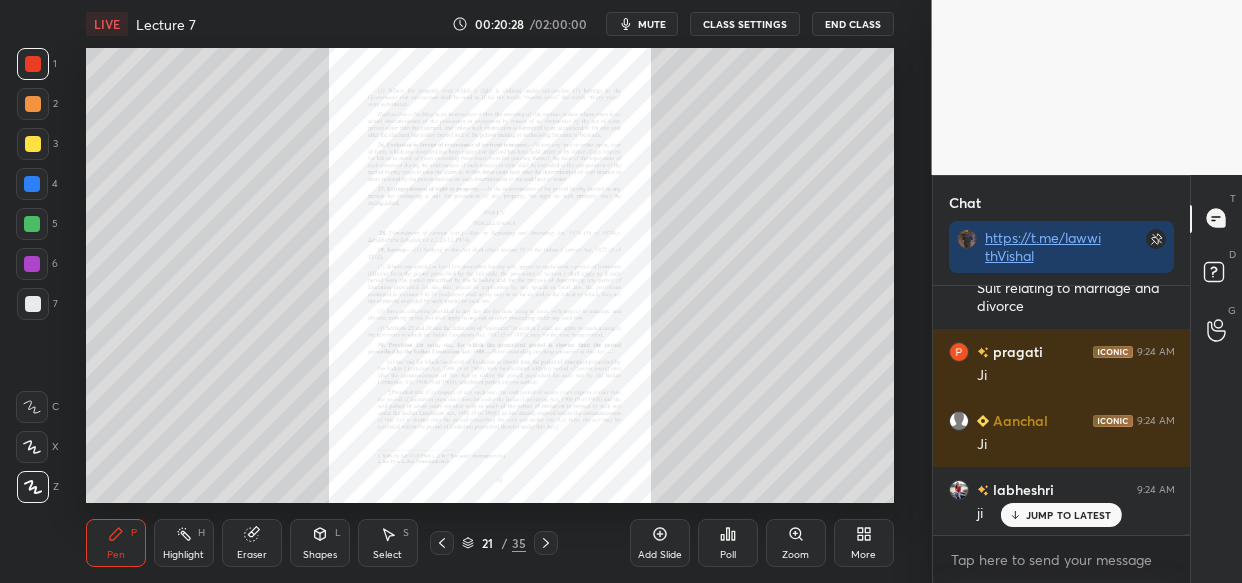 click 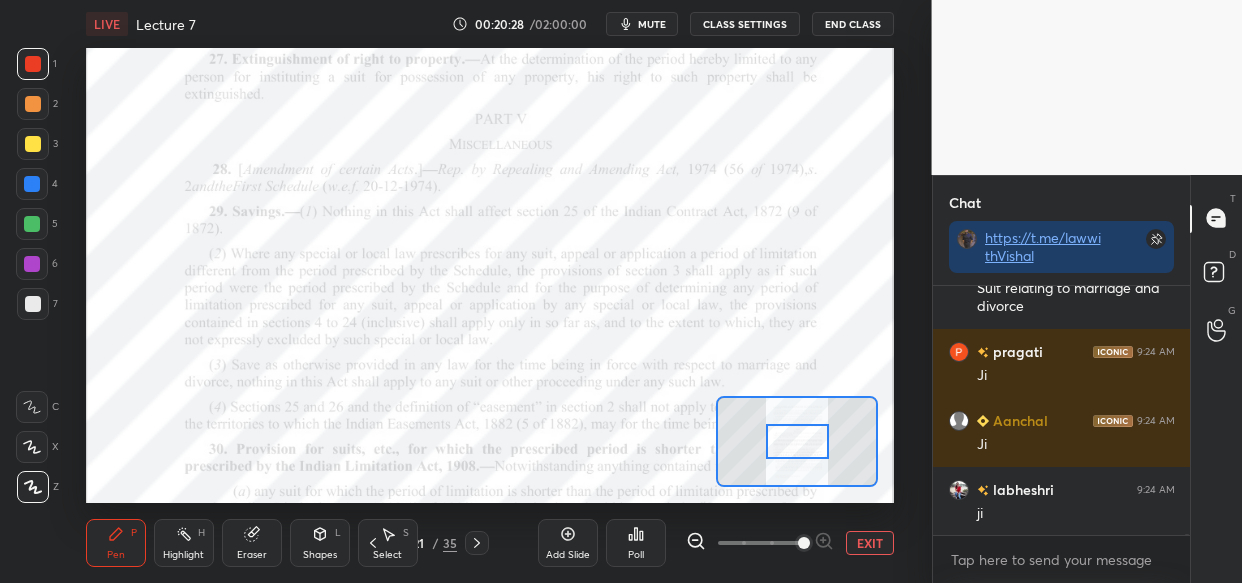 scroll, scrollTop: 53023, scrollLeft: 0, axis: vertical 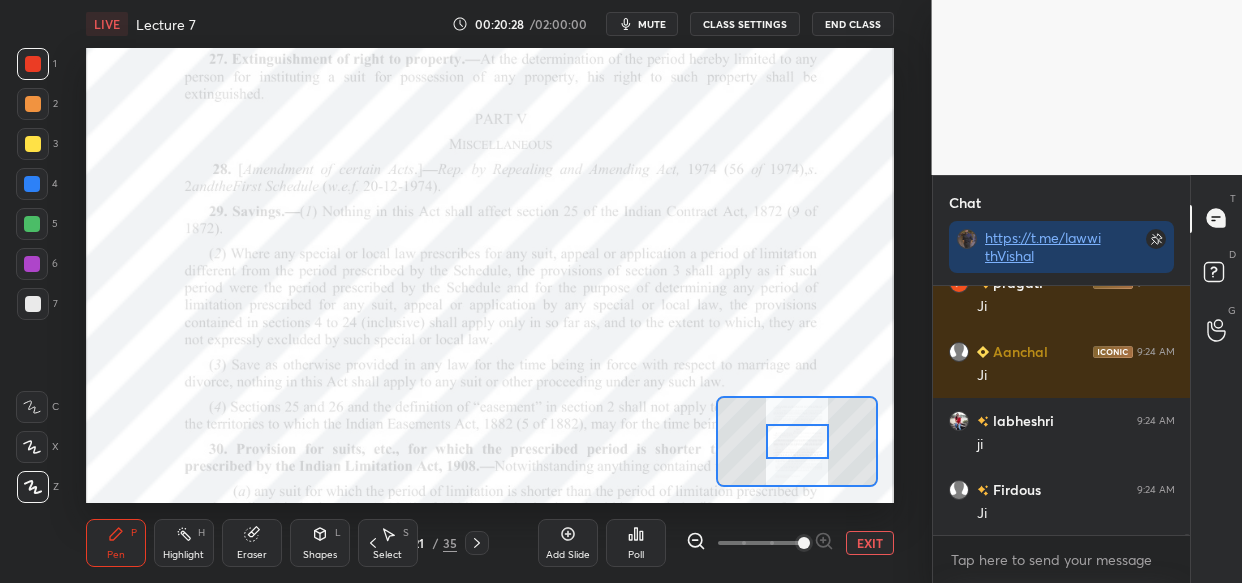 click at bounding box center [804, 543] 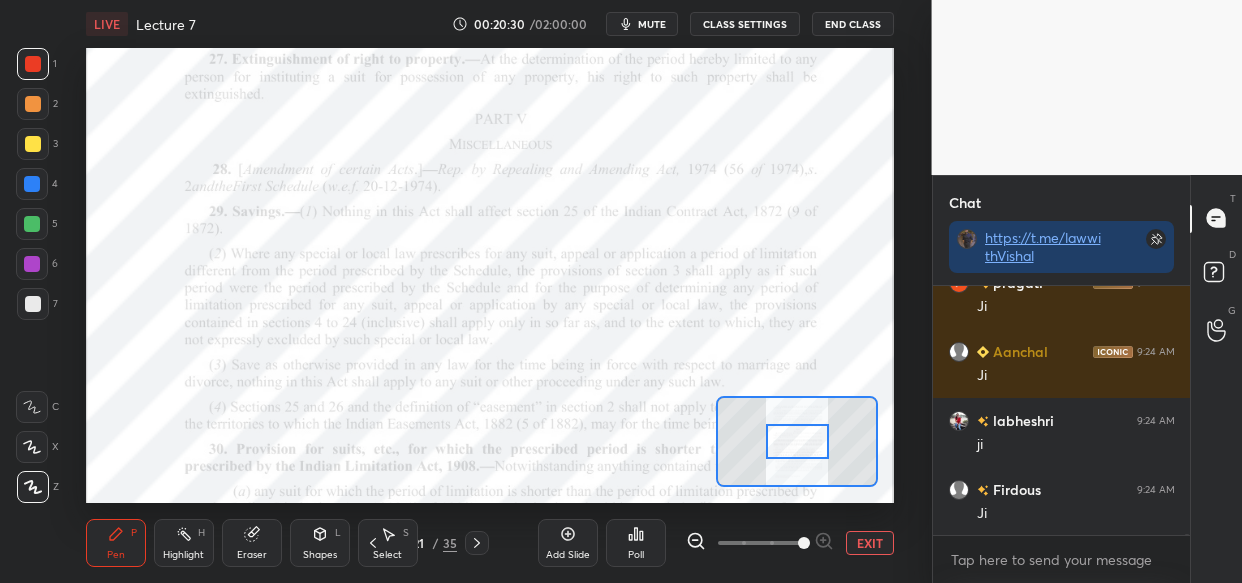 scroll, scrollTop: 53092, scrollLeft: 0, axis: vertical 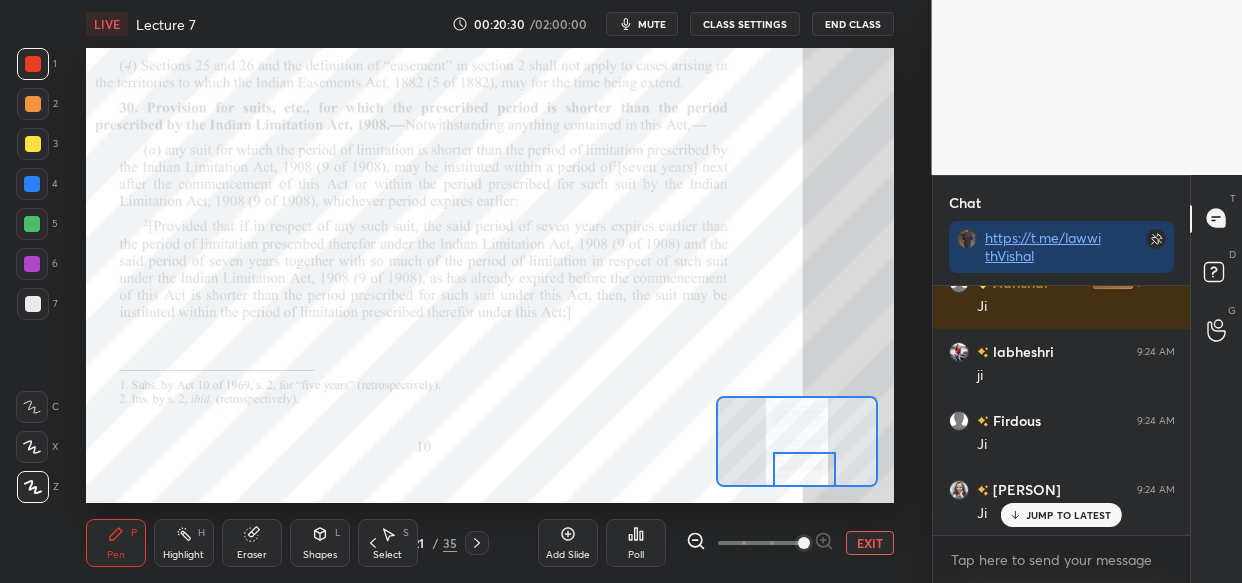 drag, startPoint x: 790, startPoint y: 444, endPoint x: 797, endPoint y: 477, distance: 33.734257 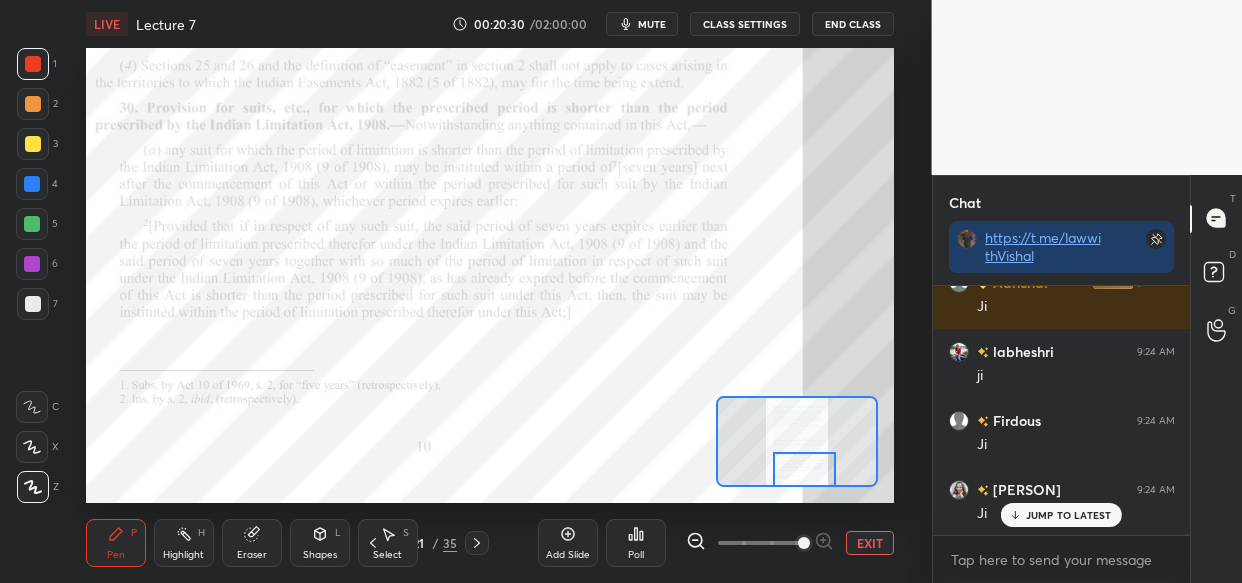 click at bounding box center (804, 469) 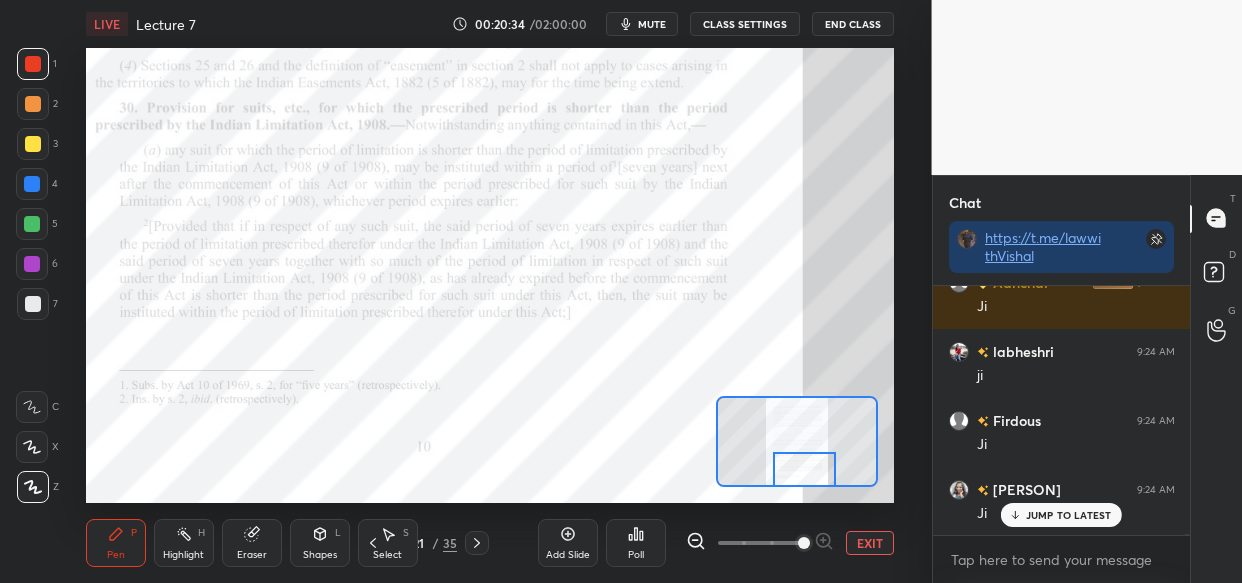 scroll, scrollTop: 53161, scrollLeft: 0, axis: vertical 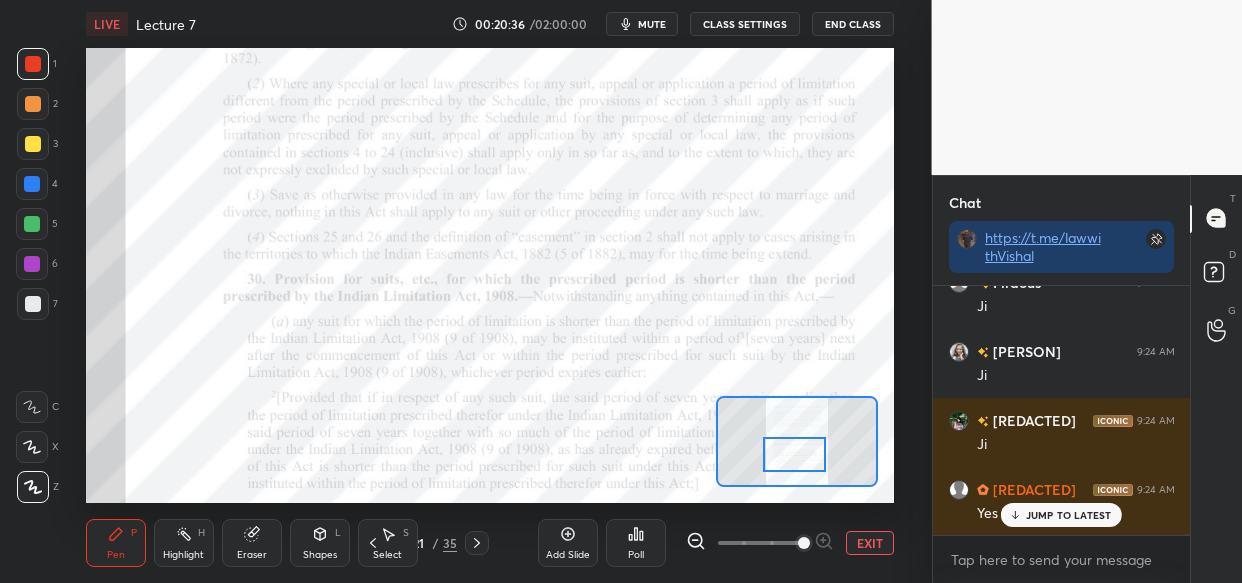 drag, startPoint x: 800, startPoint y: 464, endPoint x: 791, endPoint y: 447, distance: 19.235384 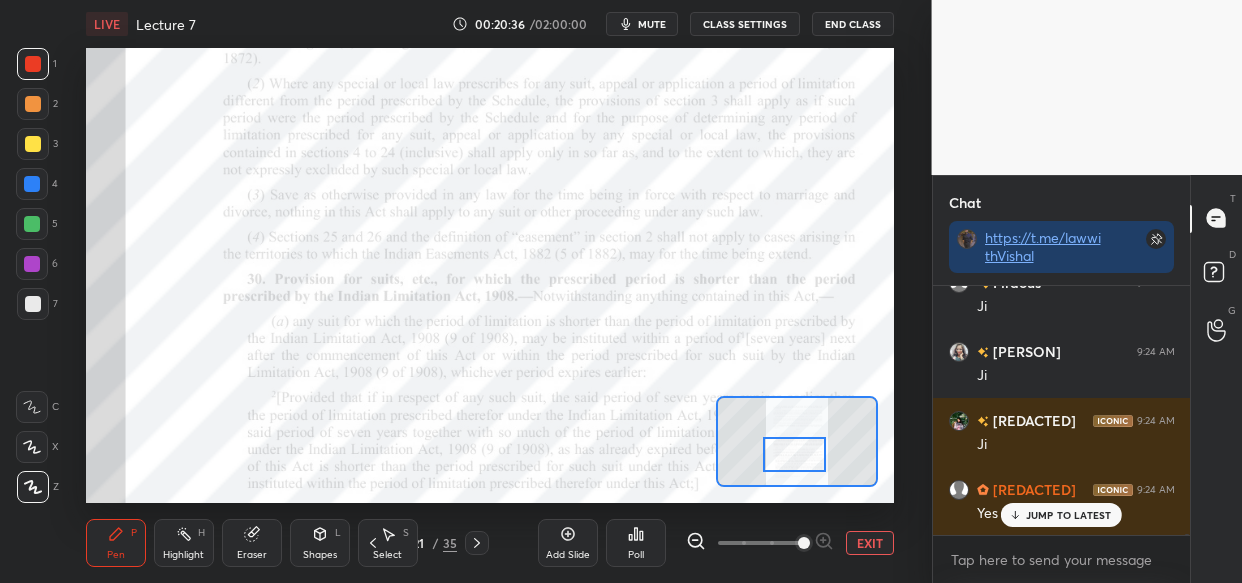 click at bounding box center (794, 454) 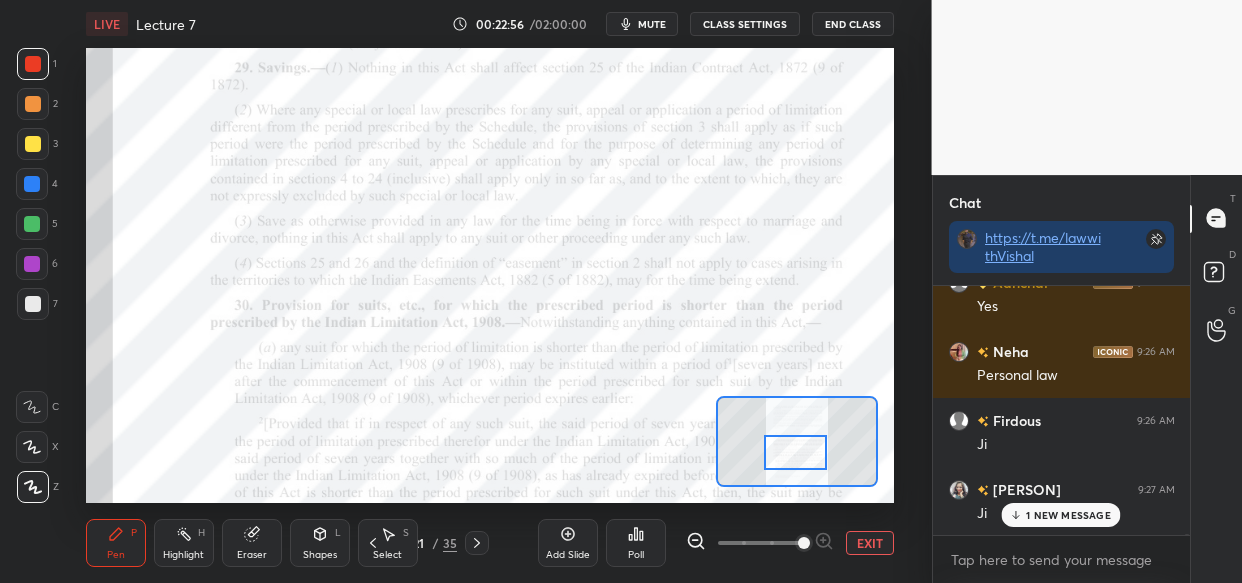 scroll, scrollTop: 57922, scrollLeft: 0, axis: vertical 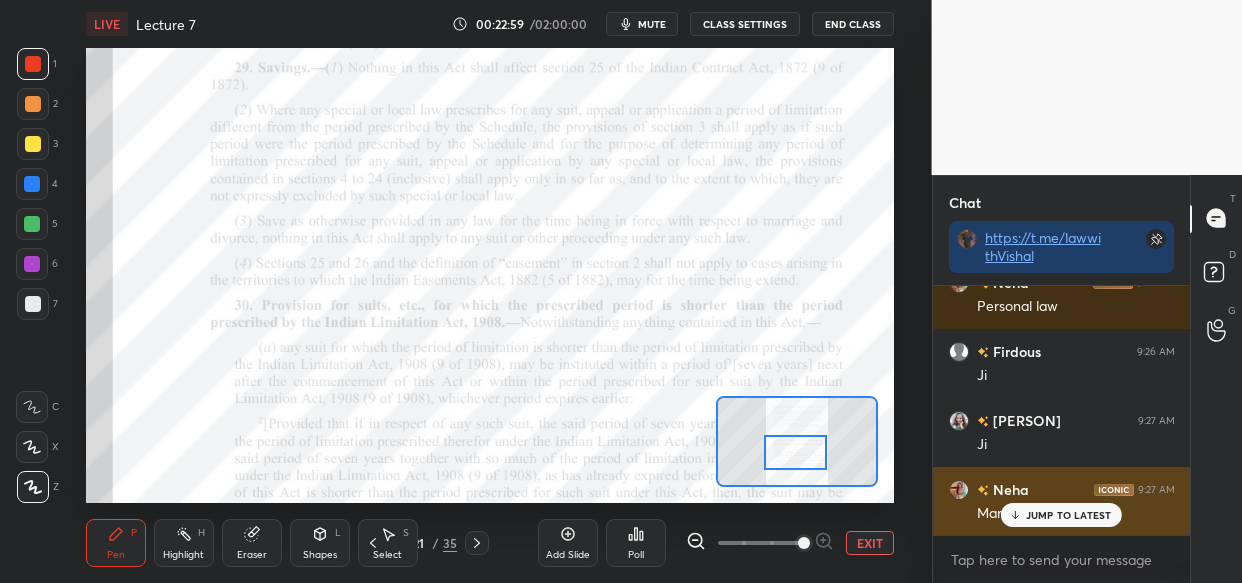 drag, startPoint x: 1058, startPoint y: 522, endPoint x: 1046, endPoint y: 528, distance: 13.416408 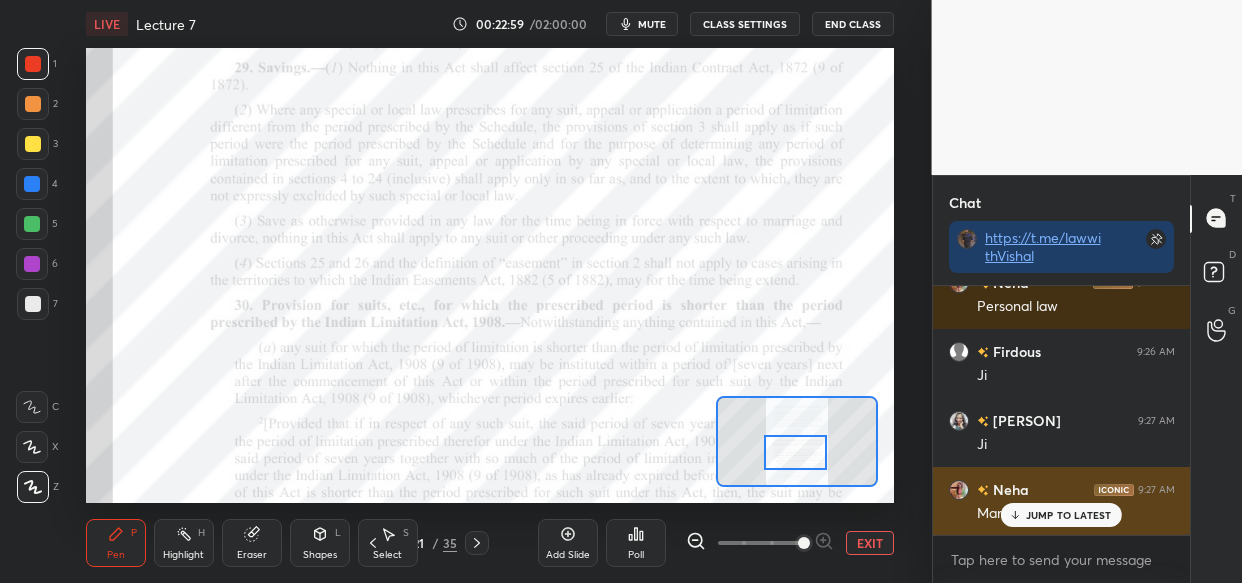 click on "JUMP TO LATEST" at bounding box center [1061, 515] 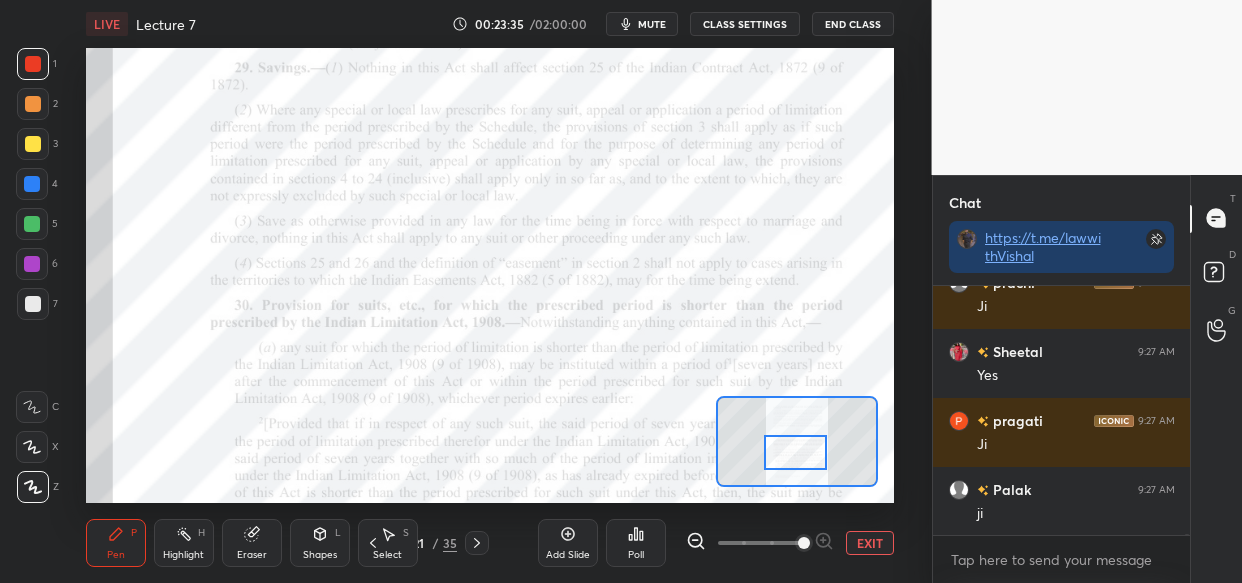 scroll, scrollTop: 59510, scrollLeft: 0, axis: vertical 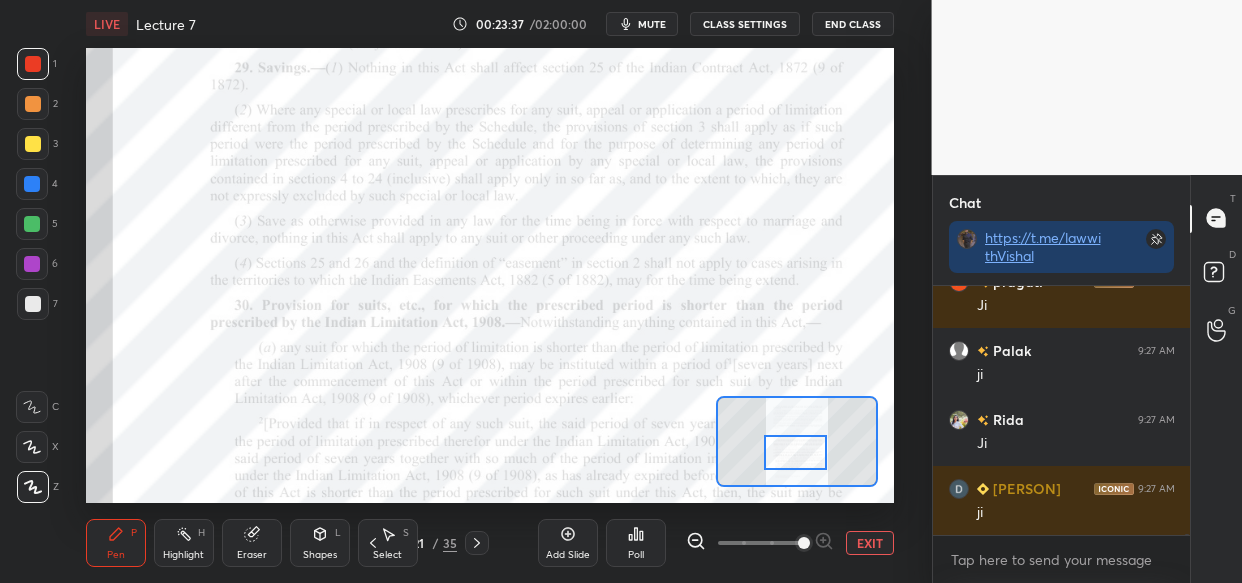 click 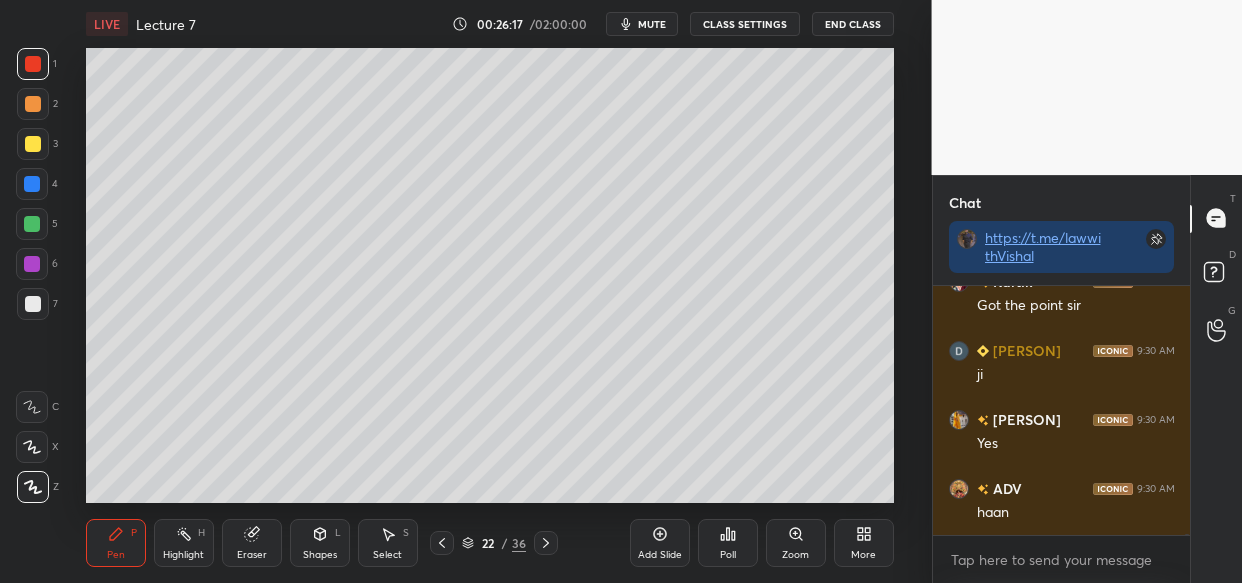 scroll, scrollTop: 65996, scrollLeft: 0, axis: vertical 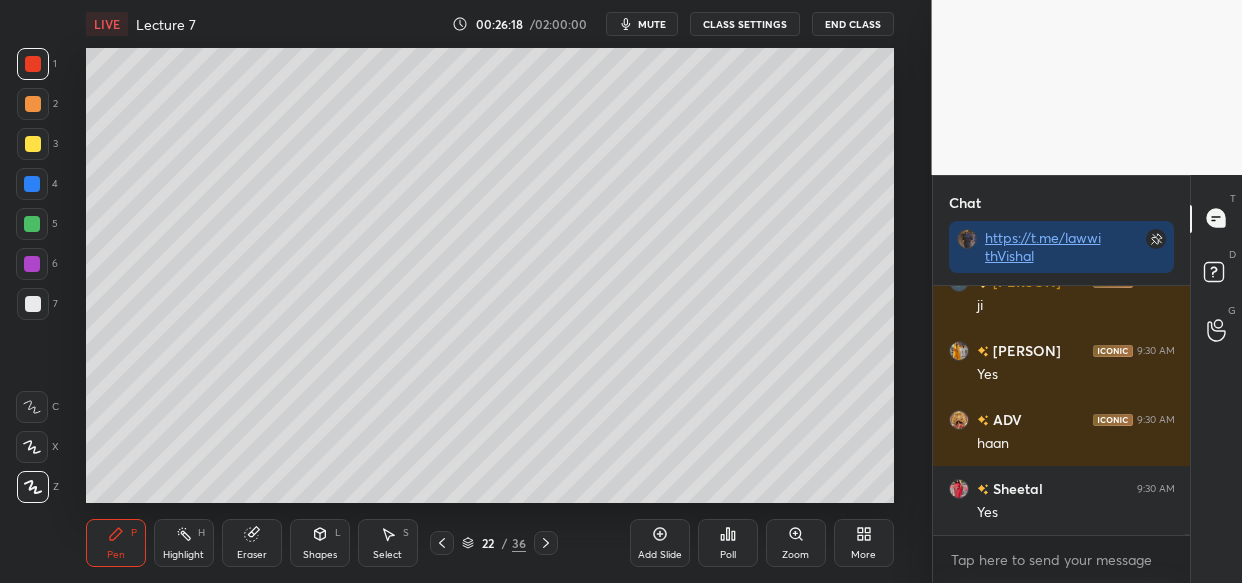 click on "Add Slide" at bounding box center (660, 543) 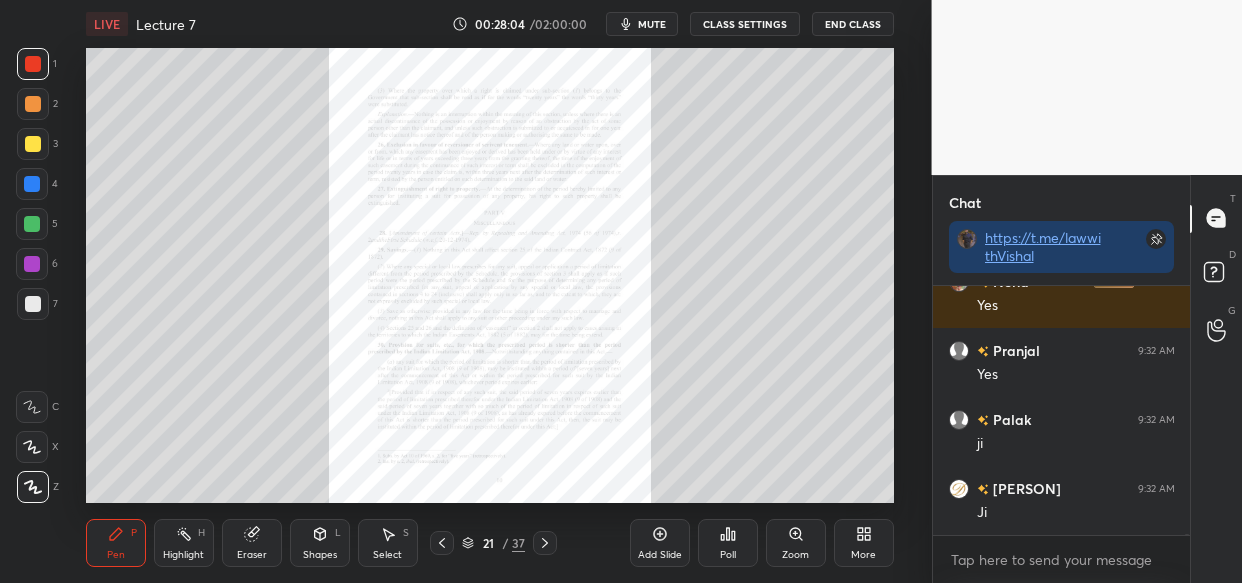 scroll, scrollTop: 72077, scrollLeft: 0, axis: vertical 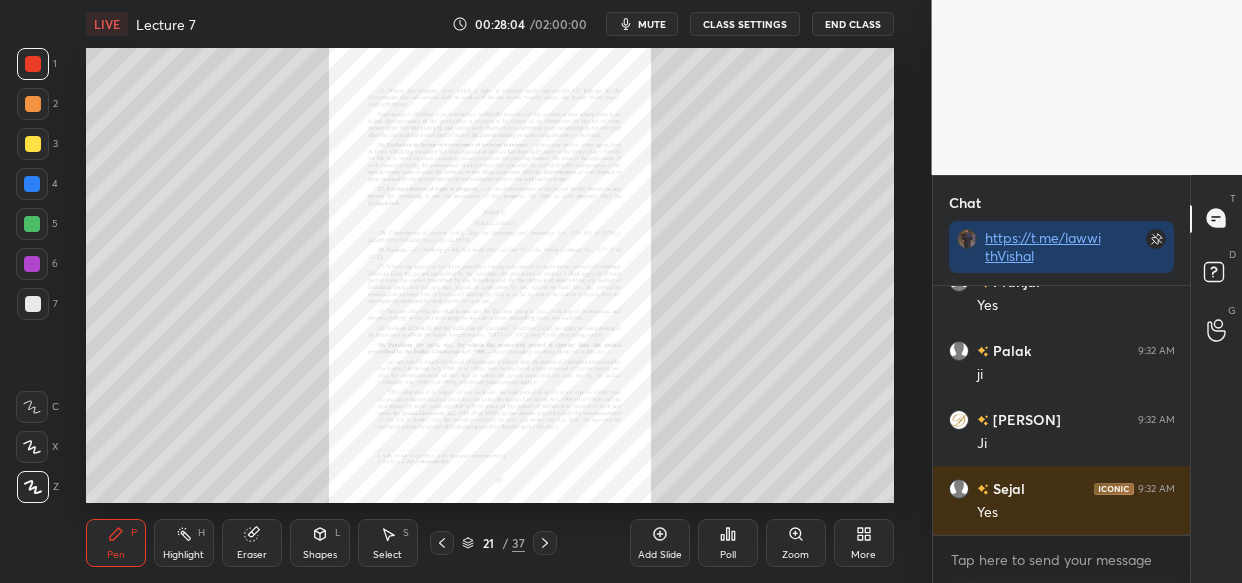 click on "Zoom" at bounding box center (795, 555) 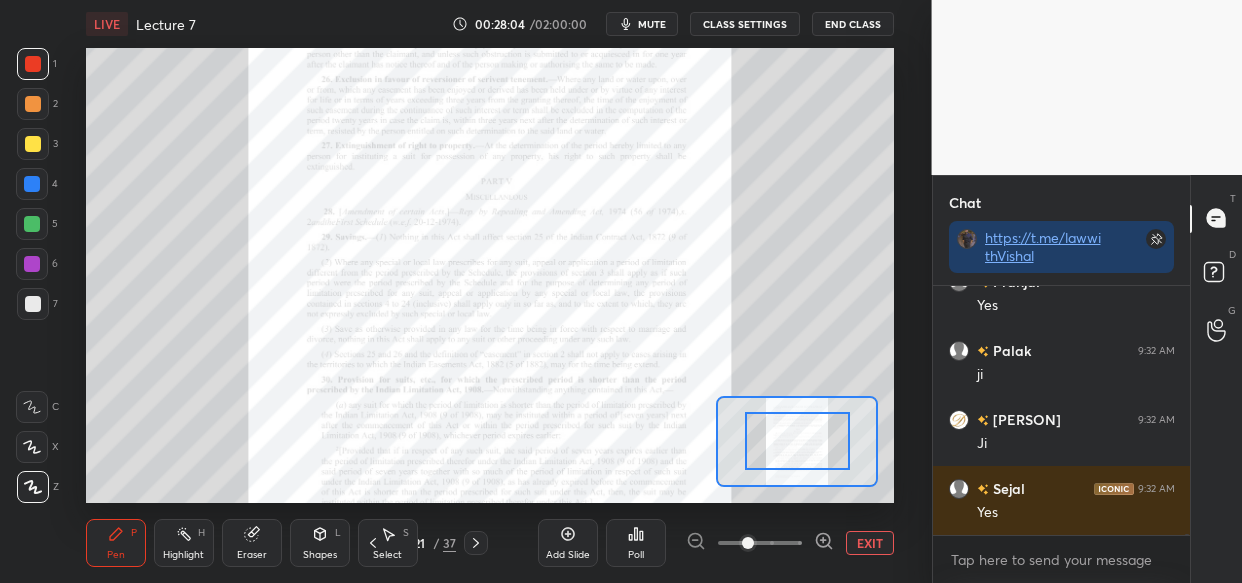click at bounding box center [760, 543] 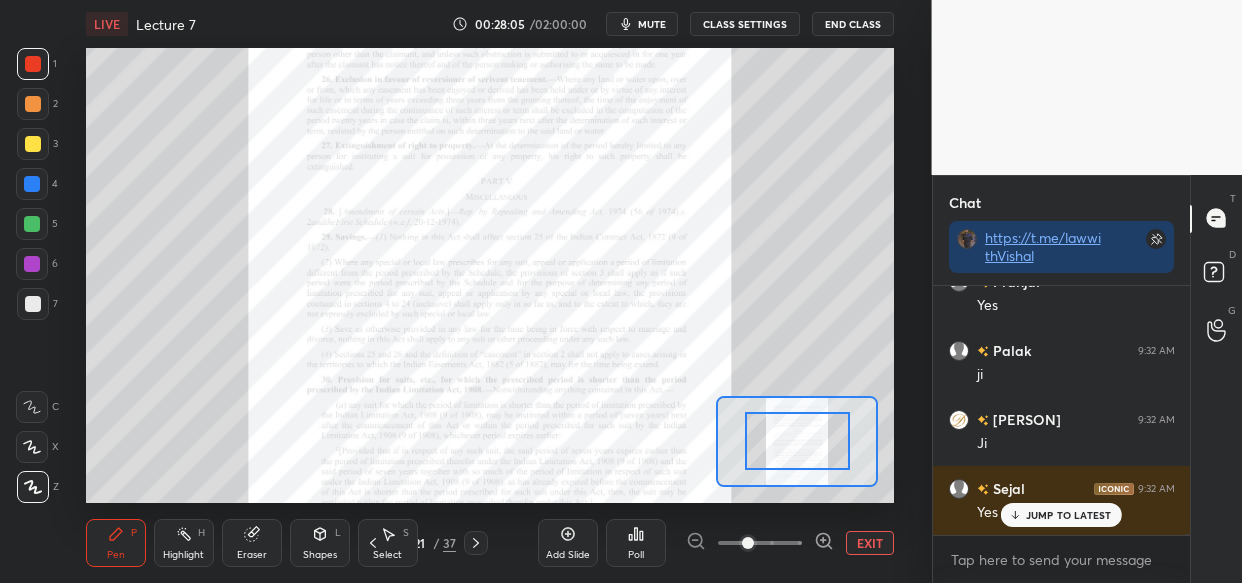 click 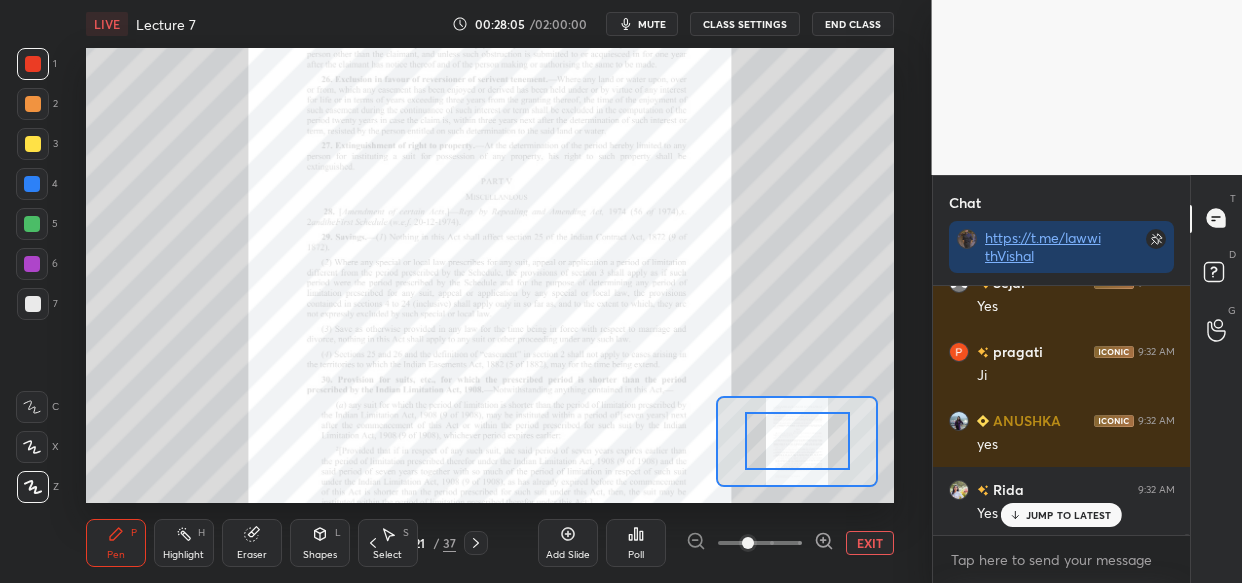 click at bounding box center [824, 543] 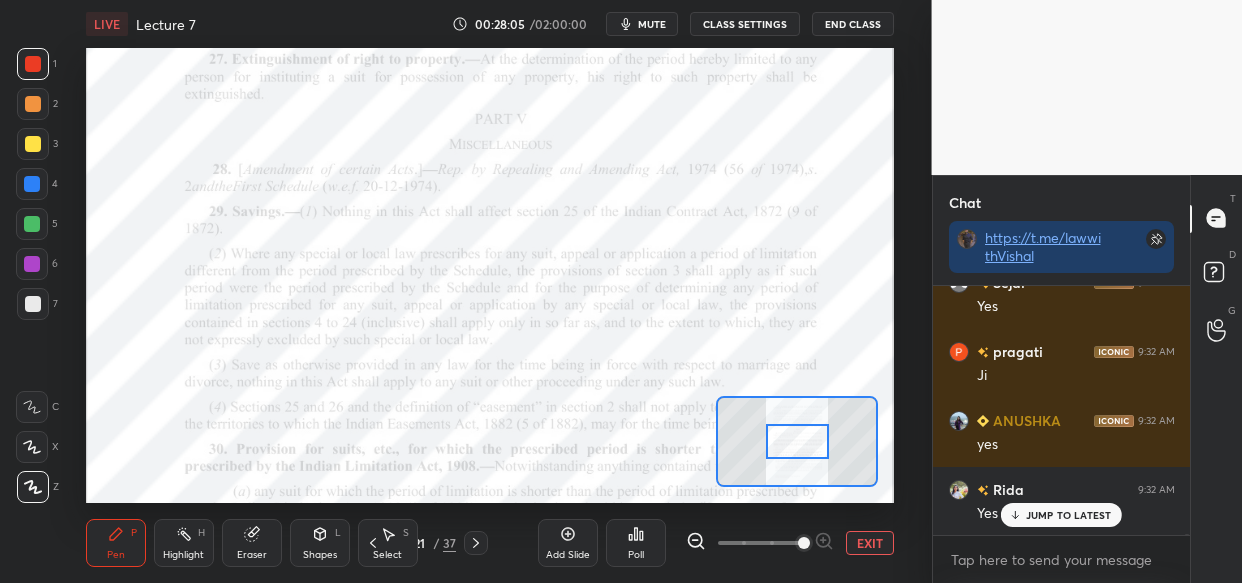click at bounding box center (760, 543) 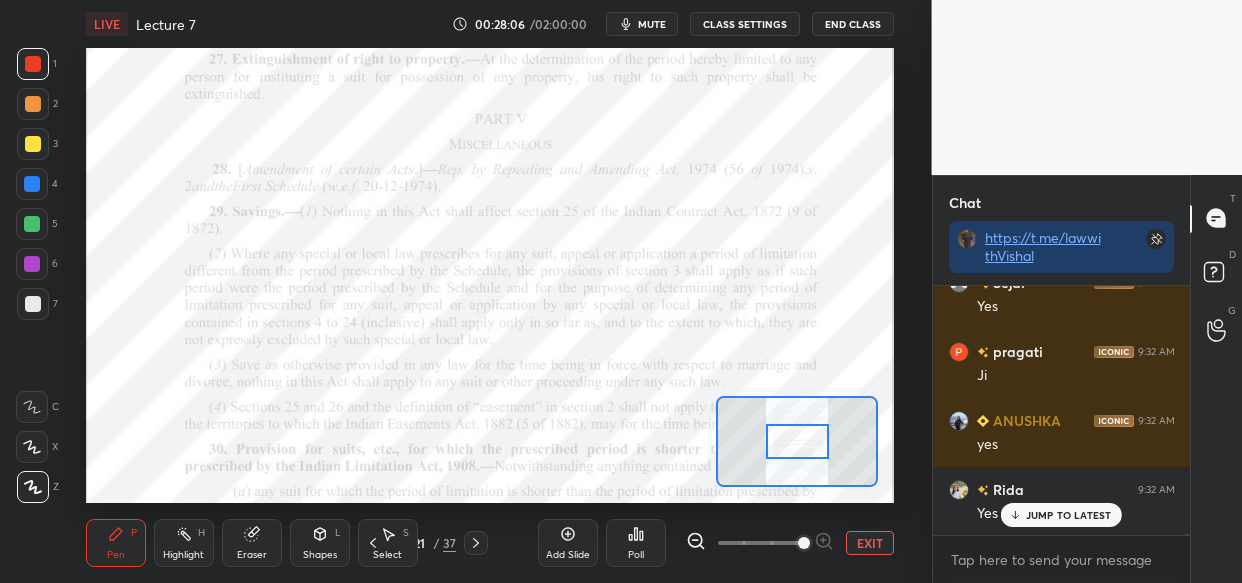 scroll, scrollTop: 72490, scrollLeft: 0, axis: vertical 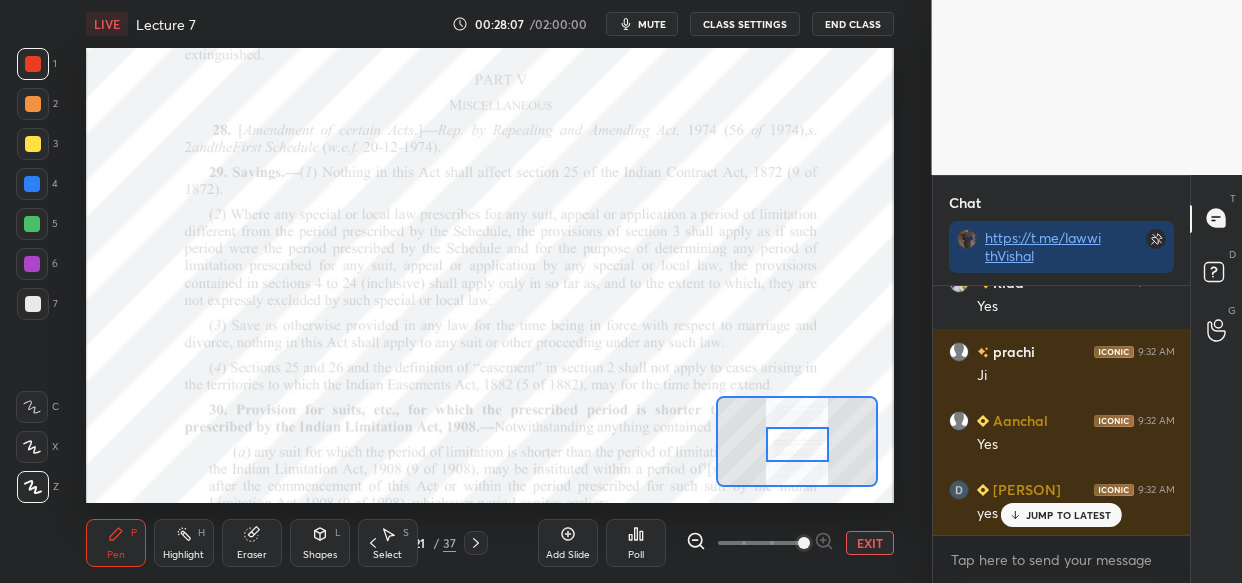 click at bounding box center (797, 444) 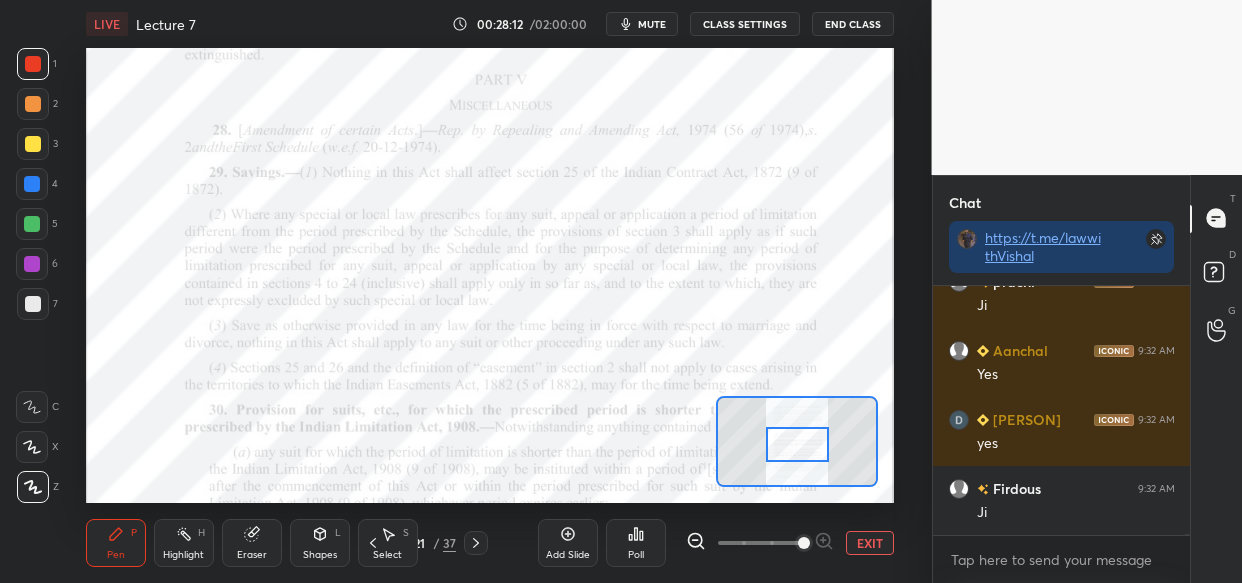 scroll, scrollTop: 72629, scrollLeft: 0, axis: vertical 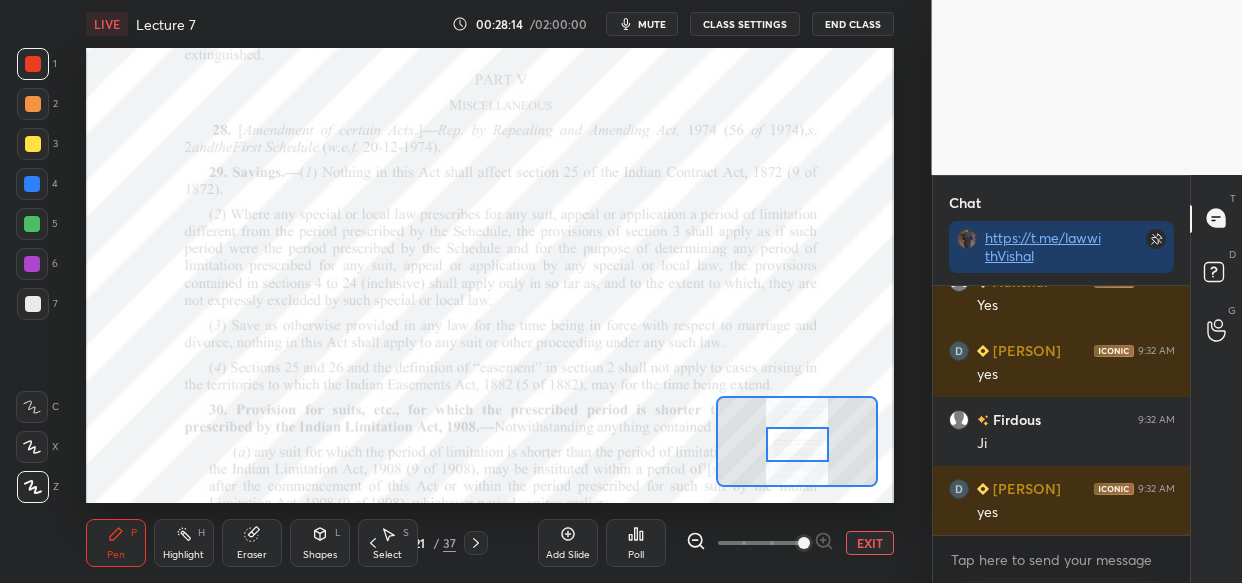 click on "LIVE Lecture 7 00:28:14 /  02:00:00 mute CLASS SETTINGS End Class Setting up your live class Poll for   secs No correct answer Start poll Back Lecture 7 • L7 of Limitation Act Comprehensive Course Vishal Singh Thakur Pen P Highlight H Eraser Shapes L Select S 21 / 37 Add Slide Poll EXIT" at bounding box center (490, 291) 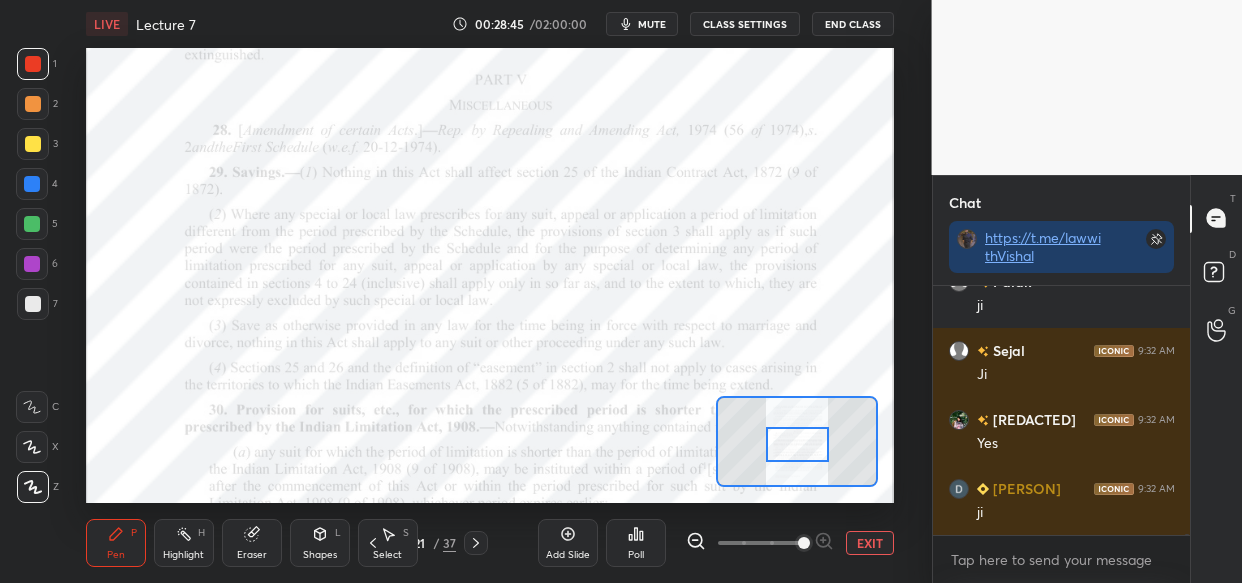 scroll, scrollTop: 74009, scrollLeft: 0, axis: vertical 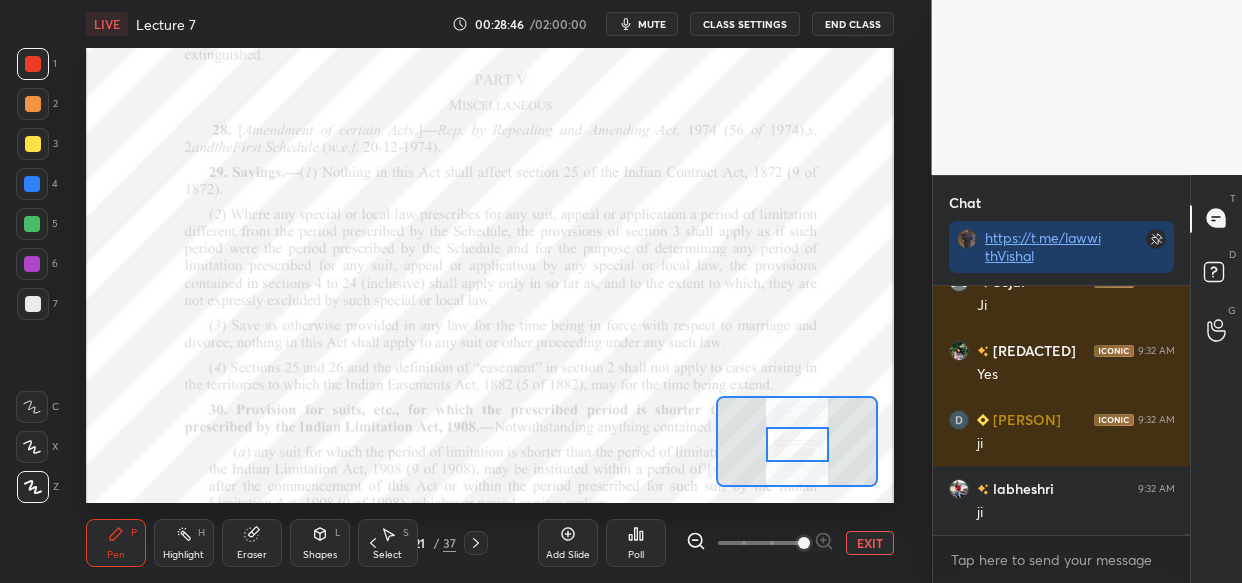 click on "LIVE Lecture 7 00:28:46 /  02:00:00 mute CLASS SETTINGS End Class Setting up your live class Poll for   secs No correct answer Start poll Back Lecture 7 • L7 of Limitation Act Comprehensive Course Vishal Singh Thakur Pen P Highlight H Eraser Shapes L Select S 21 / 37 Add Slide Poll EXIT" at bounding box center (490, 291) 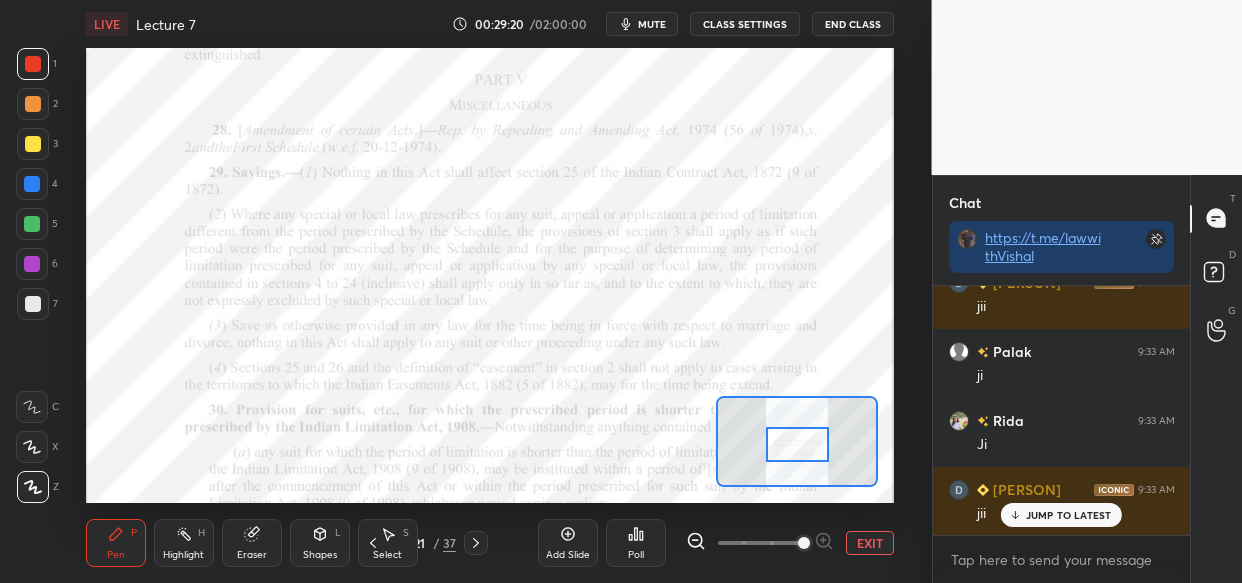 scroll, scrollTop: 75250, scrollLeft: 0, axis: vertical 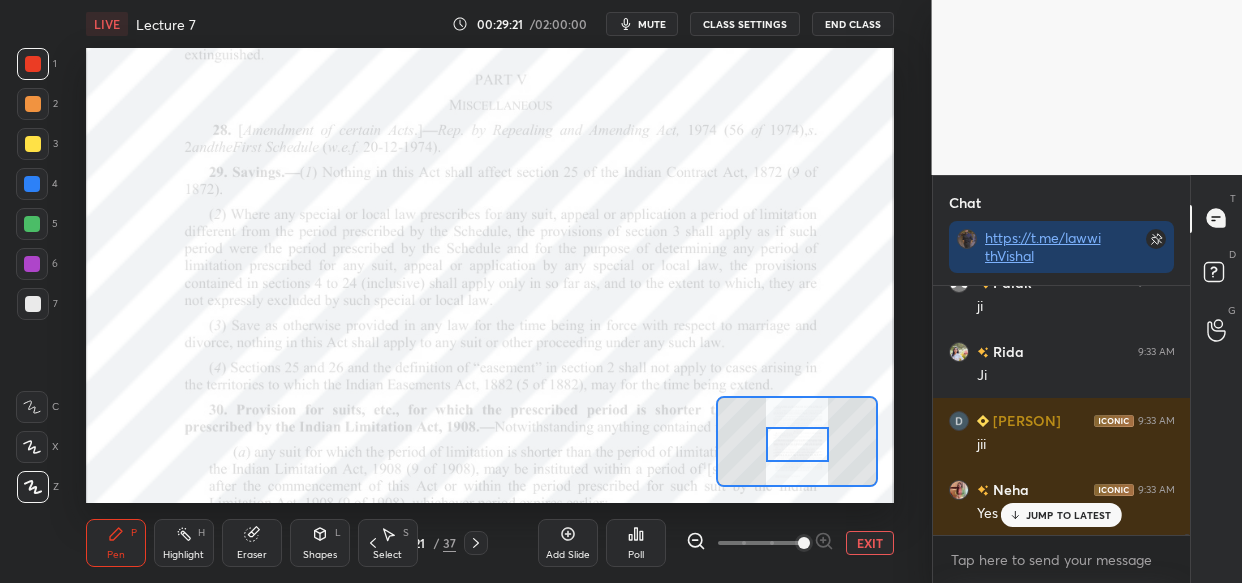 click 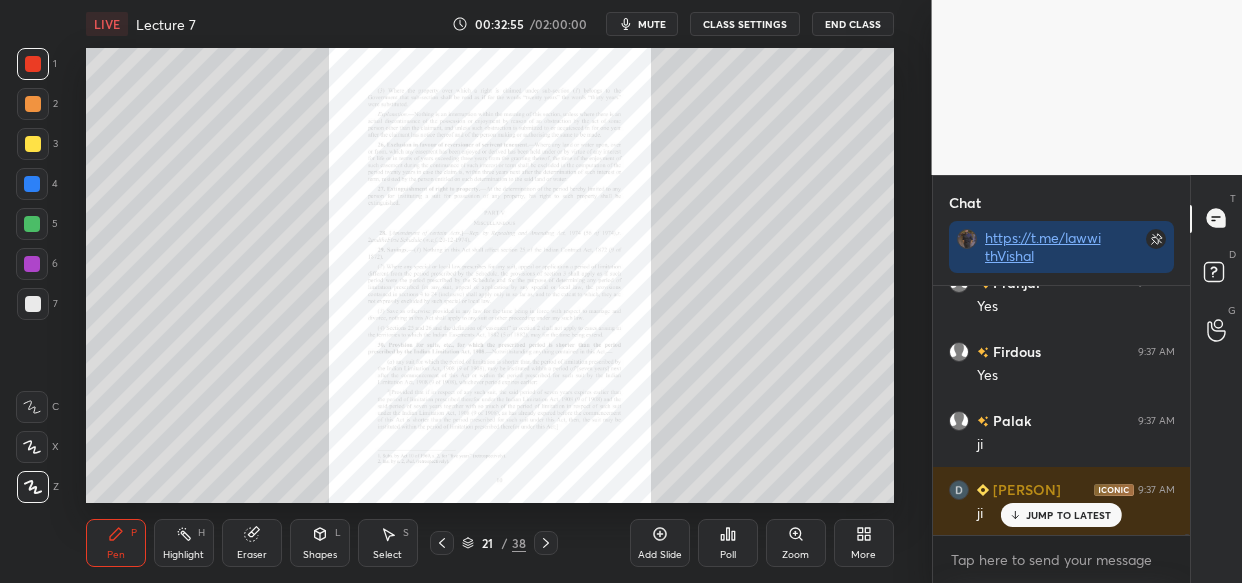 scroll, scrollTop: 83221, scrollLeft: 0, axis: vertical 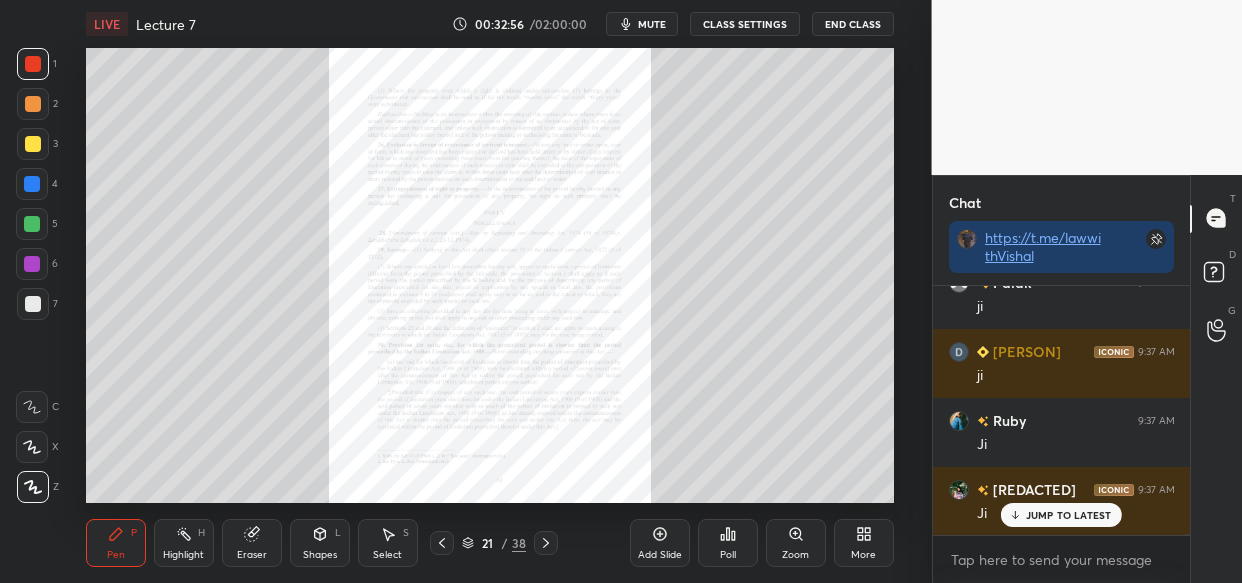 click on "Zoom" at bounding box center (796, 543) 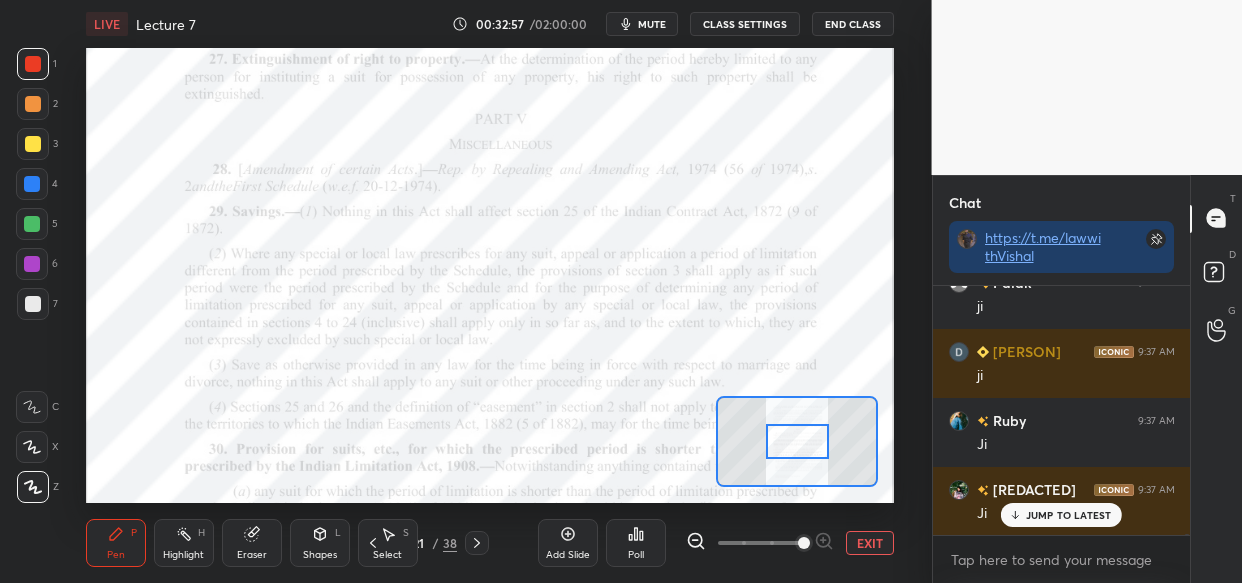 click at bounding box center (804, 543) 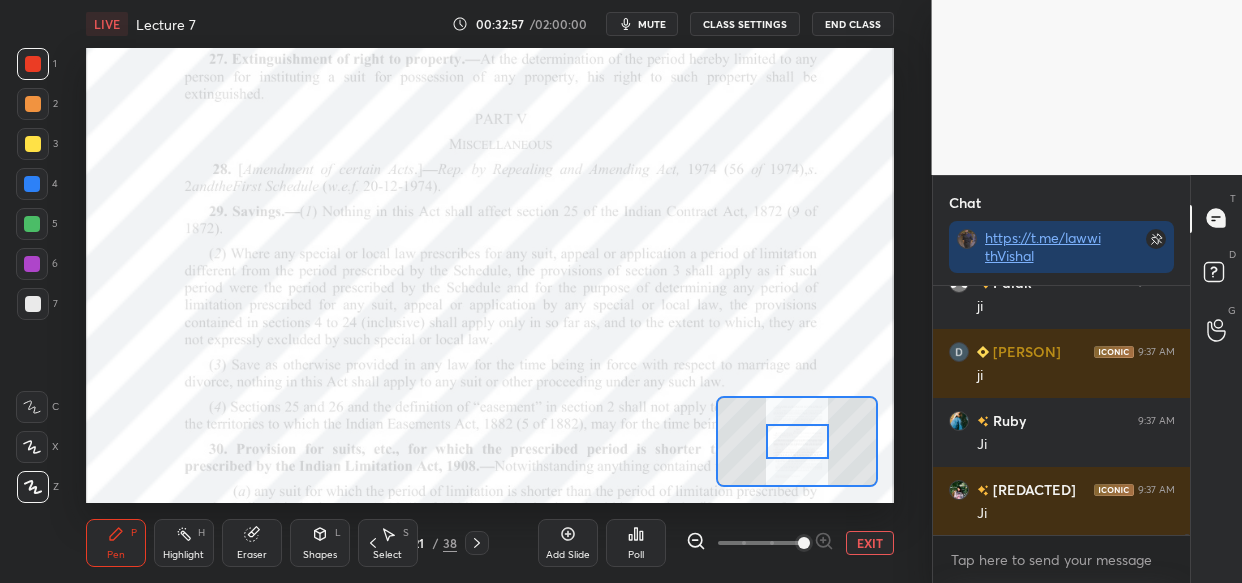 scroll, scrollTop: 83360, scrollLeft: 0, axis: vertical 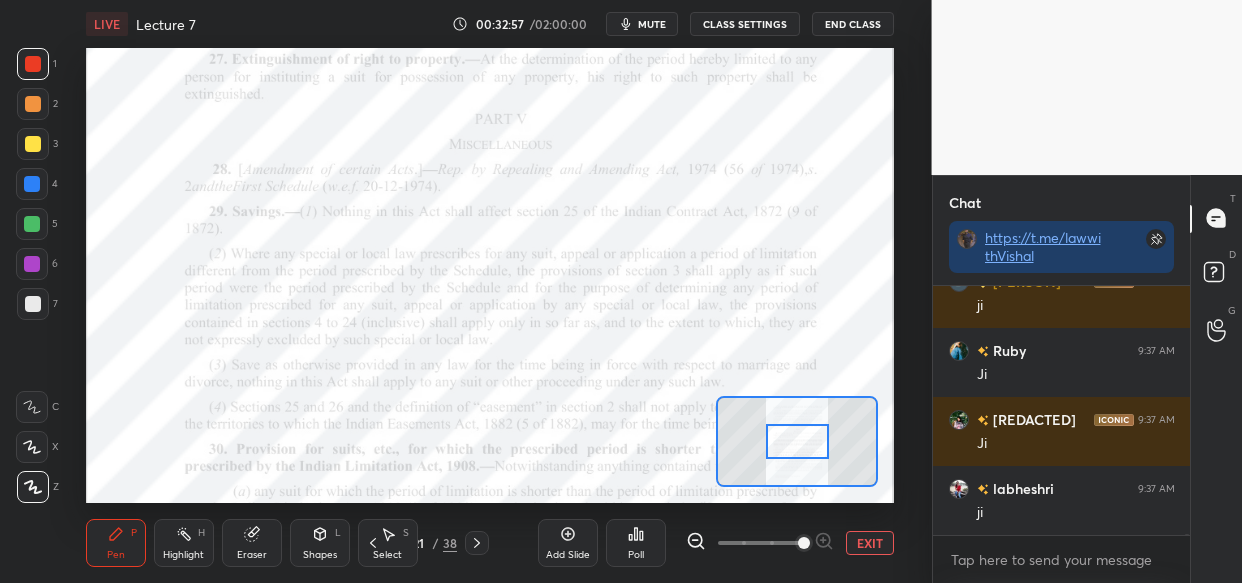click at bounding box center [804, 543] 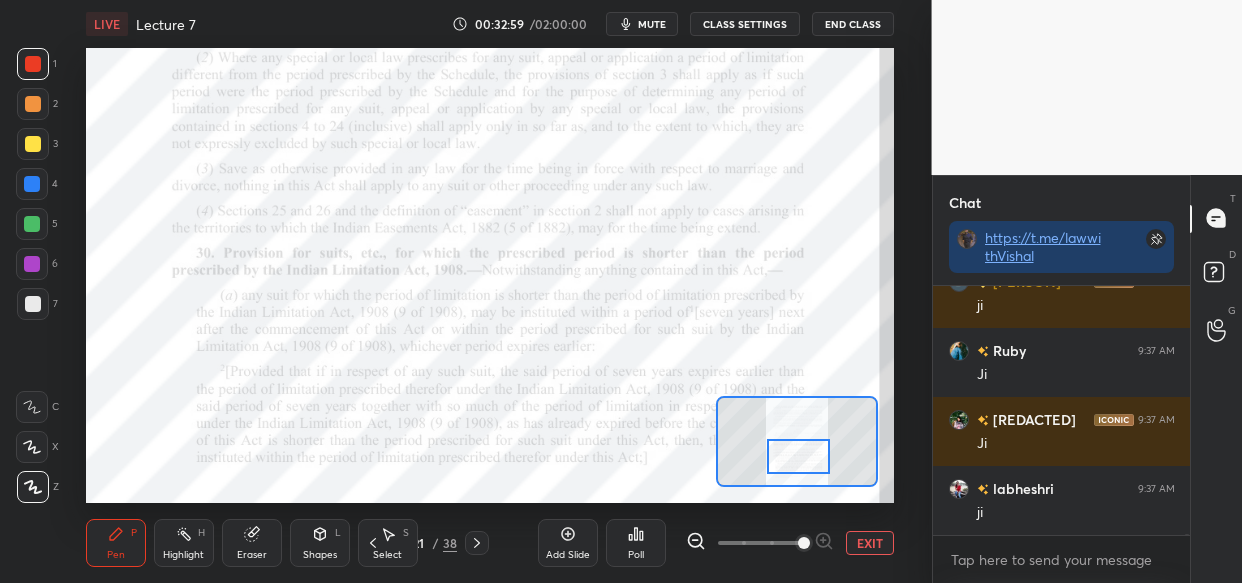 drag, startPoint x: 798, startPoint y: 439, endPoint x: 799, endPoint y: 454, distance: 15.033297 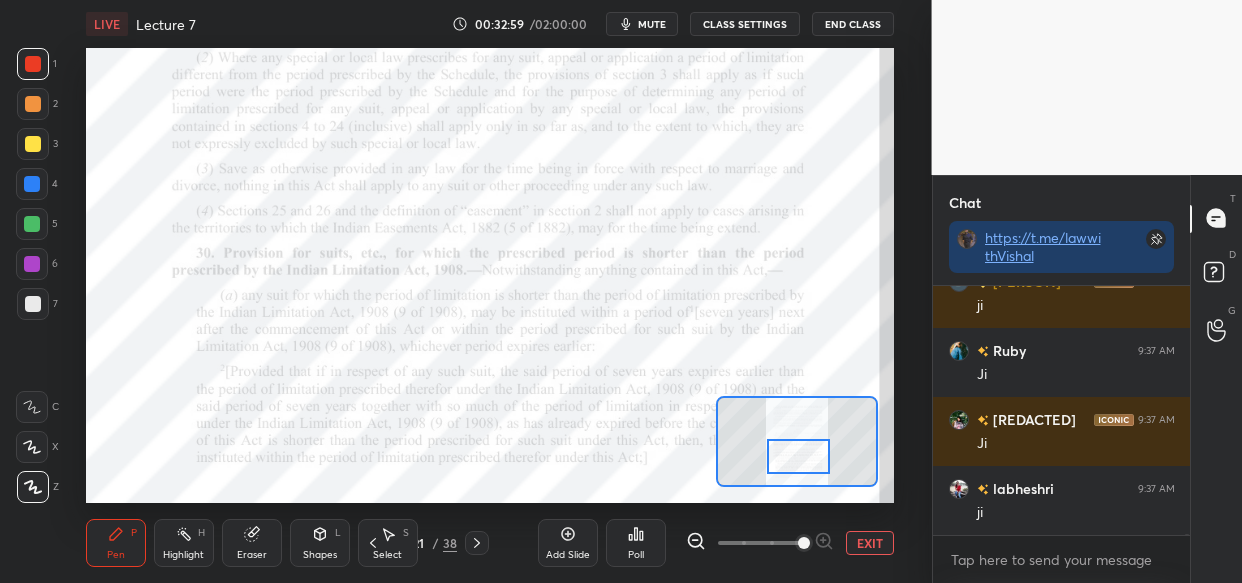 click at bounding box center [798, 456] 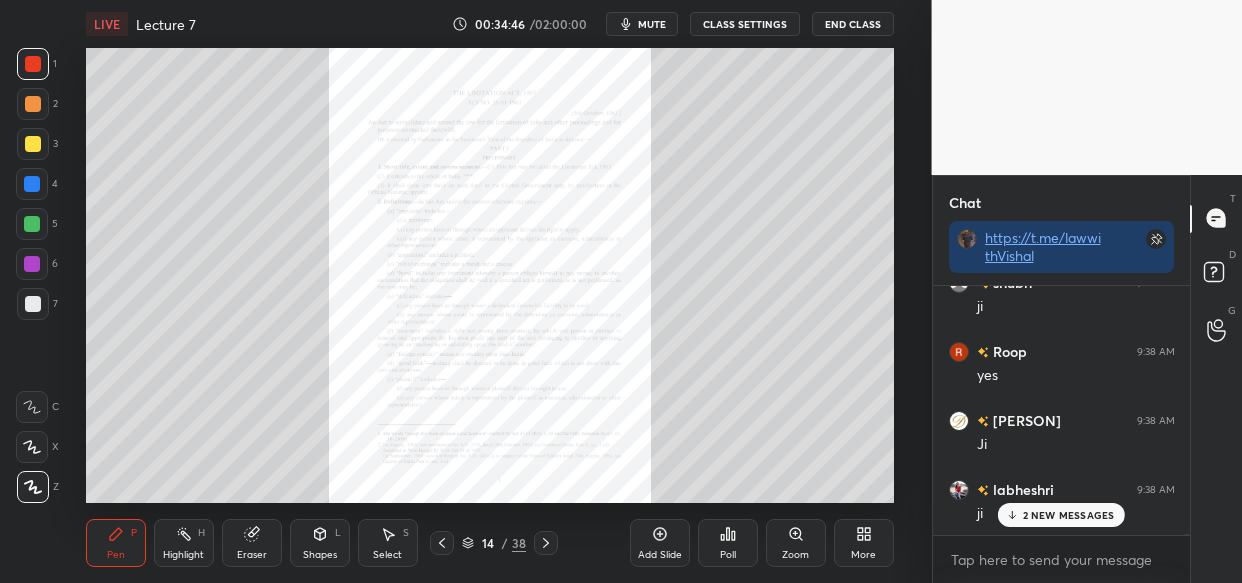scroll, scrollTop: 87520, scrollLeft: 0, axis: vertical 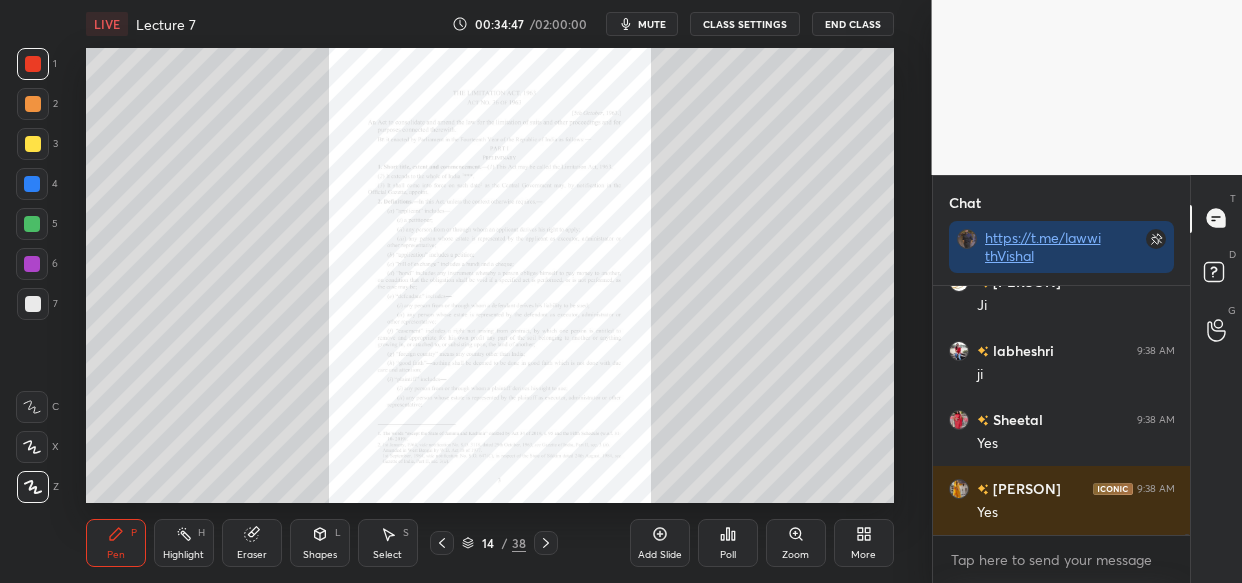 click 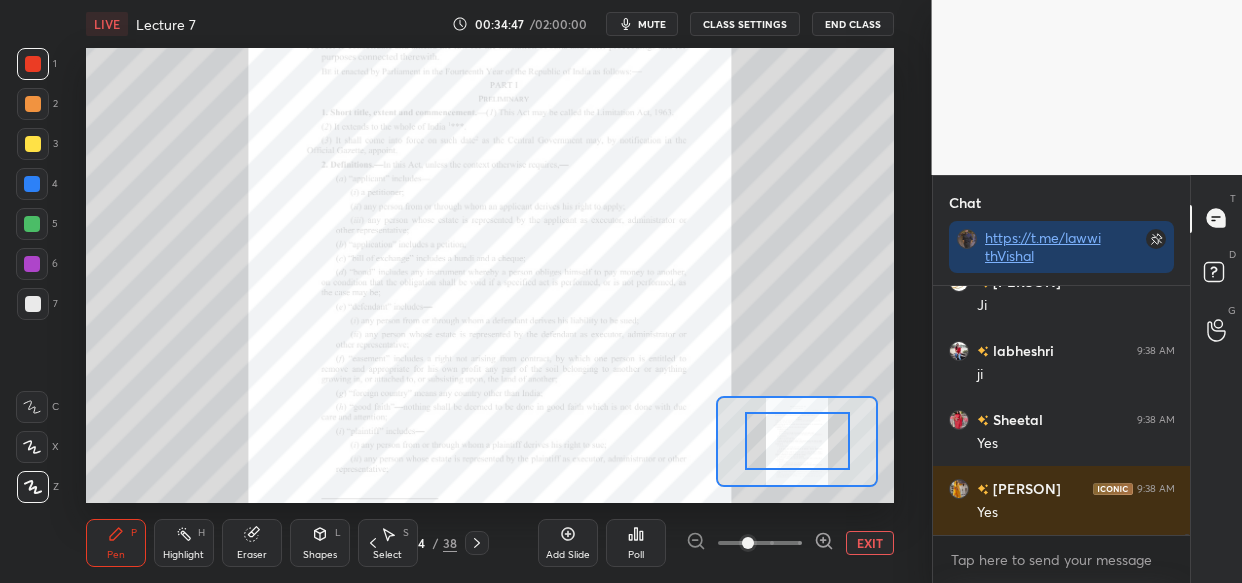 click at bounding box center (760, 543) 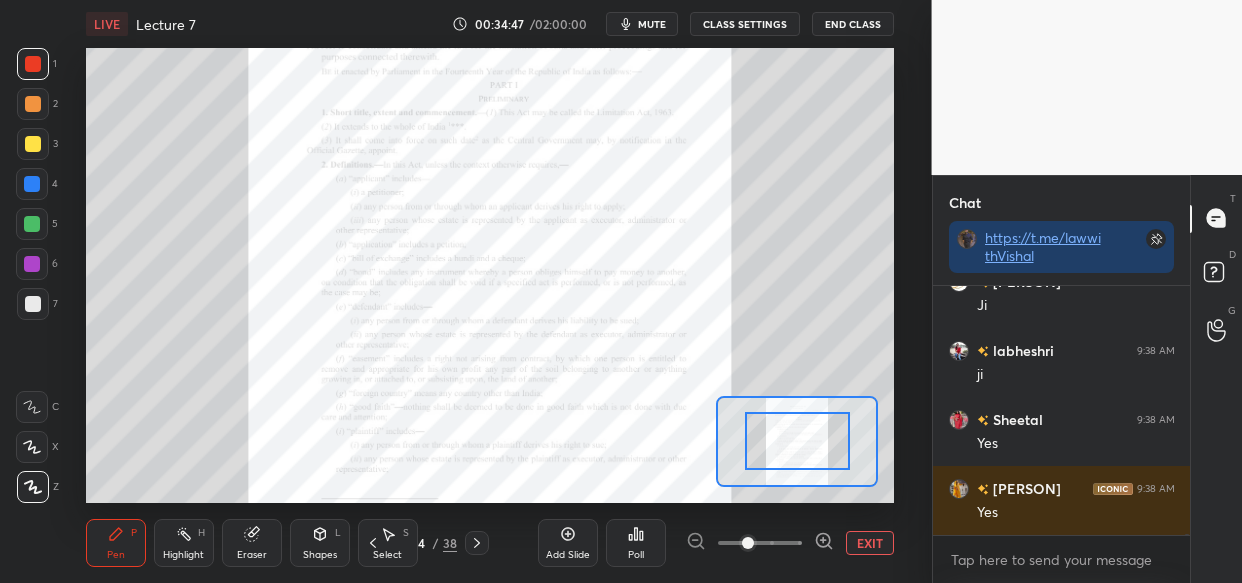 click 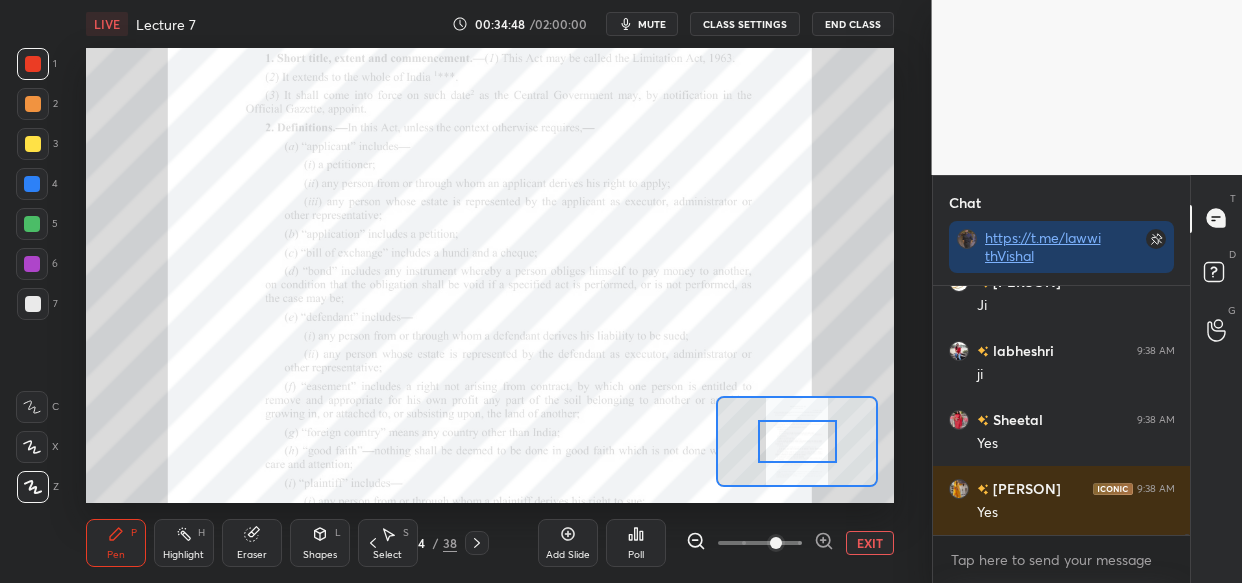 click 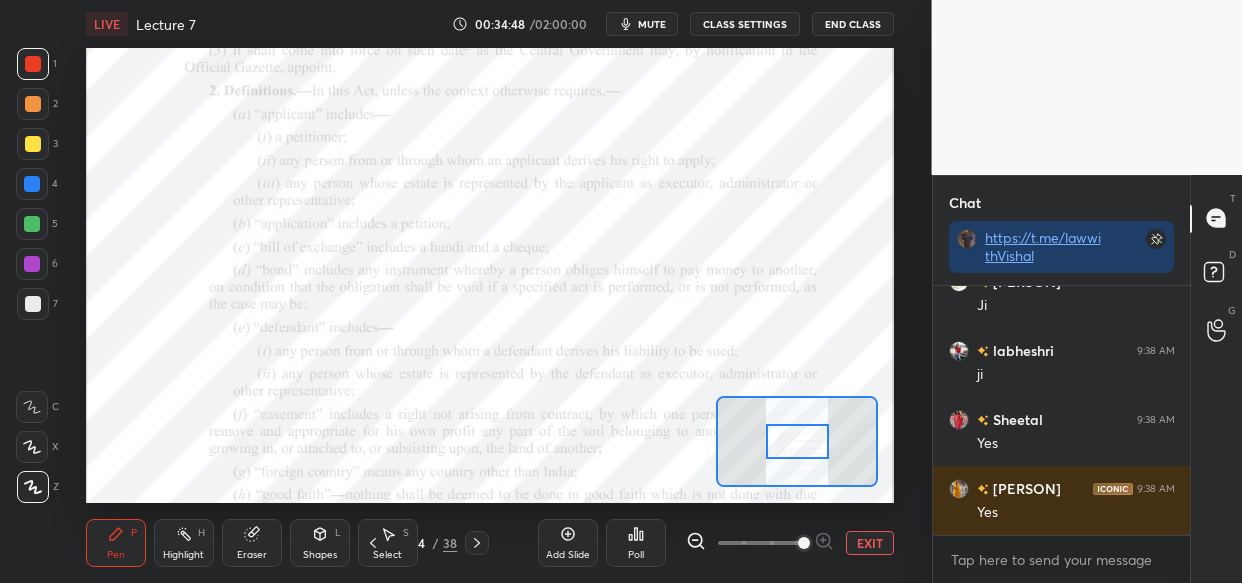 click at bounding box center (760, 543) 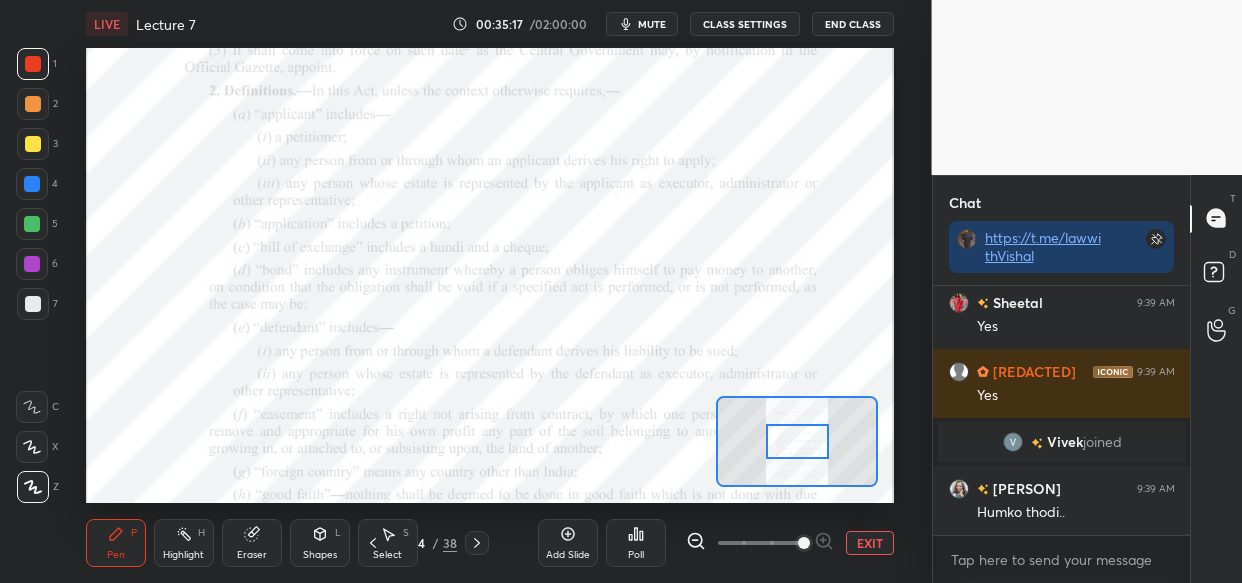 scroll, scrollTop: 67202, scrollLeft: 0, axis: vertical 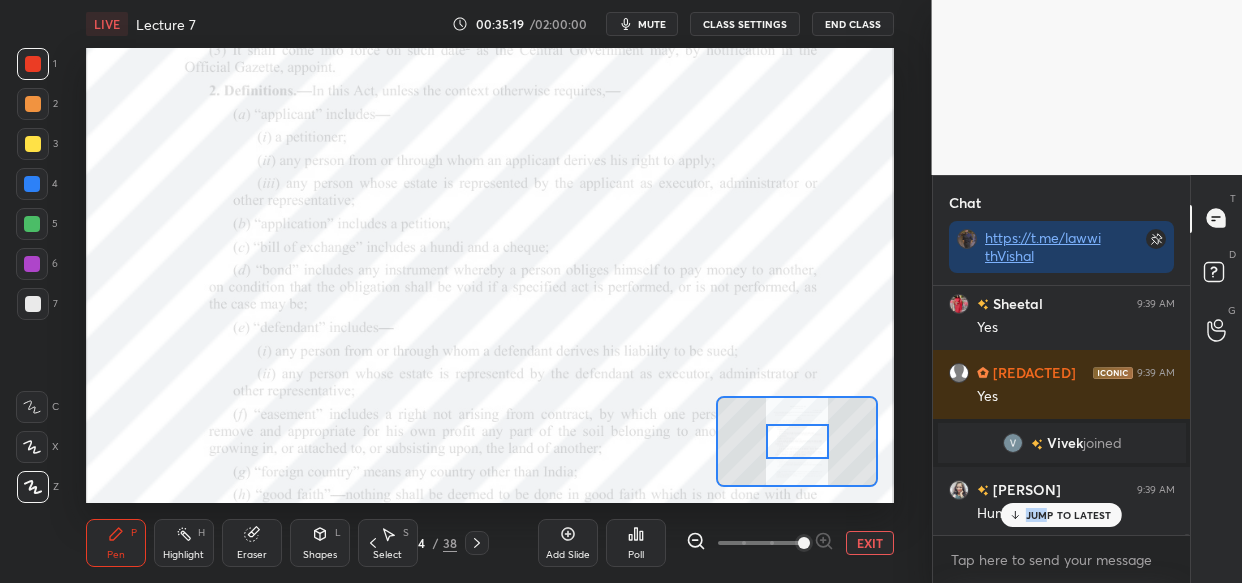 click on "Neha 9:39 AM Yes bhaiya,perfect Firdous 9:39 AM Ji Shalinee 9:39 AM Ji Kritika 9:39 AM yes aseema 9:39 AM Ji Anjali 9:39 AM Yes Bharti 9:39 AM Ji labheshri 9:39 AM ji Rida 9:39 AM Ji Palak 9:39 AM ji Sheetal 9:39 AM Yes Sanjam 9:39 AM Yes Vivek  joined Shalinee 9:39 AM Humko thodi.. JUMP TO LATEST" at bounding box center (1062, 410) 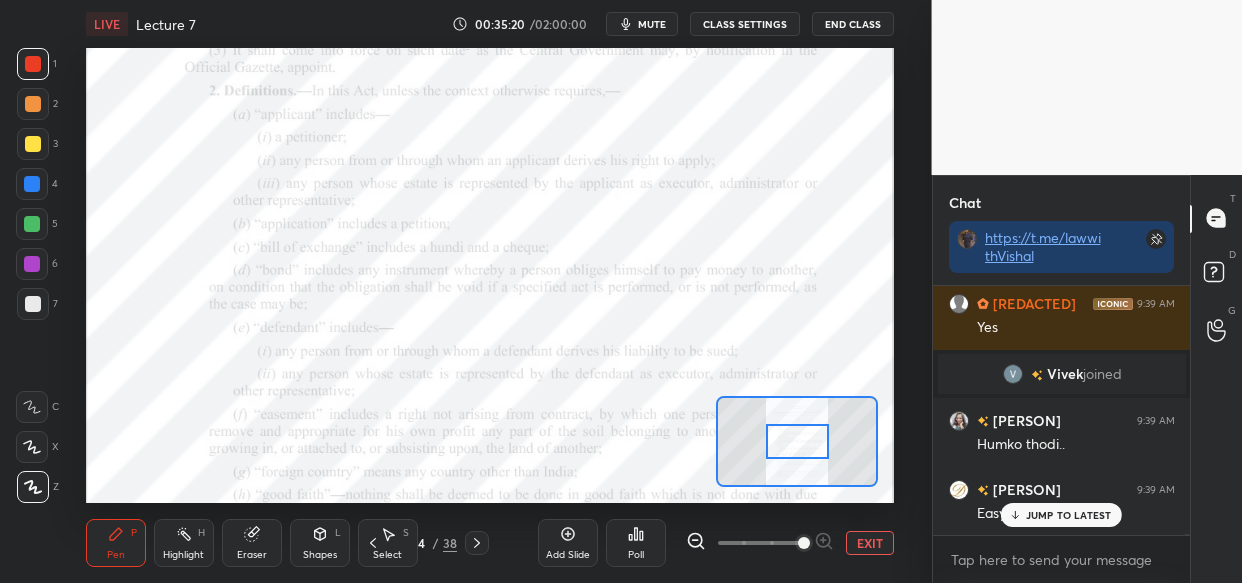drag, startPoint x: 1063, startPoint y: 512, endPoint x: 1024, endPoint y: 554, distance: 57.31492 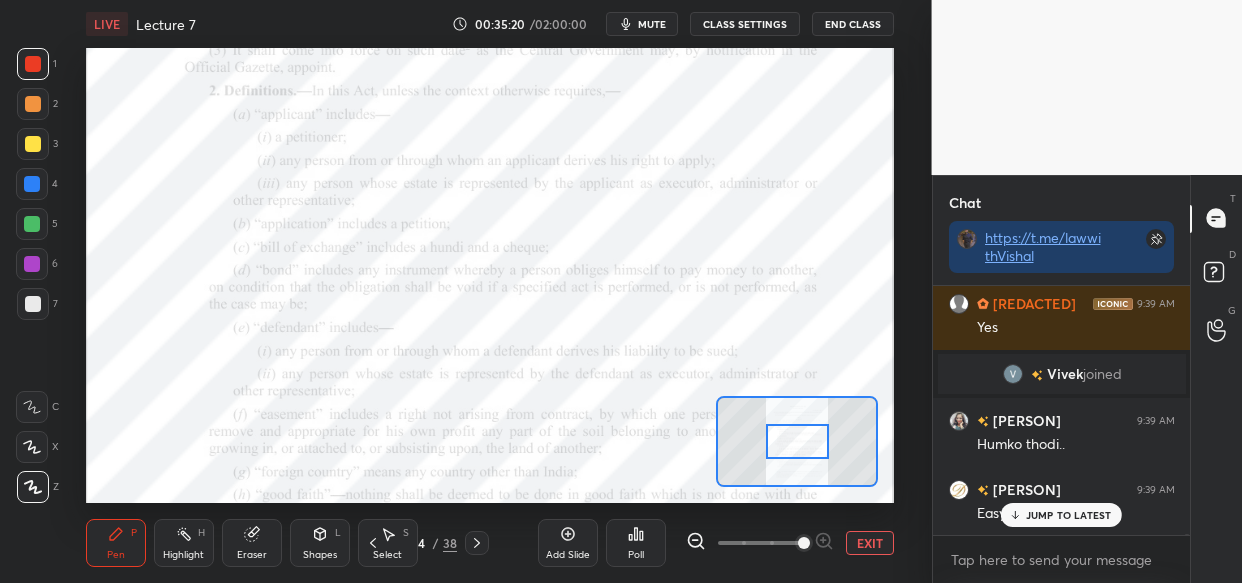 click on "JUMP TO LATEST" at bounding box center [1069, 515] 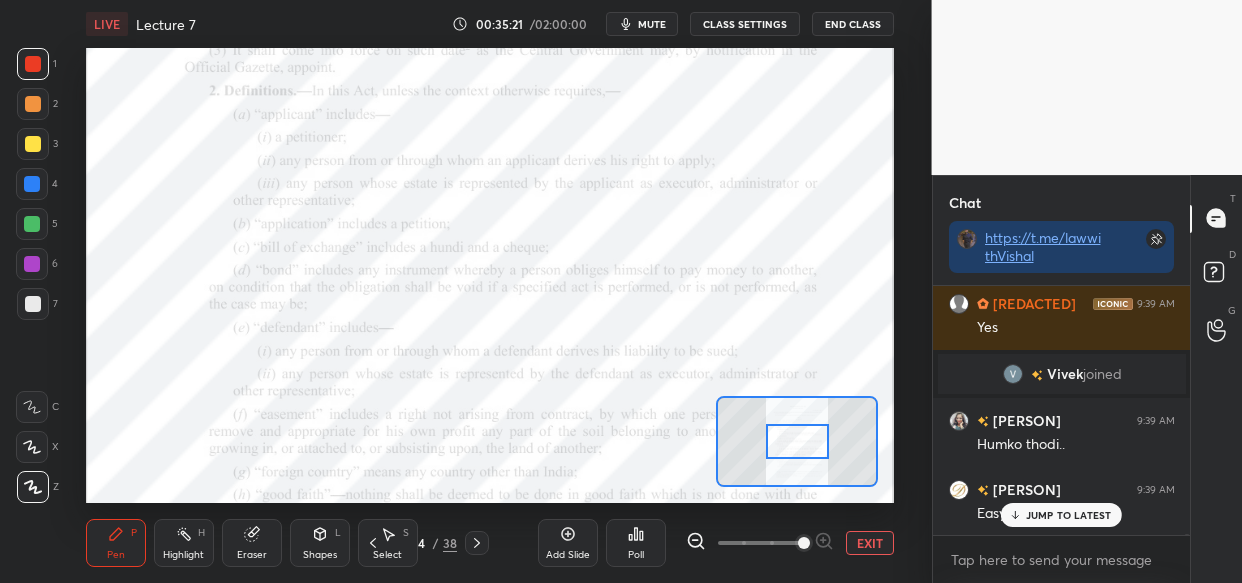 scroll, scrollTop: 67340, scrollLeft: 0, axis: vertical 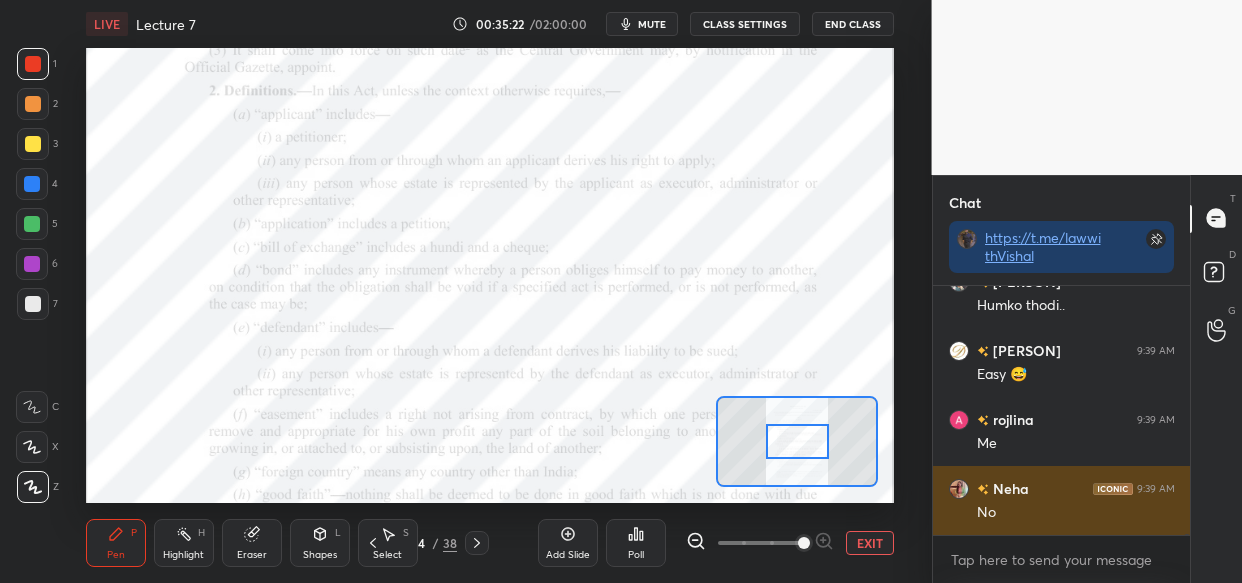 click on "No" at bounding box center [1076, 513] 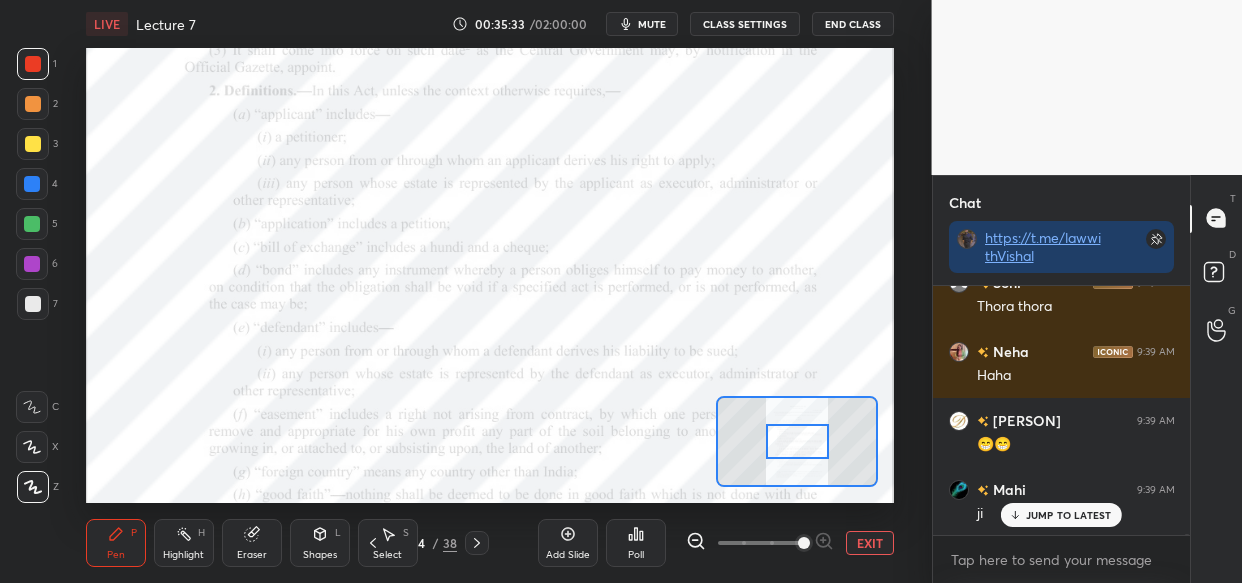 scroll, scrollTop: 68030, scrollLeft: 0, axis: vertical 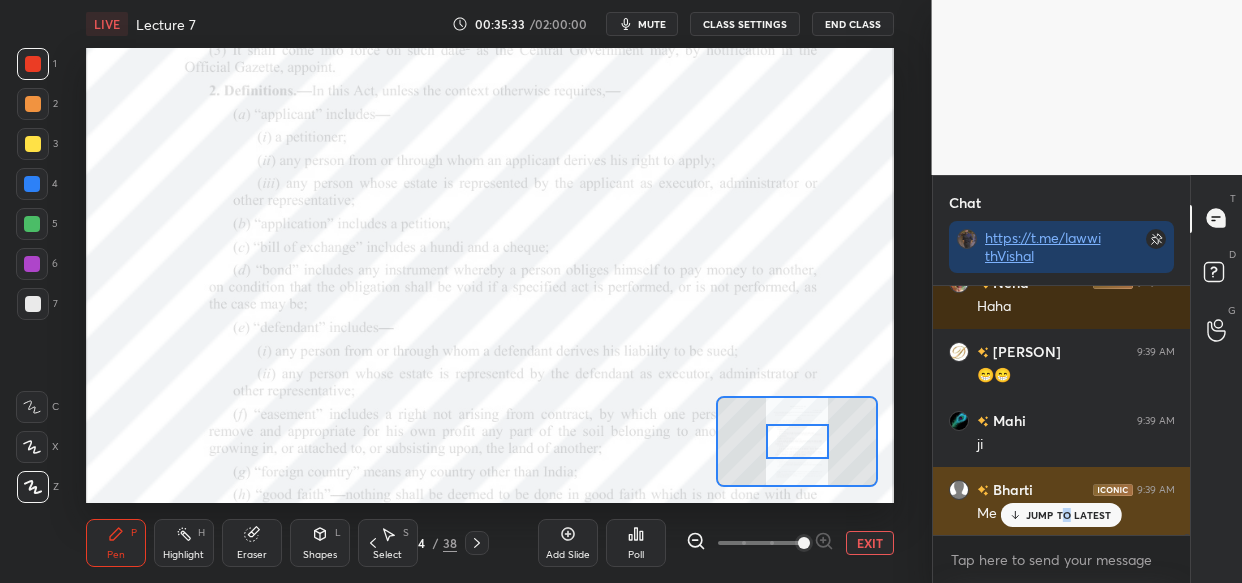 drag, startPoint x: 1066, startPoint y: 516, endPoint x: 1055, endPoint y: 520, distance: 11.7046995 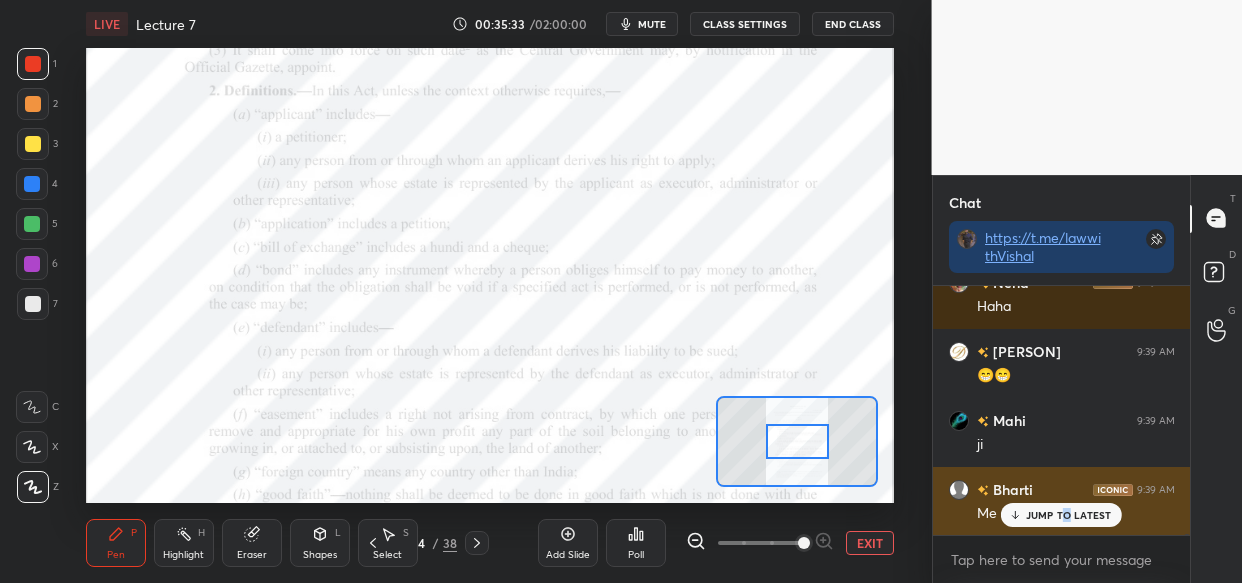 click on "JUMP TO LATEST" at bounding box center [1069, 515] 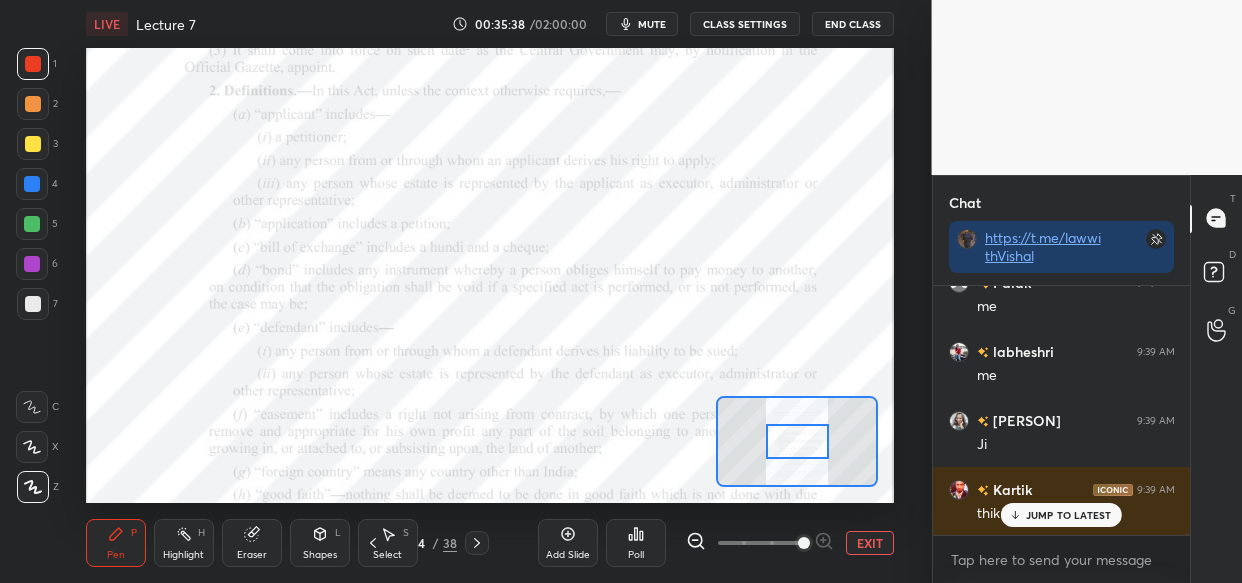 scroll, scrollTop: 68513, scrollLeft: 0, axis: vertical 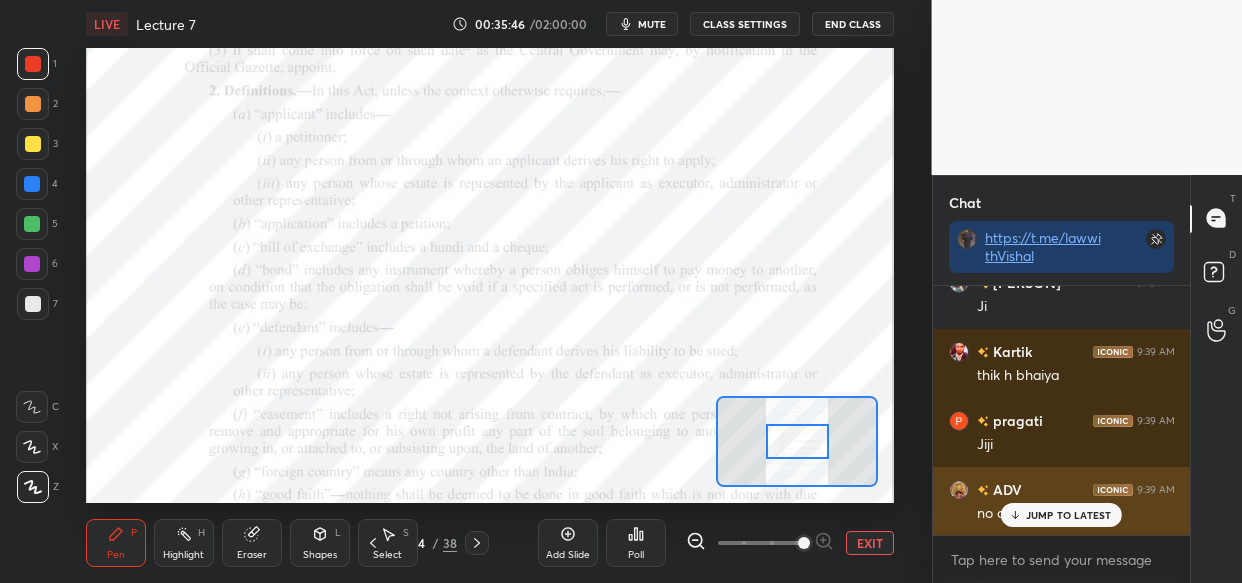 click on "JUMP TO LATEST" at bounding box center (1061, 515) 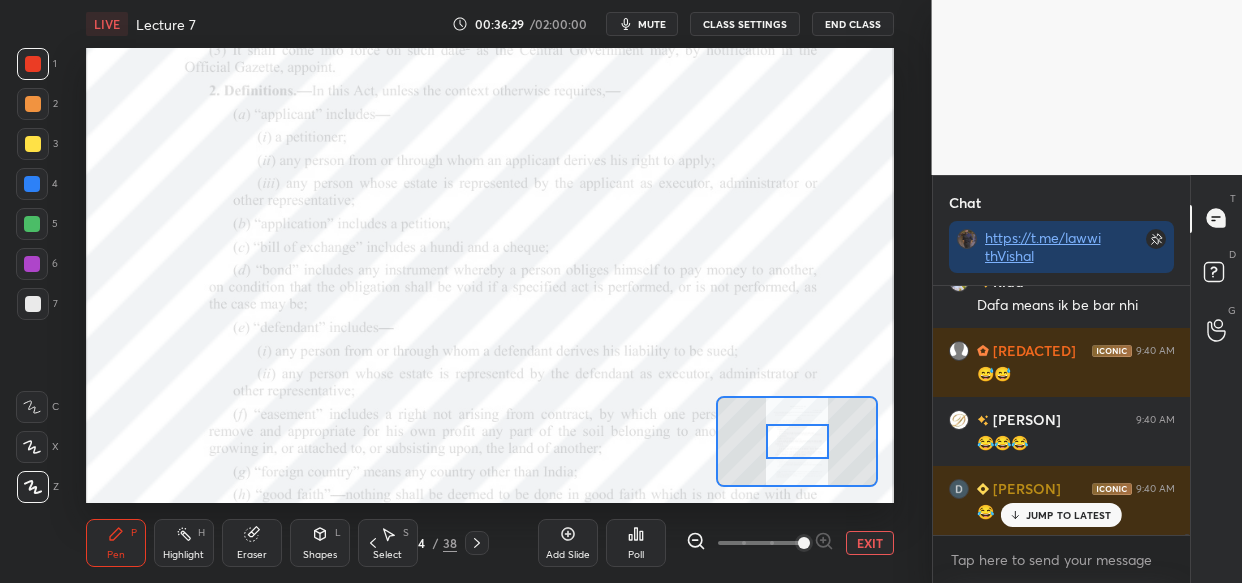 scroll, scrollTop: 70844, scrollLeft: 0, axis: vertical 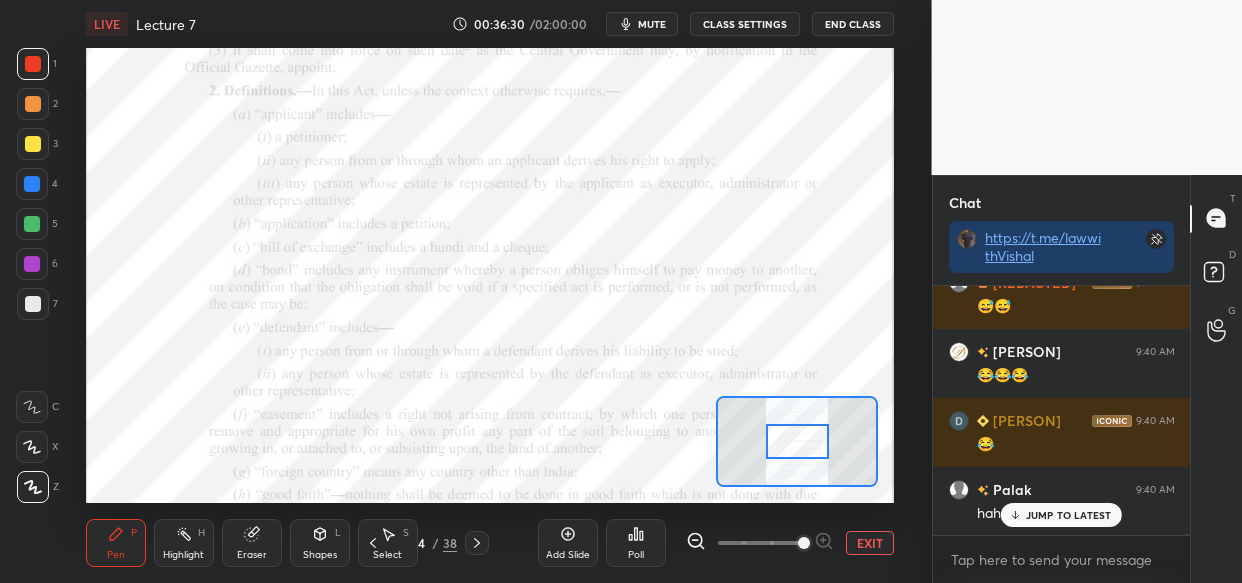 click on "JUMP TO LATEST" at bounding box center (1069, 515) 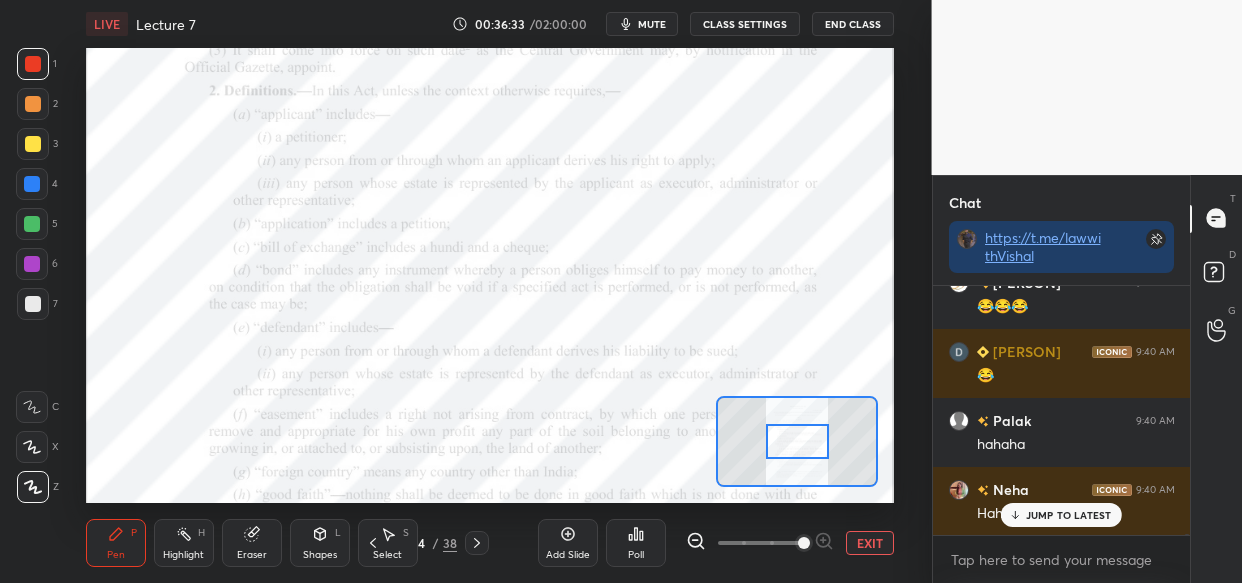 scroll, scrollTop: 71051, scrollLeft: 0, axis: vertical 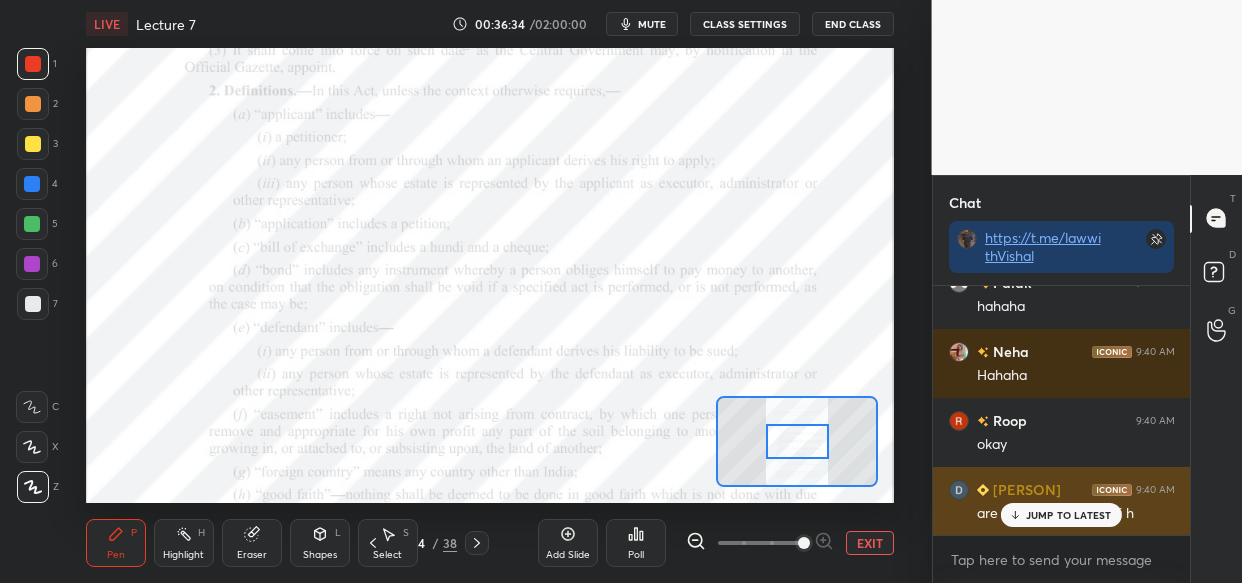click on "JUMP TO LATEST" at bounding box center (1069, 515) 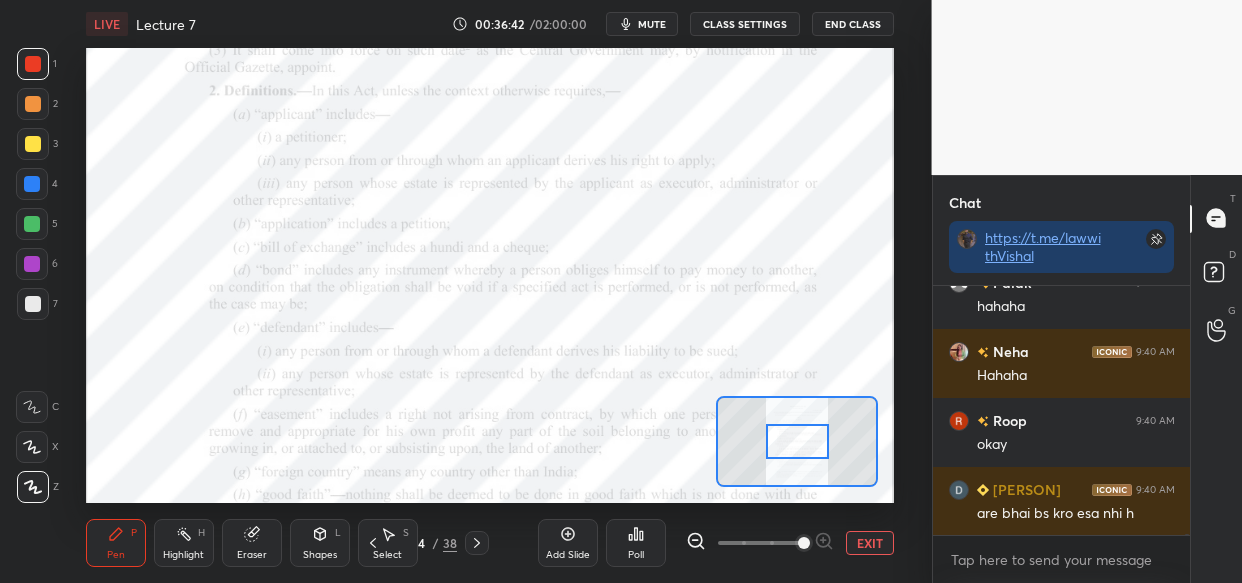 scroll, scrollTop: 71120, scrollLeft: 0, axis: vertical 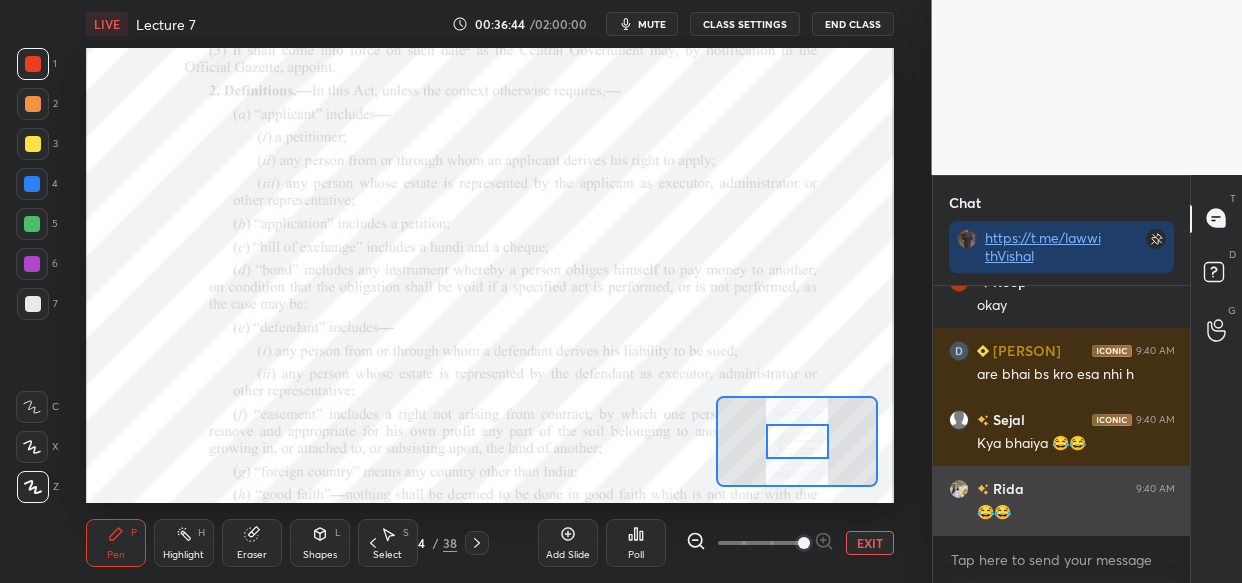 click on "😂😂" at bounding box center [1076, 513] 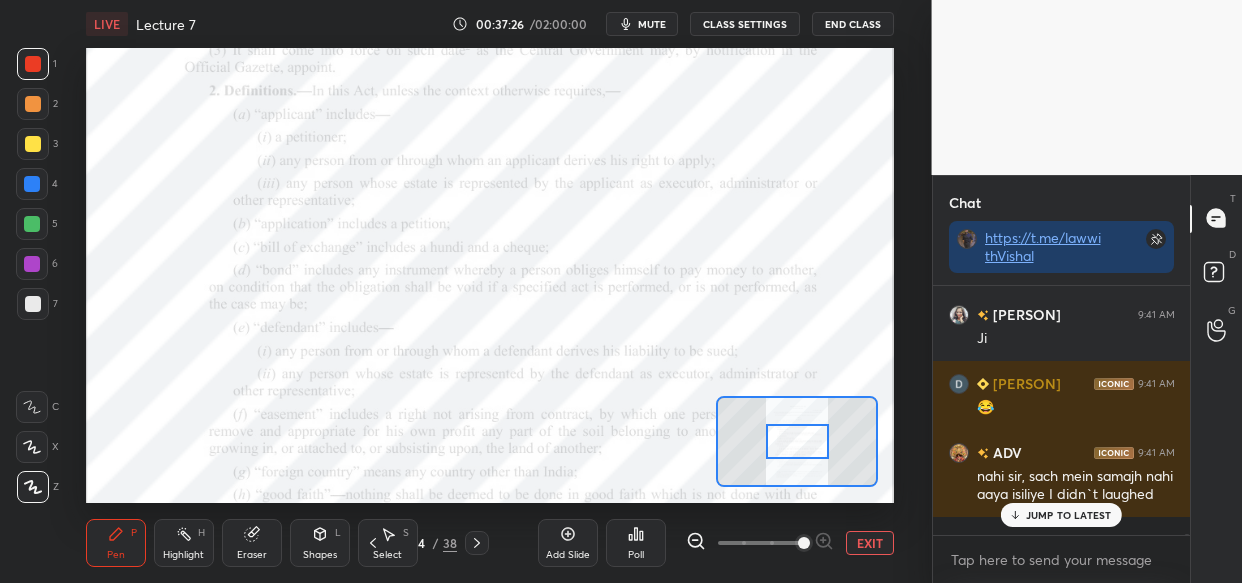 scroll, scrollTop: 73004, scrollLeft: 0, axis: vertical 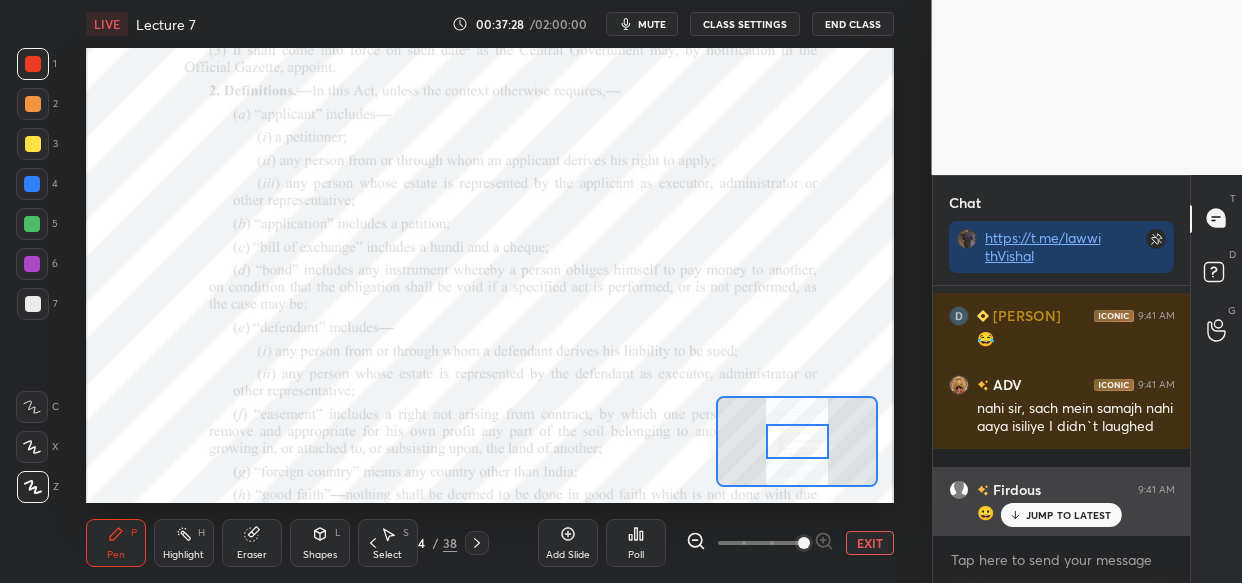 click on "JUMP TO LATEST" at bounding box center (1061, 515) 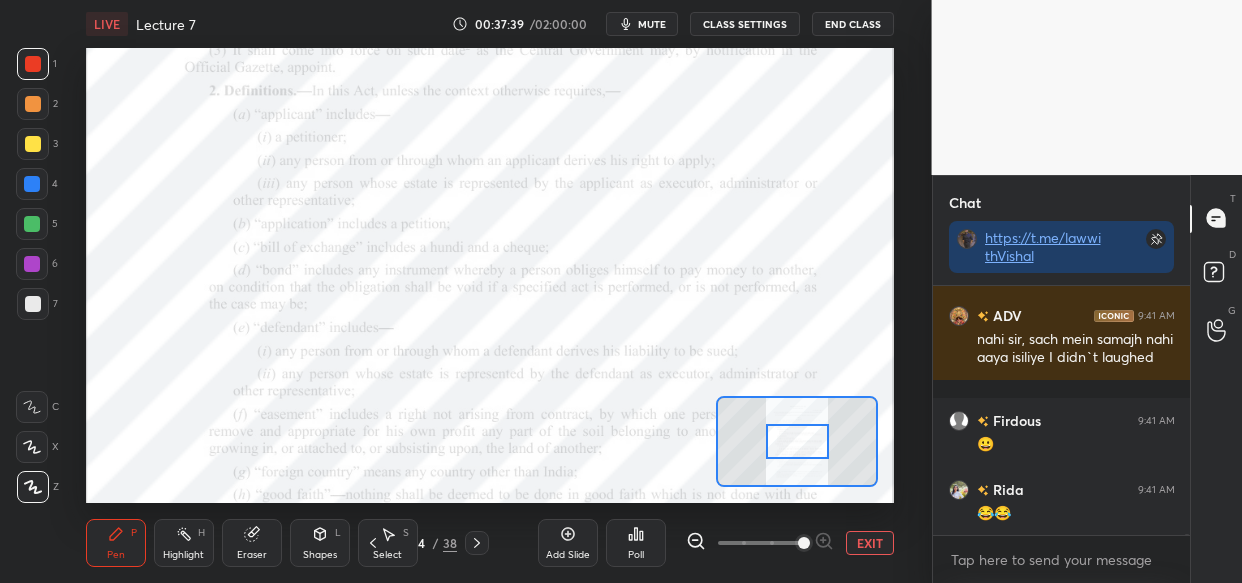 scroll, scrollTop: 73160, scrollLeft: 0, axis: vertical 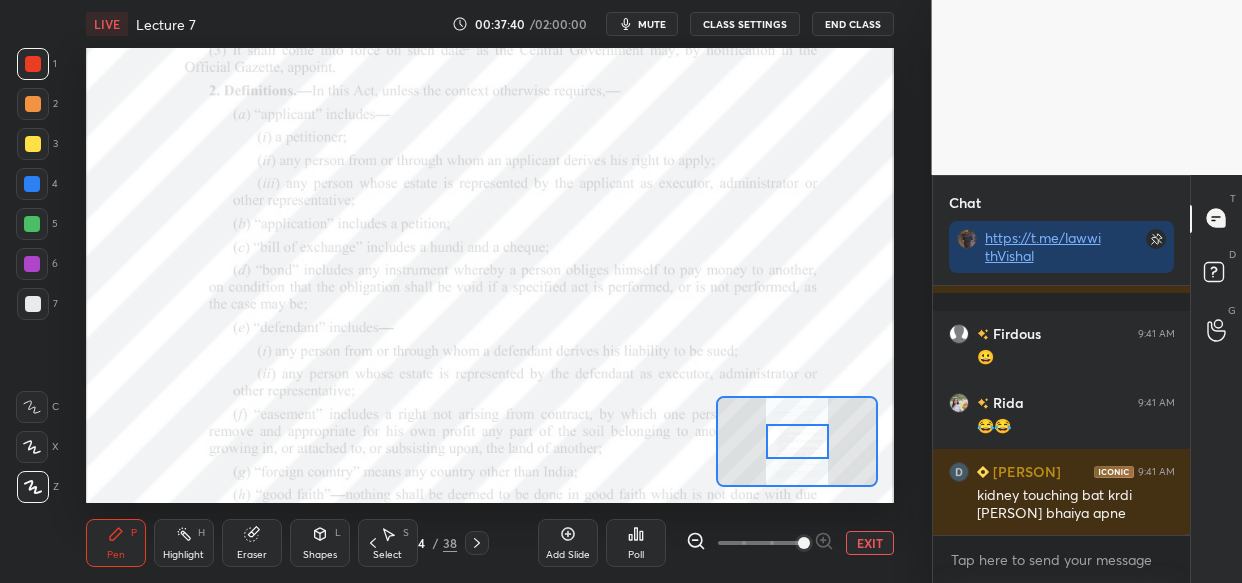 click on "Setting up your live class Poll for   secs No correct answer Start poll" at bounding box center (490, 275) 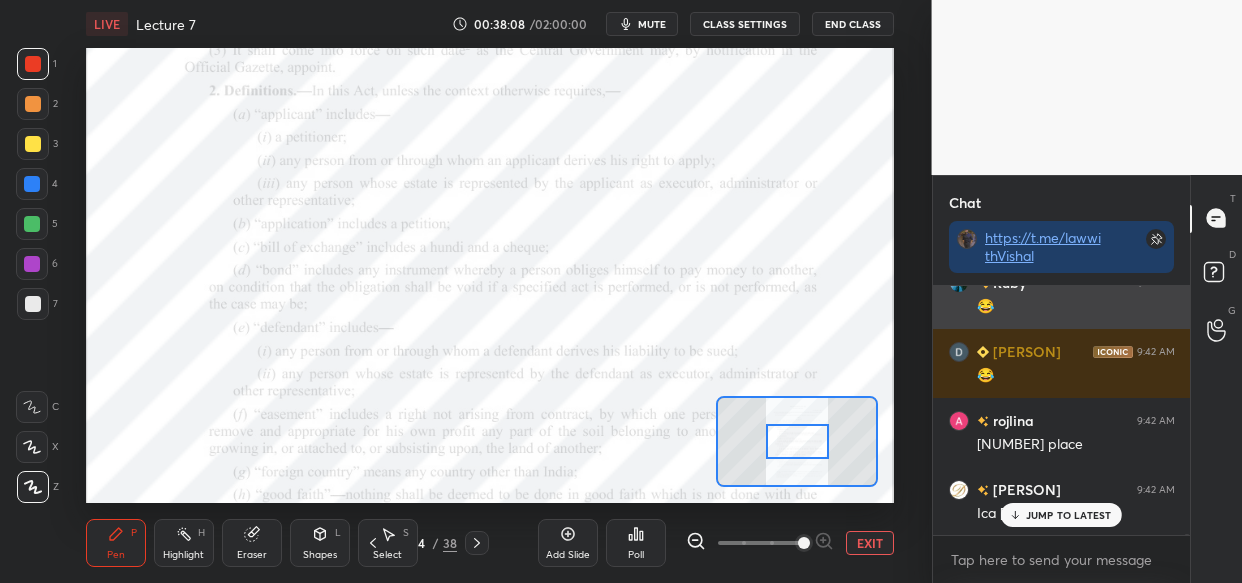 scroll, scrollTop: 73643, scrollLeft: 0, axis: vertical 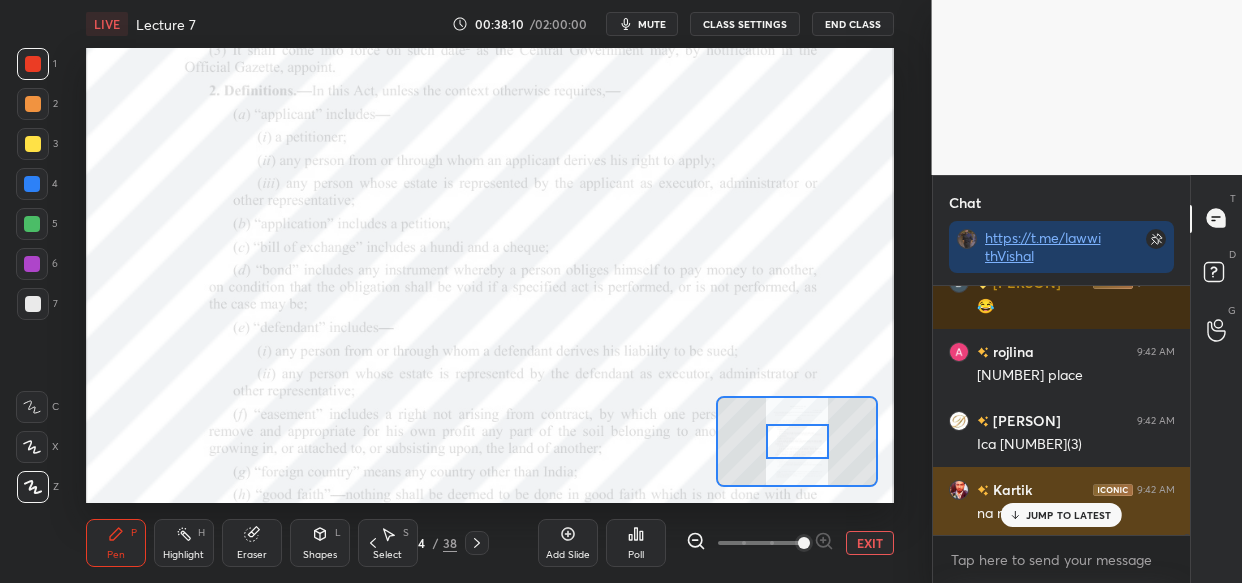 drag, startPoint x: 1028, startPoint y: 509, endPoint x: 1009, endPoint y: 512, distance: 19.235384 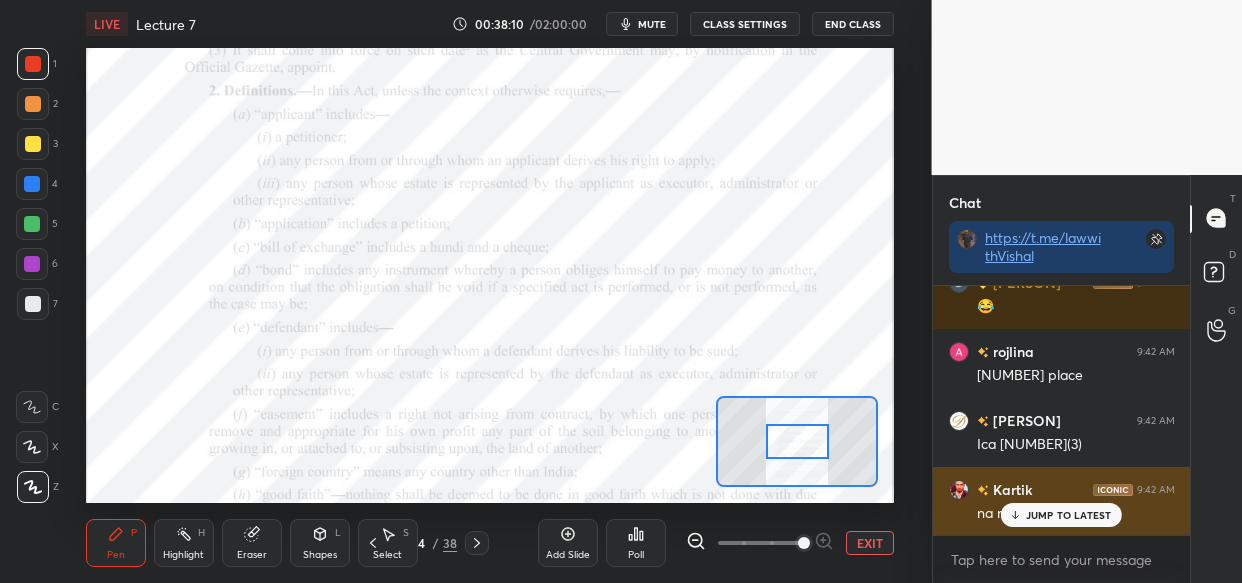 click on "JUMP TO LATEST" at bounding box center (1061, 515) 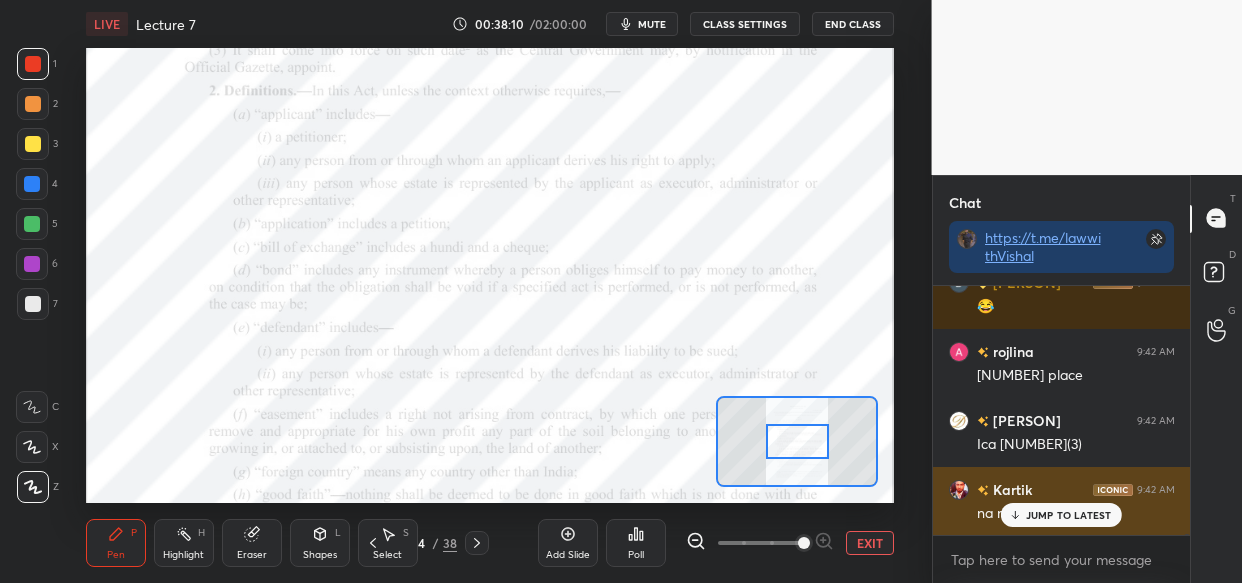 scroll, scrollTop: 73712, scrollLeft: 0, axis: vertical 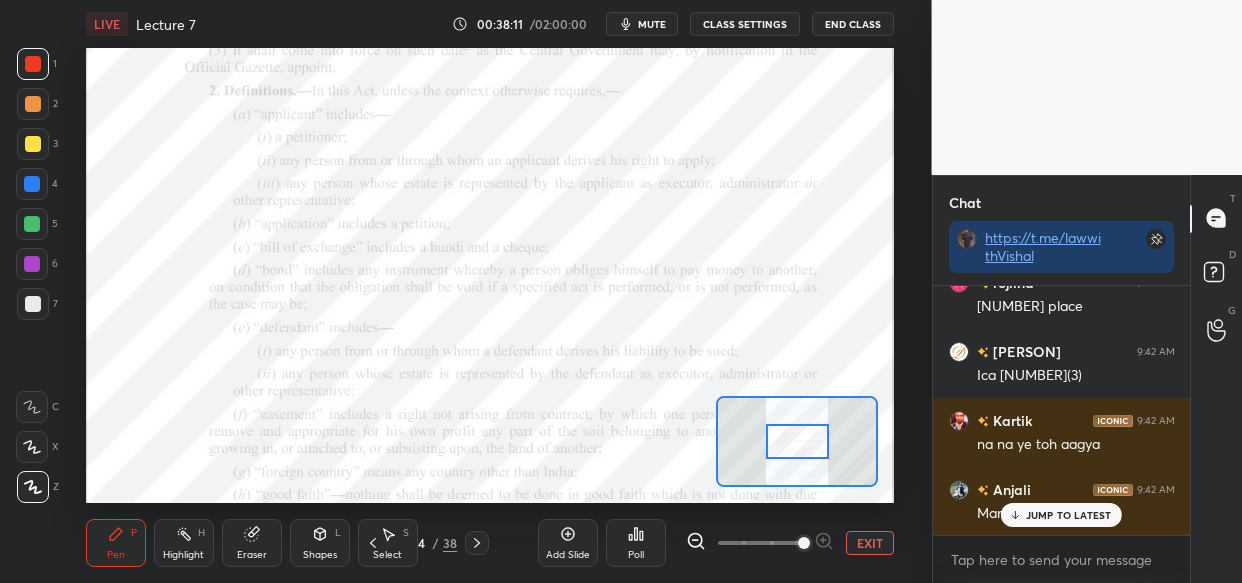 click on "JUMP TO LATEST" at bounding box center [1069, 515] 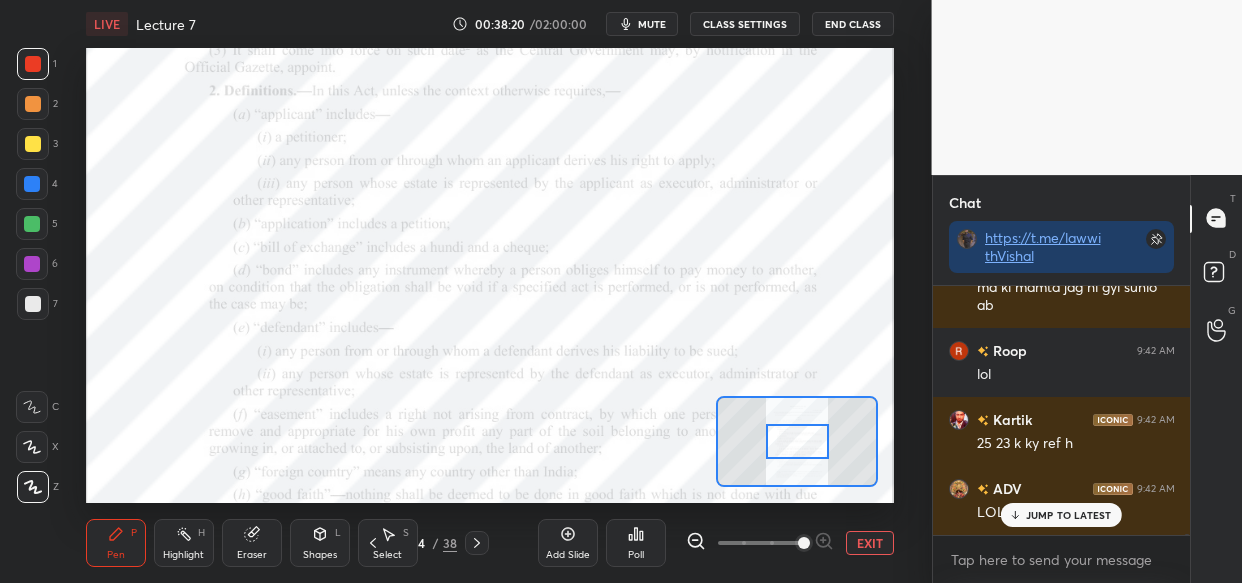 scroll, scrollTop: 74144, scrollLeft: 0, axis: vertical 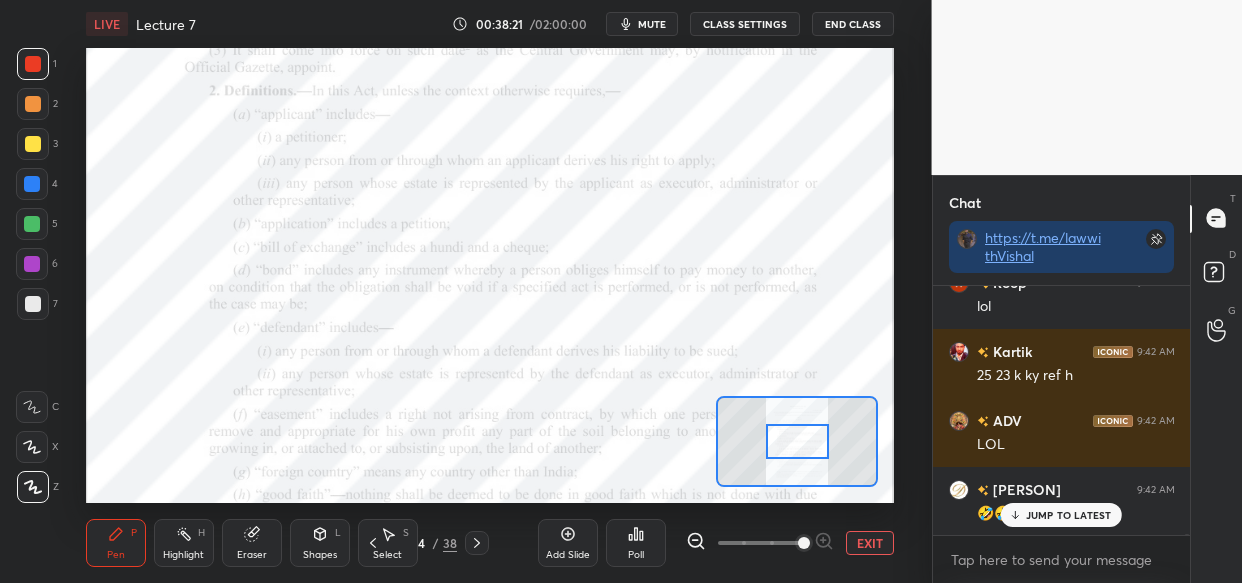 click on "Dipanwita 9:41 AM 😂😂 ADV 9:41 AM okay Ruby 9:41 AM 😂 Dipanwita 9:42 AM 😂 rojlina 9:42 AM 4 place Dipanwita 9:42 AM Ica 25(3) Kartik 9:42 AM na na ye toh aagya Anjali 9:42 AM Marriage Dipanwita 9:42 AM Spl or local law Dipanwita 9:42 AM ma ki mamta jag hi gyi sunlo ab Roop 9:42 AM lol Kartik 9:42 AM 25 23 k ky ref h ADV 9:42 AM LOL Dipanwita 9:42 AM 🤣🤣🤣" at bounding box center [1062, 410] 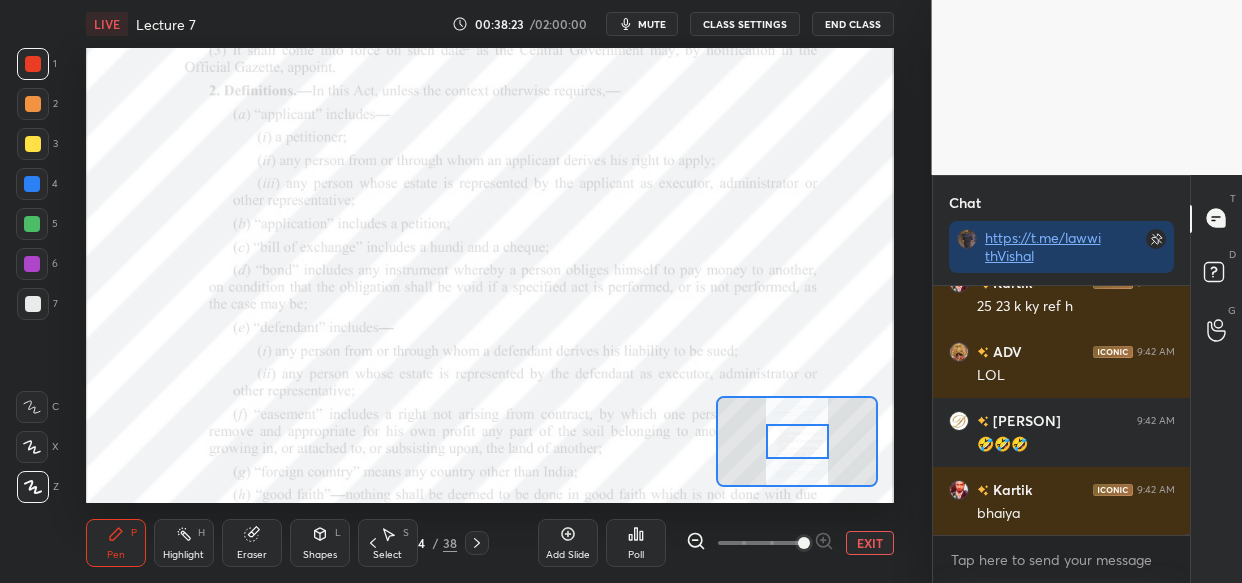 scroll, scrollTop: 74282, scrollLeft: 0, axis: vertical 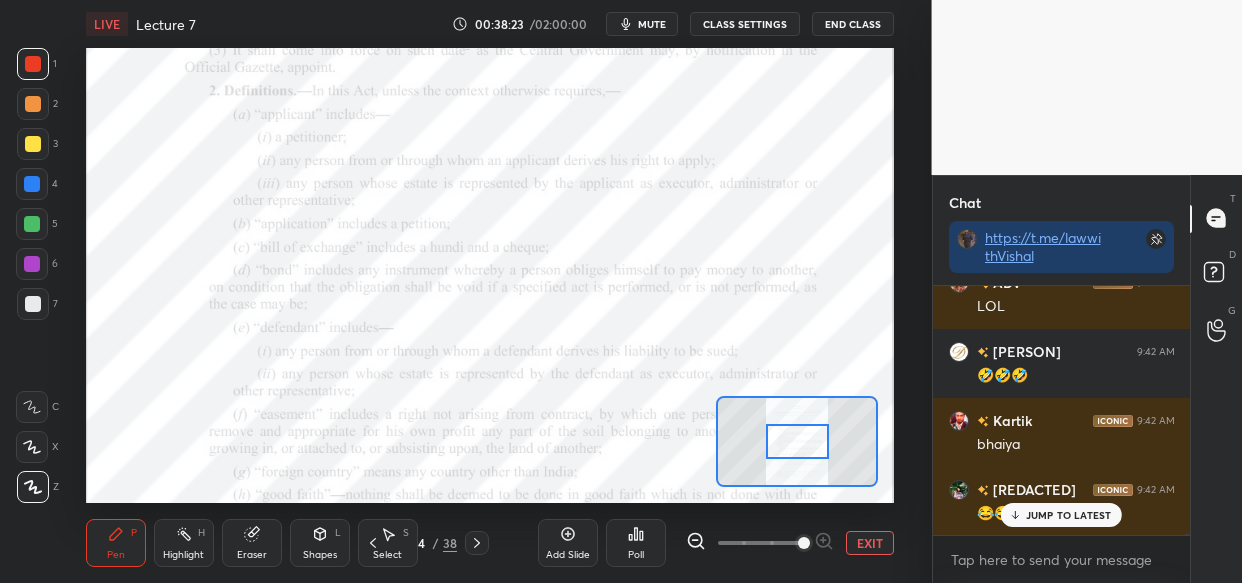 click on "JUMP TO LATEST" at bounding box center [1069, 515] 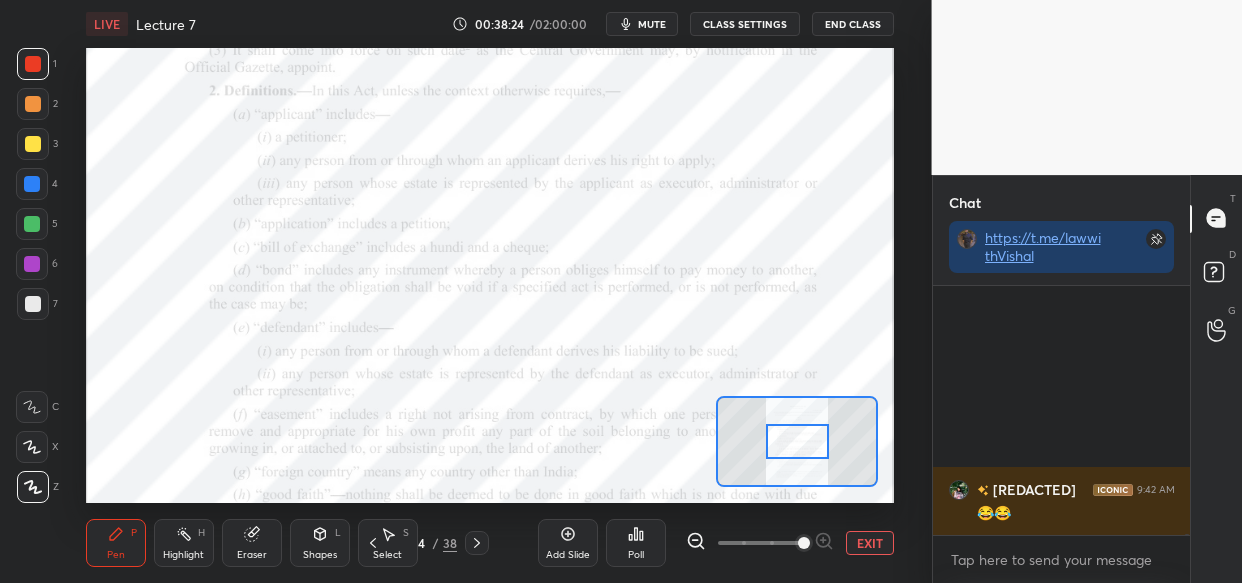 scroll, scrollTop: 74559, scrollLeft: 0, axis: vertical 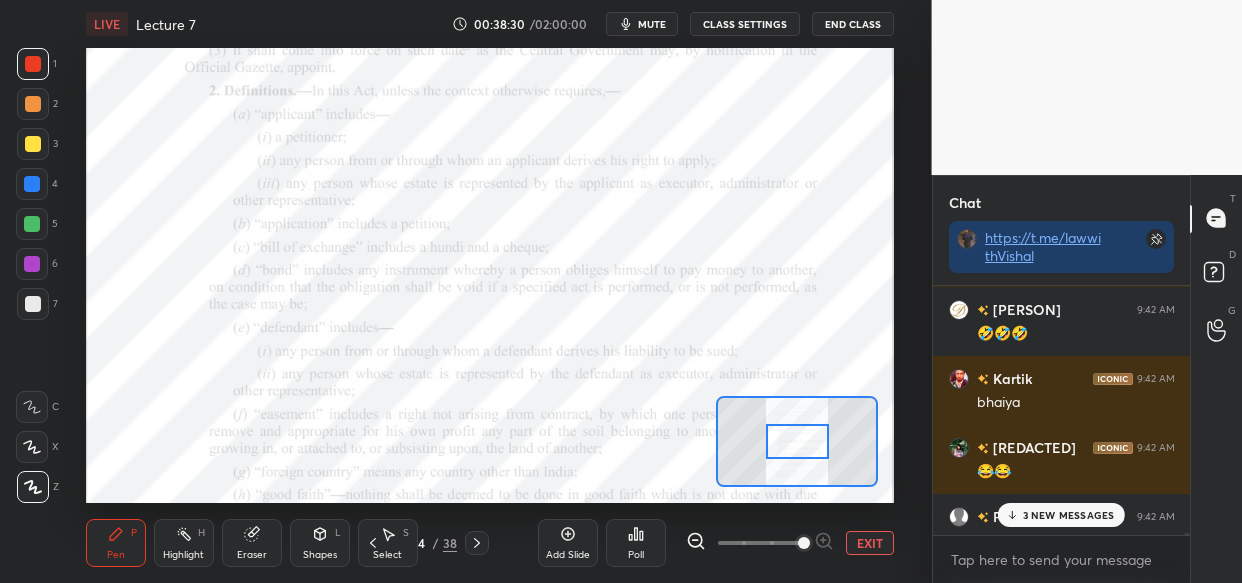 drag, startPoint x: 1060, startPoint y: 511, endPoint x: 1051, endPoint y: 517, distance: 10.816654 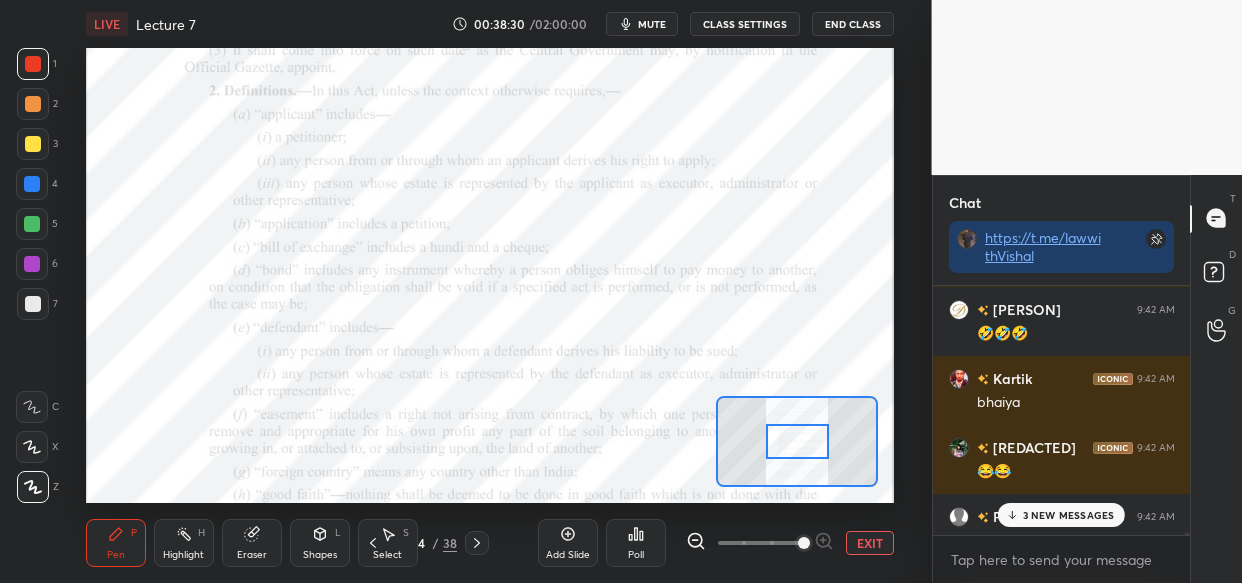 click on "3 NEW MESSAGES" at bounding box center (1069, 515) 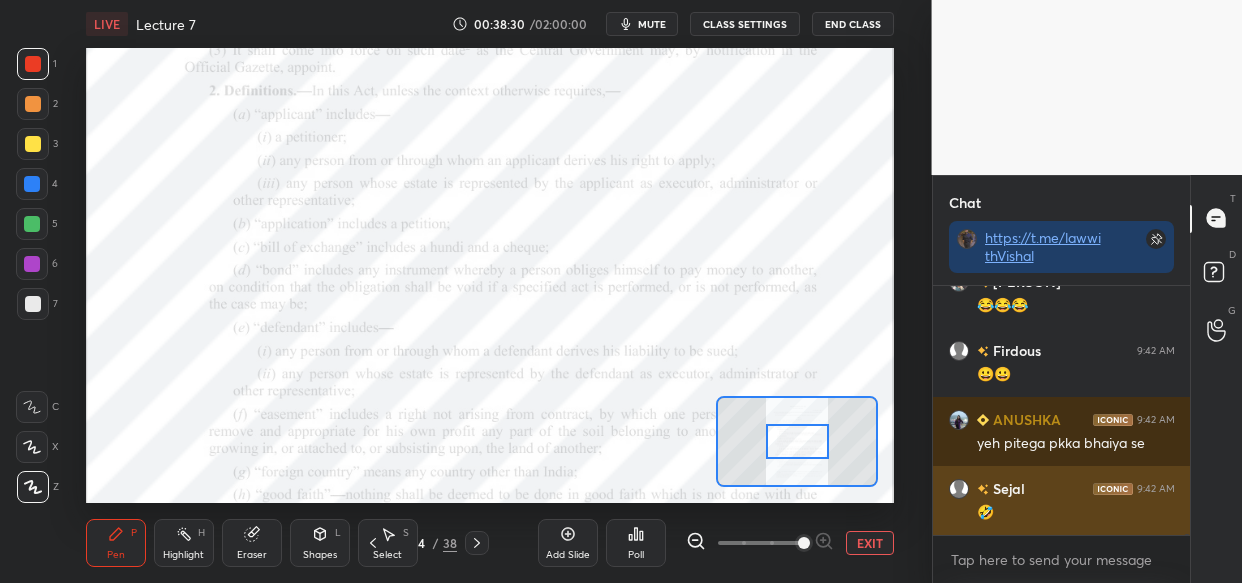 click on "labheshri 9:42 AM haha Shalinee 9:42 AM 😂😂😂 Firdous 9:42 AM 😀😀 ANUSHKA 9:42 AM yeh pitega pkka bhaiya se Sejal 9:42 AM 🤣" at bounding box center (1062, 410) 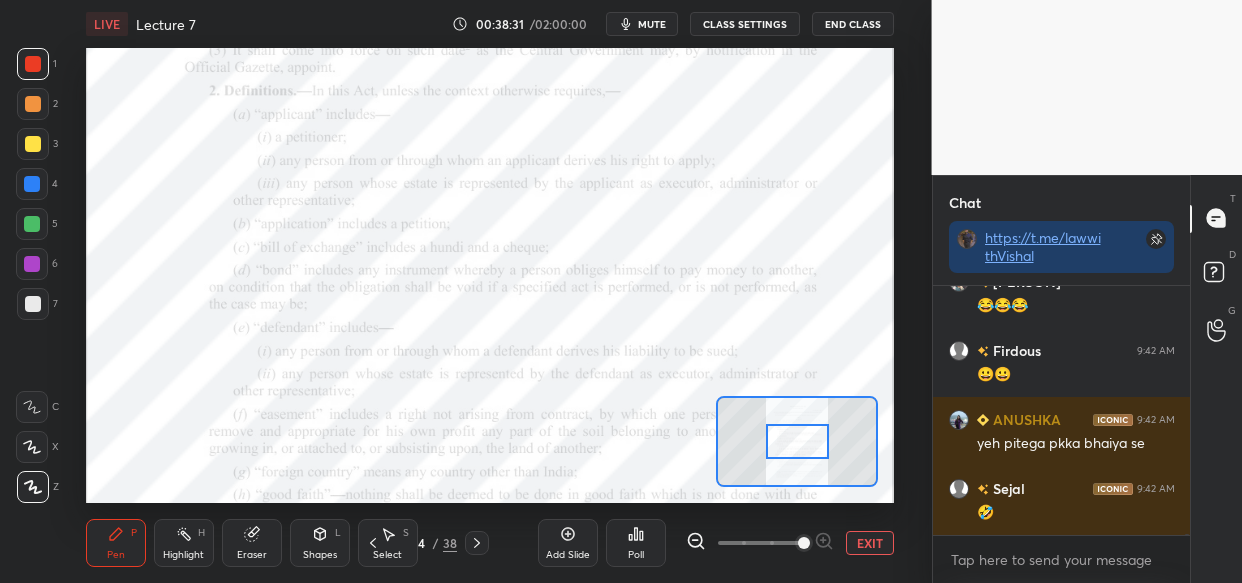 scroll, scrollTop: 74834, scrollLeft: 0, axis: vertical 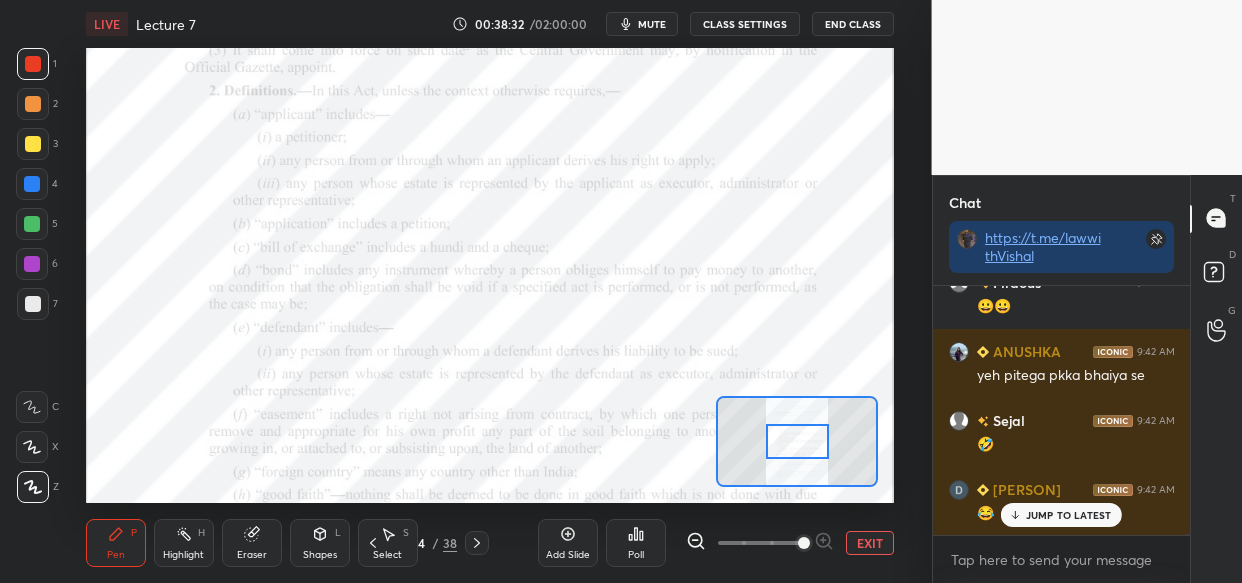 drag, startPoint x: 1019, startPoint y: 519, endPoint x: 1002, endPoint y: 529, distance: 19.723083 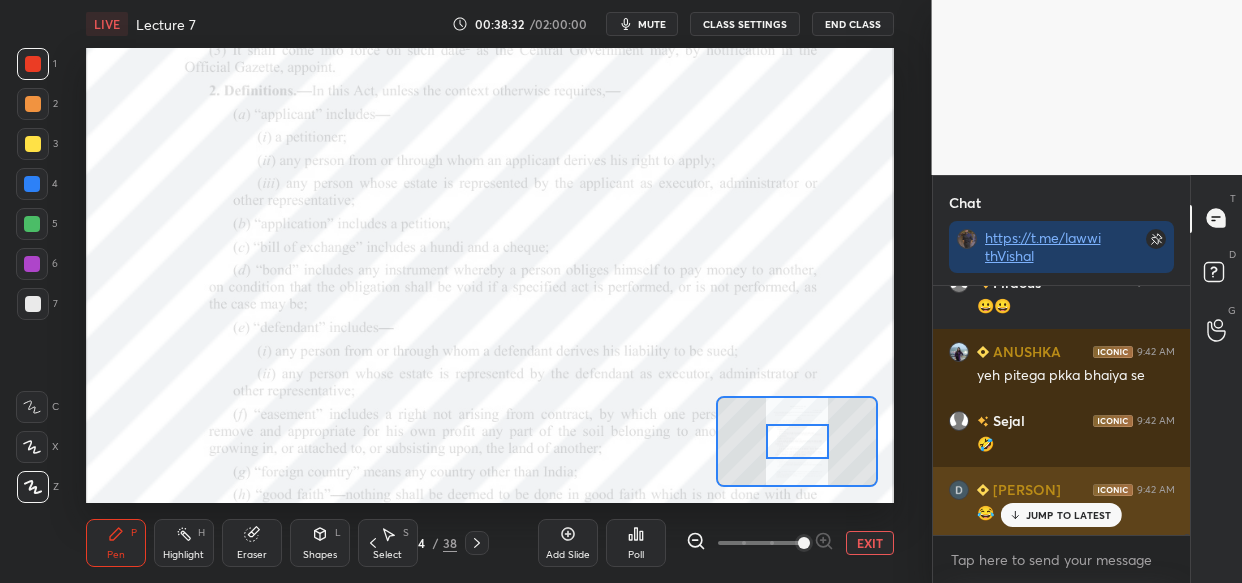 click 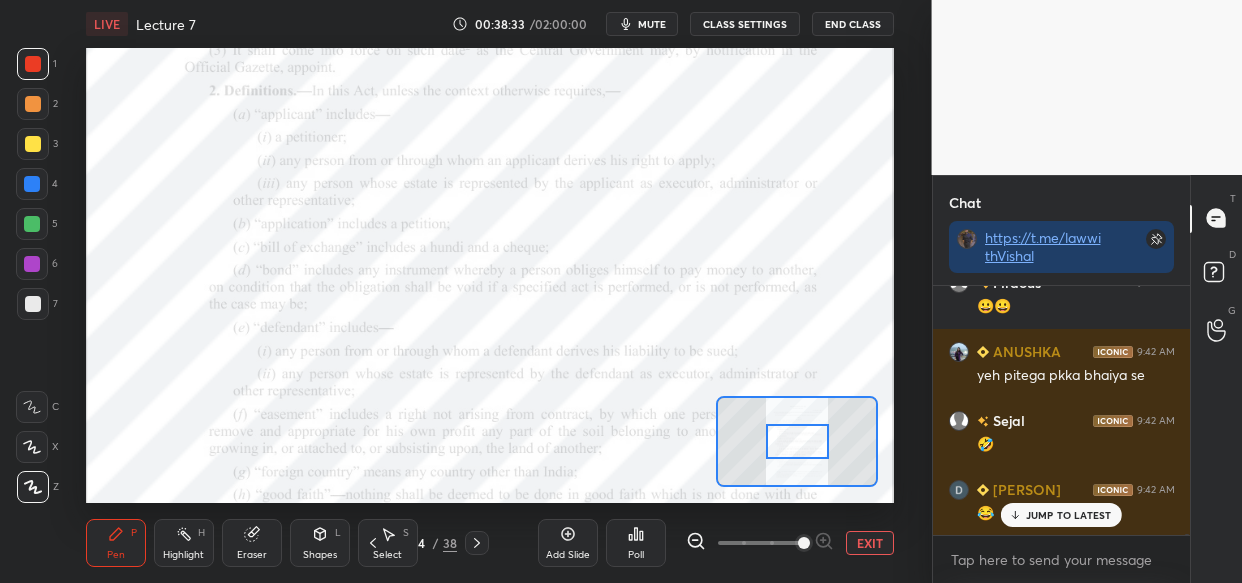 scroll, scrollTop: 74903, scrollLeft: 0, axis: vertical 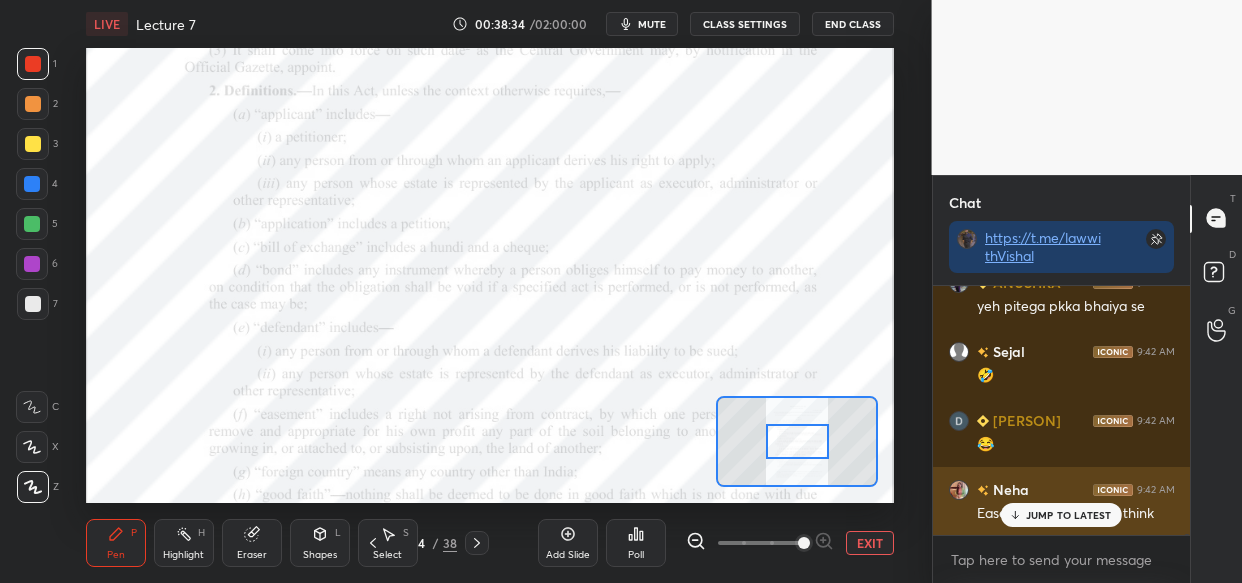 click on "JUMP TO LATEST" at bounding box center [1069, 515] 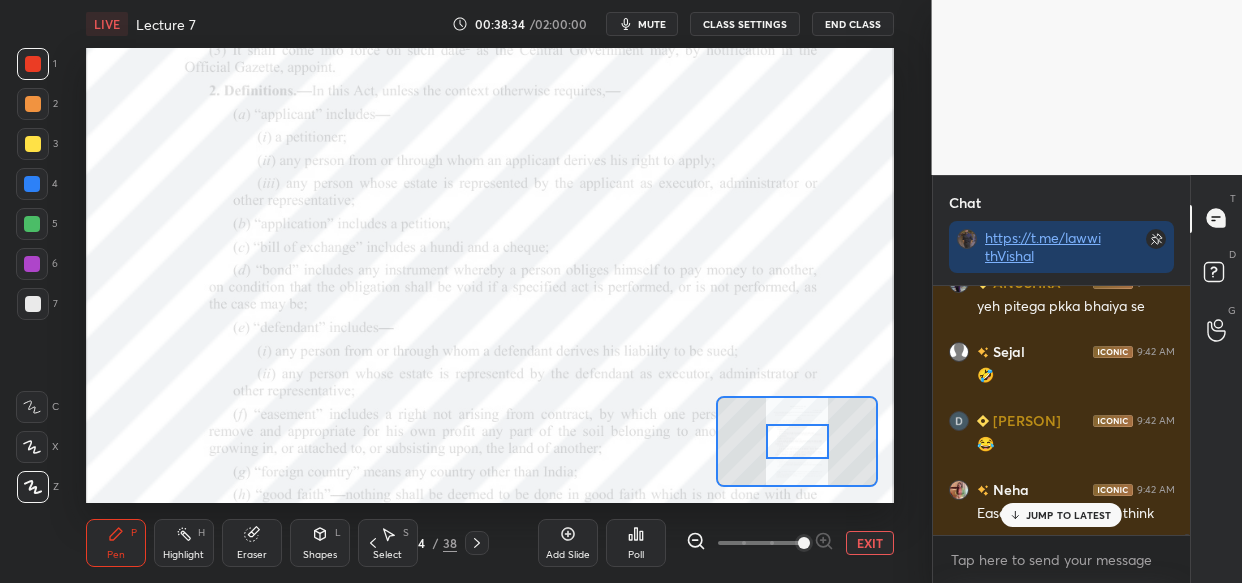 scroll, scrollTop: 74972, scrollLeft: 0, axis: vertical 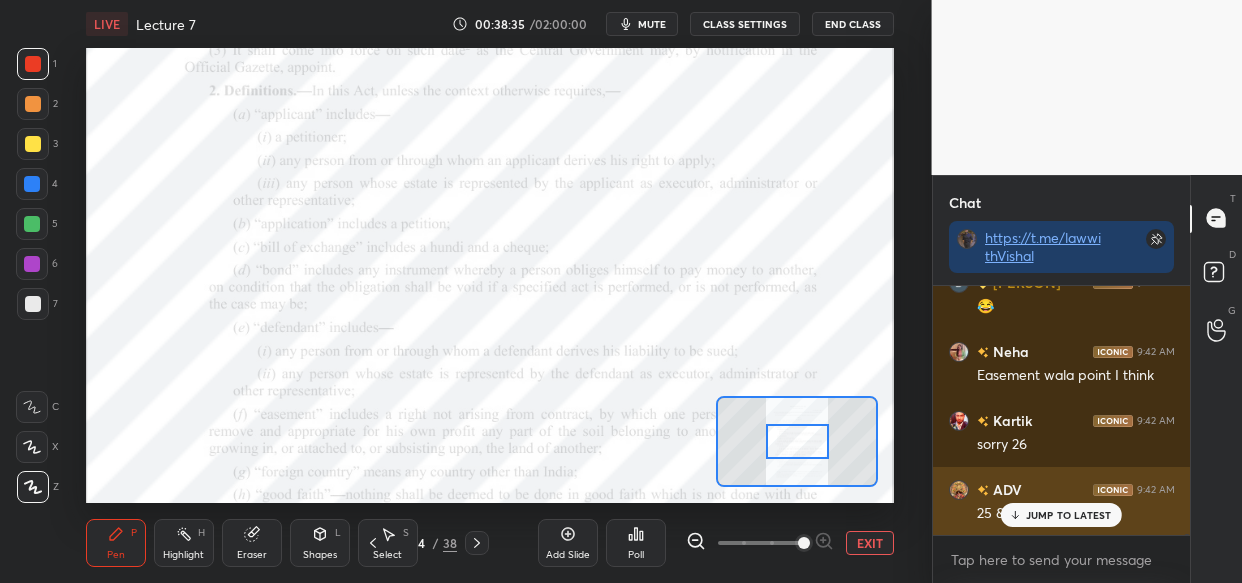 click on "JUMP TO LATEST" at bounding box center [1069, 515] 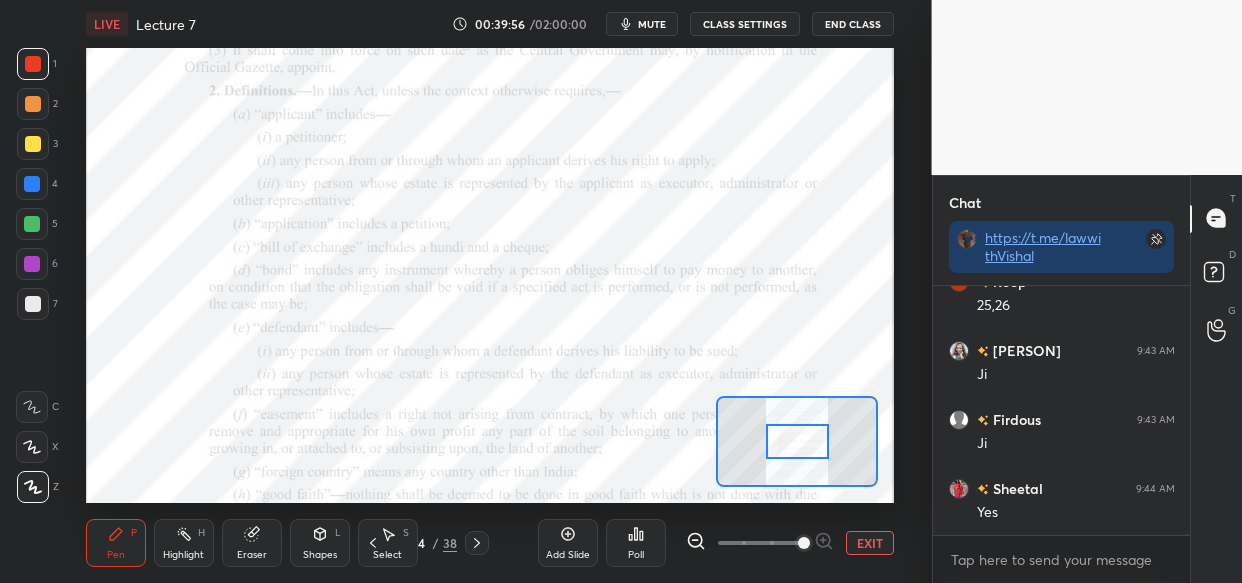 scroll, scrollTop: 78113, scrollLeft: 0, axis: vertical 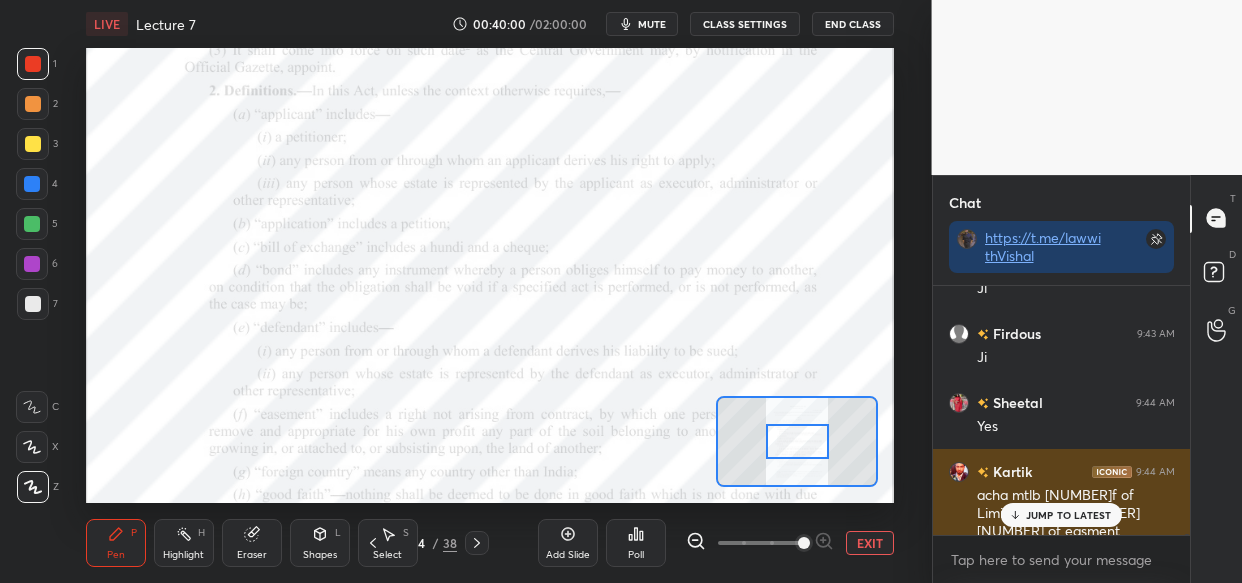click on "JUMP TO LATEST" at bounding box center (1069, 515) 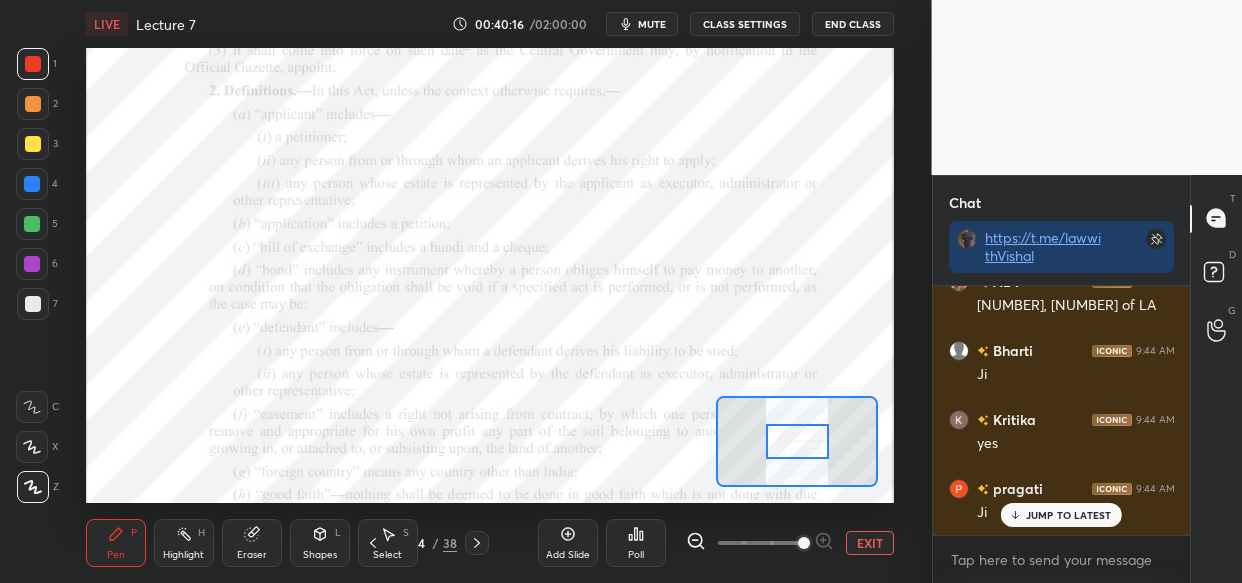 scroll, scrollTop: 78734, scrollLeft: 0, axis: vertical 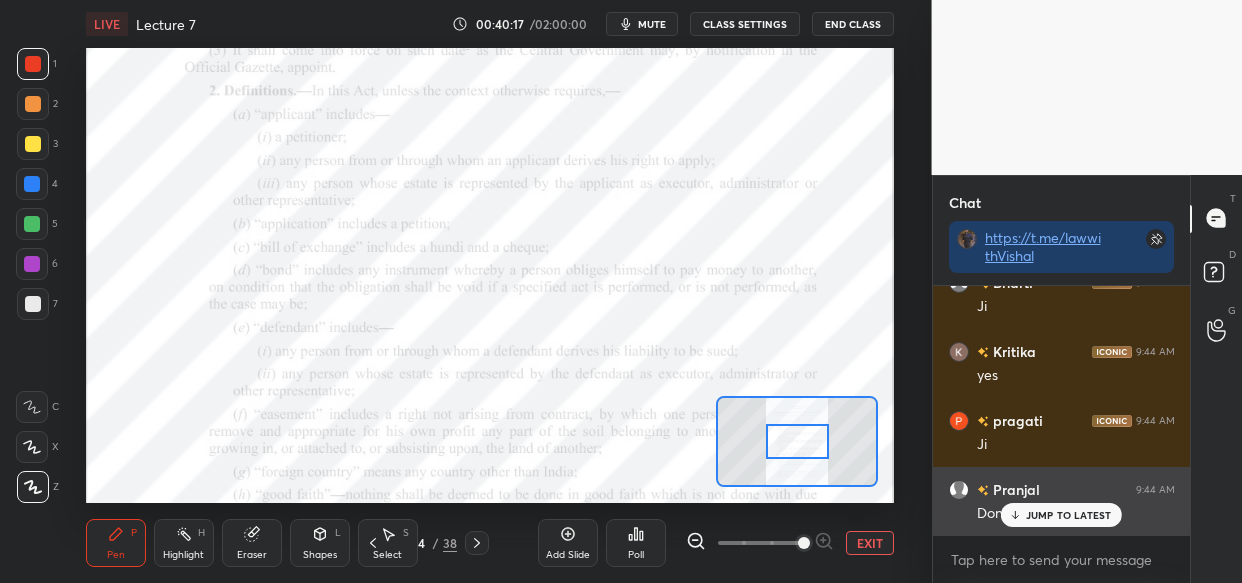 click on "JUMP TO LATEST" at bounding box center [1069, 515] 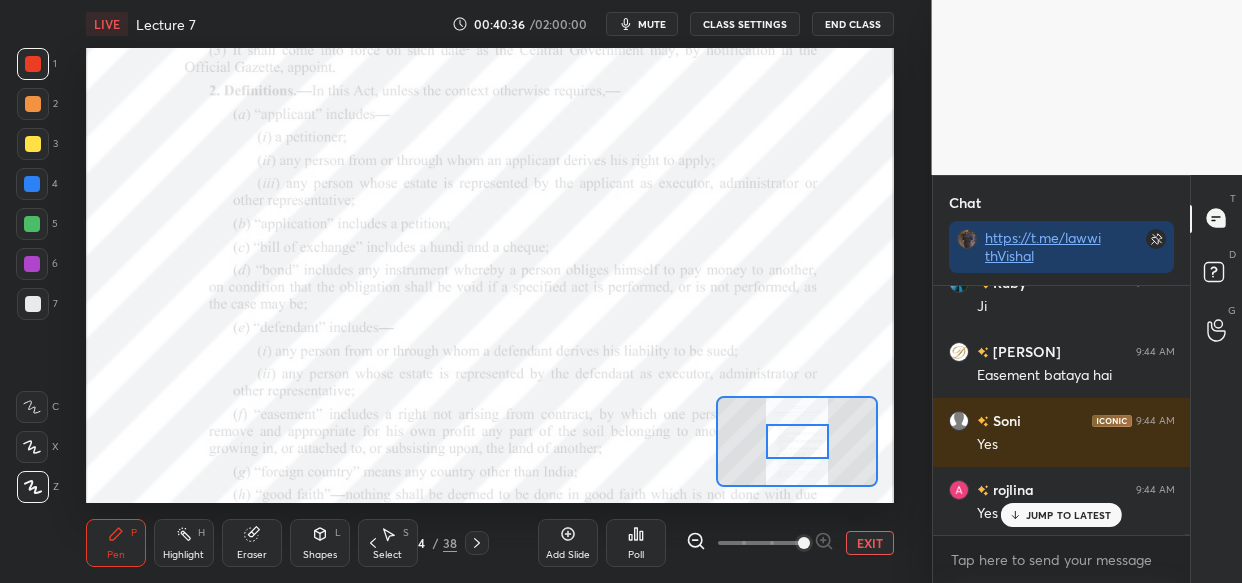scroll, scrollTop: 79610, scrollLeft: 0, axis: vertical 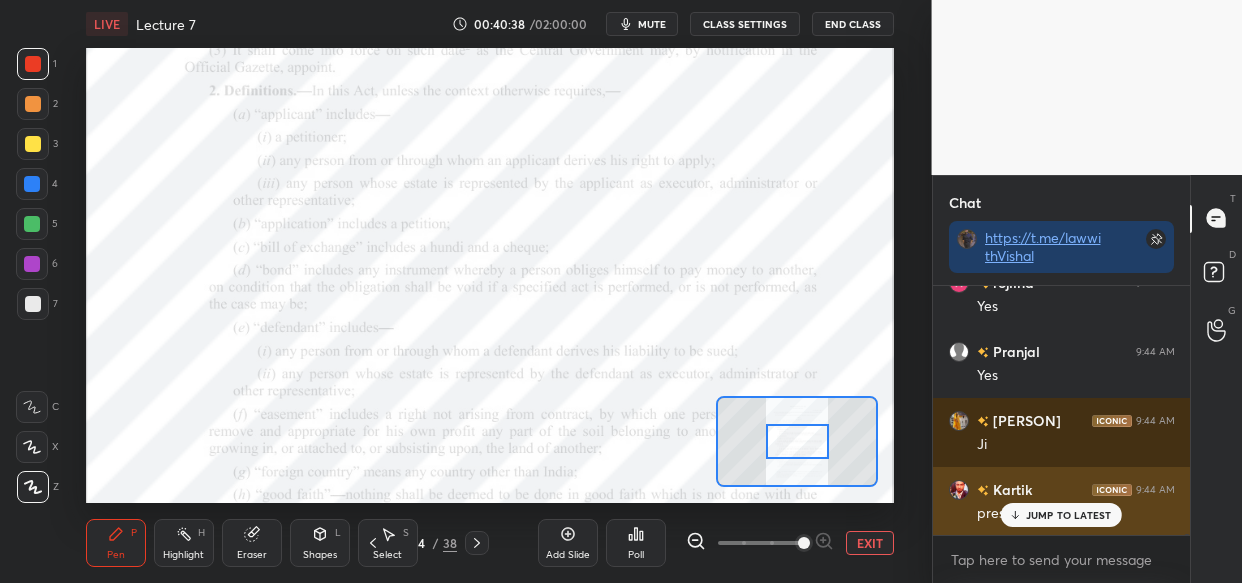 click on "JUMP TO LATEST" at bounding box center (1061, 515) 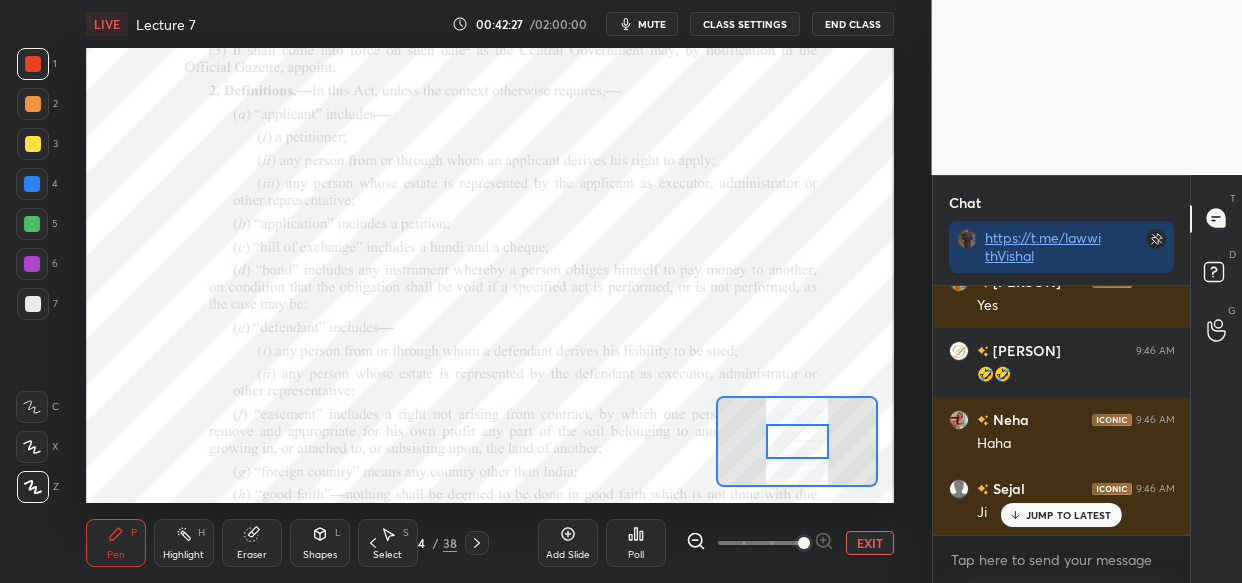 scroll, scrollTop: 82664, scrollLeft: 0, axis: vertical 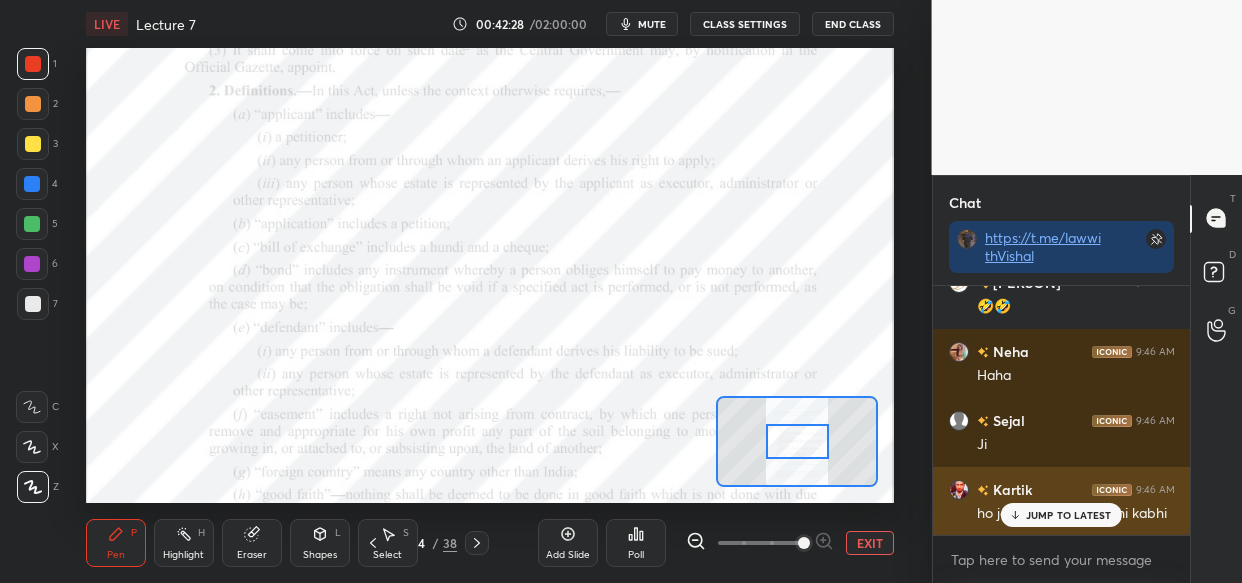 click on "JUMP TO LATEST" at bounding box center [1069, 515] 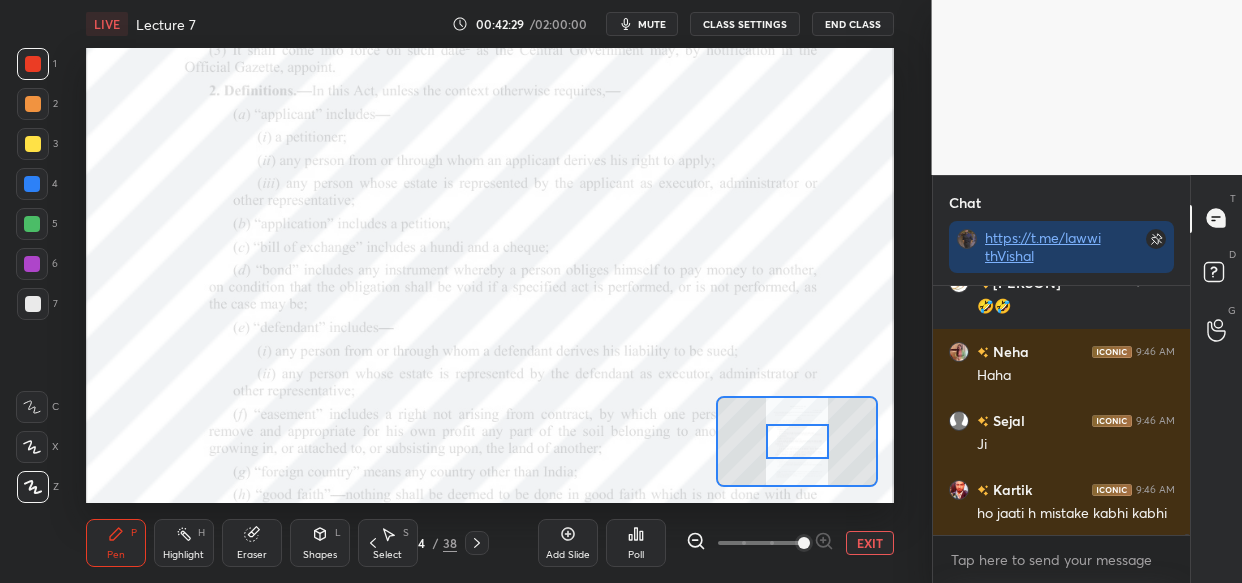 scroll, scrollTop: 82733, scrollLeft: 0, axis: vertical 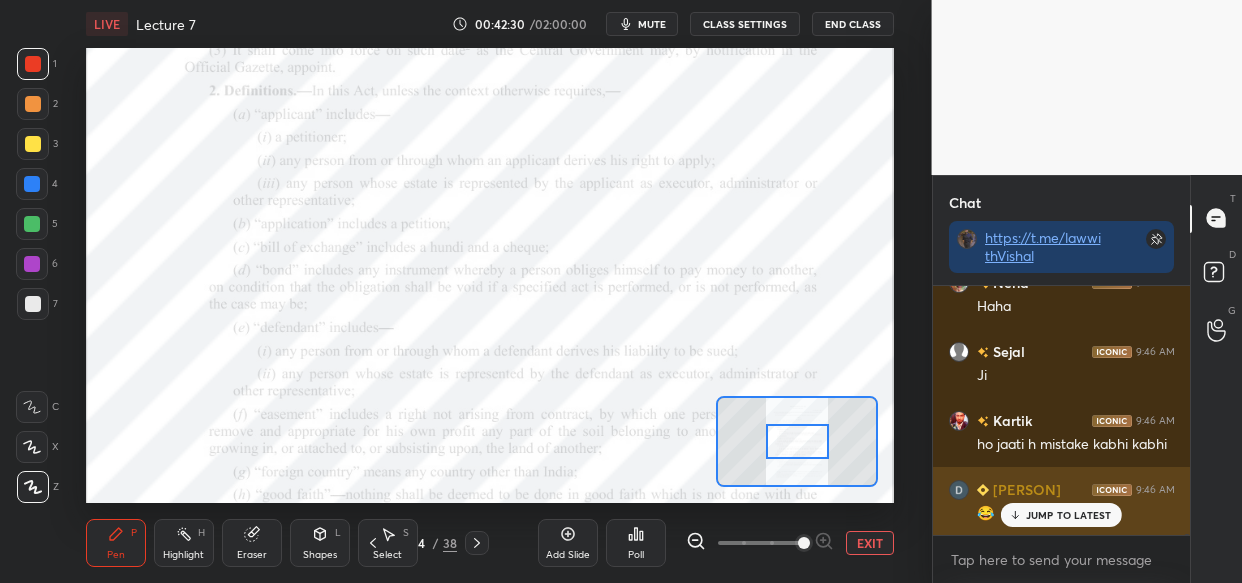 drag, startPoint x: 1022, startPoint y: 516, endPoint x: 992, endPoint y: 525, distance: 31.320919 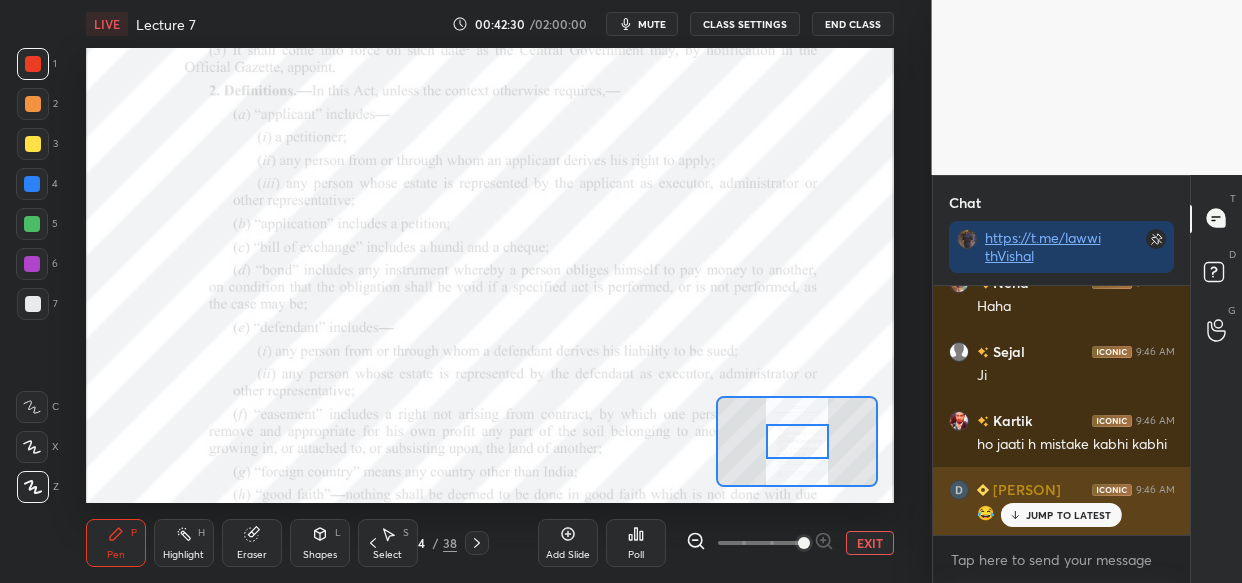 click 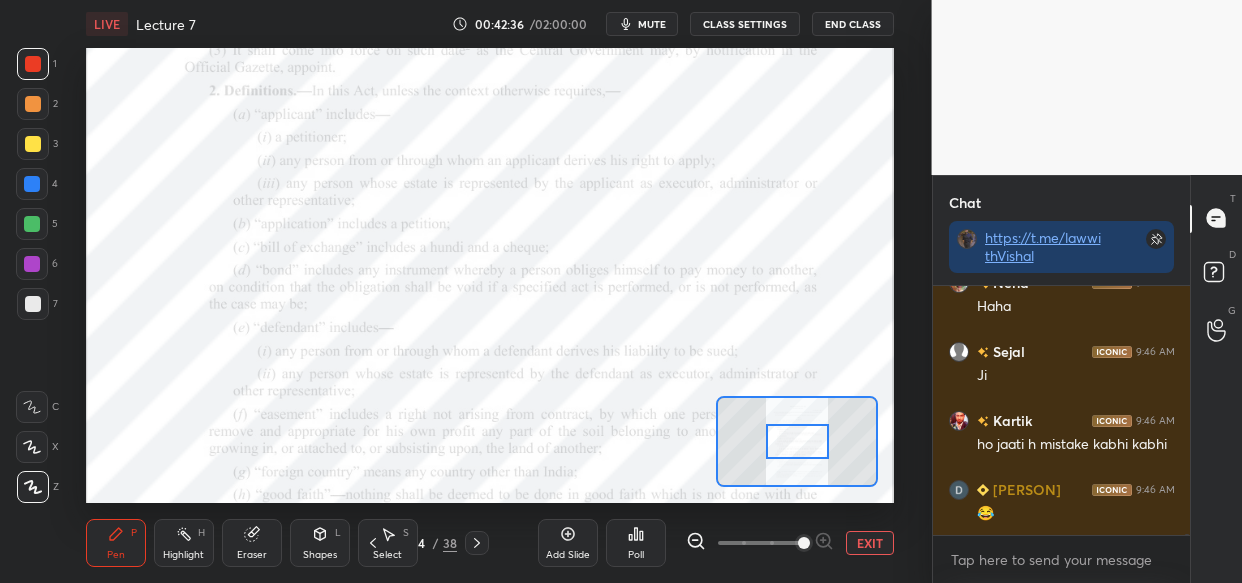 scroll, scrollTop: 82802, scrollLeft: 0, axis: vertical 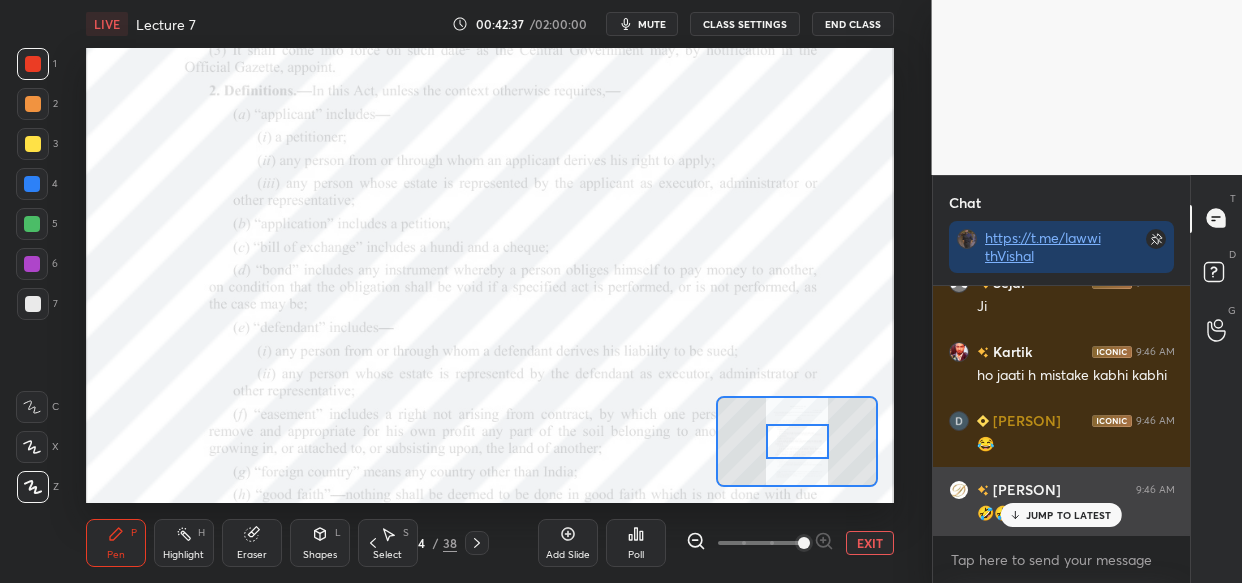 click on "JUMP TO LATEST" at bounding box center [1069, 515] 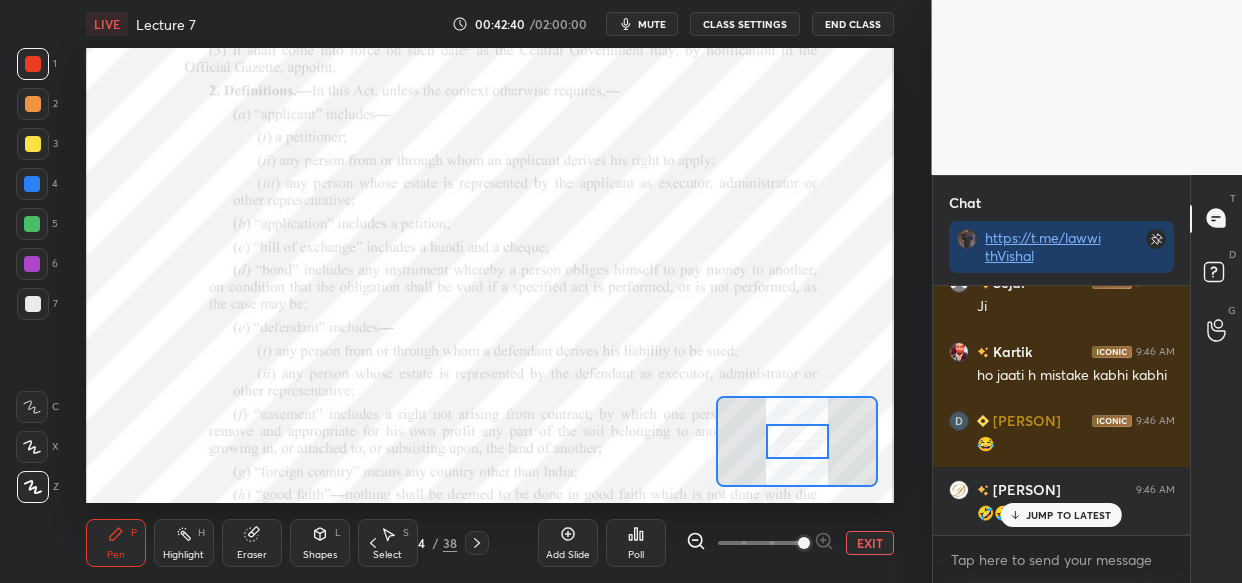 scroll, scrollTop: 82871, scrollLeft: 0, axis: vertical 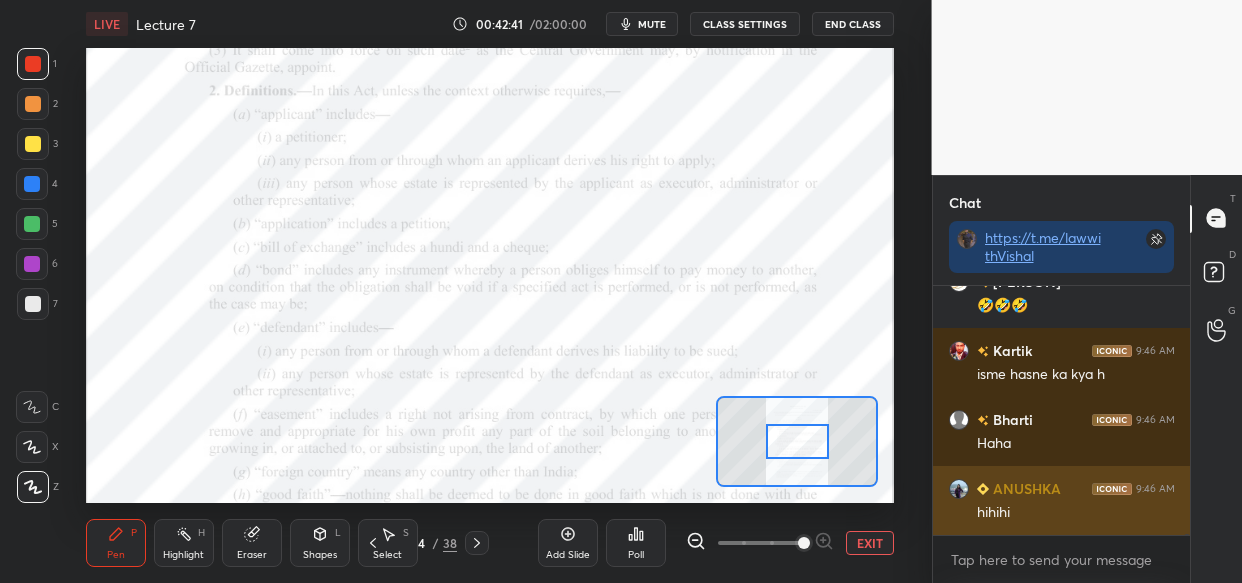 click on "hihihi" at bounding box center (1076, 513) 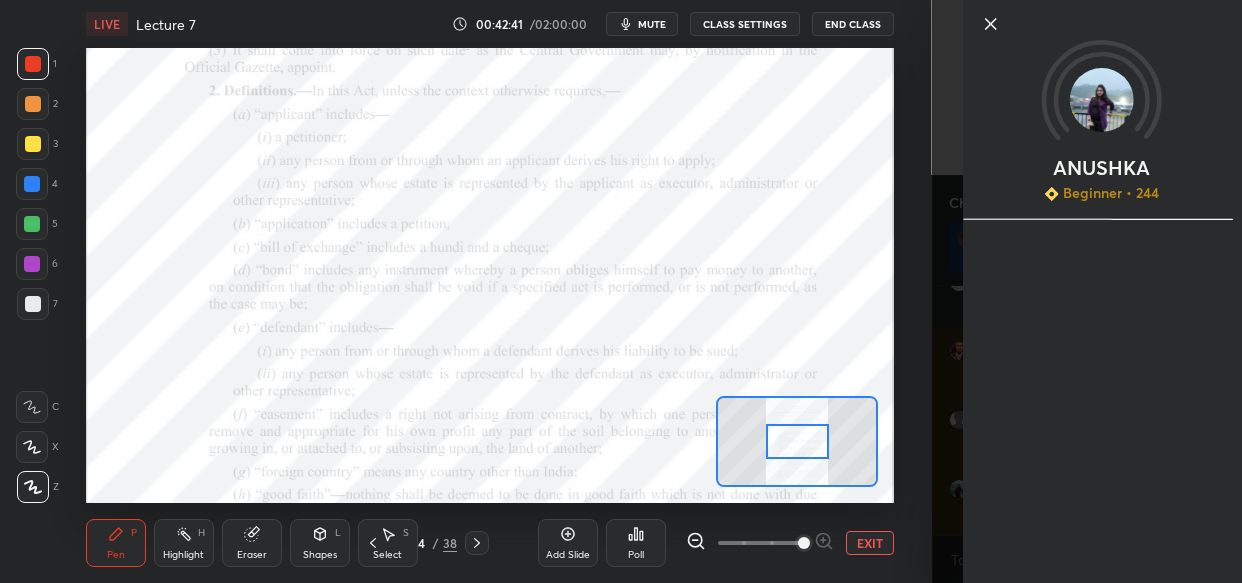 scroll, scrollTop: 83079, scrollLeft: 0, axis: vertical 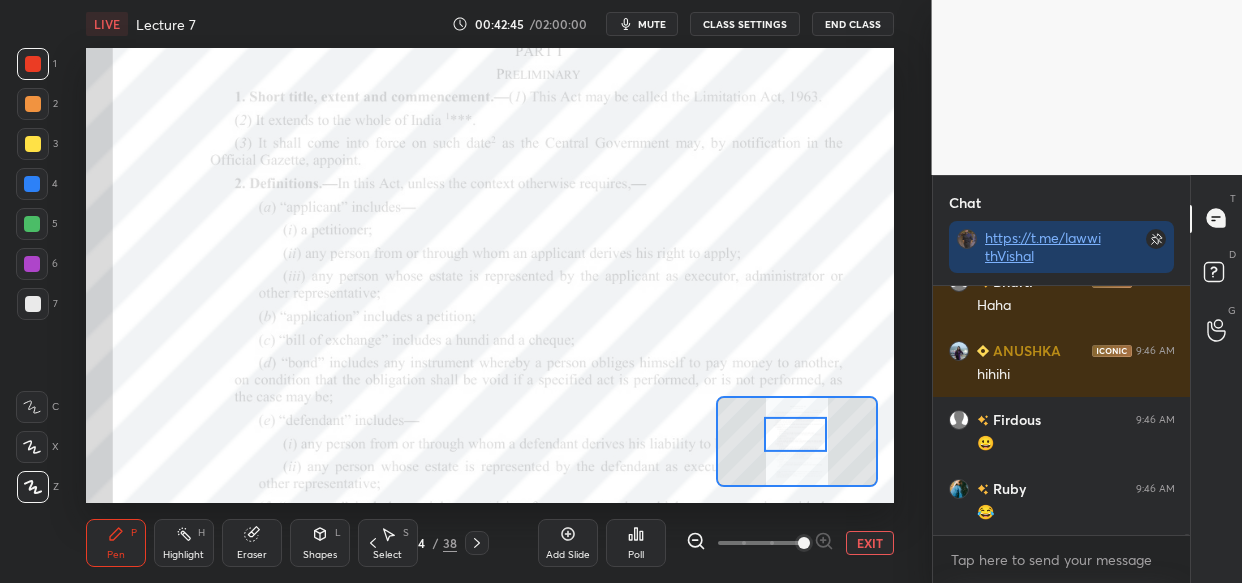 drag, startPoint x: 809, startPoint y: 410, endPoint x: 795, endPoint y: 430, distance: 24.41311 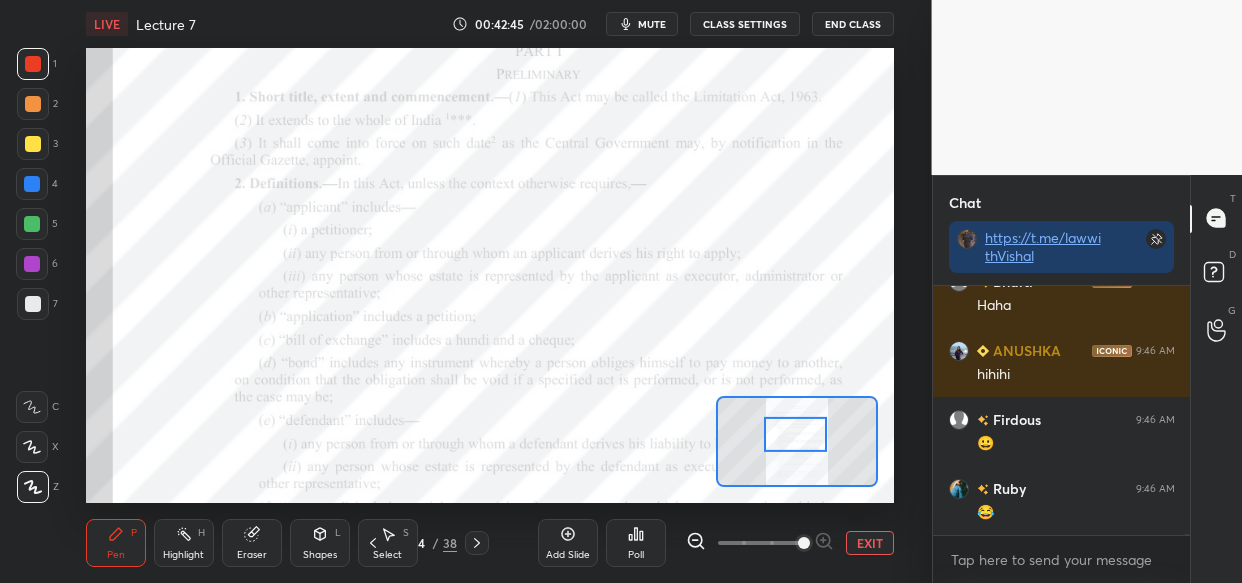 click at bounding box center [795, 434] 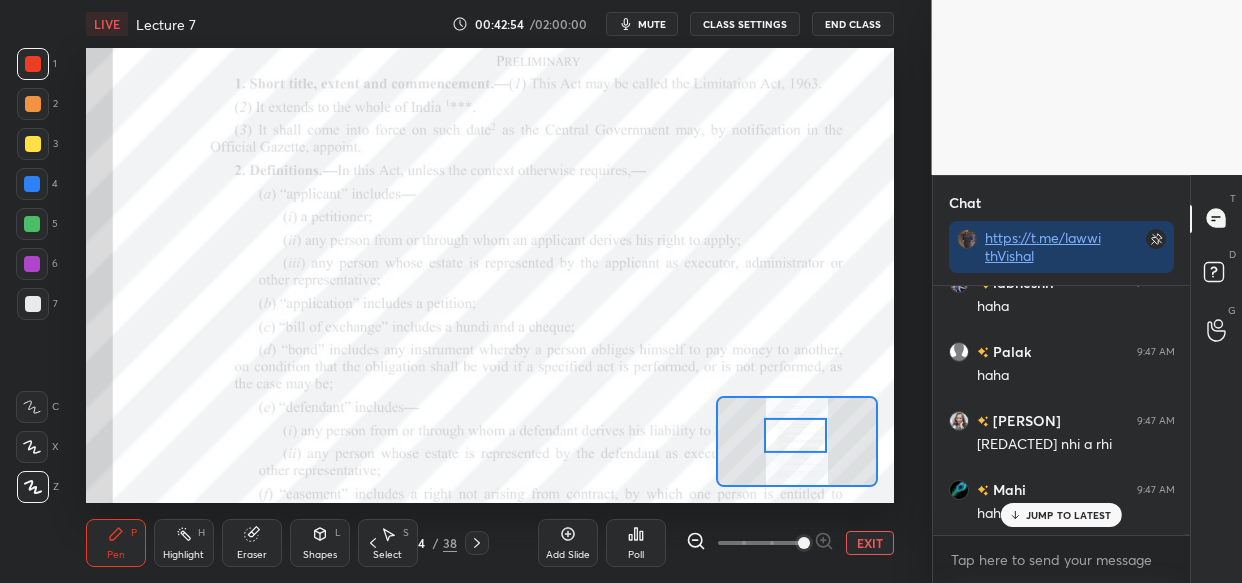 scroll, scrollTop: 83630, scrollLeft: 0, axis: vertical 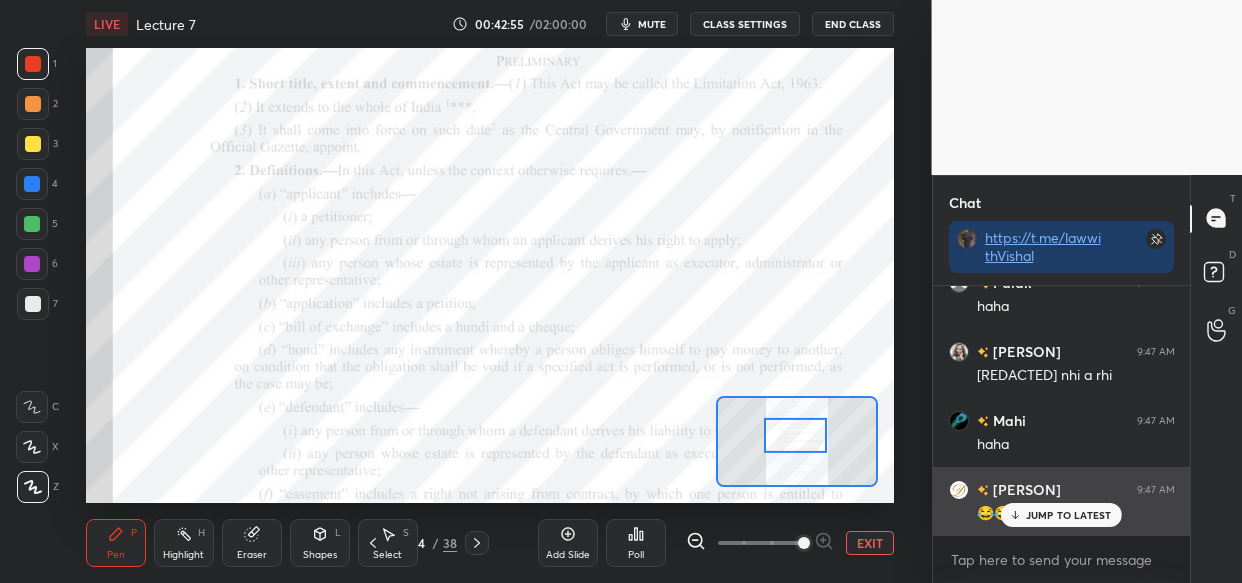 click on "JUMP TO LATEST" at bounding box center (1061, 515) 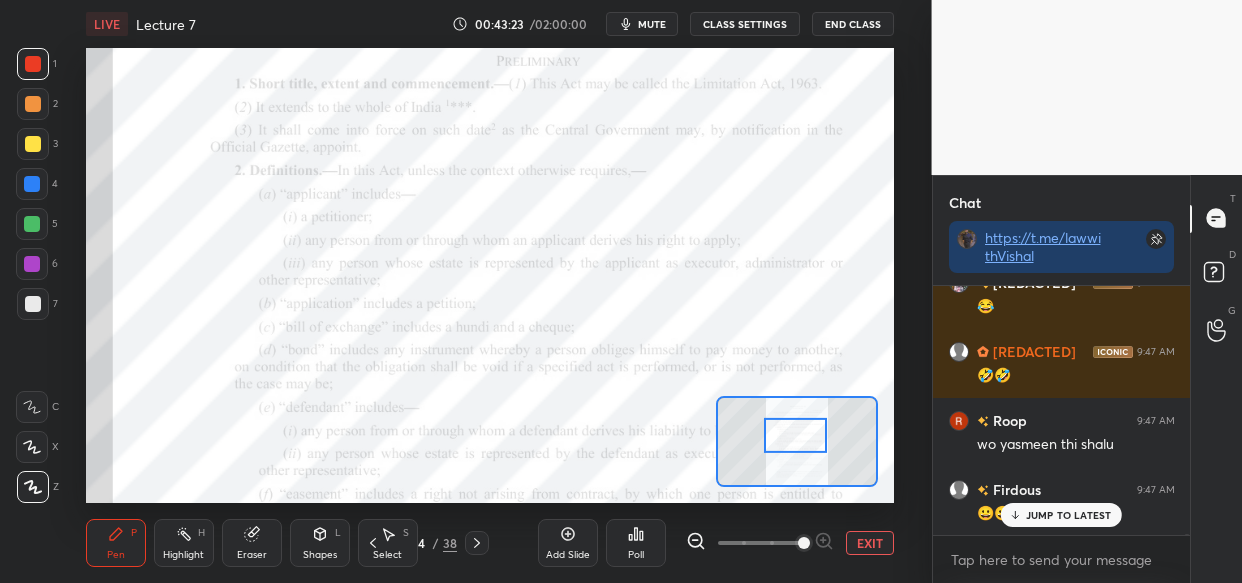 scroll, scrollTop: 84683, scrollLeft: 0, axis: vertical 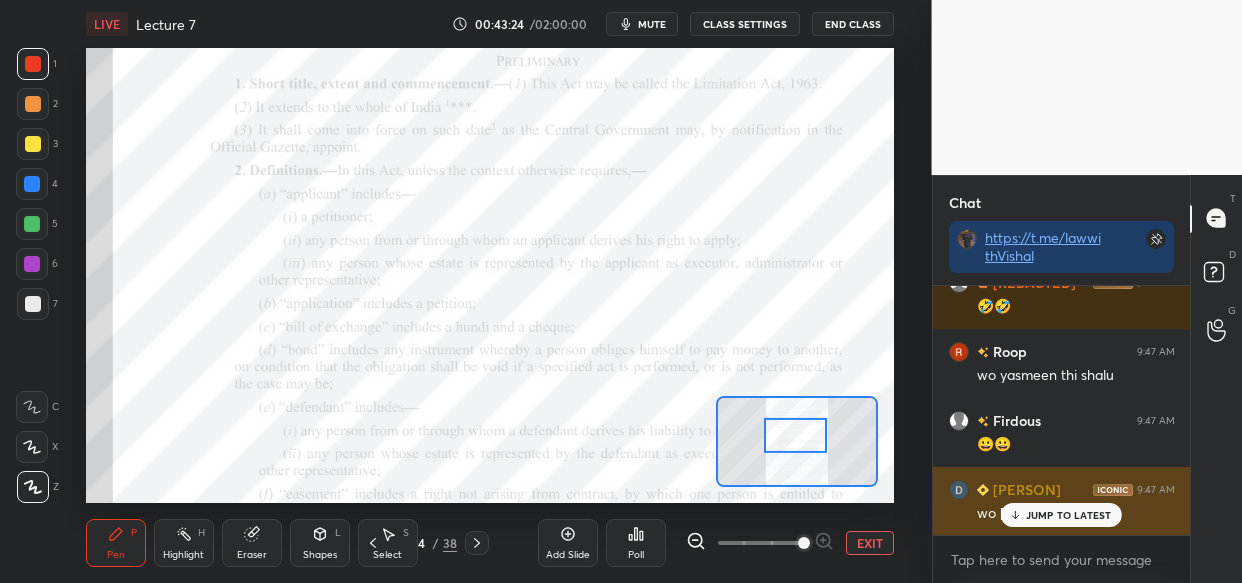 click on "JUMP TO LATEST" at bounding box center [1069, 515] 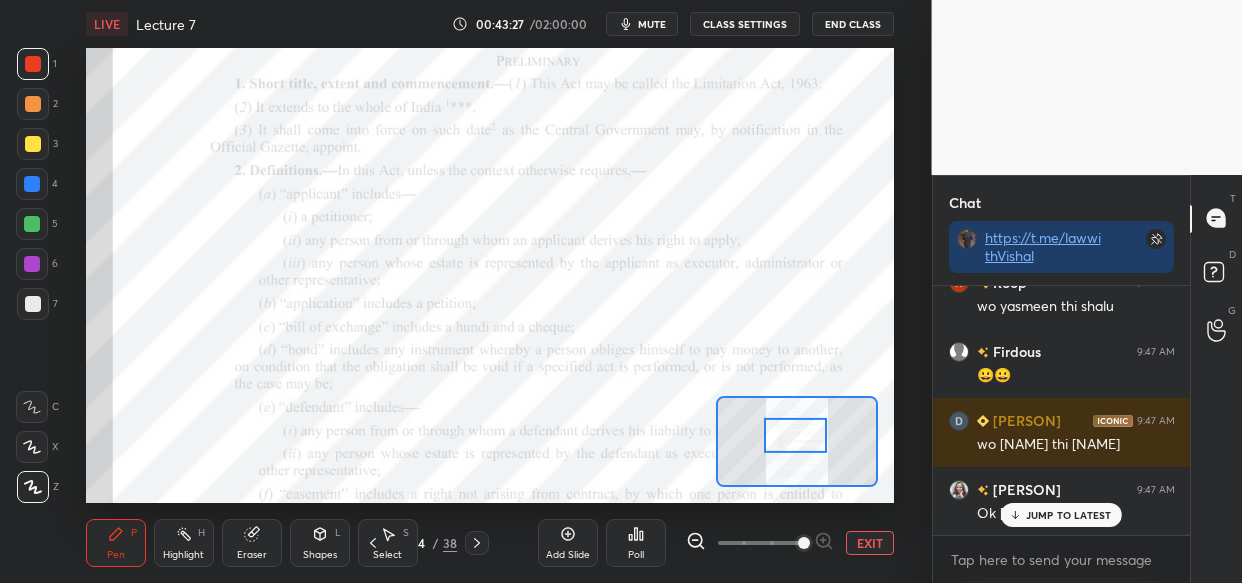 scroll, scrollTop: 84821, scrollLeft: 0, axis: vertical 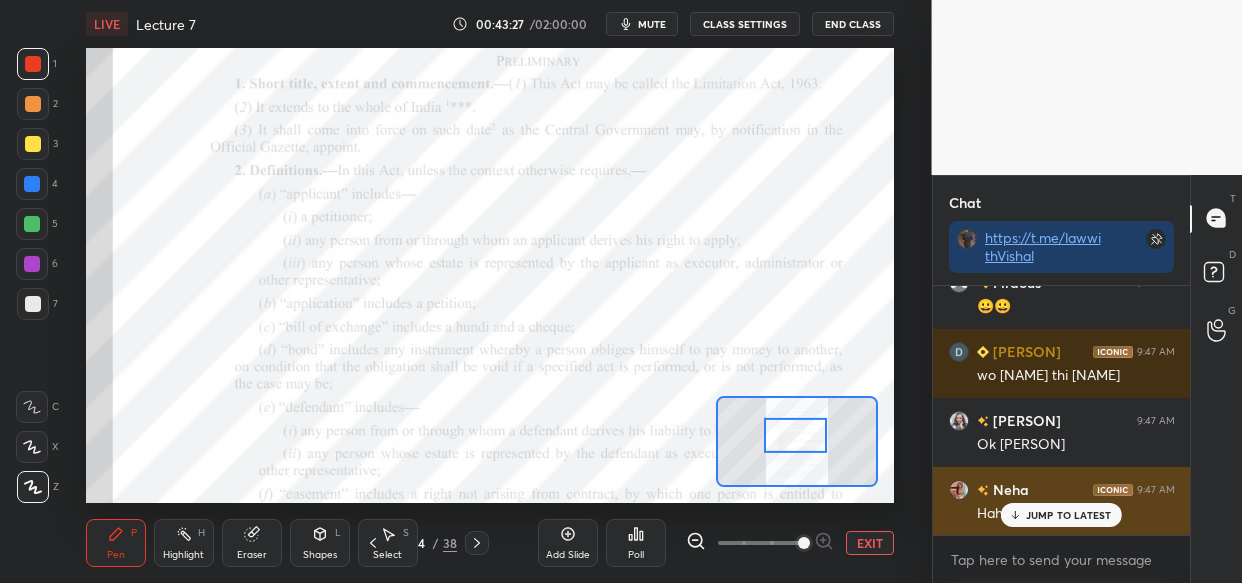 click on "JUMP TO LATEST" at bounding box center (1069, 515) 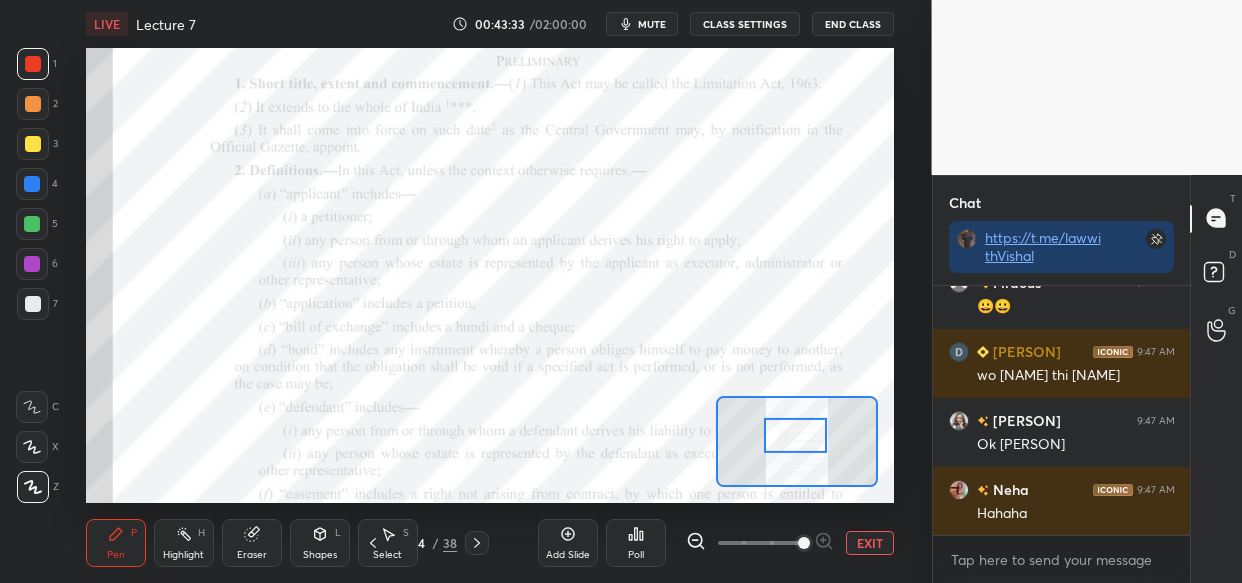 scroll, scrollTop: 84890, scrollLeft: 0, axis: vertical 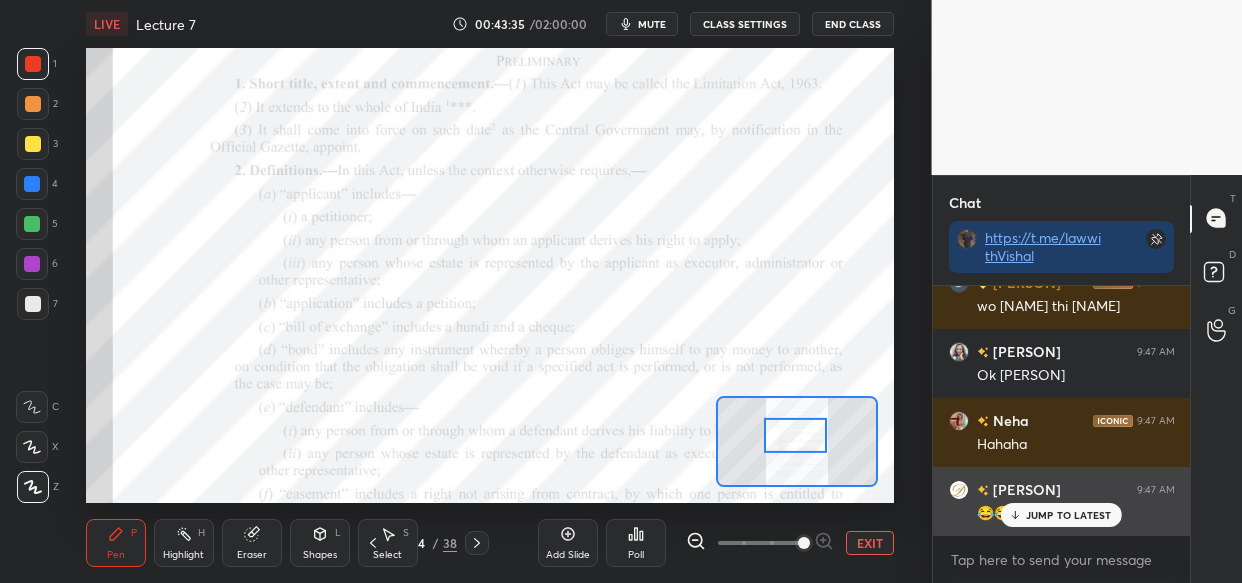 click on "JUMP TO LATEST" at bounding box center [1069, 515] 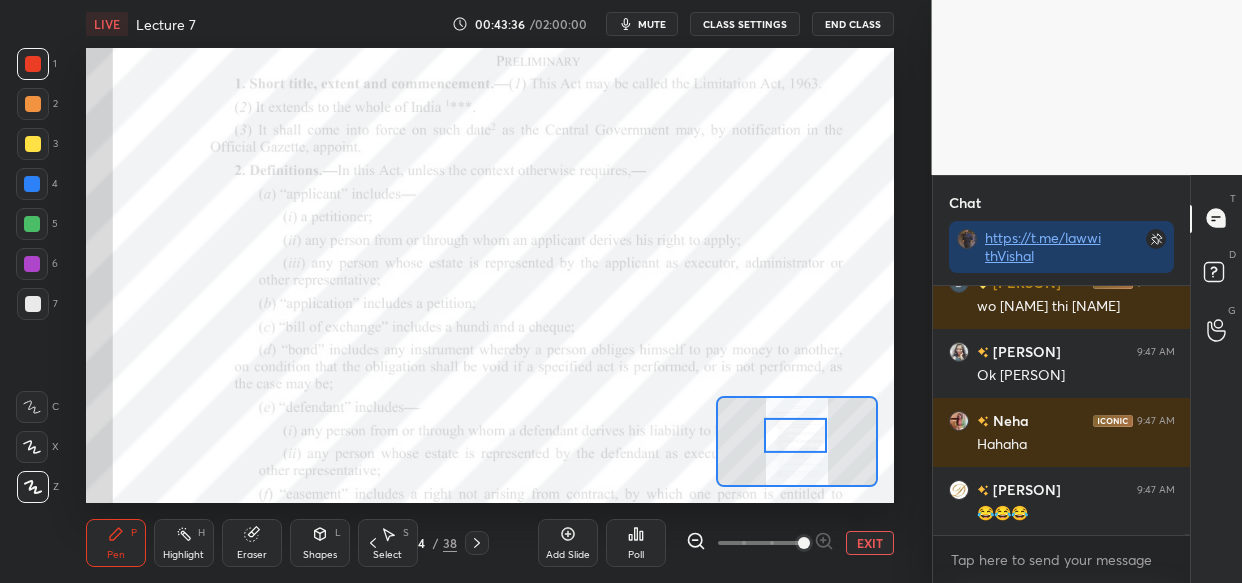 scroll, scrollTop: 84960, scrollLeft: 0, axis: vertical 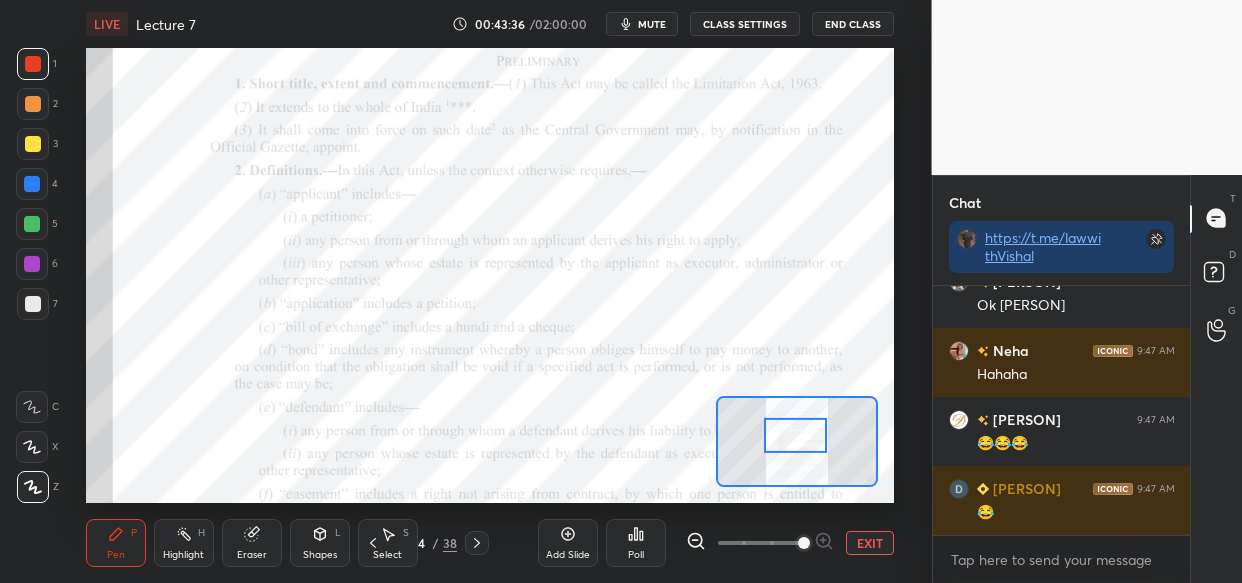 click on "Eraser" at bounding box center [252, 543] 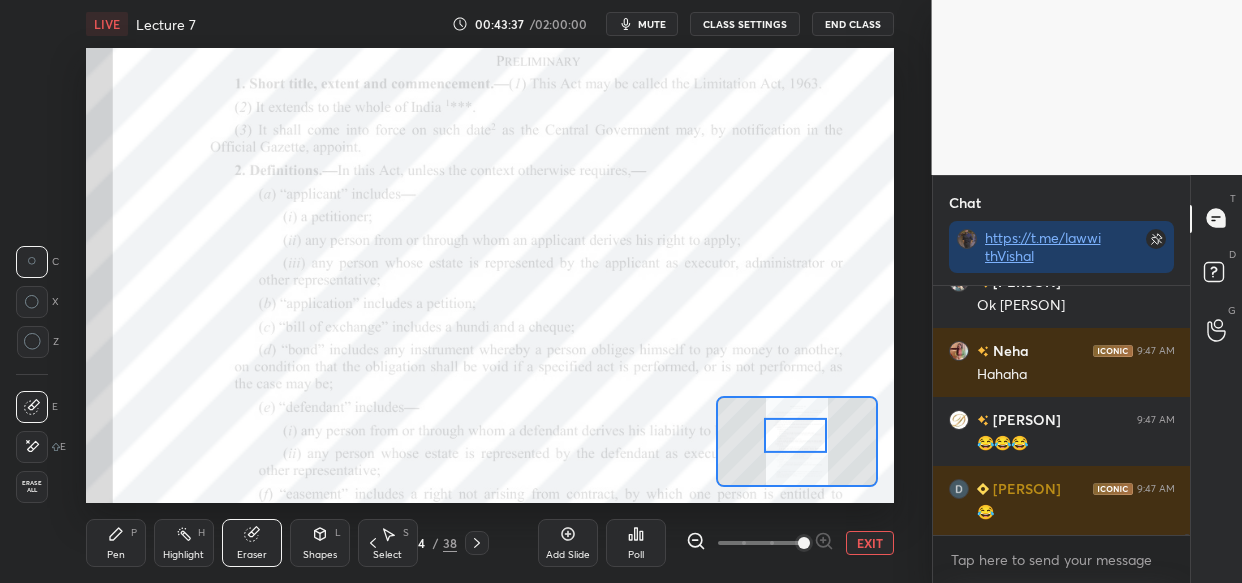 click on "Erase all" at bounding box center (34, 483) 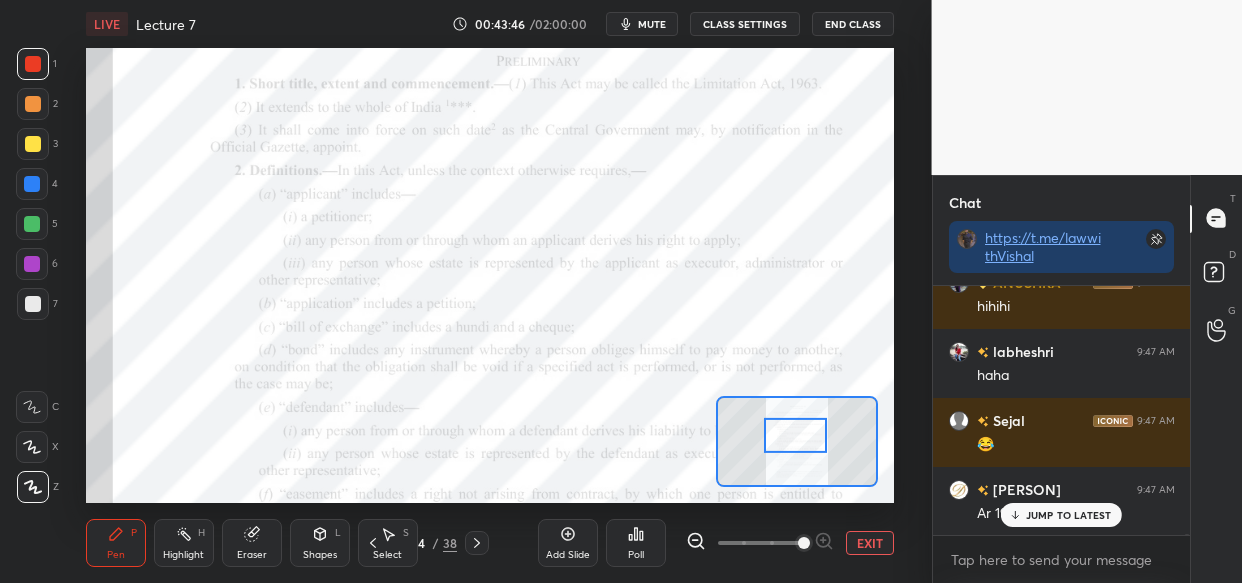 scroll, scrollTop: 85580, scrollLeft: 0, axis: vertical 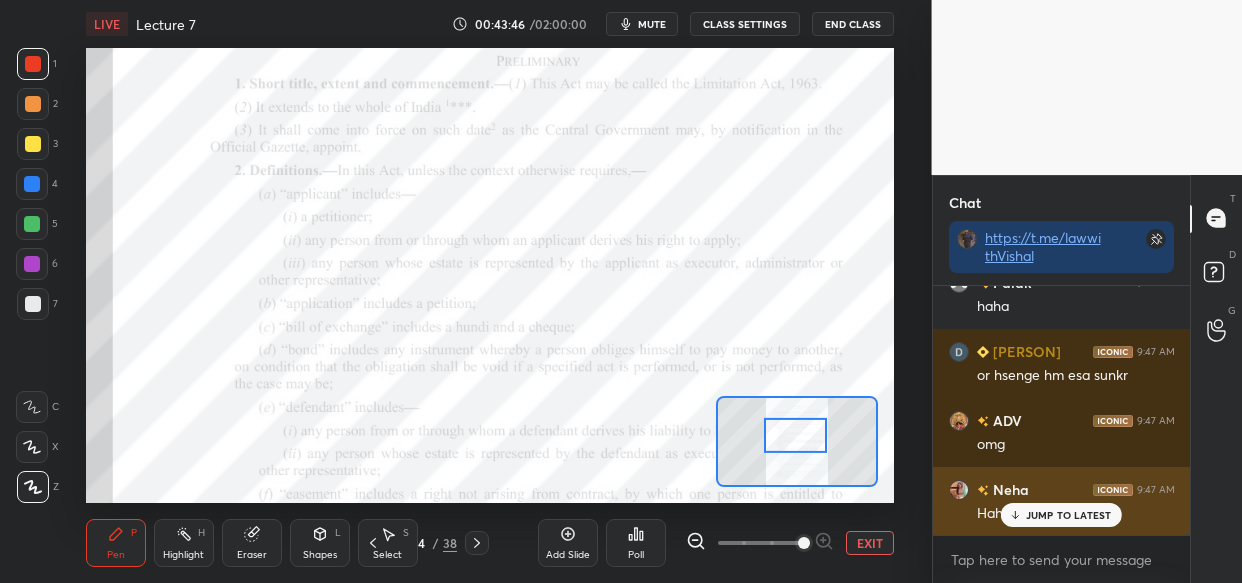 click on "JUMP TO LATEST" at bounding box center (1069, 515) 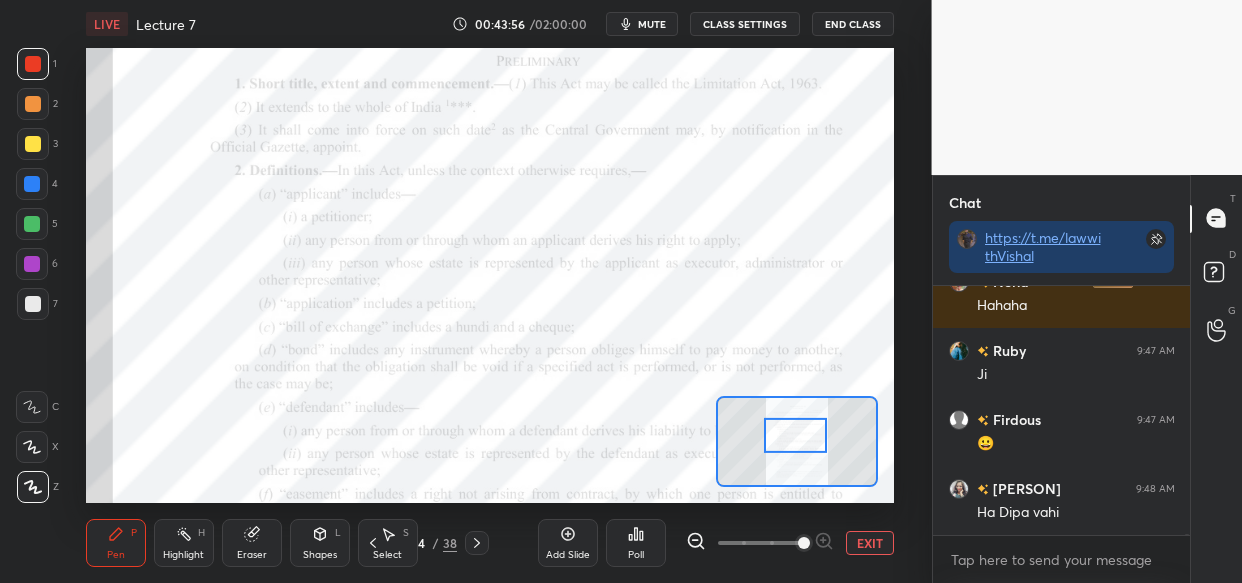 scroll, scrollTop: 85857, scrollLeft: 0, axis: vertical 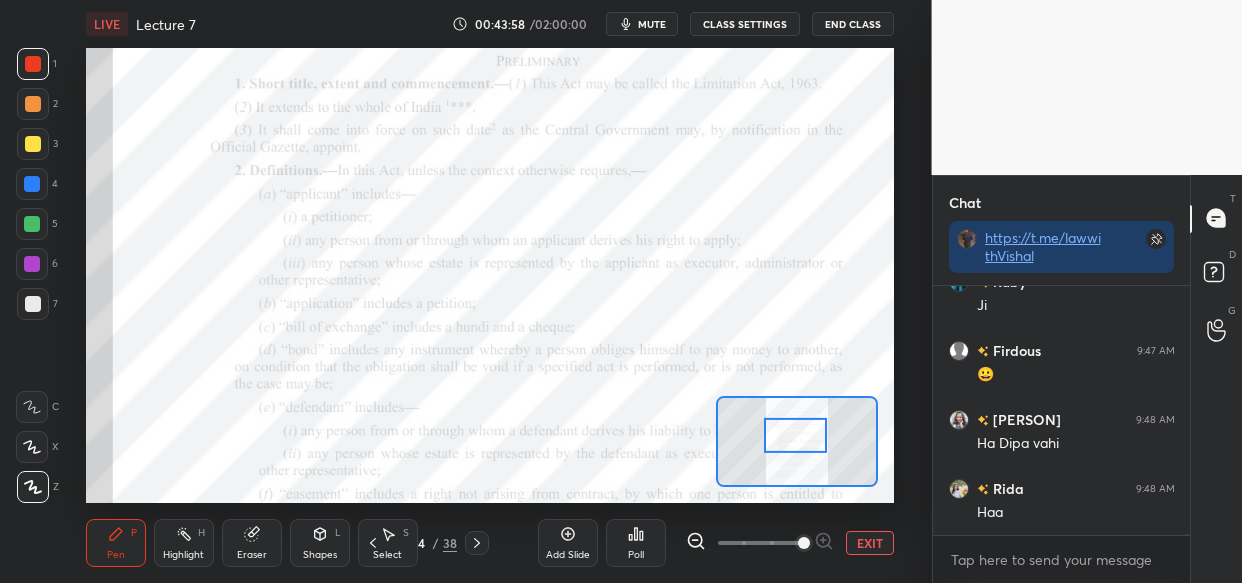 click 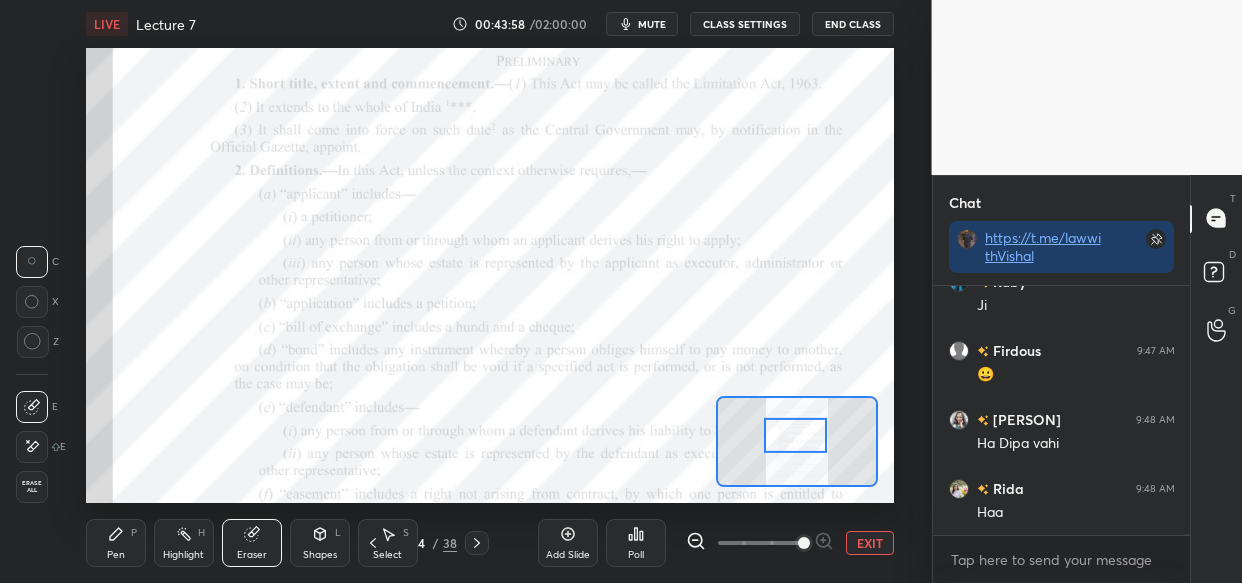 scroll, scrollTop: 85926, scrollLeft: 0, axis: vertical 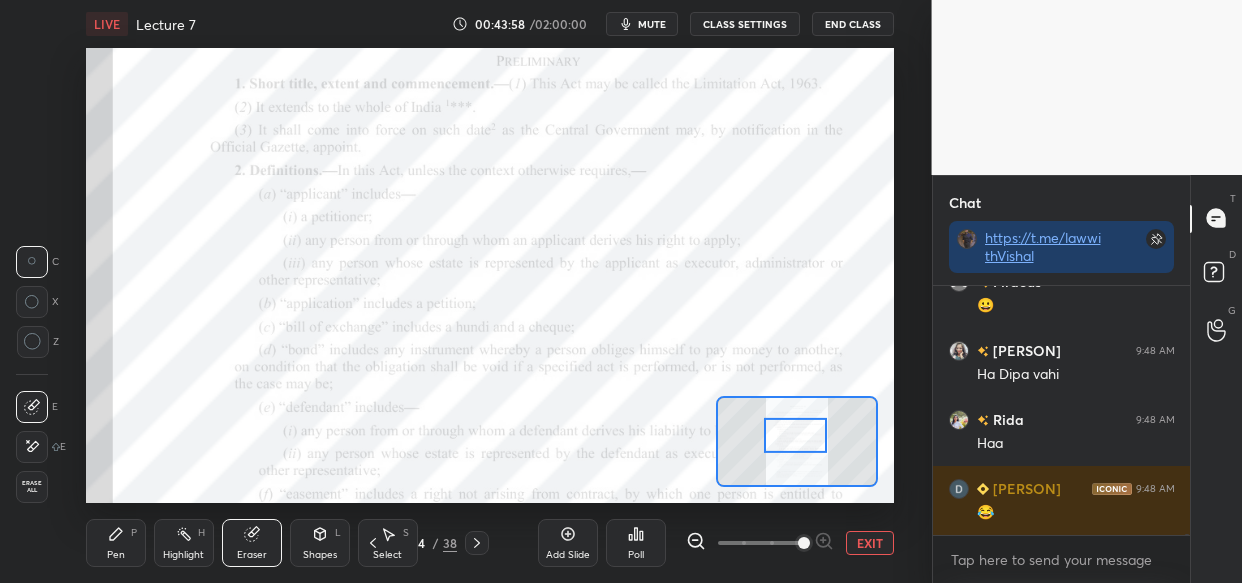 click on "Erase all" at bounding box center [32, 487] 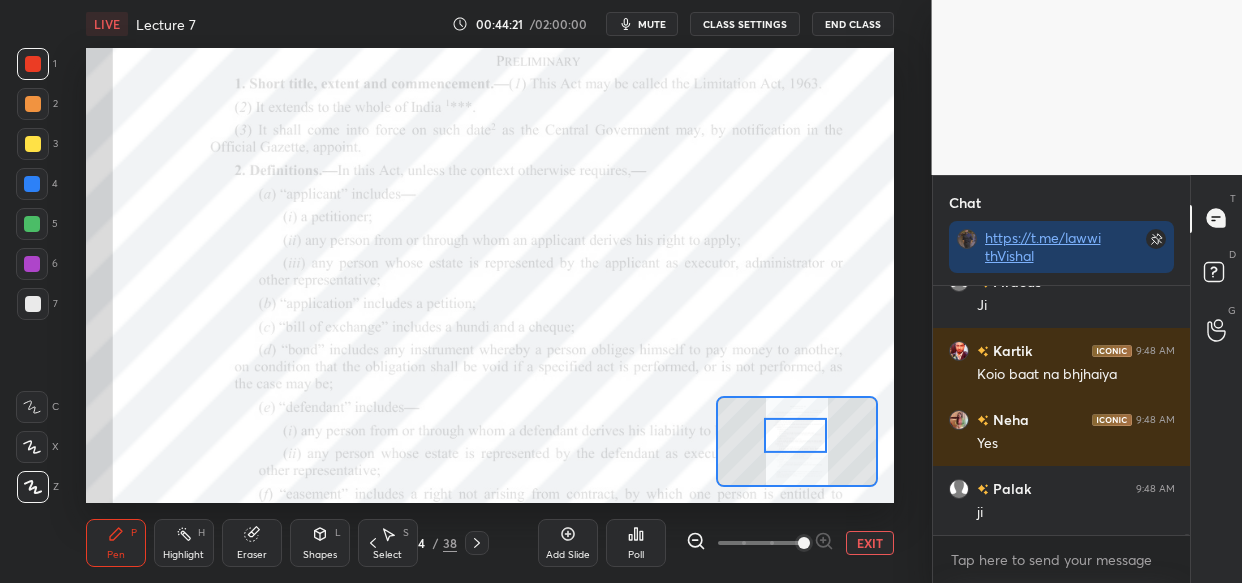 scroll, scrollTop: 86616, scrollLeft: 0, axis: vertical 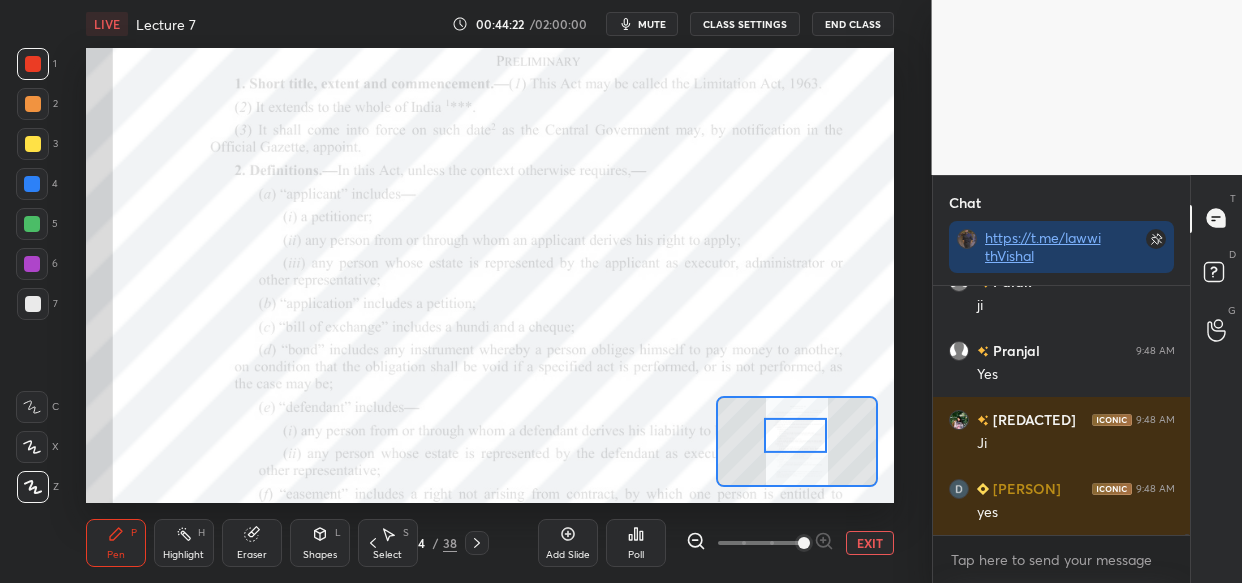 click at bounding box center (33, 144) 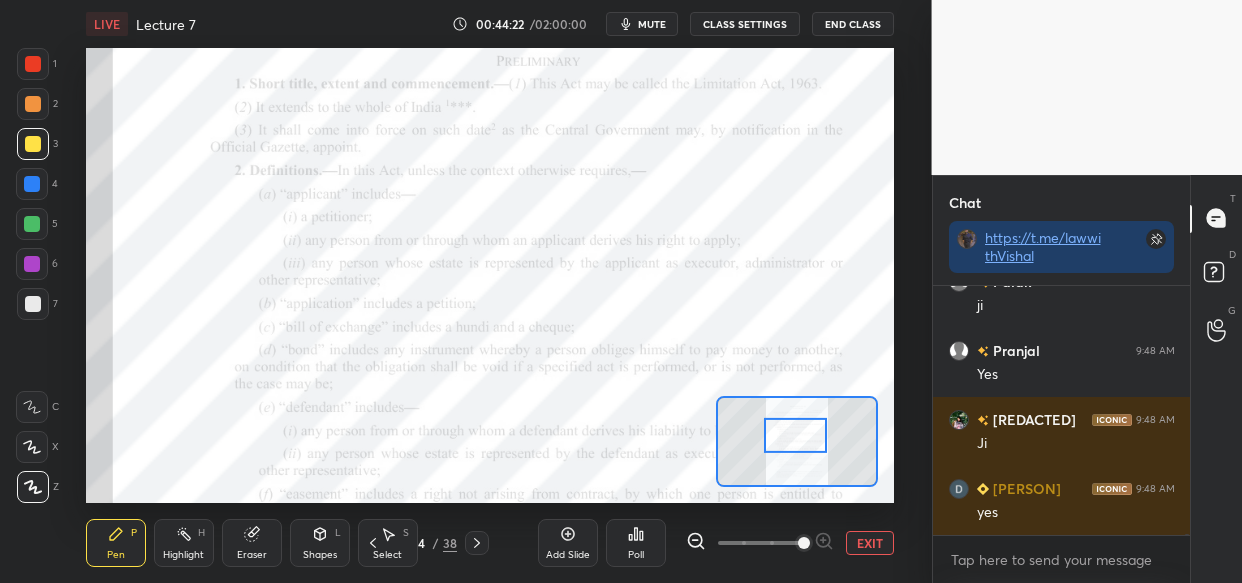 scroll, scrollTop: 86891, scrollLeft: 0, axis: vertical 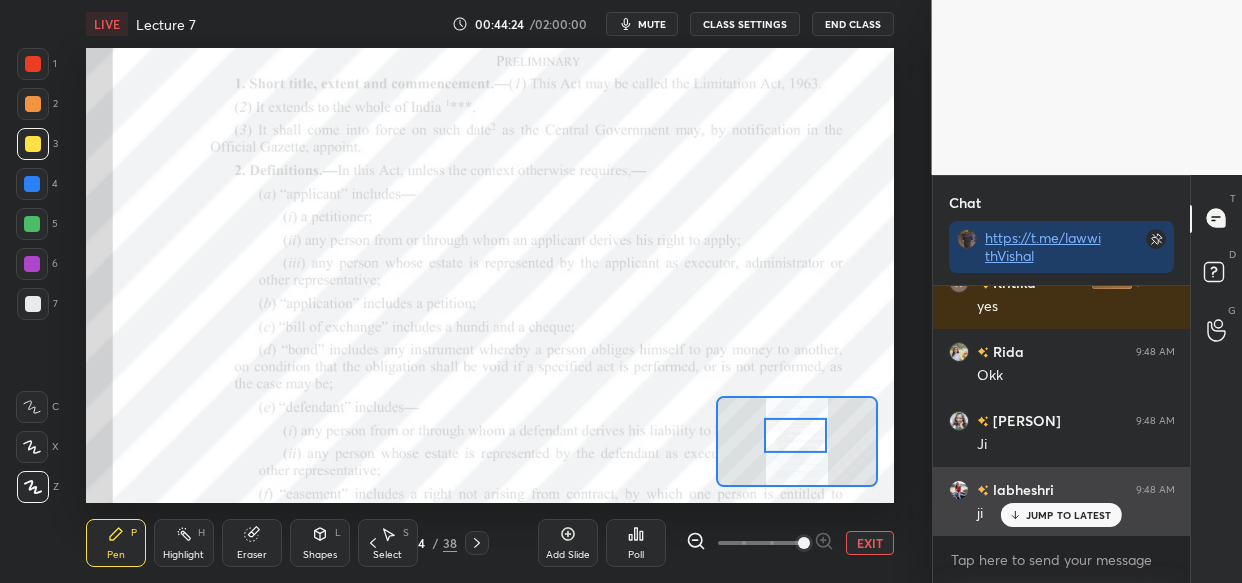 click on "JUMP TO LATEST" at bounding box center (1069, 515) 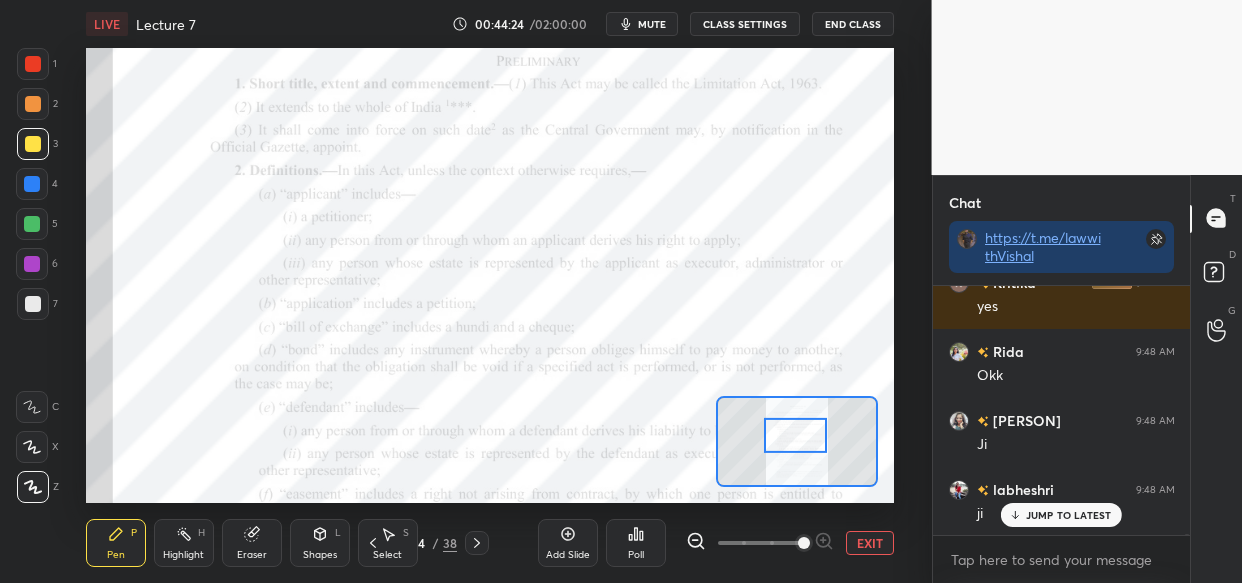 scroll, scrollTop: 86960, scrollLeft: 0, axis: vertical 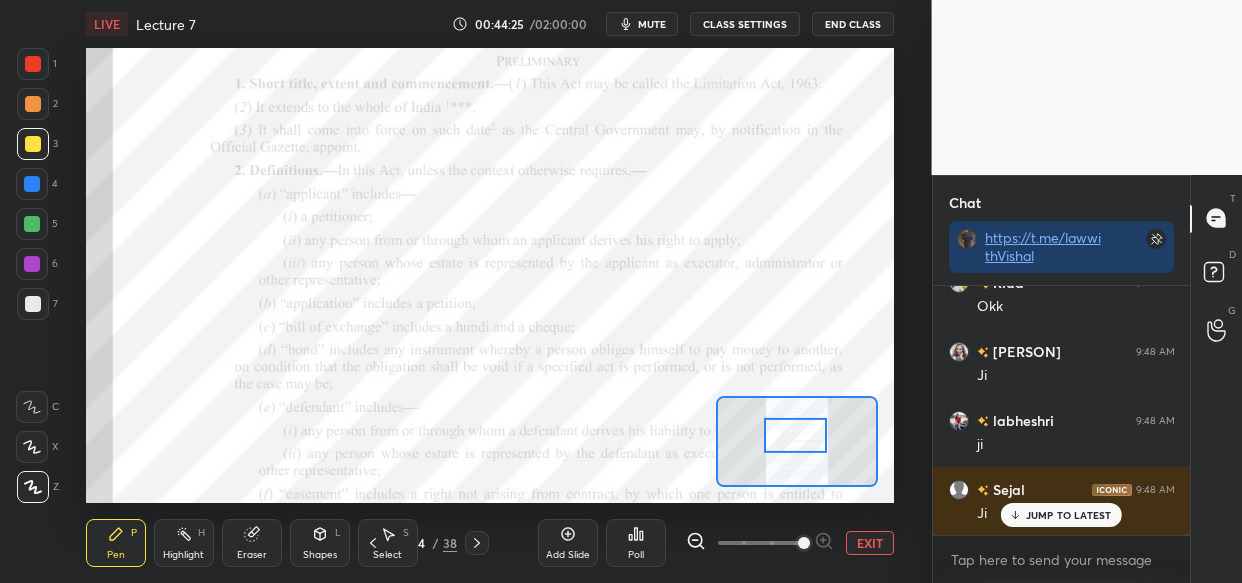 click on "JUMP TO LATEST" at bounding box center [1061, 515] 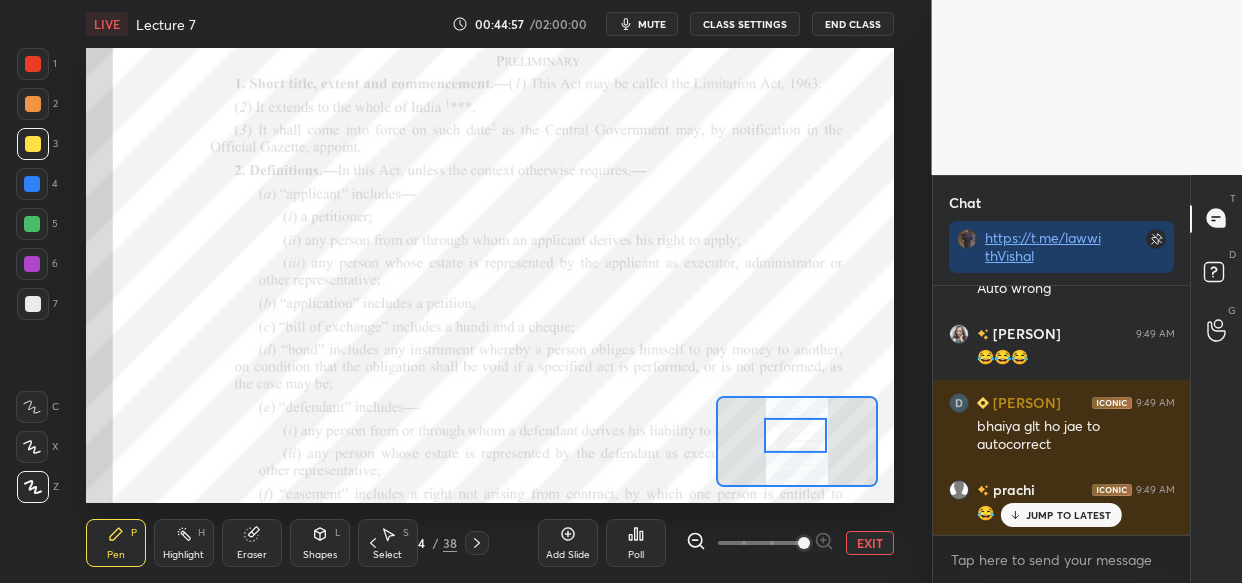 scroll, scrollTop: 88841, scrollLeft: 0, axis: vertical 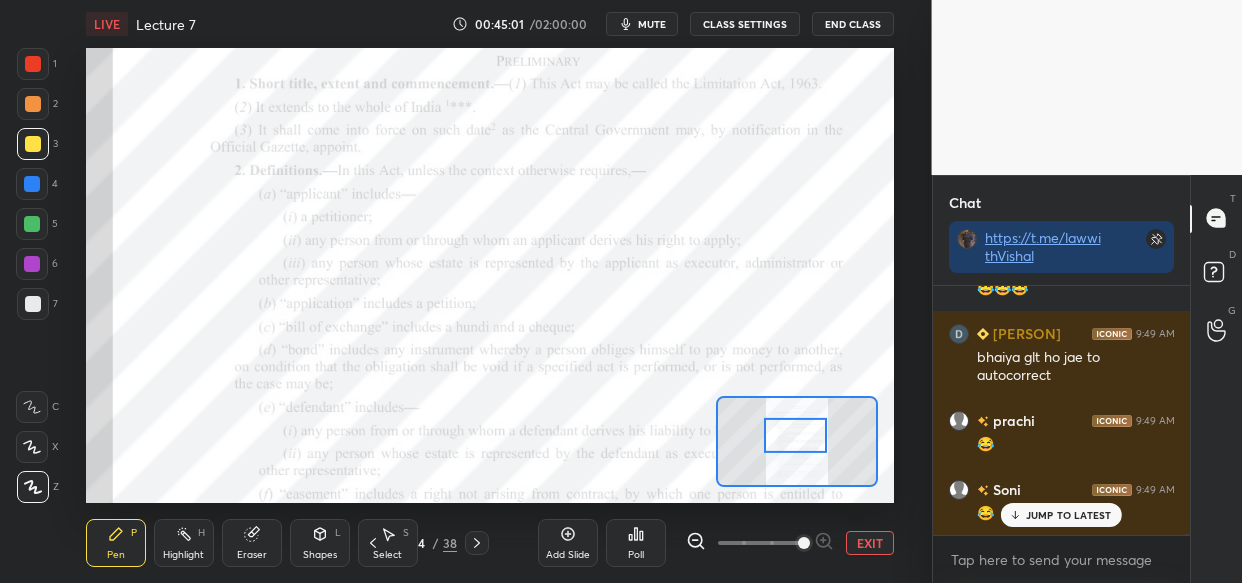drag, startPoint x: 36, startPoint y: 263, endPoint x: 16, endPoint y: 265, distance: 20.09975 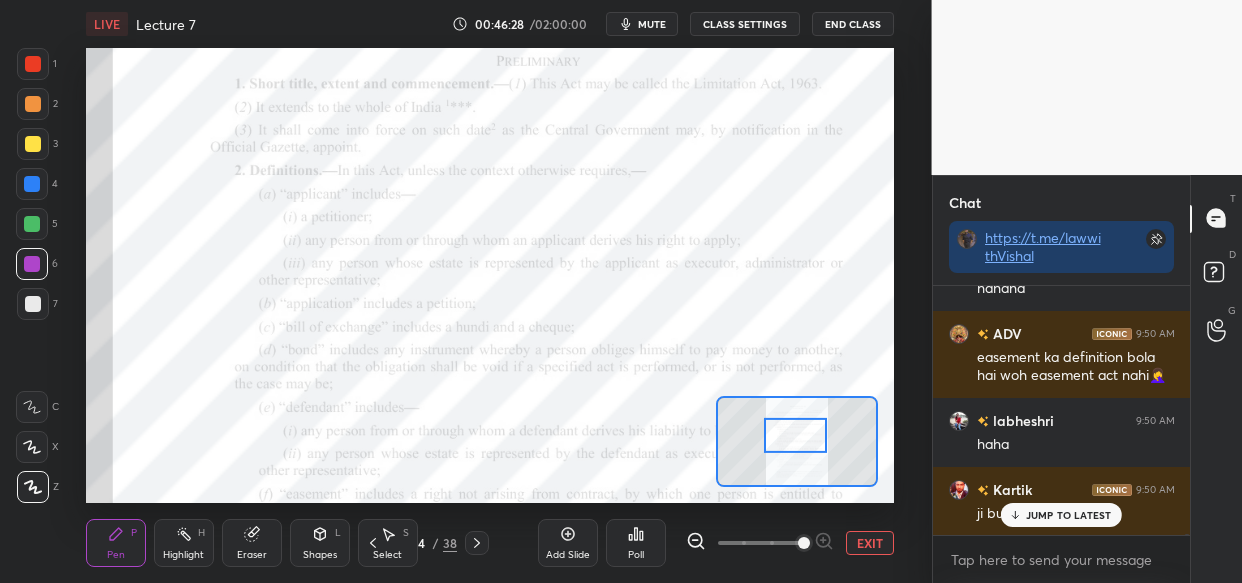 scroll, scrollTop: 91622, scrollLeft: 0, axis: vertical 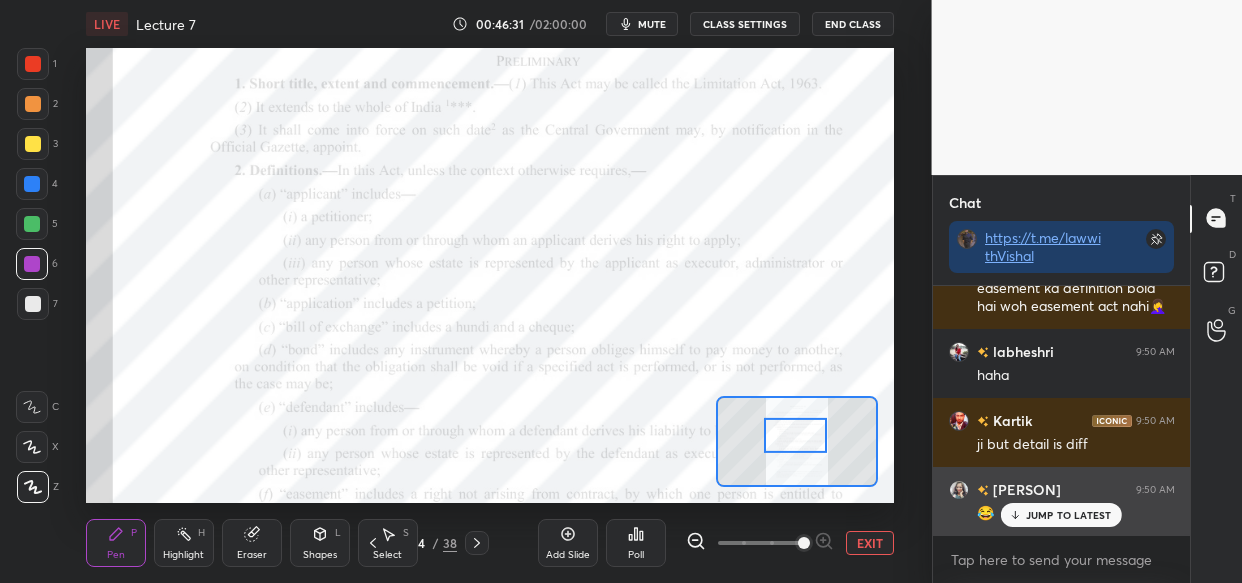 click on "JUMP TO LATEST" at bounding box center [1061, 515] 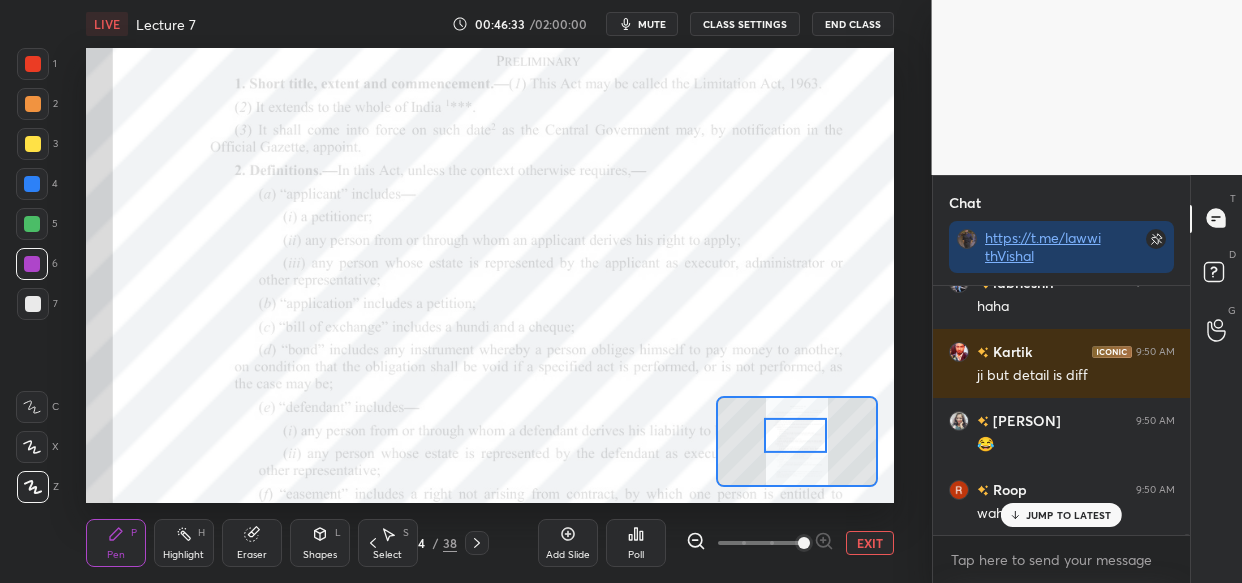 scroll, scrollTop: 91760, scrollLeft: 0, axis: vertical 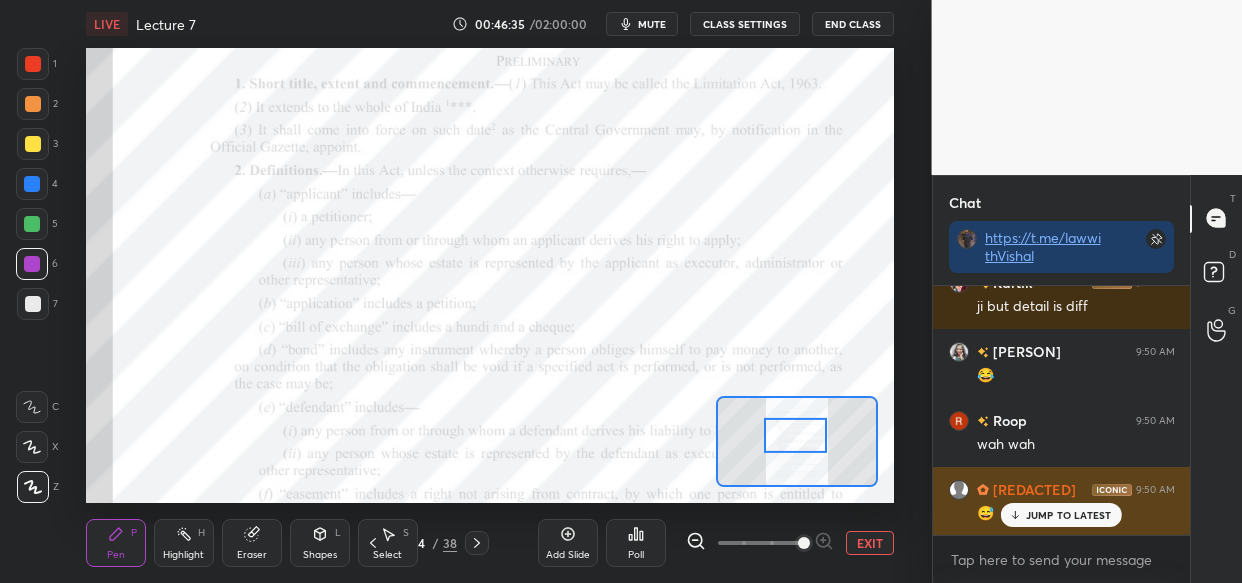 drag, startPoint x: 1051, startPoint y: 521, endPoint x: 1030, endPoint y: 516, distance: 21.587032 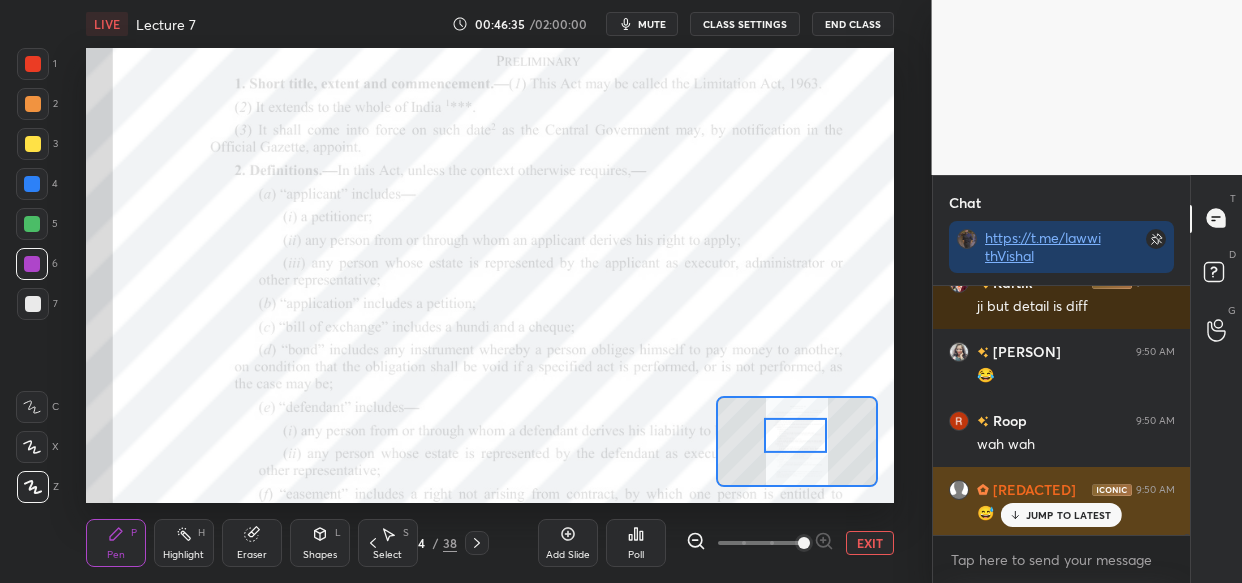 click on "JUMP TO LATEST" at bounding box center (1061, 515) 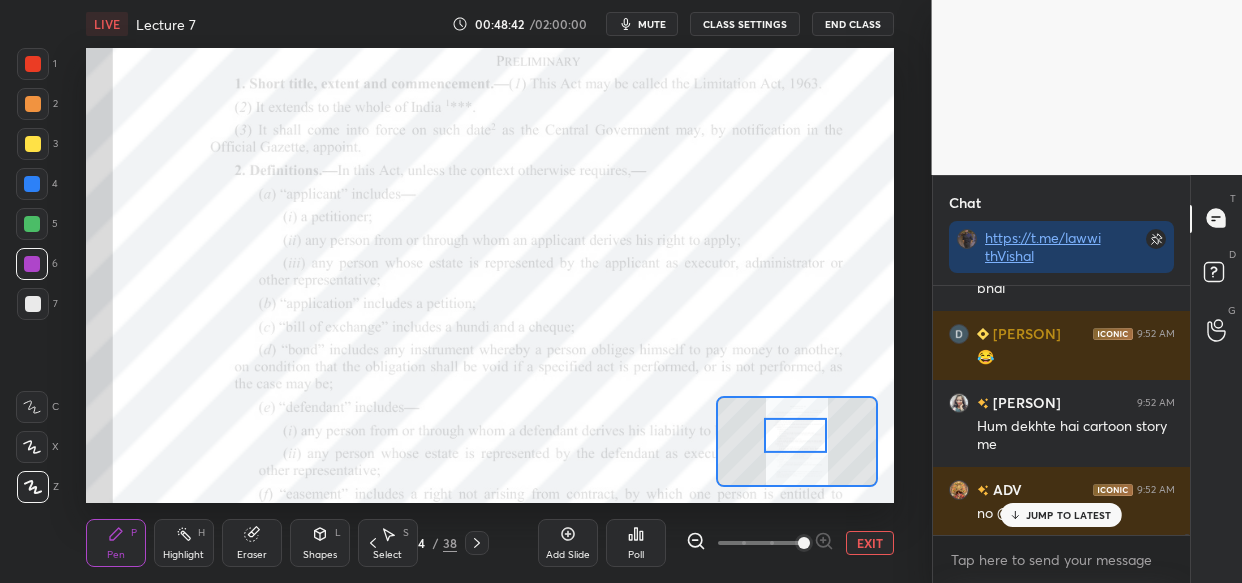 scroll, scrollTop: 96092, scrollLeft: 0, axis: vertical 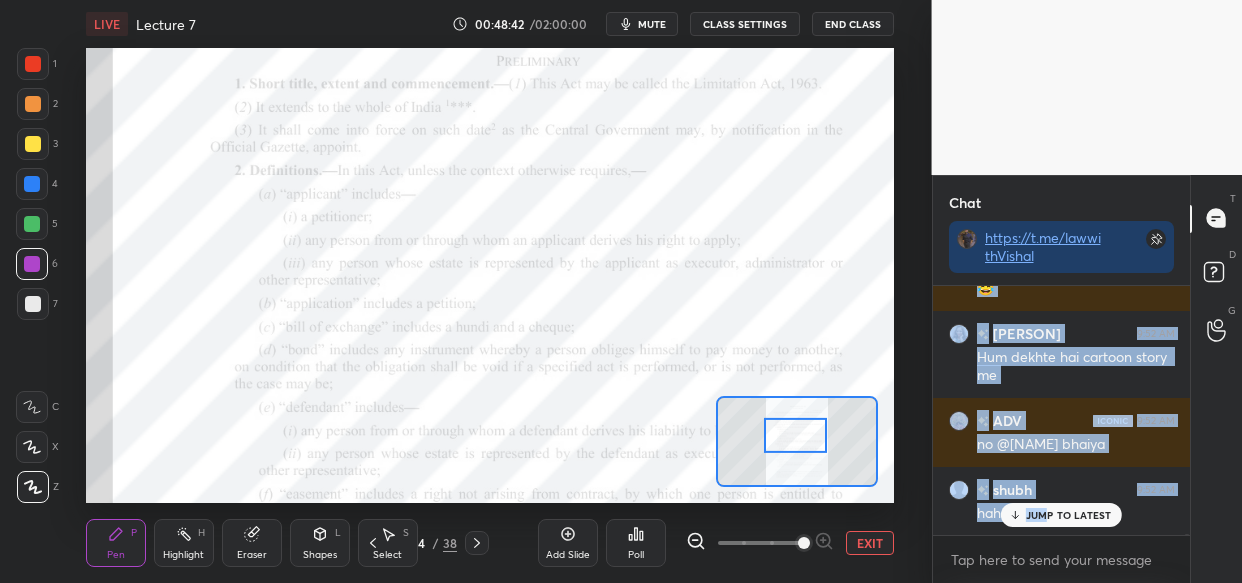 drag, startPoint x: 1050, startPoint y: 505, endPoint x: 1053, endPoint y: 518, distance: 13.341664 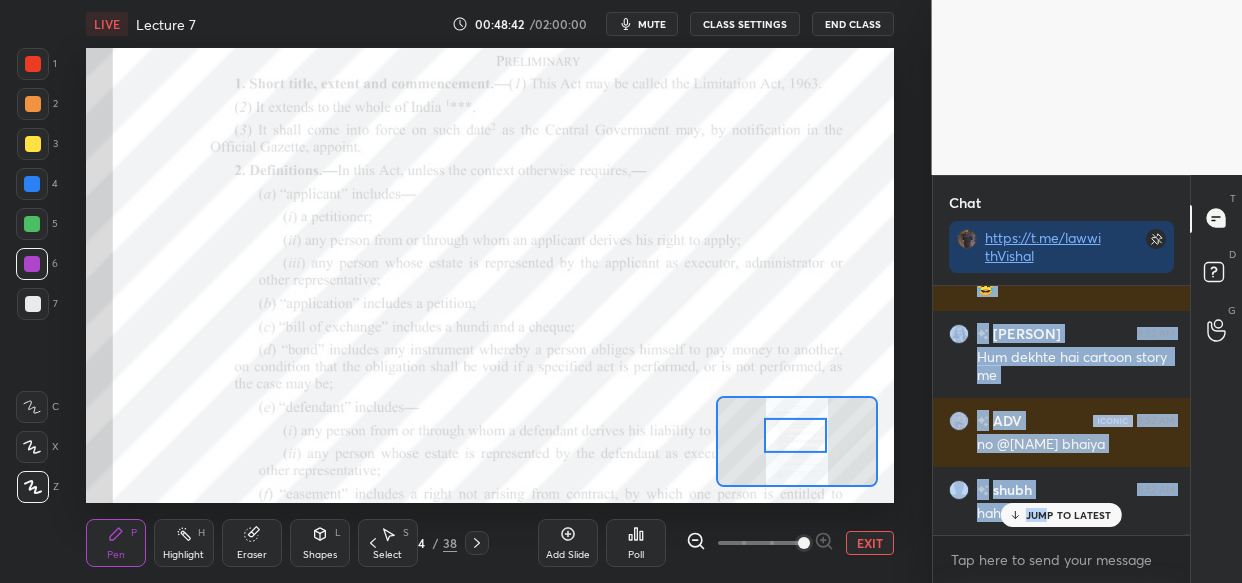click on "Palak 9:52 AM haha Mahi 9:52 AM hahaha ANUSHKA 9:52 AM bahut bura hihihihi shubh 9:52 AM hahaha Bharti 9:52 AM 😂 Sanjam 9:52 AM 🤣🤣 Firdous 9:52 AM 😂😂 Dipanwita 9:52 AM 😂😂😂 Roop 9:52 AM yasmeen yahi hai gai nhi hai Pranjal 9:52 AM Chakravarti Samrat hai apna bhai Dipanwita 9:52 AM 😂 Shalinee 9:52 AM Hum dekhte hai cartoon story me ADV 9:52 AM no @kartik bhaiya shubh 9:52 AM hahaha JUMP TO LATEST" at bounding box center (1062, 410) 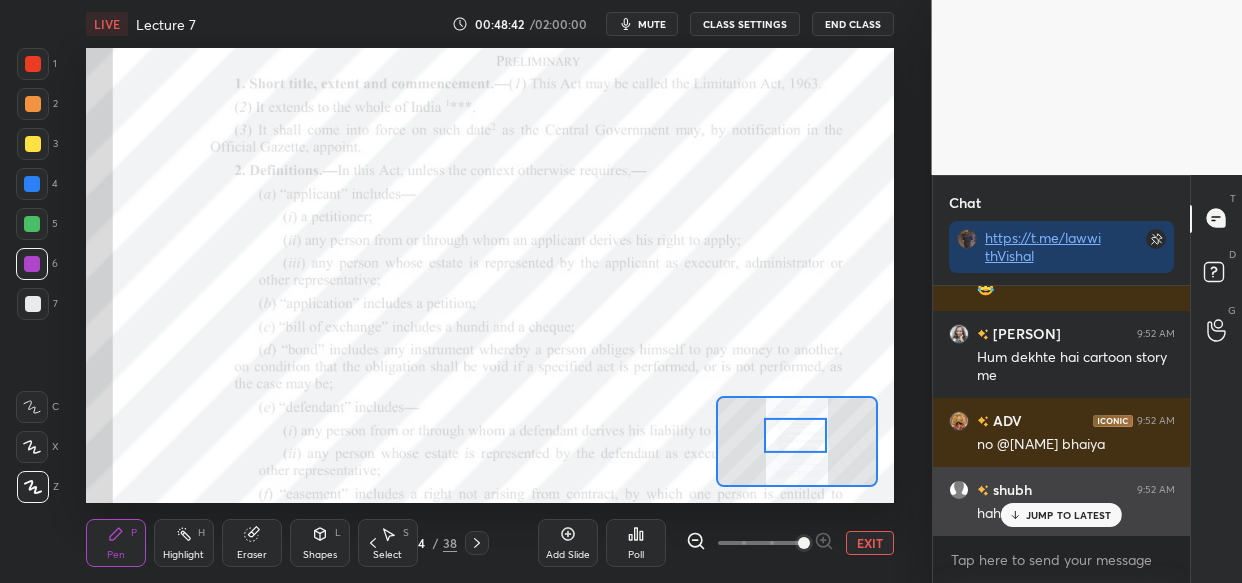 click on "JUMP TO LATEST" at bounding box center (1069, 515) 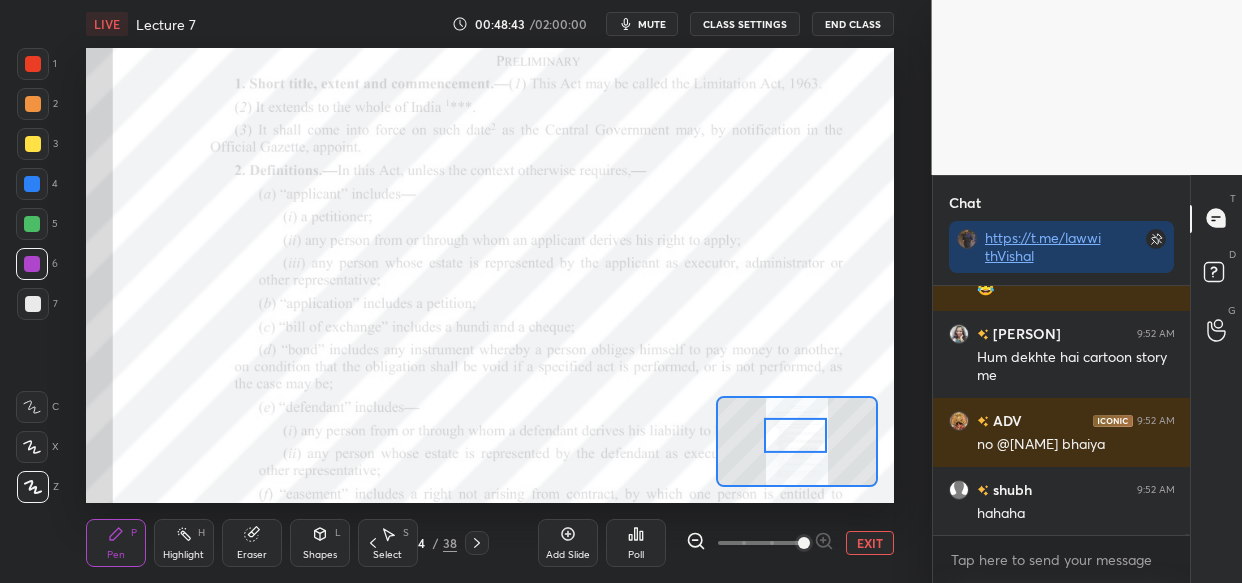 scroll, scrollTop: 96161, scrollLeft: 0, axis: vertical 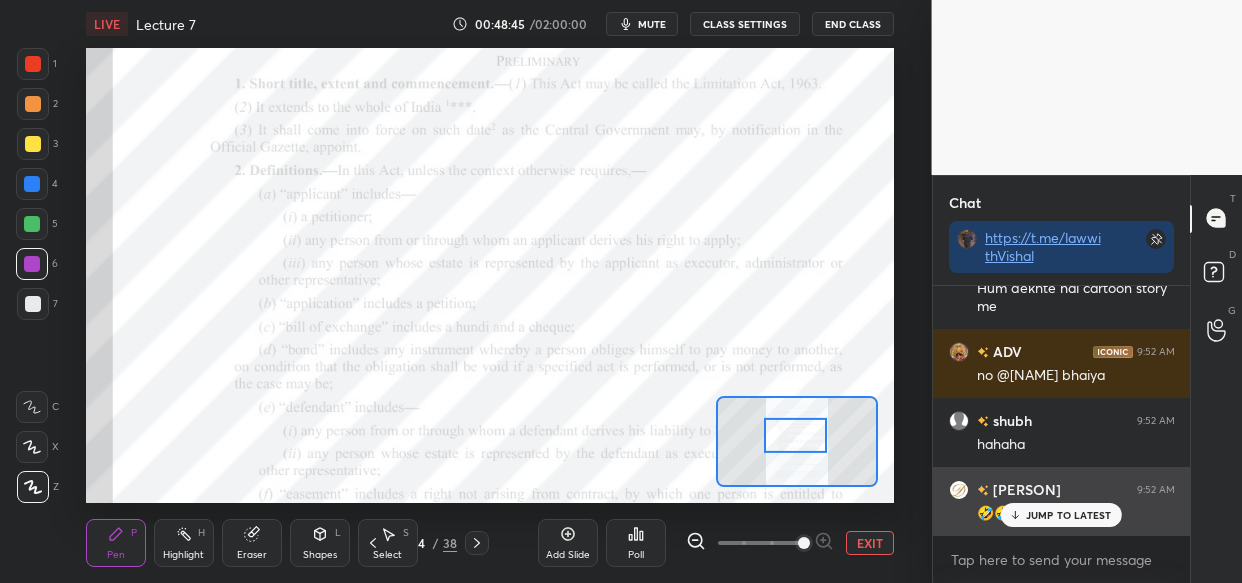 drag, startPoint x: 1072, startPoint y: 512, endPoint x: 1039, endPoint y: 524, distance: 35.1141 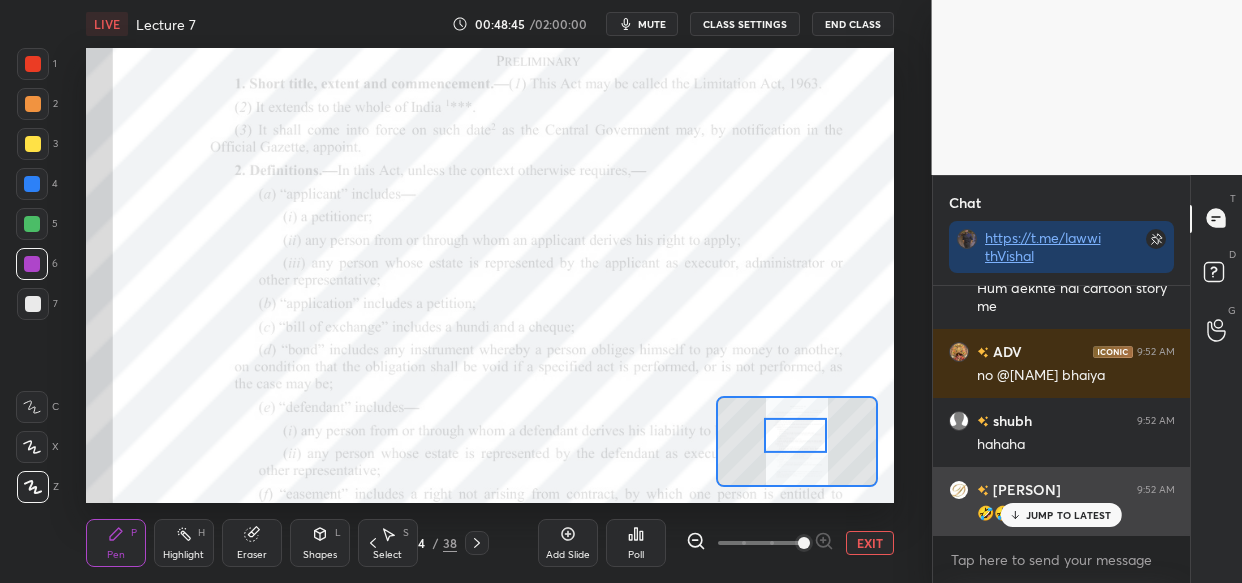 click on "JUMP TO LATEST" at bounding box center [1069, 515] 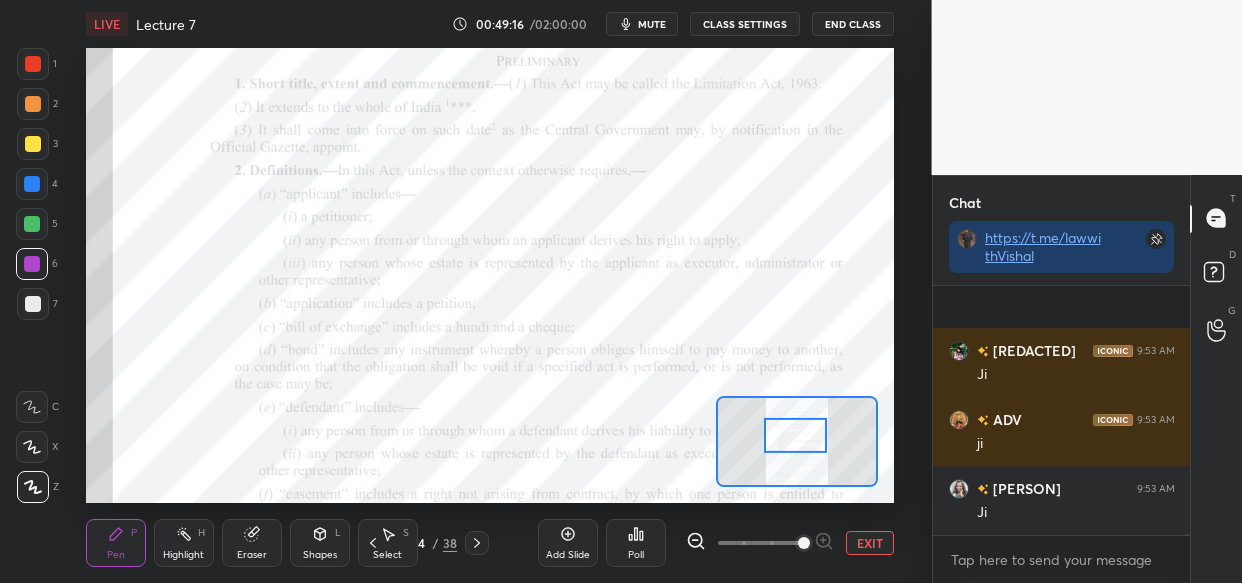 scroll, scrollTop: 97197, scrollLeft: 0, axis: vertical 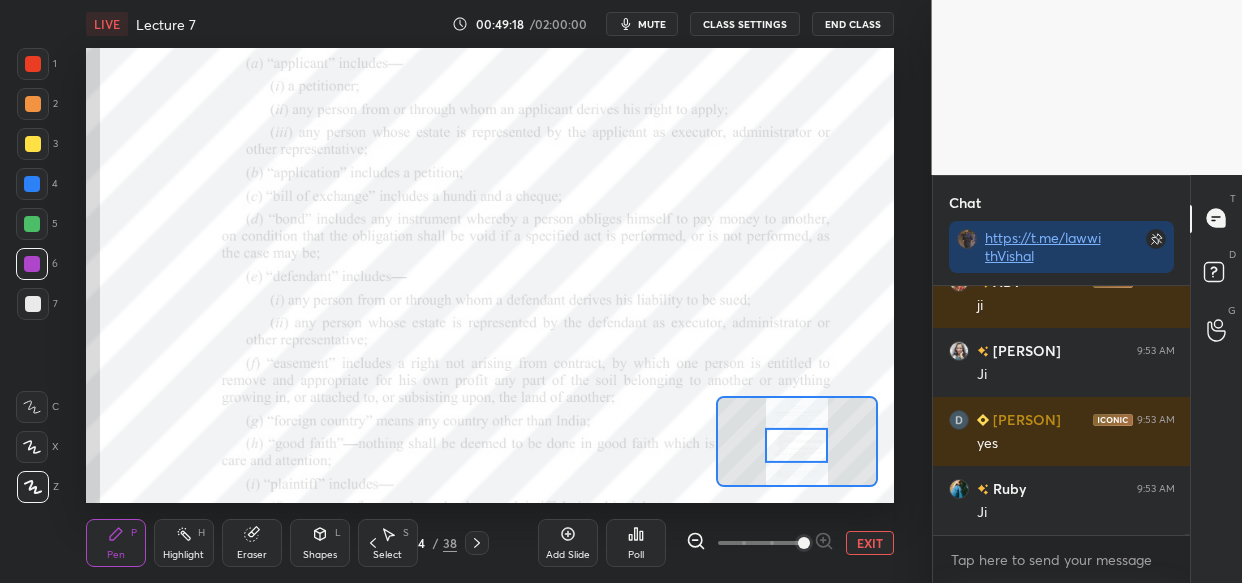 drag, startPoint x: 789, startPoint y: 429, endPoint x: 791, endPoint y: 439, distance: 10.198039 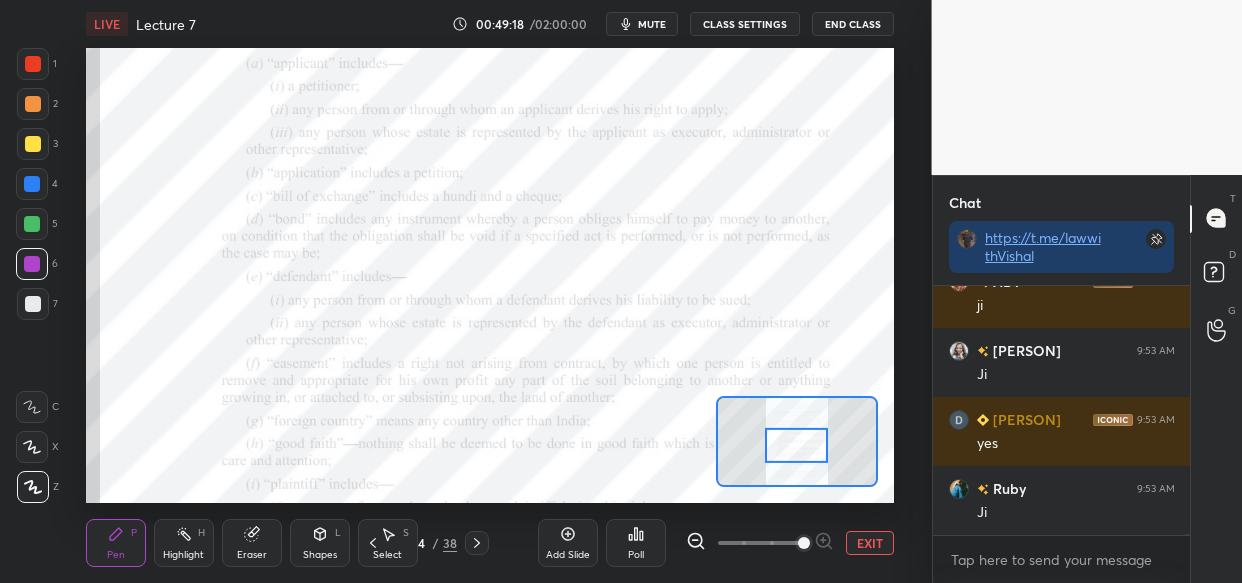 click at bounding box center [796, 445] 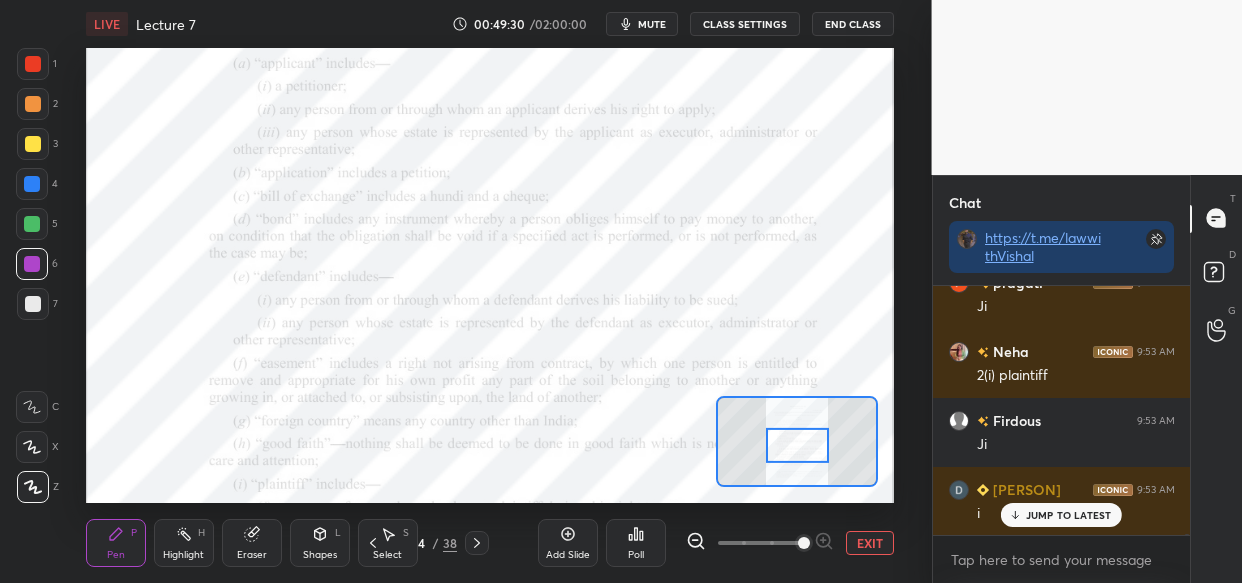 scroll, scrollTop: 98093, scrollLeft: 0, axis: vertical 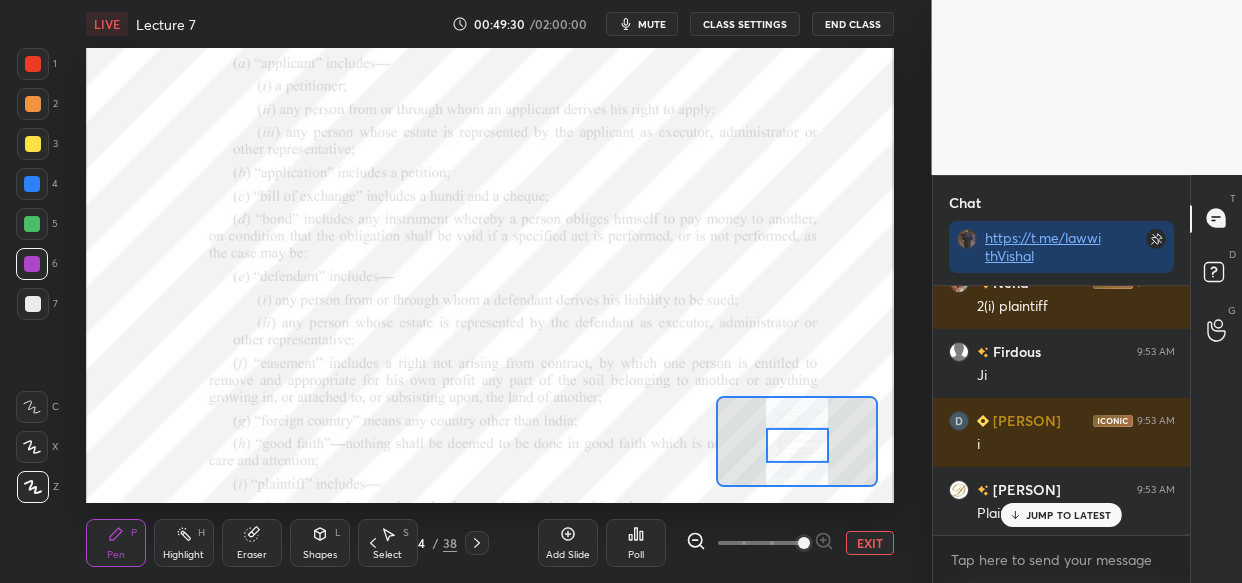drag, startPoint x: 562, startPoint y: 529, endPoint x: 531, endPoint y: 545, distance: 34.88553 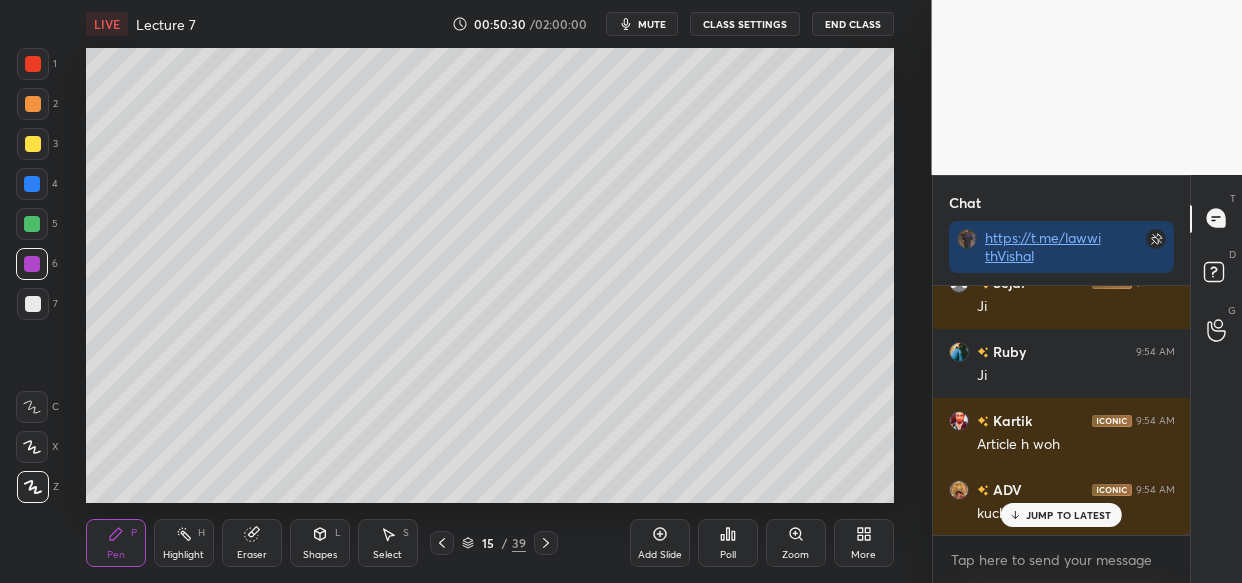 scroll, scrollTop: 101543, scrollLeft: 0, axis: vertical 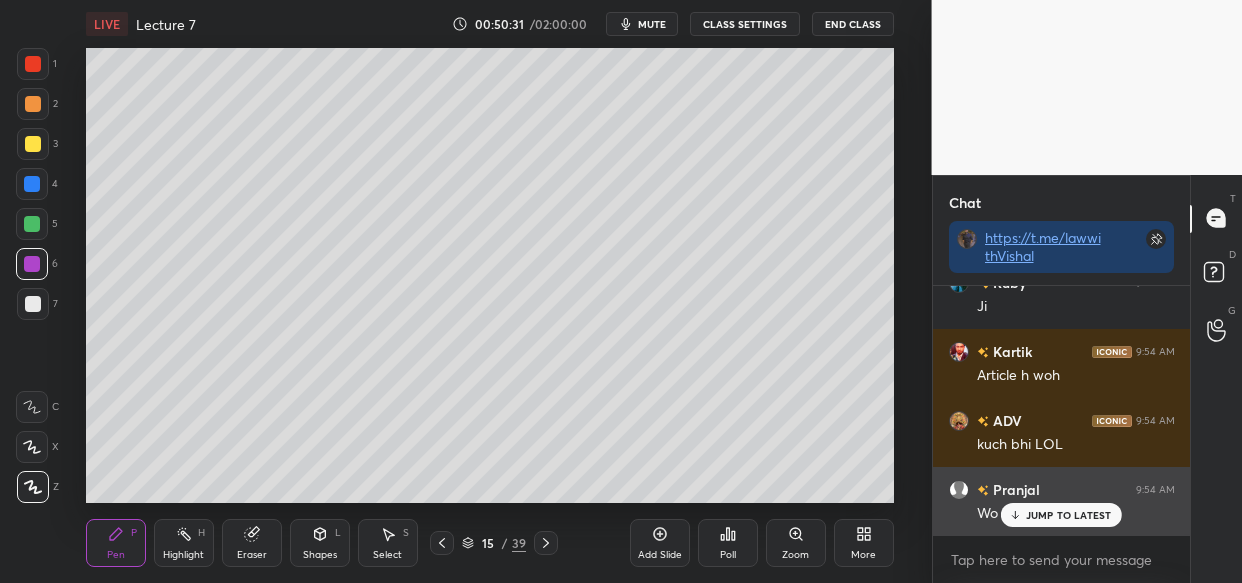 click on "Pranjal 9:54 AM Wo Articles hote hain" at bounding box center [1062, 501] 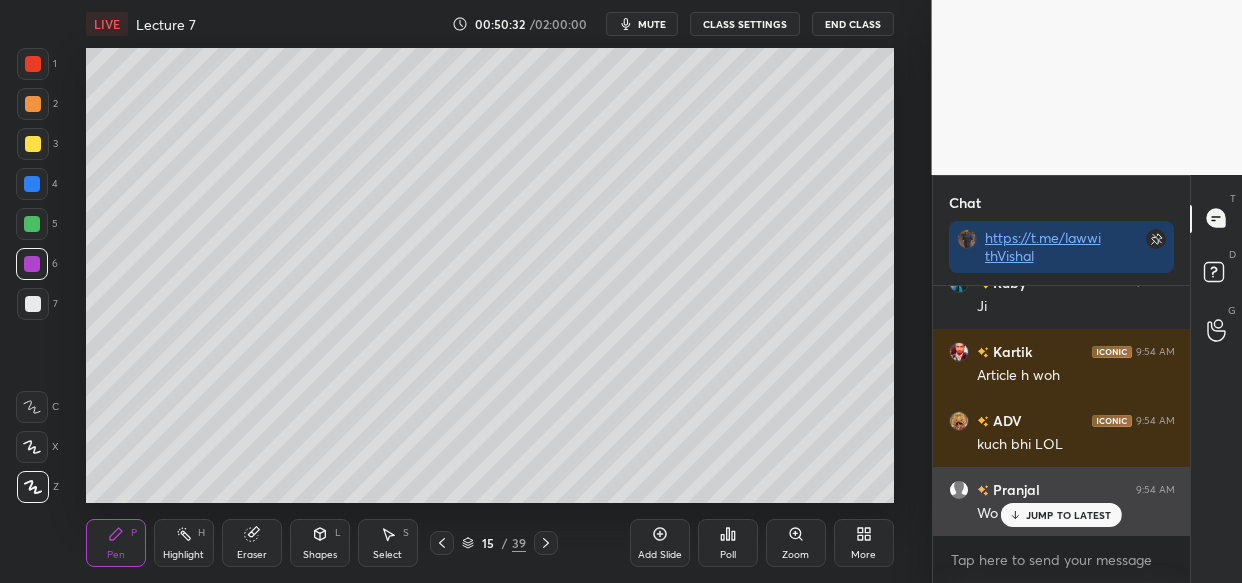 drag, startPoint x: 1043, startPoint y: 518, endPoint x: 989, endPoint y: 527, distance: 54.74486 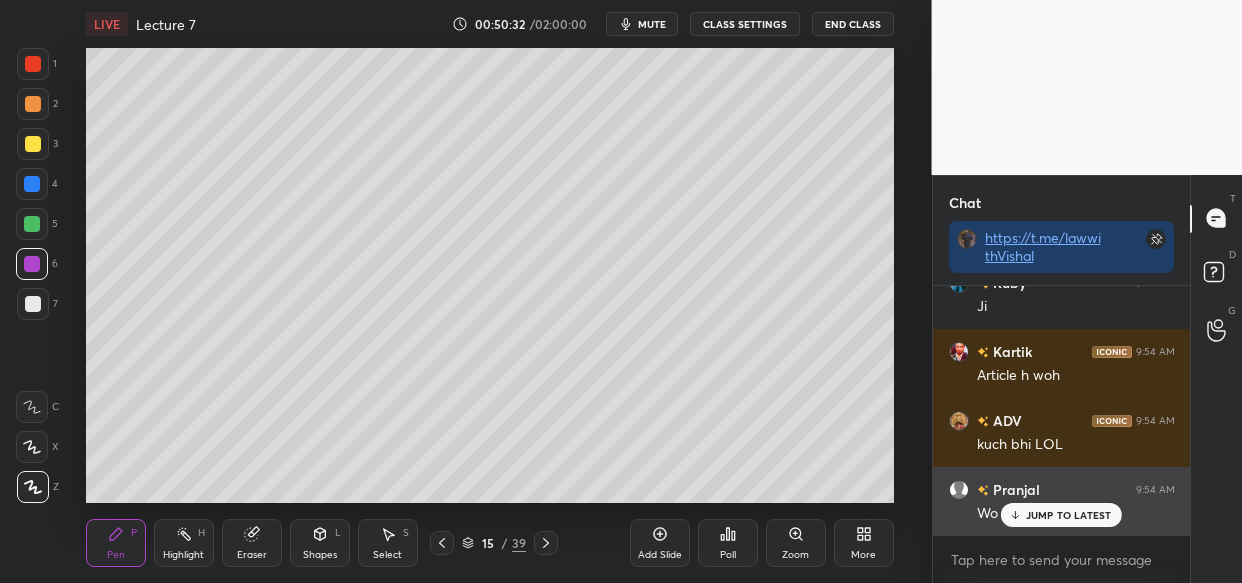 click on "JUMP TO LATEST" at bounding box center (1069, 515) 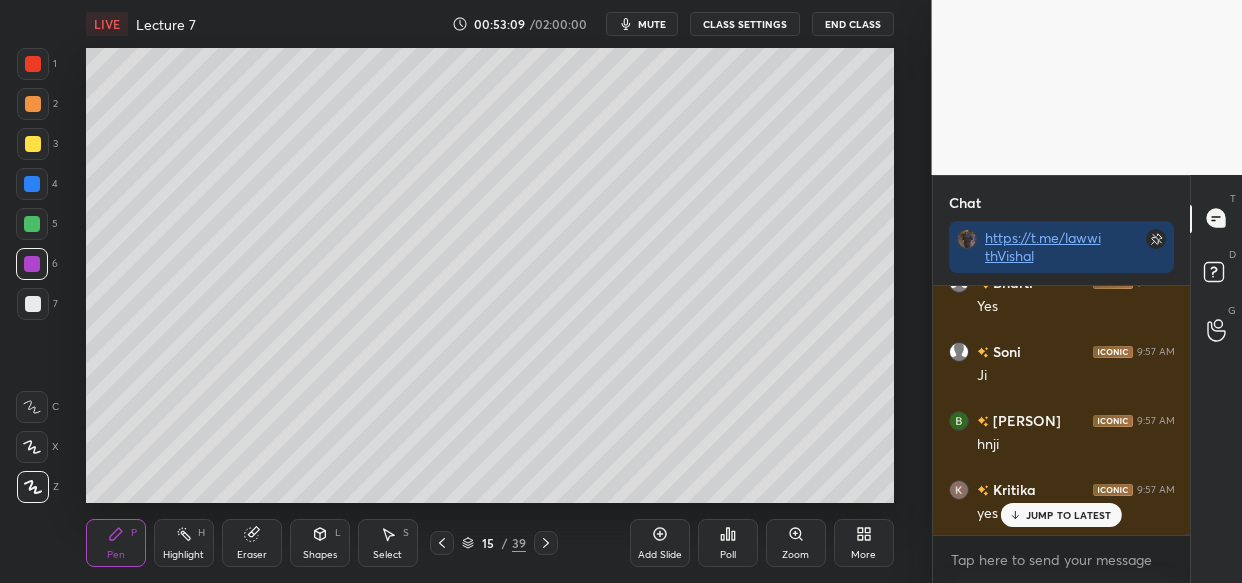 scroll, scrollTop: 108050, scrollLeft: 0, axis: vertical 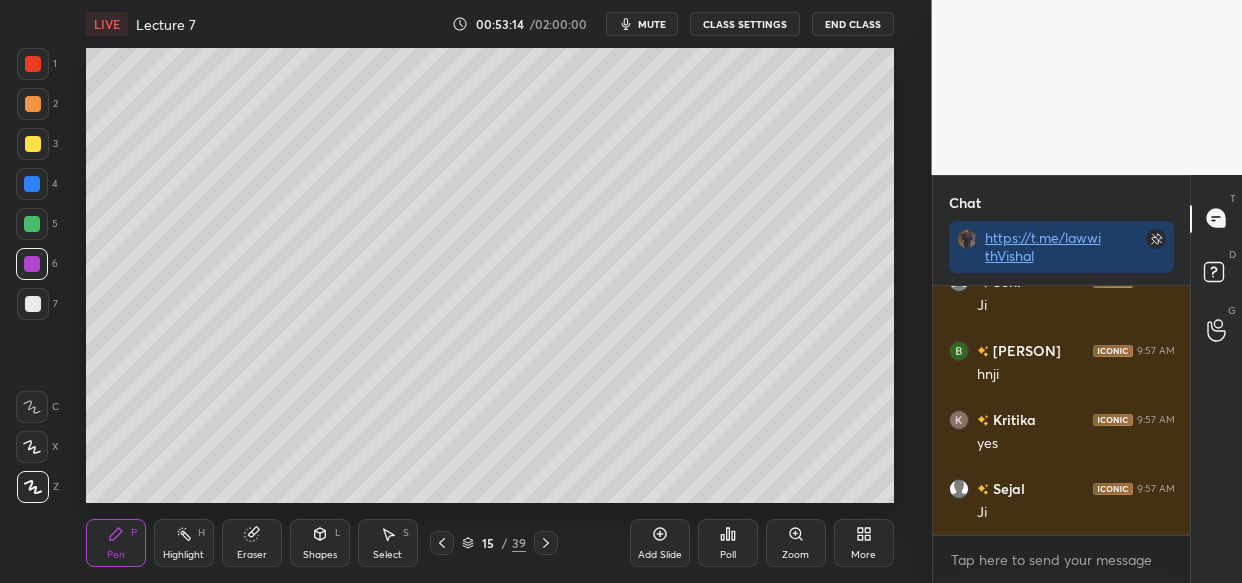 click on "Add Slide" at bounding box center [660, 555] 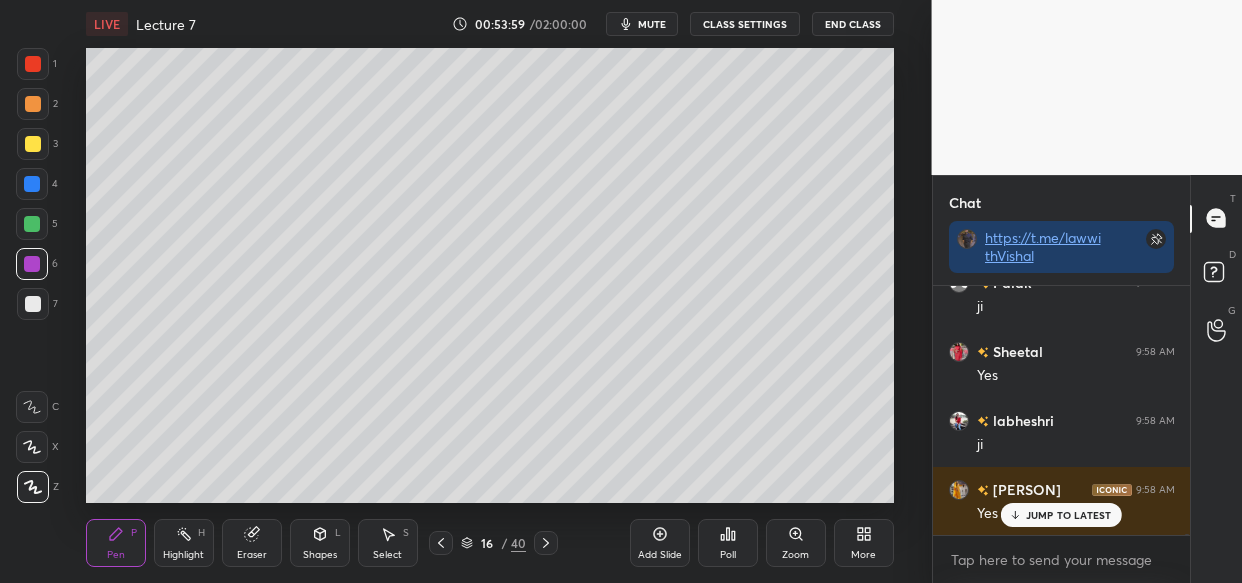 scroll, scrollTop: 110533, scrollLeft: 0, axis: vertical 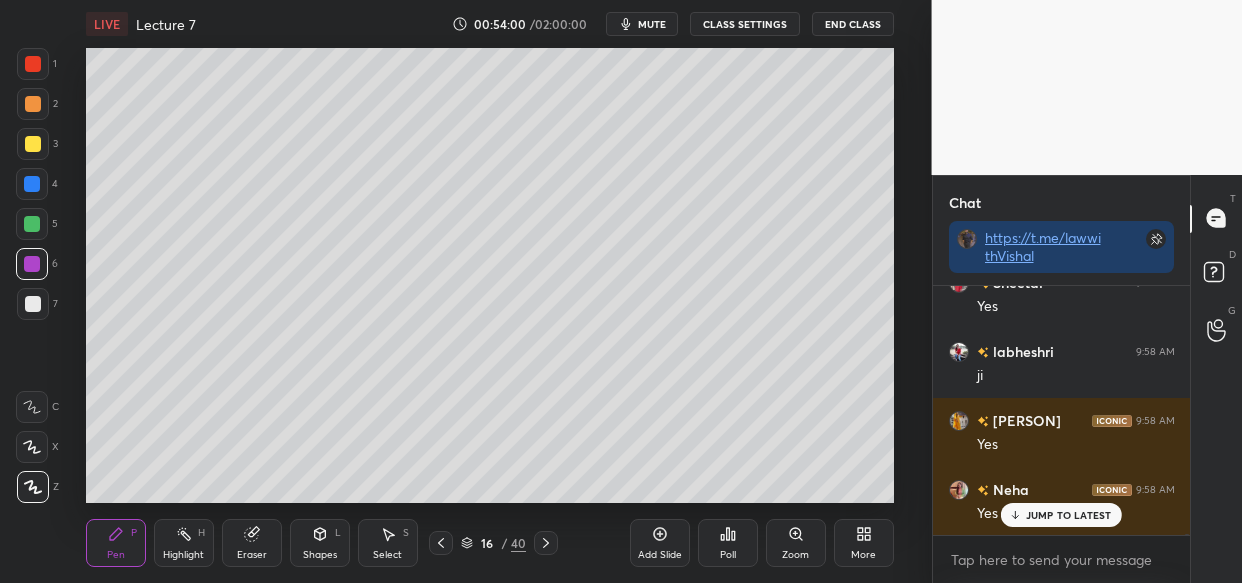 click on "Setting up your live class Poll for   secs No correct answer Start poll" at bounding box center [490, 275] 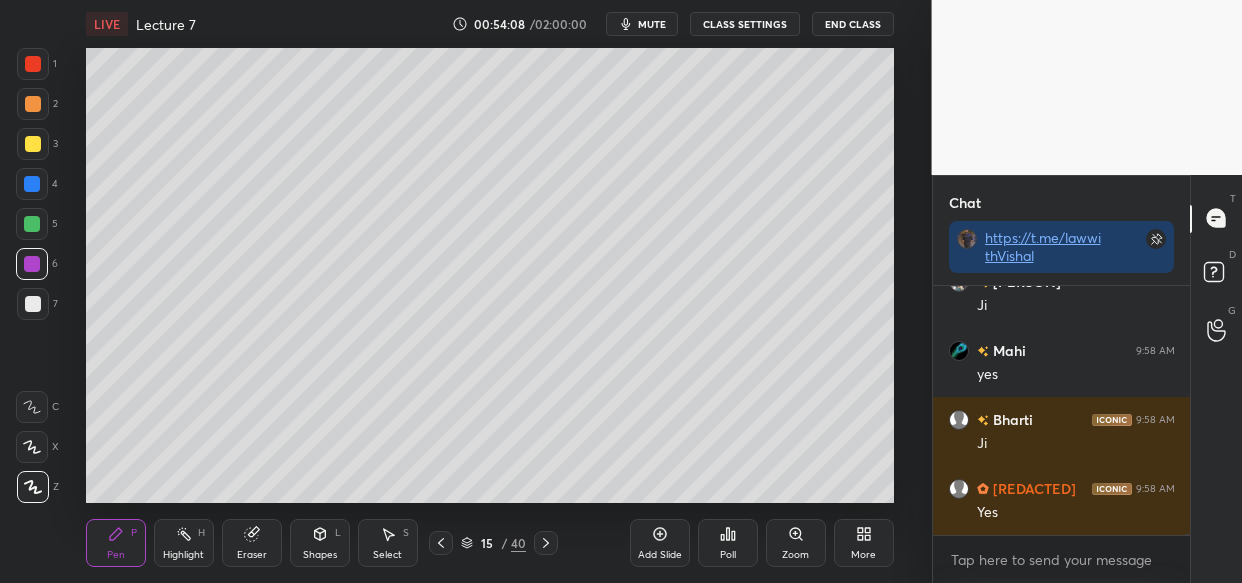 scroll, scrollTop: 110879, scrollLeft: 0, axis: vertical 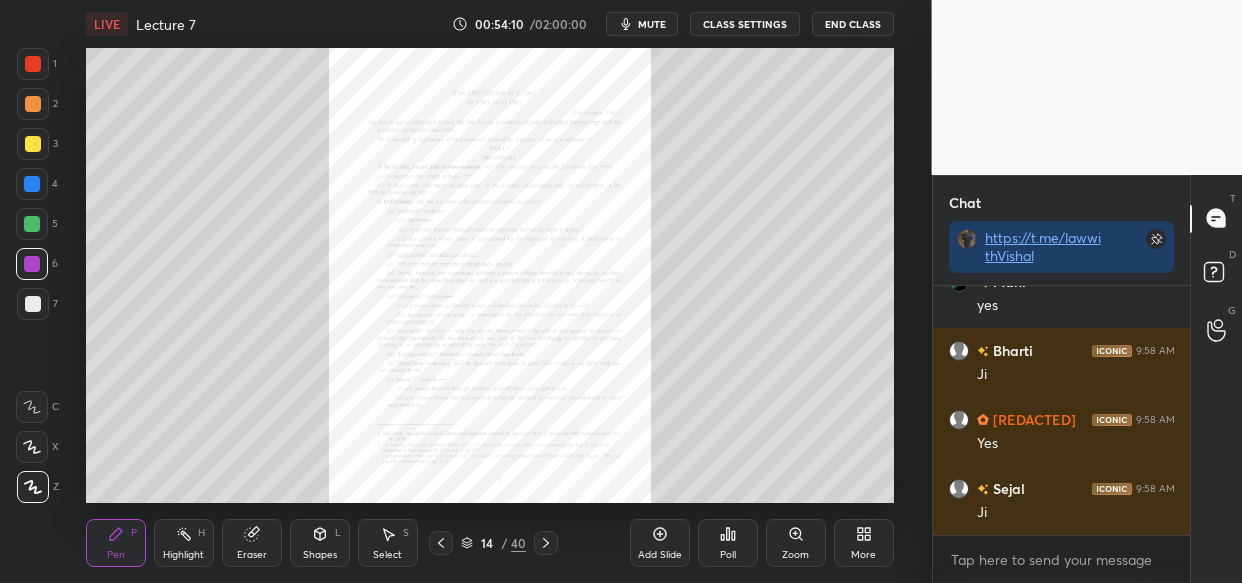 click 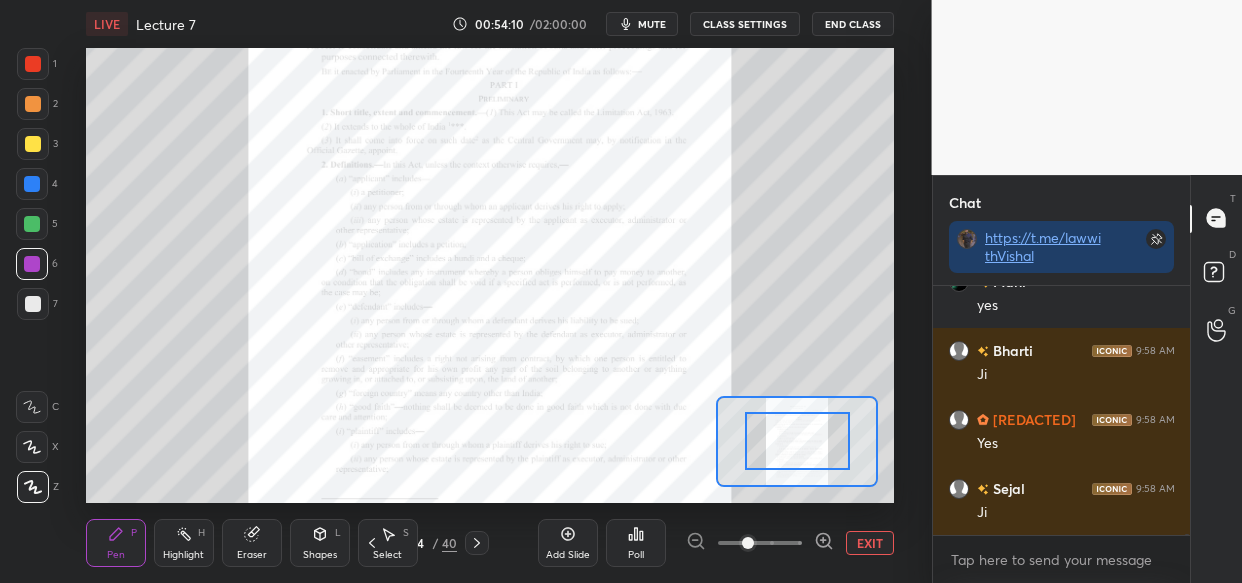 click at bounding box center (760, 543) 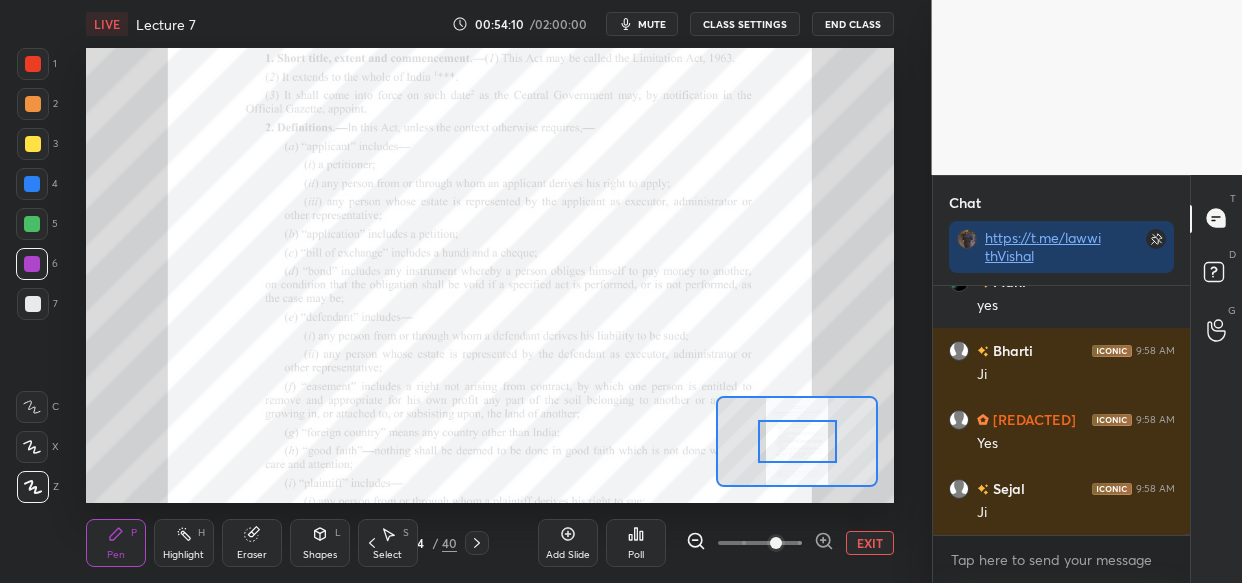 click 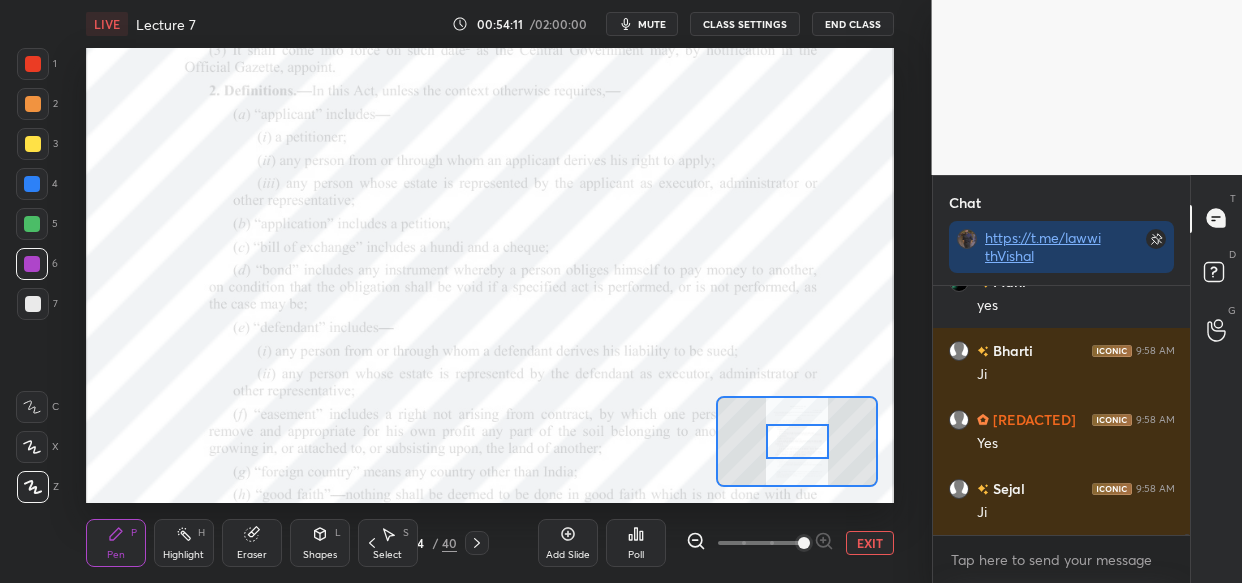 click at bounding box center (804, 543) 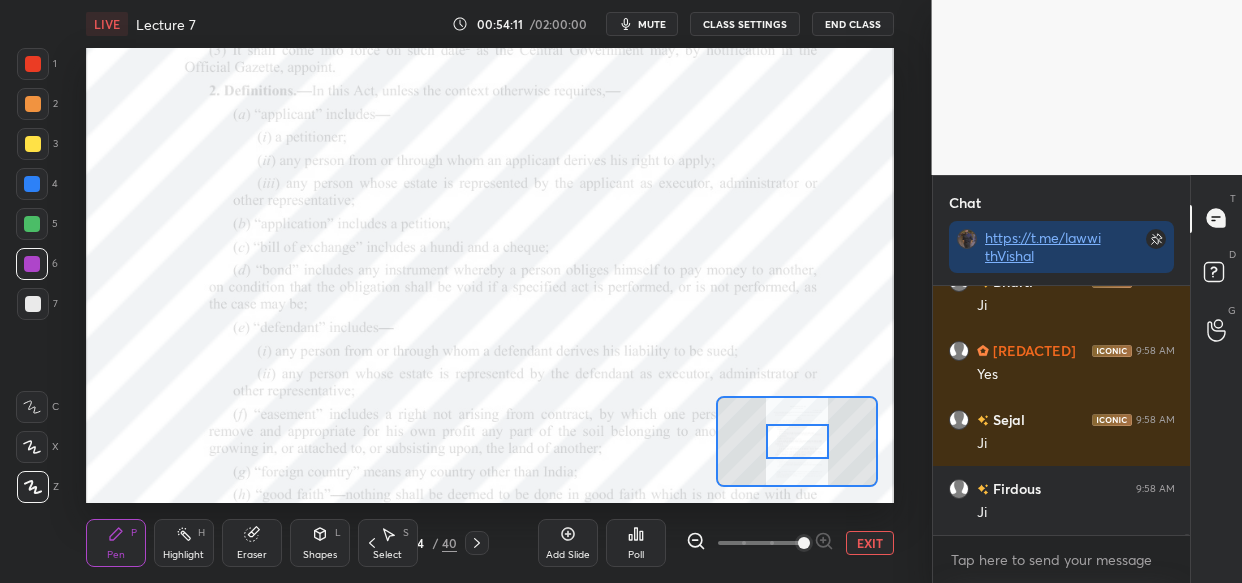 click at bounding box center (804, 543) 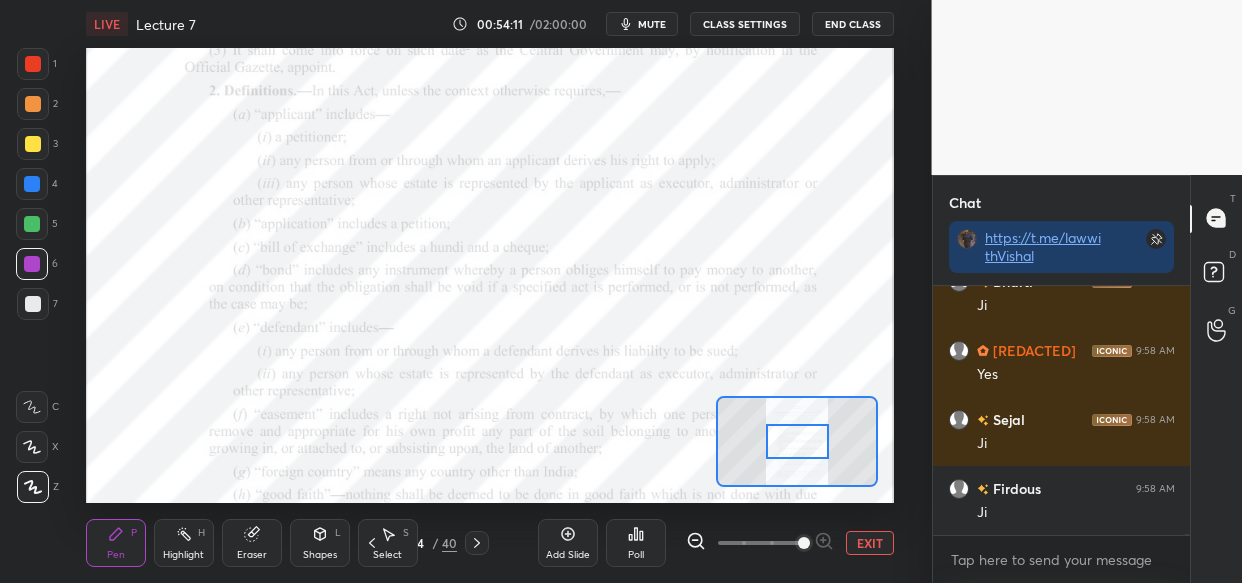 click at bounding box center (804, 543) 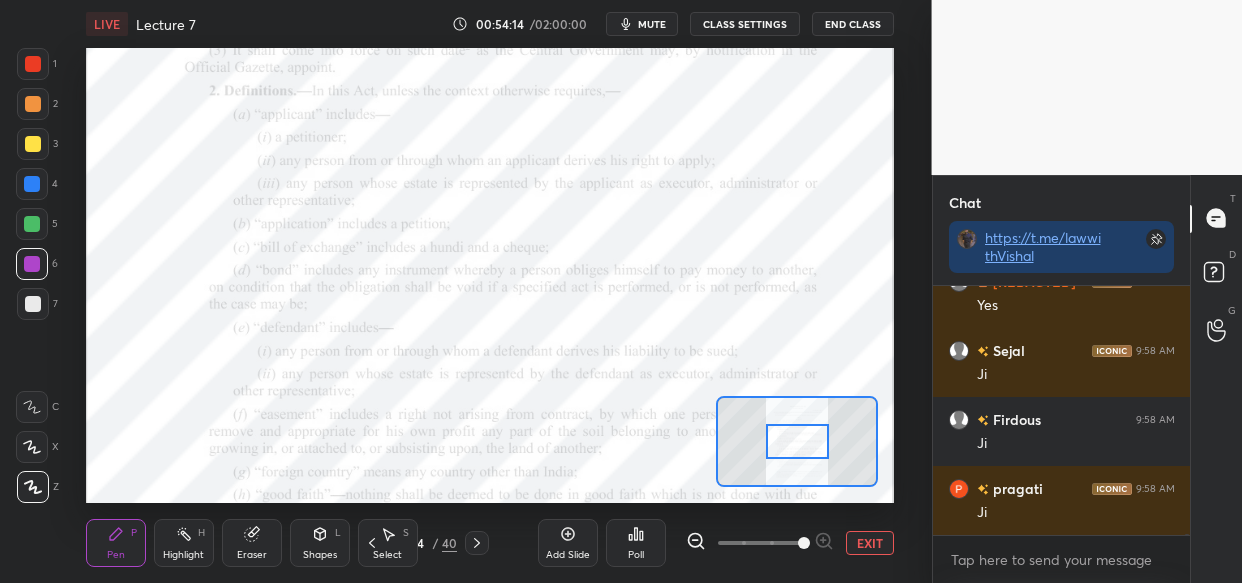 scroll, scrollTop: 111086, scrollLeft: 0, axis: vertical 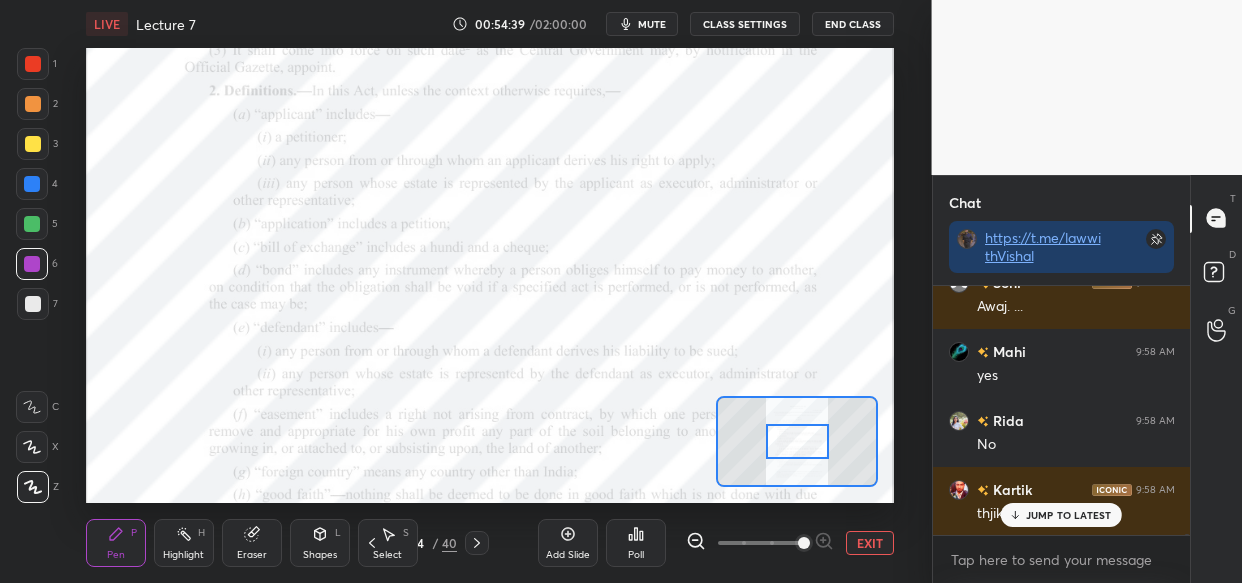 drag, startPoint x: 1077, startPoint y: 512, endPoint x: 1041, endPoint y: 538, distance: 44.407207 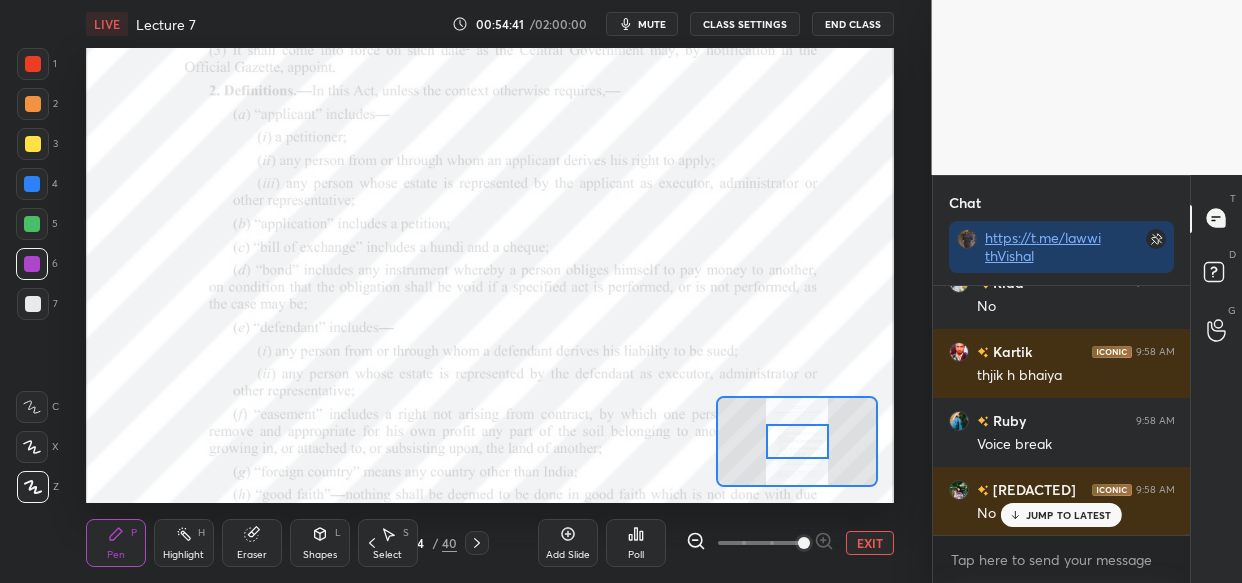 scroll, scrollTop: 112140, scrollLeft: 0, axis: vertical 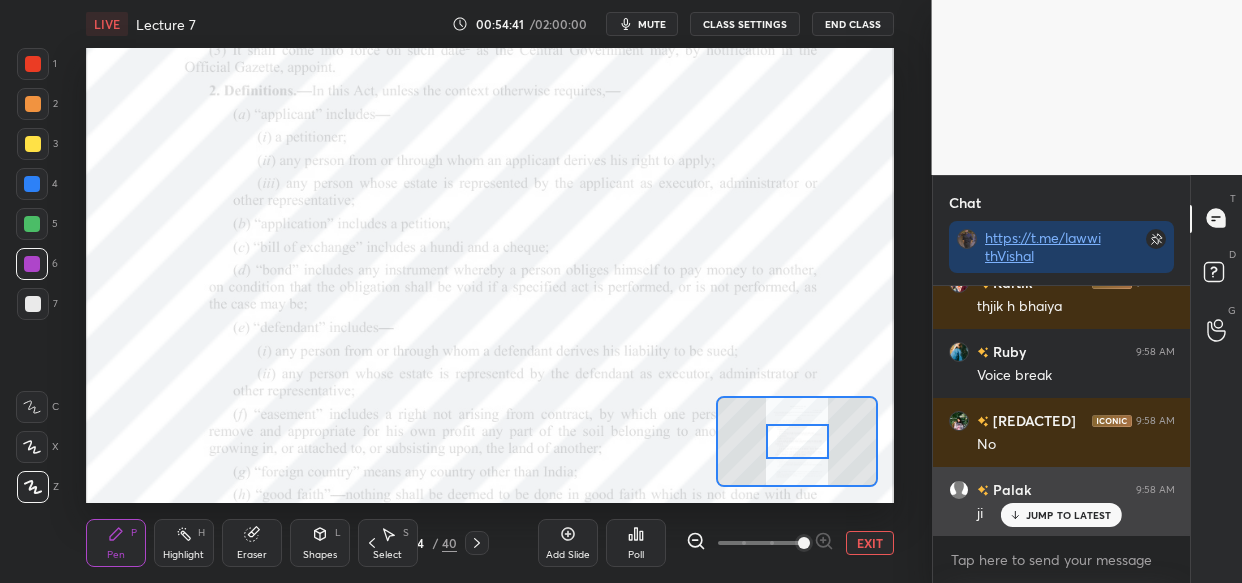 drag, startPoint x: 1063, startPoint y: 526, endPoint x: 997, endPoint y: 530, distance: 66.1211 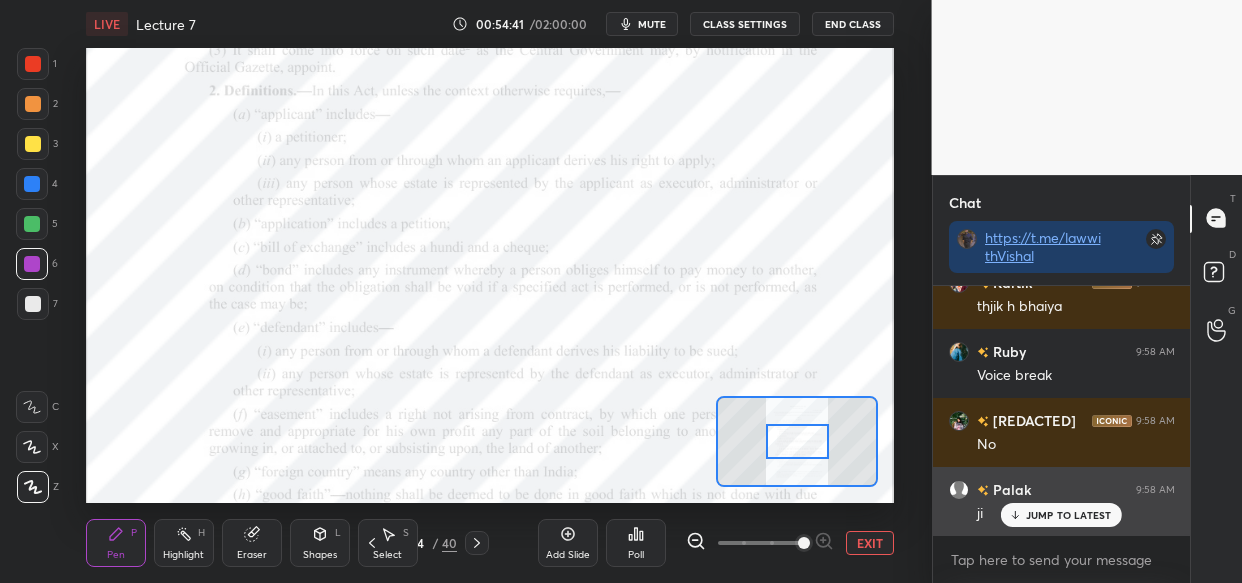 click on "JUMP TO LATEST" at bounding box center (1061, 515) 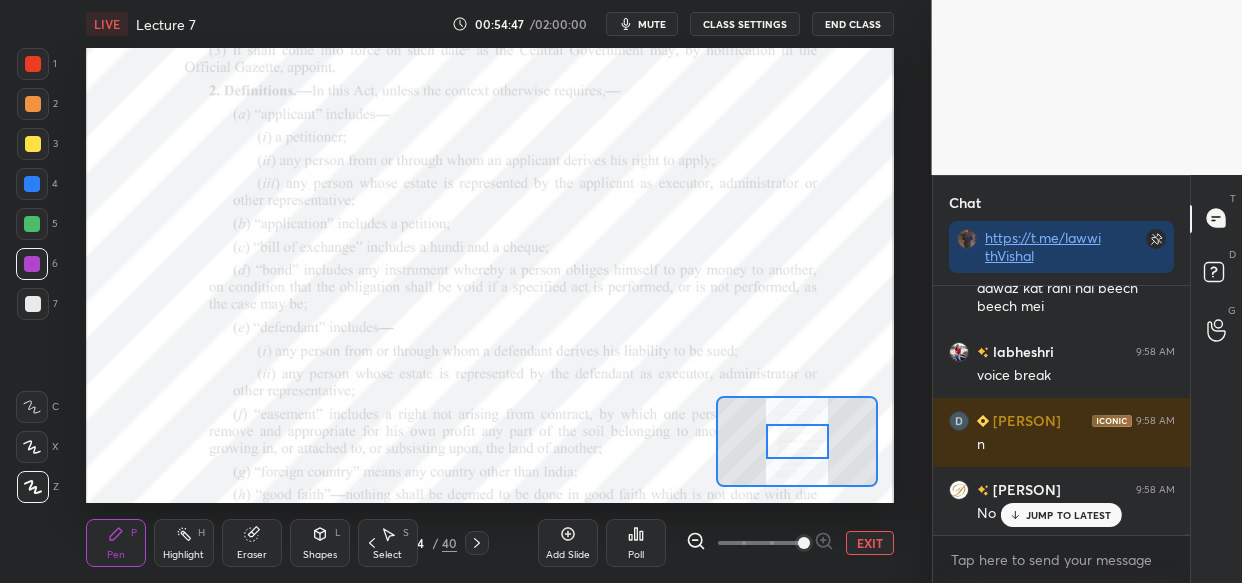 scroll, scrollTop: 112572, scrollLeft: 0, axis: vertical 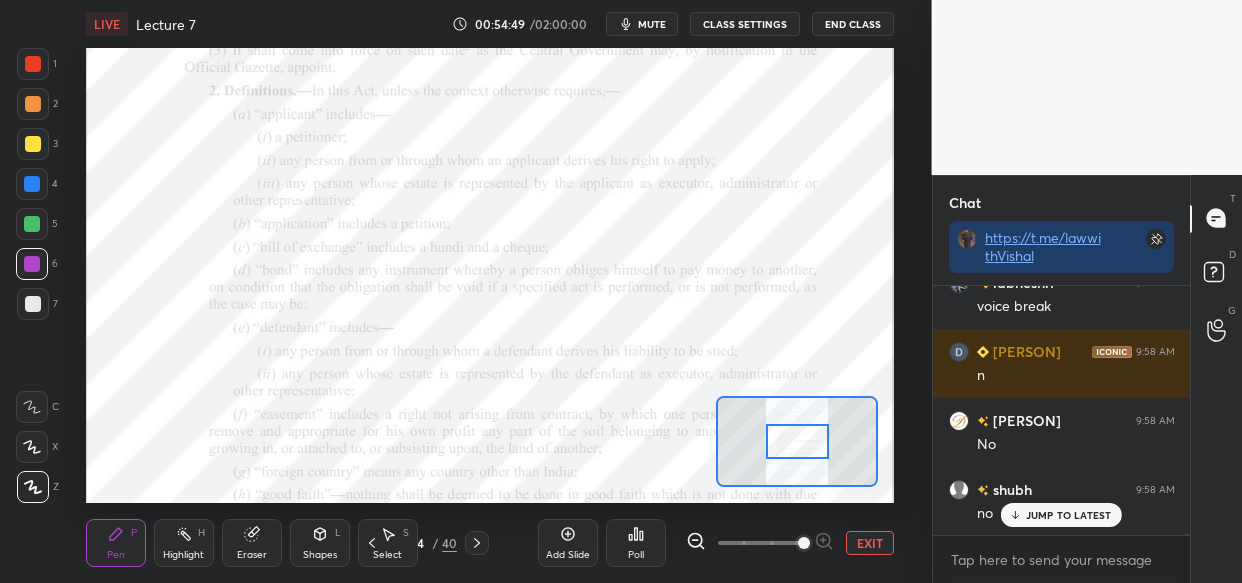 click on "CLASS SETTINGS" at bounding box center (745, 24) 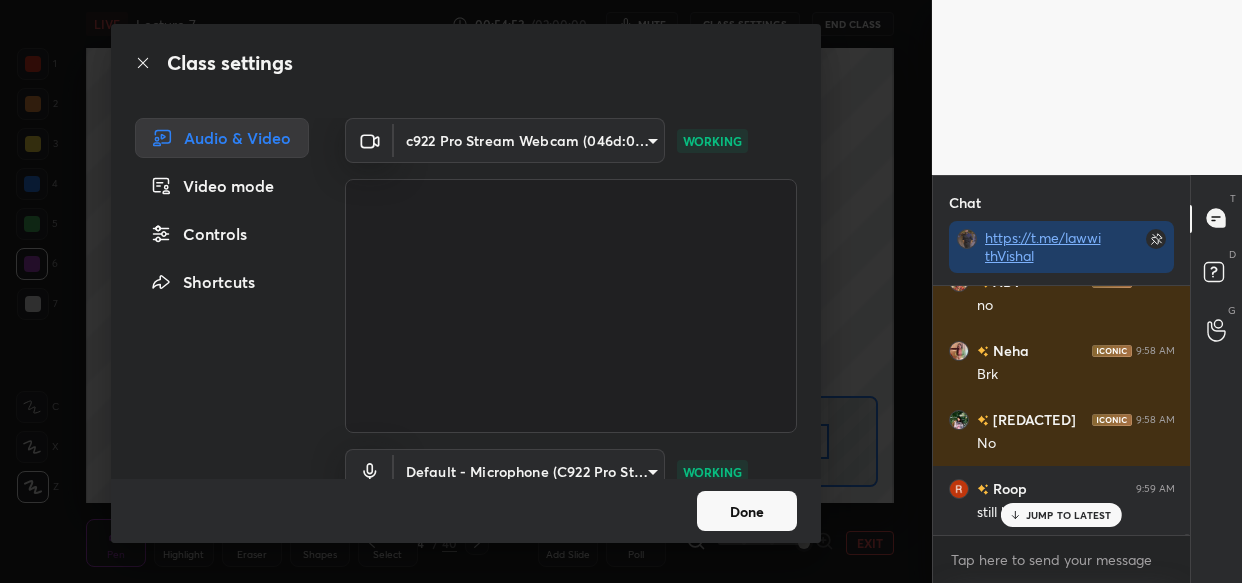 scroll, scrollTop: 113124, scrollLeft: 0, axis: vertical 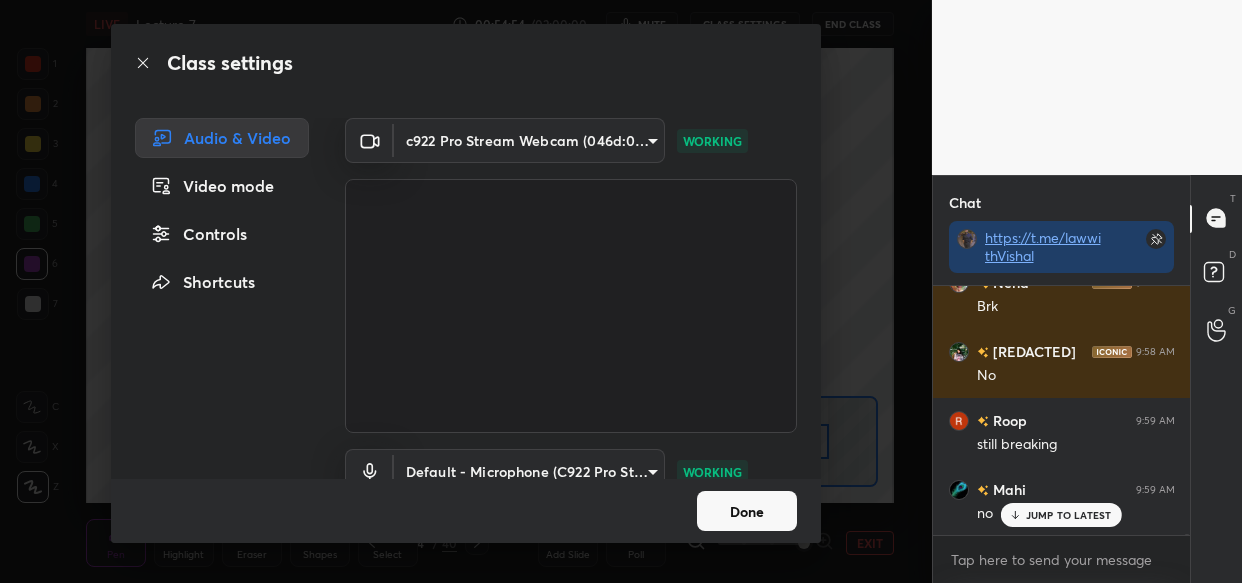 click on "Done" at bounding box center (747, 511) 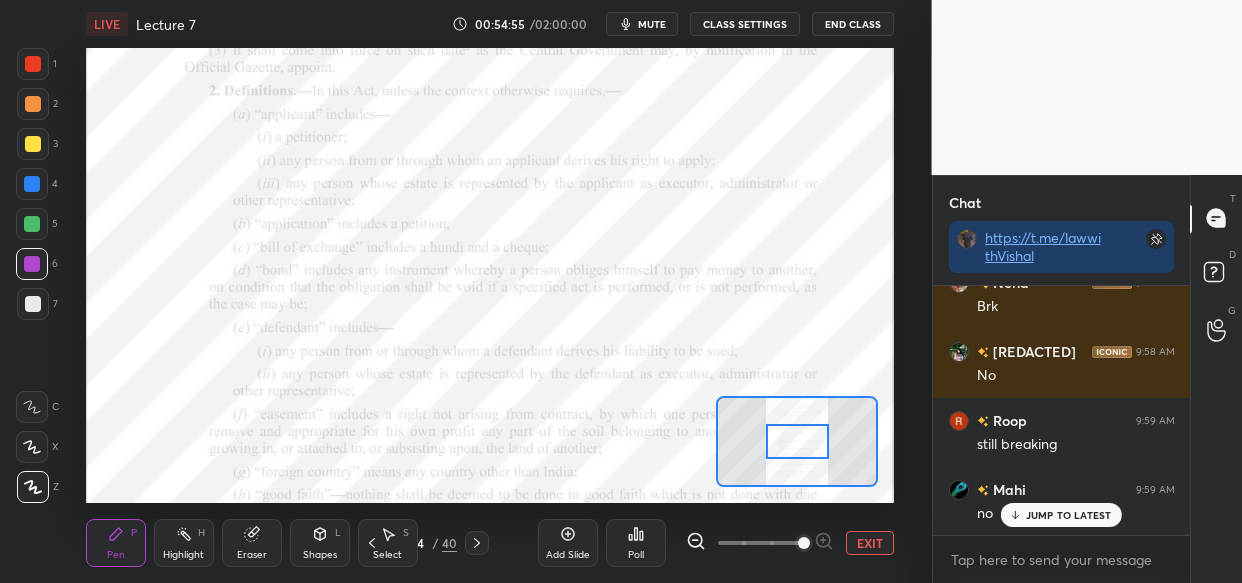 click on "EXIT" at bounding box center (870, 543) 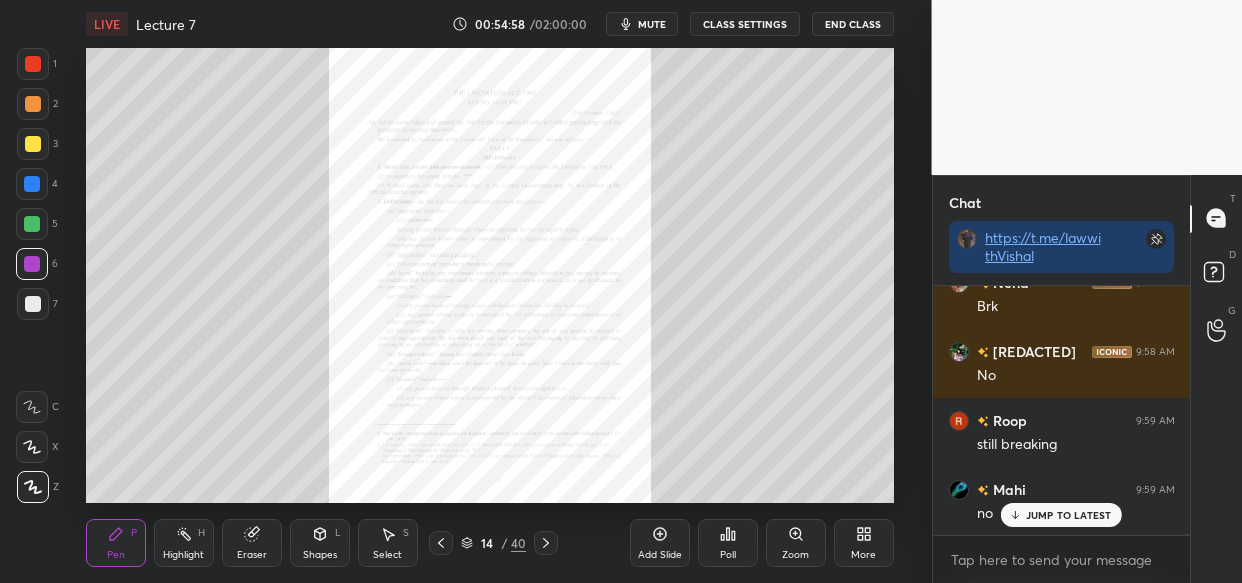 click 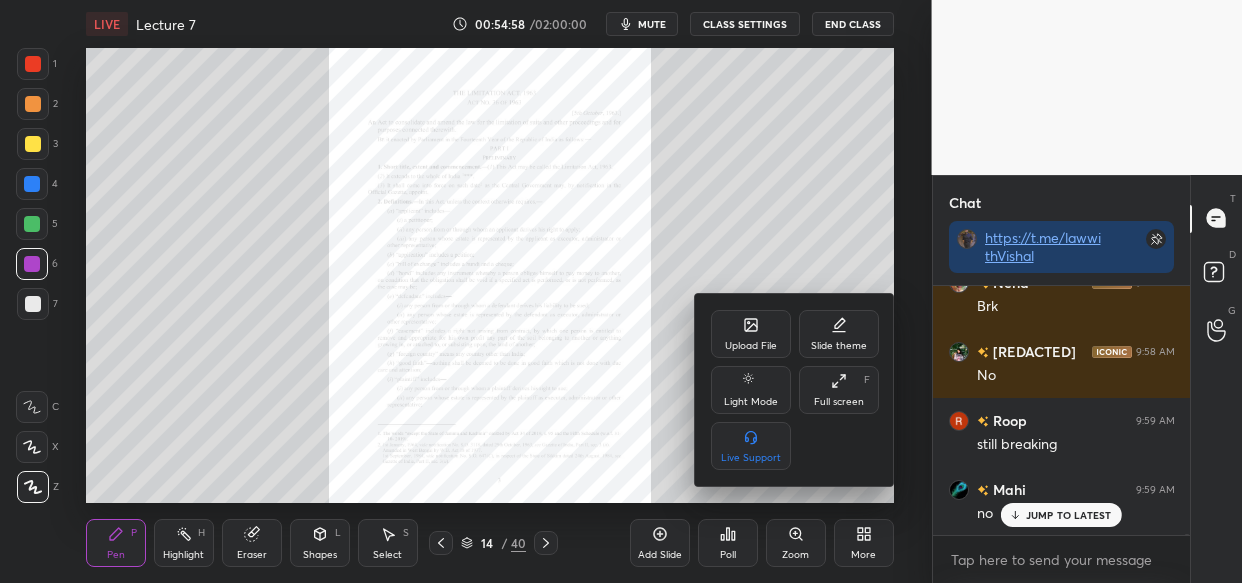 scroll, scrollTop: 113193, scrollLeft: 0, axis: vertical 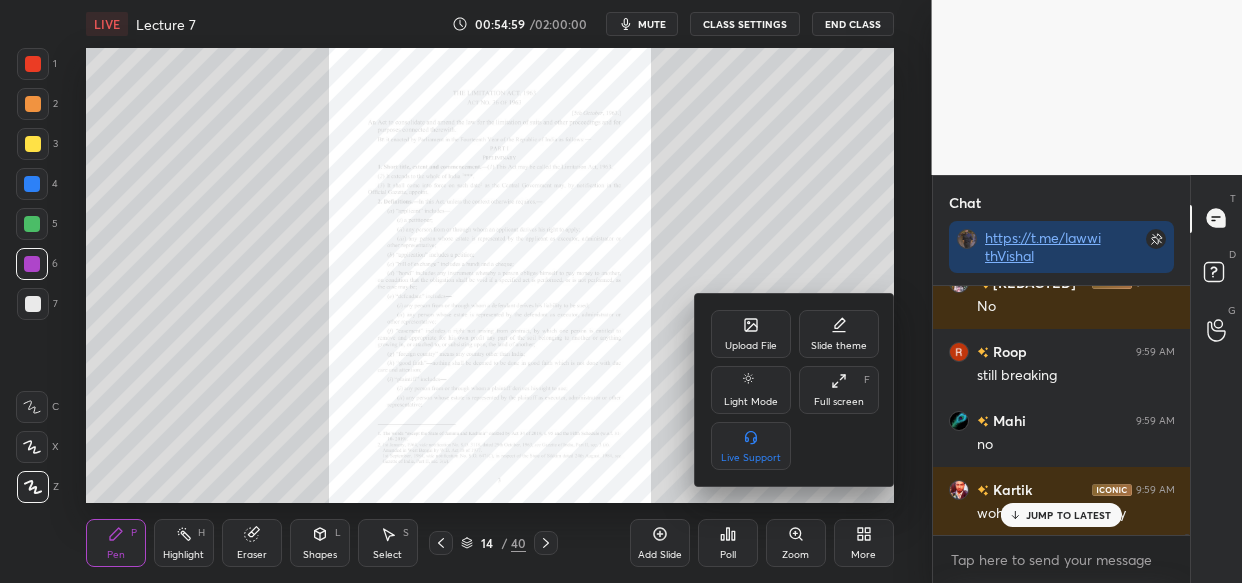 click 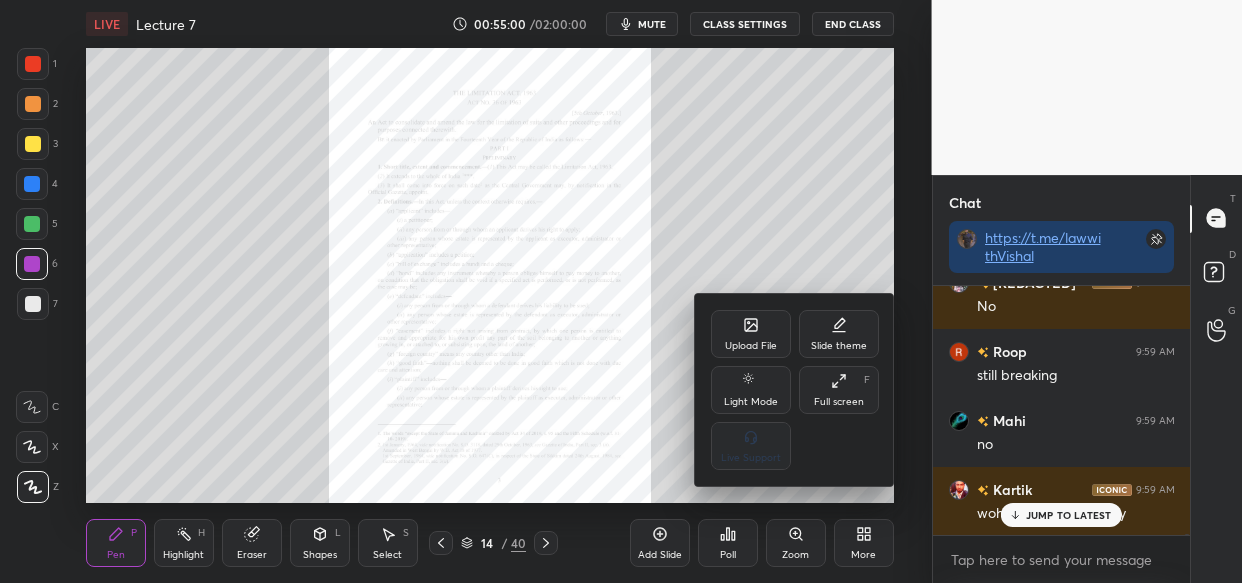 drag, startPoint x: 810, startPoint y: 198, endPoint x: 755, endPoint y: 230, distance: 63.631752 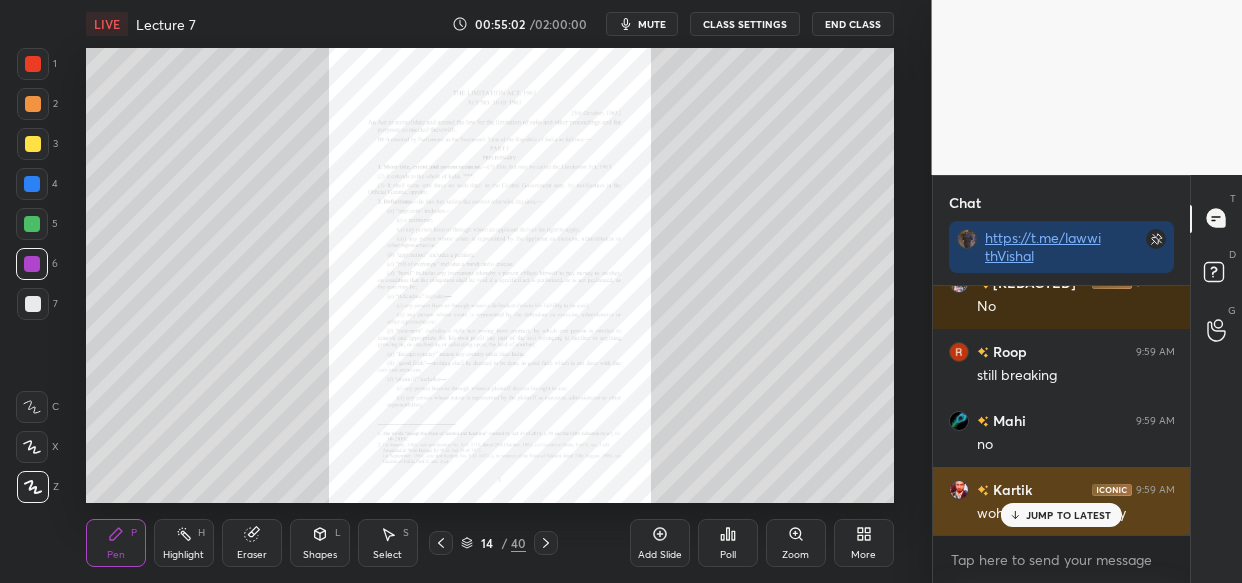 click on "JUMP TO LATEST" at bounding box center (1061, 515) 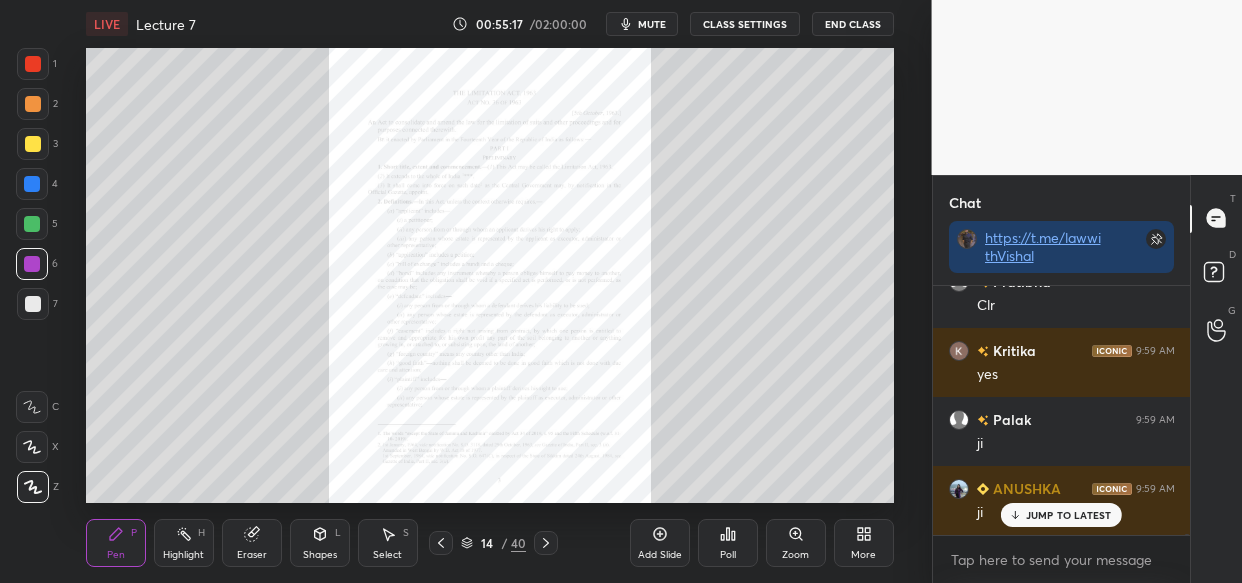 scroll, scrollTop: 113814, scrollLeft: 0, axis: vertical 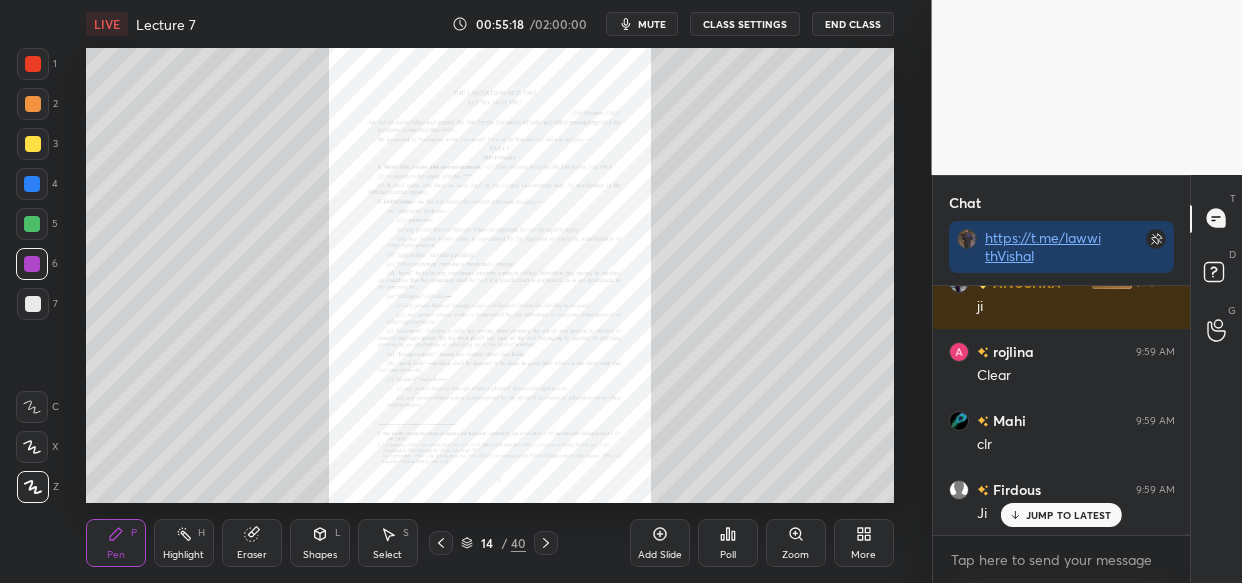 click on "Zoom" at bounding box center [796, 543] 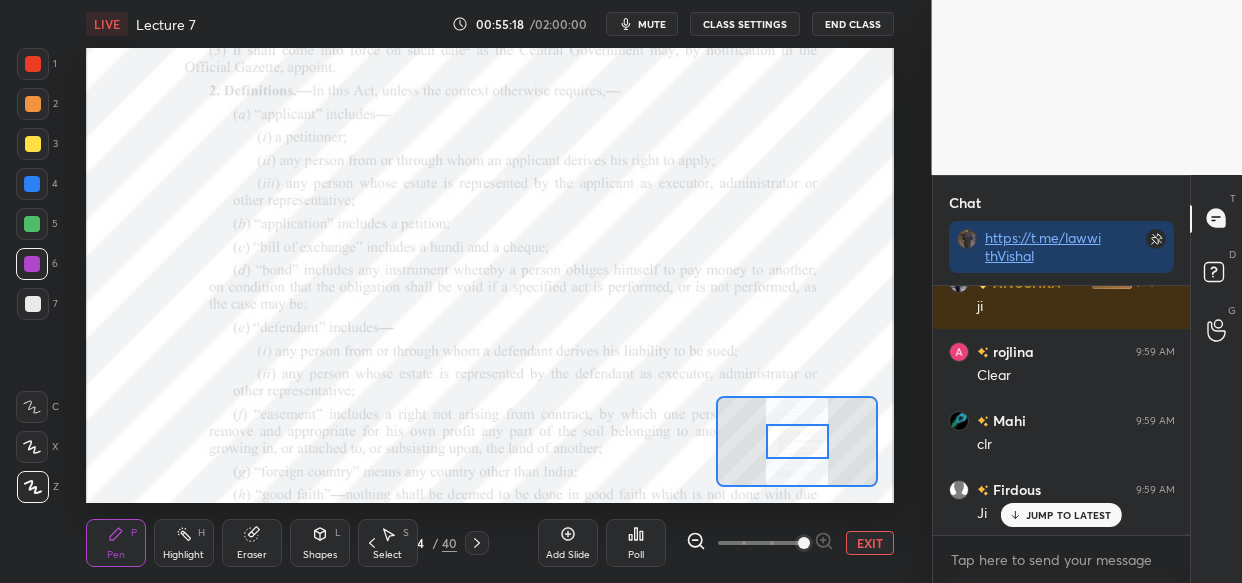 click at bounding box center (804, 543) 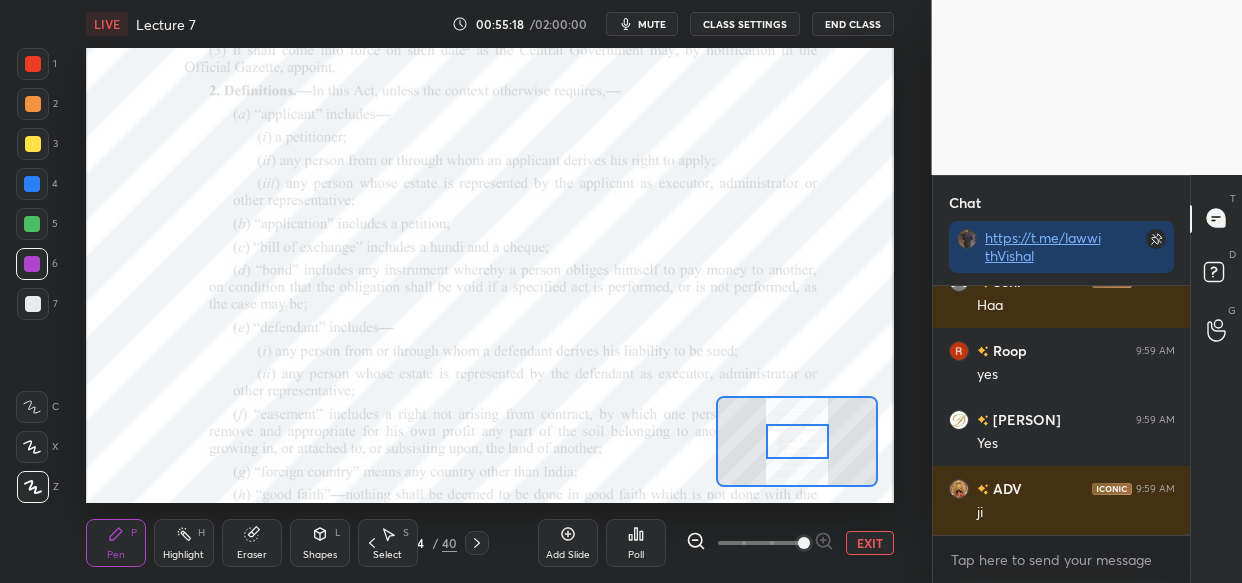 click at bounding box center (804, 543) 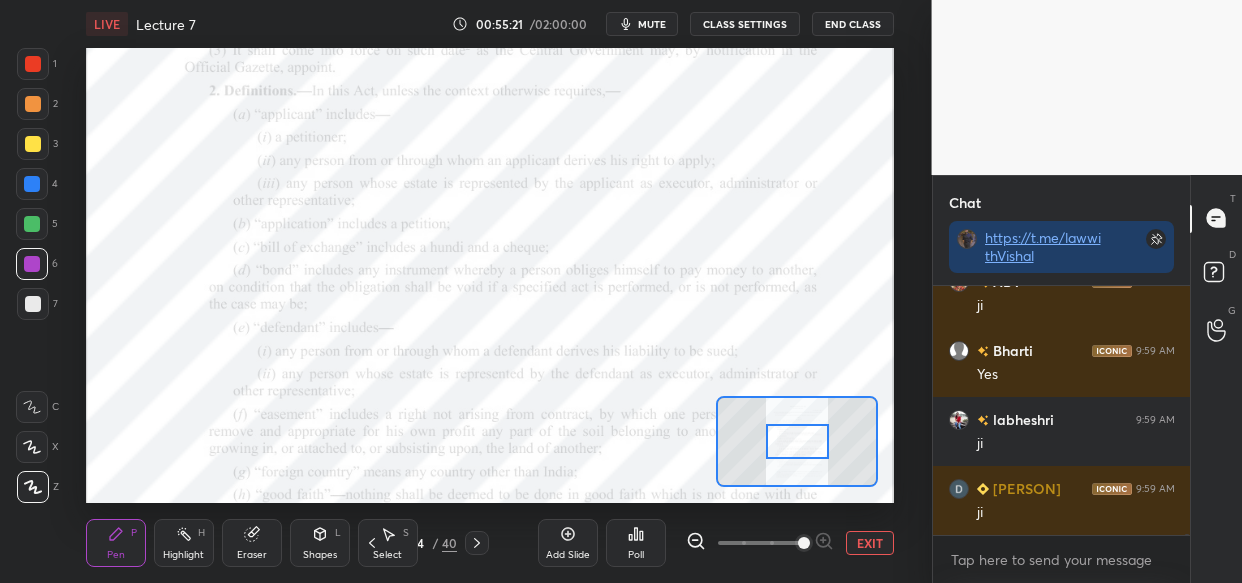 scroll, scrollTop: 114642, scrollLeft: 0, axis: vertical 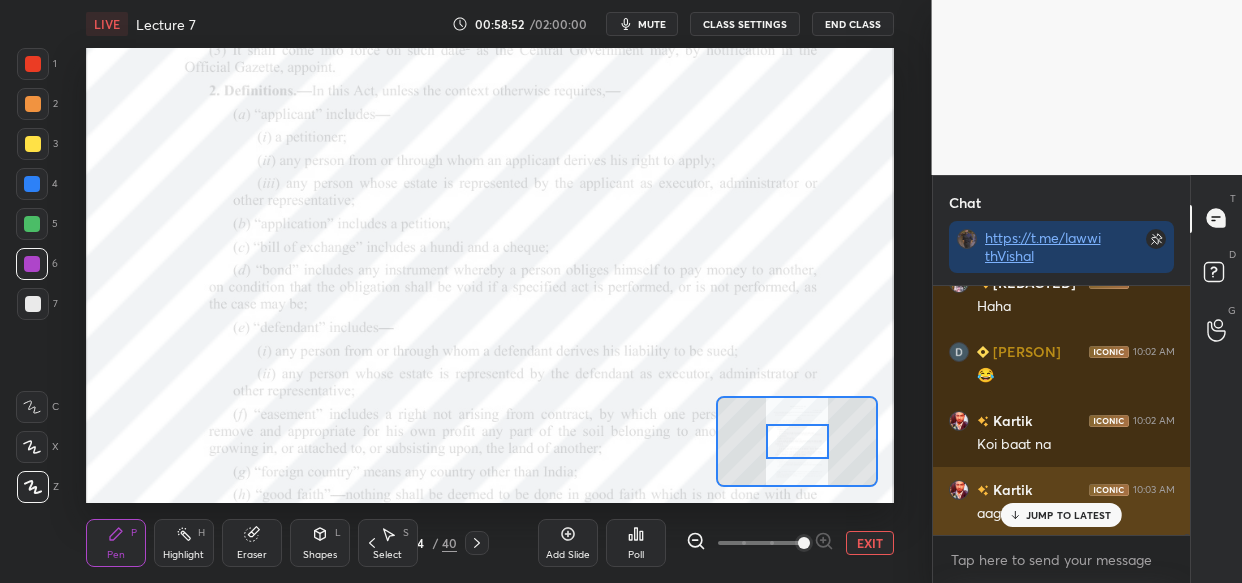 click on "JUMP TO LATEST" at bounding box center [1061, 515] 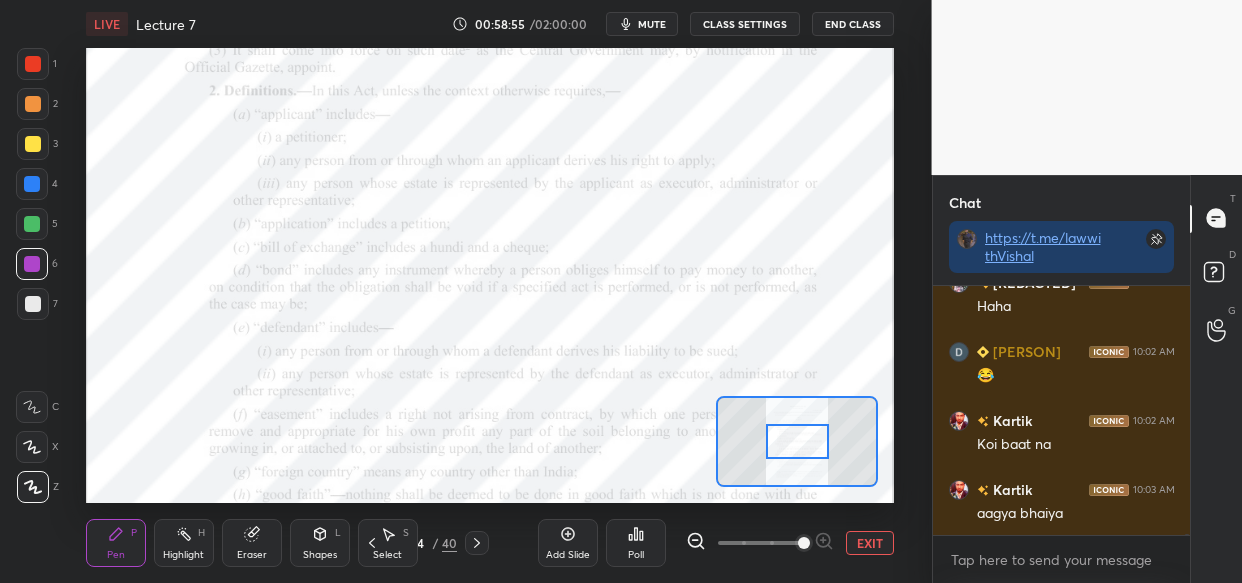 scroll, scrollTop: 122853, scrollLeft: 0, axis: vertical 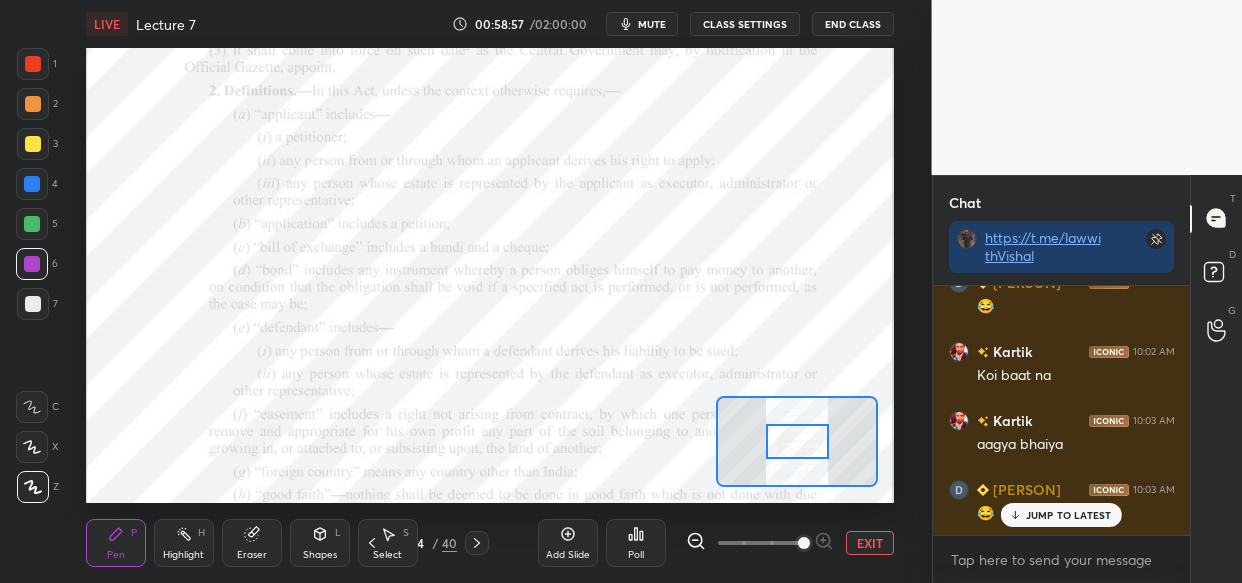click at bounding box center (32, 184) 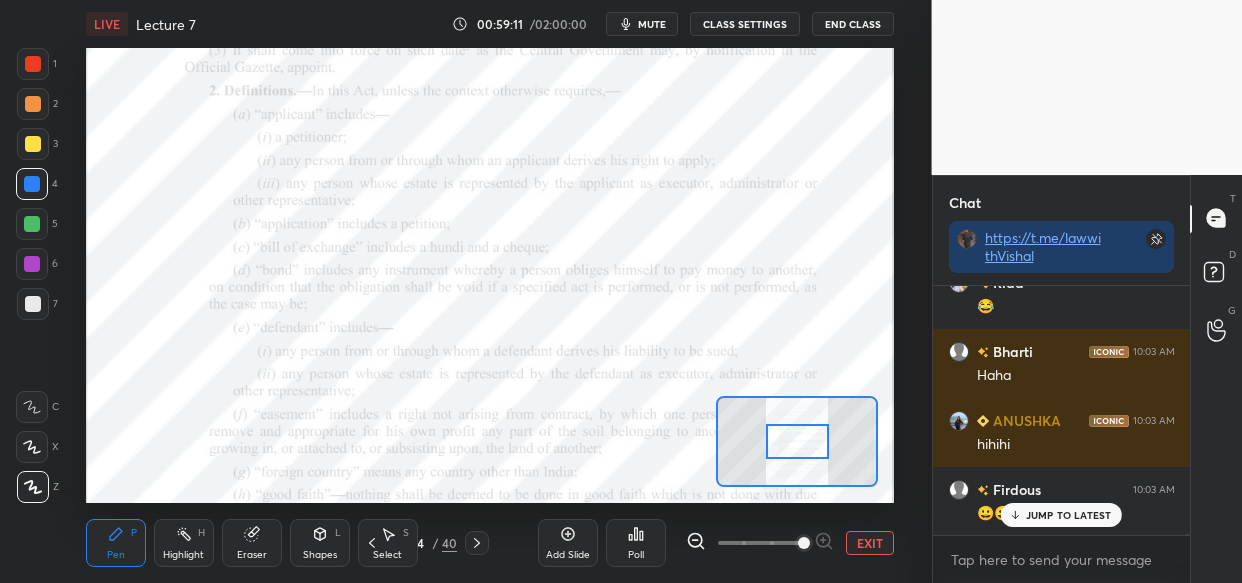 scroll, scrollTop: 123543, scrollLeft: 0, axis: vertical 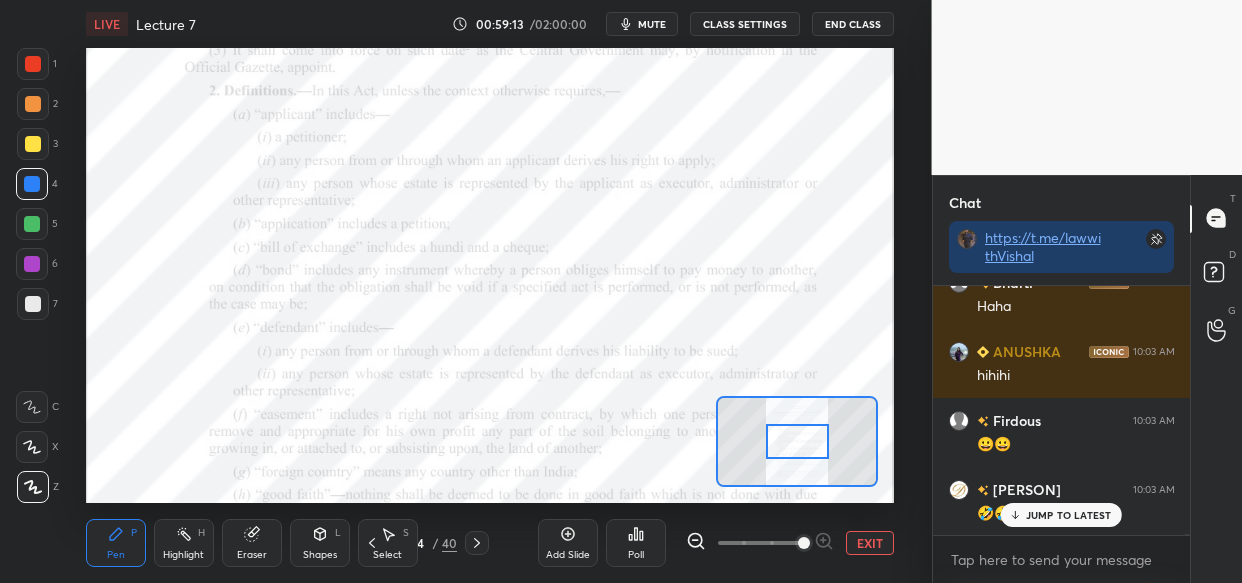 click on "Eraser" at bounding box center (252, 543) 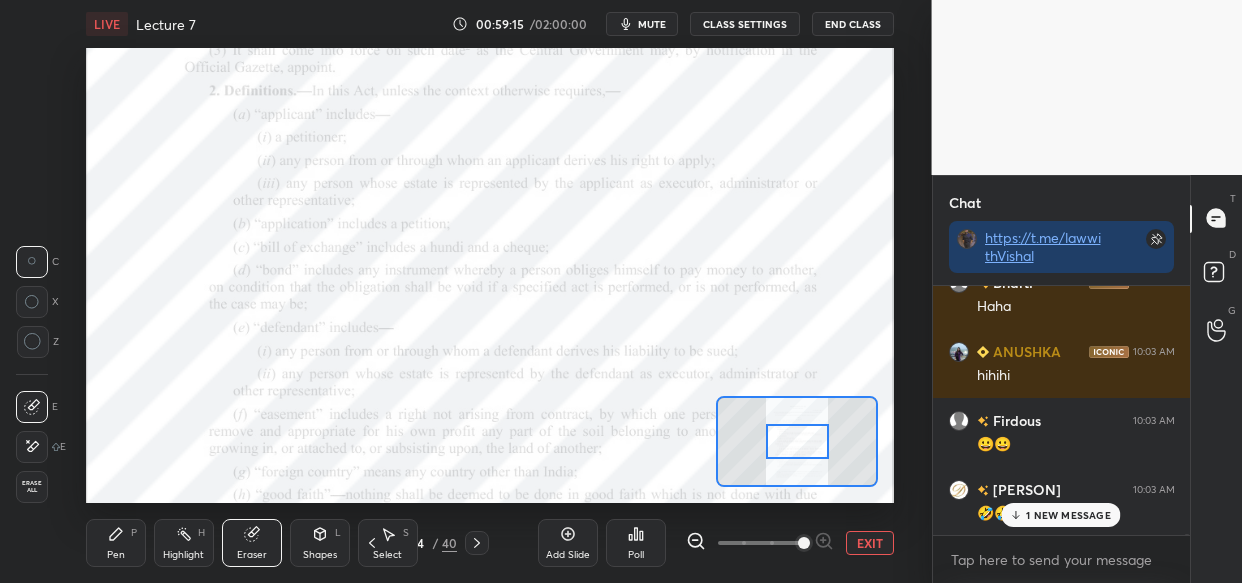 scroll, scrollTop: 123612, scrollLeft: 0, axis: vertical 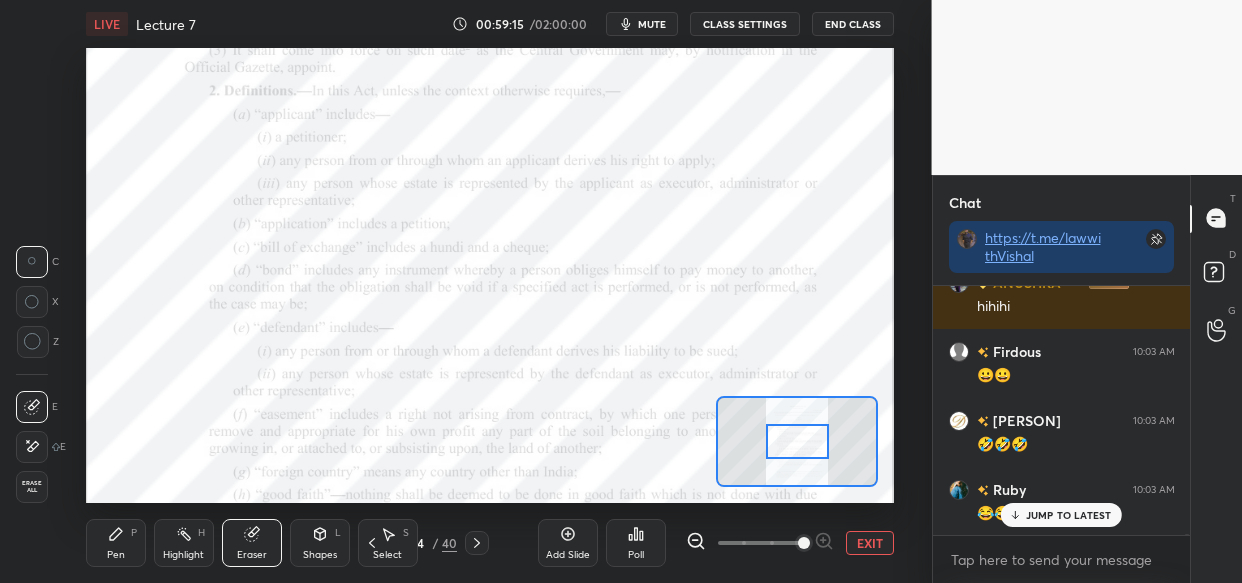 click on "Pen P" at bounding box center [116, 543] 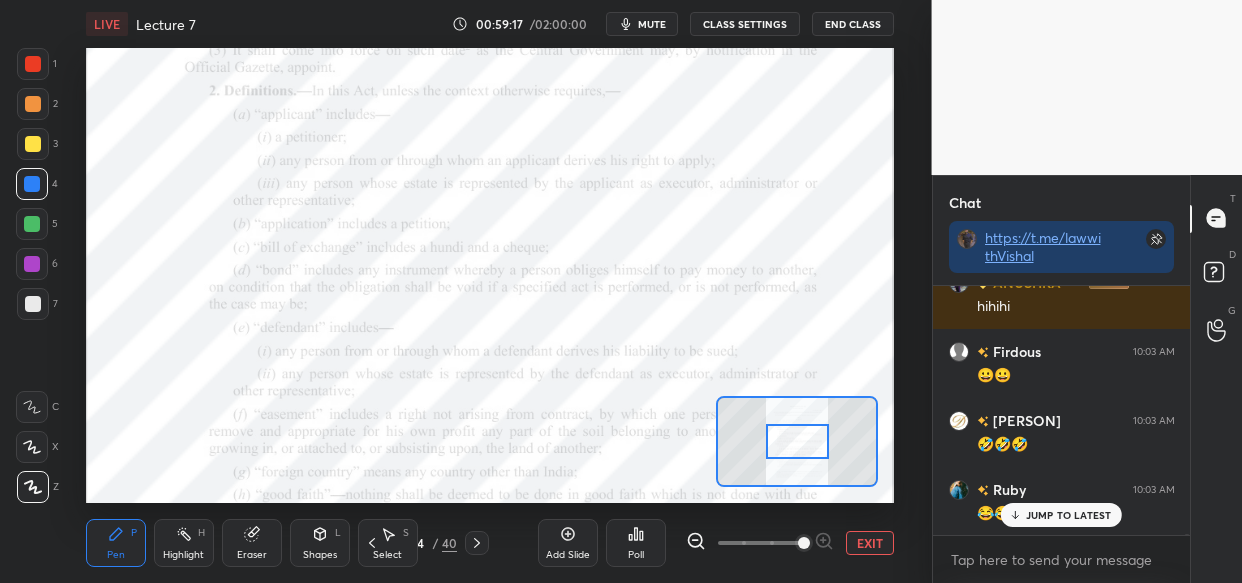 scroll, scrollTop: 123681, scrollLeft: 0, axis: vertical 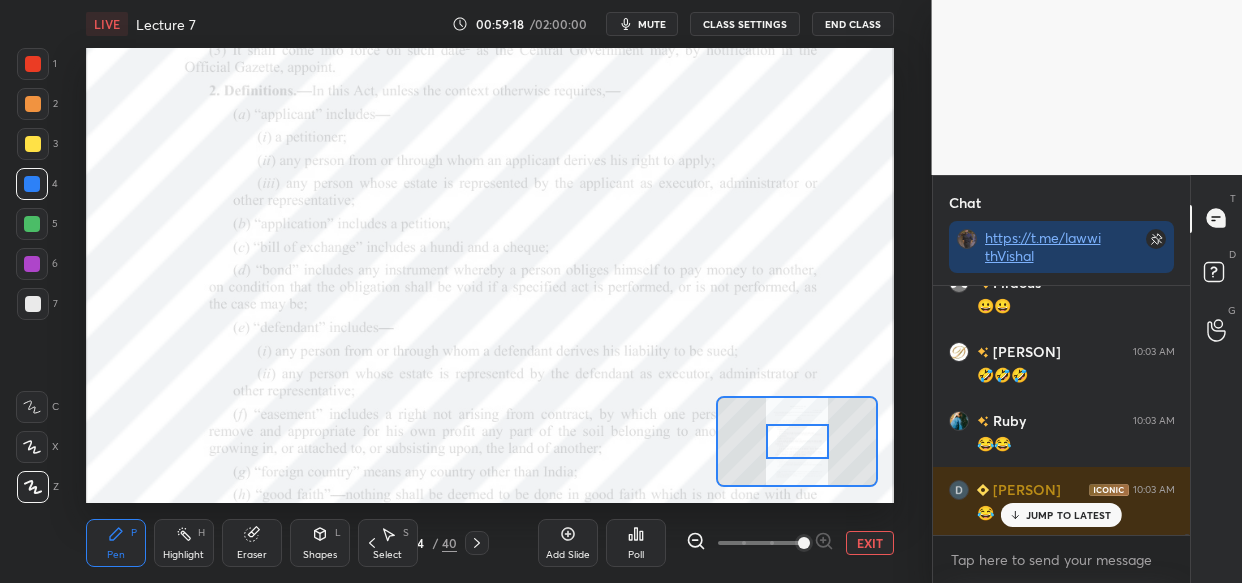 click 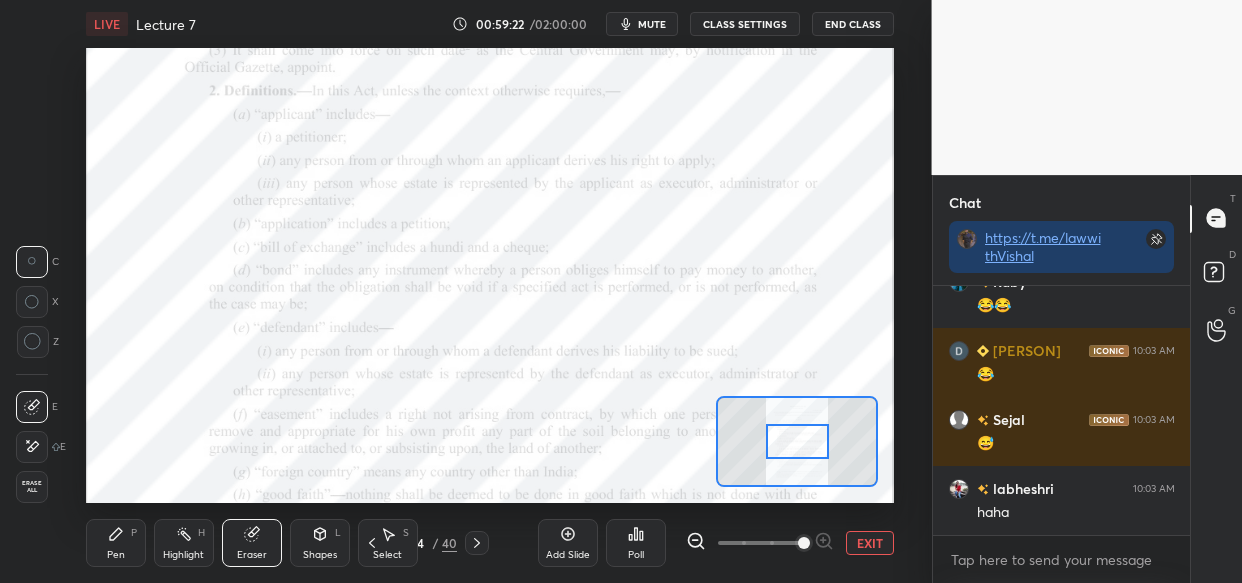 scroll, scrollTop: 123889, scrollLeft: 0, axis: vertical 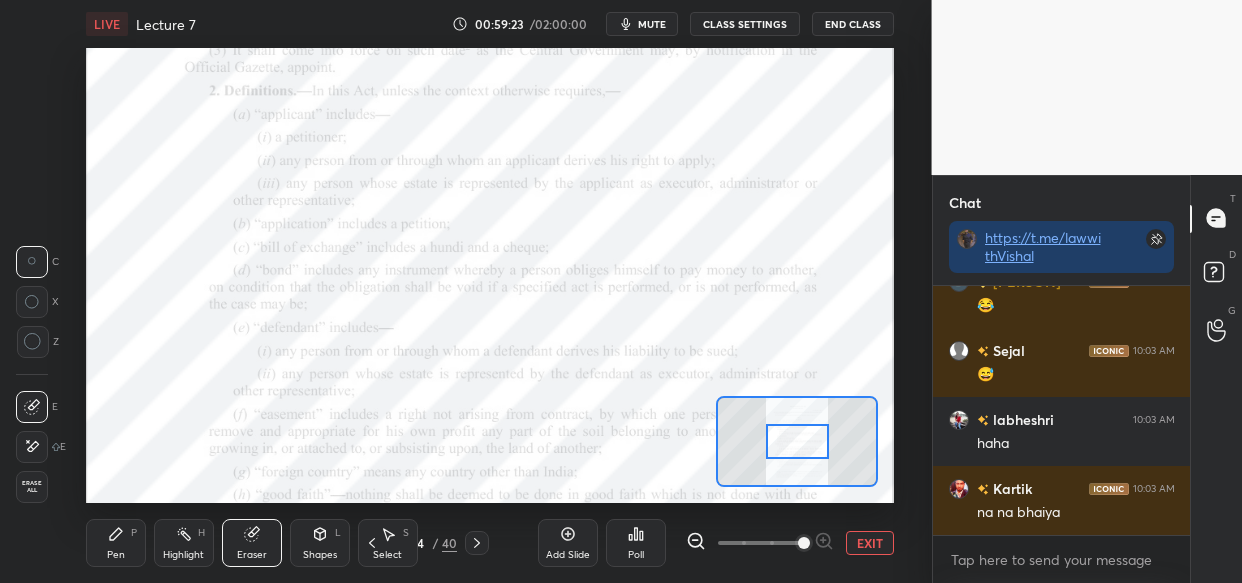 click on "Pen P" at bounding box center [116, 543] 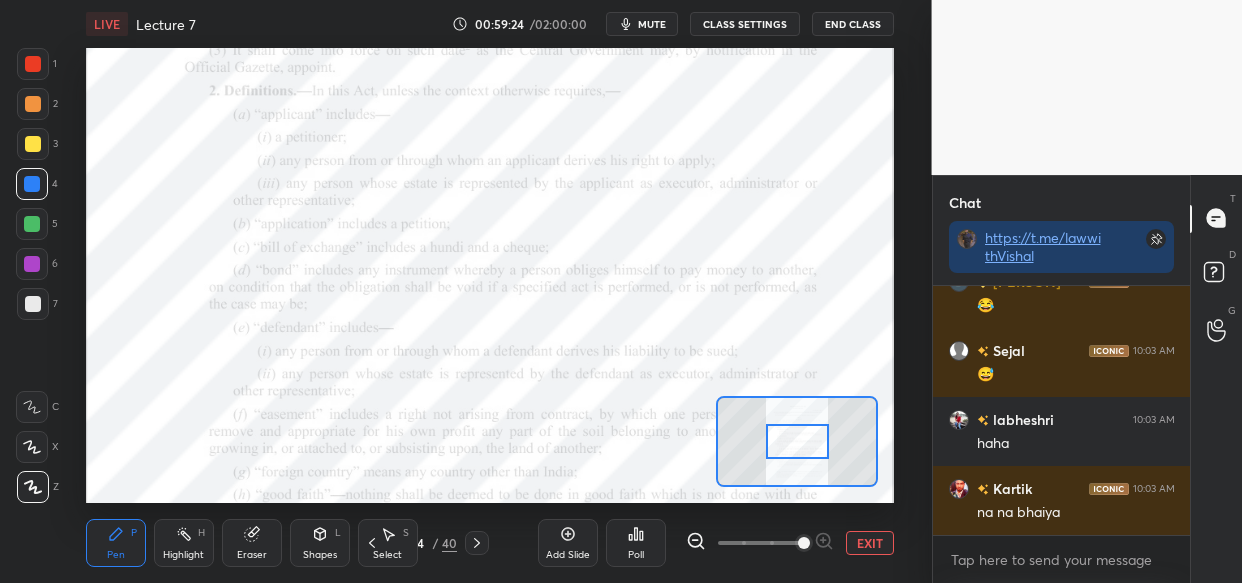 click at bounding box center (33, 64) 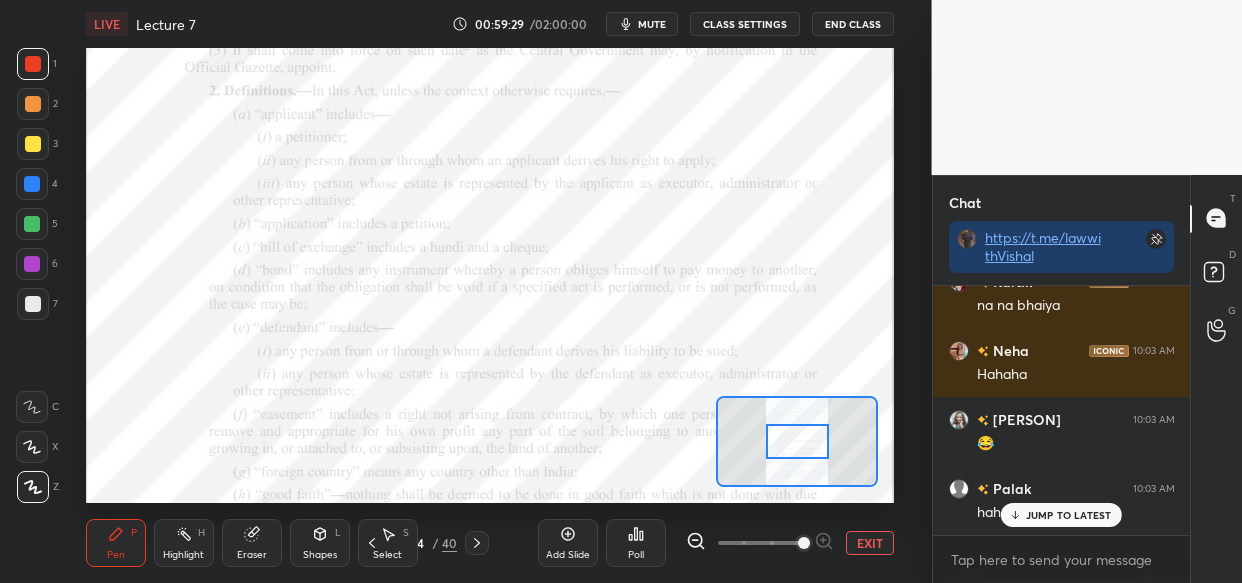 scroll, scrollTop: 124164, scrollLeft: 0, axis: vertical 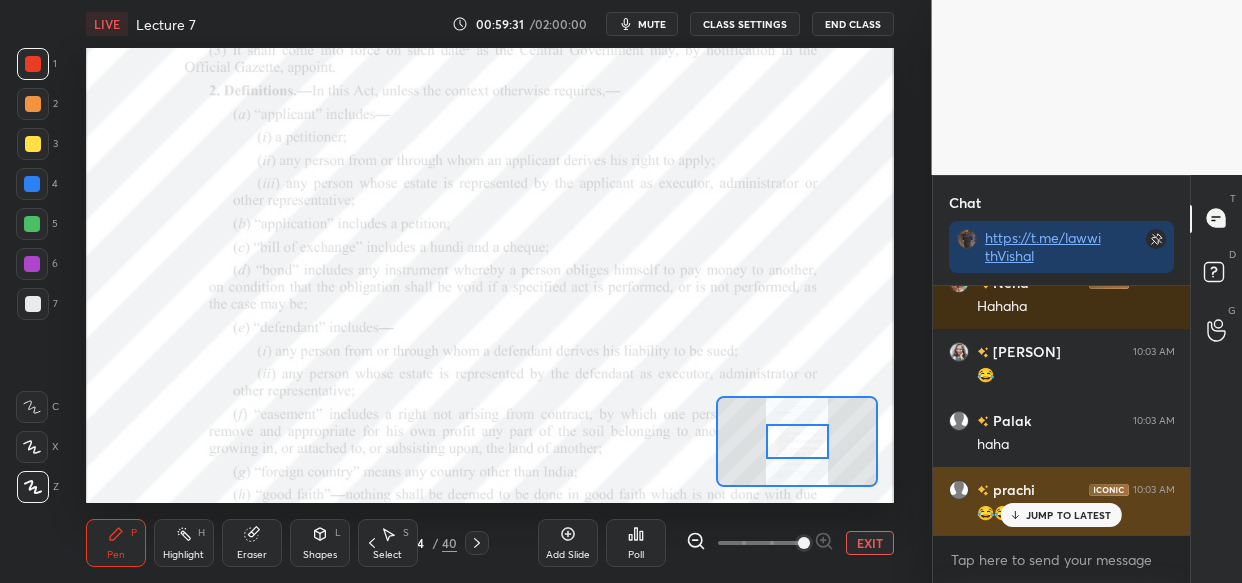 drag, startPoint x: 1095, startPoint y: 508, endPoint x: 979, endPoint y: 524, distance: 117.09825 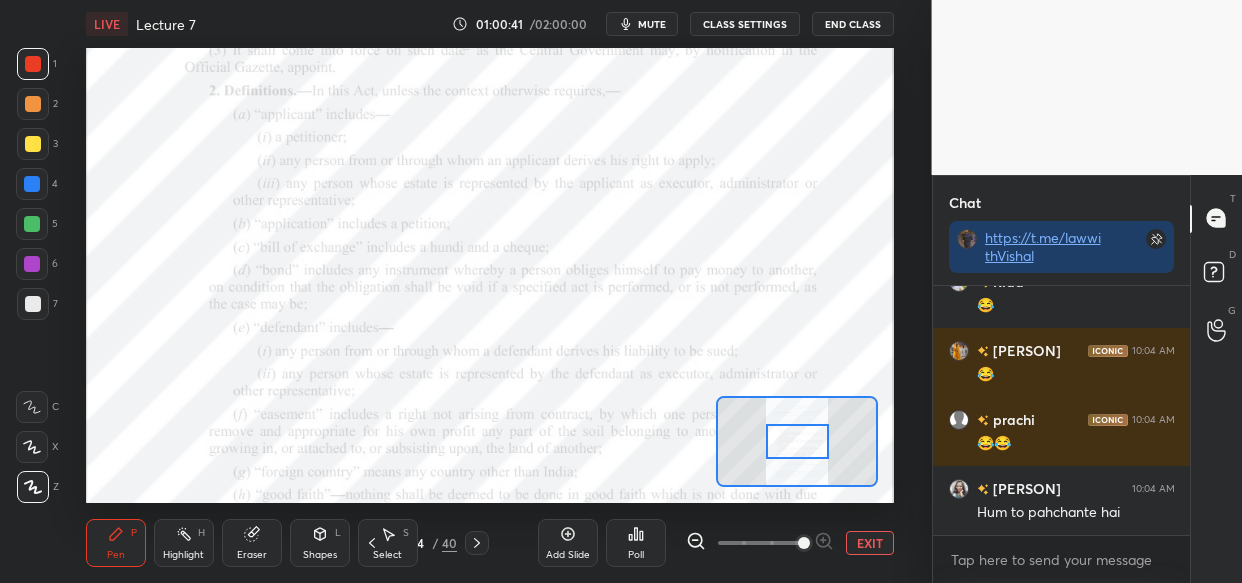 scroll, scrollTop: 127274, scrollLeft: 0, axis: vertical 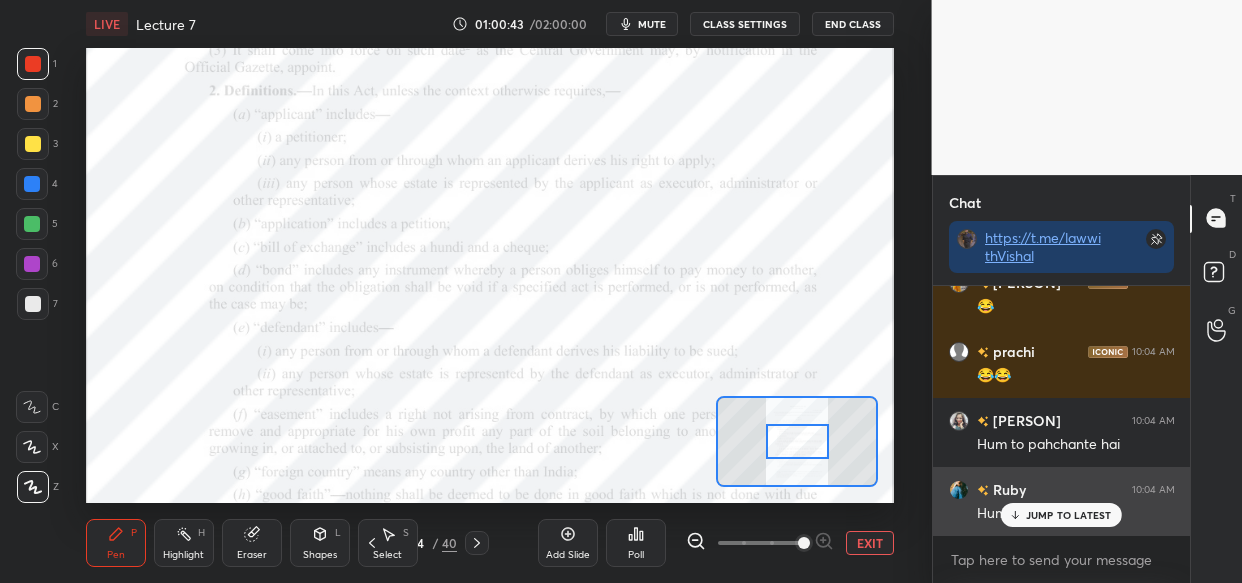 drag, startPoint x: 1045, startPoint y: 516, endPoint x: 973, endPoint y: 520, distance: 72.11102 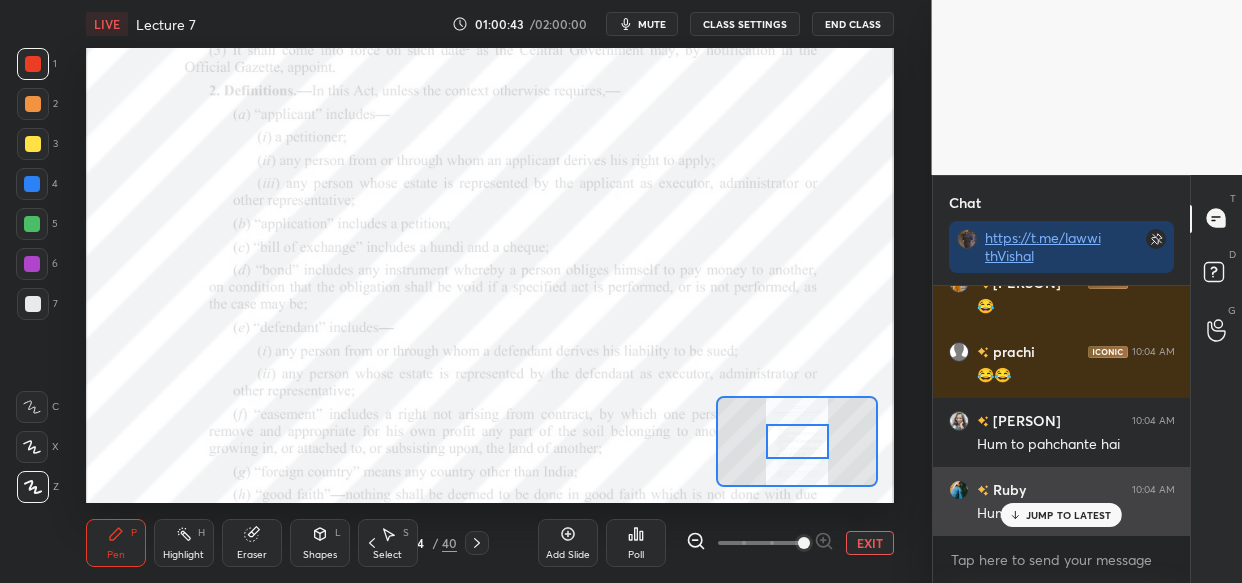 click on "JUMP TO LATEST" at bounding box center (1069, 515) 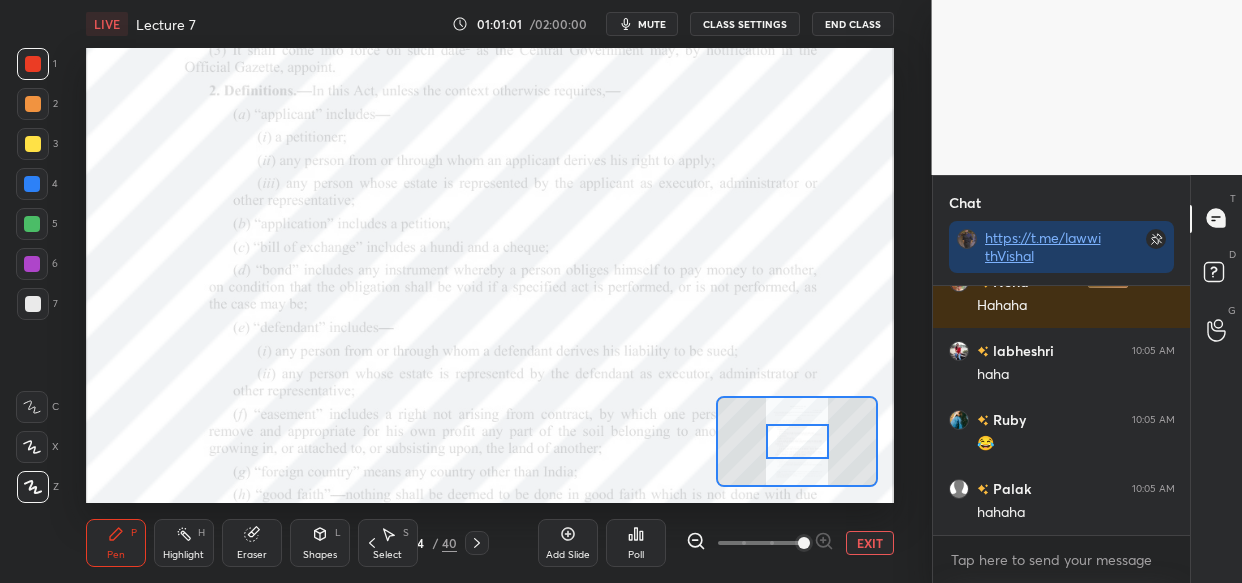 scroll, scrollTop: 127776, scrollLeft: 0, axis: vertical 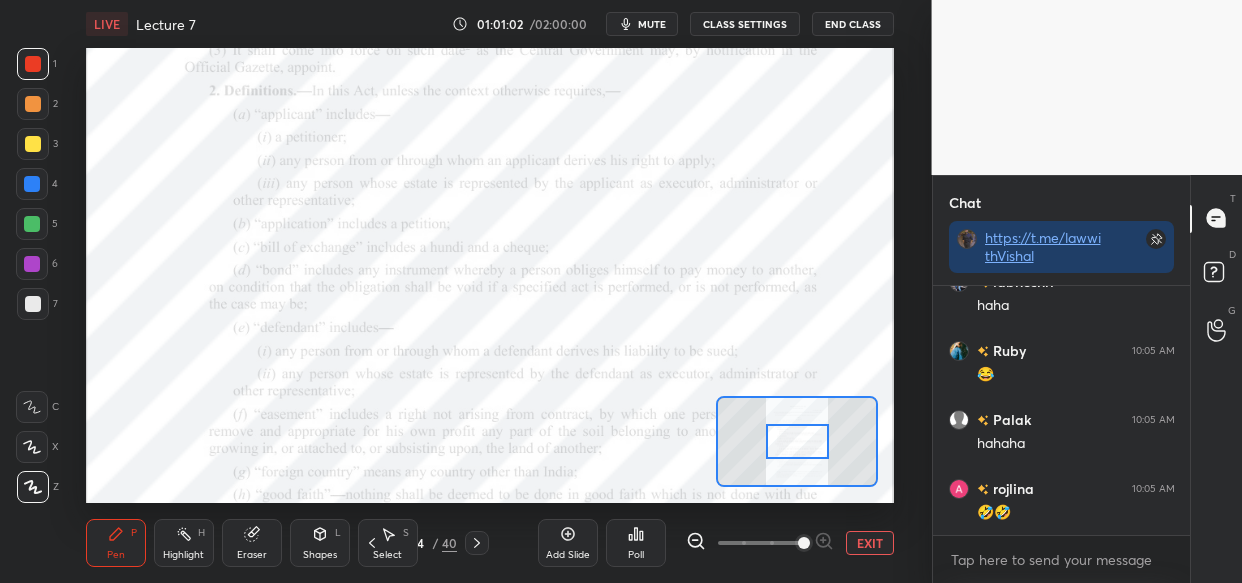 click at bounding box center (32, 184) 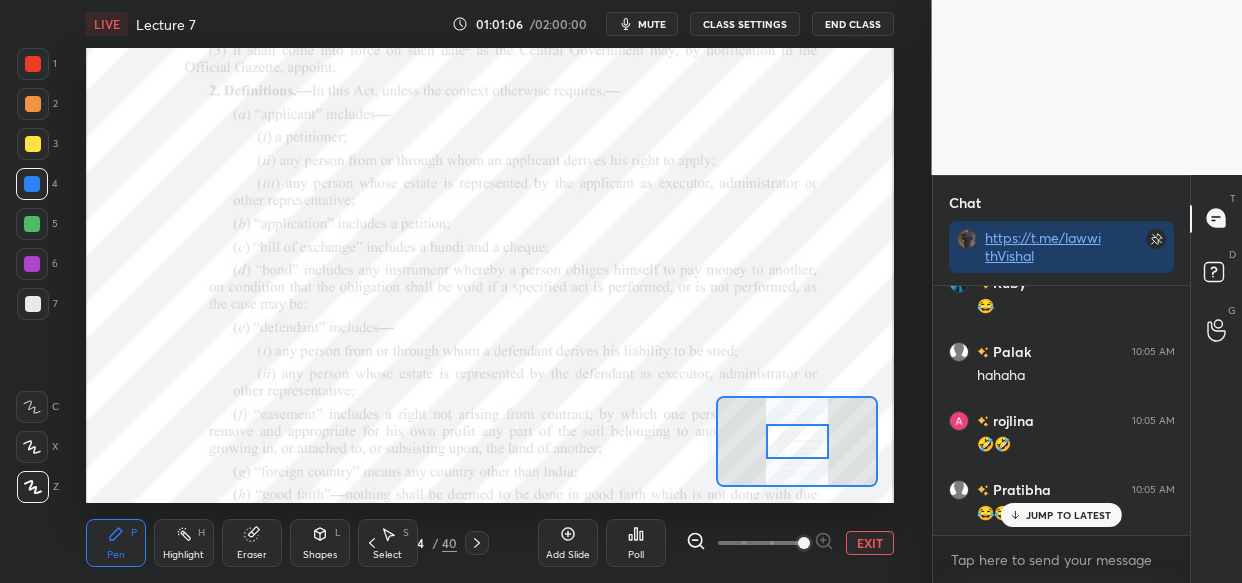 scroll, scrollTop: 127913, scrollLeft: 0, axis: vertical 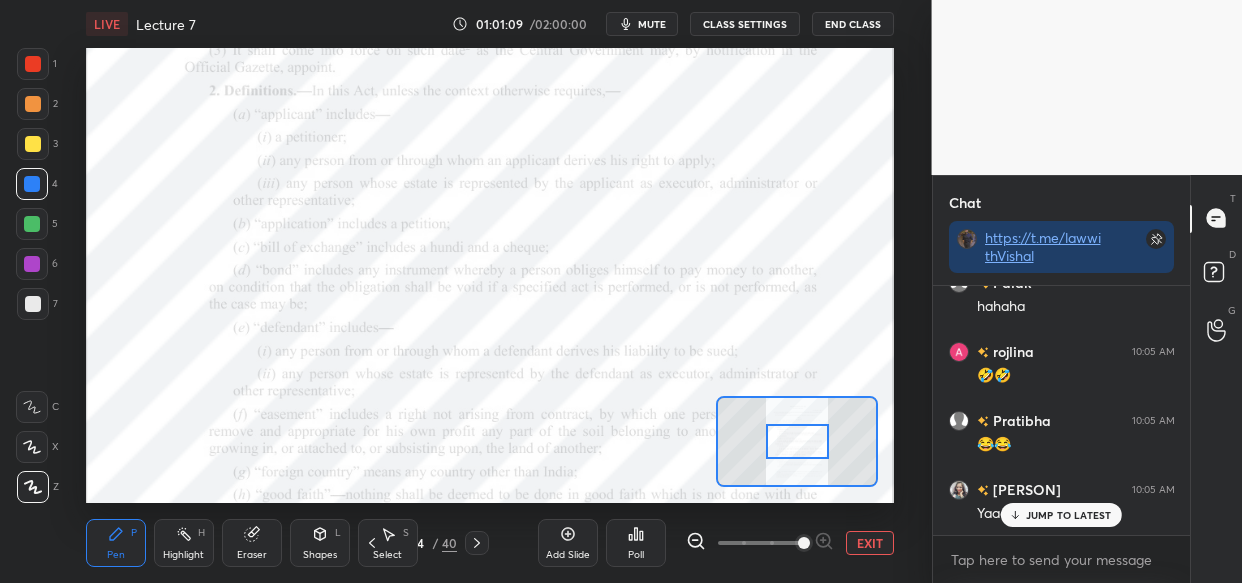 click on "Shalinee 10:05 AM Yaad dila denge" at bounding box center (1062, 501) 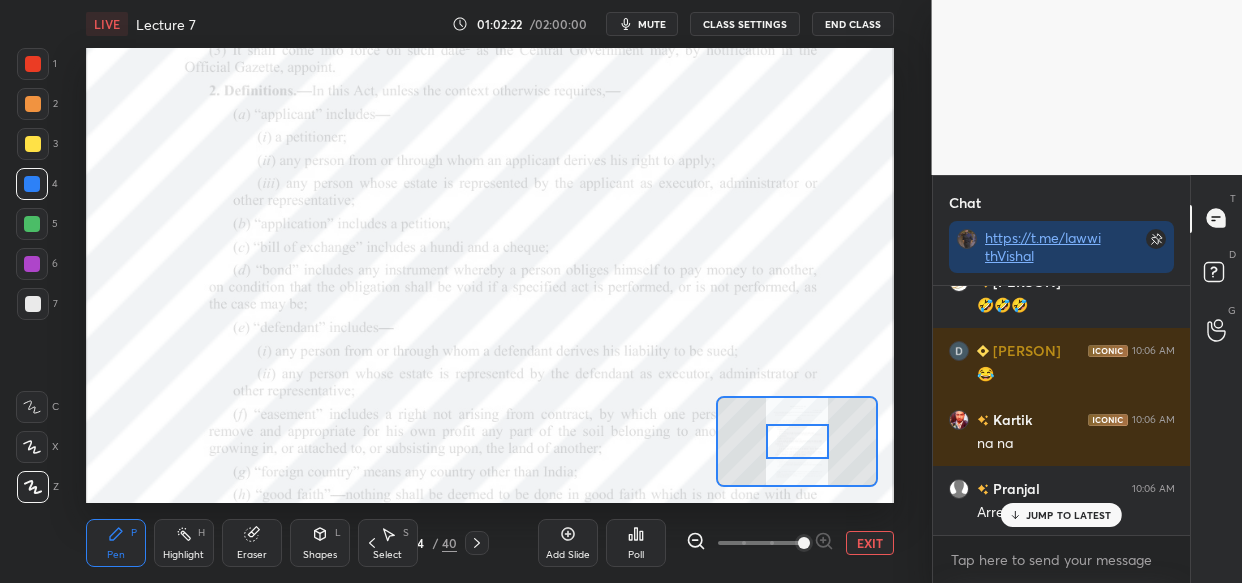 scroll, scrollTop: 130814, scrollLeft: 0, axis: vertical 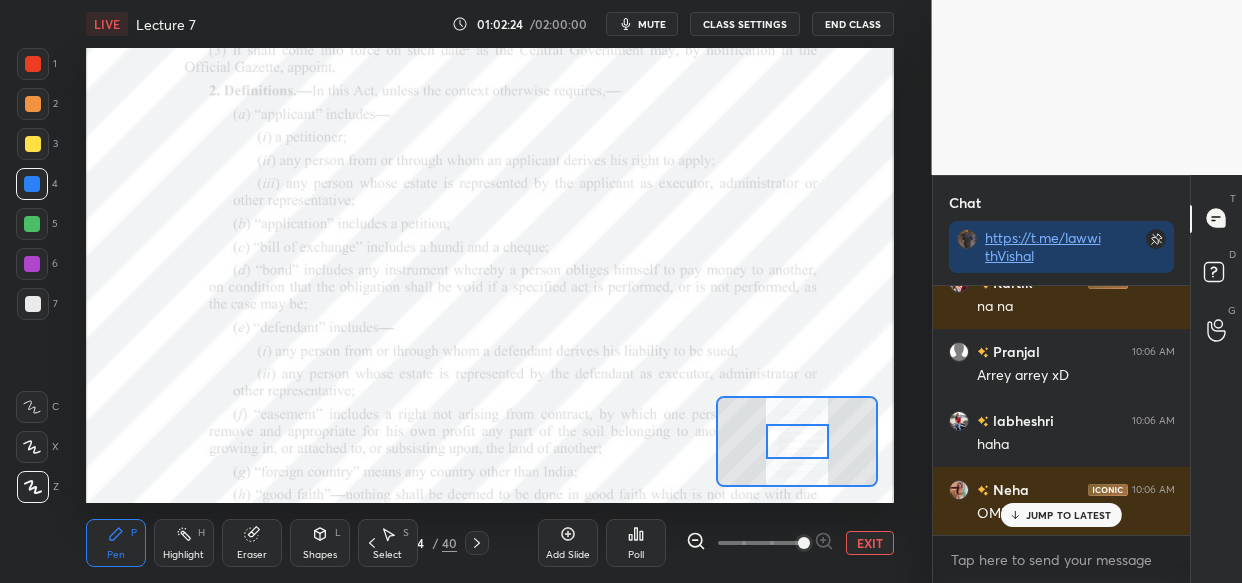 drag, startPoint x: 1020, startPoint y: 510, endPoint x: 999, endPoint y: 513, distance: 21.213203 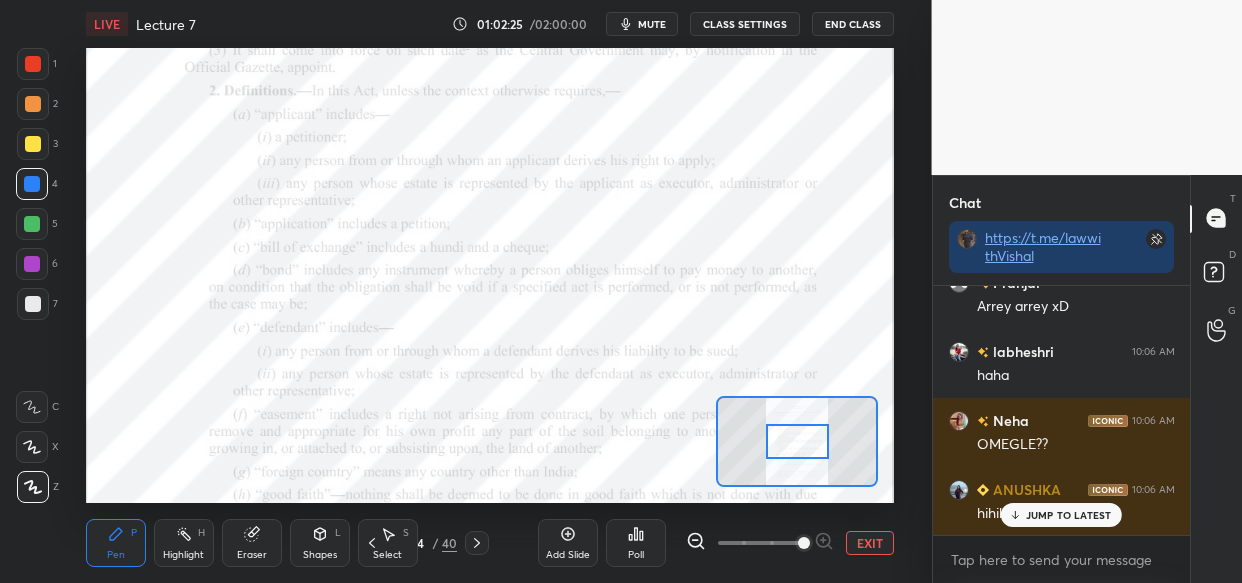 scroll, scrollTop: 131090, scrollLeft: 0, axis: vertical 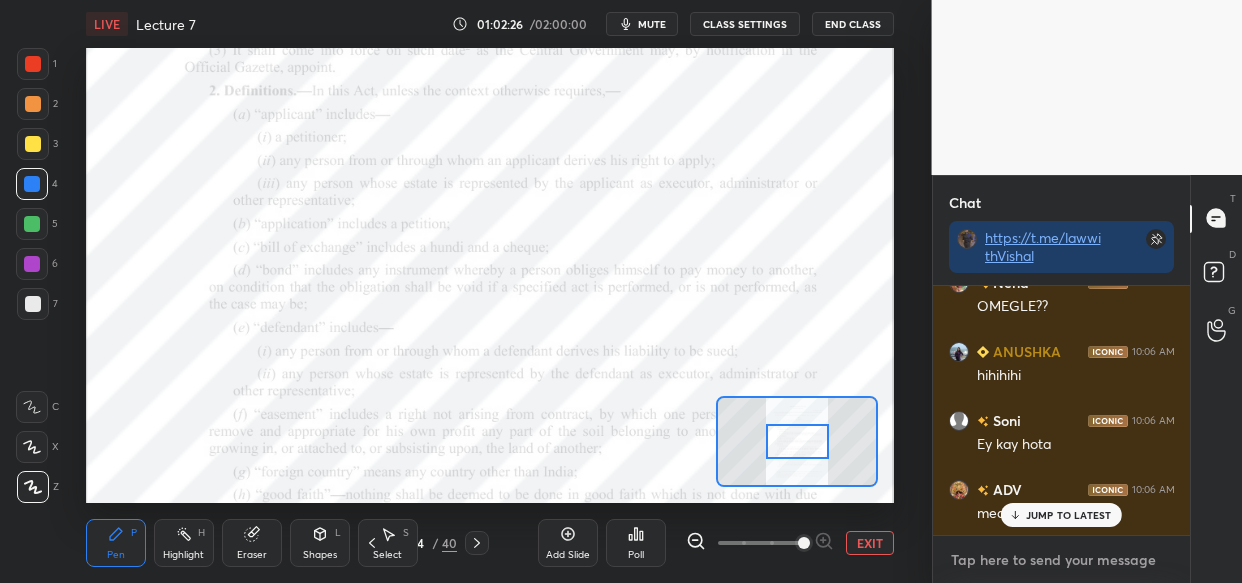 drag, startPoint x: 1008, startPoint y: 565, endPoint x: 1016, endPoint y: 558, distance: 10.630146 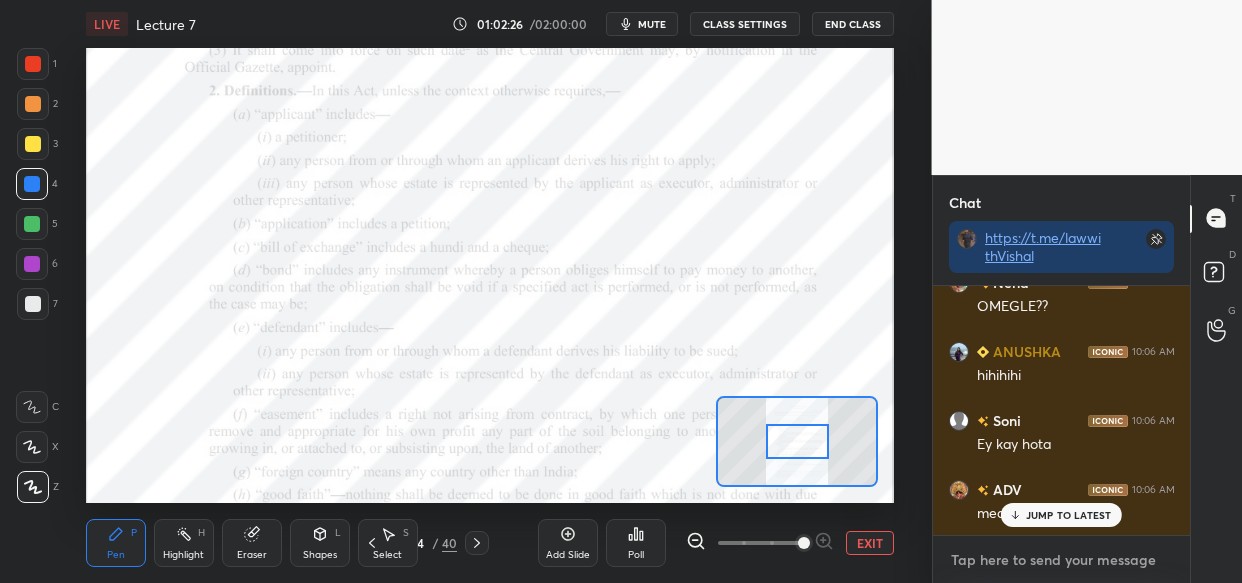 click at bounding box center (1062, 560) 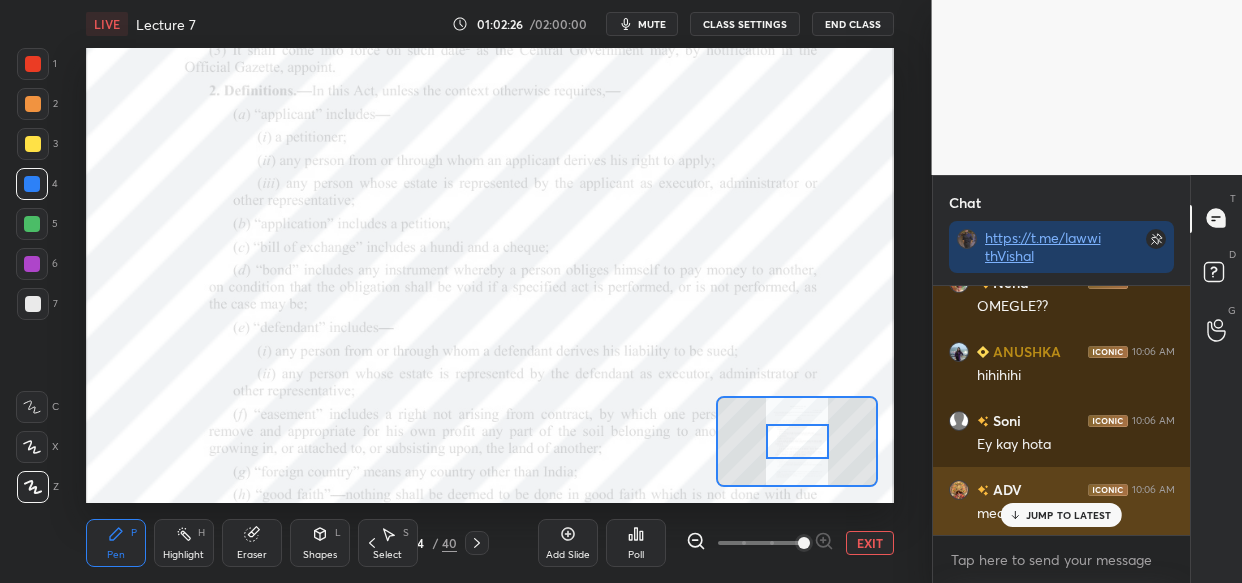 click on "JUMP TO LATEST" at bounding box center (1069, 515) 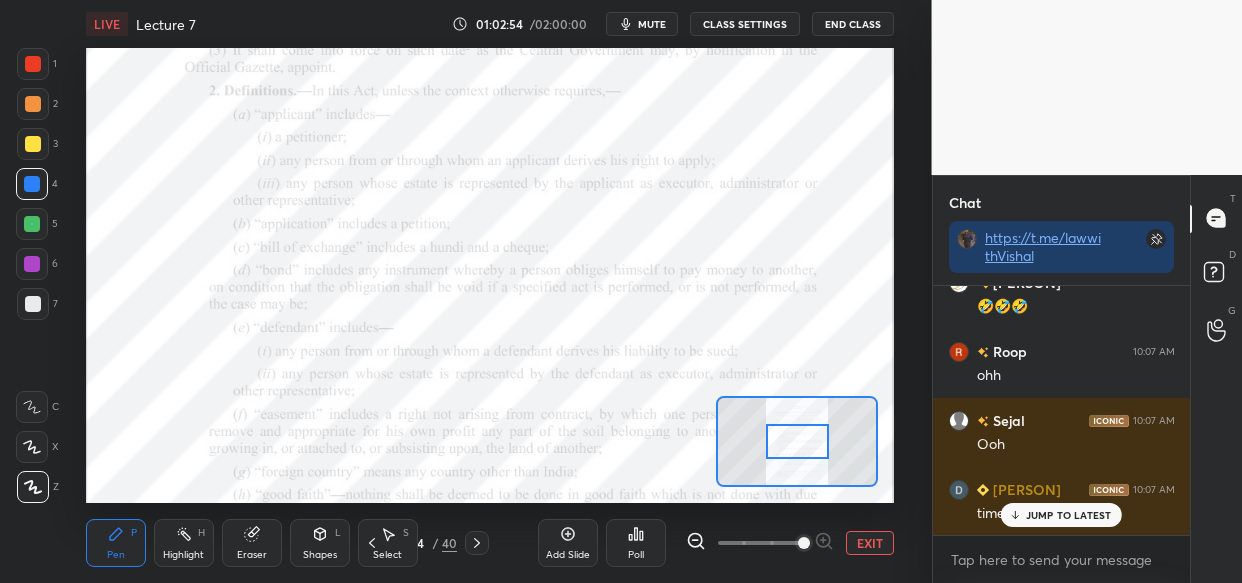 scroll, scrollTop: 132212, scrollLeft: 0, axis: vertical 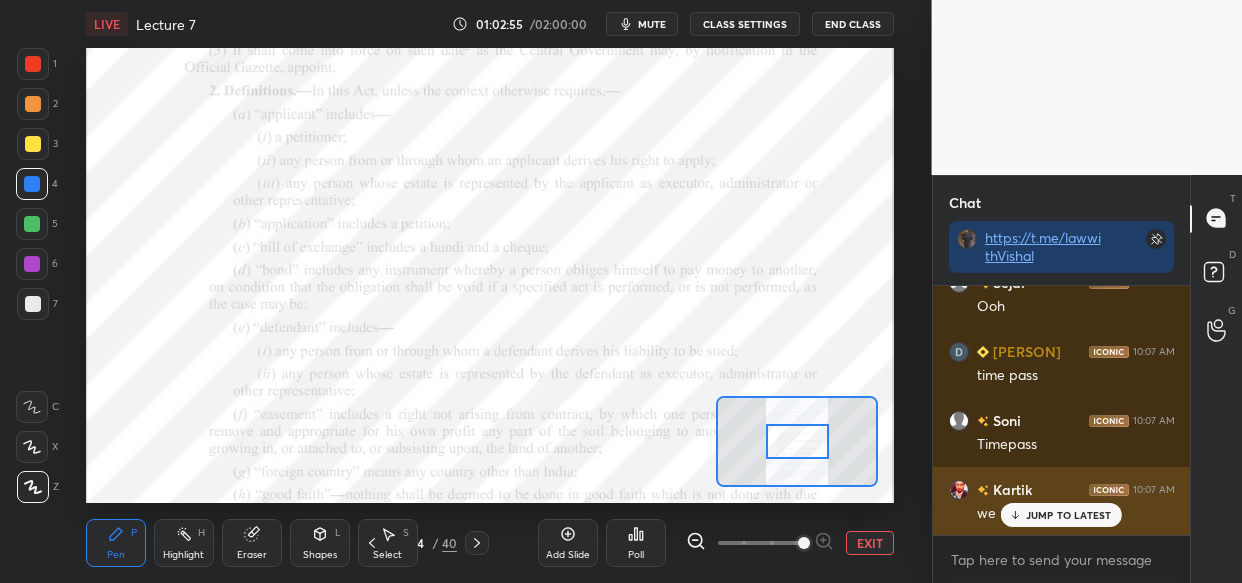 click on "JUMP TO LATEST" at bounding box center [1069, 515] 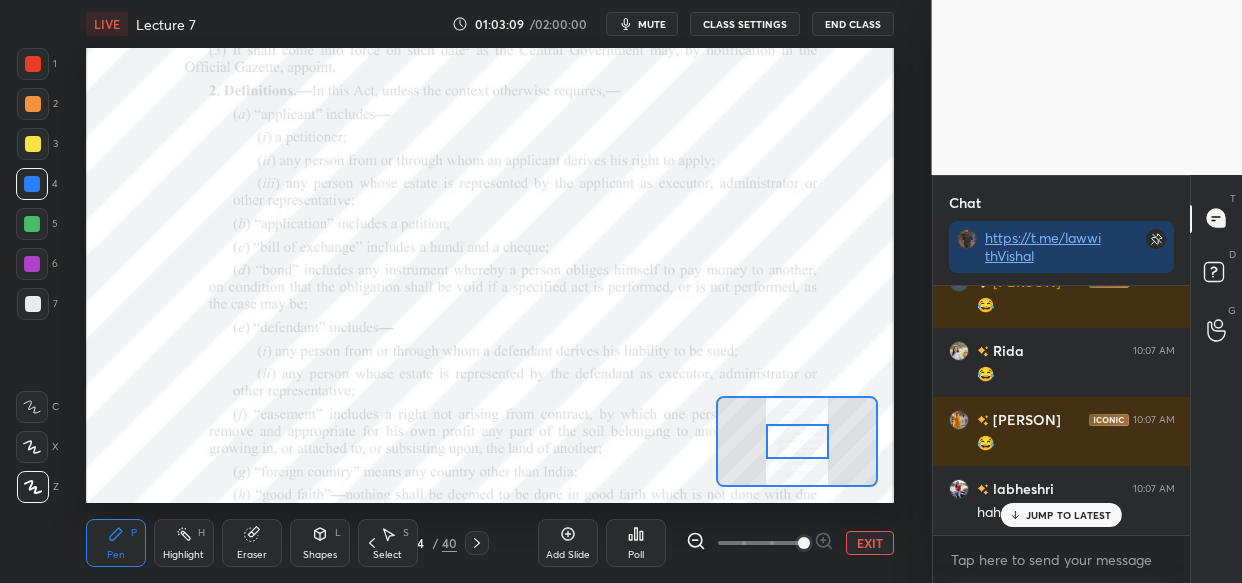 scroll, scrollTop: 132782, scrollLeft: 0, axis: vertical 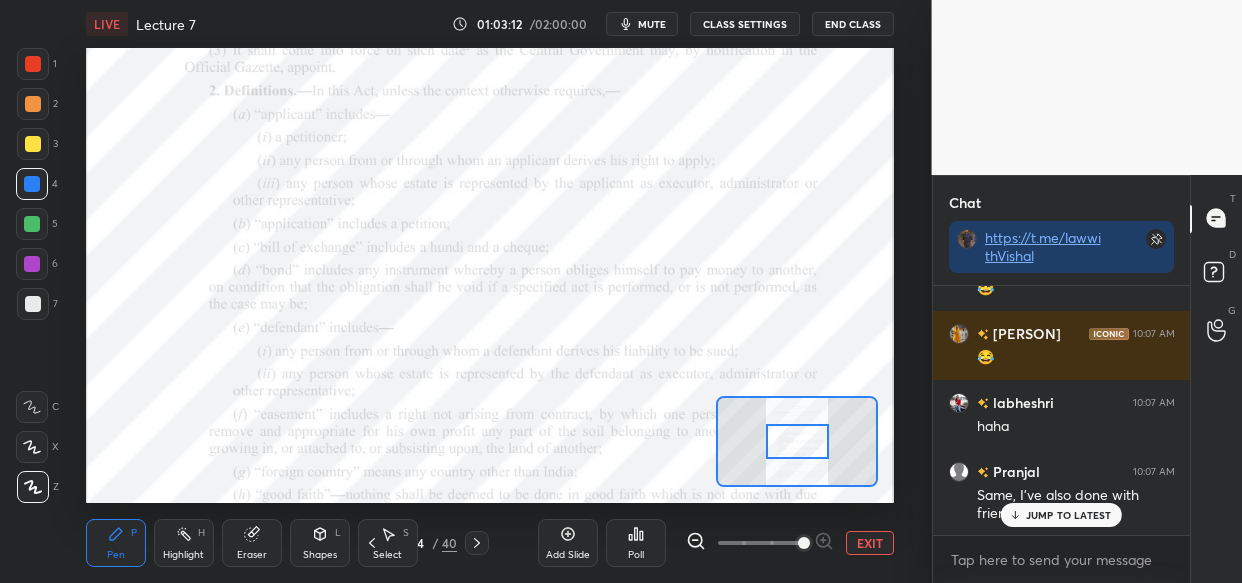click on "JUMP TO LATEST" at bounding box center [1069, 515] 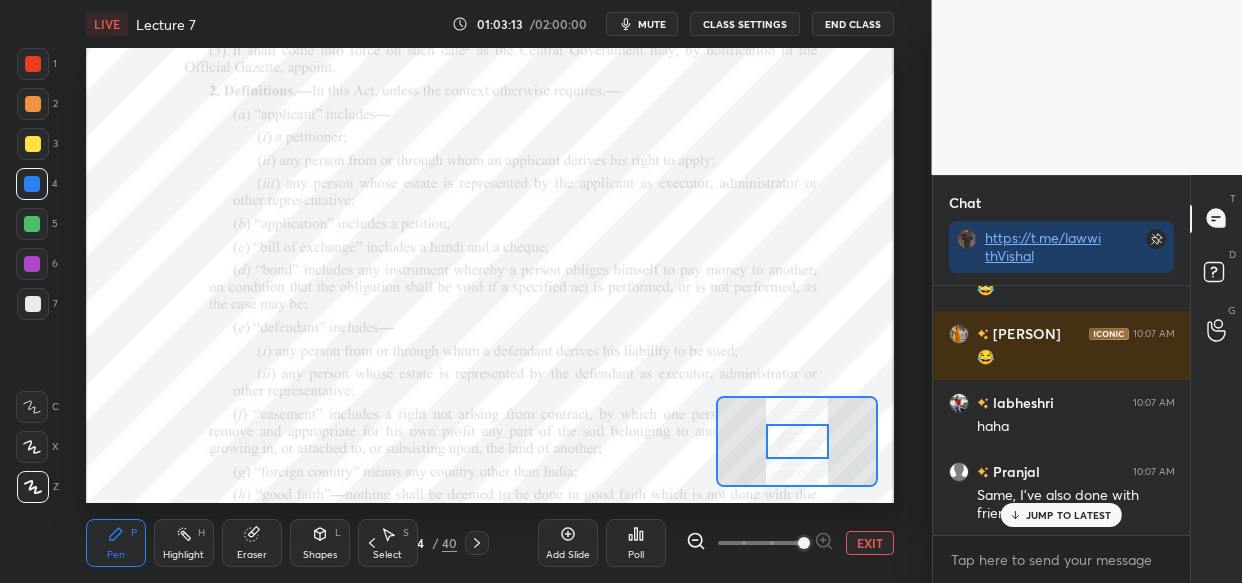 scroll, scrollTop: 132851, scrollLeft: 0, axis: vertical 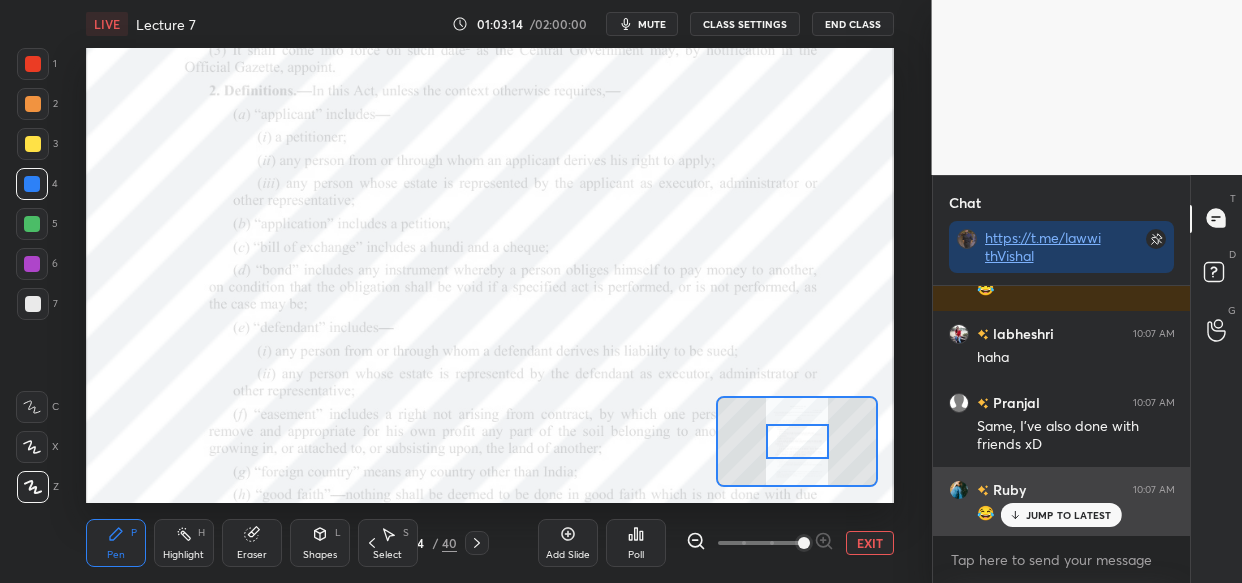 click on "JUMP TO LATEST" at bounding box center [1069, 515] 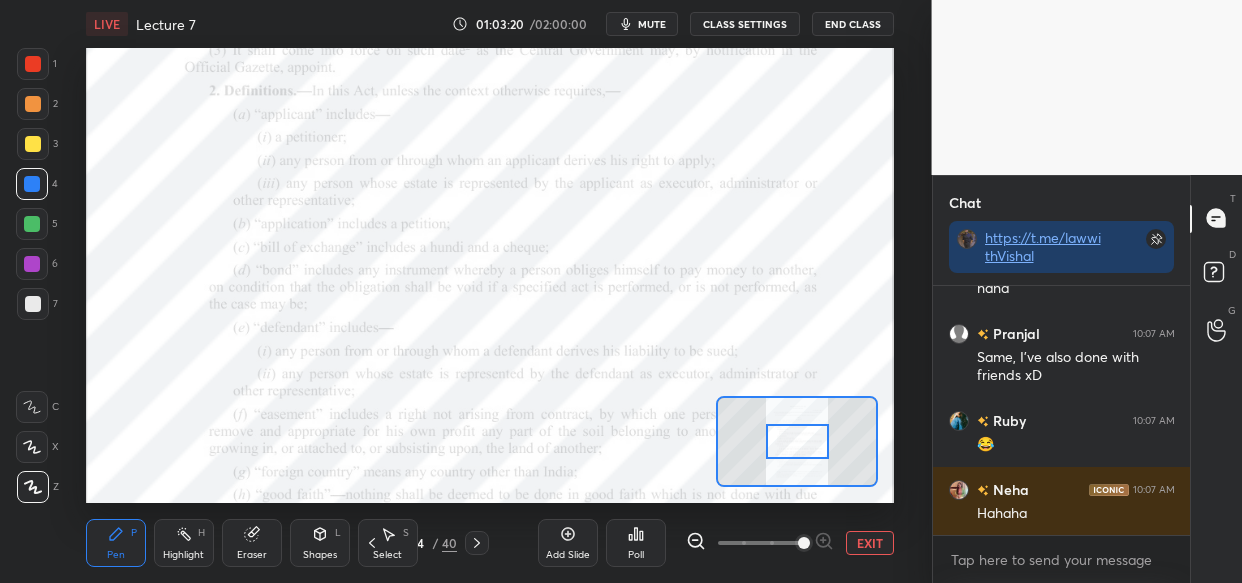 scroll, scrollTop: 132990, scrollLeft: 0, axis: vertical 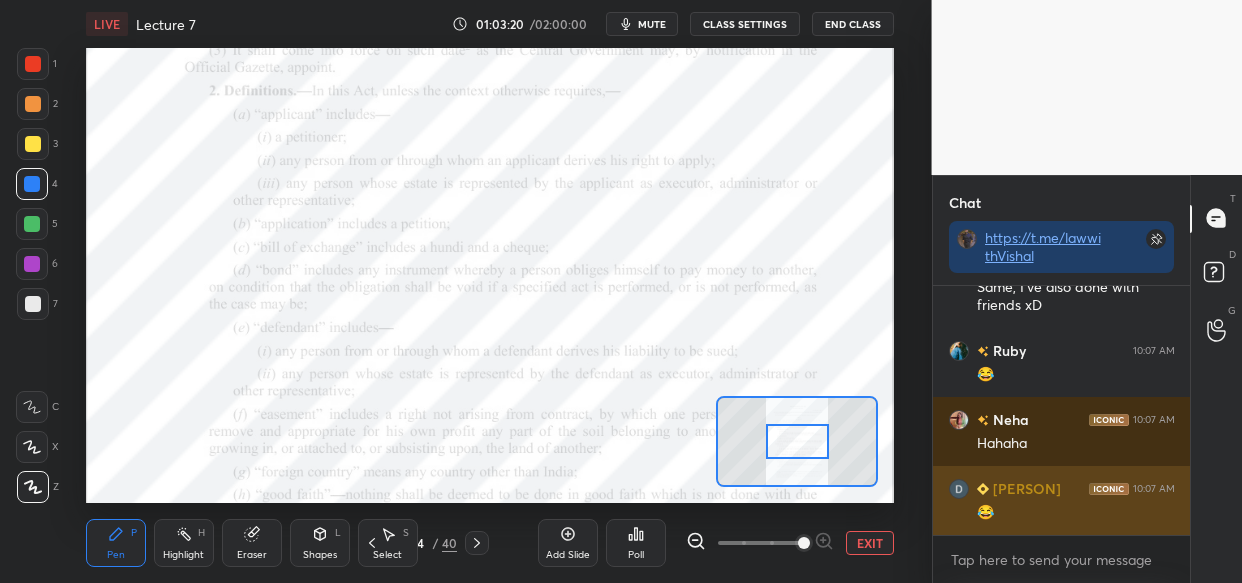 click on "😂" at bounding box center (1076, 513) 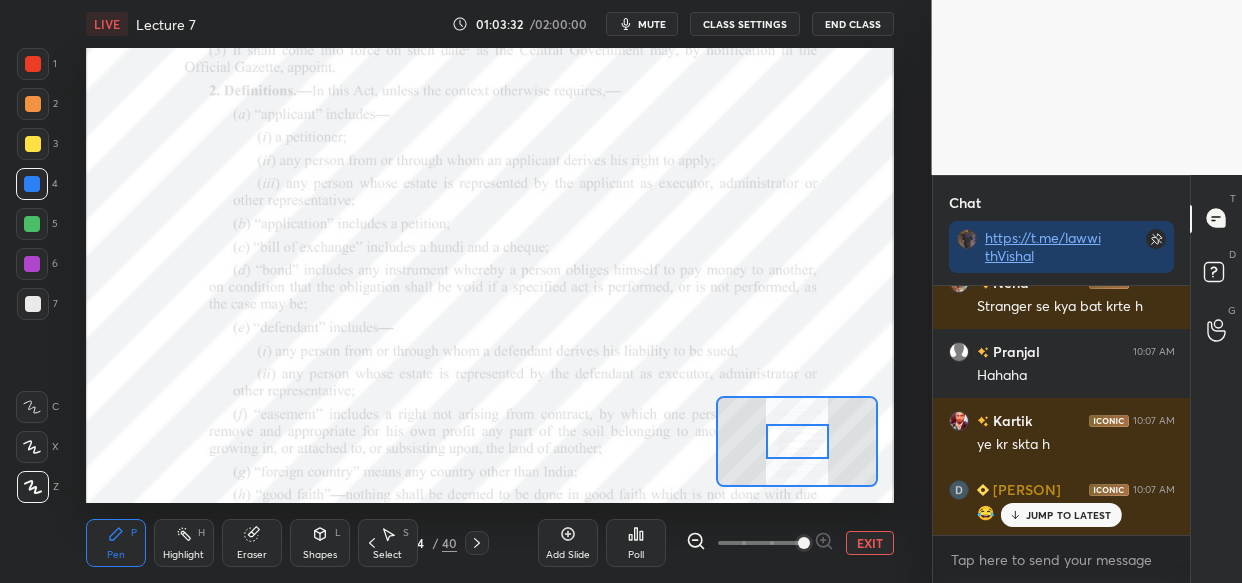 scroll, scrollTop: 133541, scrollLeft: 0, axis: vertical 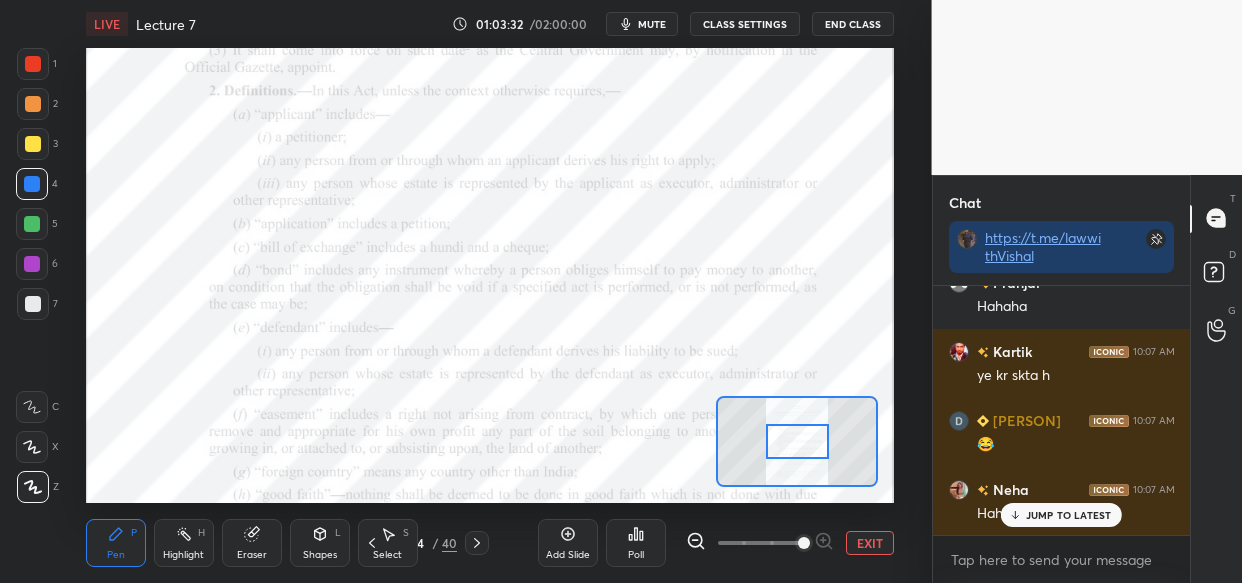 click on "JUMP TO LATEST" at bounding box center [1069, 515] 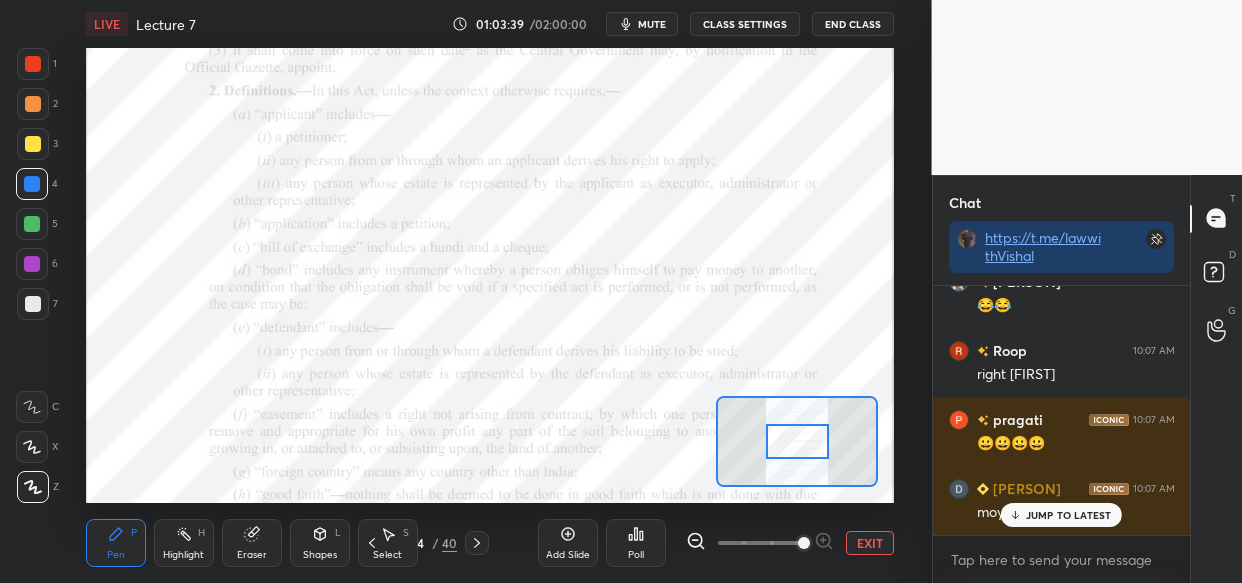 scroll, scrollTop: 134024, scrollLeft: 0, axis: vertical 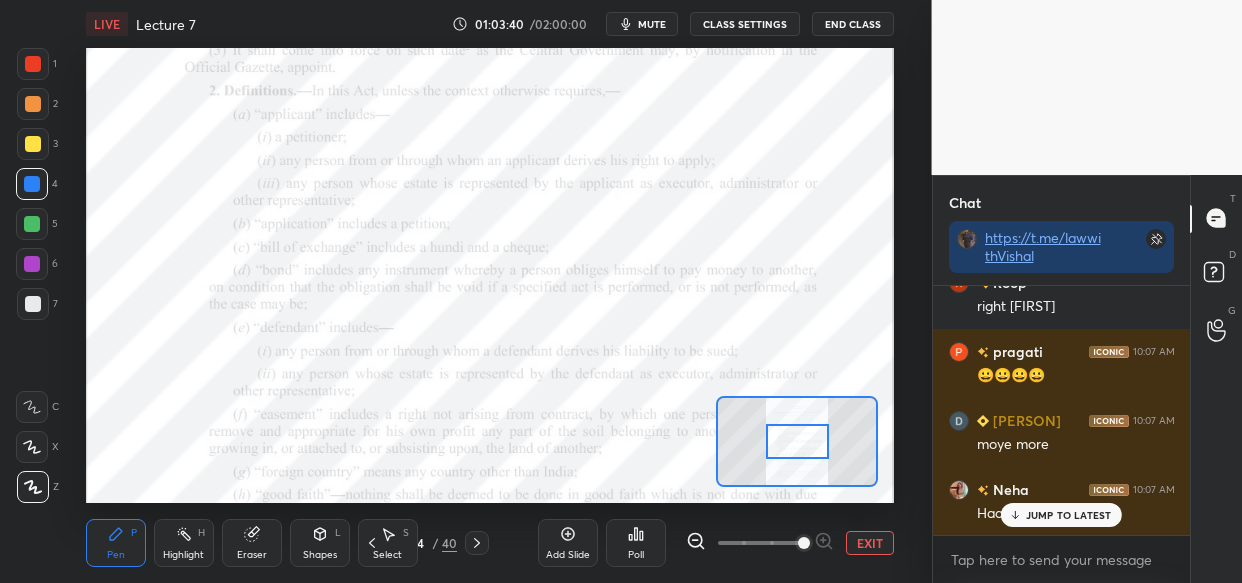 drag, startPoint x: 1105, startPoint y: 513, endPoint x: 1037, endPoint y: 523, distance: 68.73136 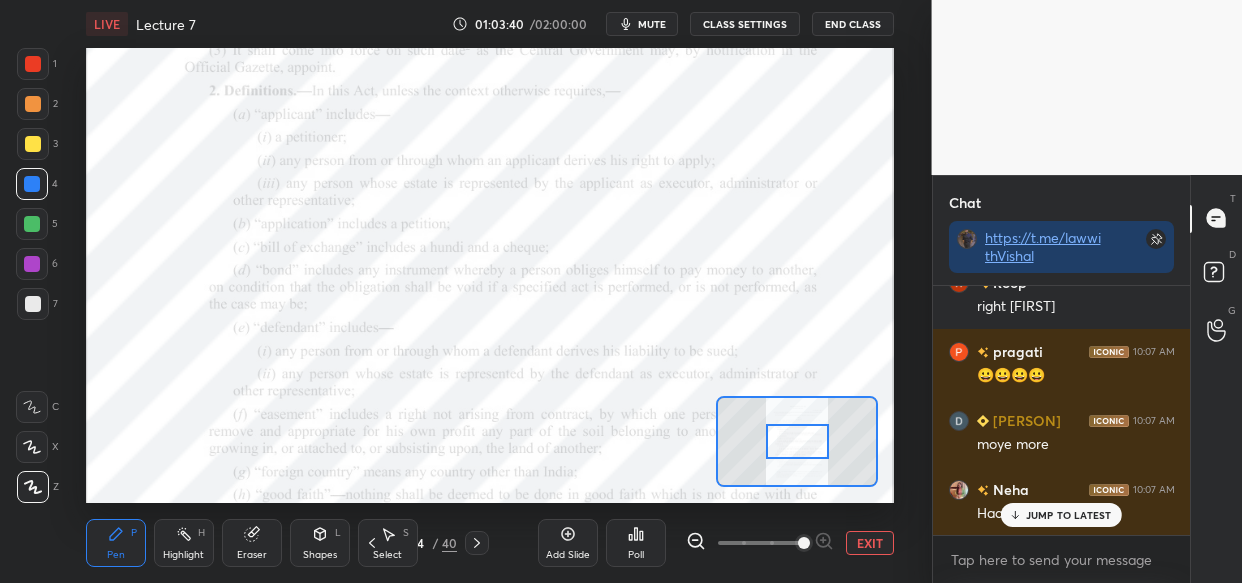 click on "JUMP TO LATEST" at bounding box center (1069, 515) 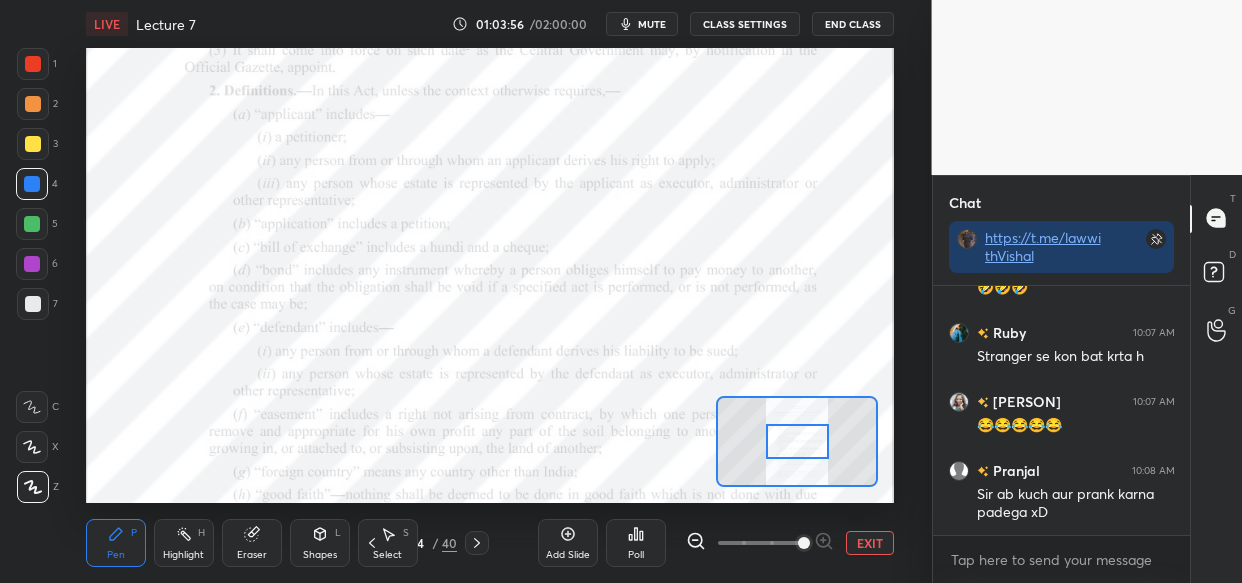 scroll, scrollTop: 134594, scrollLeft: 0, axis: vertical 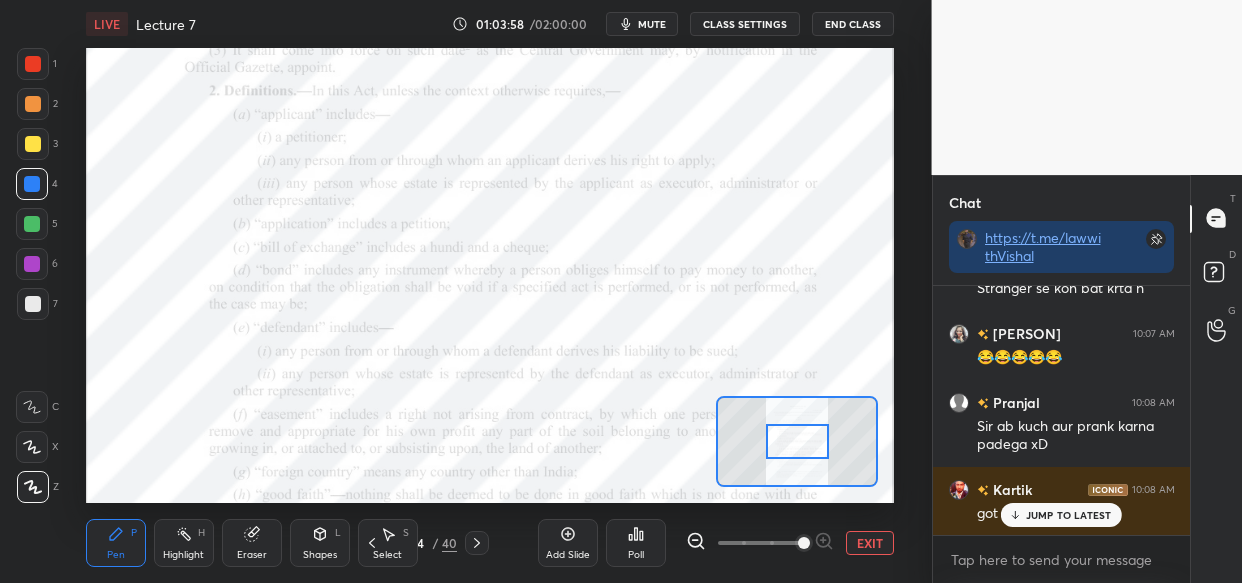 click on "JUMP TO LATEST" at bounding box center [1069, 515] 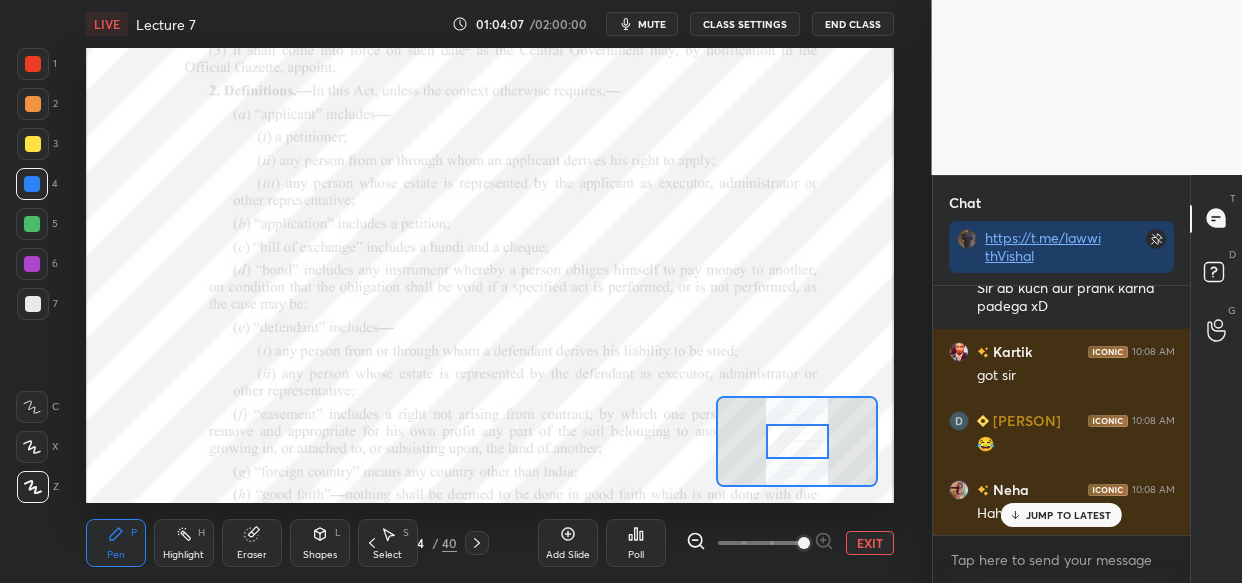 scroll, scrollTop: 134801, scrollLeft: 0, axis: vertical 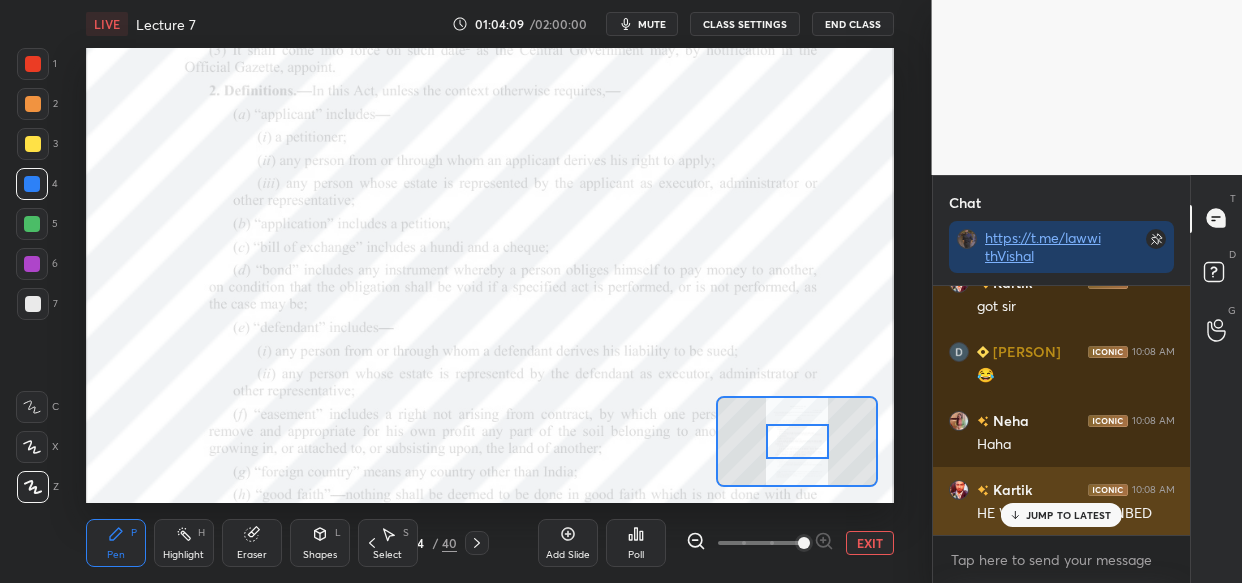 click on "JUMP TO LATEST" at bounding box center (1061, 515) 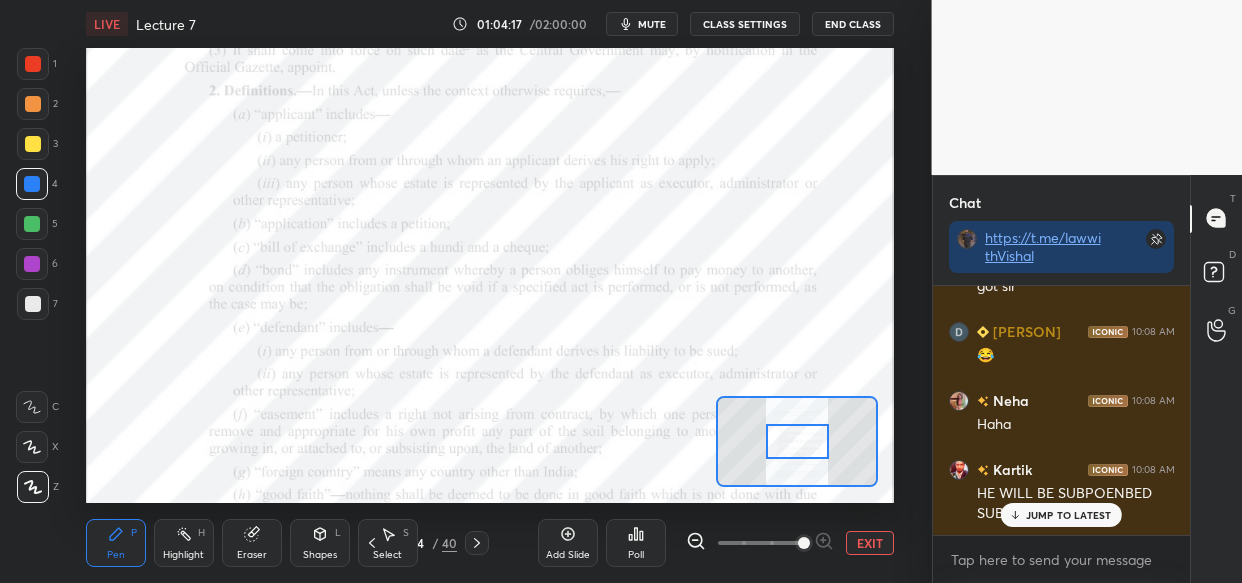 scroll, scrollTop: 134890, scrollLeft: 0, axis: vertical 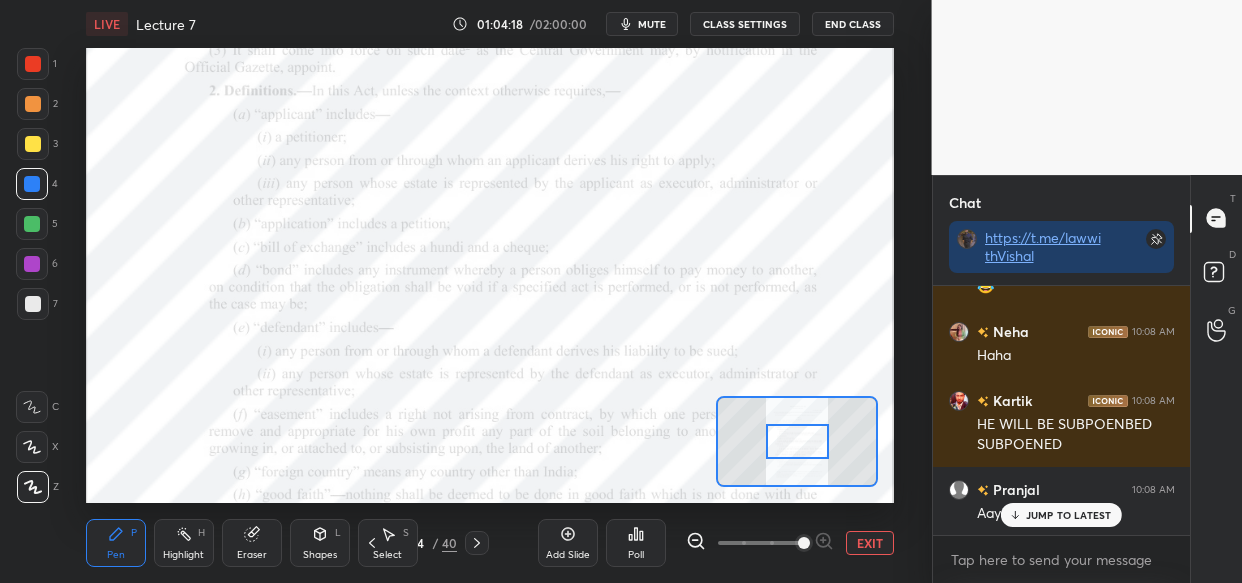 click on "JUMP TO LATEST" at bounding box center [1069, 515] 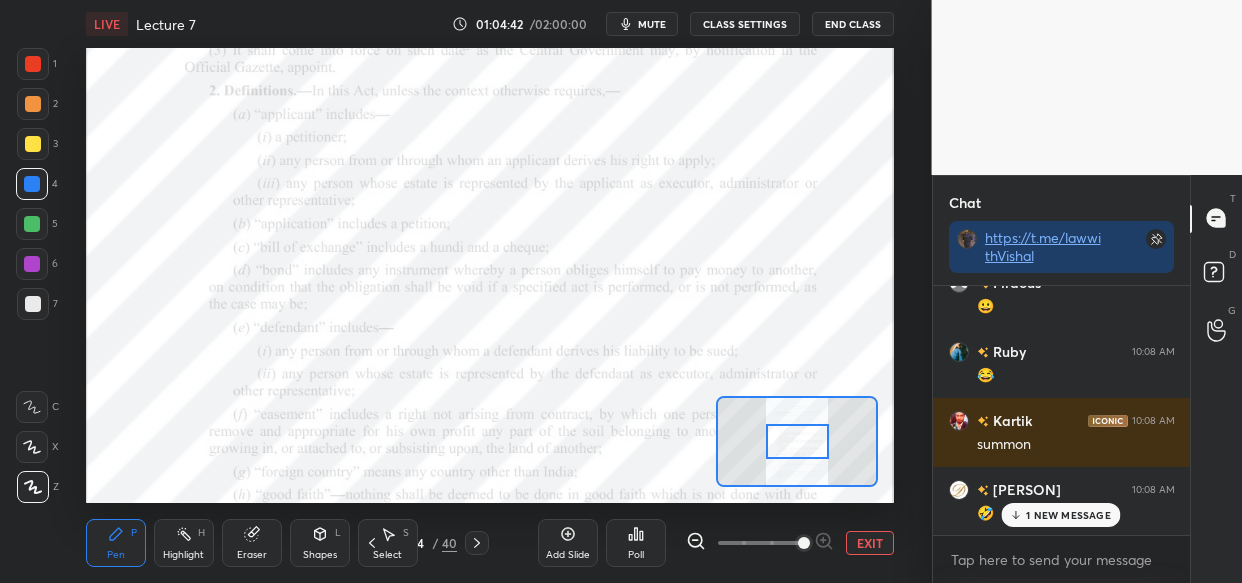 scroll, scrollTop: 135511, scrollLeft: 0, axis: vertical 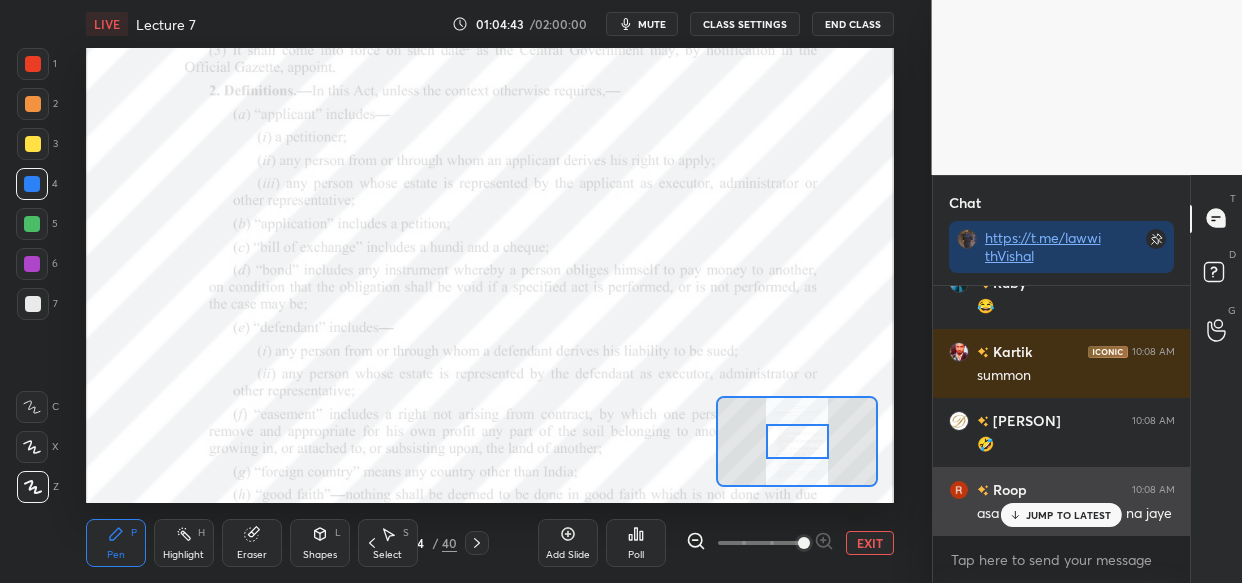 click on "JUMP TO LATEST" at bounding box center [1069, 515] 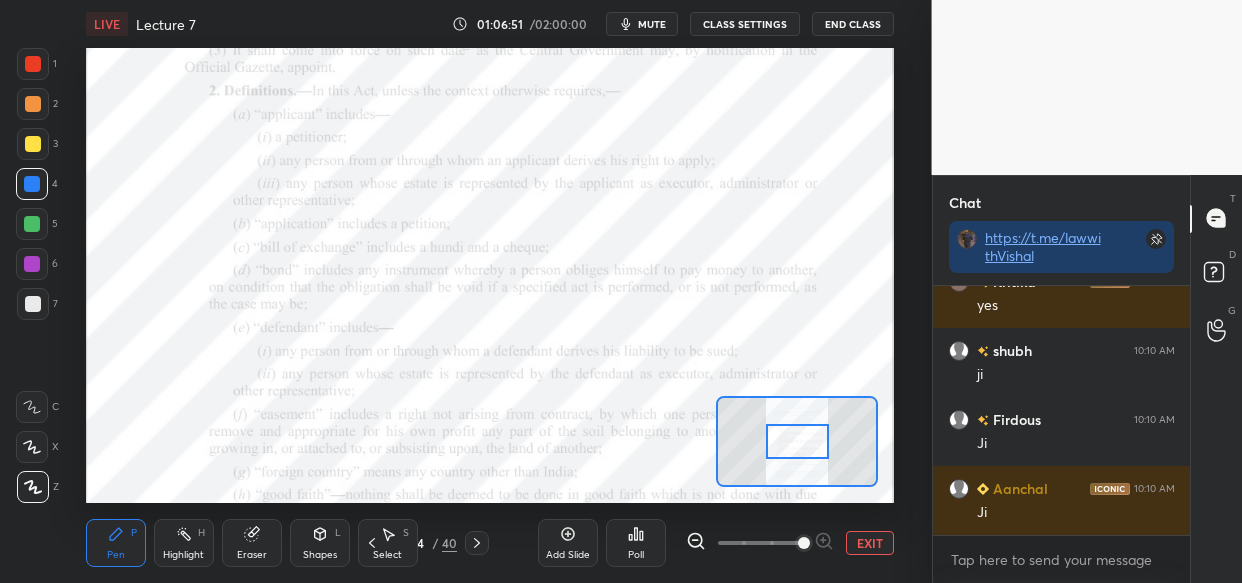 scroll, scrollTop: 141929, scrollLeft: 0, axis: vertical 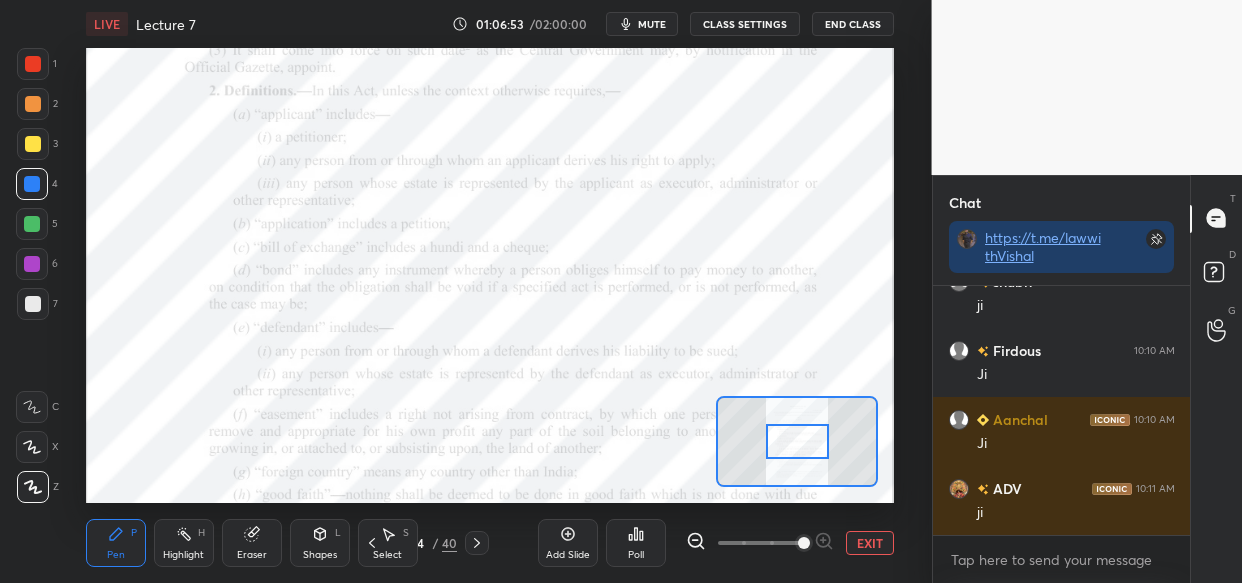 drag, startPoint x: 567, startPoint y: 544, endPoint x: 559, endPoint y: 551, distance: 10.630146 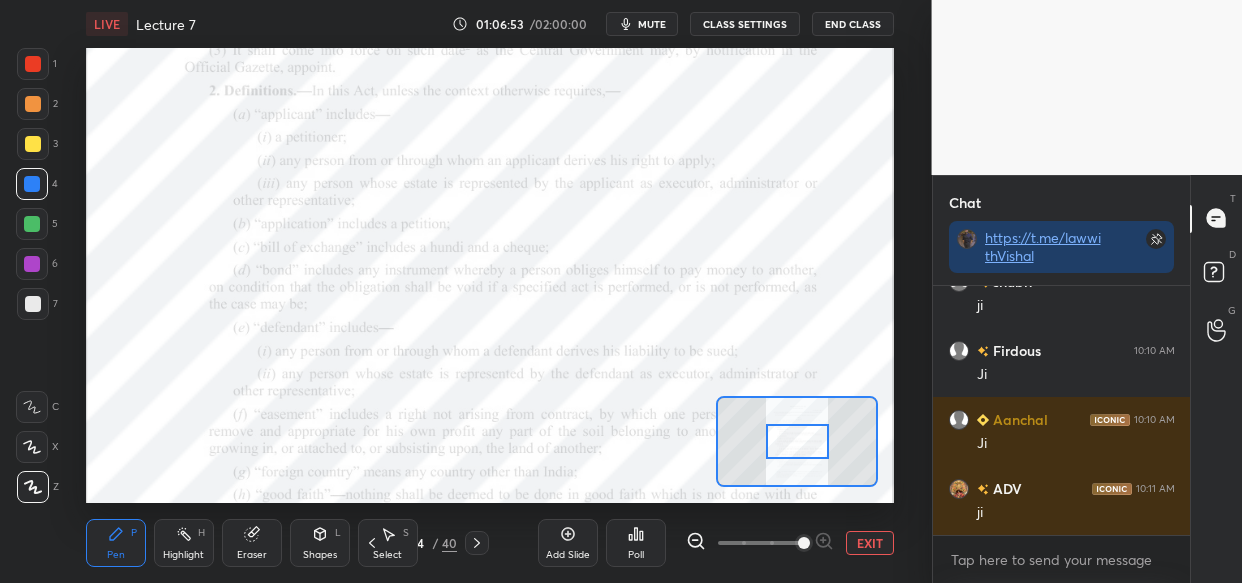 click on "Add Slide" at bounding box center (568, 543) 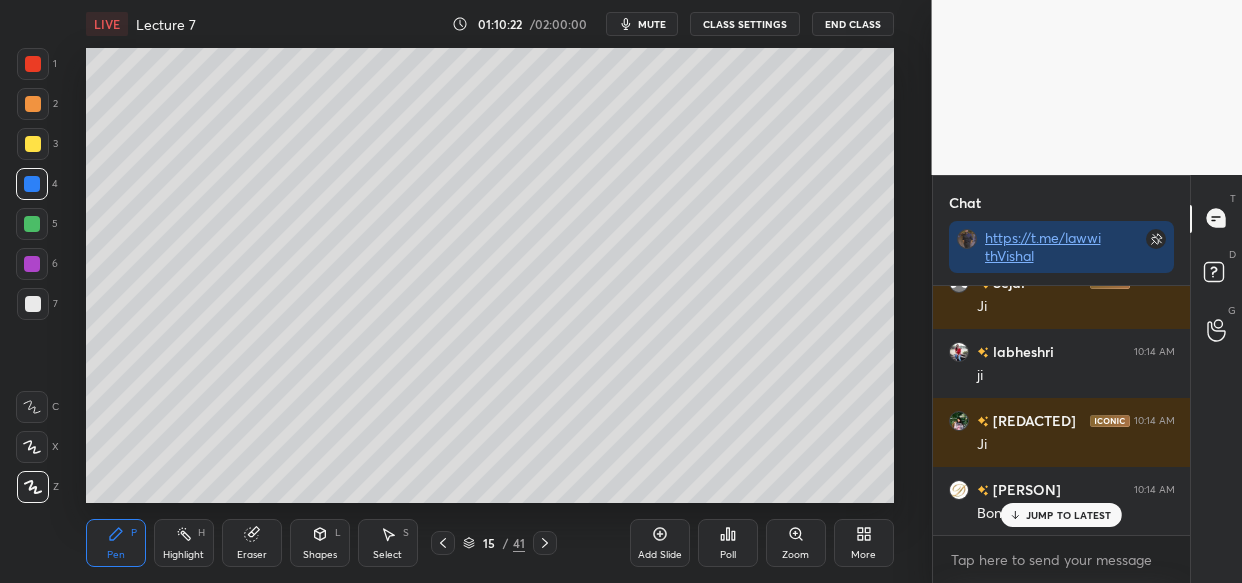 scroll, scrollTop: 149332, scrollLeft: 0, axis: vertical 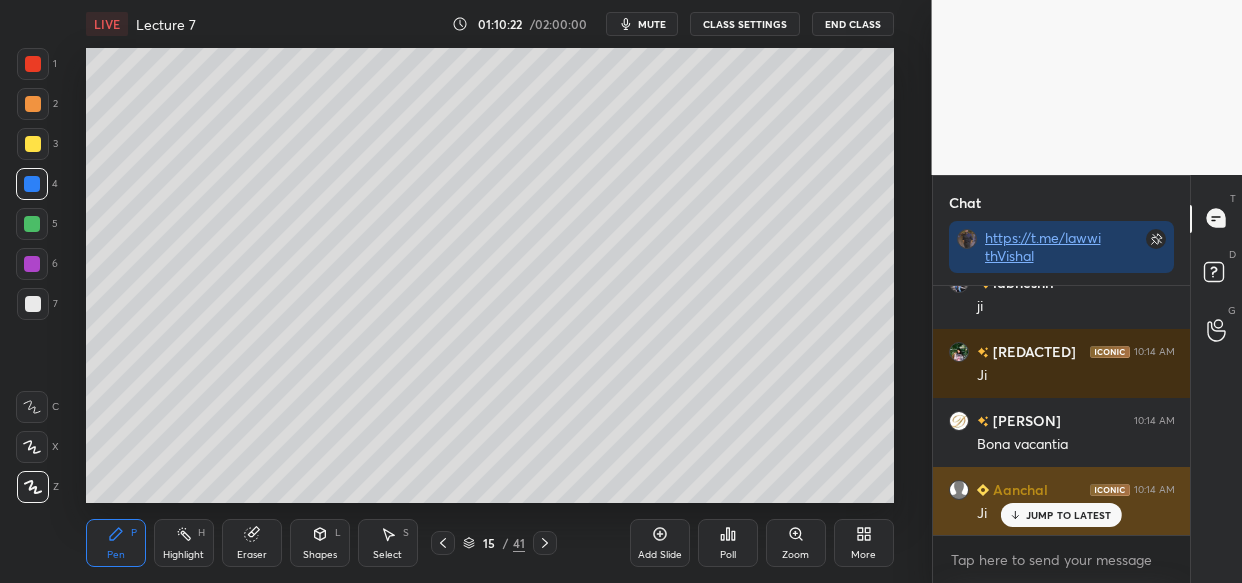 click on "JUMP TO LATEST" at bounding box center (1069, 515) 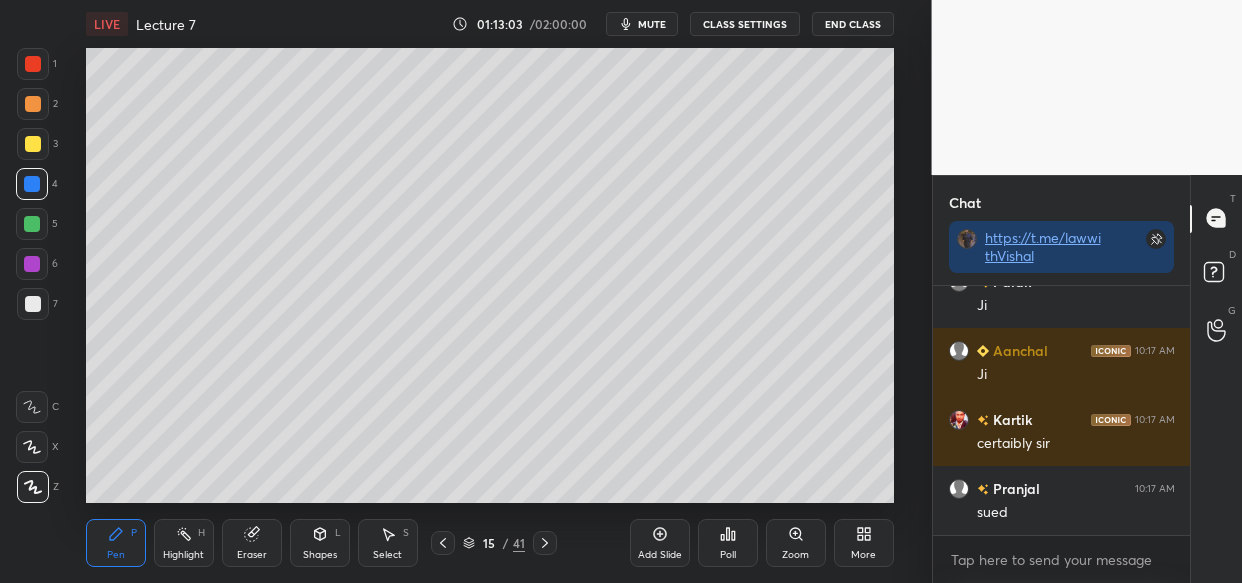 scroll, scrollTop: 156498, scrollLeft: 0, axis: vertical 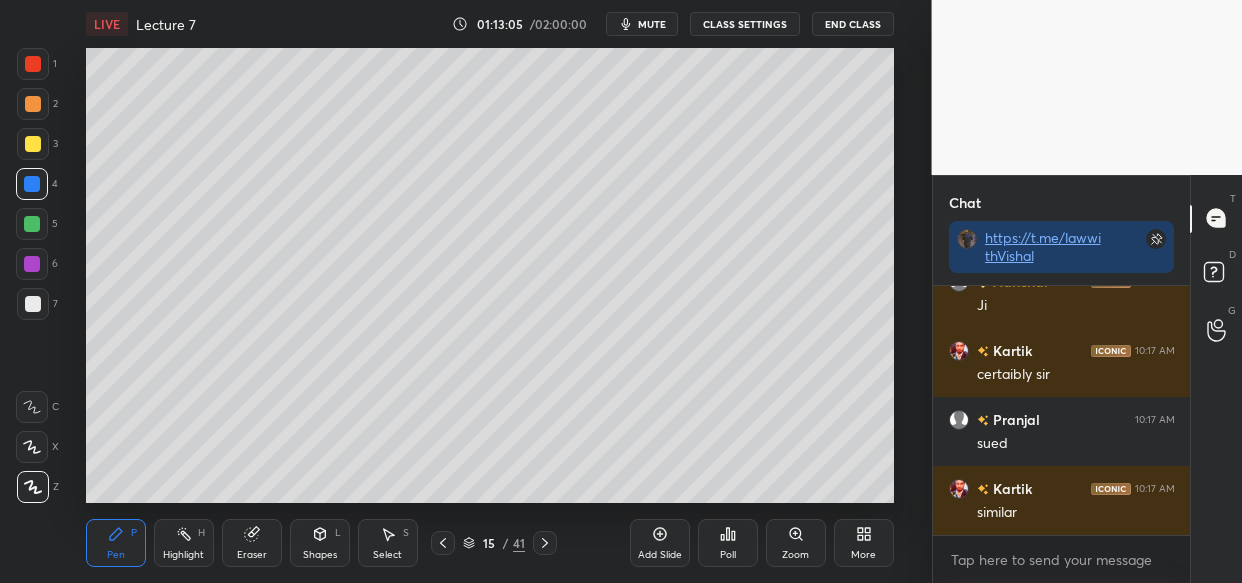 click on "Add Slide" at bounding box center (660, 543) 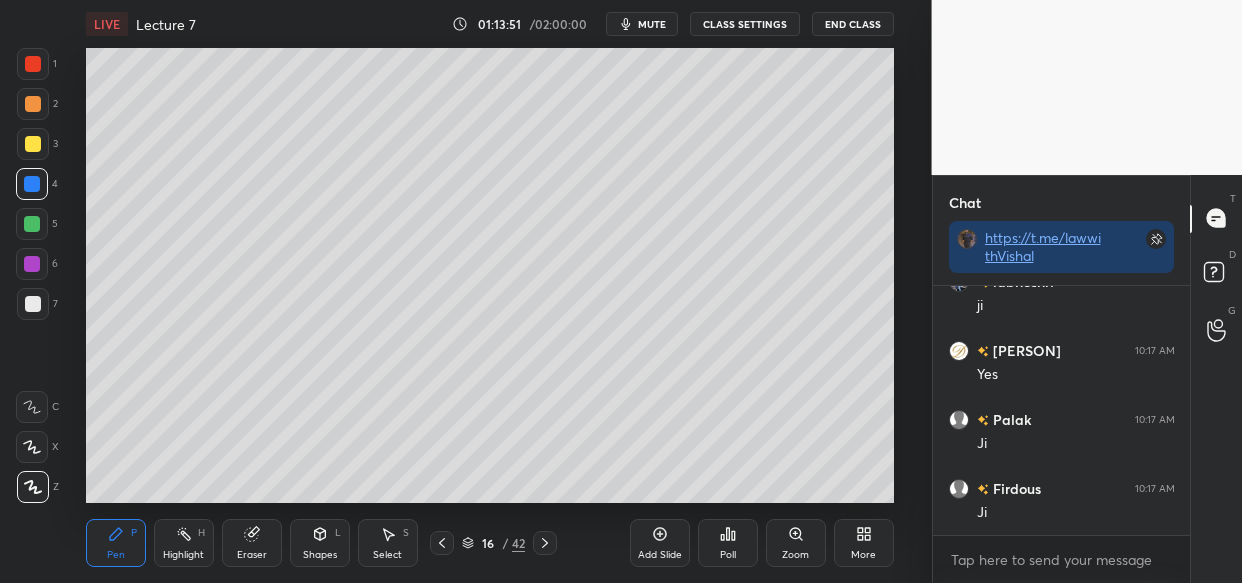 scroll, scrollTop: 157947, scrollLeft: 0, axis: vertical 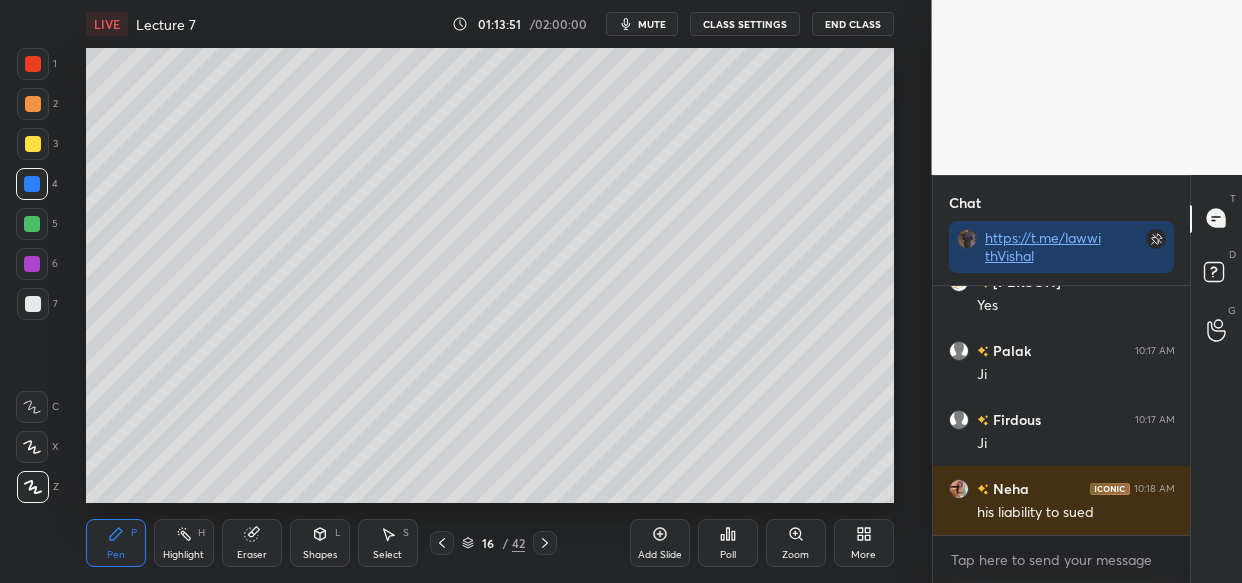 click at bounding box center [32, 264] 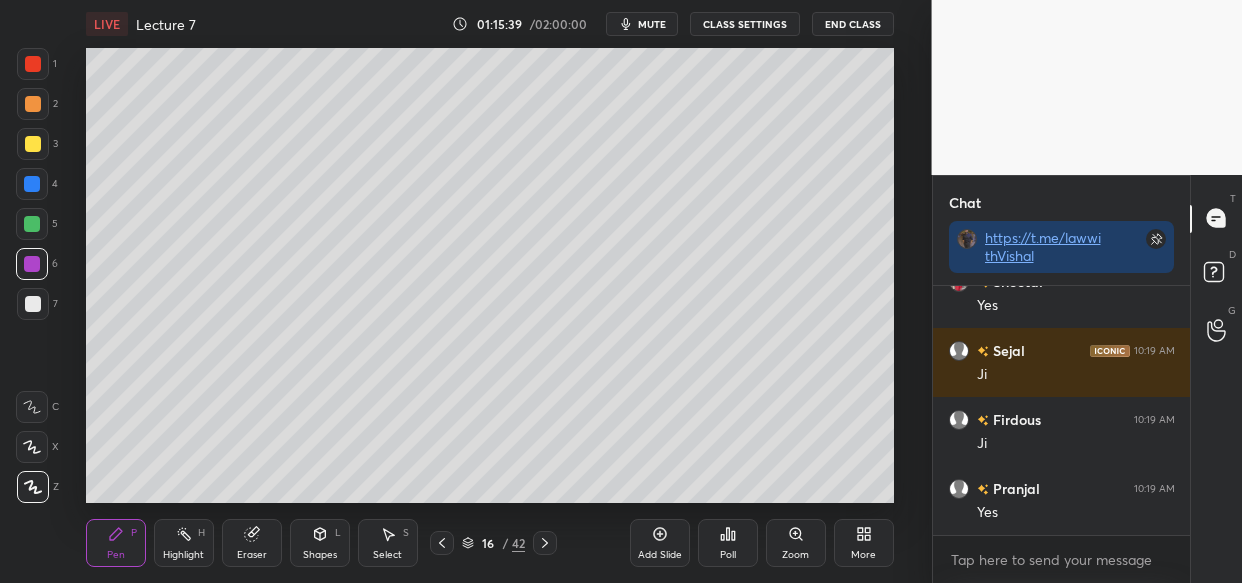 scroll, scrollTop: 161466, scrollLeft: 0, axis: vertical 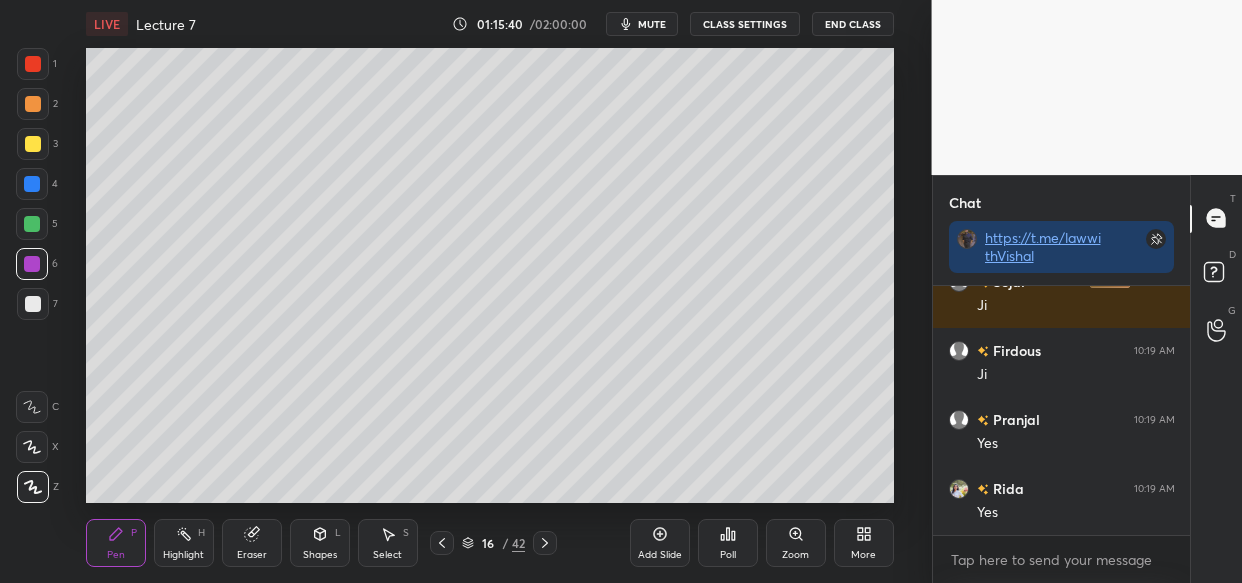click at bounding box center [33, 144] 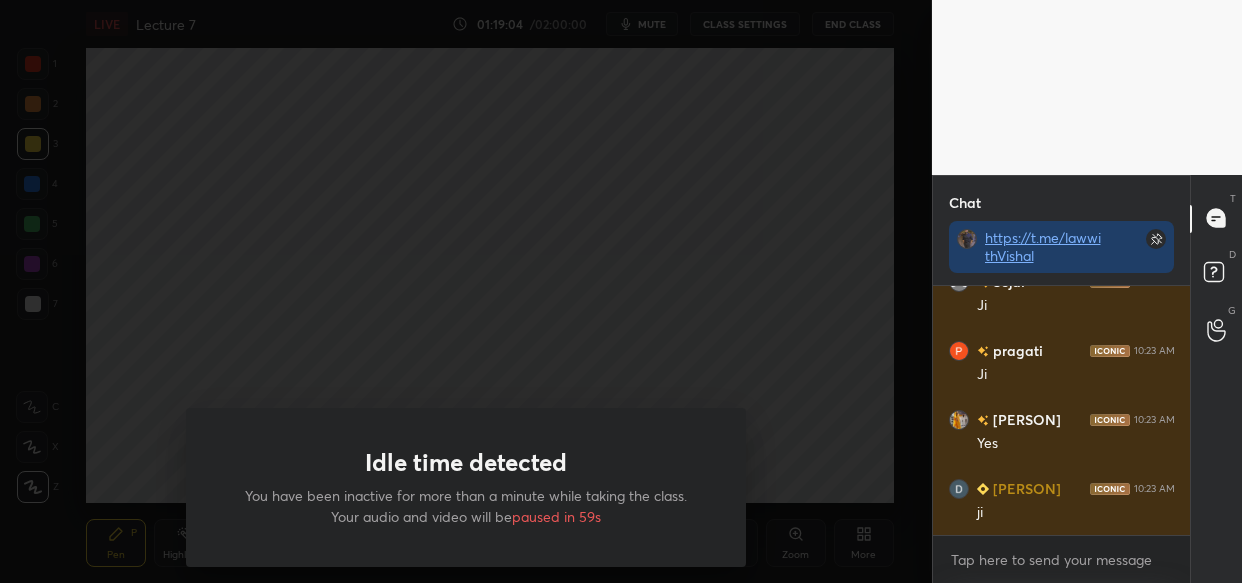 scroll, scrollTop: 168609, scrollLeft: 0, axis: vertical 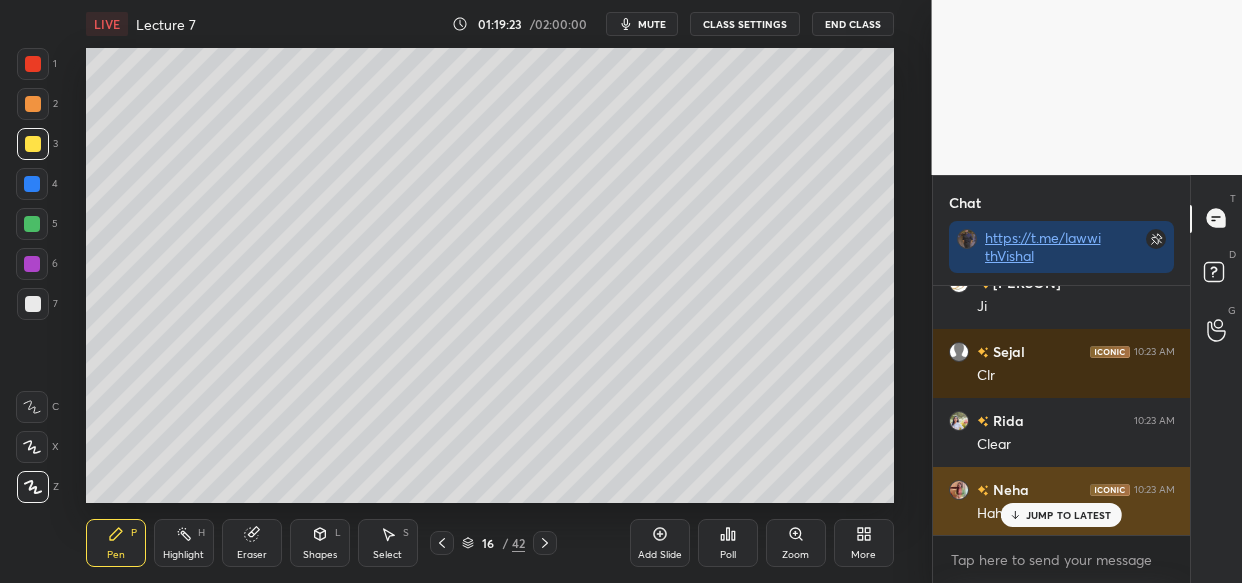 drag, startPoint x: 1023, startPoint y: 516, endPoint x: 1008, endPoint y: 525, distance: 17.492855 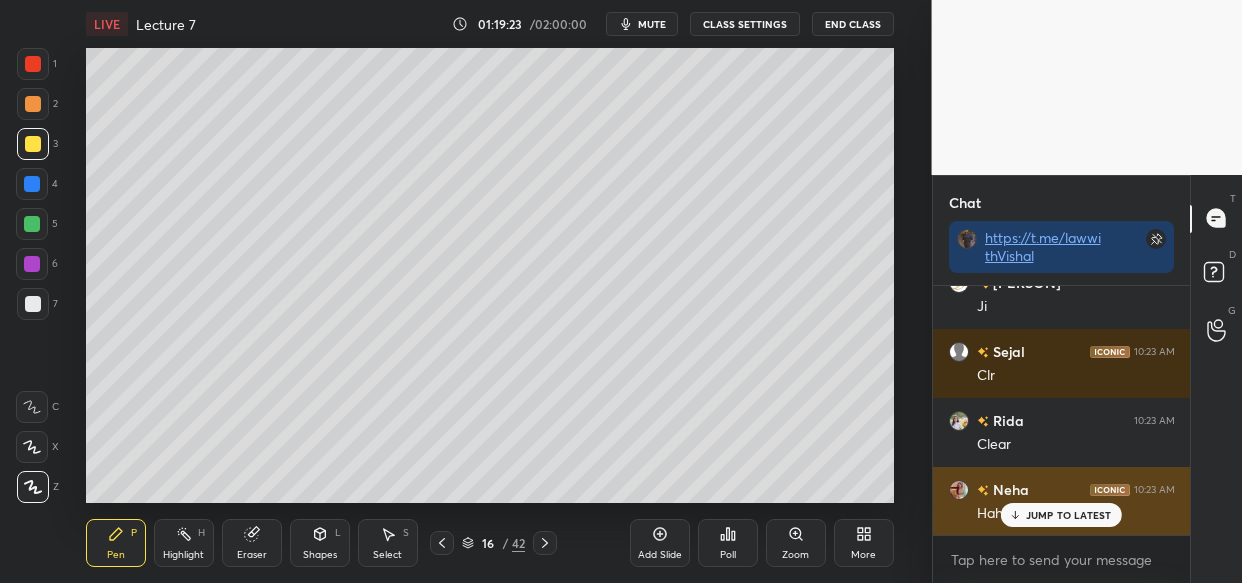click on "JUMP TO LATEST" at bounding box center (1061, 515) 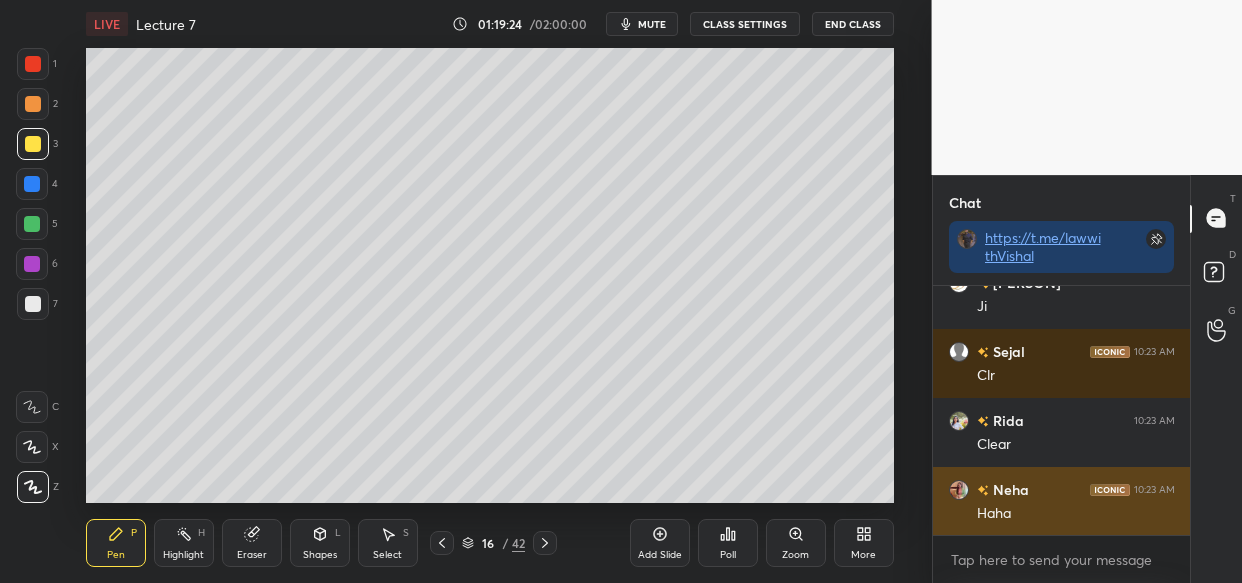 drag, startPoint x: 1048, startPoint y: 512, endPoint x: 1025, endPoint y: 521, distance: 24.698177 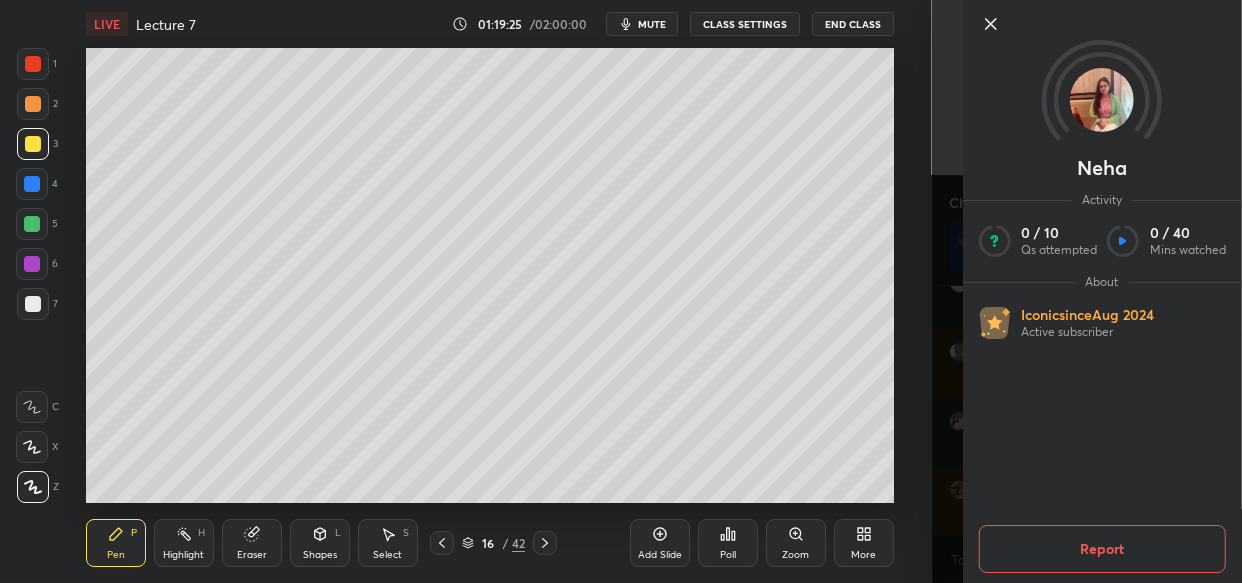 scroll, scrollTop: 169643, scrollLeft: 0, axis: vertical 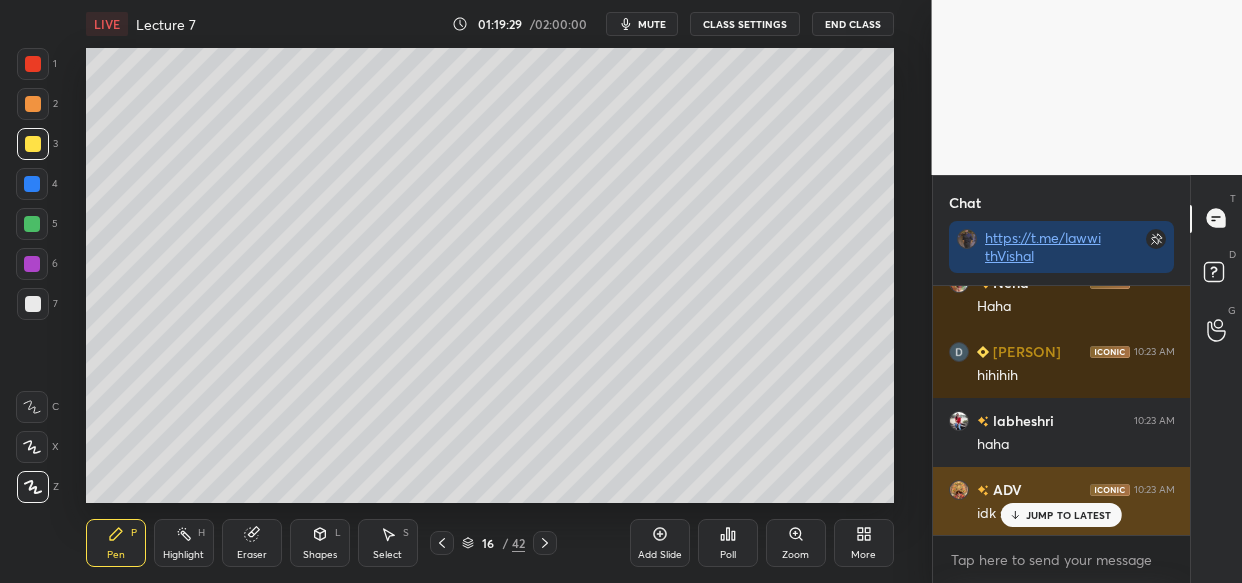 drag, startPoint x: 1078, startPoint y: 515, endPoint x: 1041, endPoint y: 520, distance: 37.336308 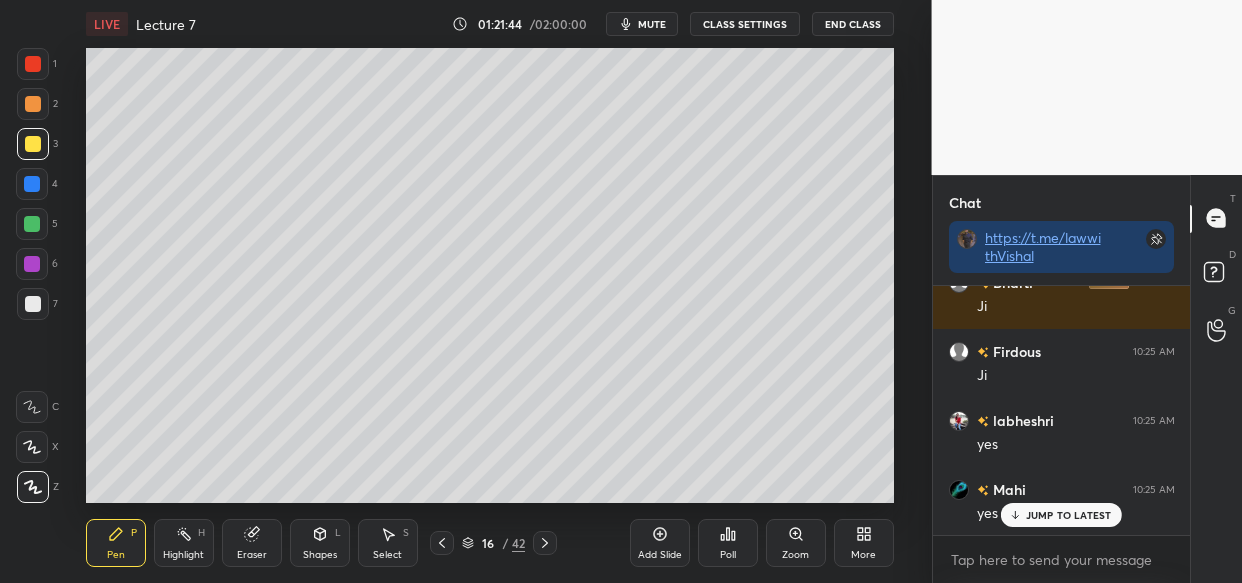 scroll, scrollTop: 175370, scrollLeft: 0, axis: vertical 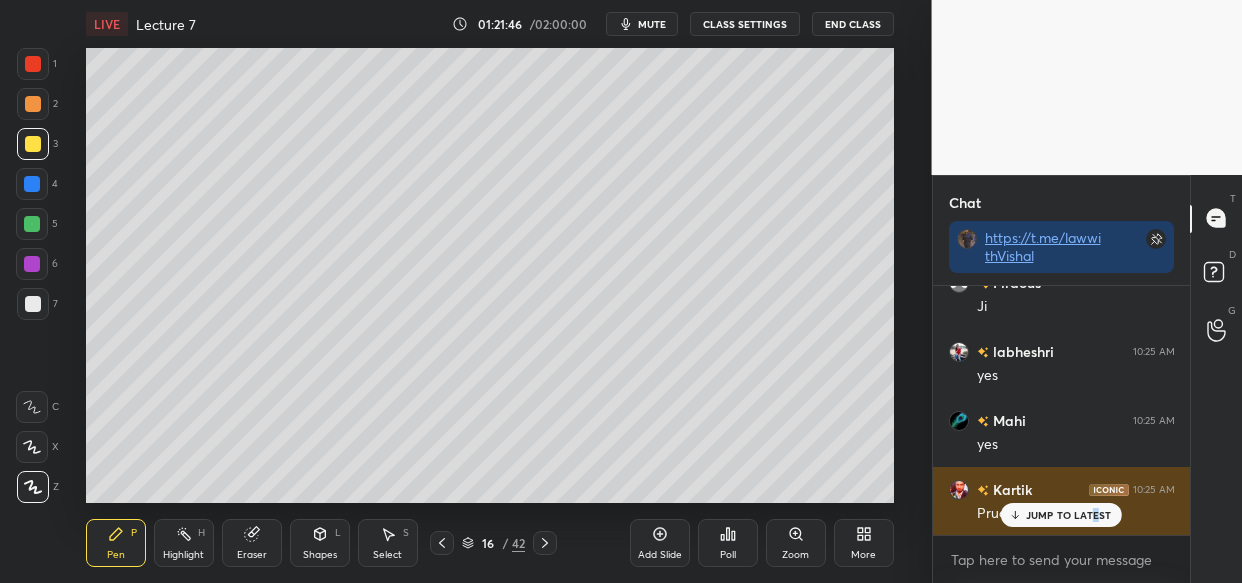 click on "JUMP TO LATEST" at bounding box center [1061, 515] 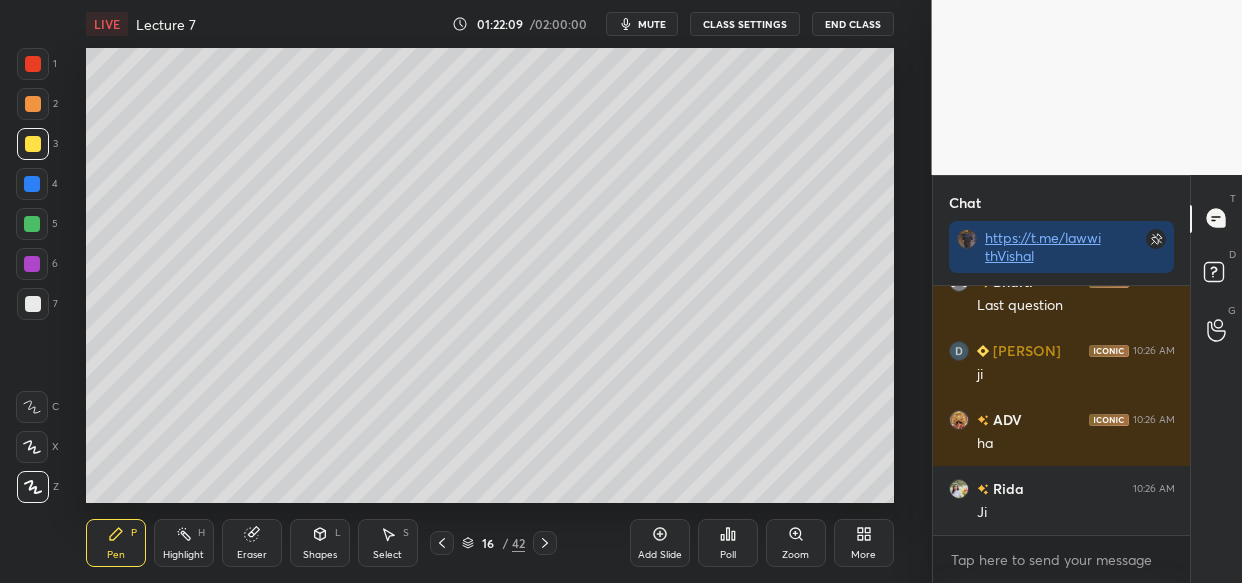 scroll, scrollTop: 176199, scrollLeft: 0, axis: vertical 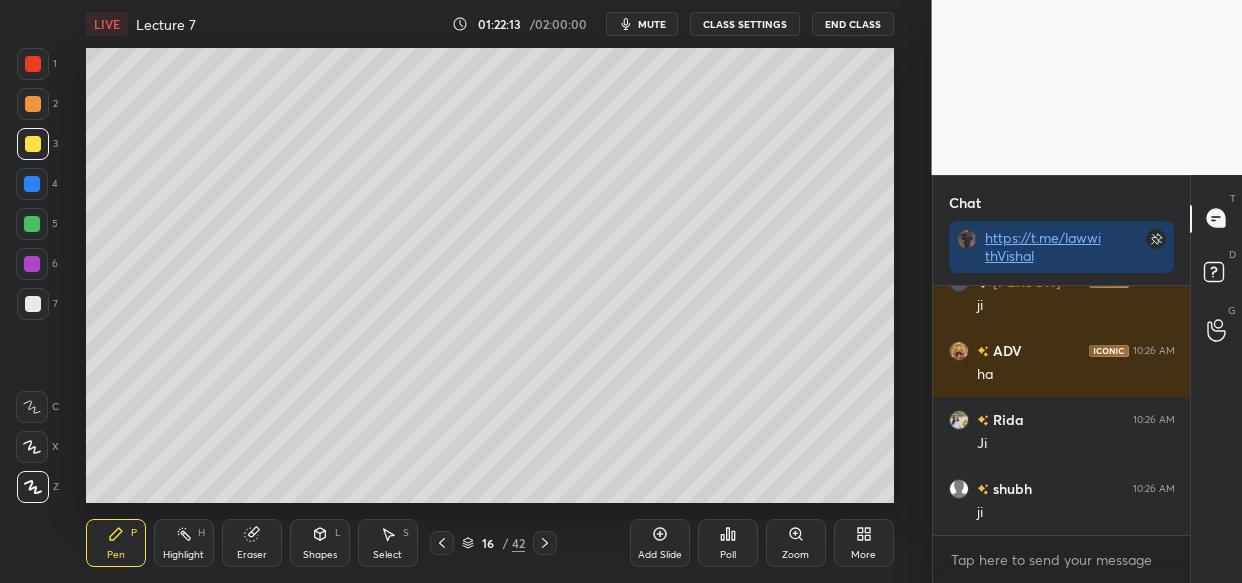 click on "mute" at bounding box center (652, 24) 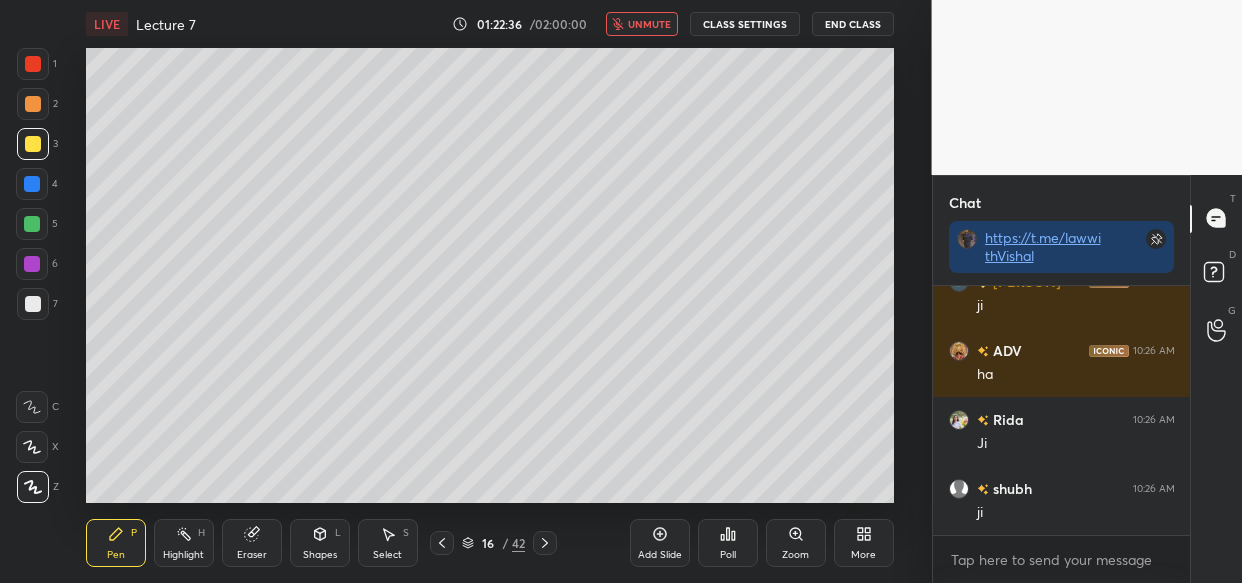 click on "unmute" at bounding box center [649, 24] 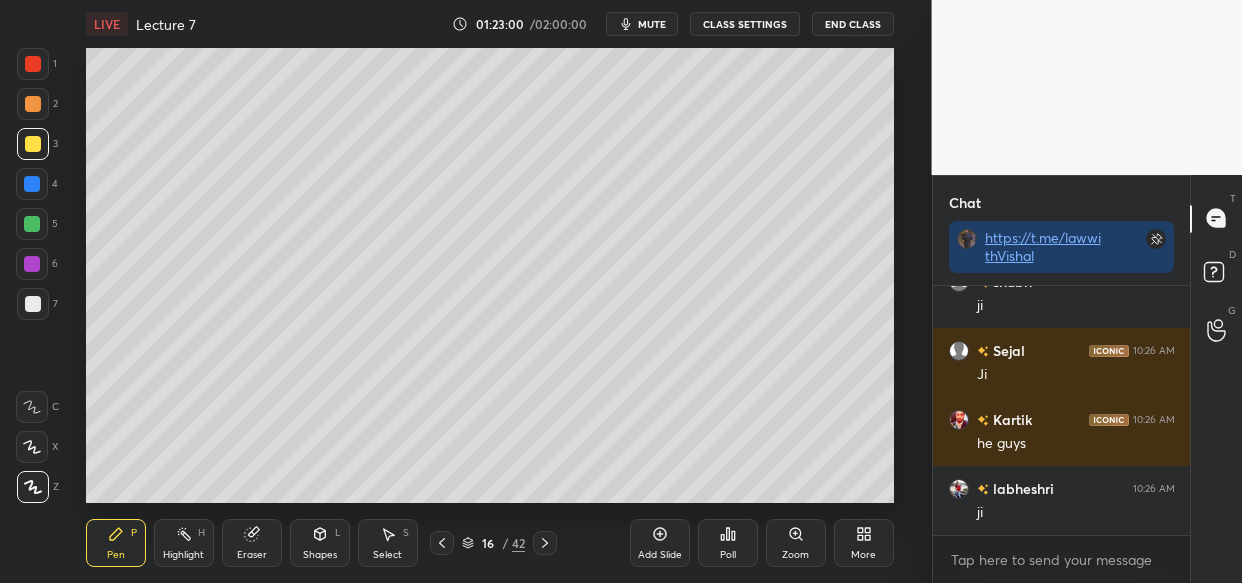 scroll, scrollTop: 176474, scrollLeft: 0, axis: vertical 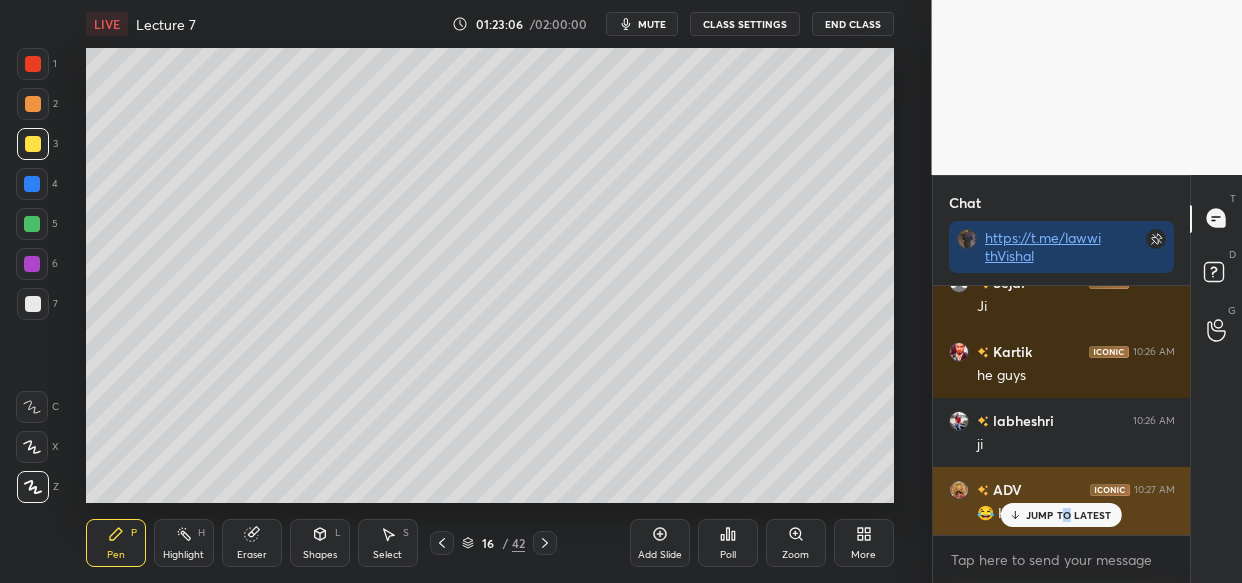 drag, startPoint x: 1068, startPoint y: 510, endPoint x: 1000, endPoint y: 513, distance: 68.06615 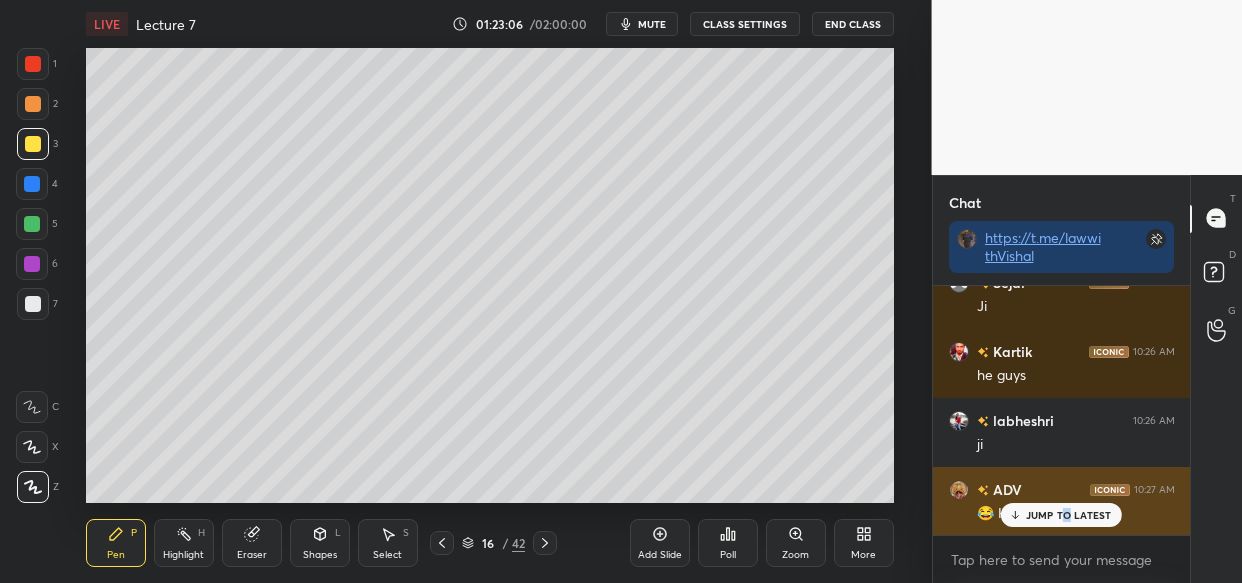 click on "JUMP TO LATEST" at bounding box center [1069, 515] 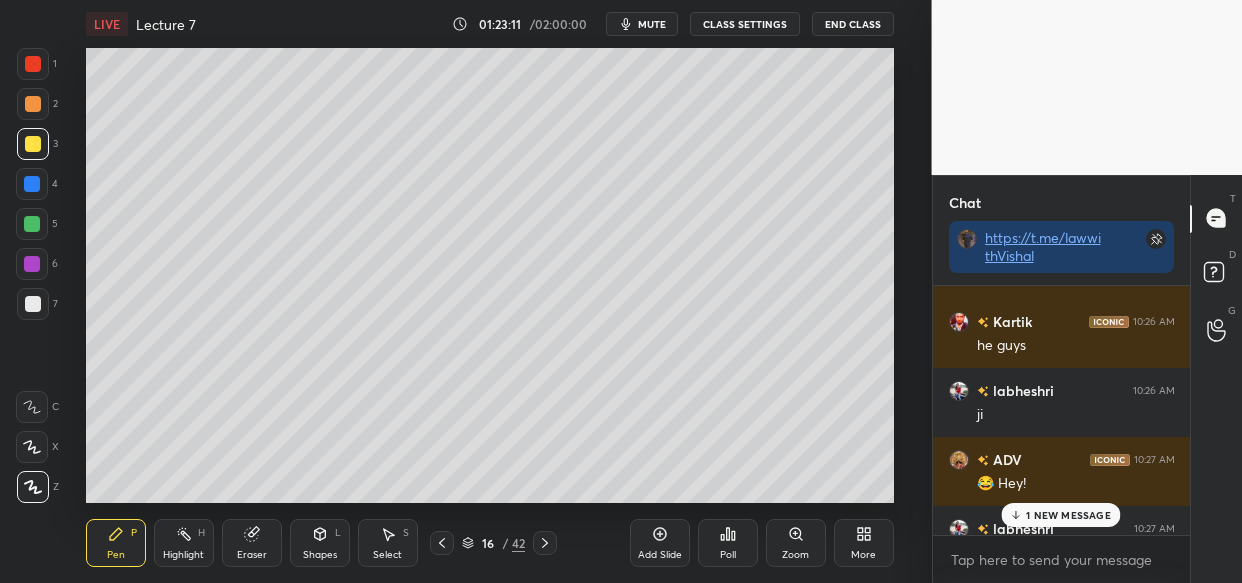scroll, scrollTop: 176750, scrollLeft: 0, axis: vertical 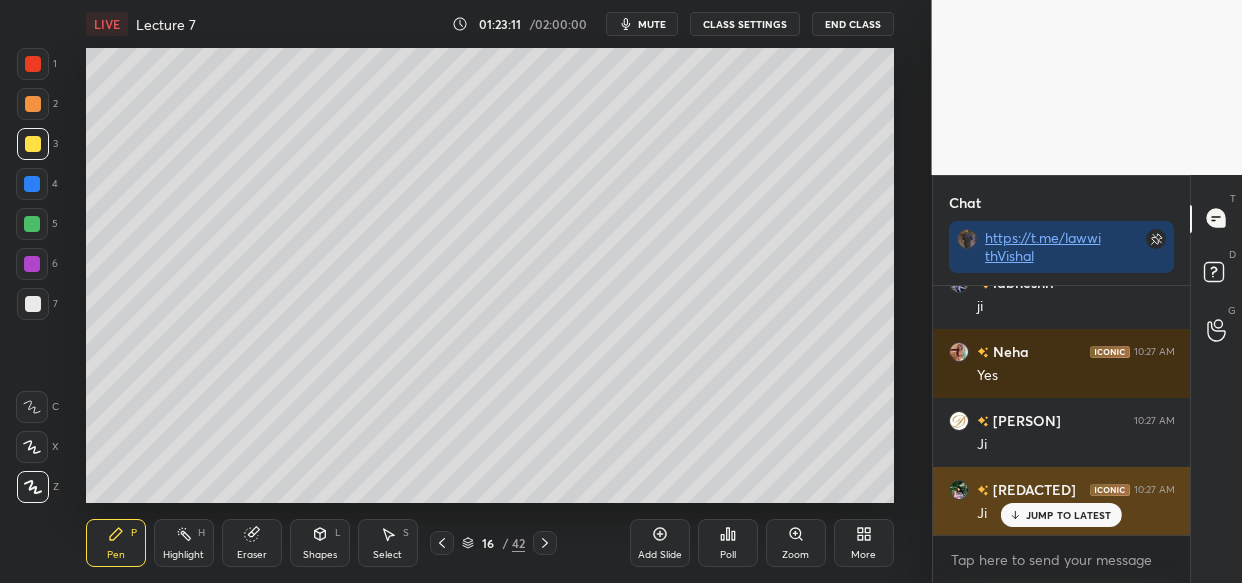 click on "JUMP TO LATEST" at bounding box center (1069, 515) 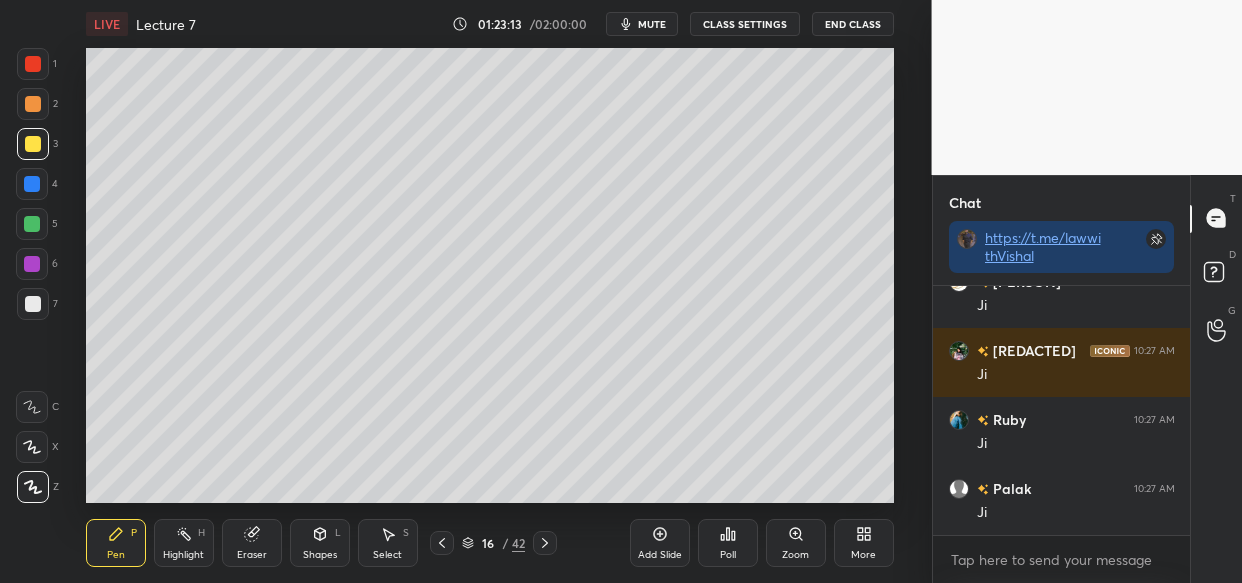 scroll, scrollTop: 177027, scrollLeft: 0, axis: vertical 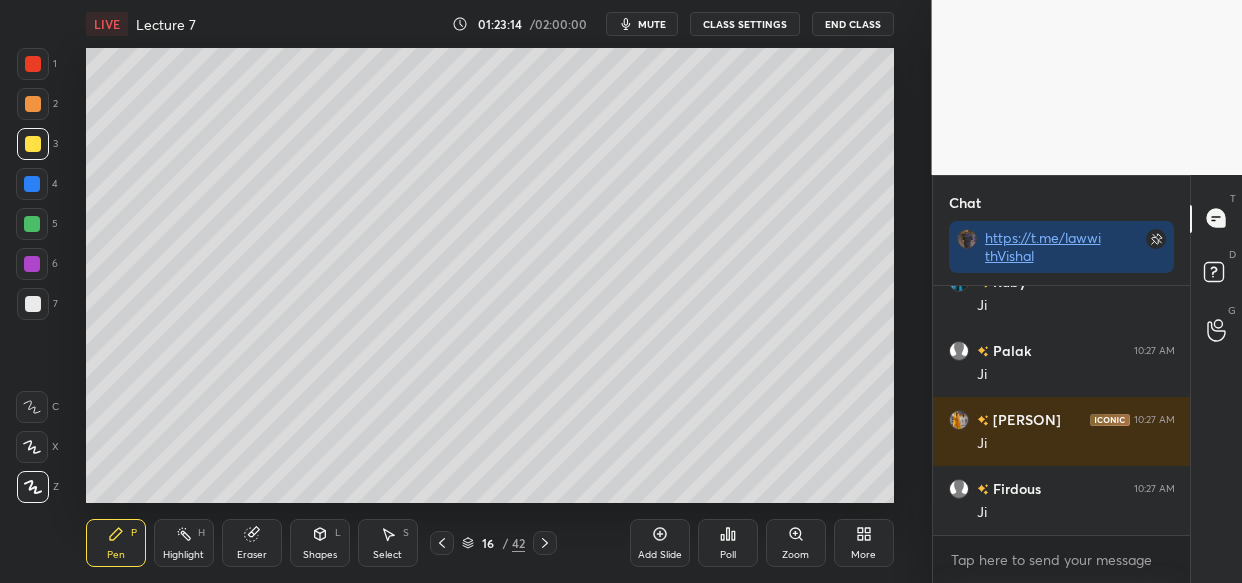 drag, startPoint x: 34, startPoint y: 181, endPoint x: 26, endPoint y: 202, distance: 22.472204 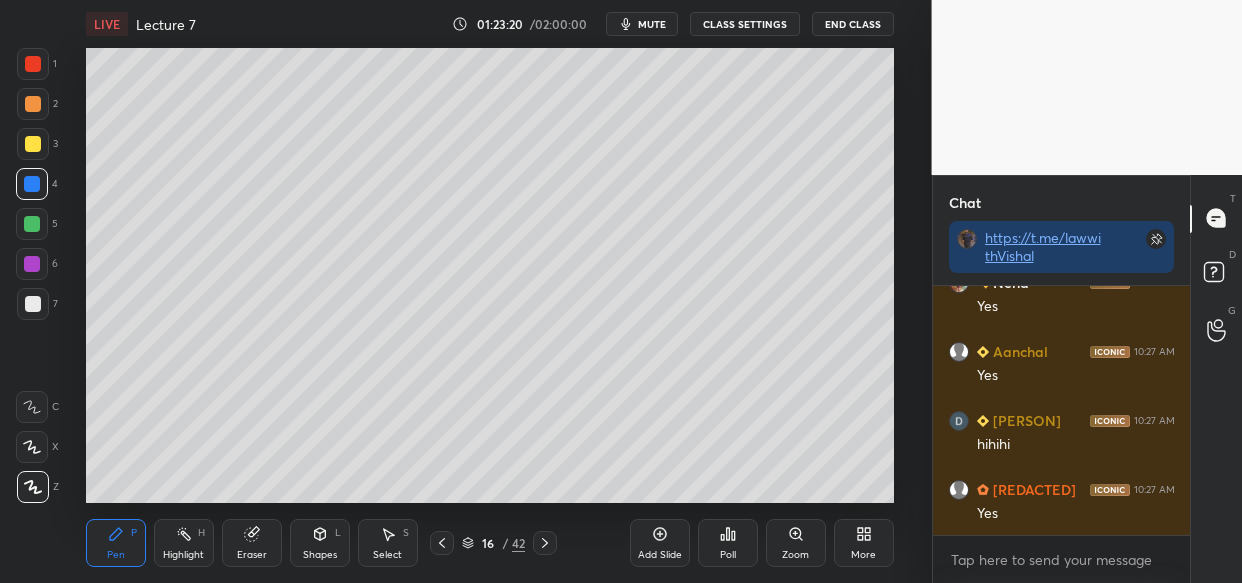 scroll, scrollTop: 177440, scrollLeft: 0, axis: vertical 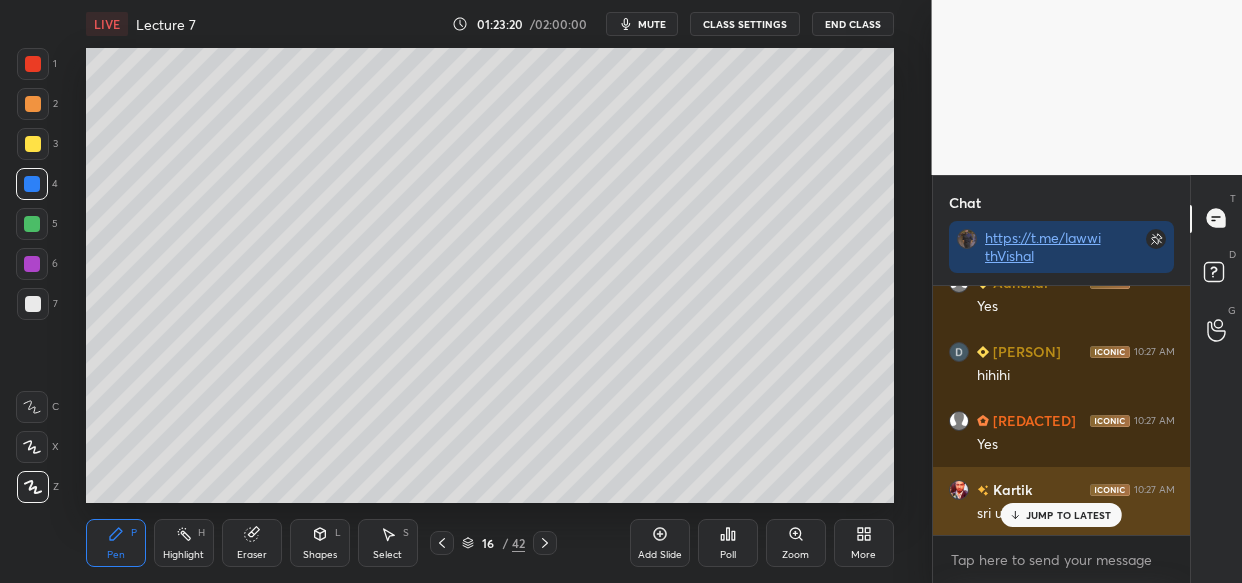 click on "JUMP TO LATEST" at bounding box center [1069, 515] 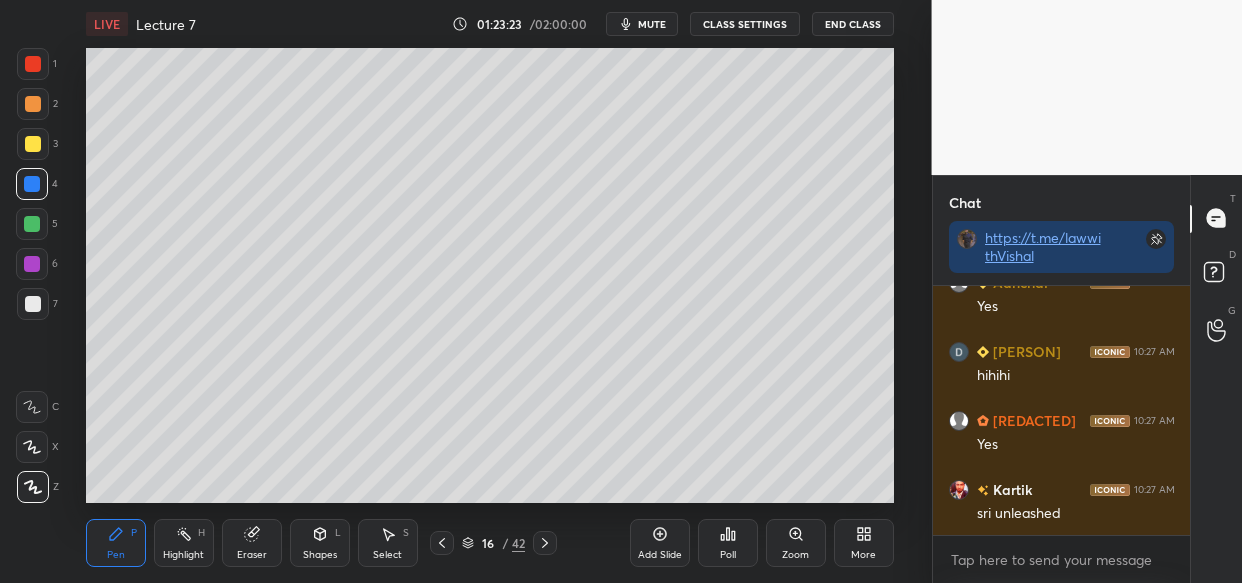 drag, startPoint x: 34, startPoint y: 218, endPoint x: 21, endPoint y: 247, distance: 31.780497 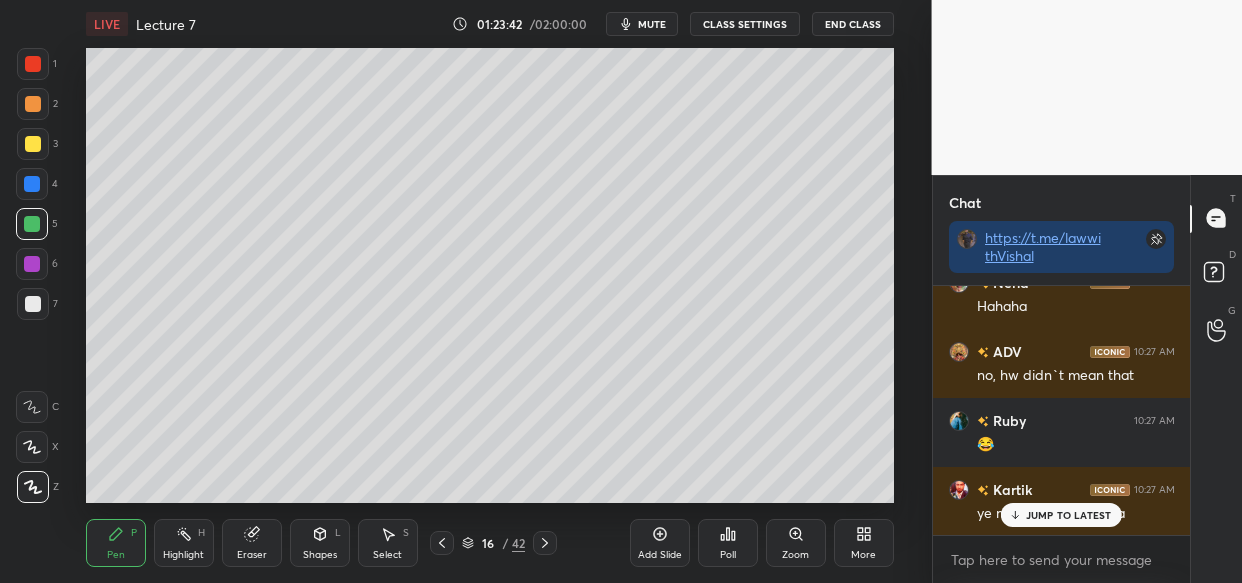 scroll, scrollTop: 178061, scrollLeft: 0, axis: vertical 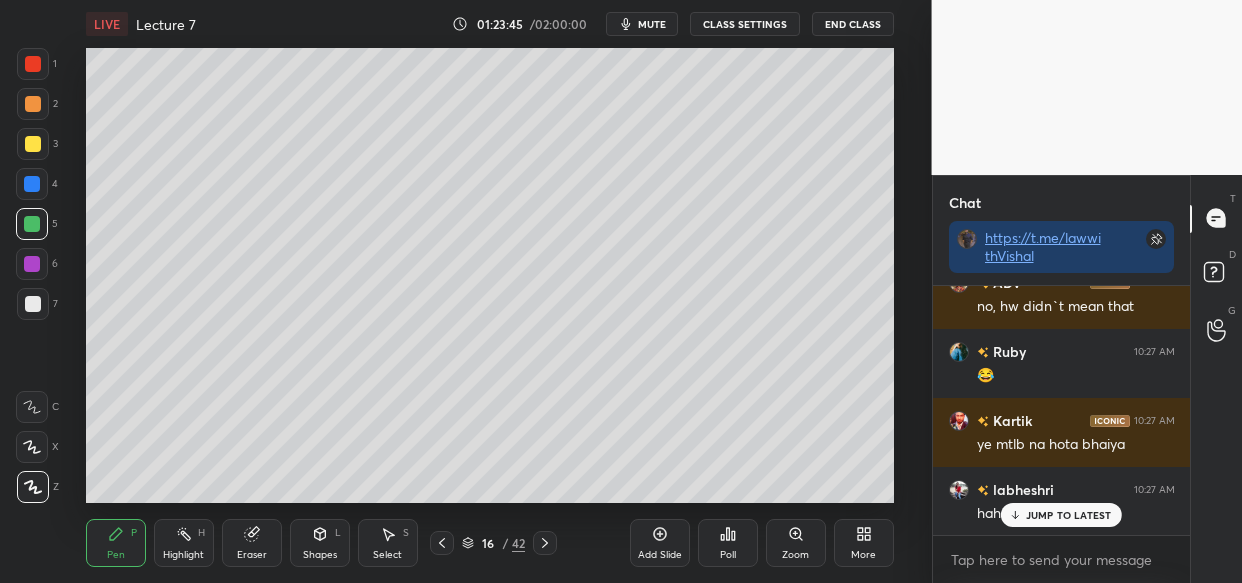 click on "JUMP TO LATEST" at bounding box center [1061, 515] 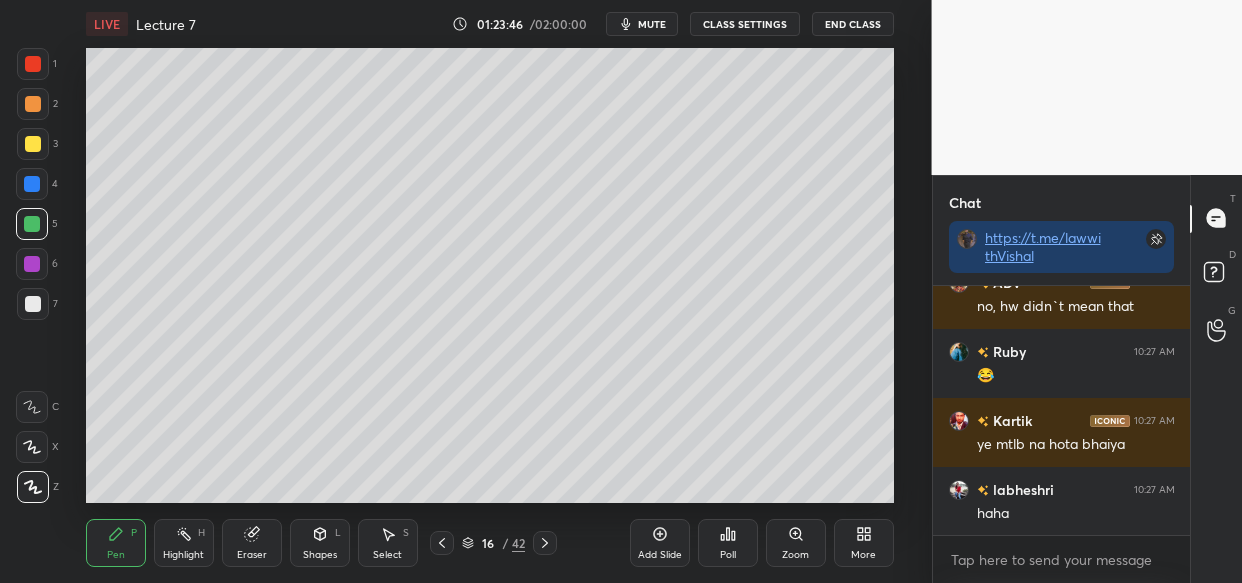 scroll, scrollTop: 178130, scrollLeft: 0, axis: vertical 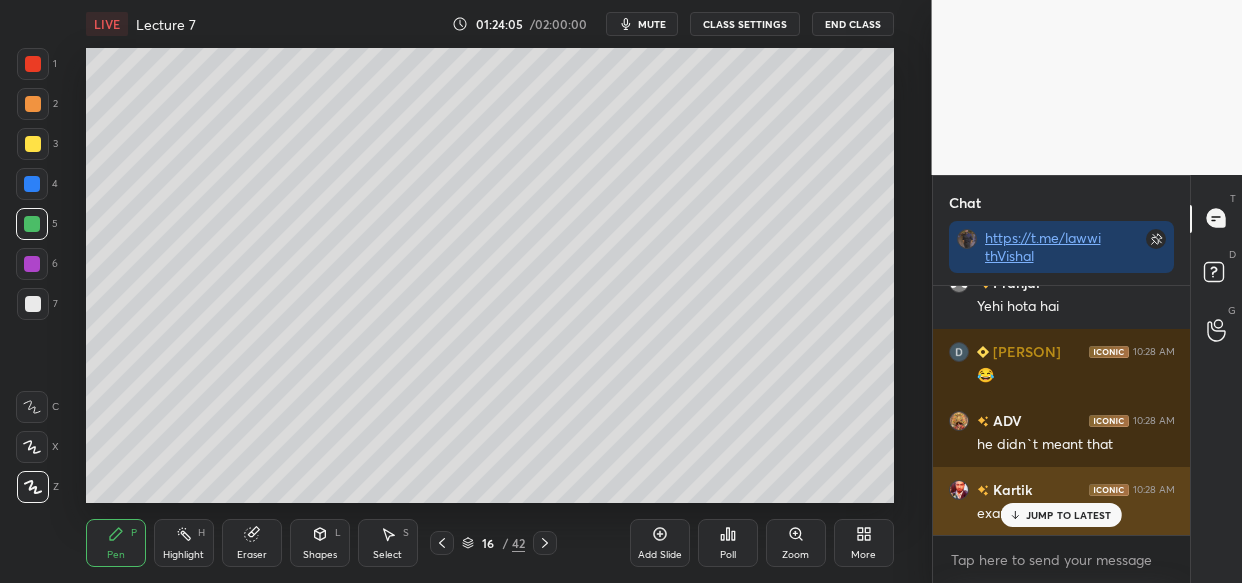 click on "JUMP TO LATEST" at bounding box center [1061, 515] 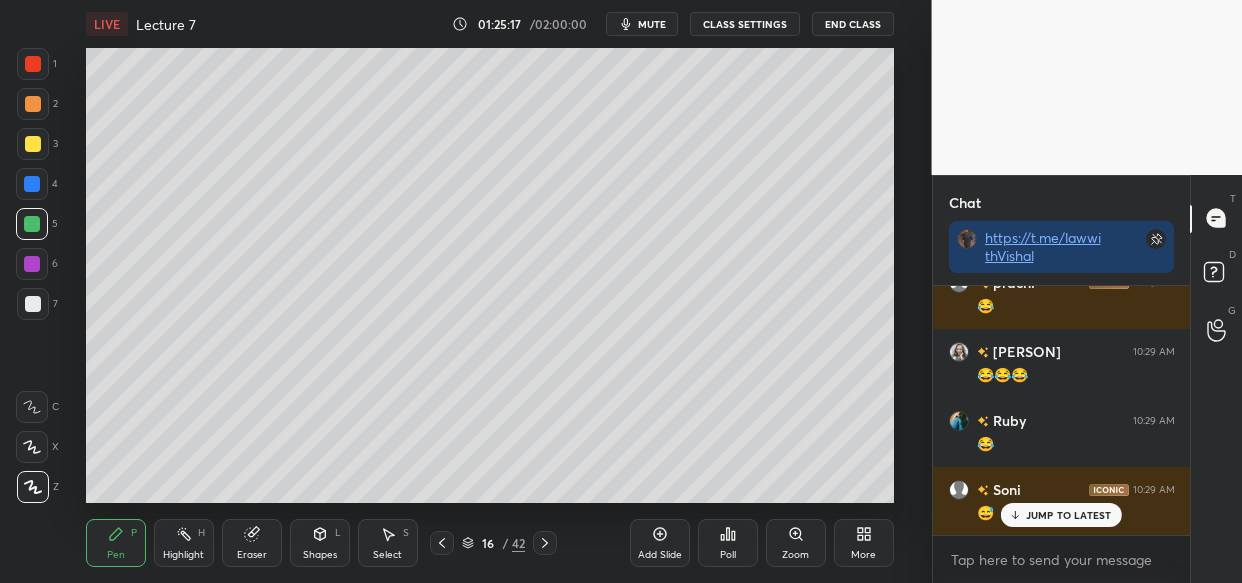 scroll, scrollTop: 180563, scrollLeft: 0, axis: vertical 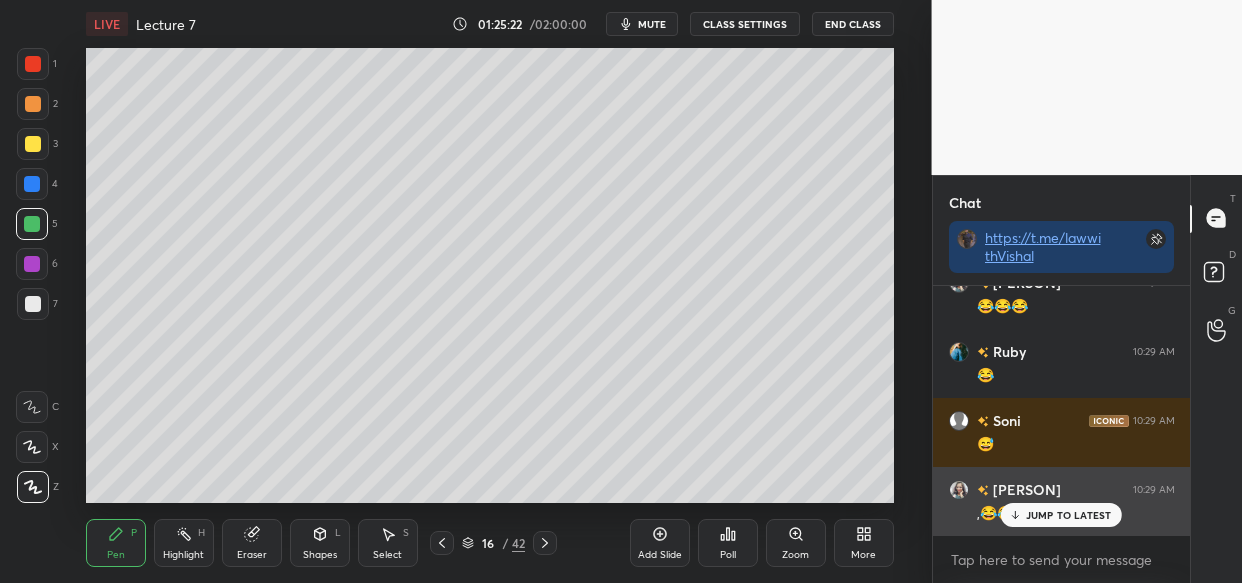 click on "JUMP TO LATEST" at bounding box center (1069, 515) 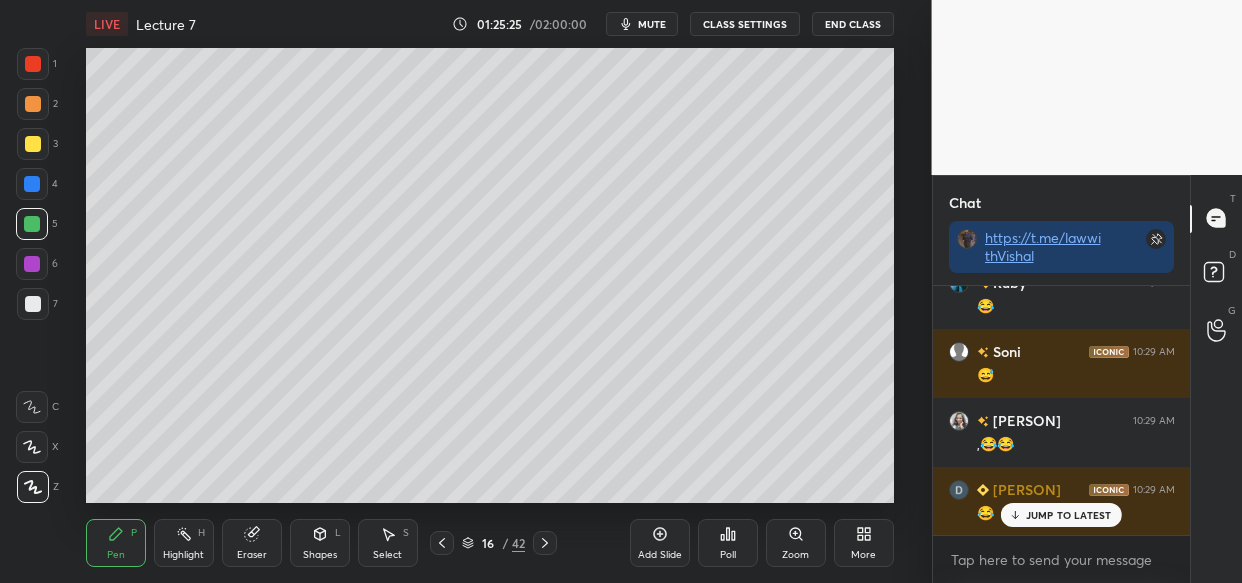scroll, scrollTop: 180701, scrollLeft: 0, axis: vertical 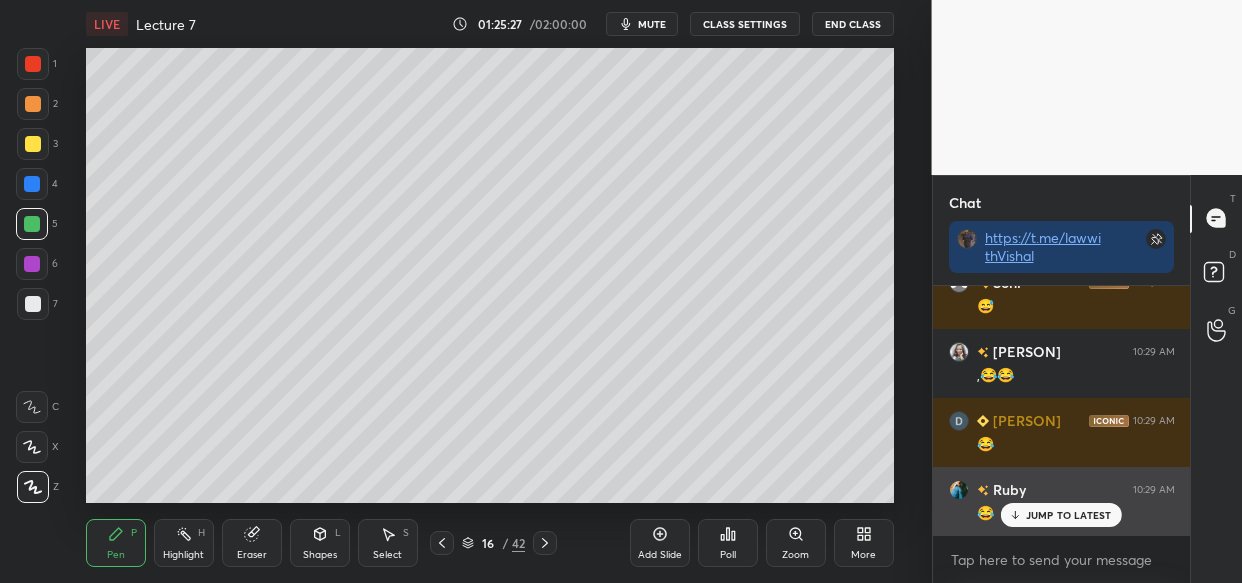 drag, startPoint x: 1065, startPoint y: 514, endPoint x: 999, endPoint y: 504, distance: 66.75328 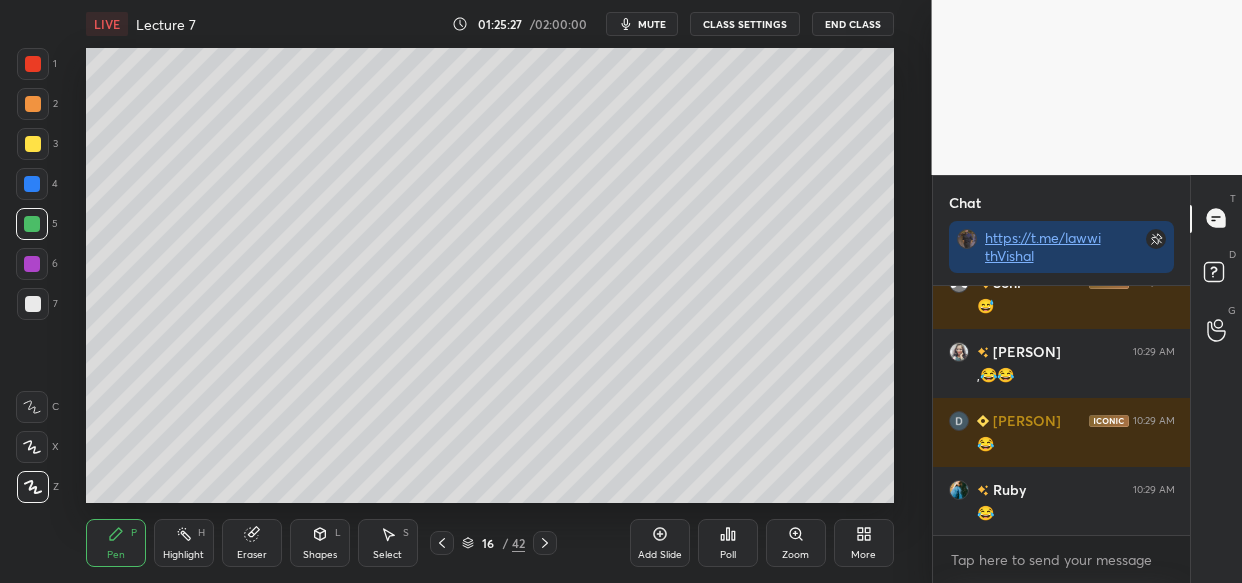 scroll, scrollTop: 180770, scrollLeft: 0, axis: vertical 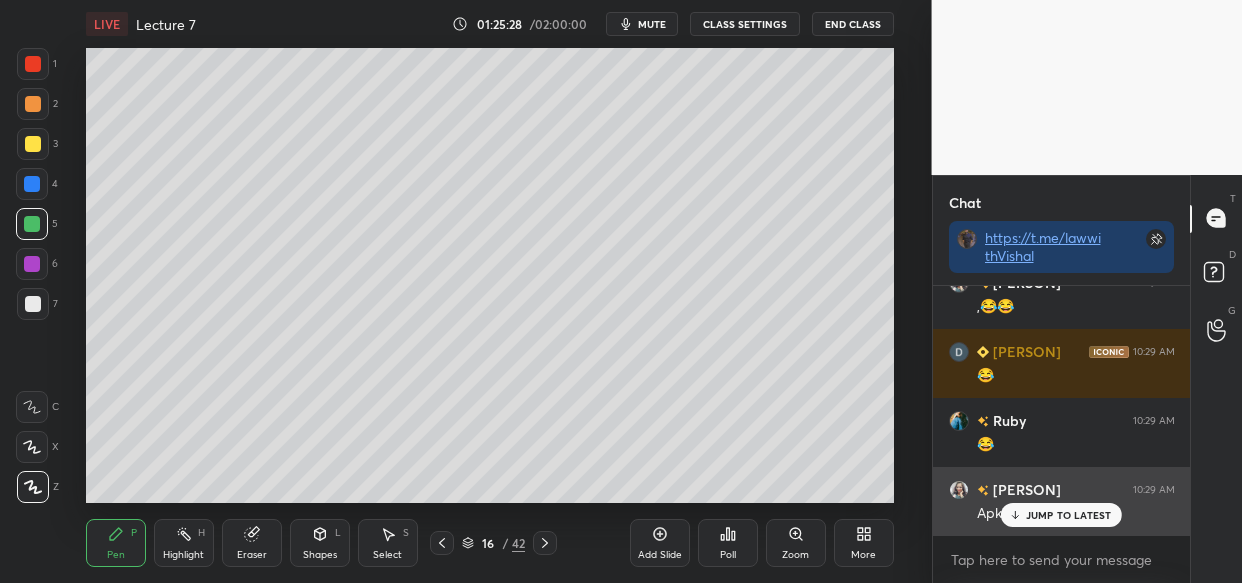 drag, startPoint x: 1031, startPoint y: 524, endPoint x: 1011, endPoint y: 525, distance: 20.024984 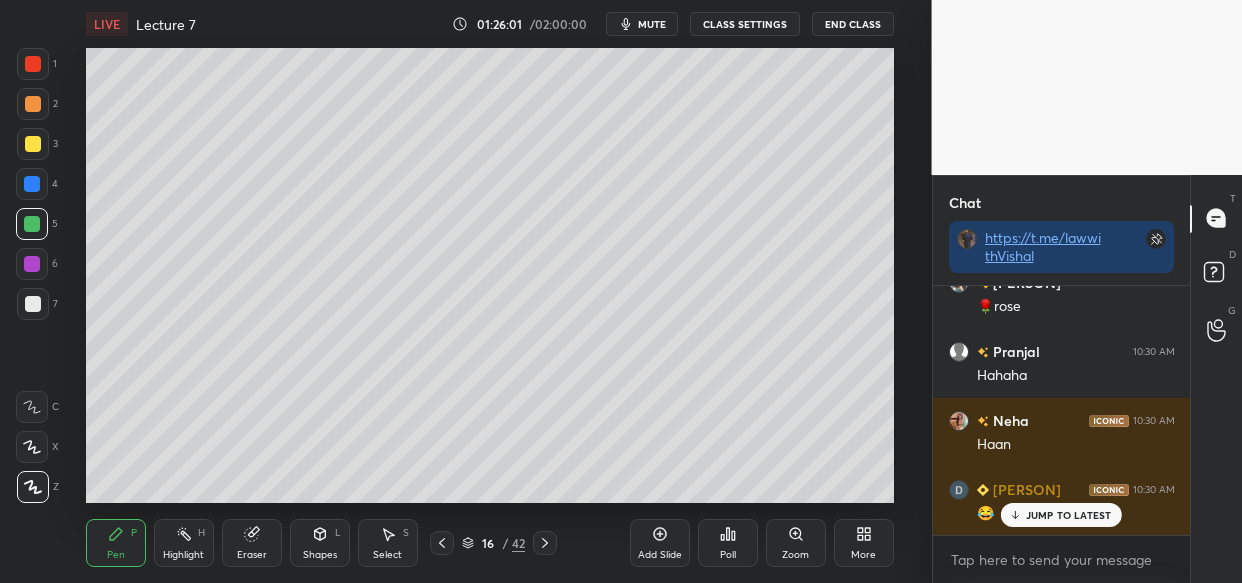scroll, scrollTop: 182150, scrollLeft: 0, axis: vertical 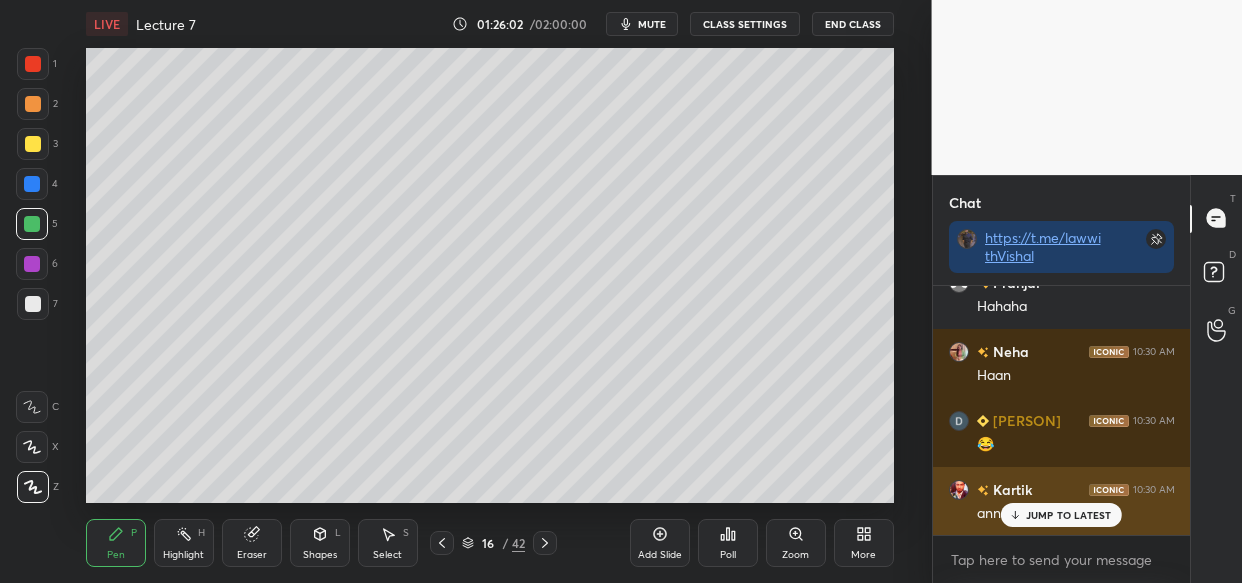 click on "JUMP TO LATEST" at bounding box center [1061, 515] 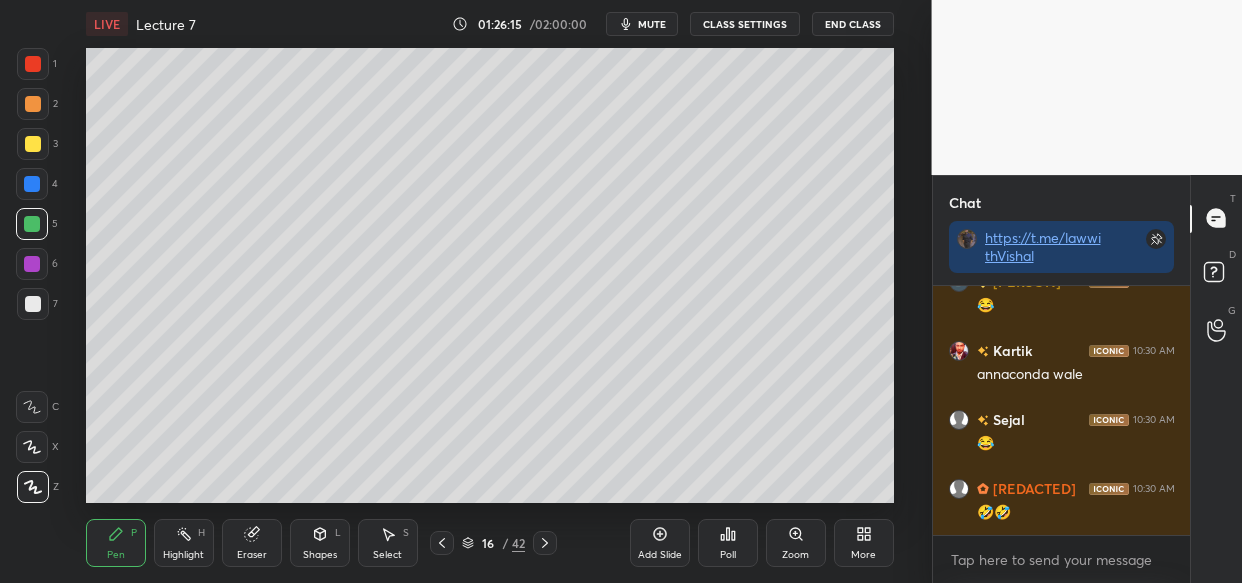 scroll, scrollTop: 182358, scrollLeft: 0, axis: vertical 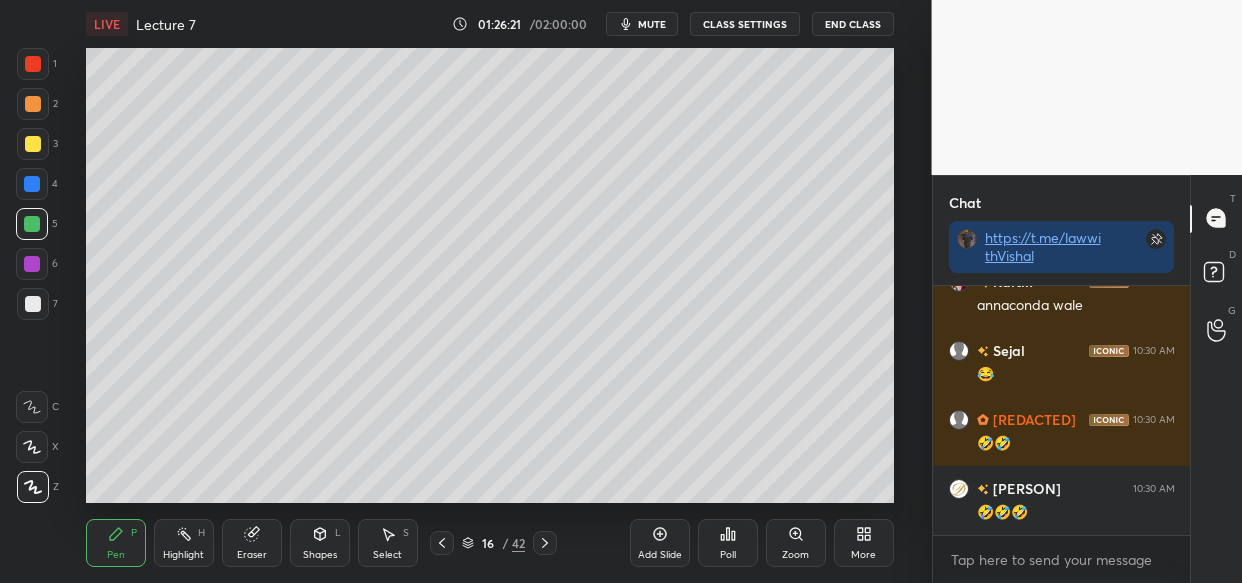 click on "mute" at bounding box center (652, 24) 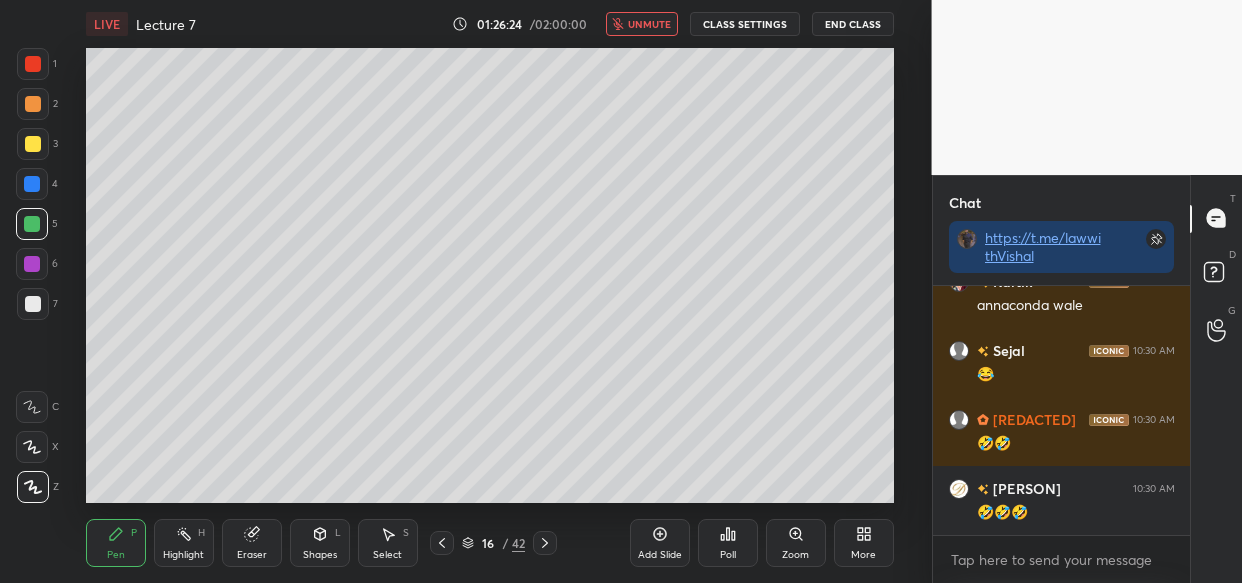 click on "unmute" at bounding box center (642, 24) 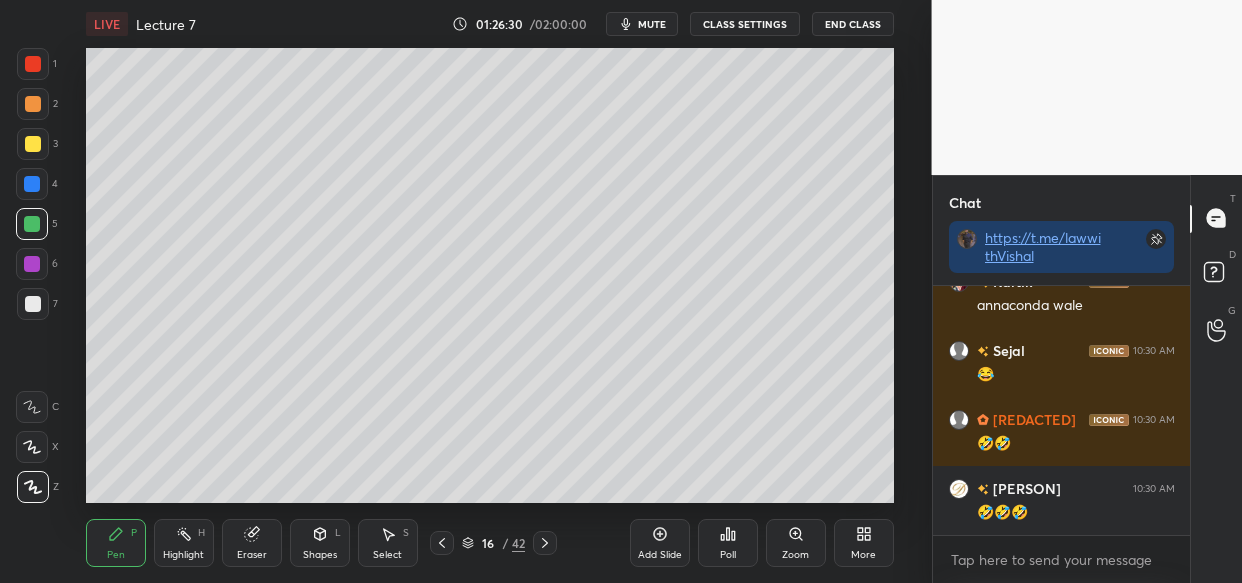 click on "mute" at bounding box center [652, 24] 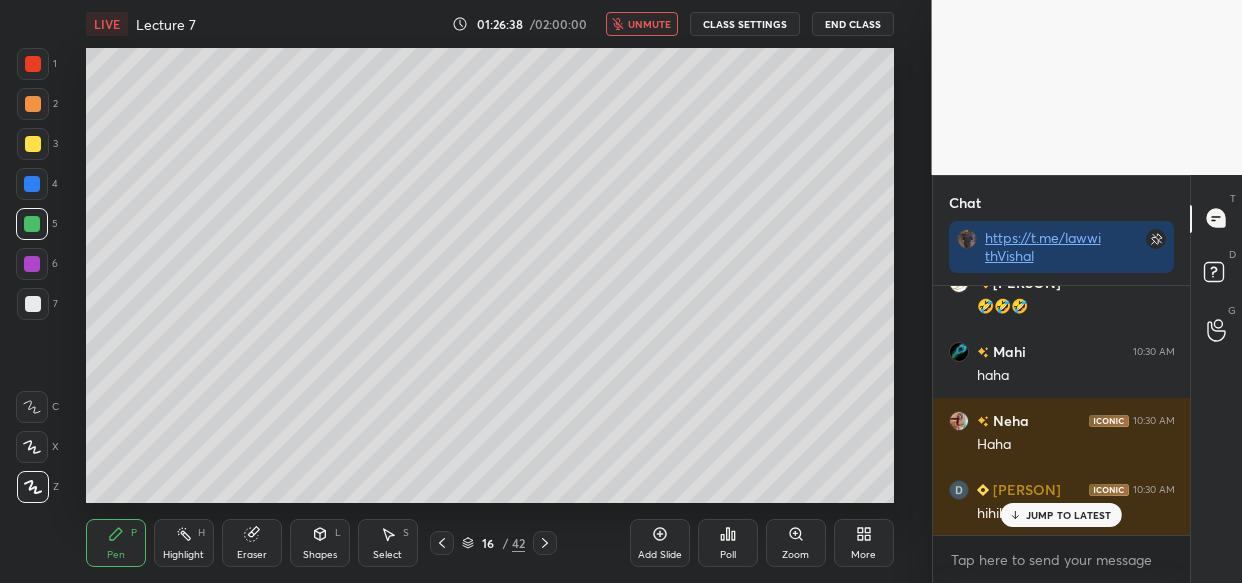 scroll, scrollTop: 182633, scrollLeft: 0, axis: vertical 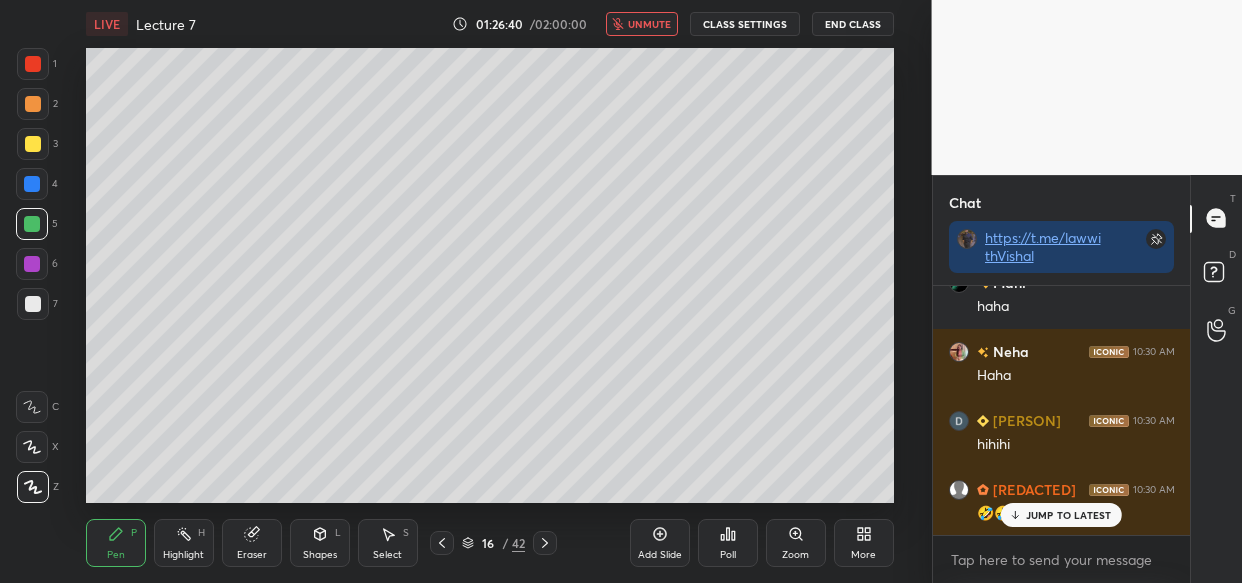 click on "unmute" at bounding box center (642, 24) 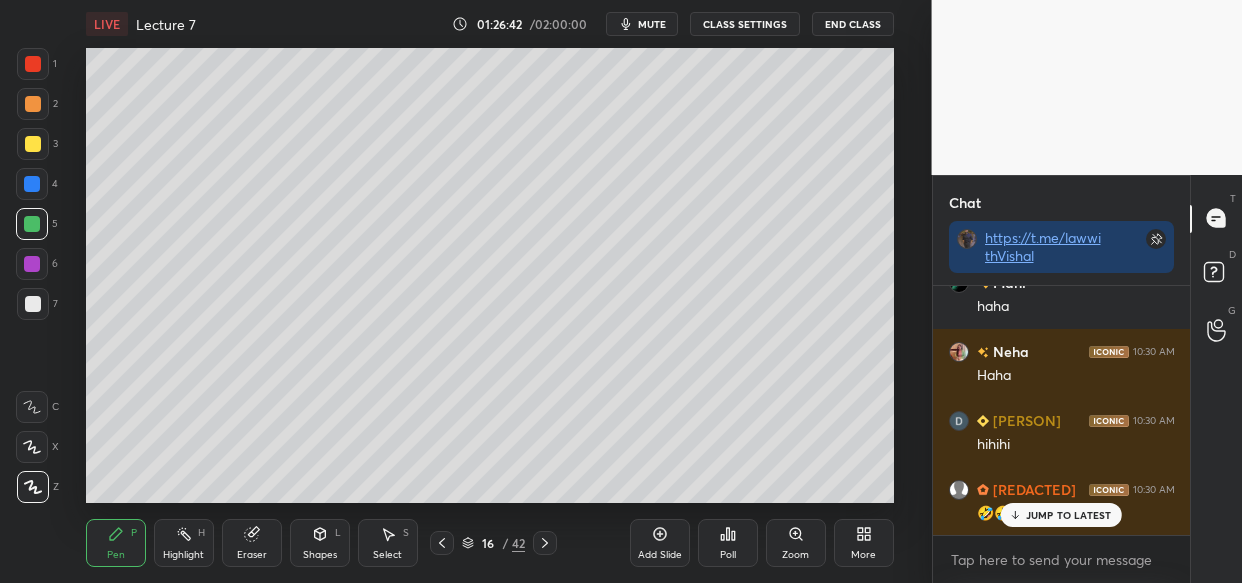 scroll, scrollTop: 182720, scrollLeft: 0, axis: vertical 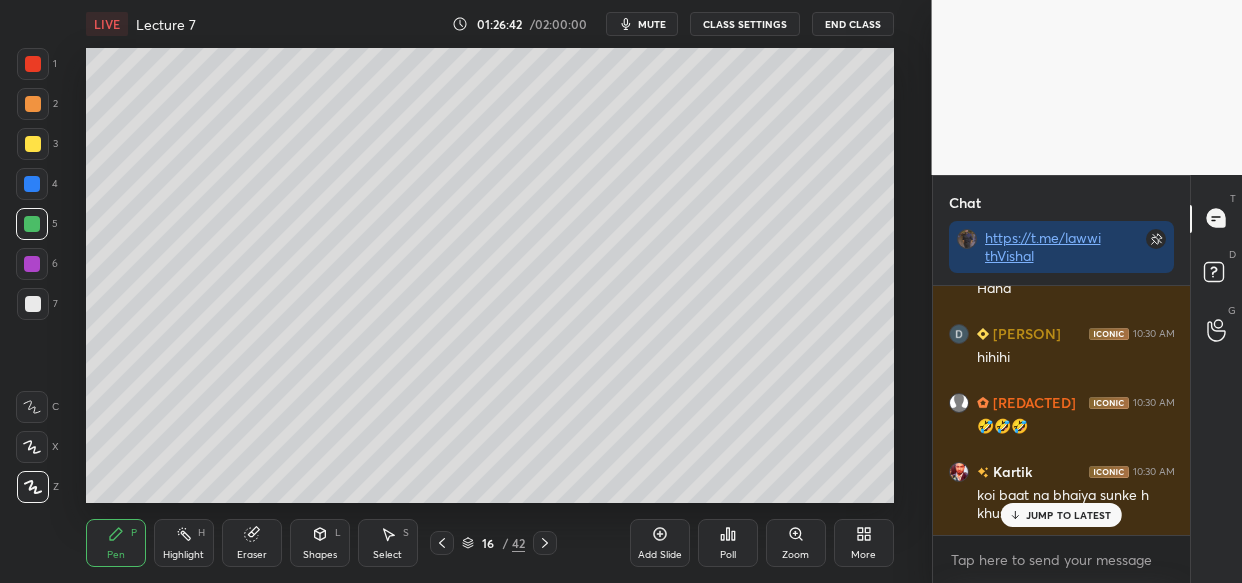 click on "mute" at bounding box center (652, 24) 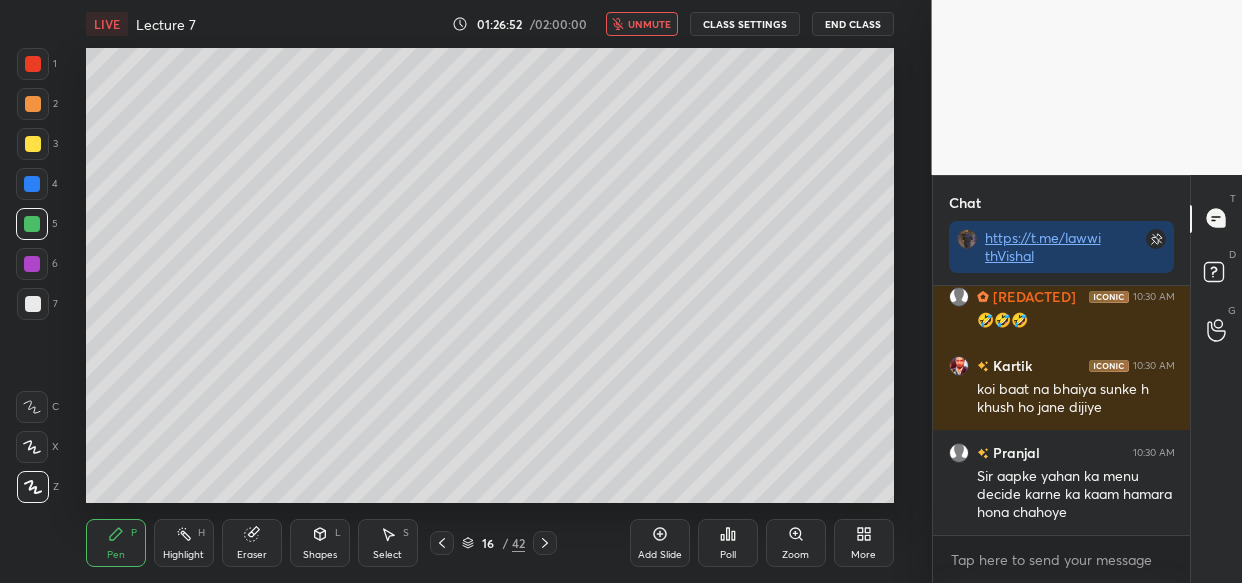 scroll, scrollTop: 182912, scrollLeft: 0, axis: vertical 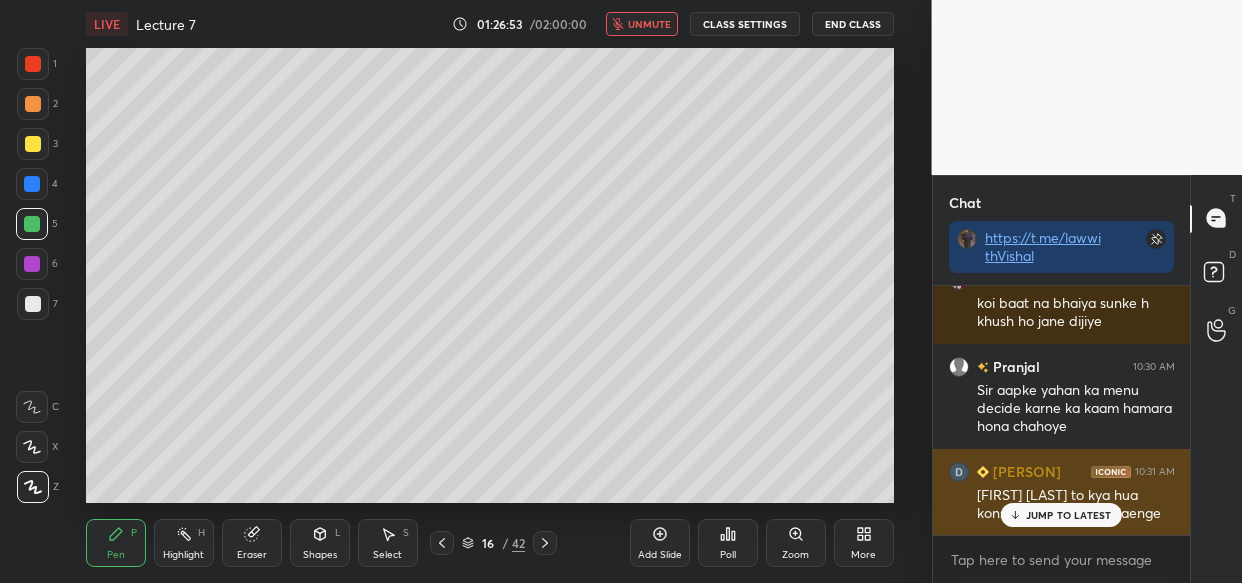 drag, startPoint x: 1055, startPoint y: 511, endPoint x: 1042, endPoint y: 513, distance: 13.152946 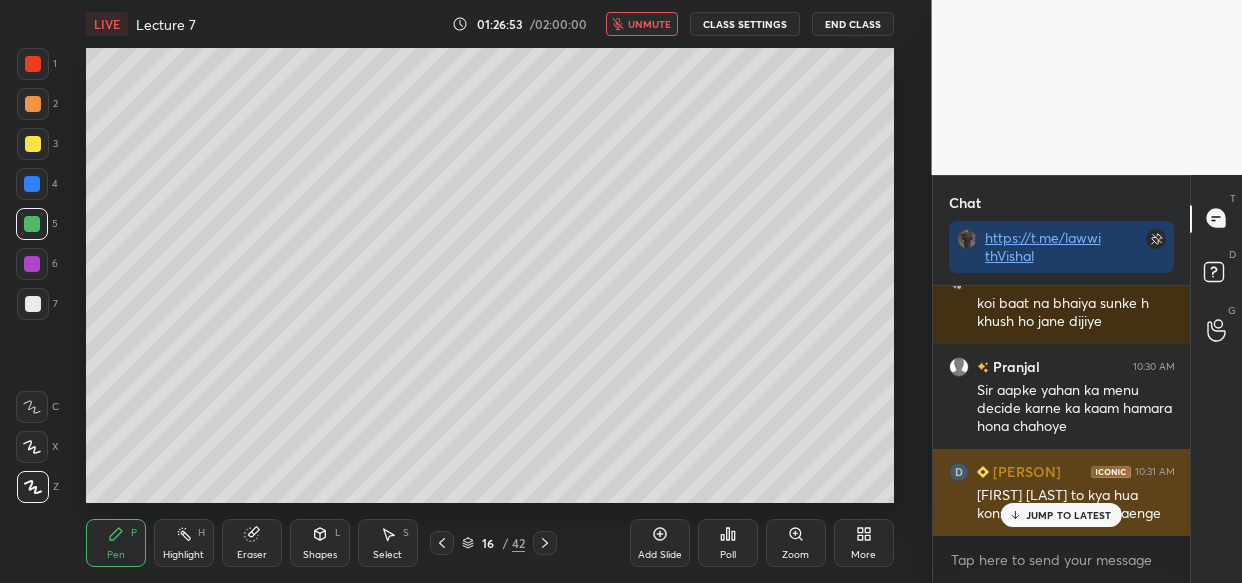 click on "JUMP TO LATEST" at bounding box center [1069, 515] 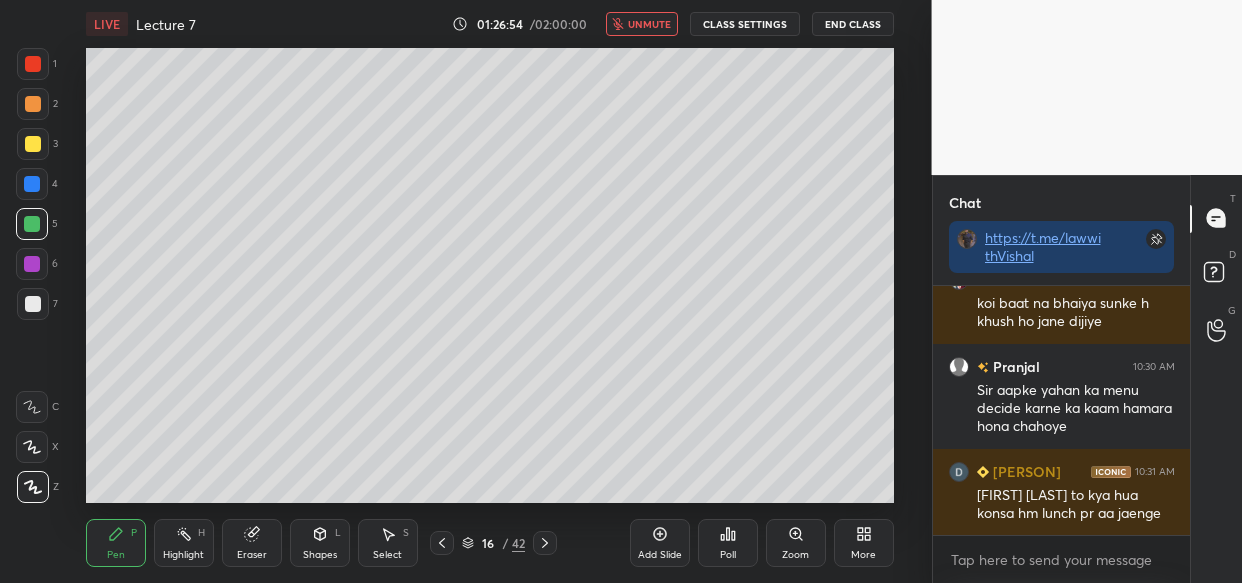 click on "LIVE Lecture 7 01:26:54 /  02:00:00 unmute CLASS SETTINGS End Class" at bounding box center [490, 24] 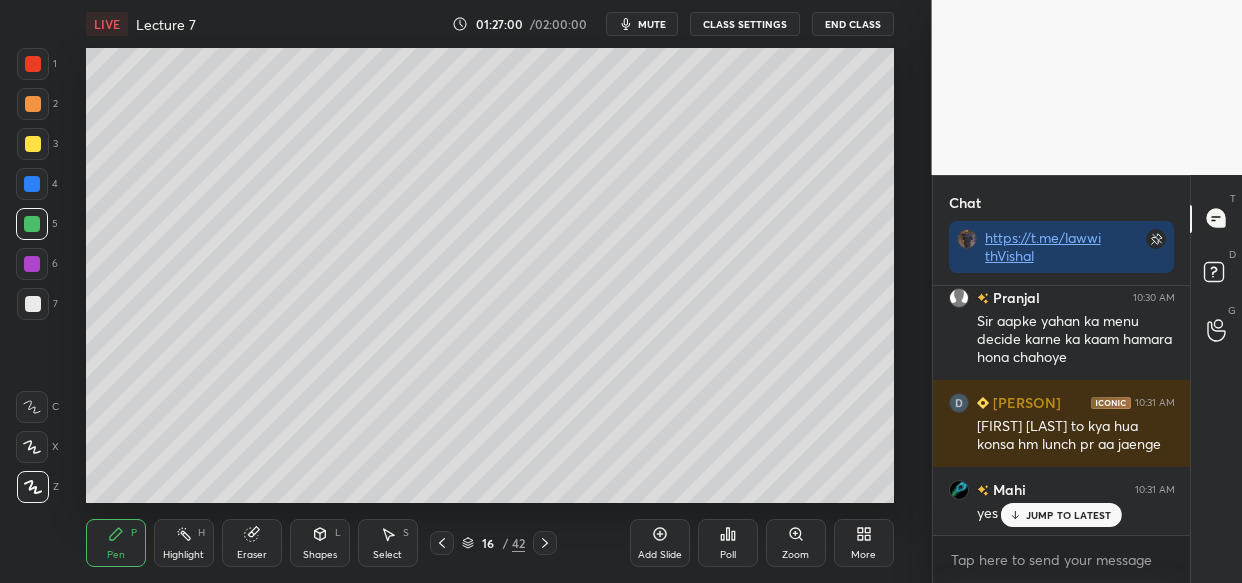 scroll, scrollTop: 183050, scrollLeft: 0, axis: vertical 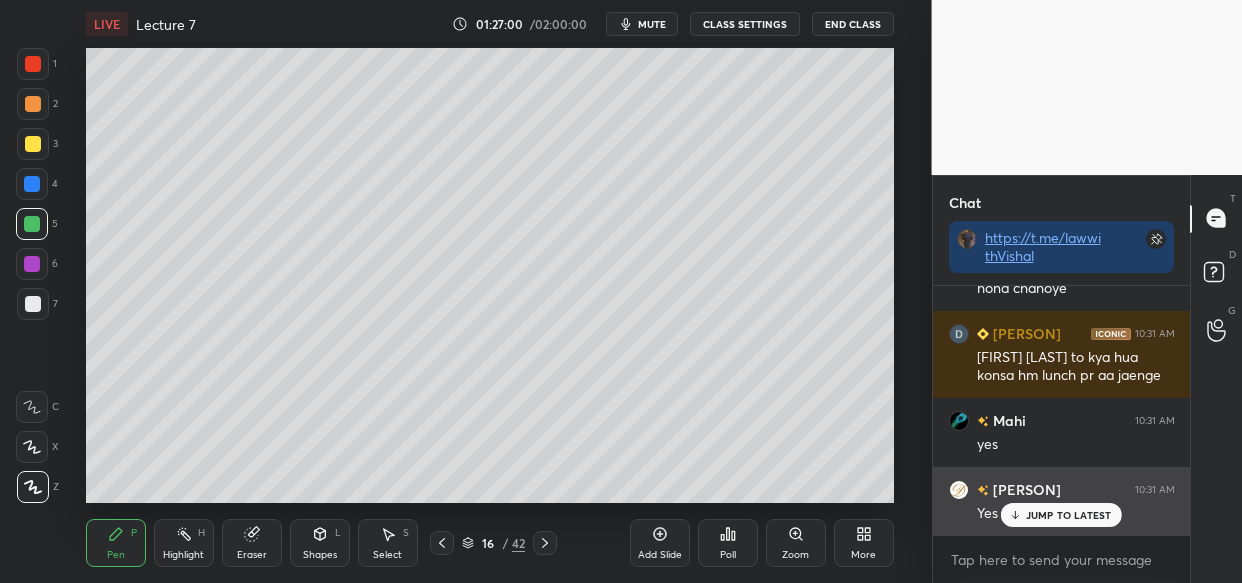 click on "JUMP TO LATEST" at bounding box center [1069, 515] 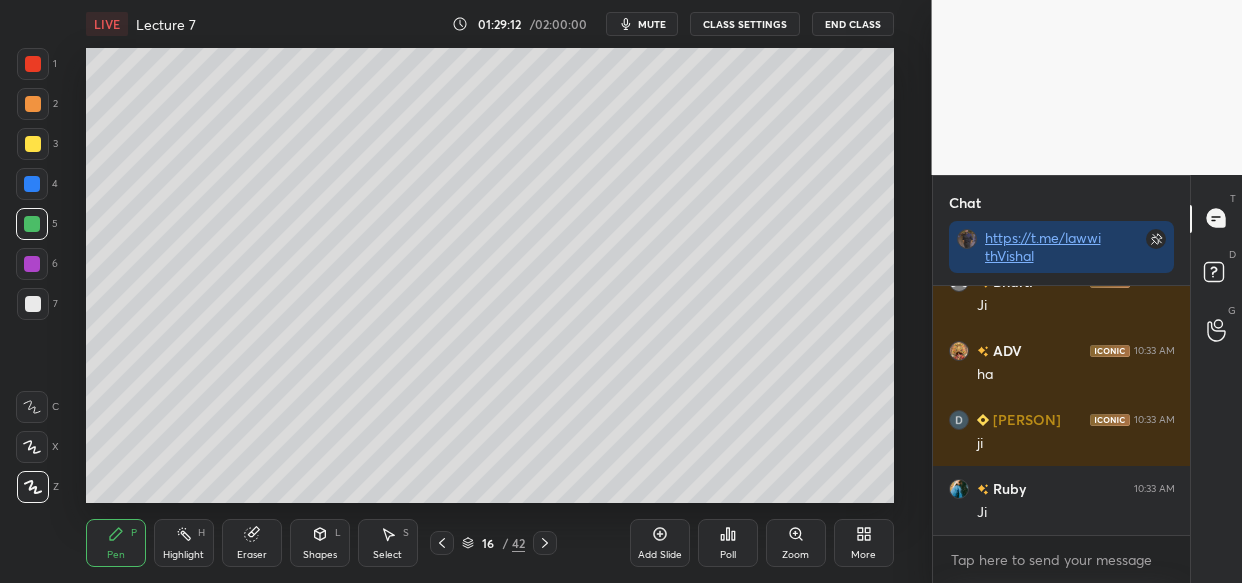 scroll, scrollTop: 188867, scrollLeft: 0, axis: vertical 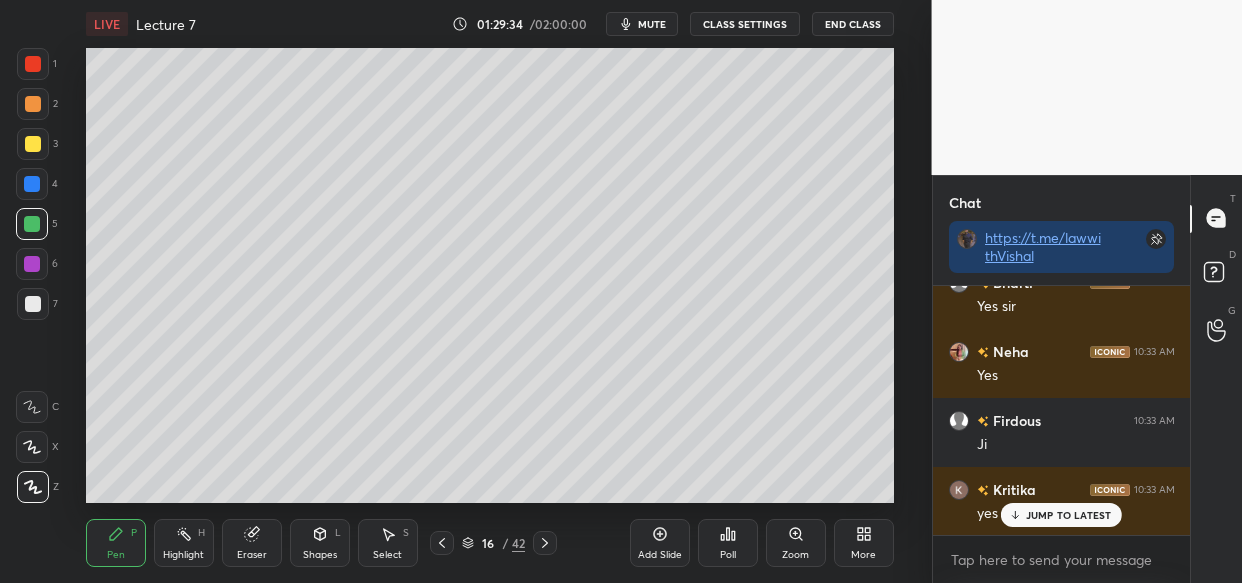 drag, startPoint x: 652, startPoint y: 536, endPoint x: 617, endPoint y: 580, distance: 56.22277 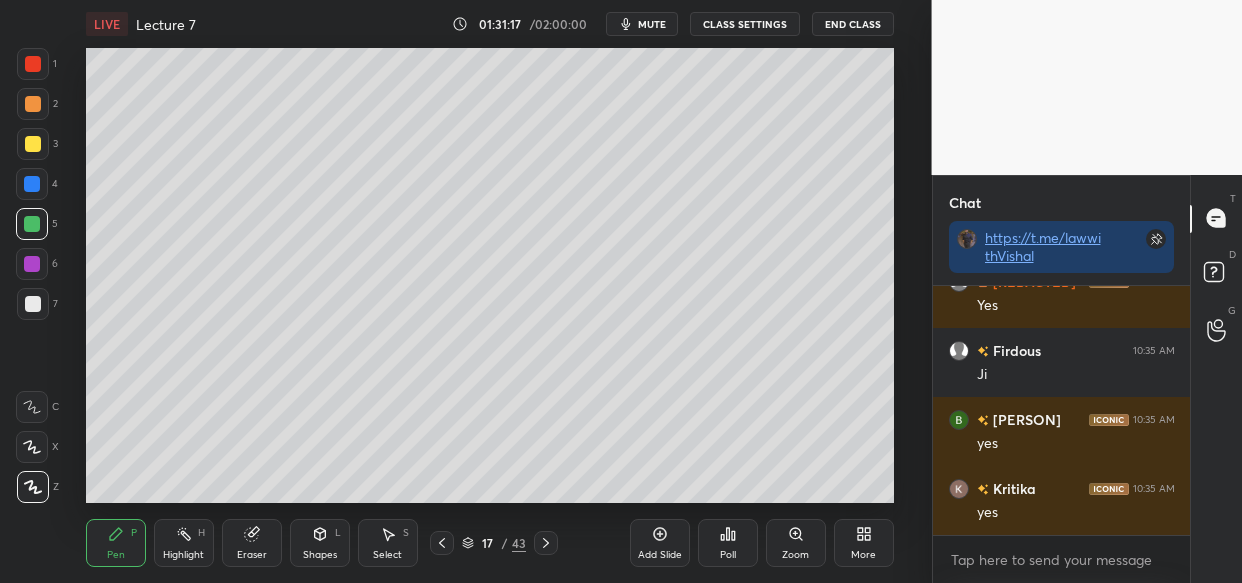 scroll, scrollTop: 195008, scrollLeft: 0, axis: vertical 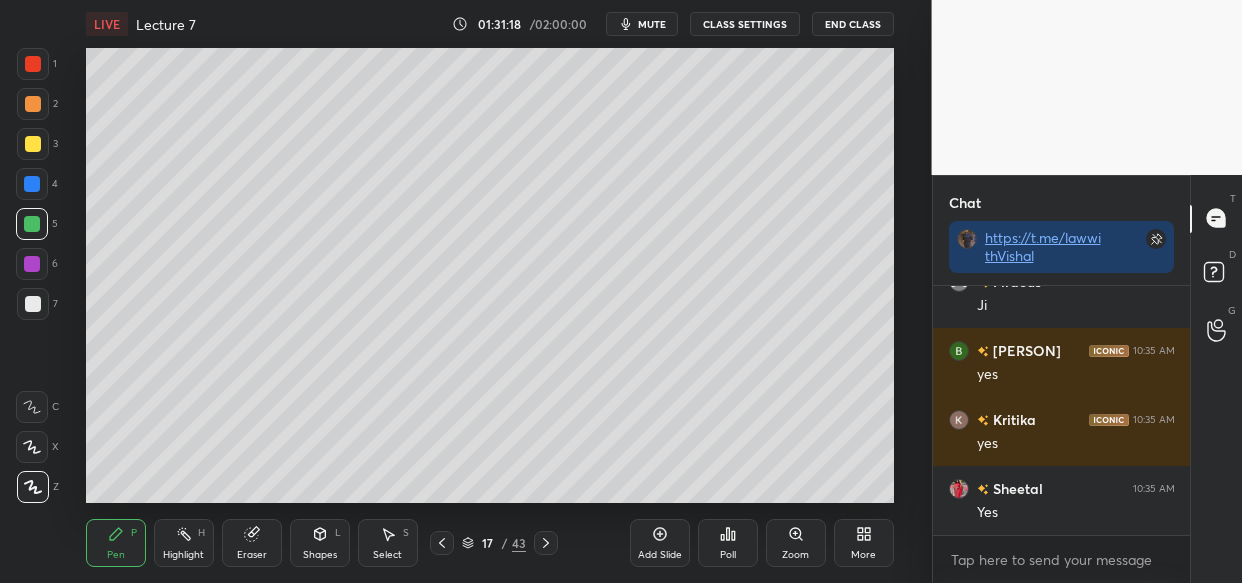 click on "LIVE Lecture 7 01:31:18 /  02:00:00 mute CLASS SETTINGS End Class Setting up your live class Poll for   secs No correct answer Start poll Back Lecture 7 • L7 of Limitation Act Comprehensive Course Vishal Singh Thakur Pen P Highlight H Eraser Shapes L Select S 17 / 43 Add Slide Poll Zoom More" at bounding box center [490, 291] 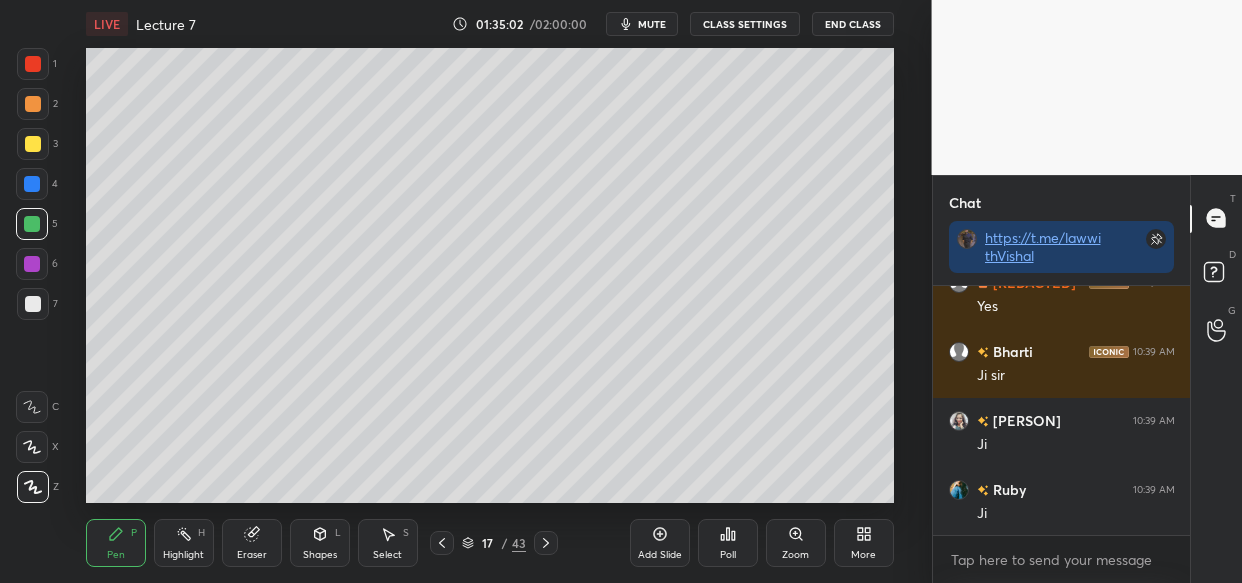 scroll, scrollTop: 202190, scrollLeft: 0, axis: vertical 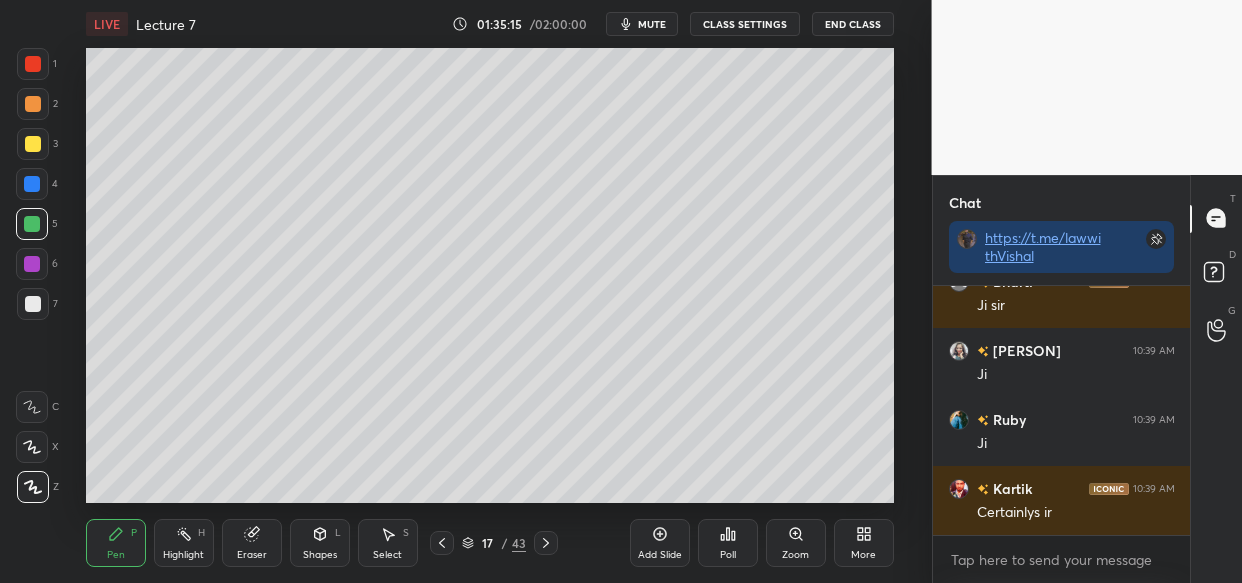 click at bounding box center [466, 291] 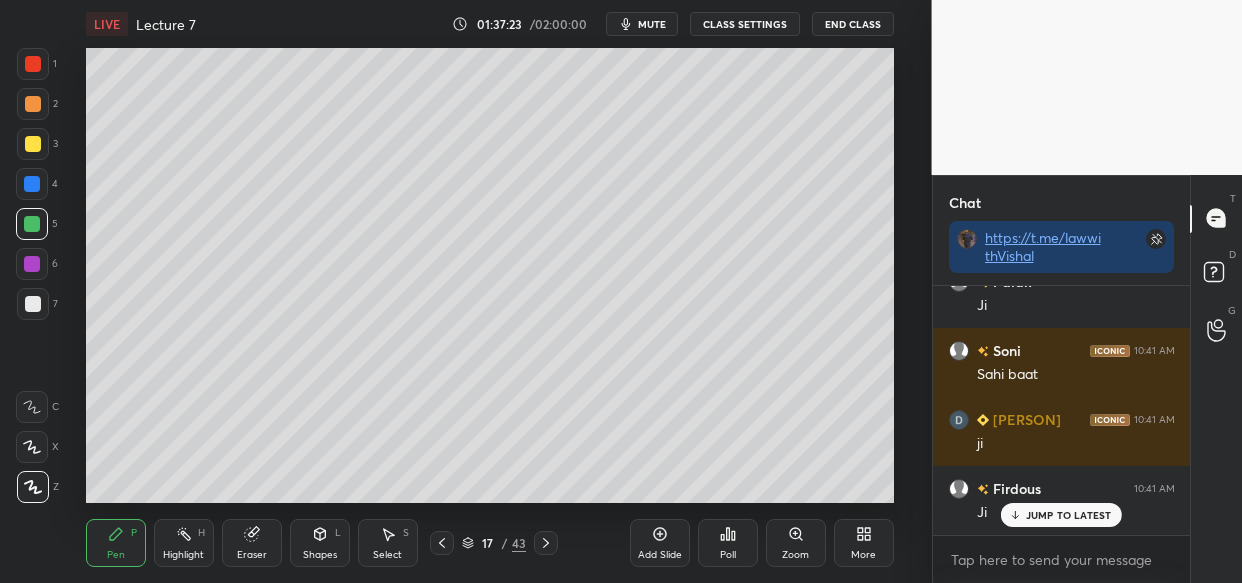 scroll, scrollTop: 205092, scrollLeft: 0, axis: vertical 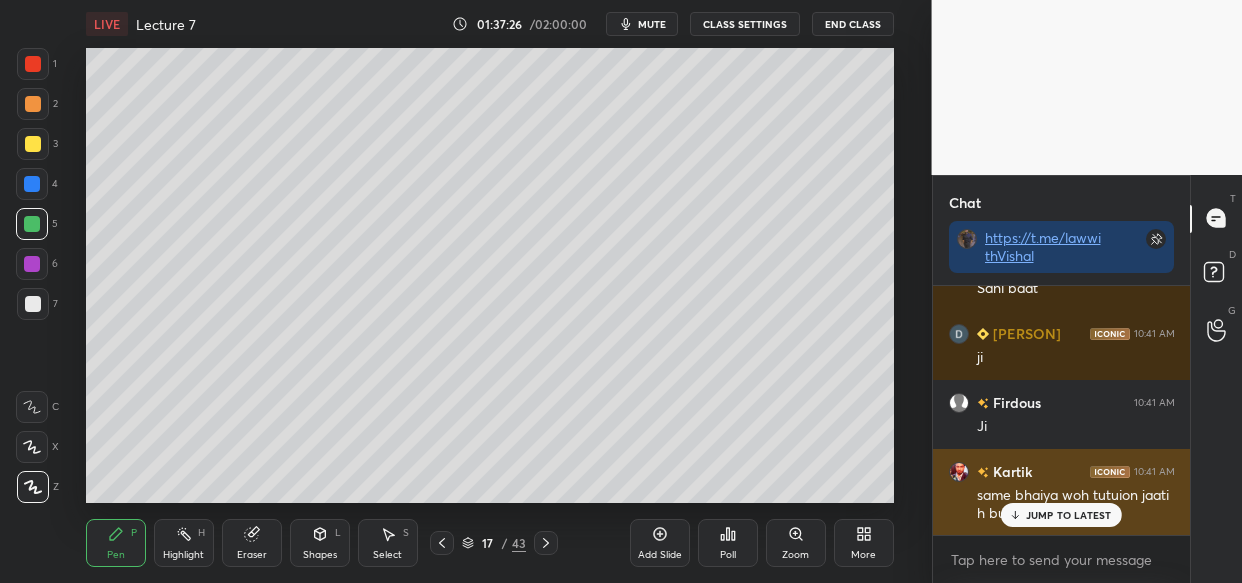 click on "JUMP TO LATEST" at bounding box center [1069, 515] 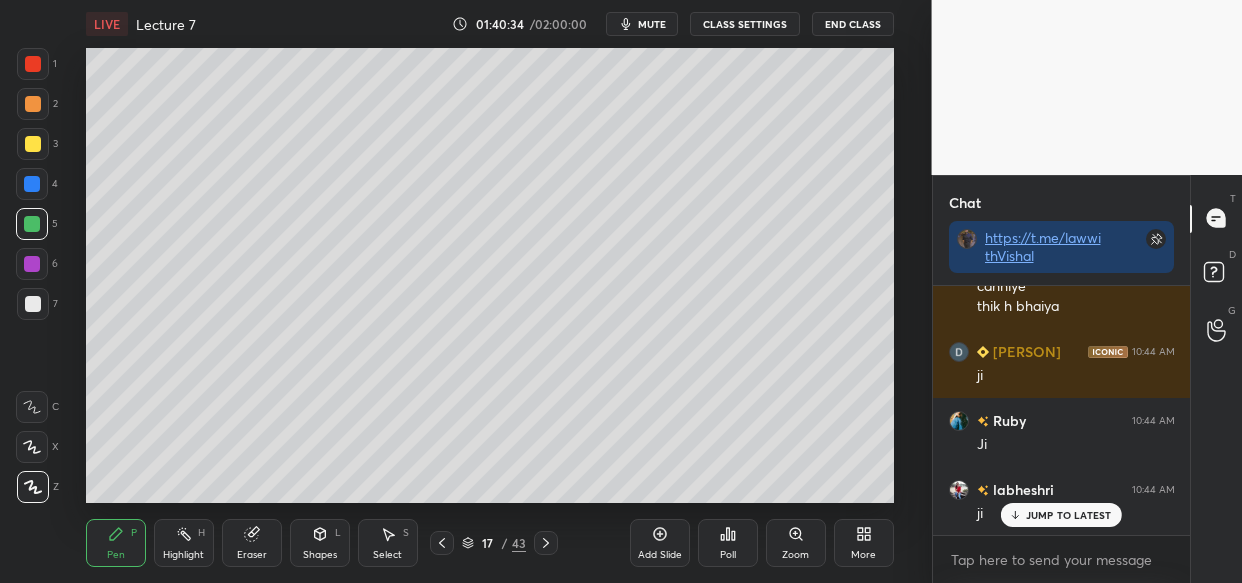 scroll, scrollTop: 207581, scrollLeft: 0, axis: vertical 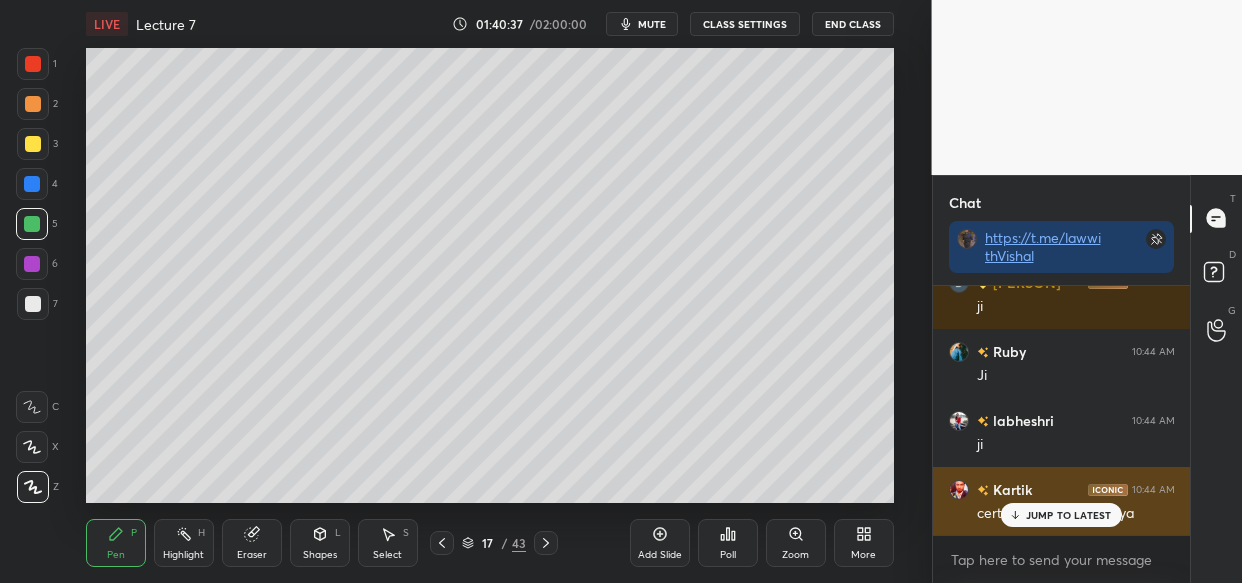click on "JUMP TO LATEST" at bounding box center (1069, 515) 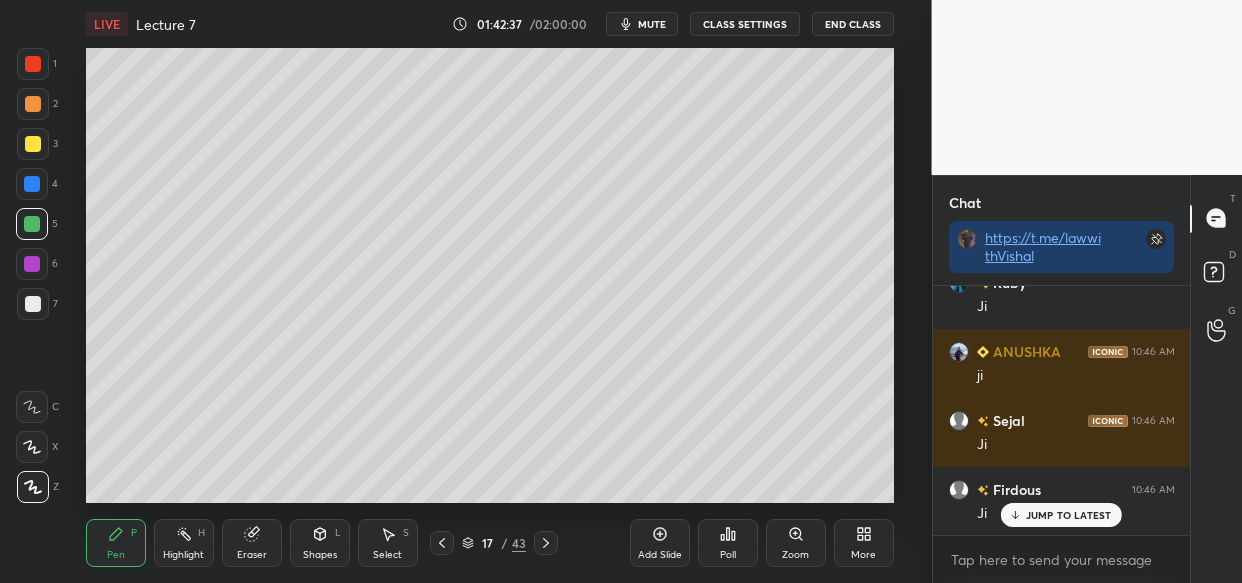 scroll, scrollTop: 209482, scrollLeft: 0, axis: vertical 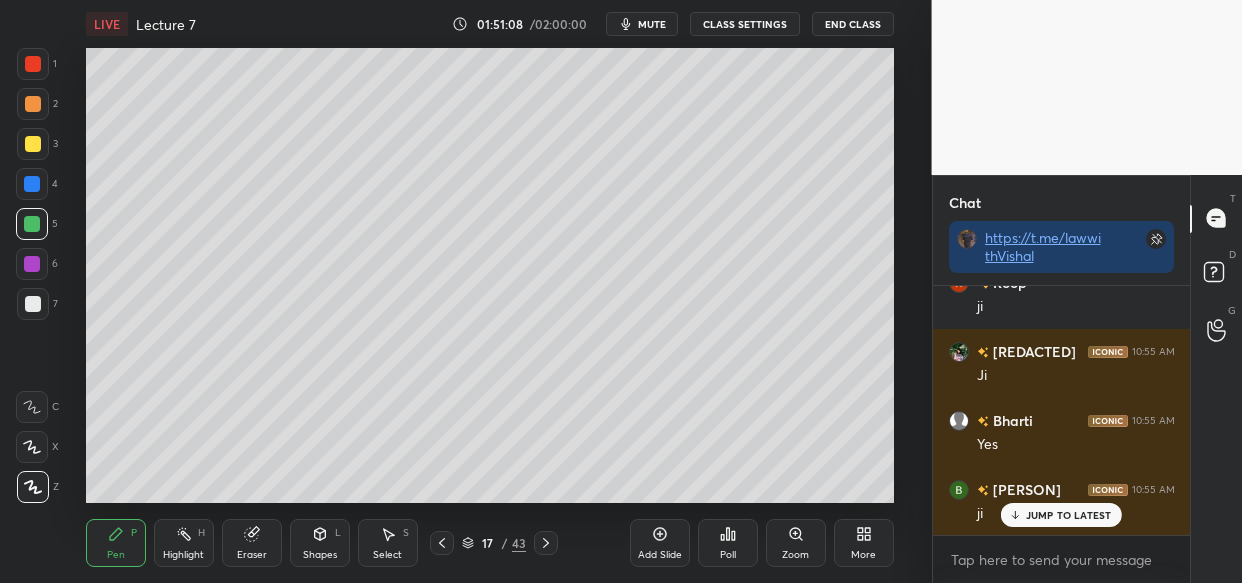 drag, startPoint x: 659, startPoint y: 540, endPoint x: 536, endPoint y: 545, distance: 123.101585 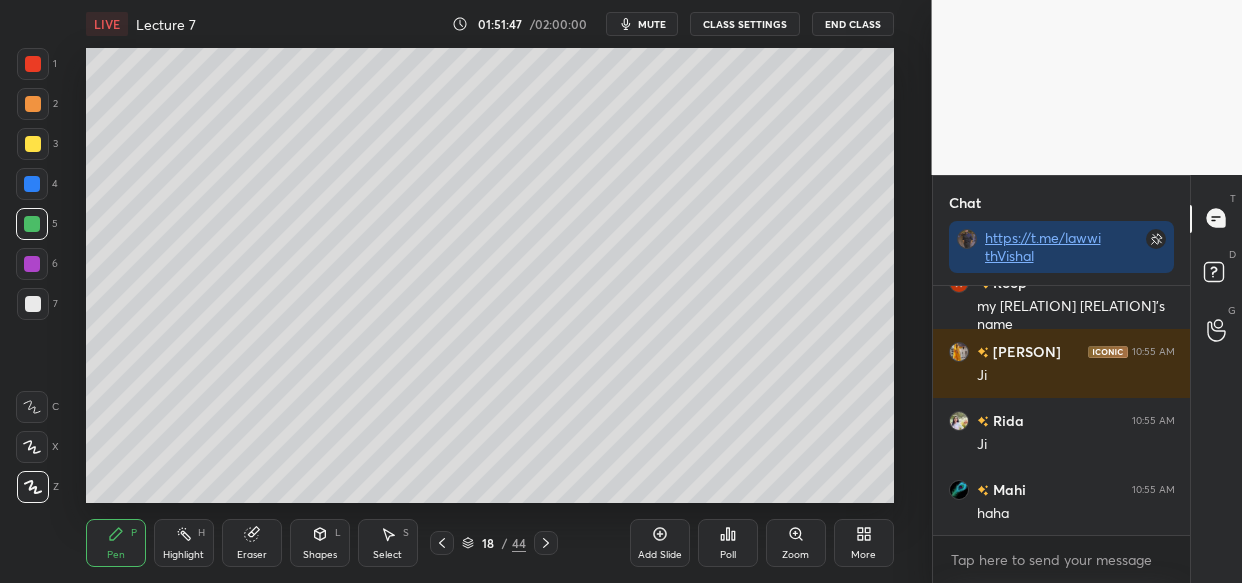 scroll, scrollTop: 219930, scrollLeft: 0, axis: vertical 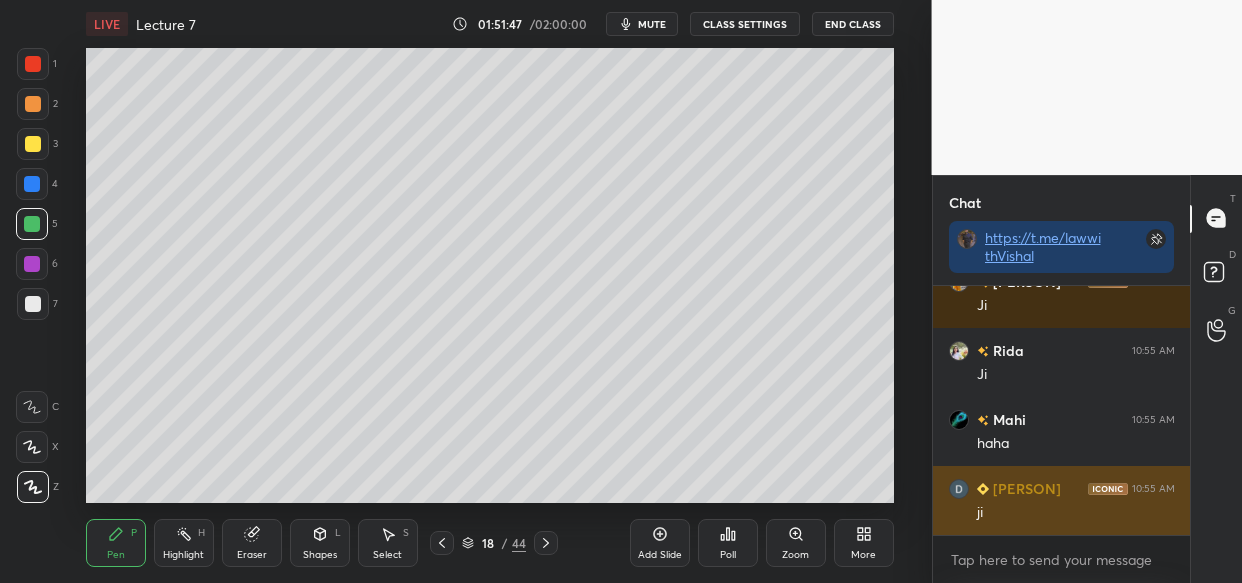 click on "Dipanwita 10:55 AM ji" at bounding box center [1062, 500] 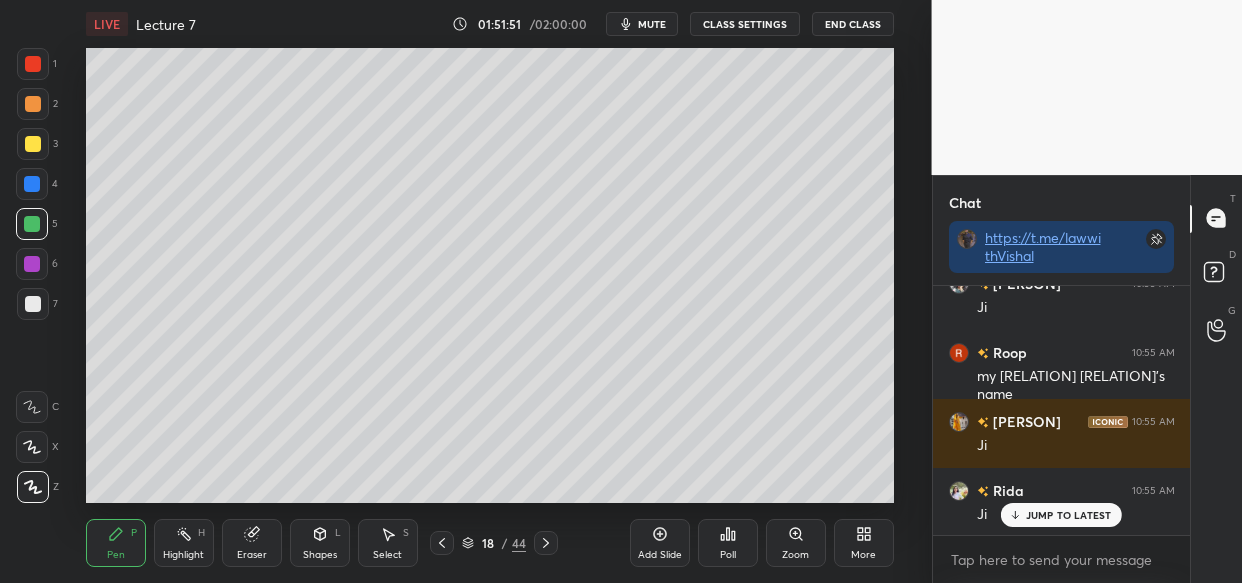 click on "JUMP TO LATEST" at bounding box center (1061, 515) 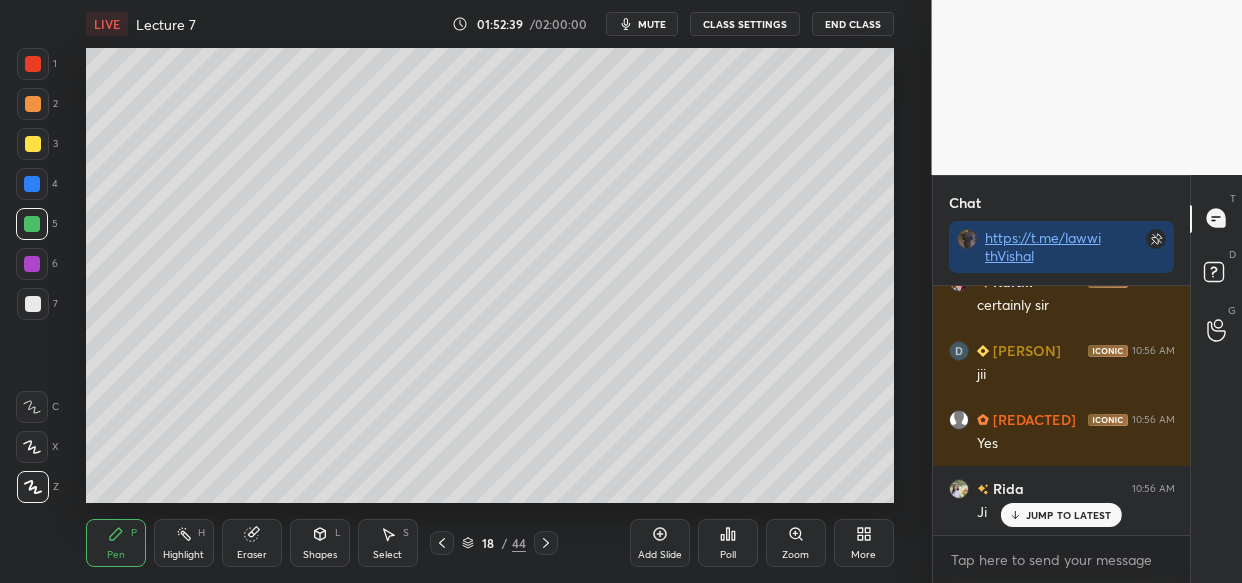 scroll, scrollTop: 221723, scrollLeft: 0, axis: vertical 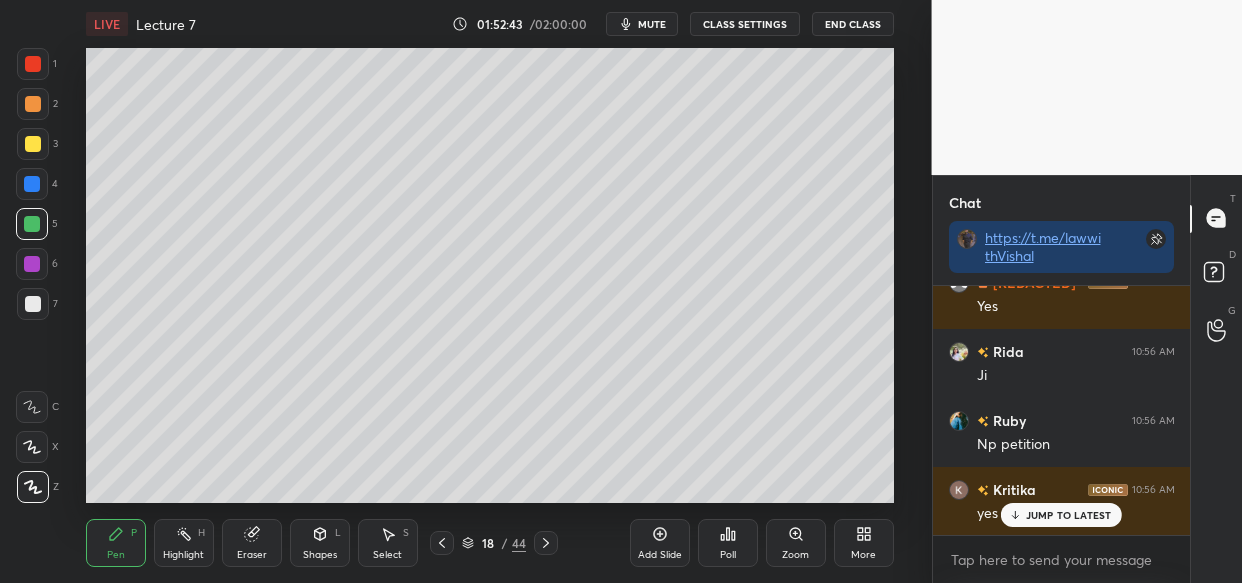 click on "Add Slide" at bounding box center [660, 543] 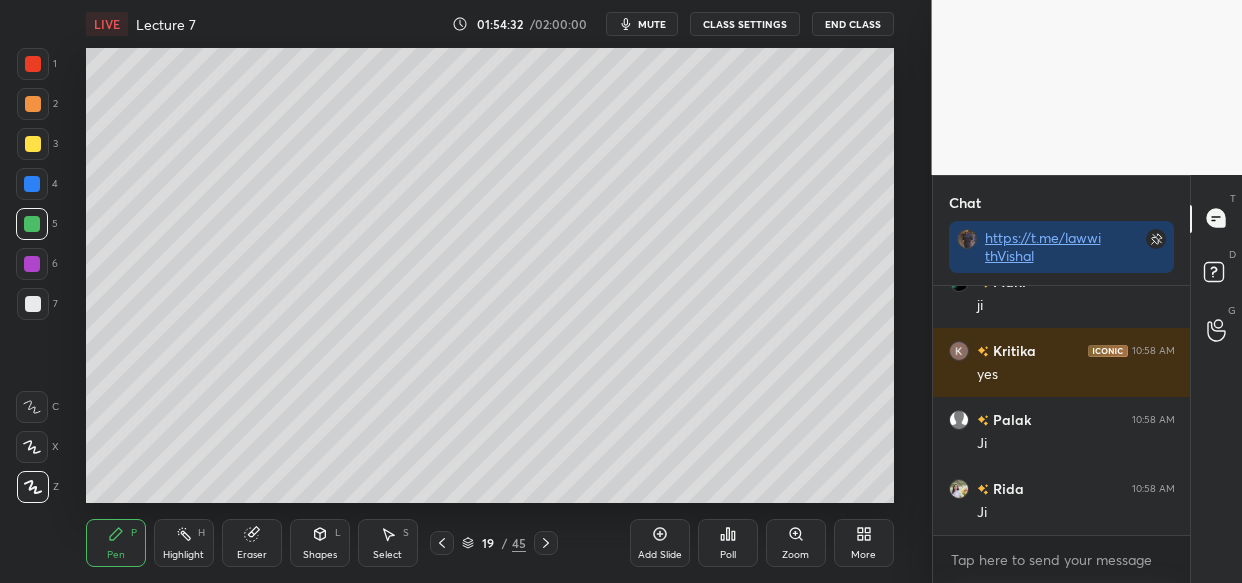 scroll, scrollTop: 224159, scrollLeft: 0, axis: vertical 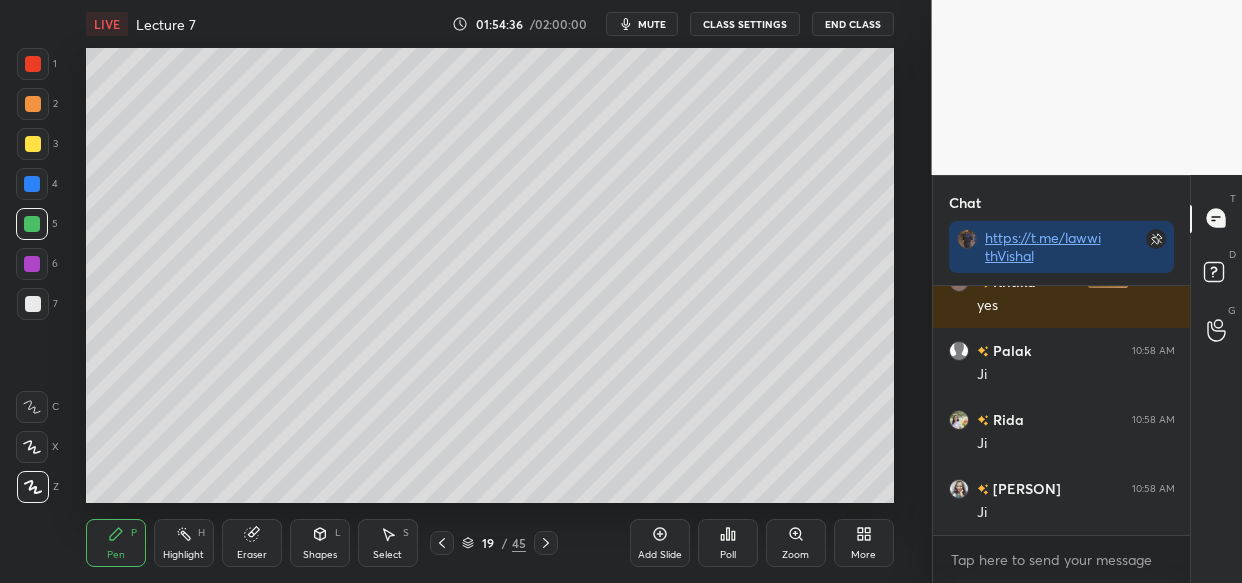click on "LIVE Lecture 7 01:54:36 /  02:00:00 mute CLASS SETTINGS End Class Setting up your live class Poll for   secs No correct answer Start poll Back Lecture 7 • L7 of Limitation Act Comprehensive Course Vishal Singh Thakur Pen P Highlight H Eraser Shapes L Select S 19 / 45 Add Slide Poll Zoom More" at bounding box center [490, 291] 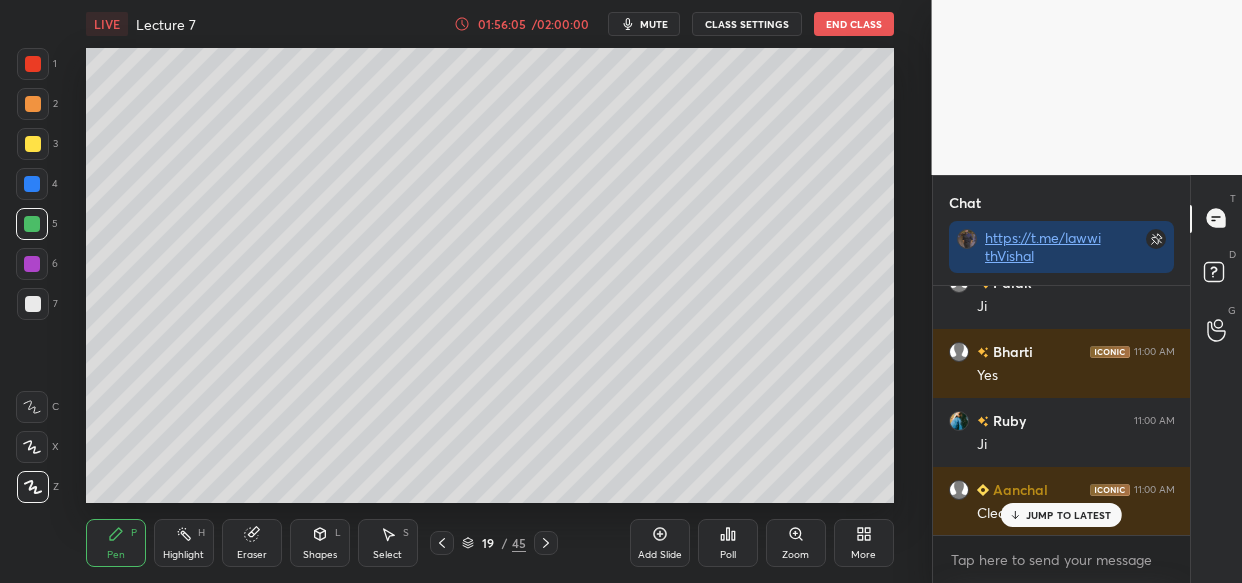 scroll, scrollTop: 227043, scrollLeft: 0, axis: vertical 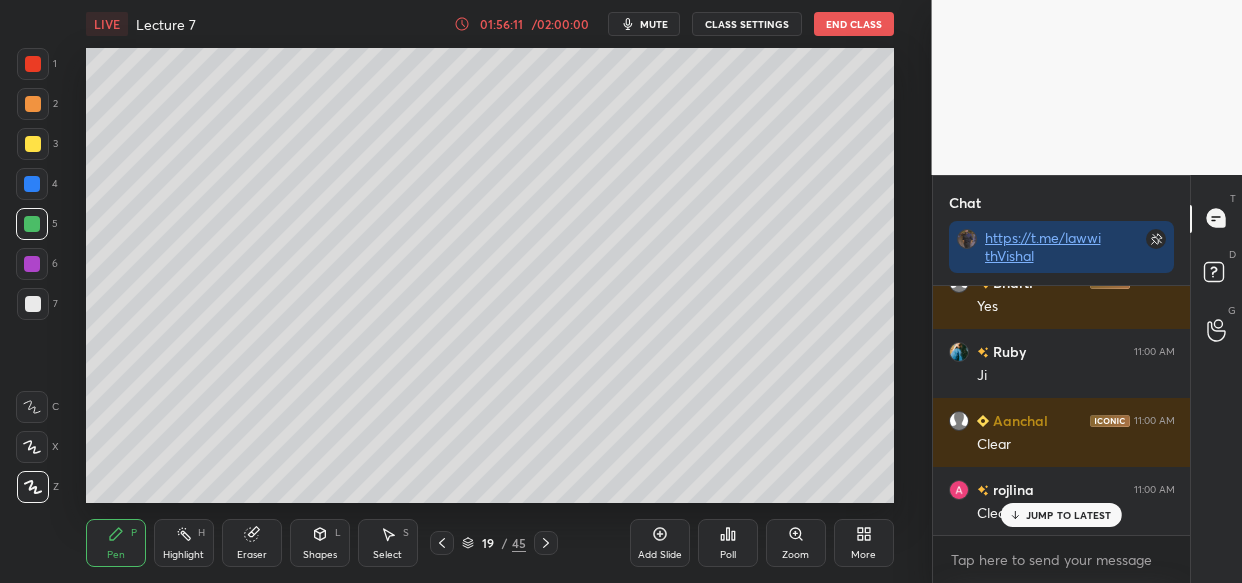 click on "Setting up your live class Poll for   secs No correct answer Start poll" at bounding box center [490, 275] 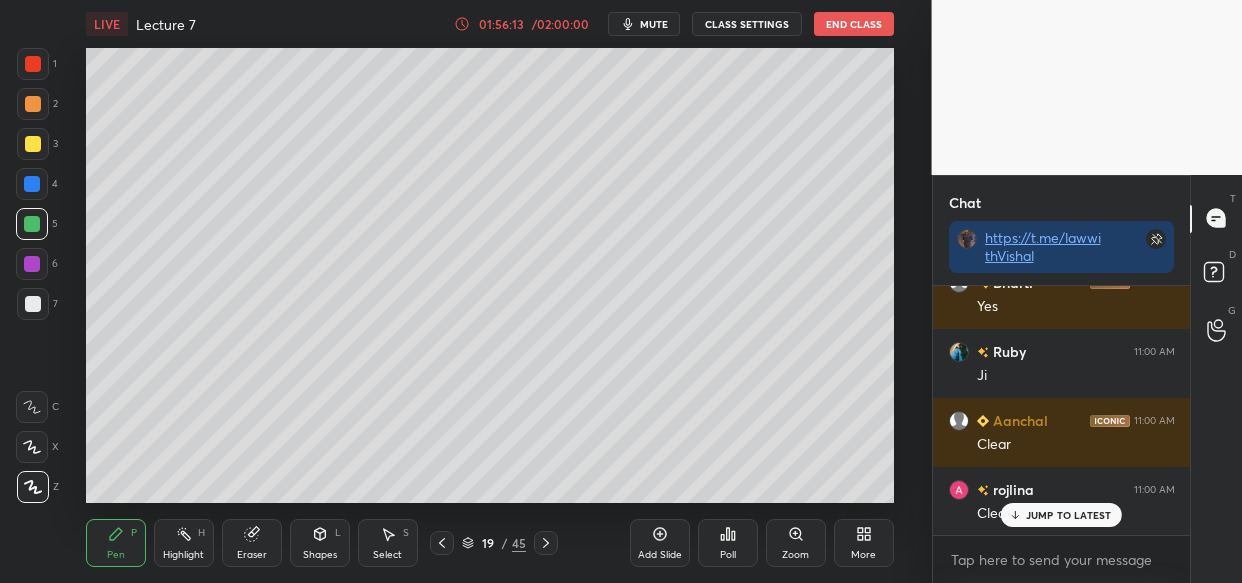 click on "Setting up your live class Poll for   secs No correct answer Start poll" at bounding box center [490, 275] 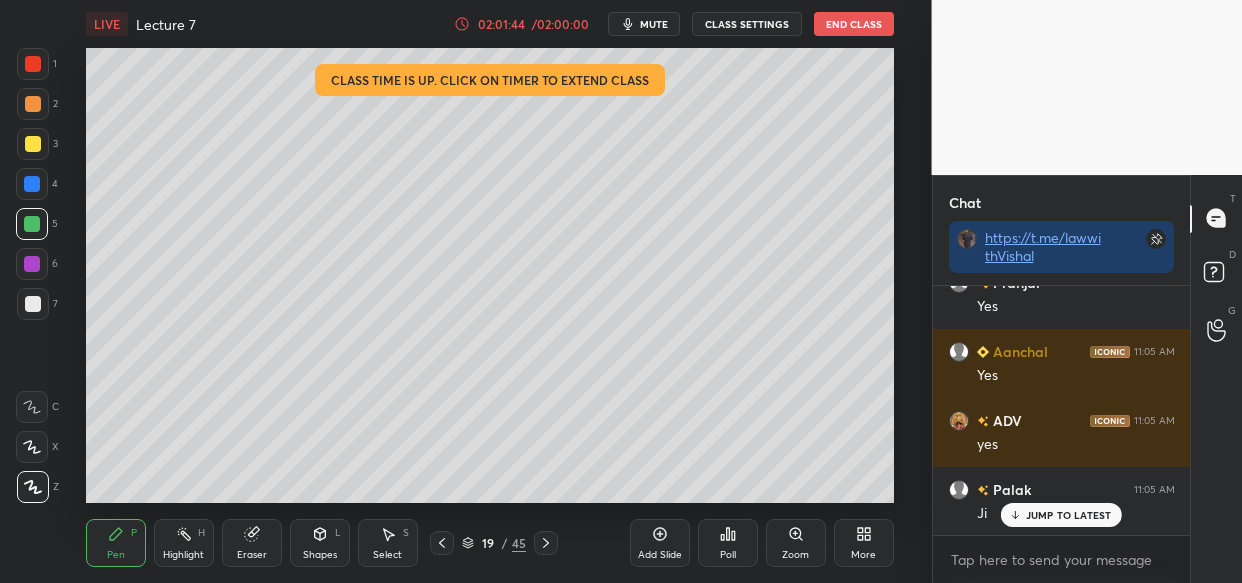 scroll, scrollTop: 234220, scrollLeft: 0, axis: vertical 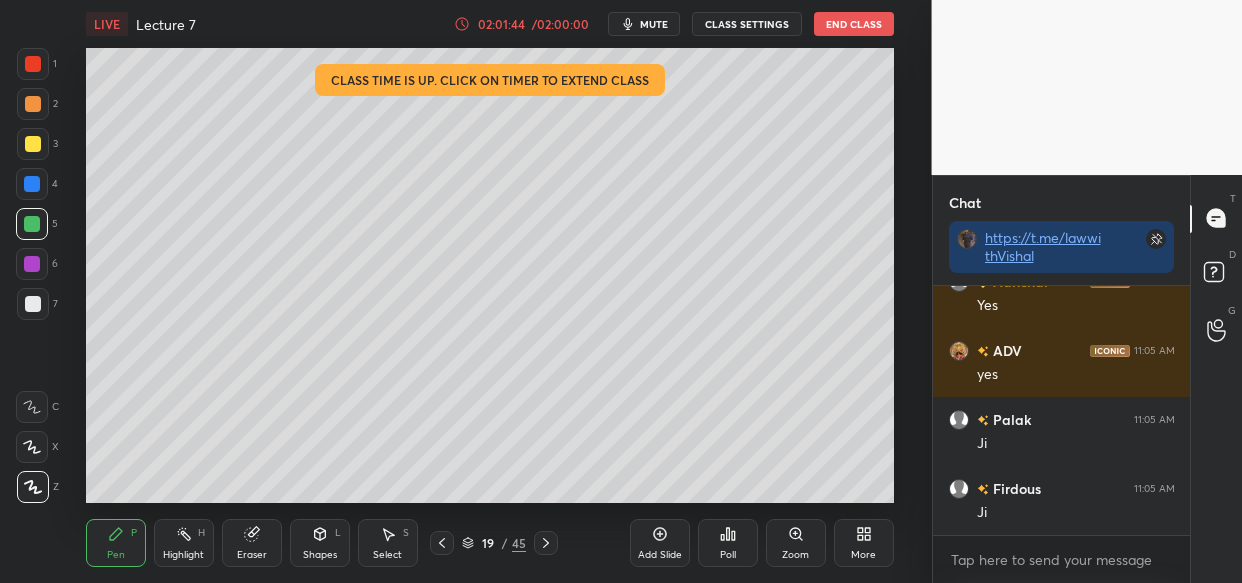 click on "Add Slide" at bounding box center [660, 543] 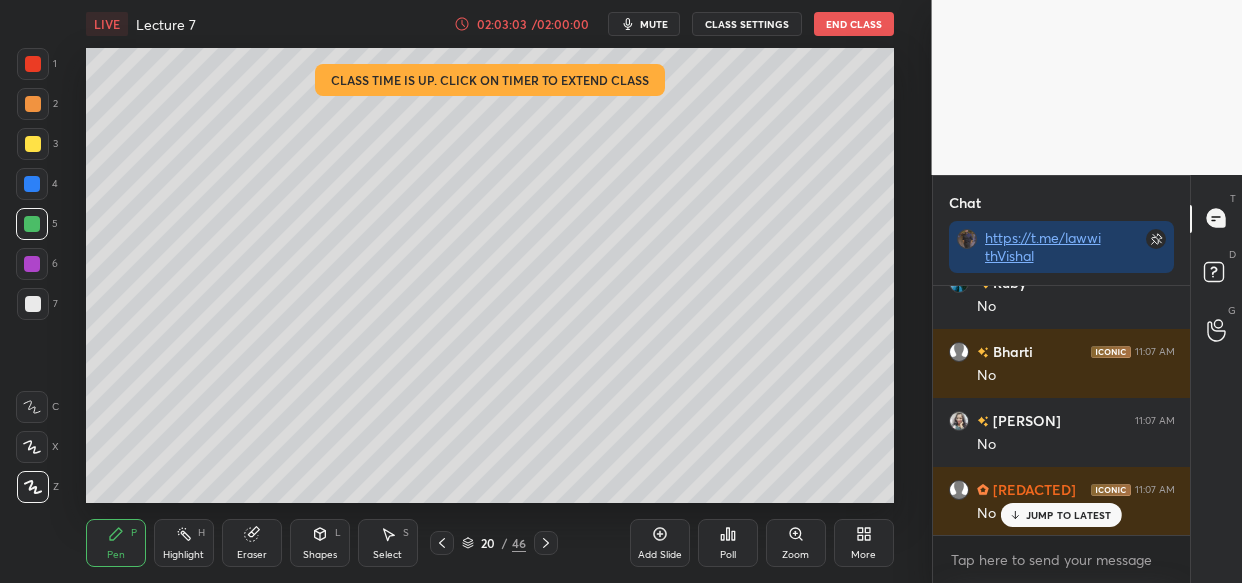 scroll, scrollTop: 237531, scrollLeft: 0, axis: vertical 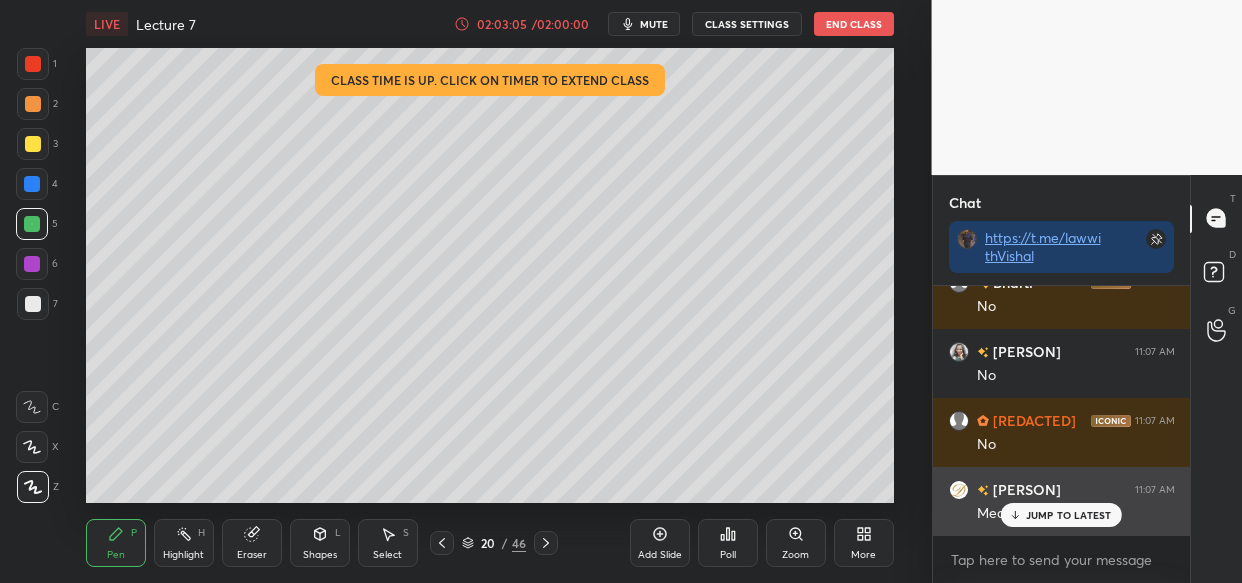click on "JUMP TO LATEST" at bounding box center (1069, 515) 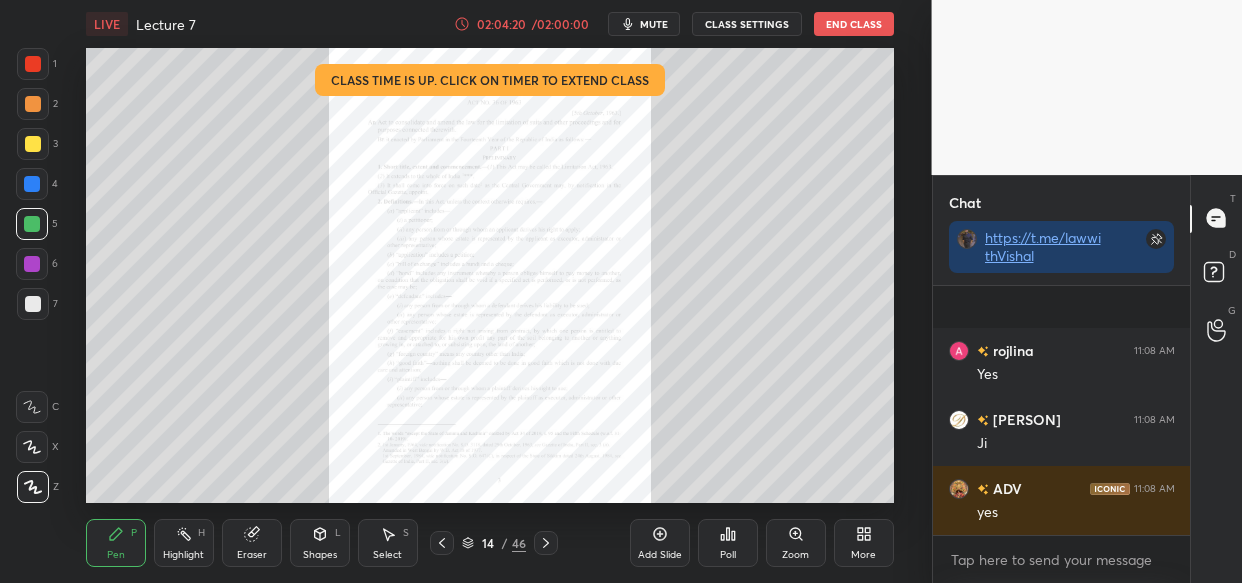 scroll, scrollTop: 240036, scrollLeft: 0, axis: vertical 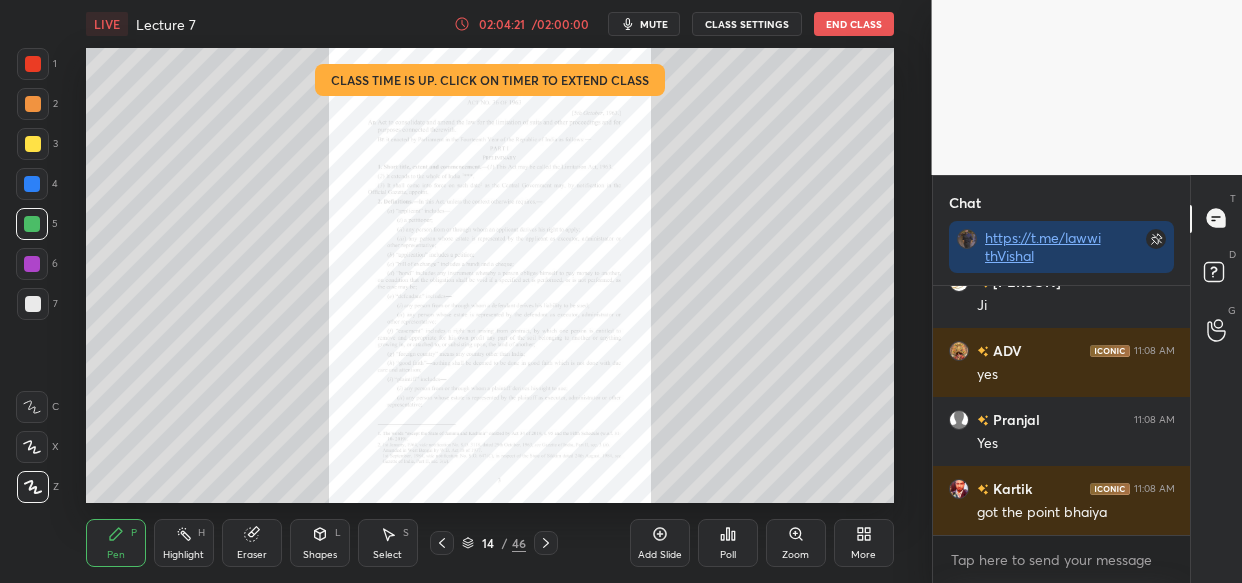 click on "Zoom" at bounding box center (796, 543) 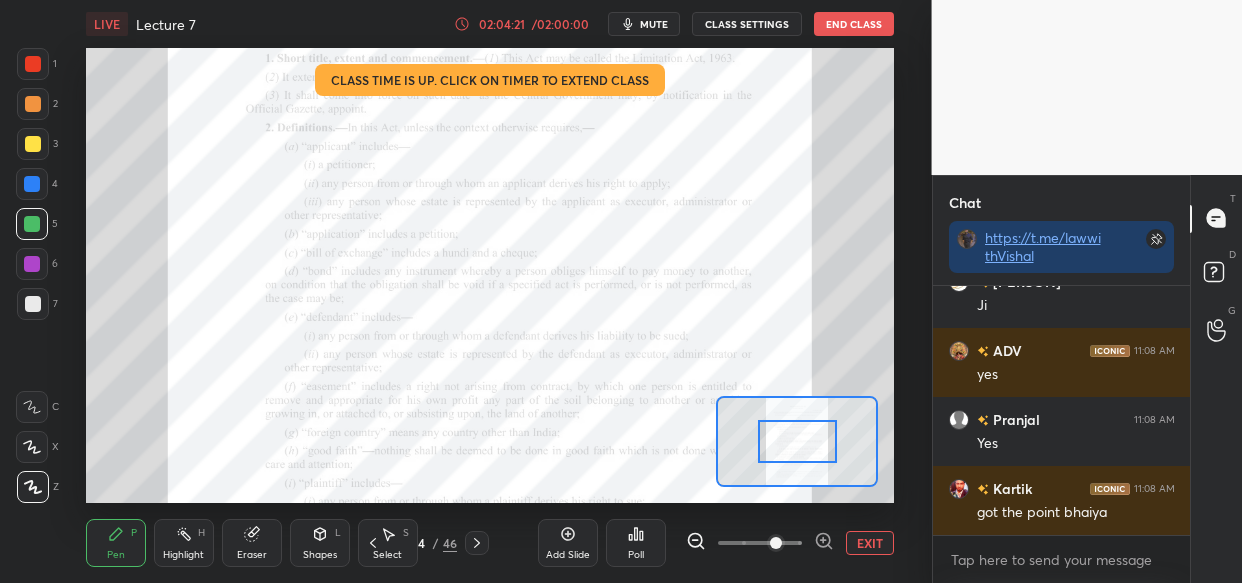 click on "Add Slide Poll EXIT" at bounding box center [716, 543] 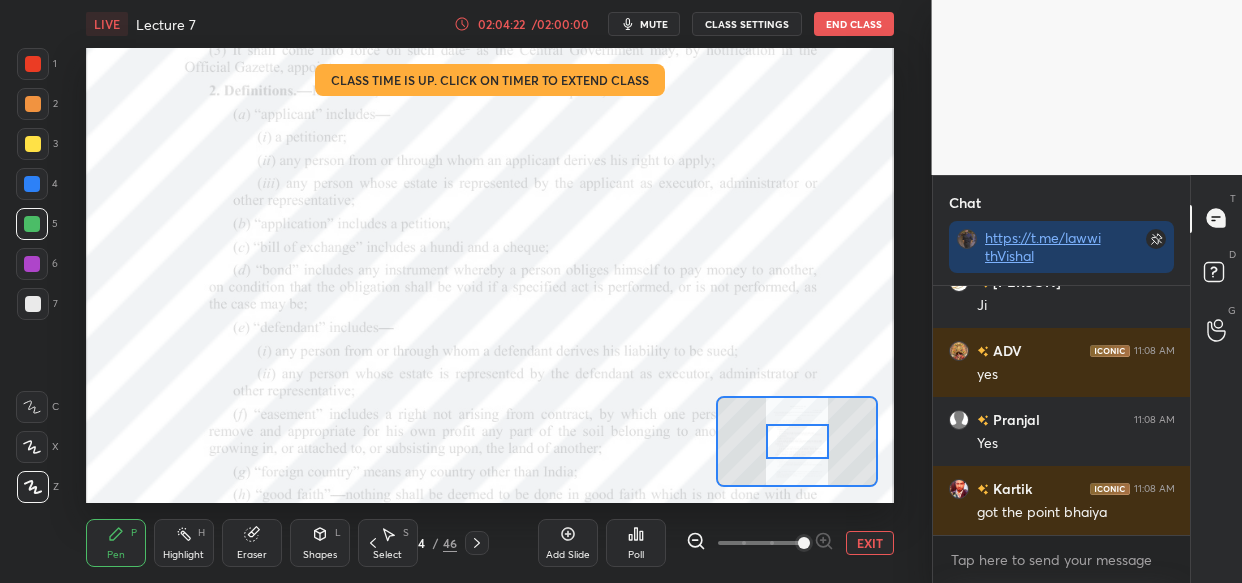 click at bounding box center [760, 543] 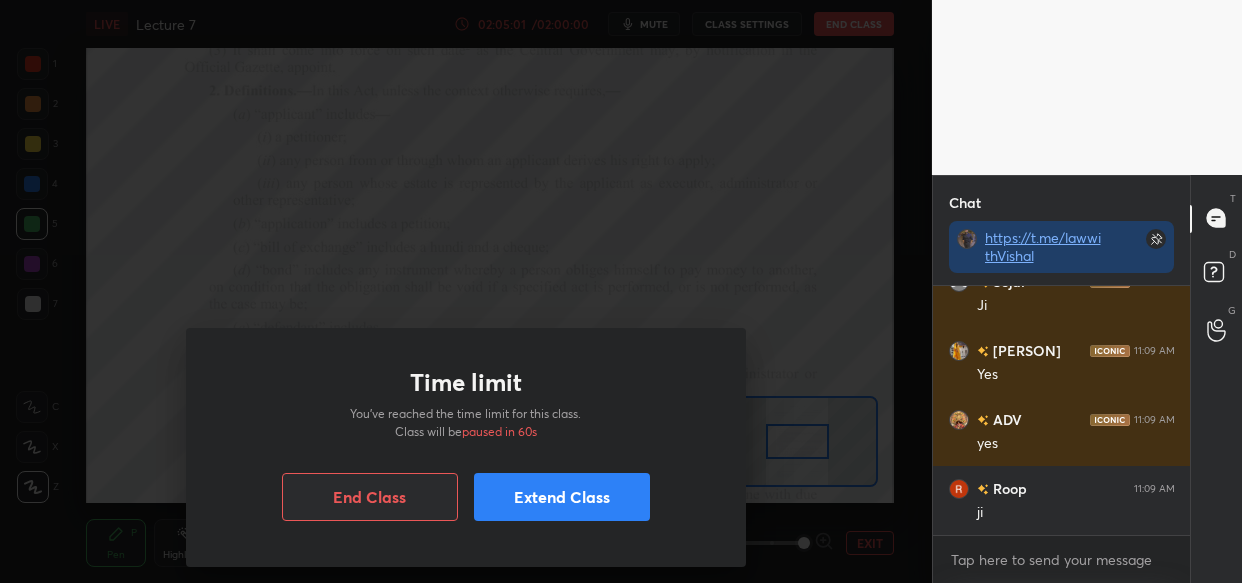 scroll, scrollTop: 241416, scrollLeft: 0, axis: vertical 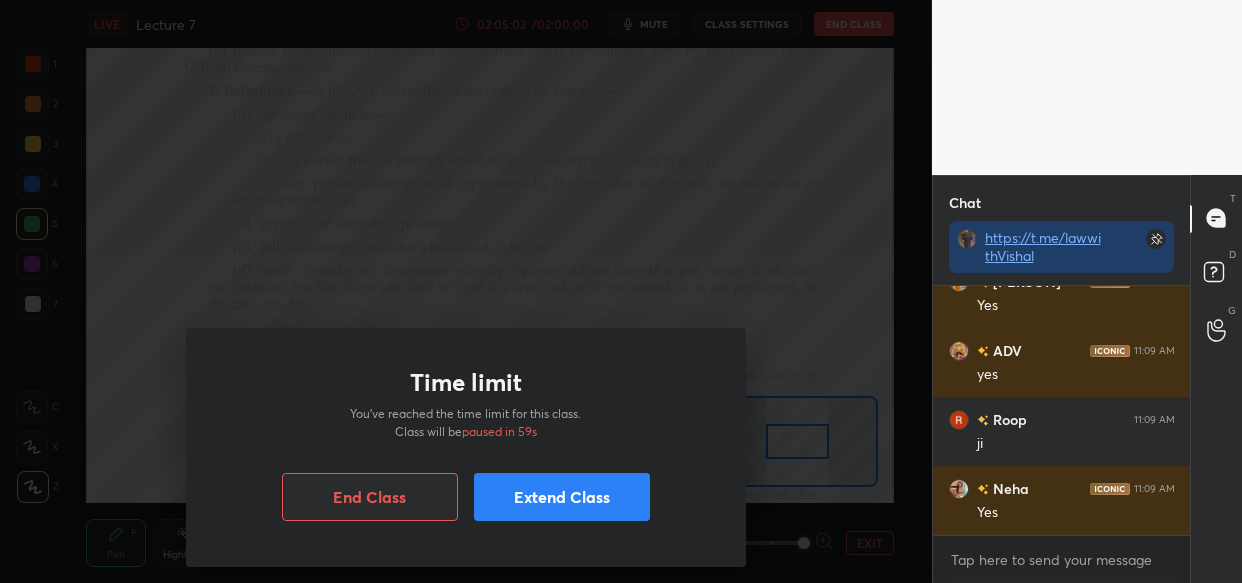click on "Extend Class" at bounding box center [562, 497] 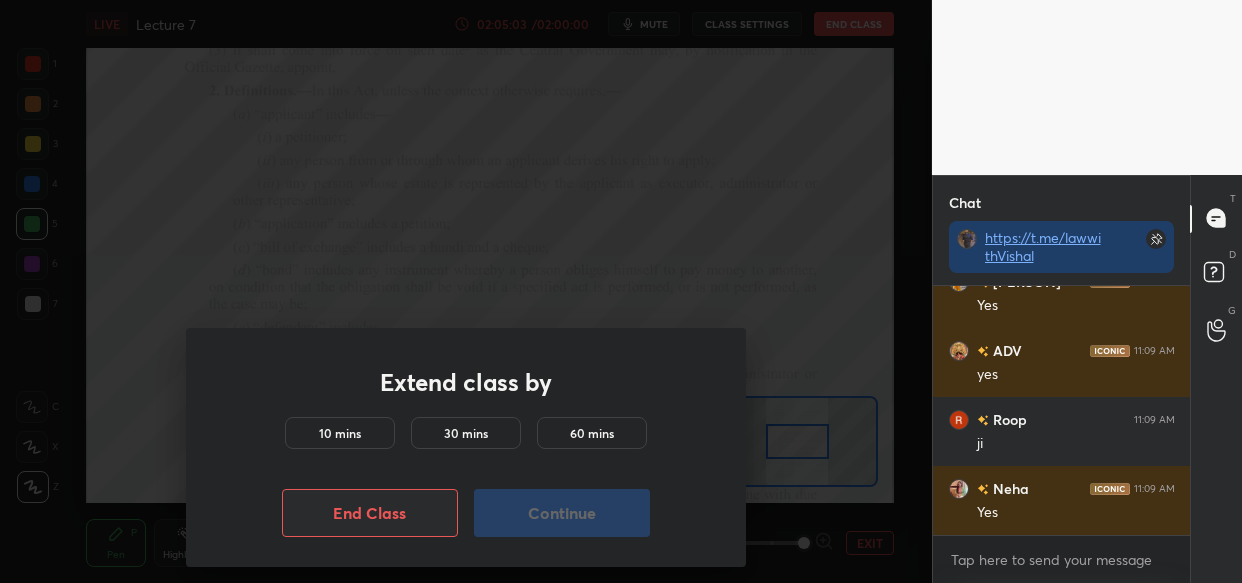 click on "10 mins" at bounding box center (340, 433) 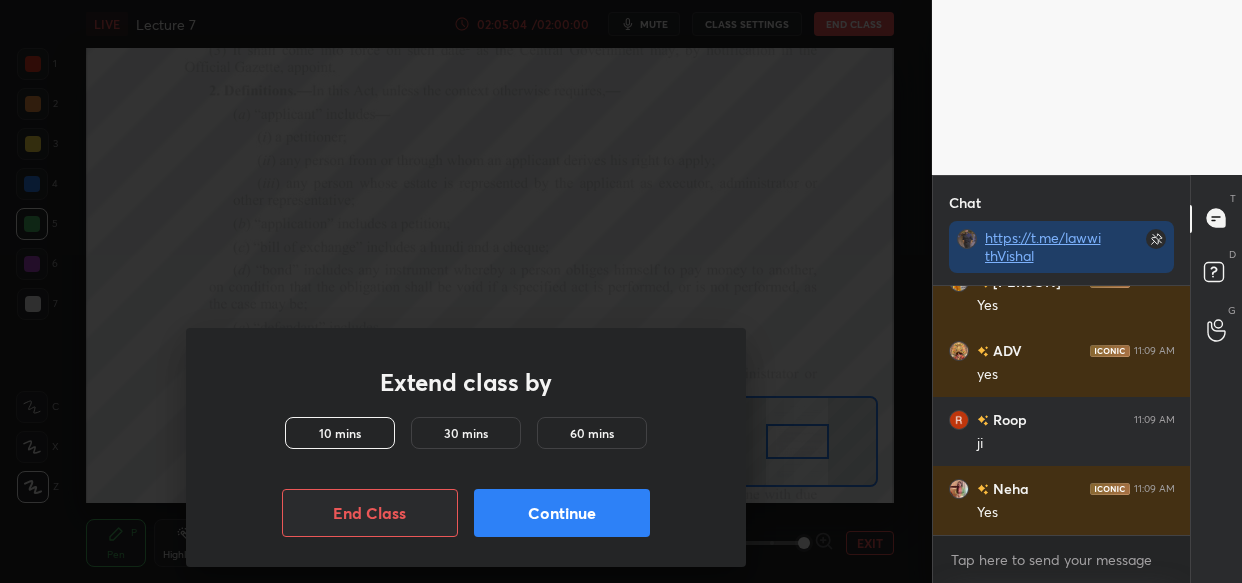 click on "Continue" at bounding box center [562, 513] 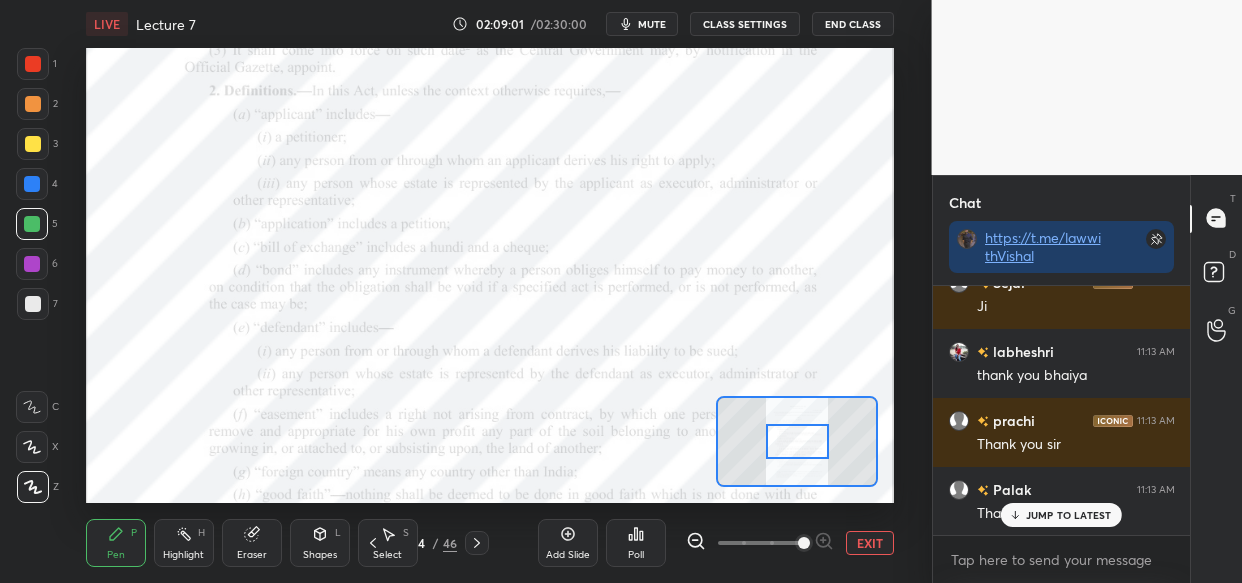 scroll, scrollTop: 249043, scrollLeft: 0, axis: vertical 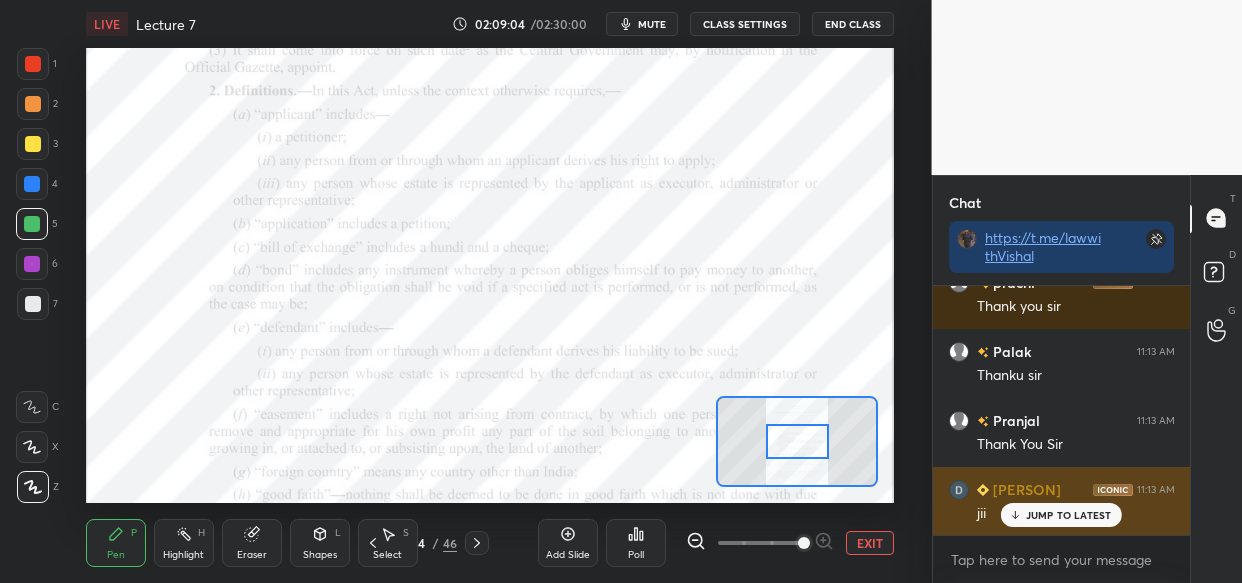 drag, startPoint x: 1080, startPoint y: 515, endPoint x: 1070, endPoint y: 516, distance: 10.049875 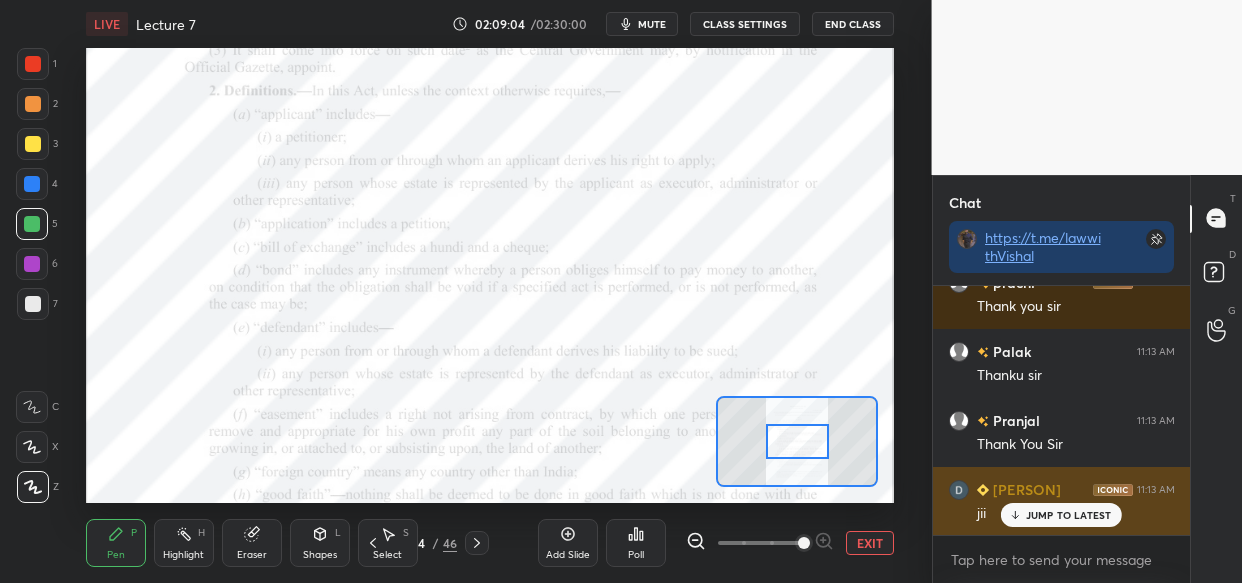 click on "JUMP TO LATEST" at bounding box center (1069, 515) 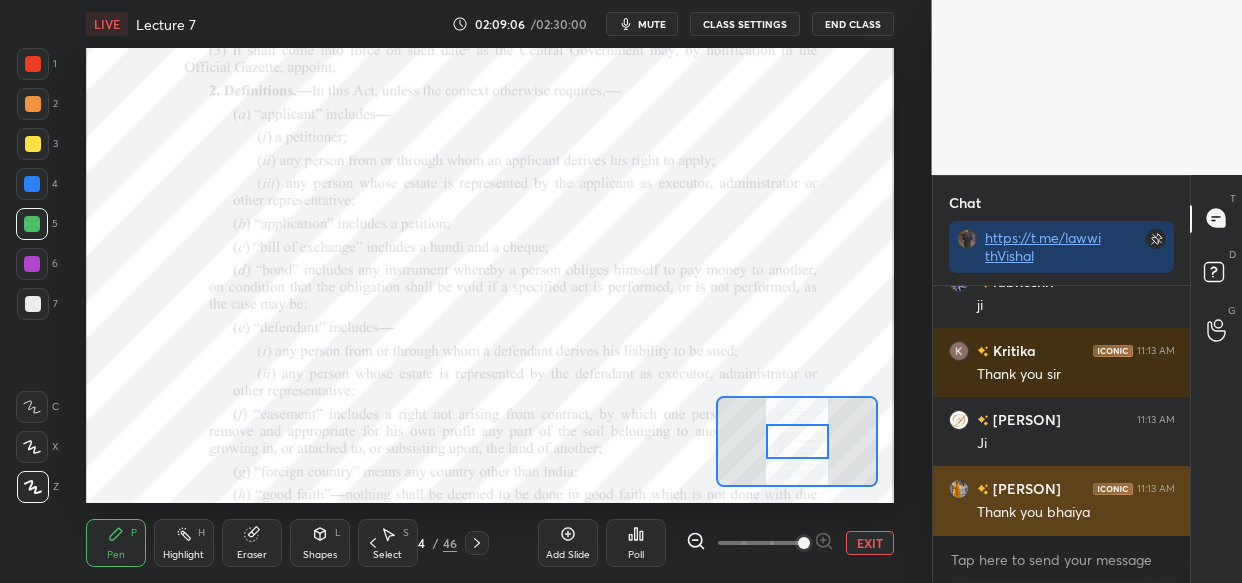 click on "Thank you bhaiya" at bounding box center [1076, 513] 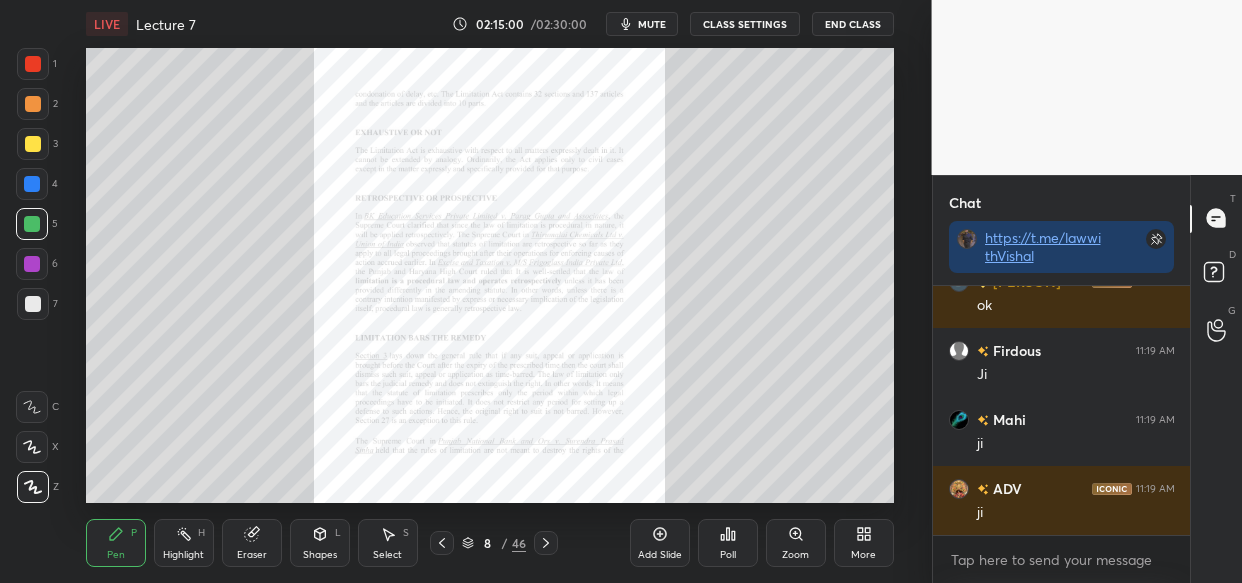 scroll, scrollTop: 255934, scrollLeft: 0, axis: vertical 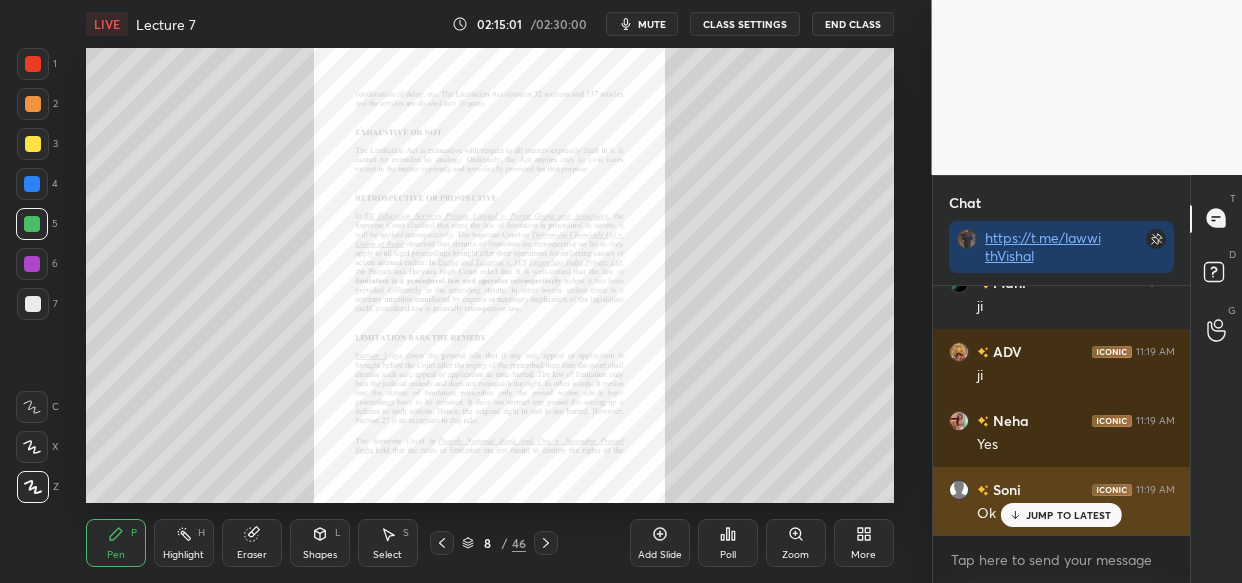 click on "JUMP TO LATEST" at bounding box center (1061, 515) 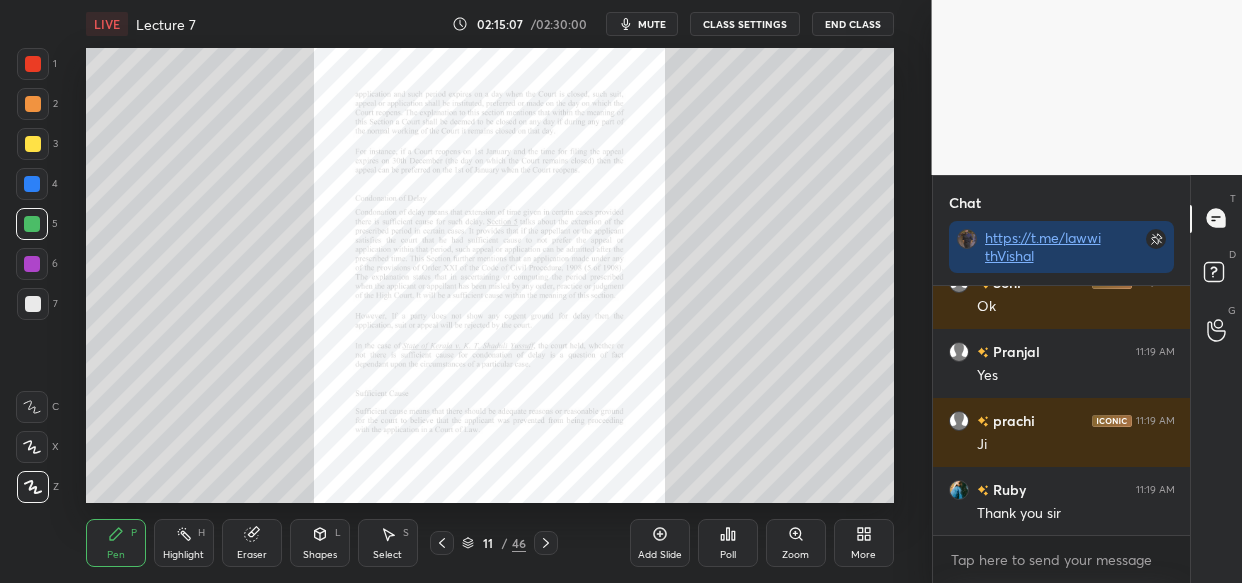scroll, scrollTop: 256210, scrollLeft: 0, axis: vertical 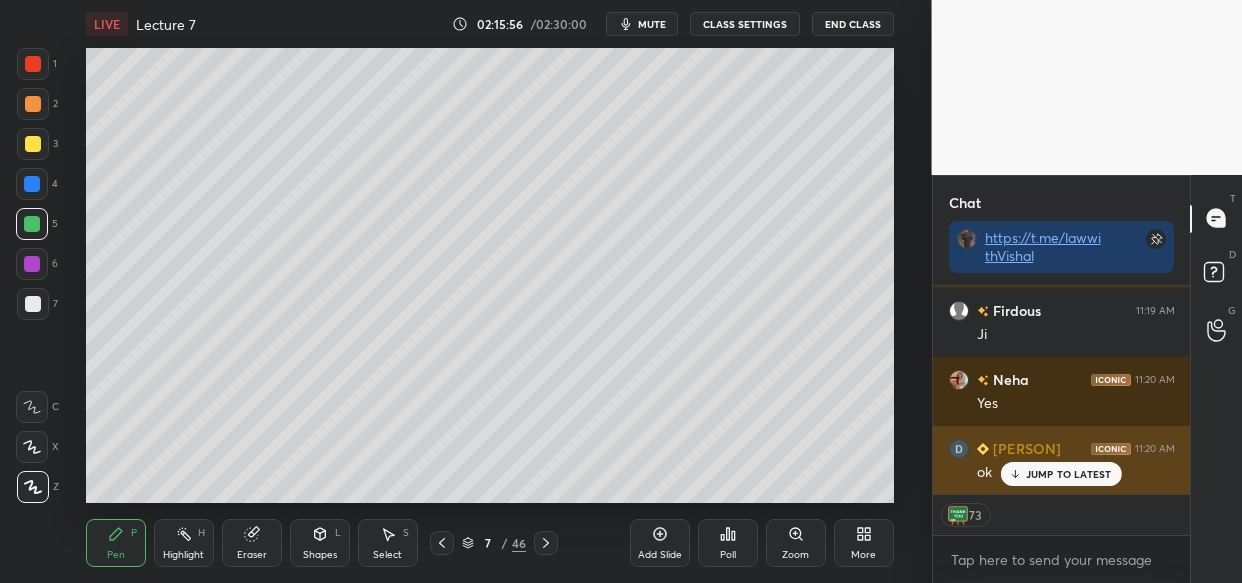 click on "JUMP TO LATEST" at bounding box center [1069, 474] 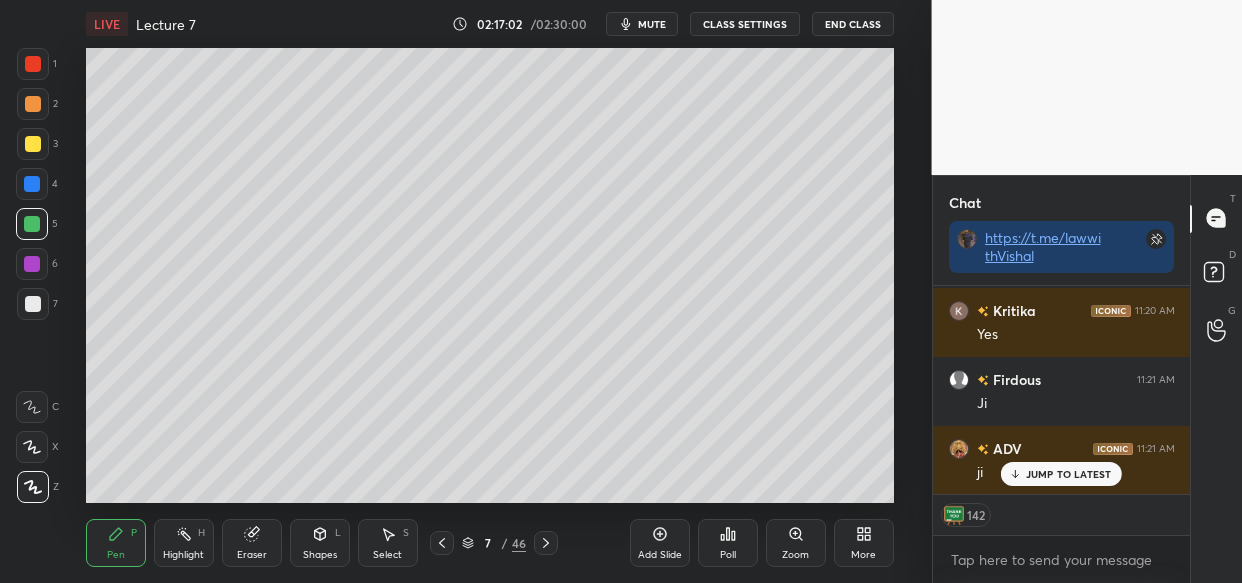 scroll, scrollTop: 259632, scrollLeft: 0, axis: vertical 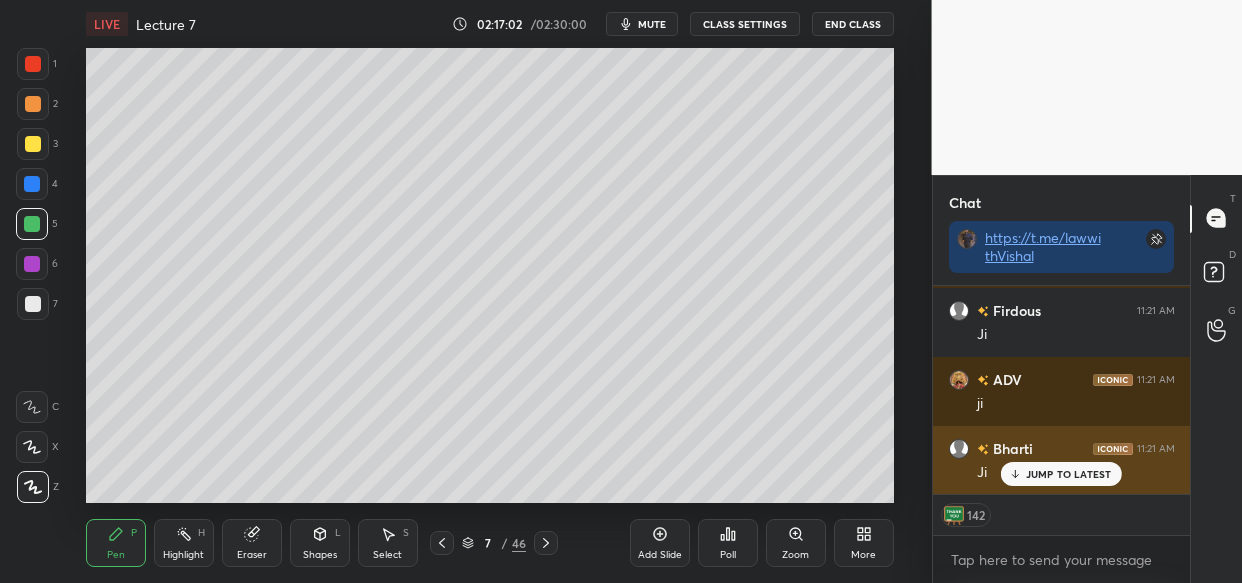 click on "JUMP TO LATEST" at bounding box center [1069, 474] 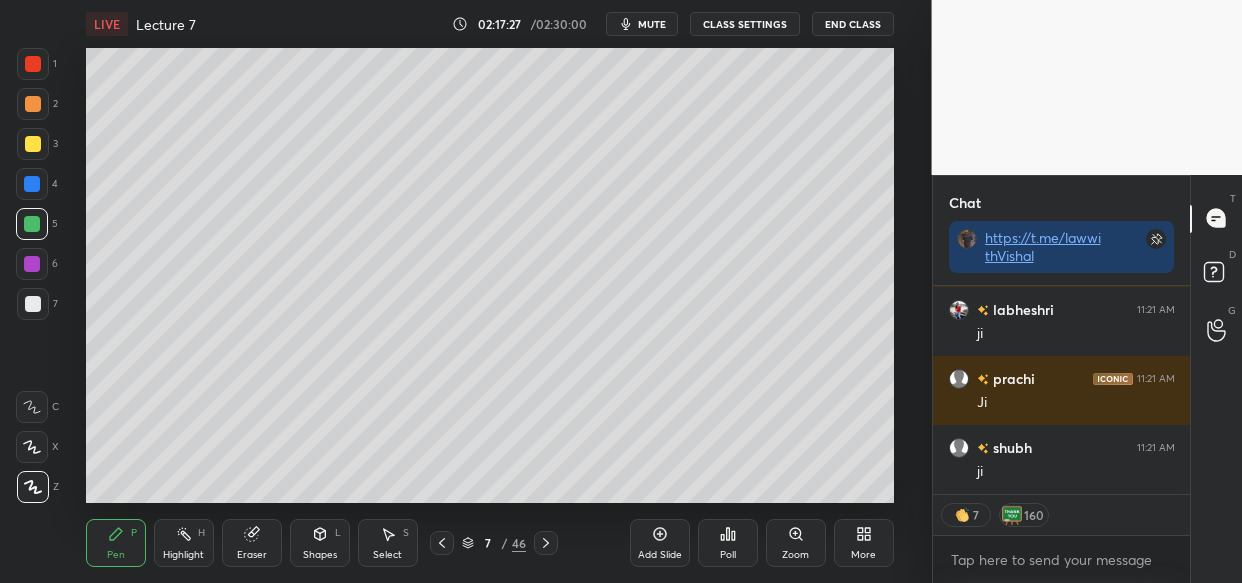 scroll, scrollTop: 259909, scrollLeft: 0, axis: vertical 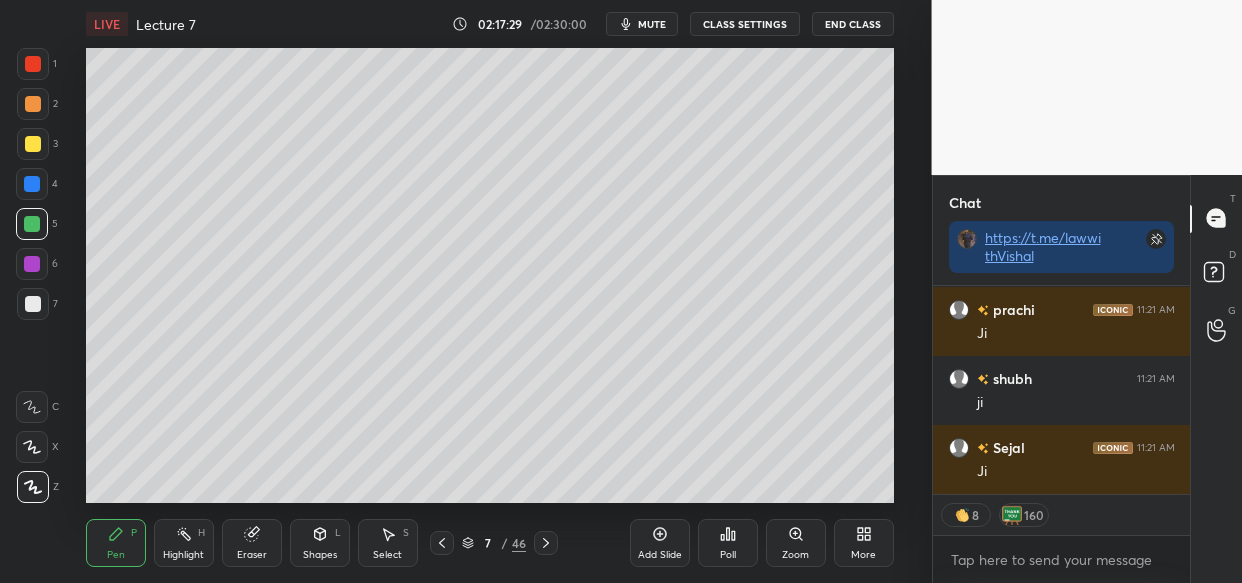 click on "End Class" at bounding box center [853, 24] 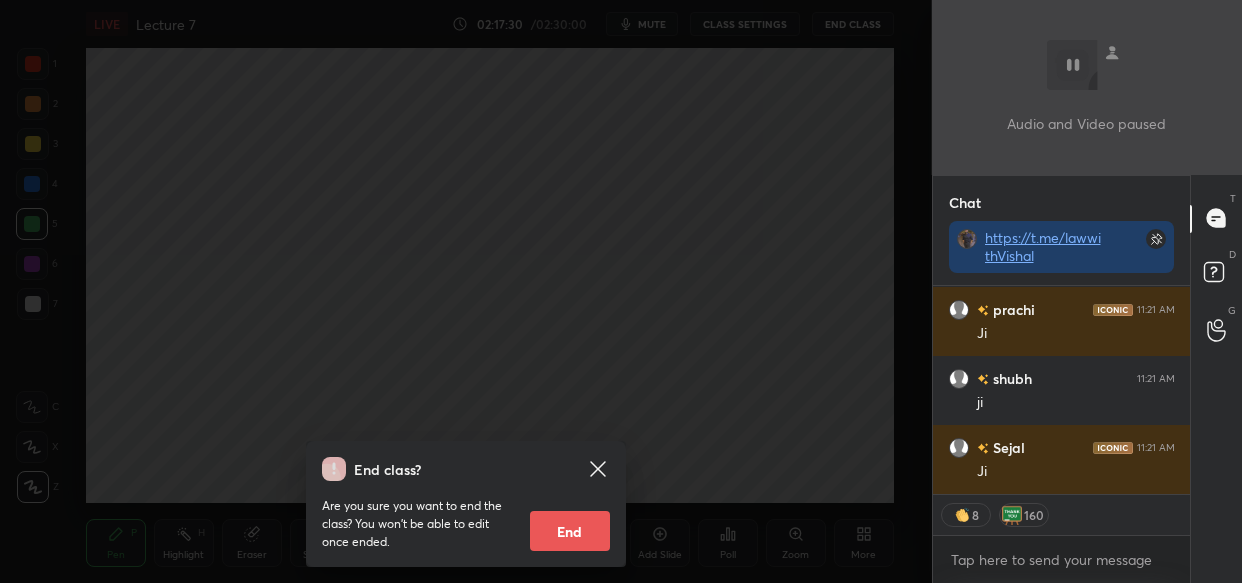 click on "End" at bounding box center (570, 531) 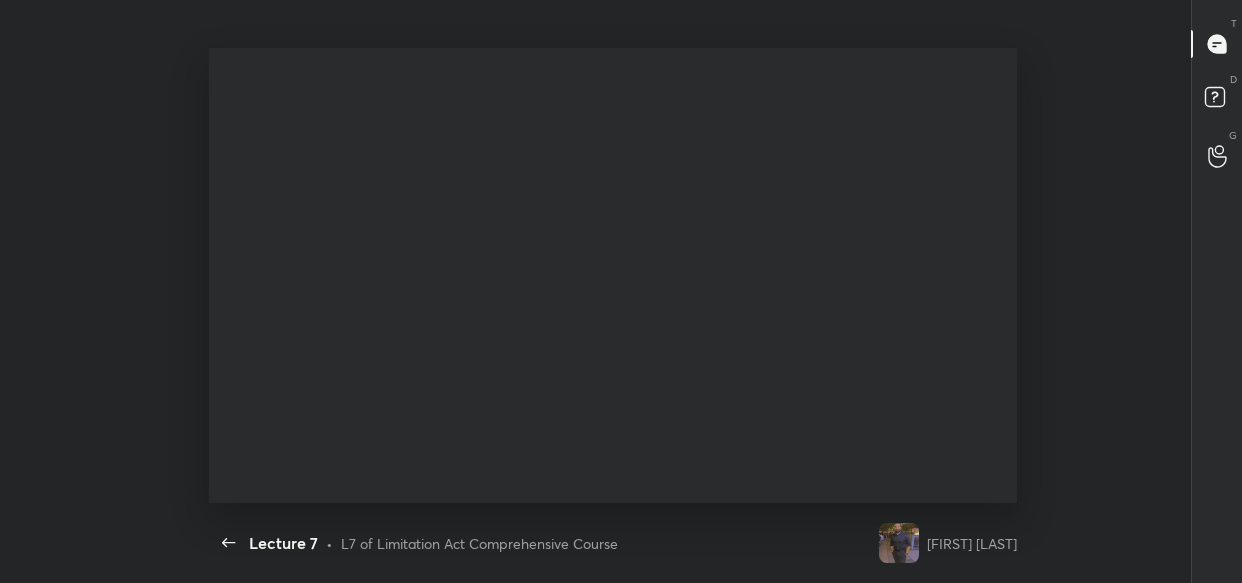 scroll, scrollTop: 99545, scrollLeft: 98981, axis: both 